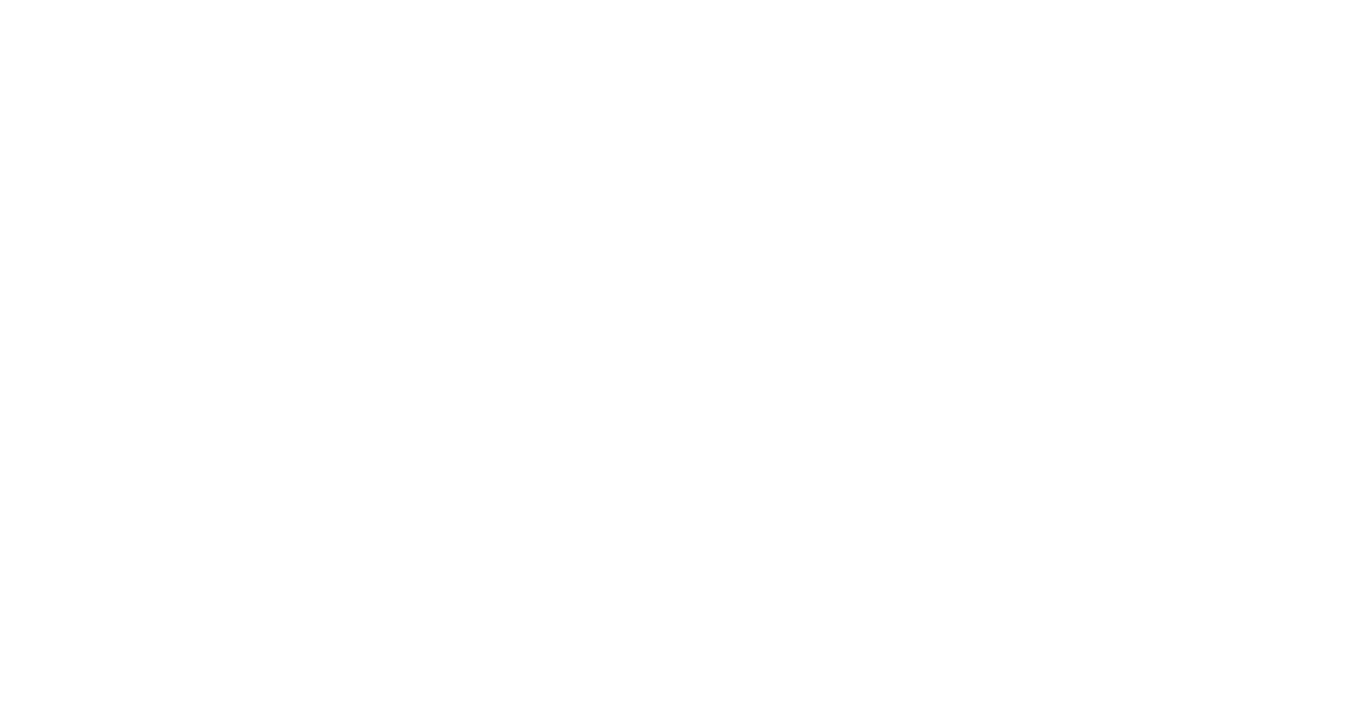 scroll, scrollTop: 0, scrollLeft: 0, axis: both 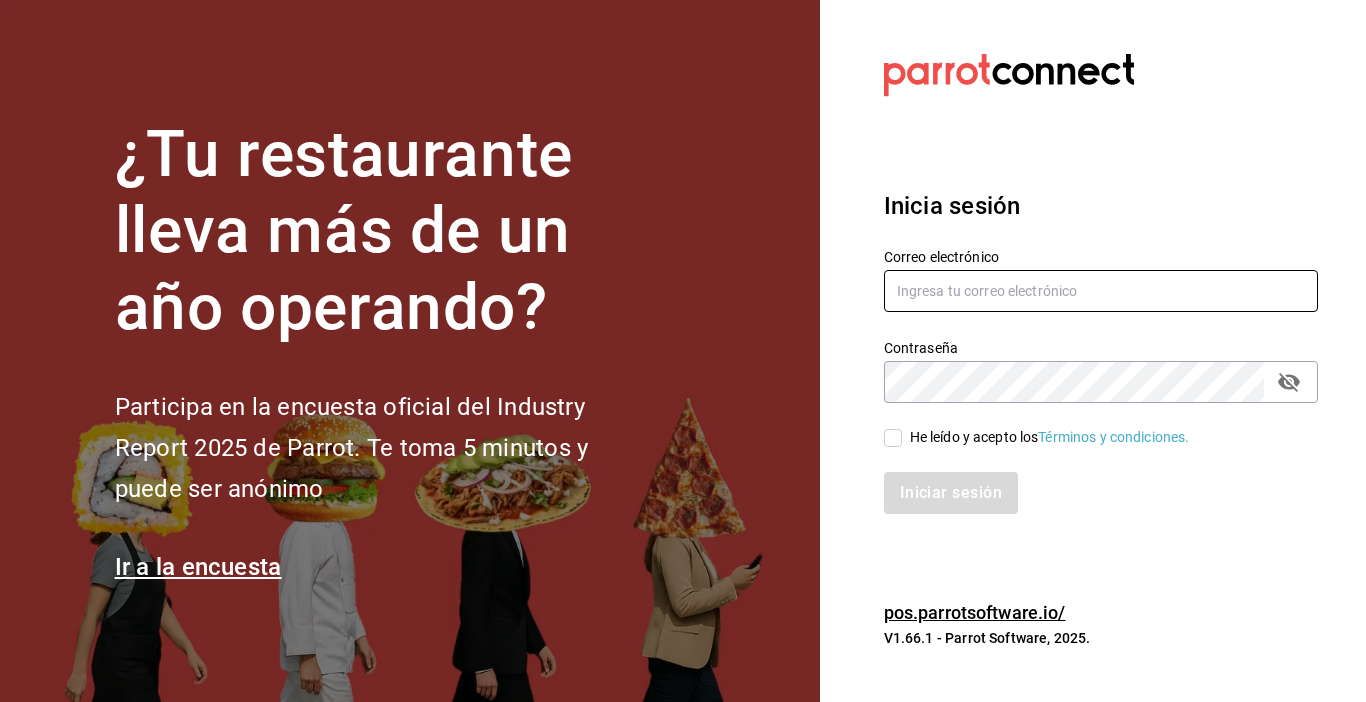 type on "[EMAIL]" 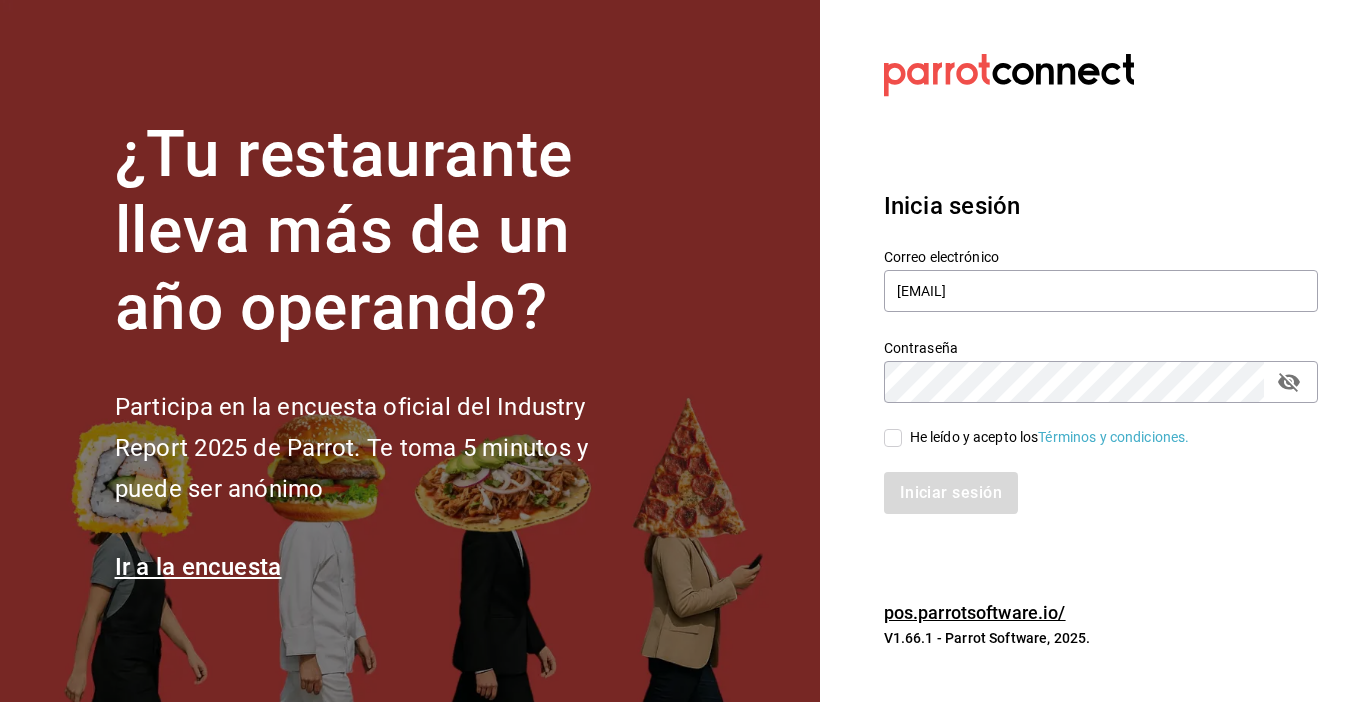 click on "He leído y acepto los  Términos y condiciones." at bounding box center (893, 438) 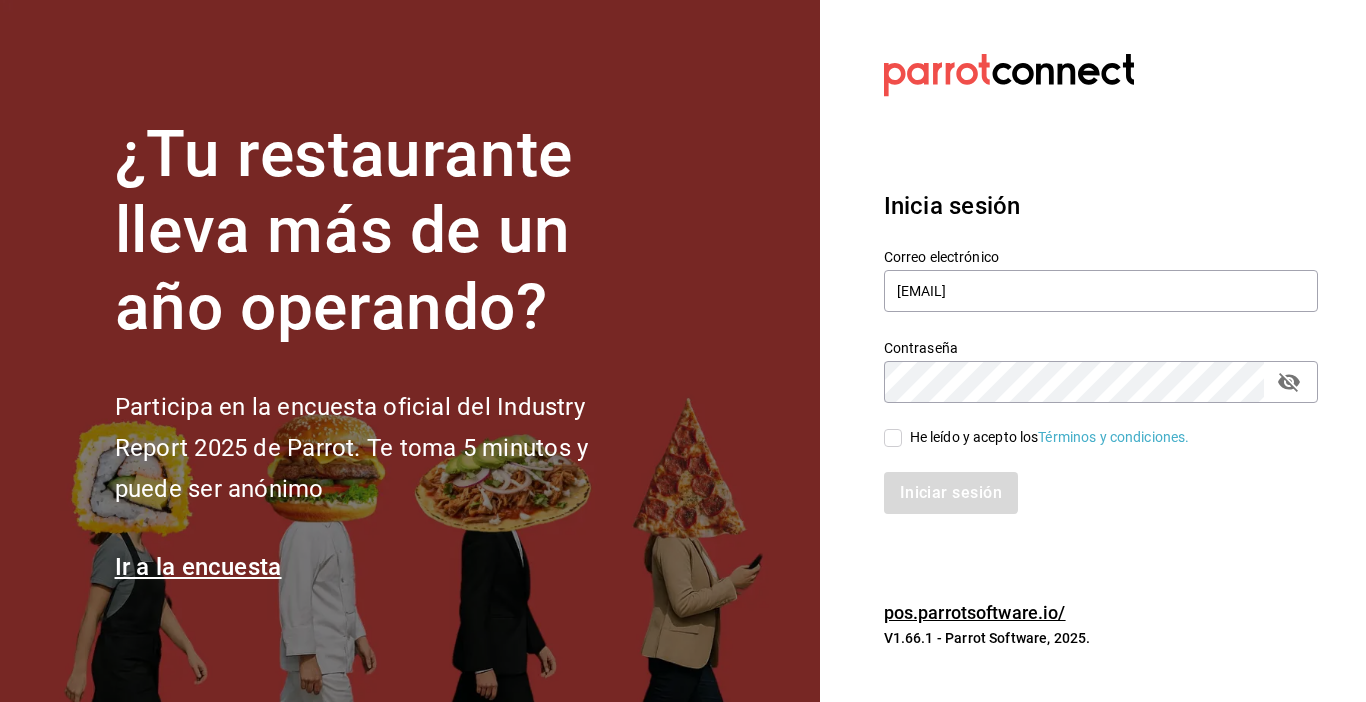checkbox on "true" 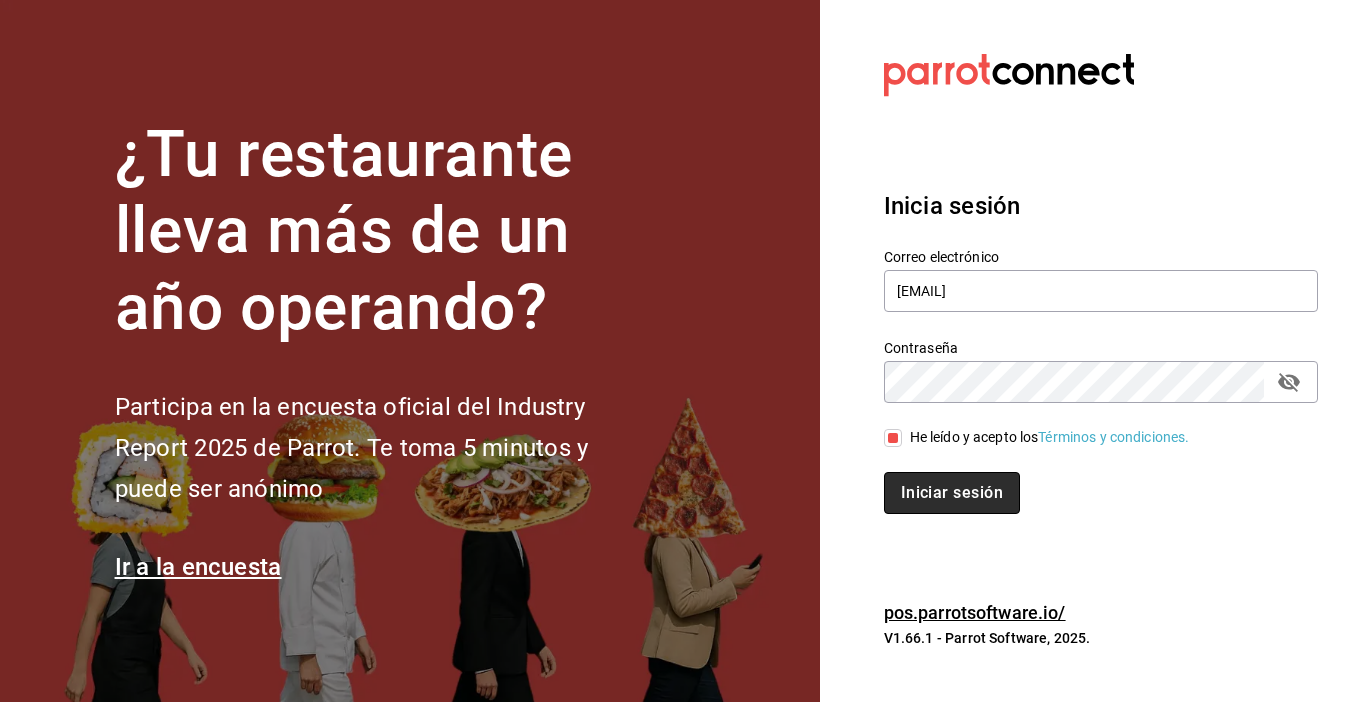 click on "Iniciar sesión" at bounding box center (952, 493) 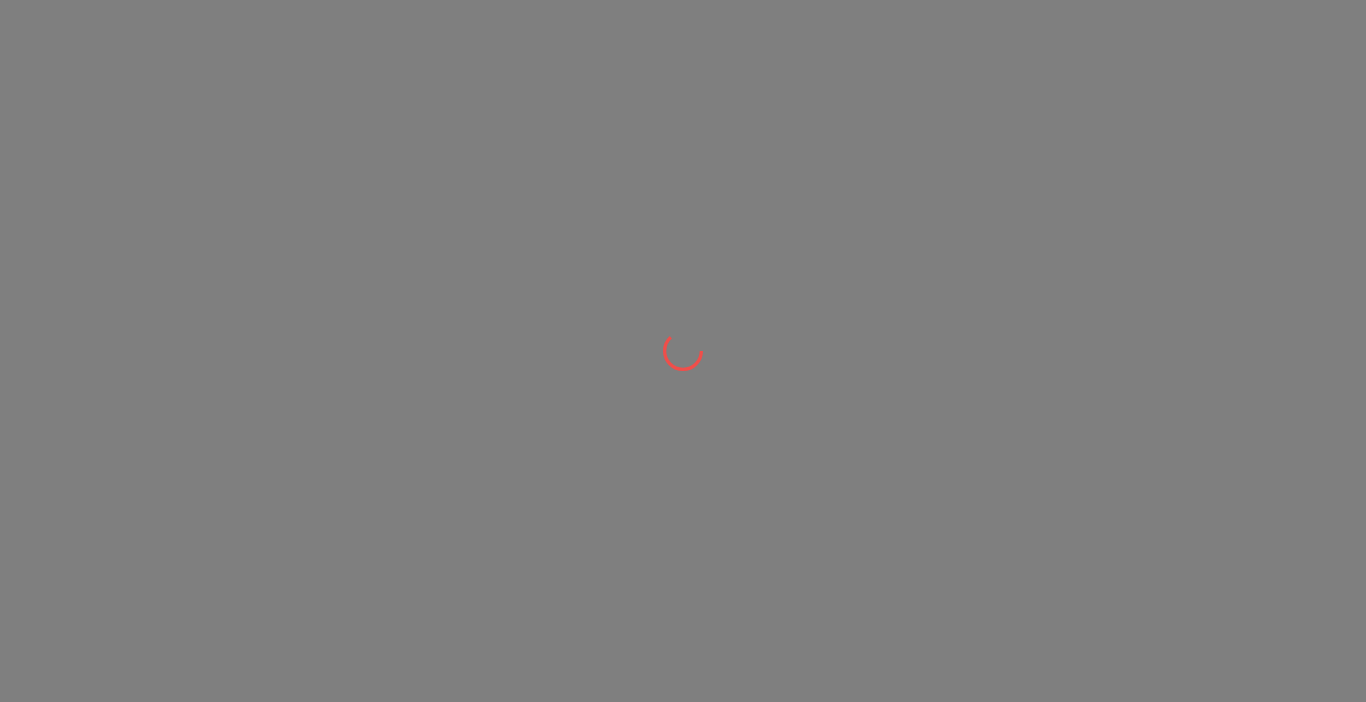 scroll, scrollTop: 0, scrollLeft: 0, axis: both 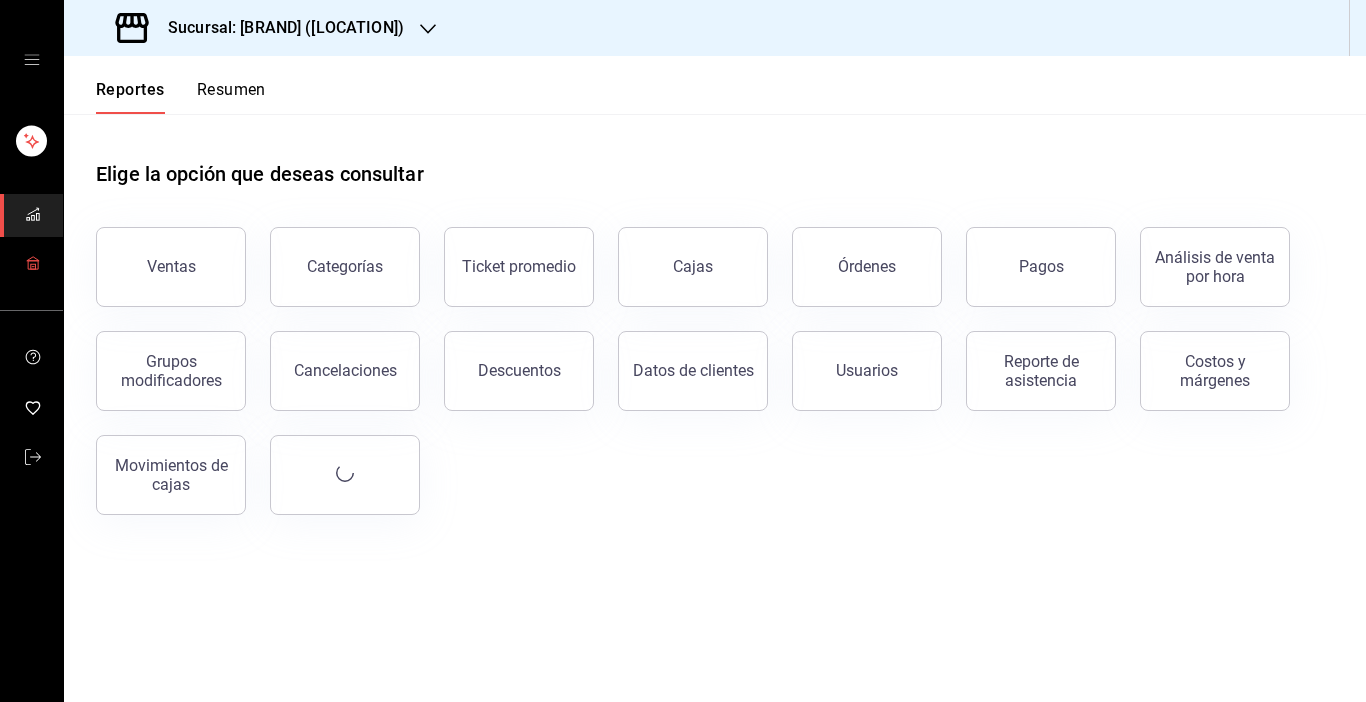 click 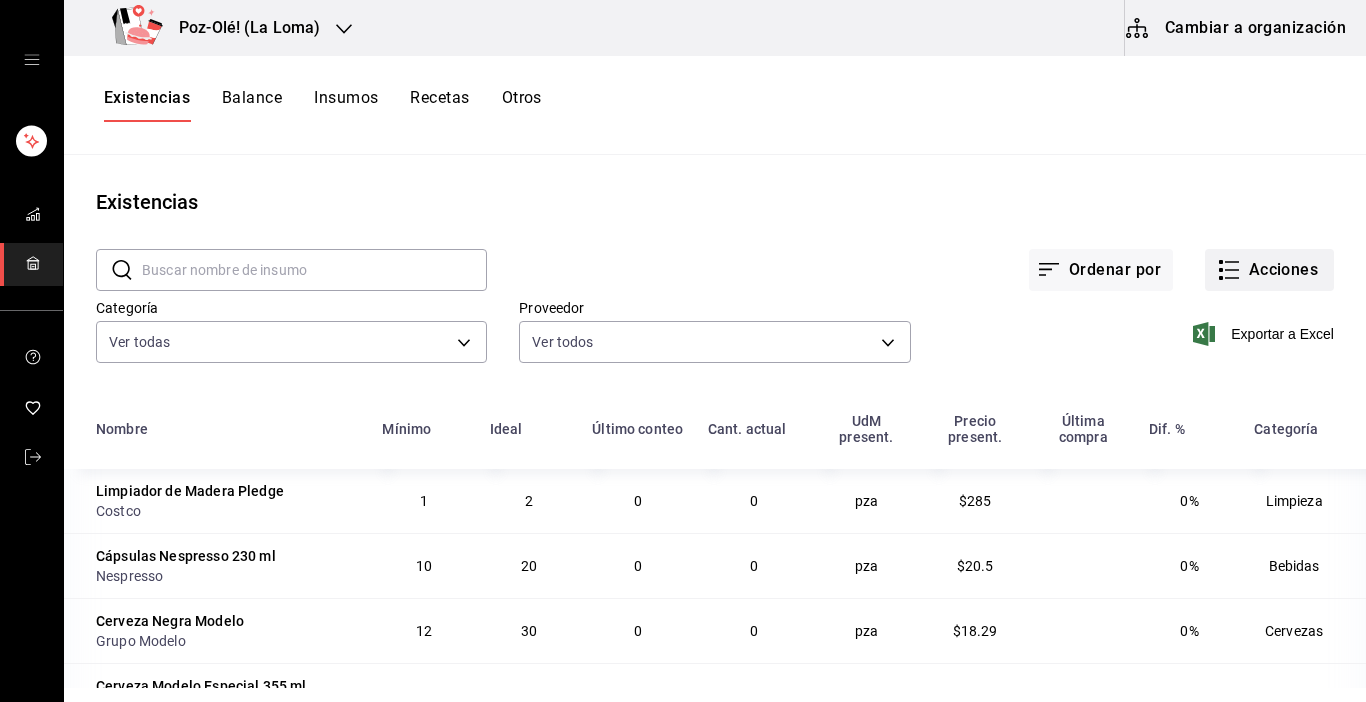 click on "Acciones" at bounding box center [1269, 270] 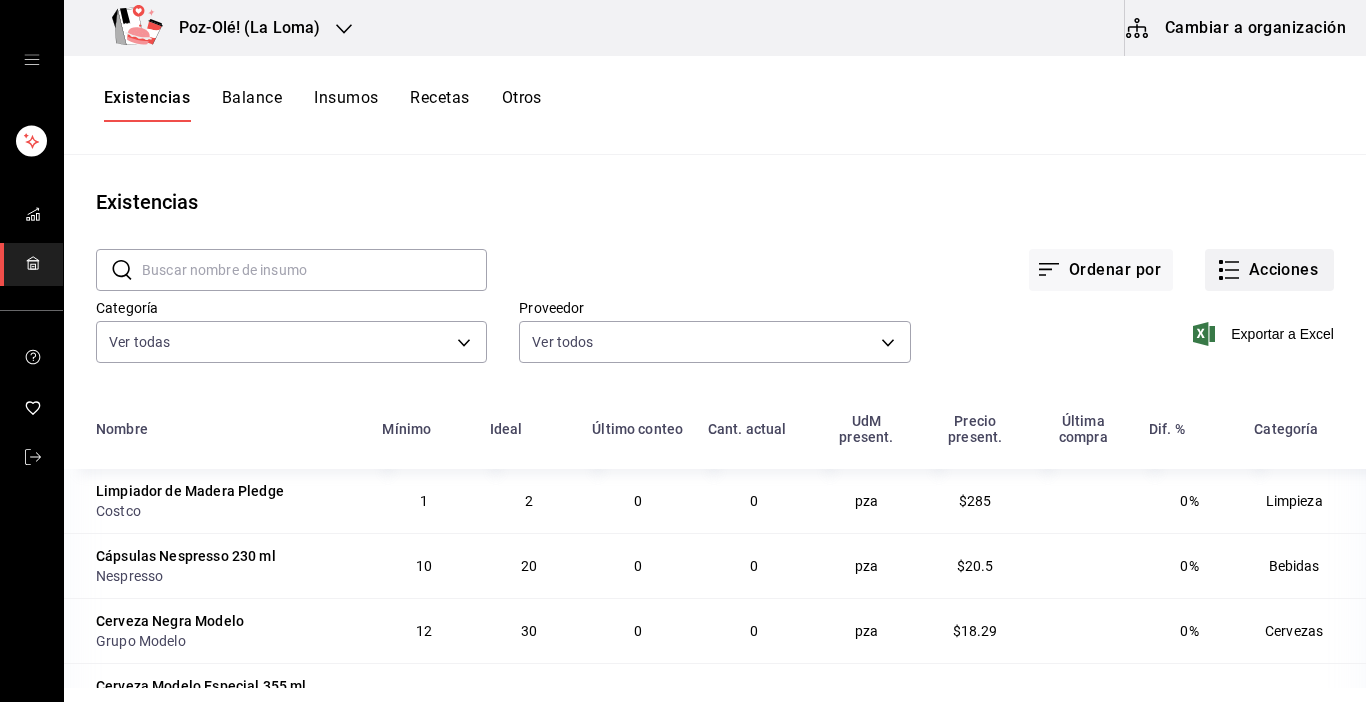 click on "Acciones" at bounding box center (1269, 270) 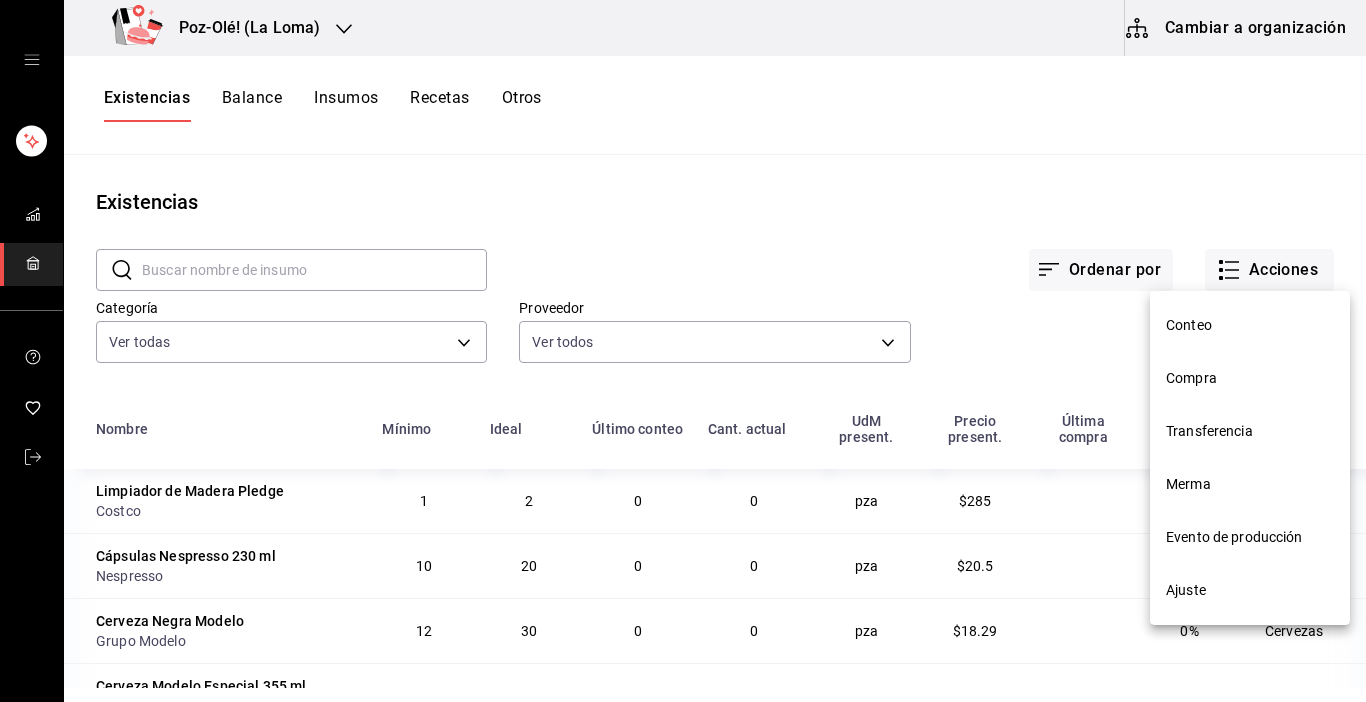 click on "Evento de producción" at bounding box center (1250, 537) 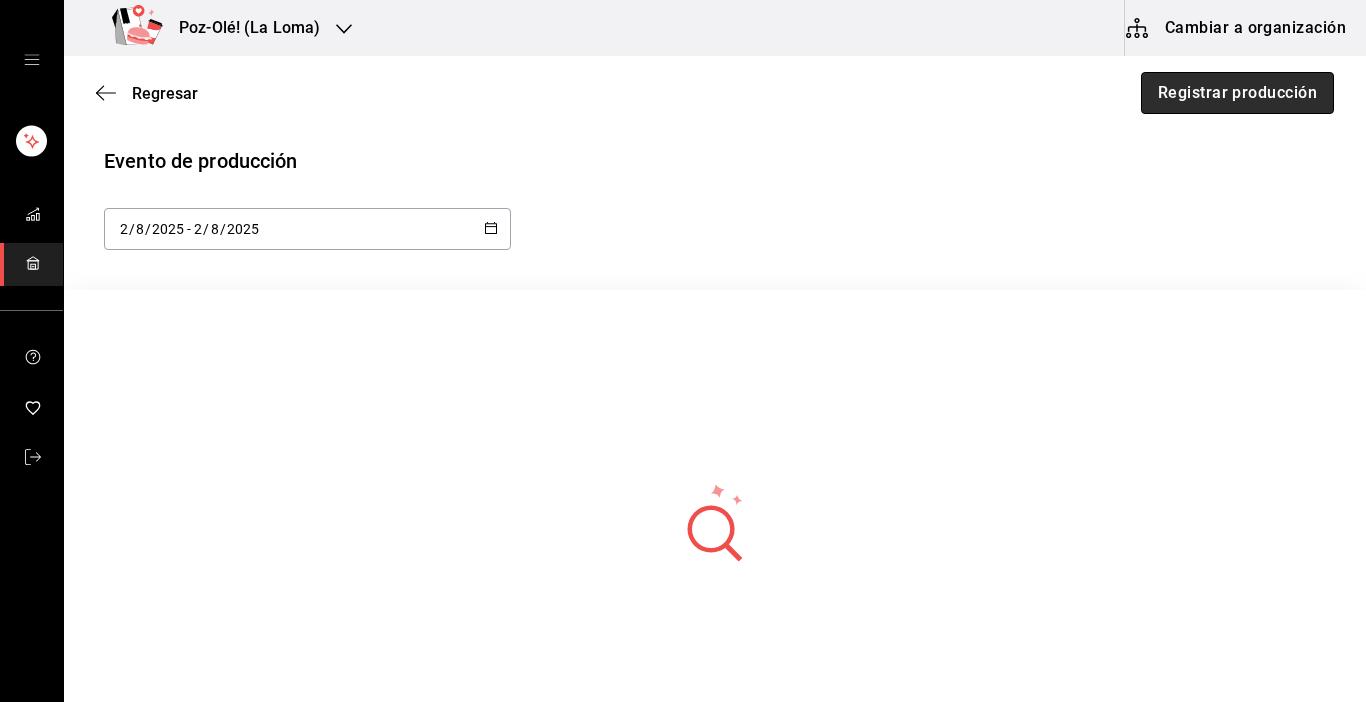 click on "Registrar producción" at bounding box center (1237, 93) 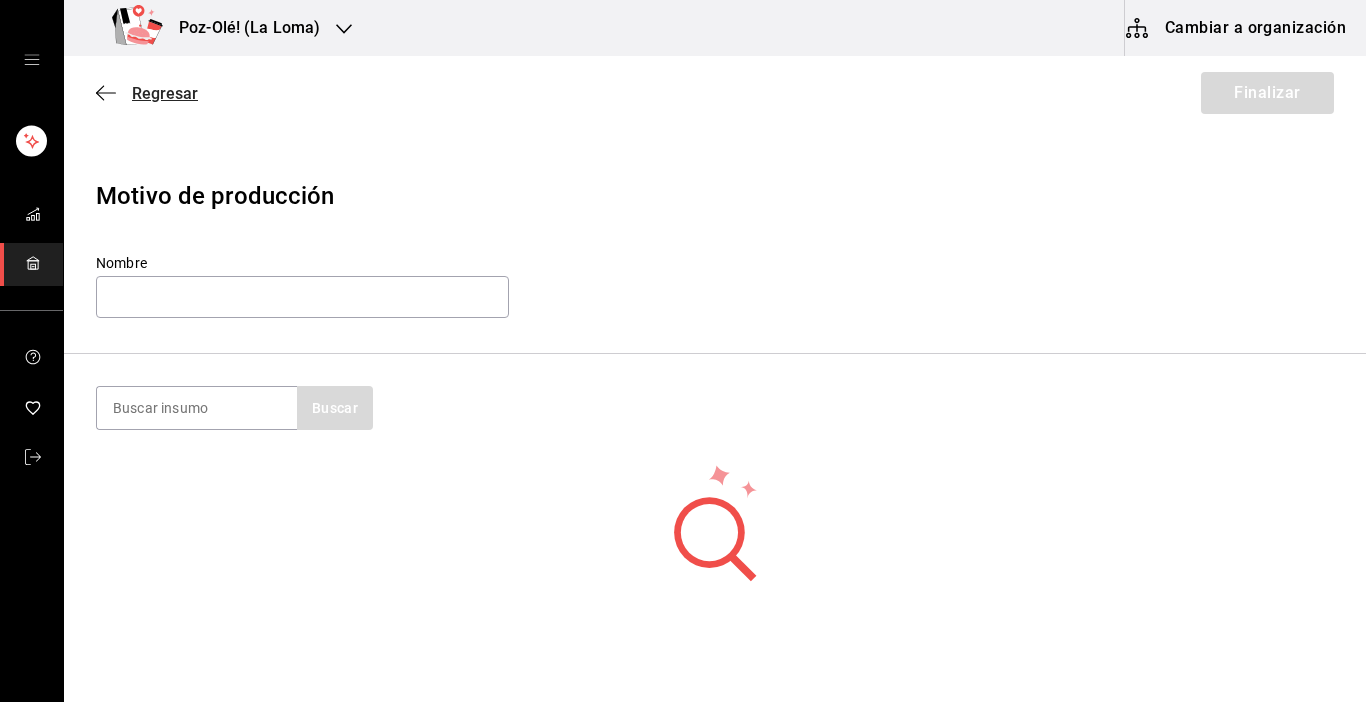 click 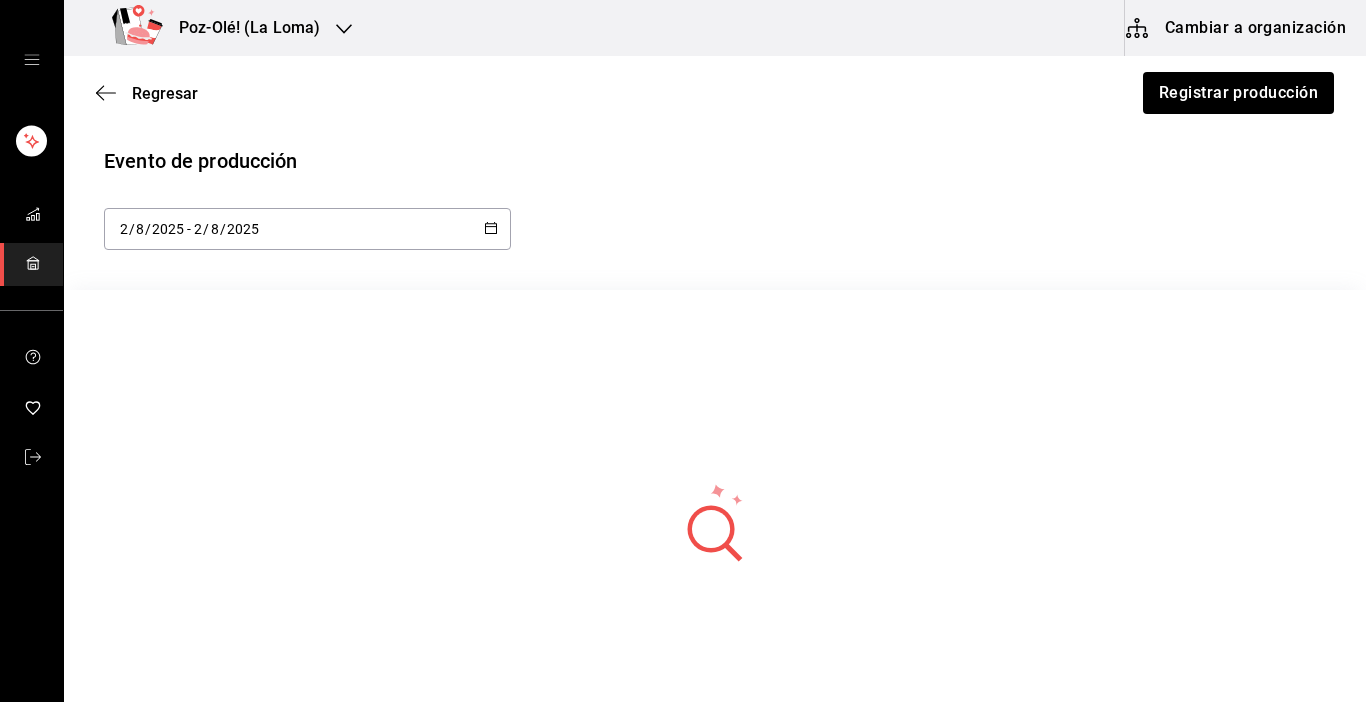 click on "Cambiar a organización" at bounding box center [1237, 28] 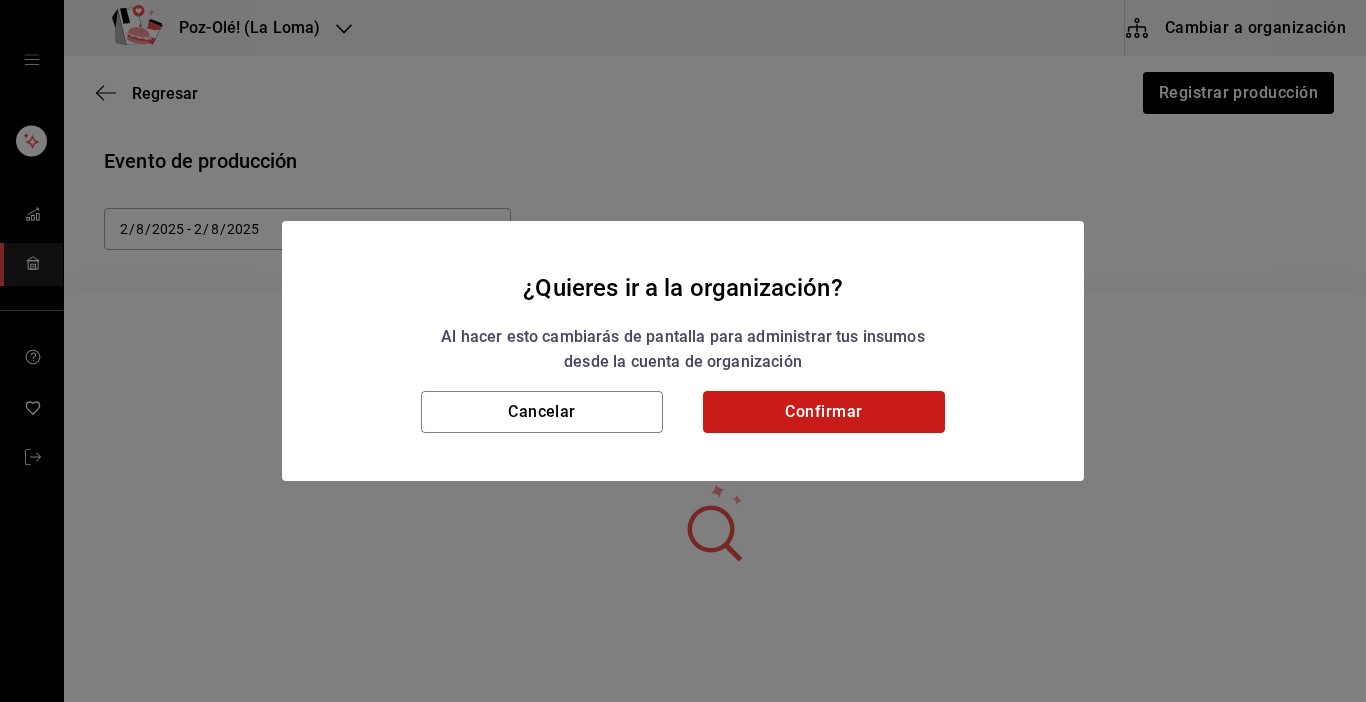 click on "Confirmar" at bounding box center (824, 412) 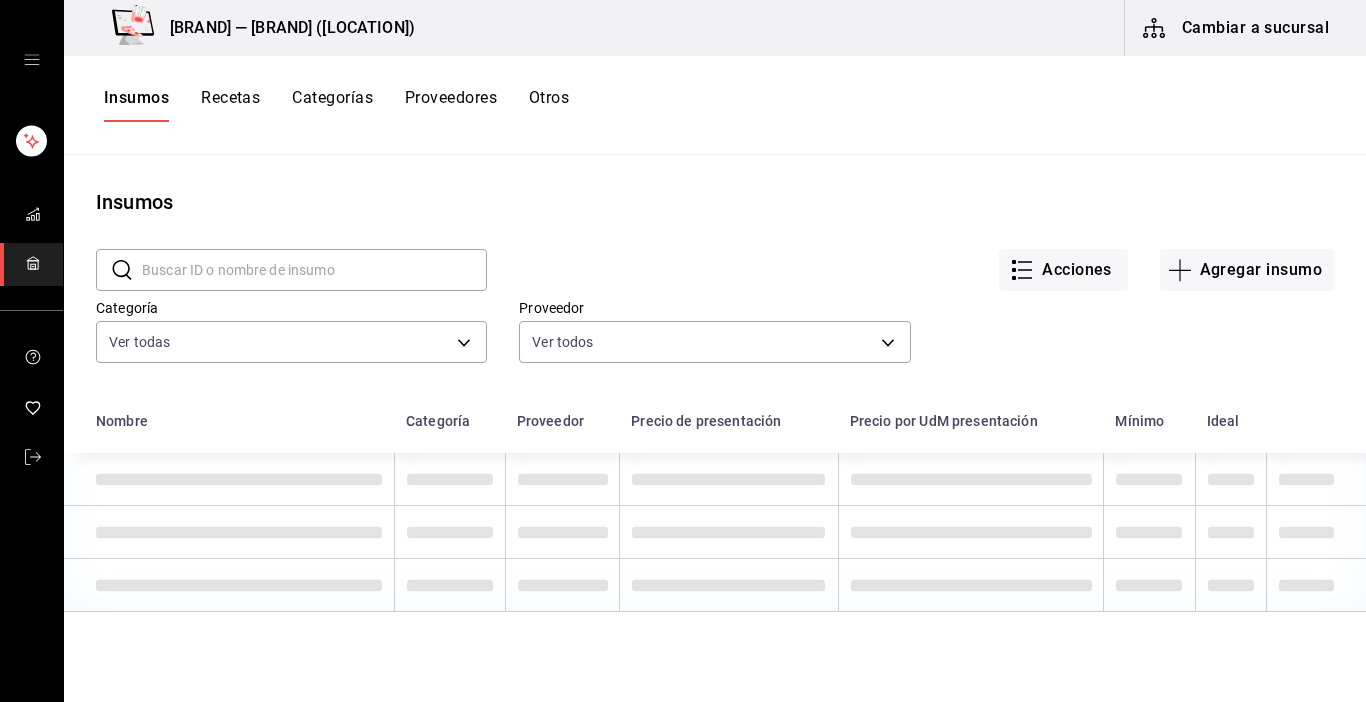 click on "Otros" at bounding box center (549, 105) 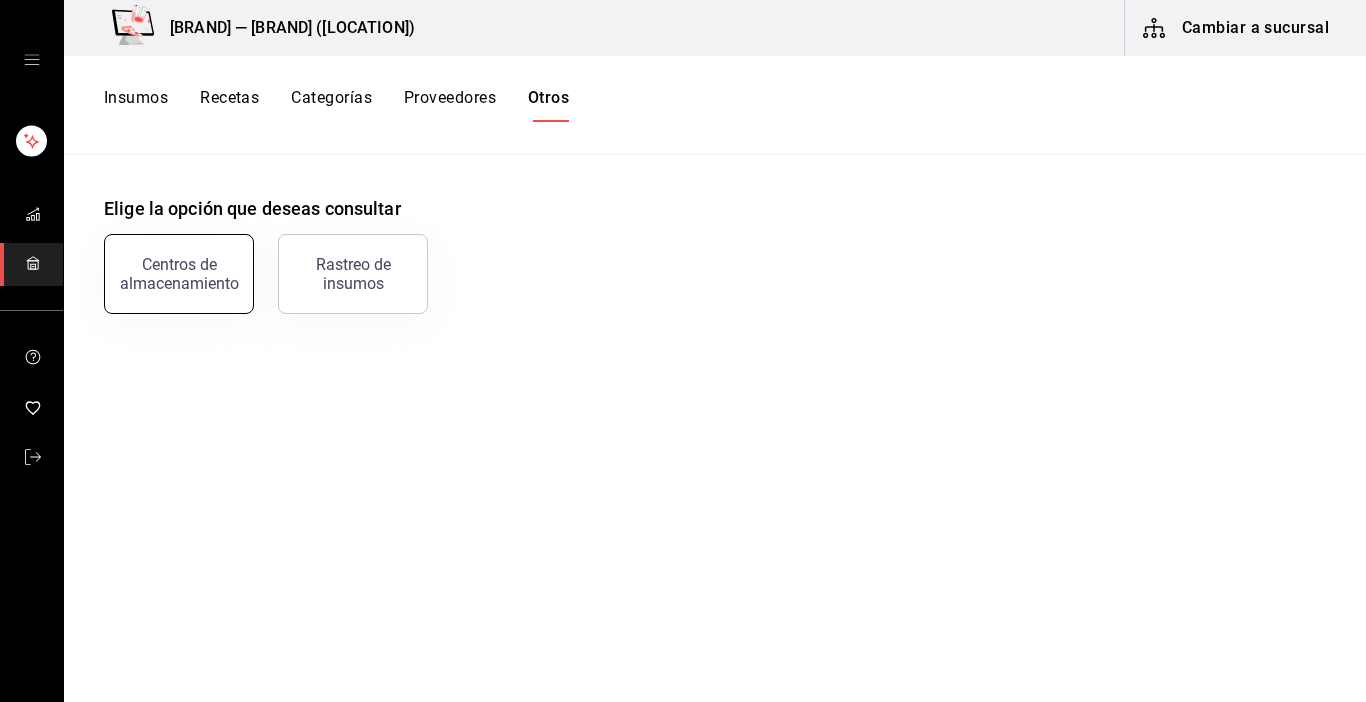 click on "Centros de almacenamiento" at bounding box center (179, 274) 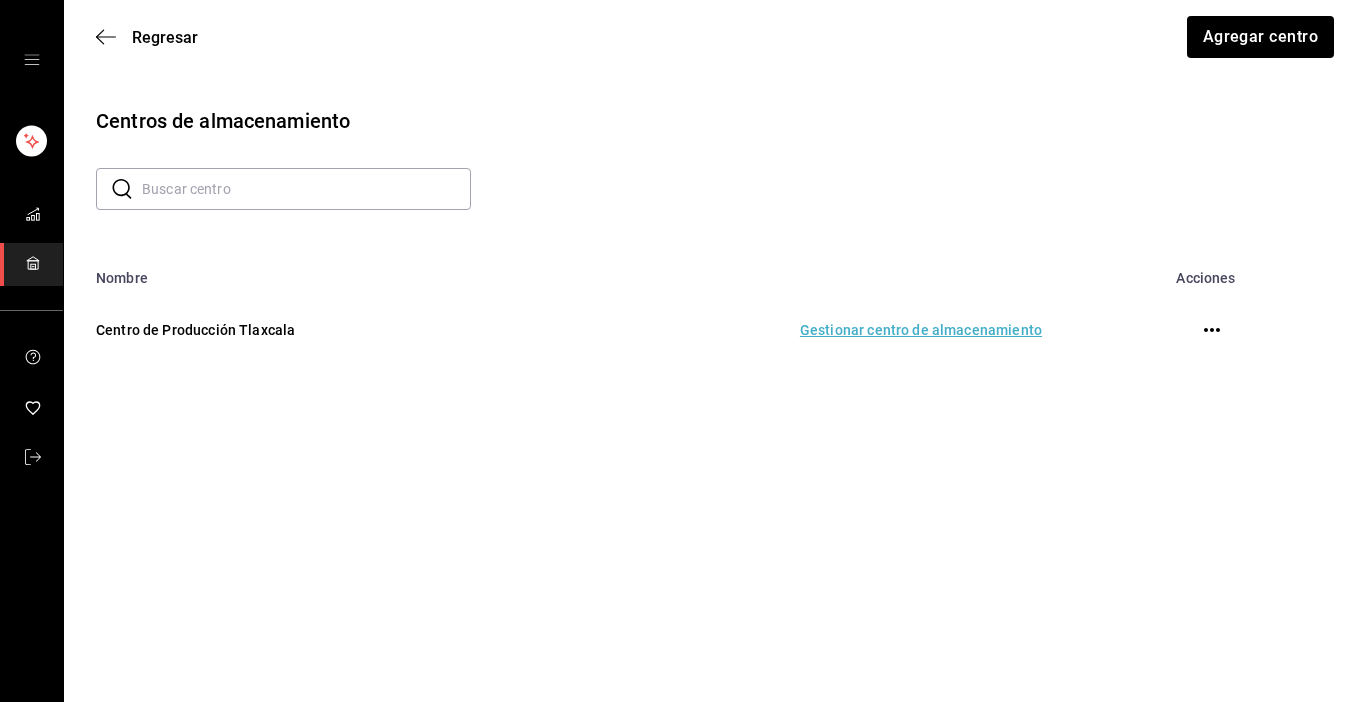 click on "Gestionar centro de almacenamiento" at bounding box center (799, 330) 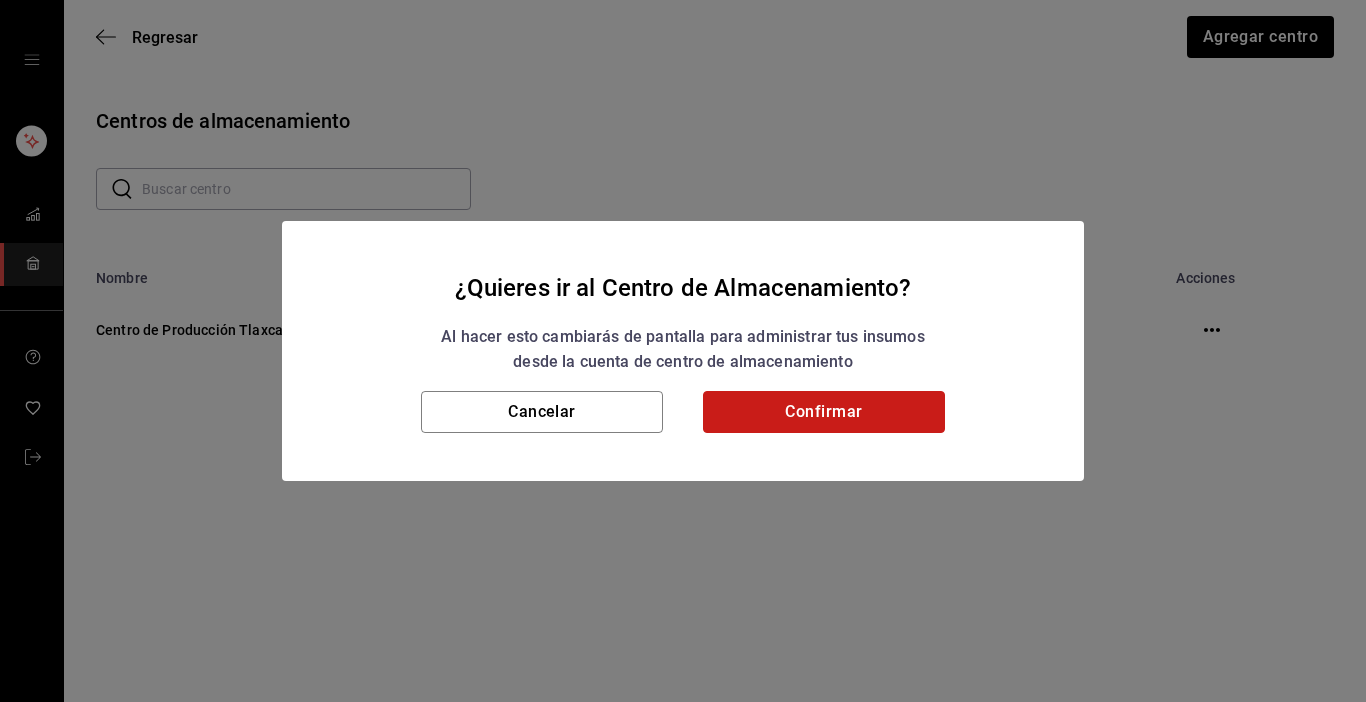 click on "Confirmar" at bounding box center (824, 412) 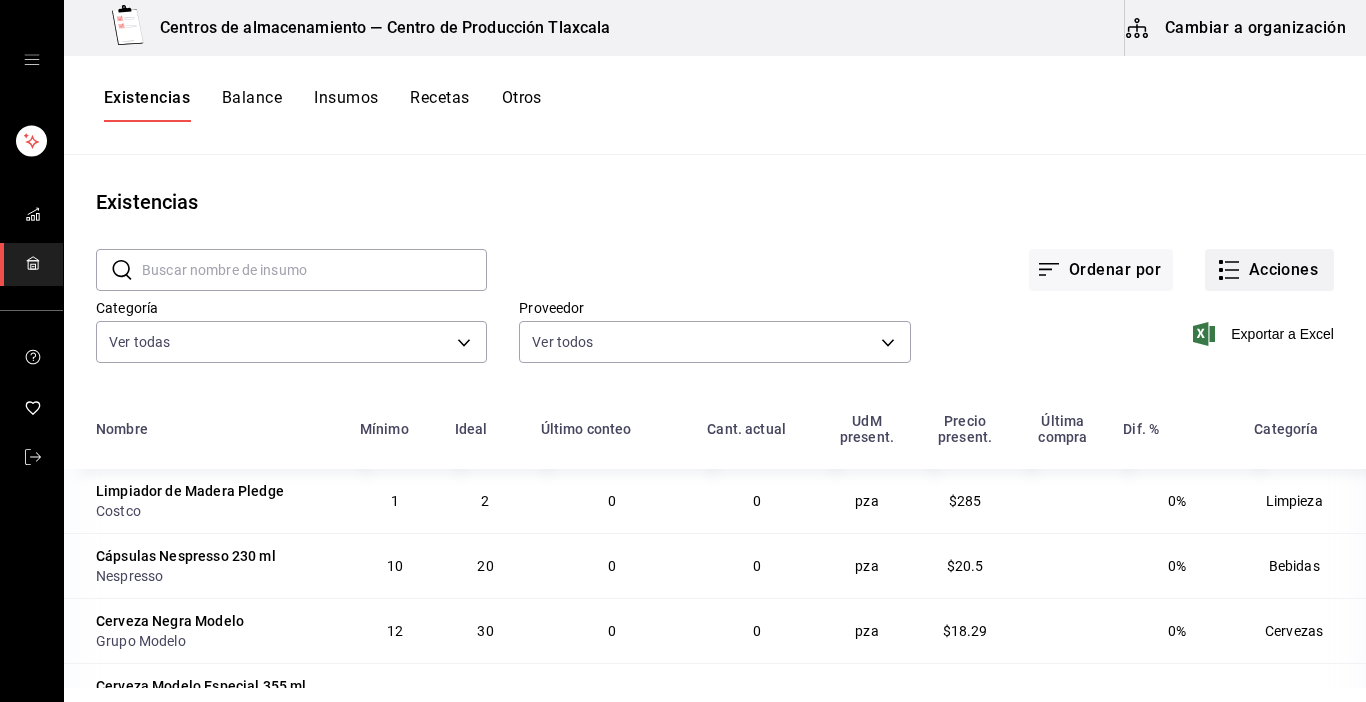 click 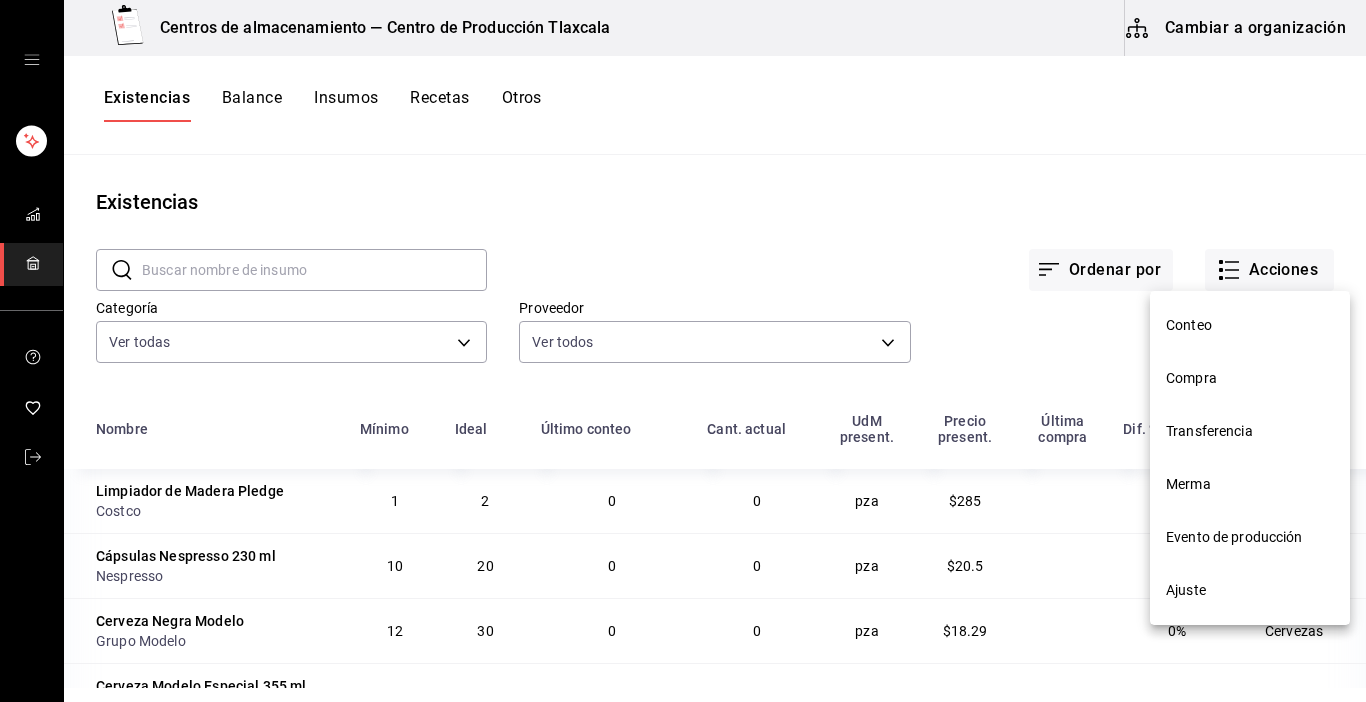 click on "Evento de producción" at bounding box center [1250, 537] 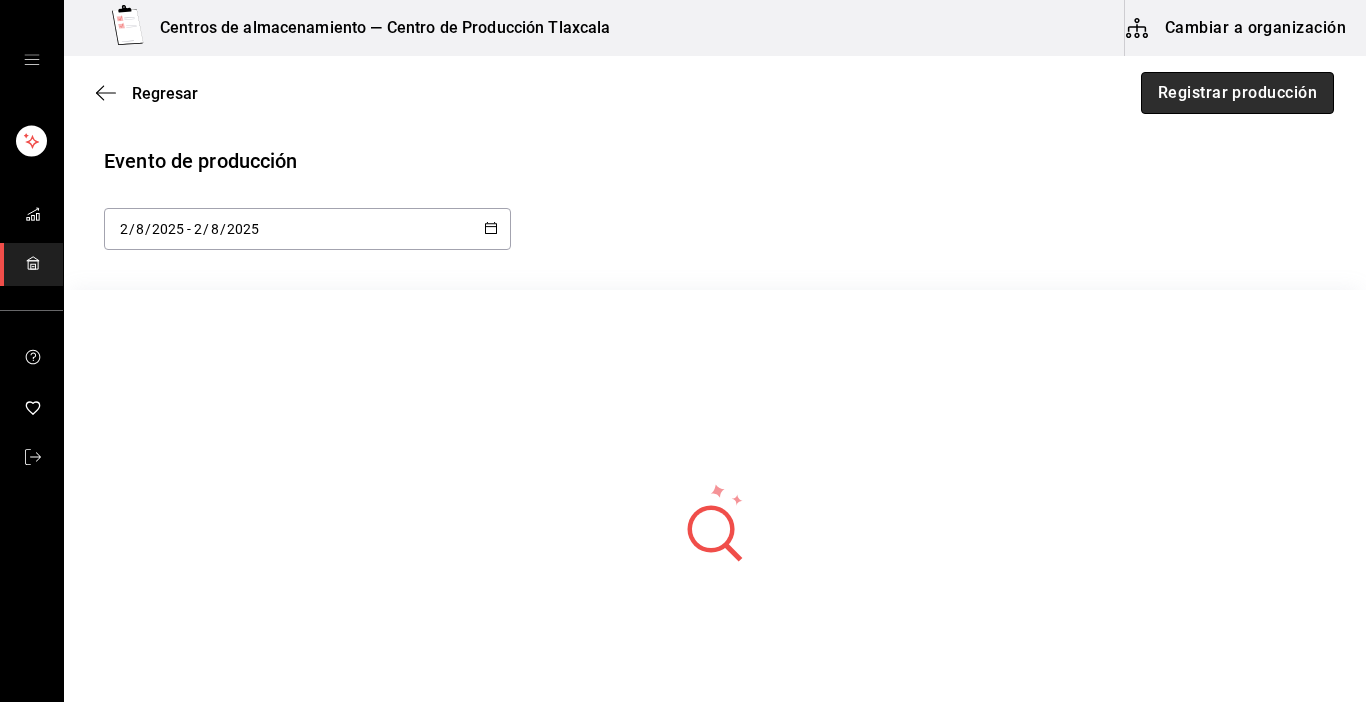 click on "Registrar producción" at bounding box center (1237, 93) 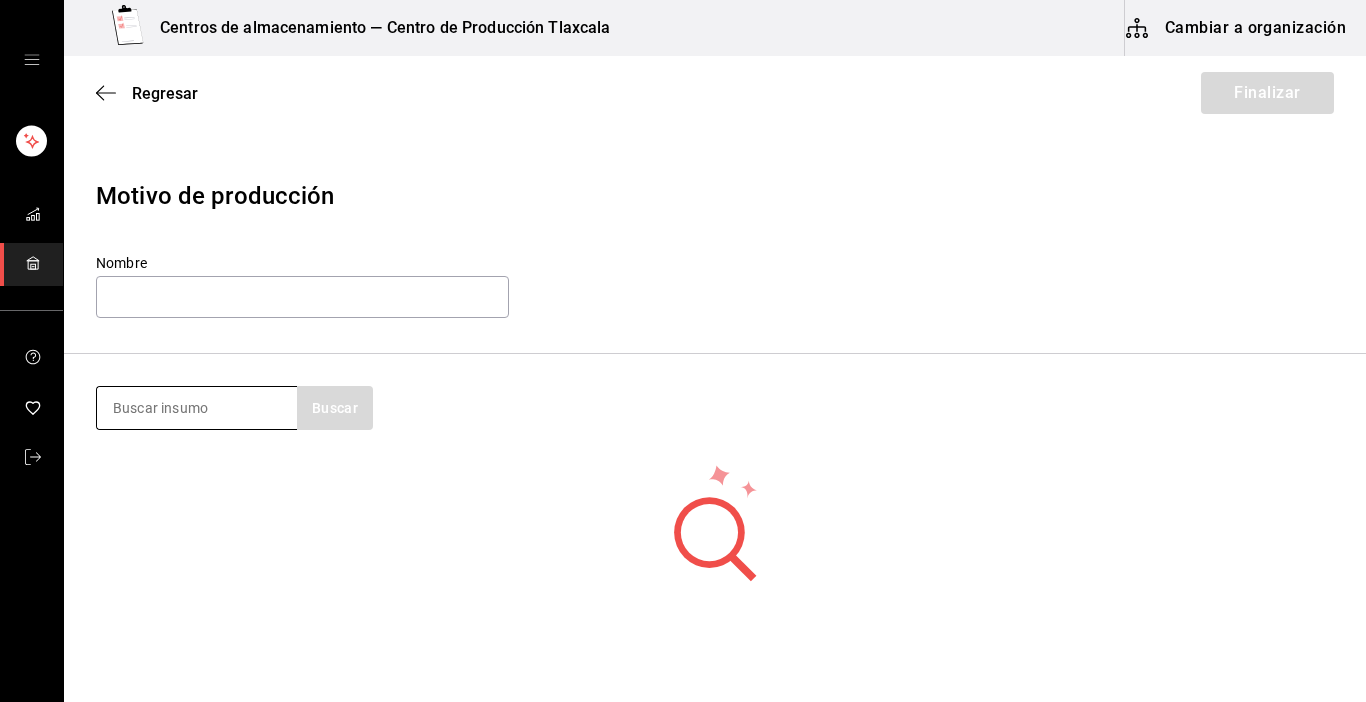 click at bounding box center (197, 408) 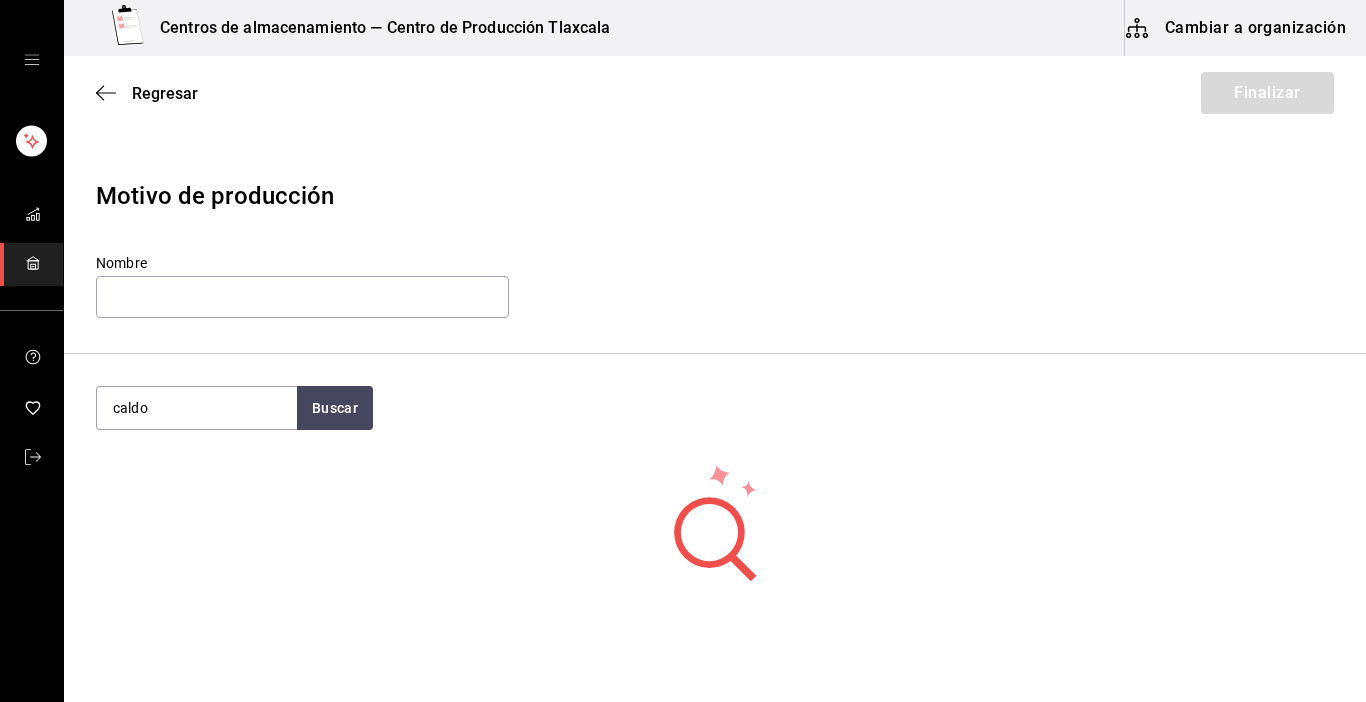 type on "caldo" 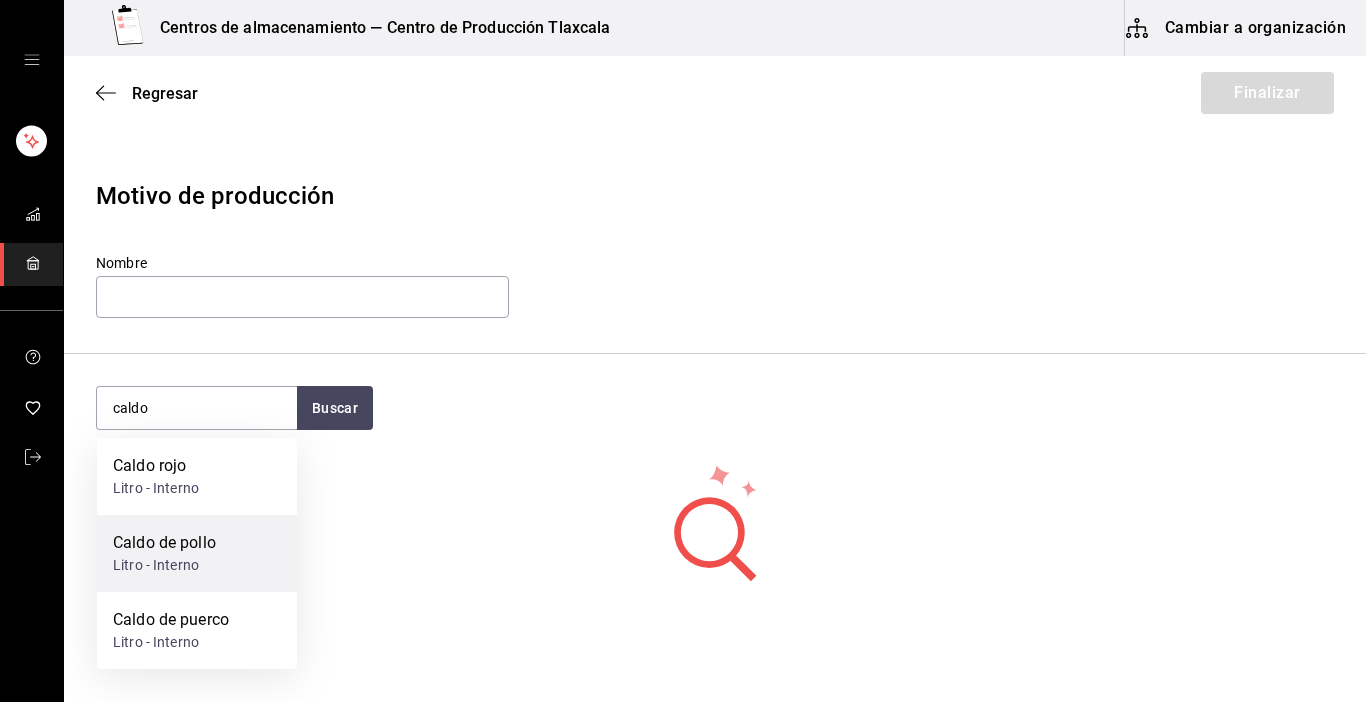 click on "Caldo de pollo" at bounding box center [164, 543] 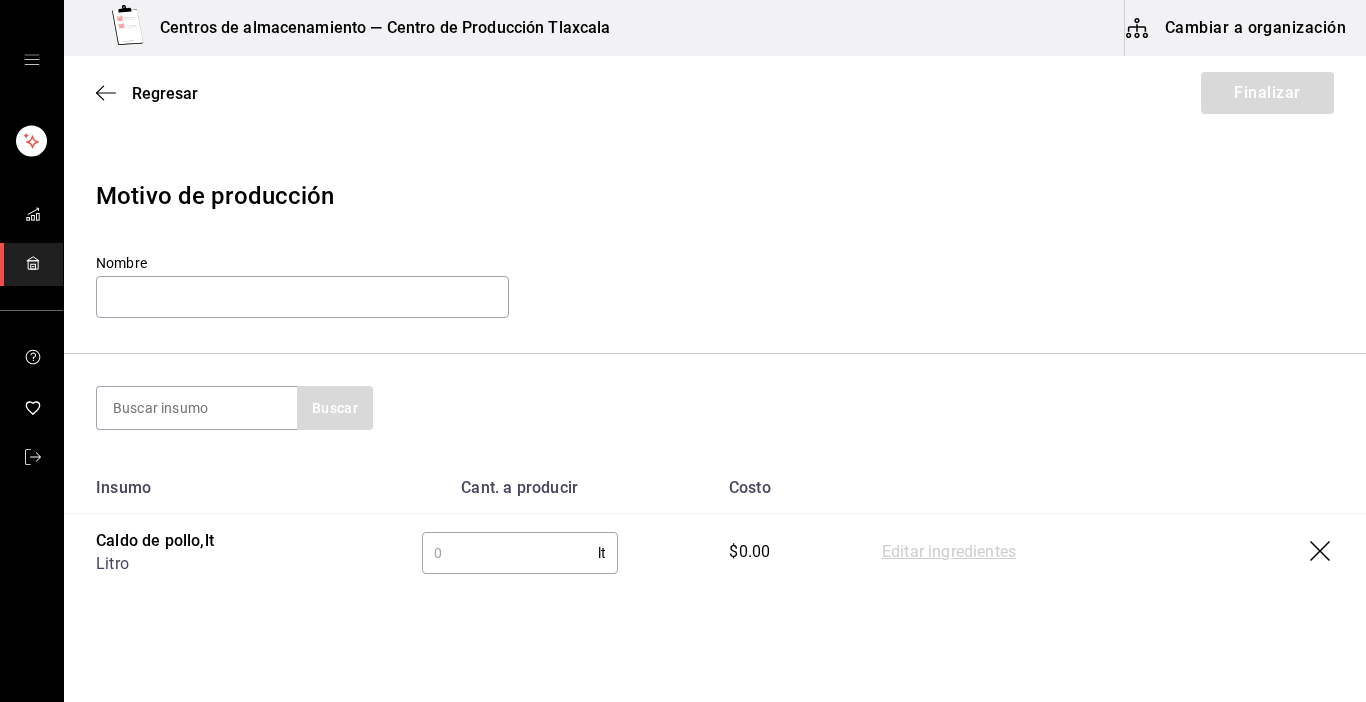 click at bounding box center [510, 553] 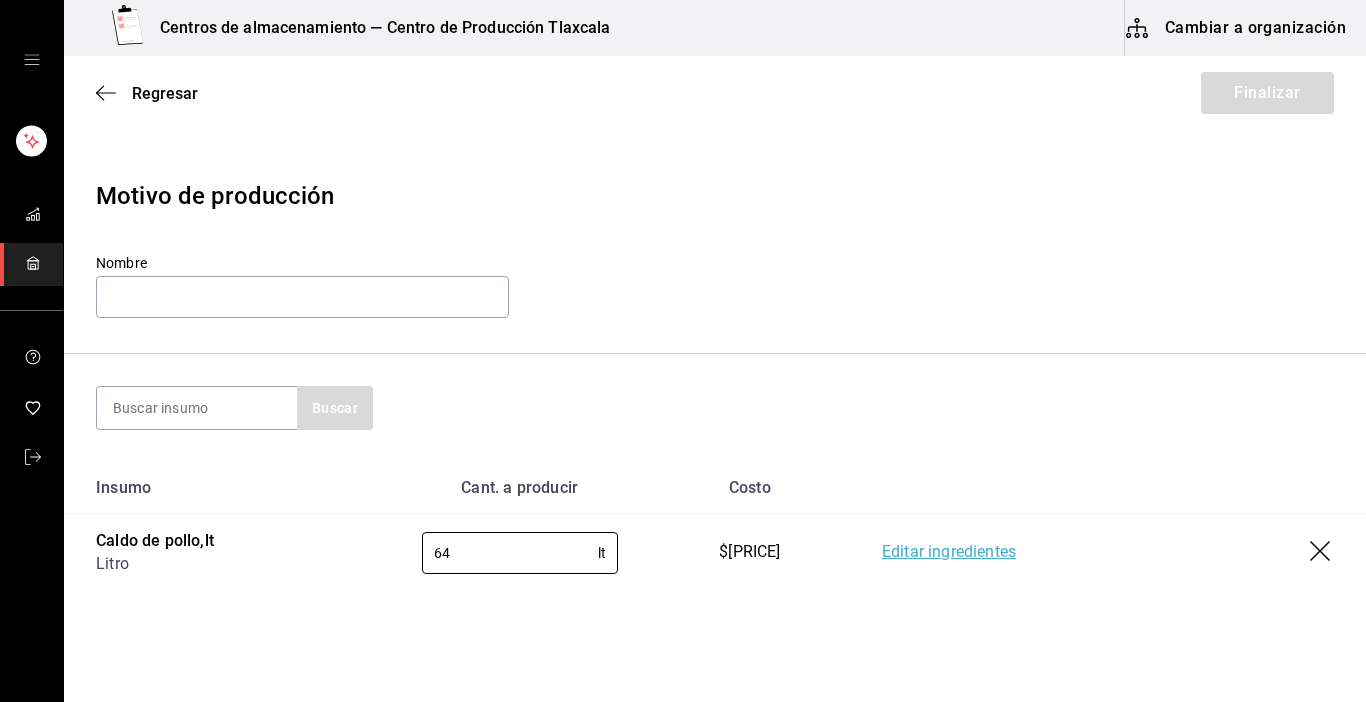 type on "64" 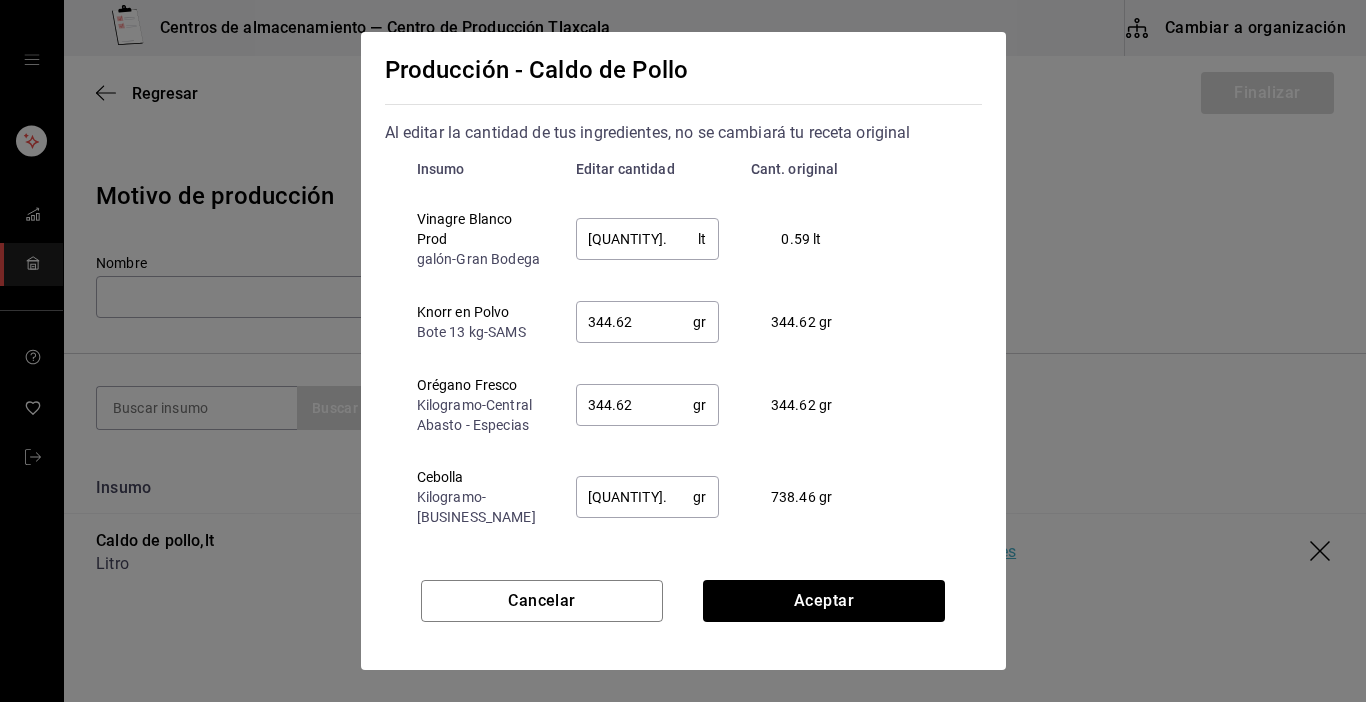 click on "[QUANTITY]." at bounding box center [637, 239] 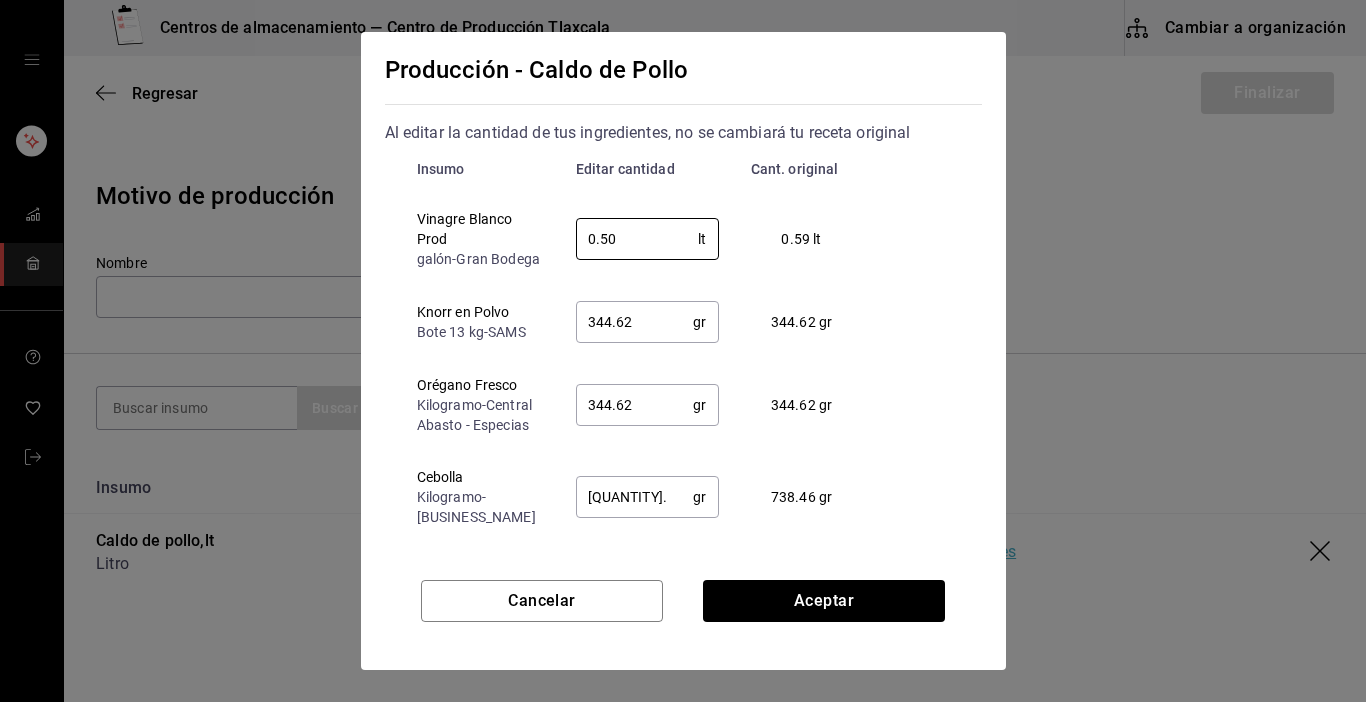 type on "0.50" 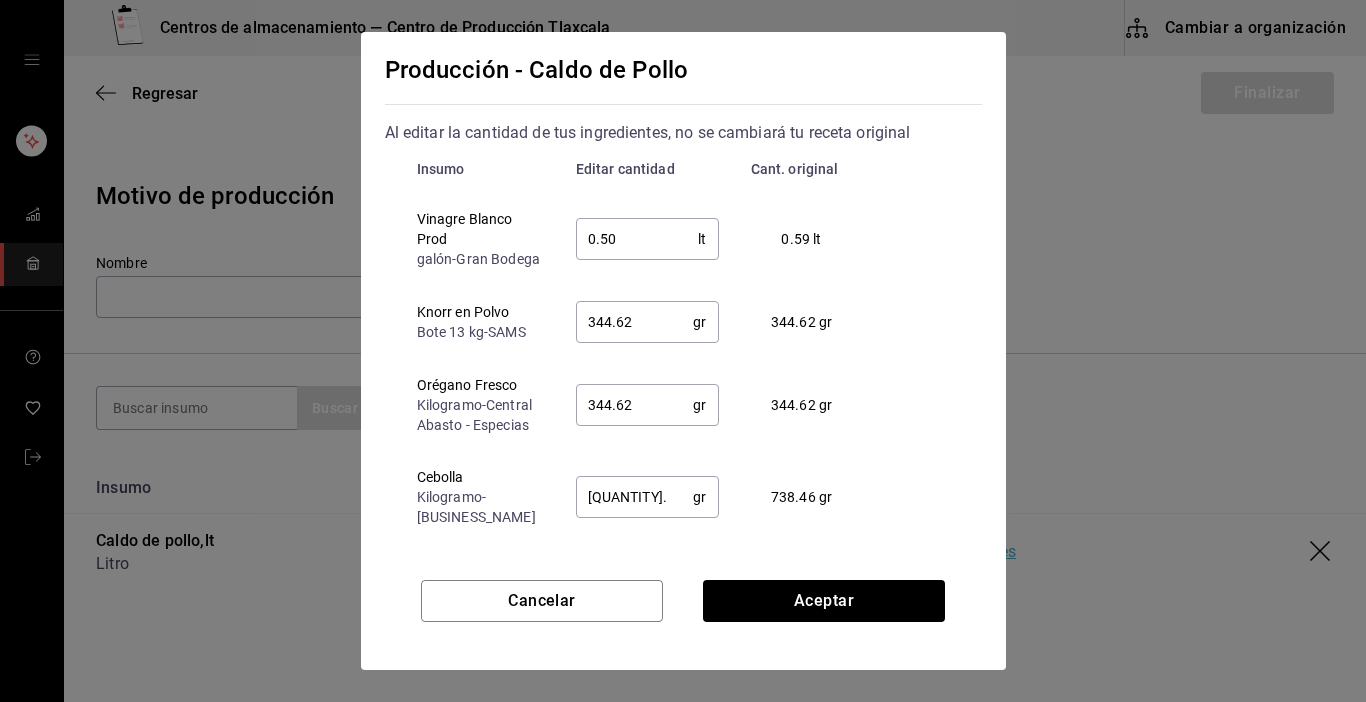 click on "344.62" at bounding box center (635, 322) 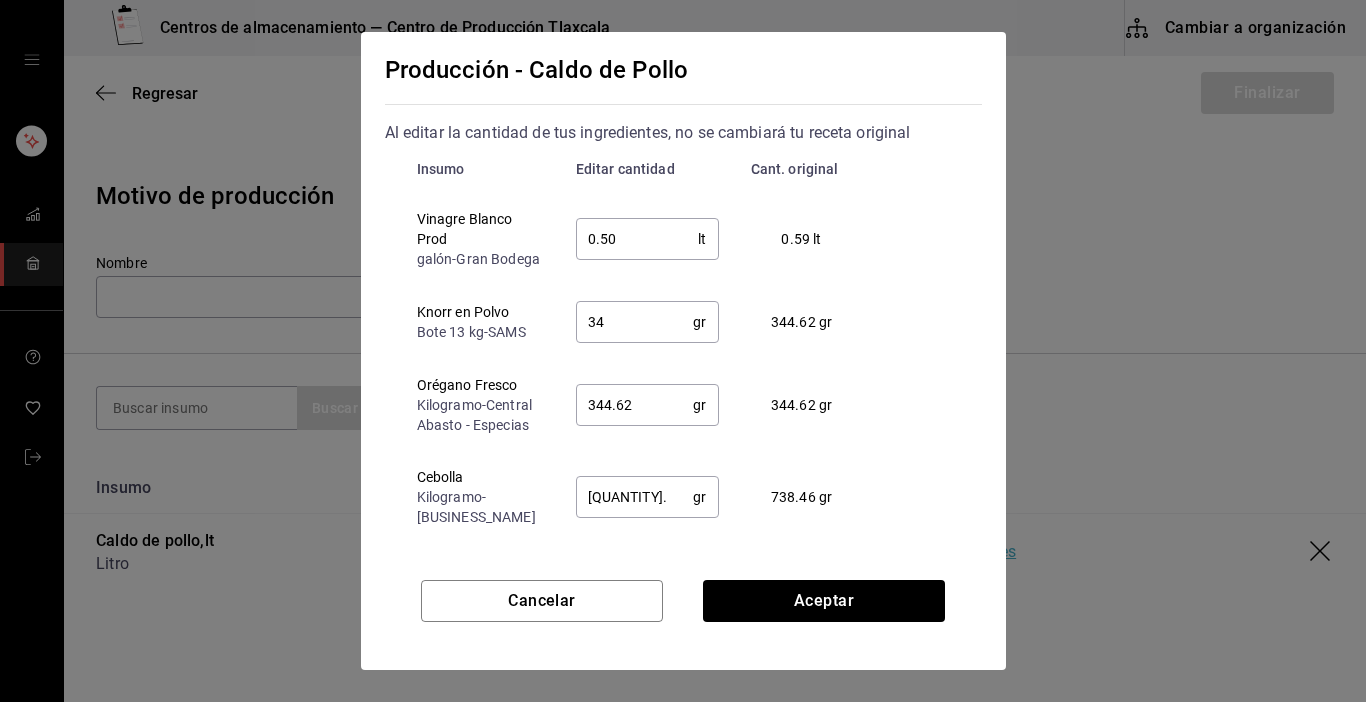 type on "3" 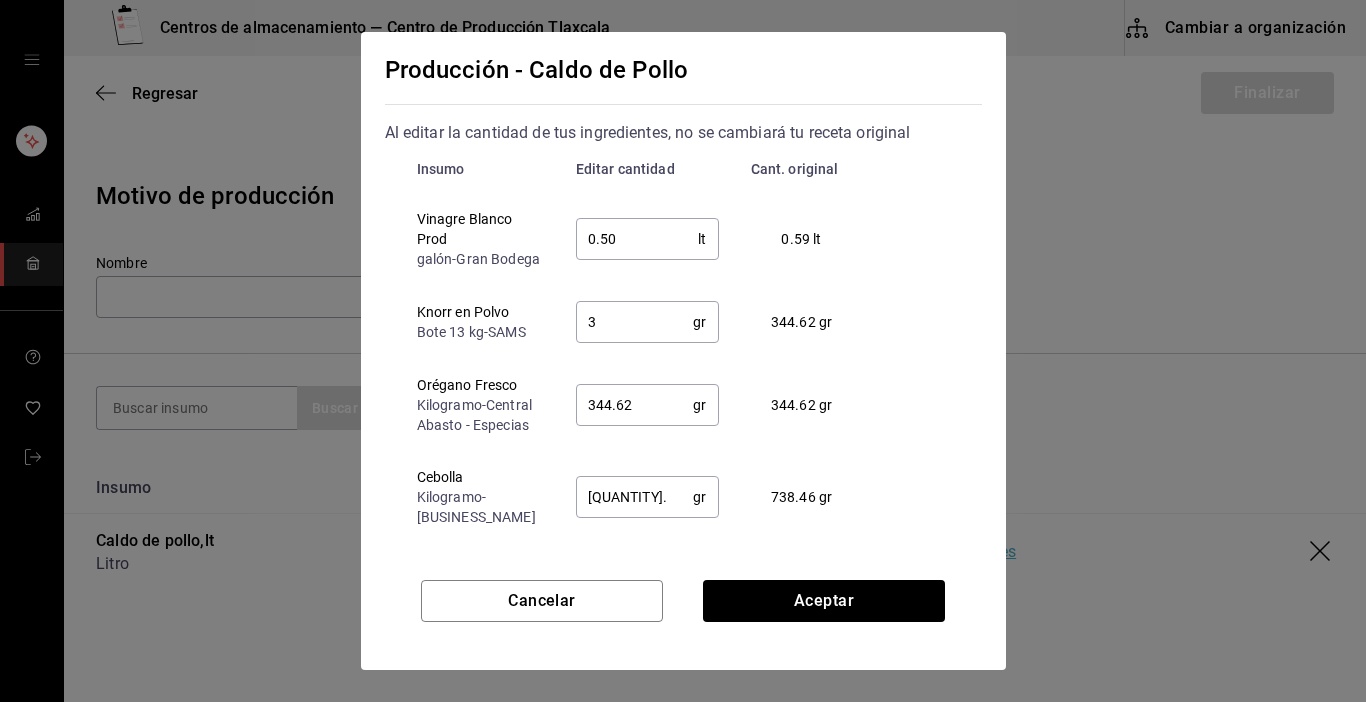 type 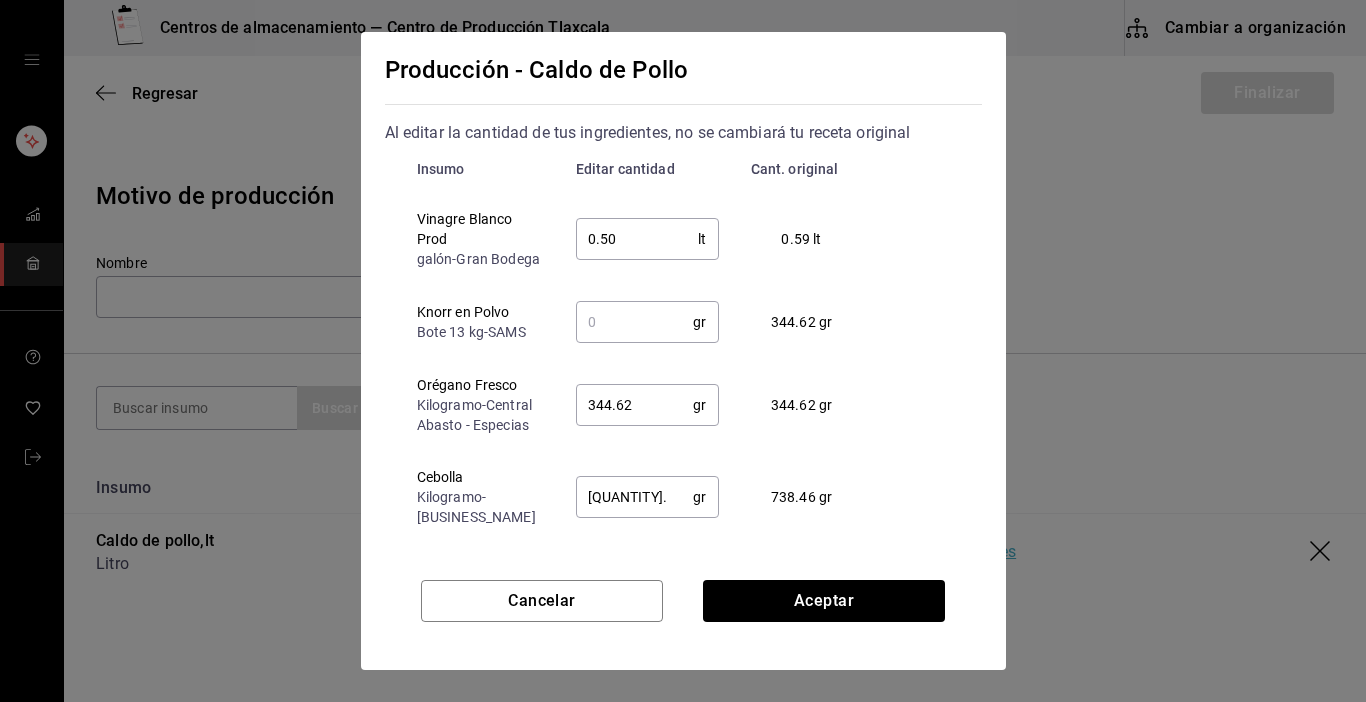 type on "0.5" 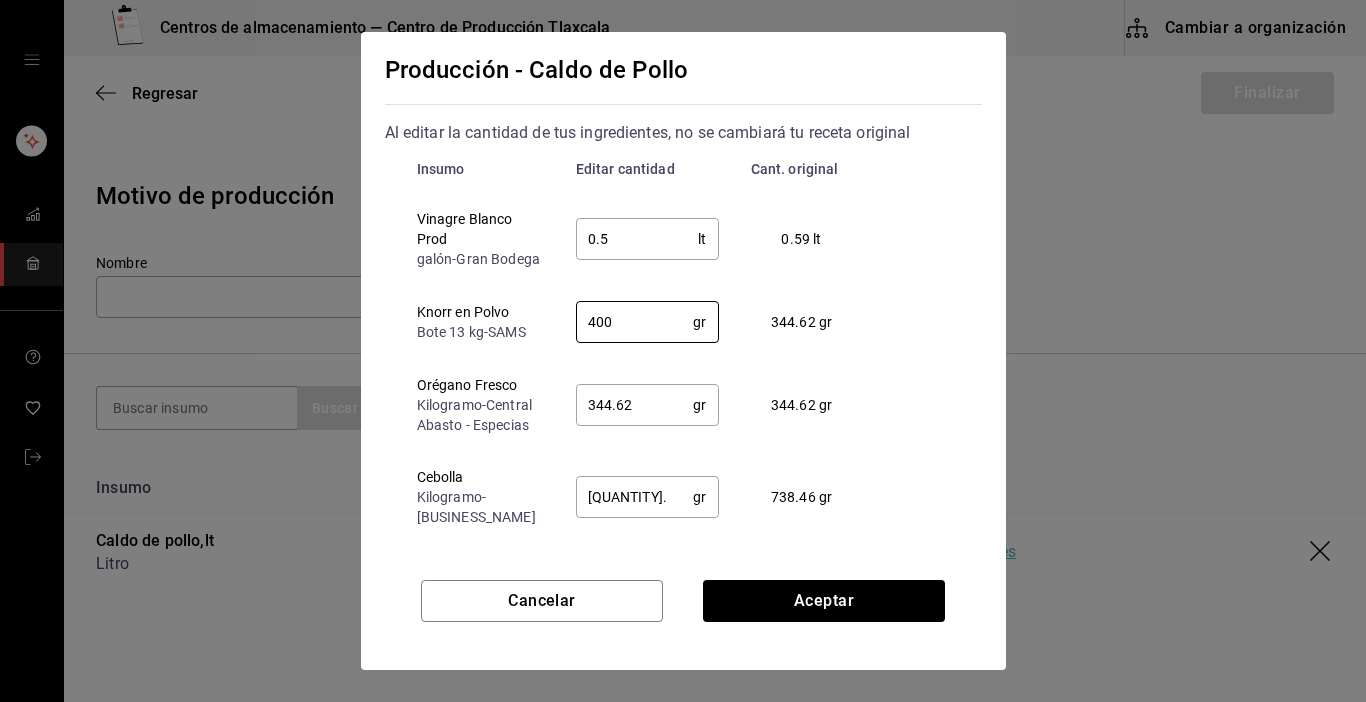 type on "400" 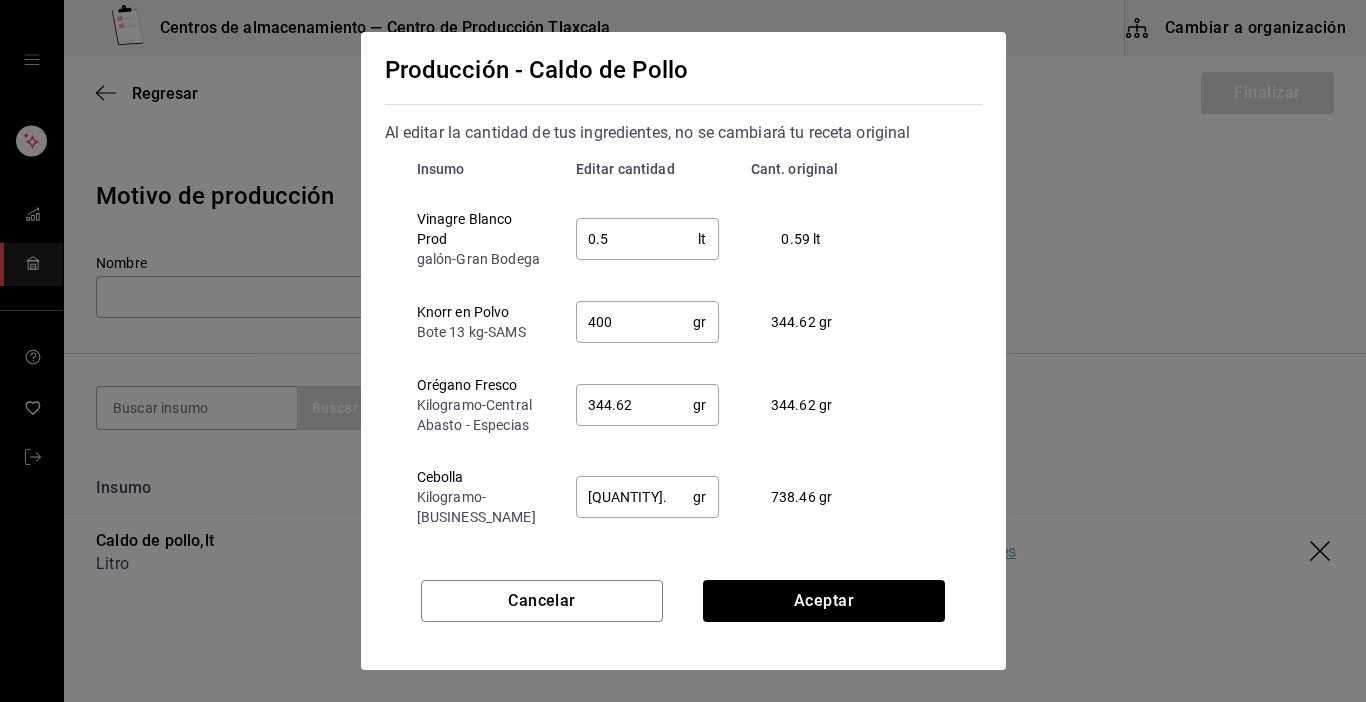 click on "344.62" at bounding box center [635, 405] 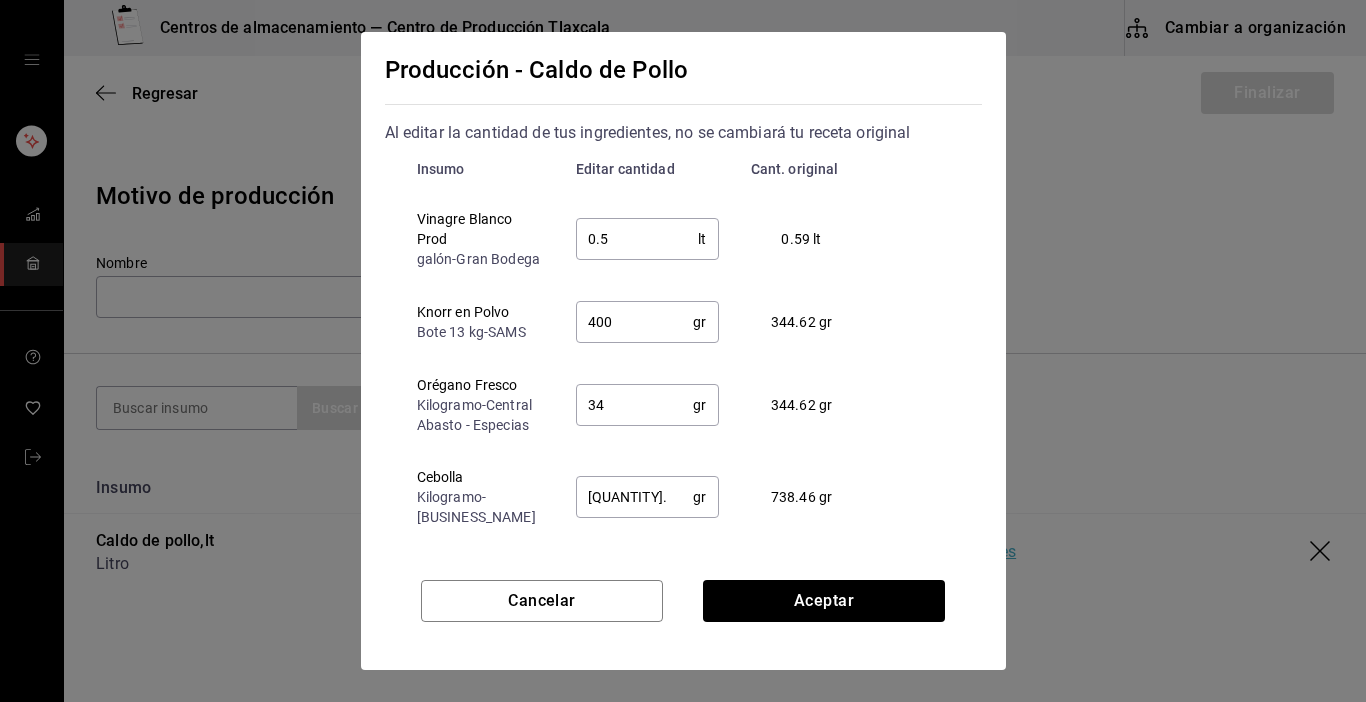 type on "3" 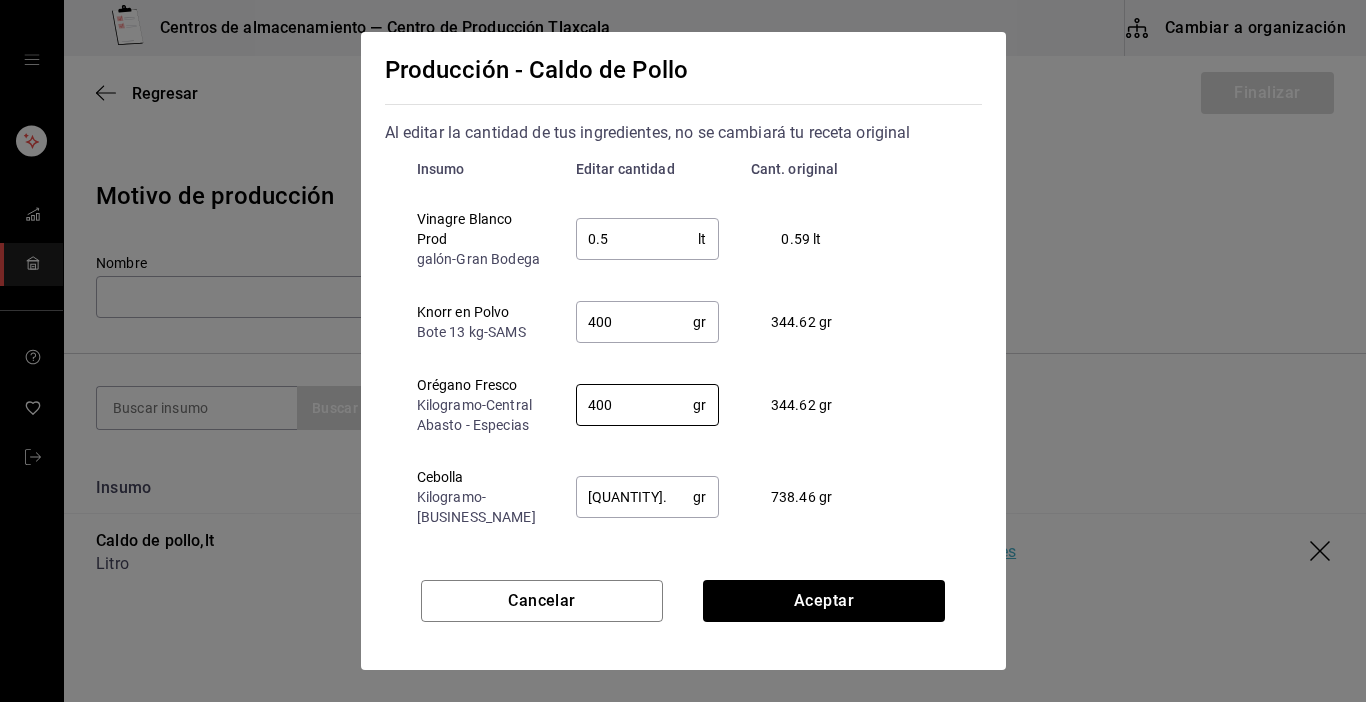 type on "400" 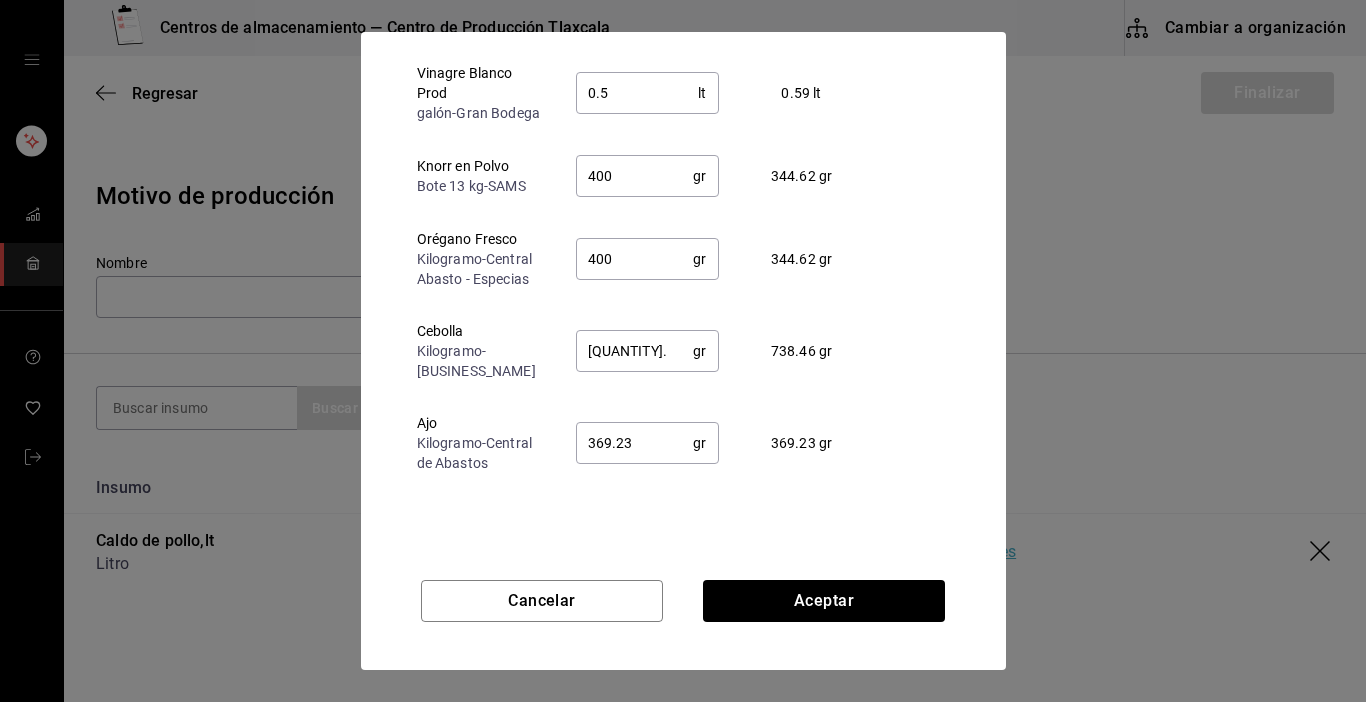 scroll, scrollTop: 152, scrollLeft: 0, axis: vertical 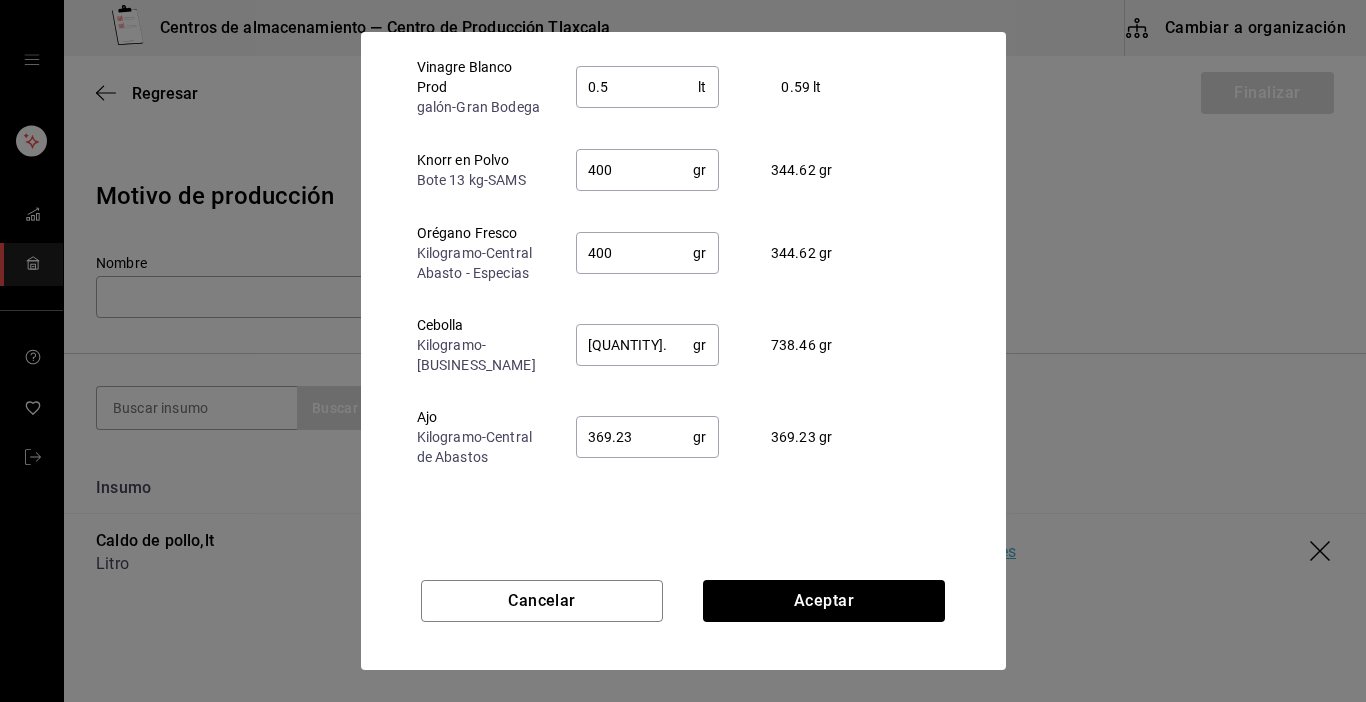 click on "[QUANTITY]." at bounding box center [635, 345] 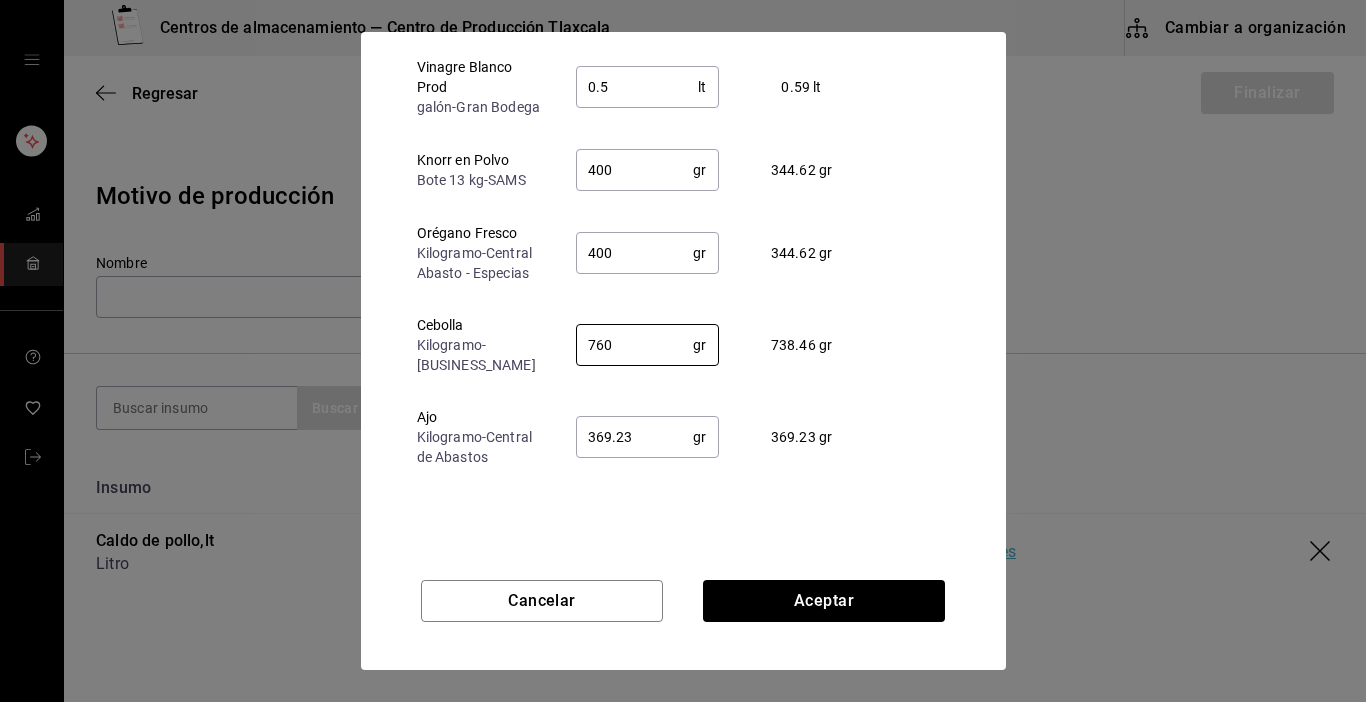 type on "760" 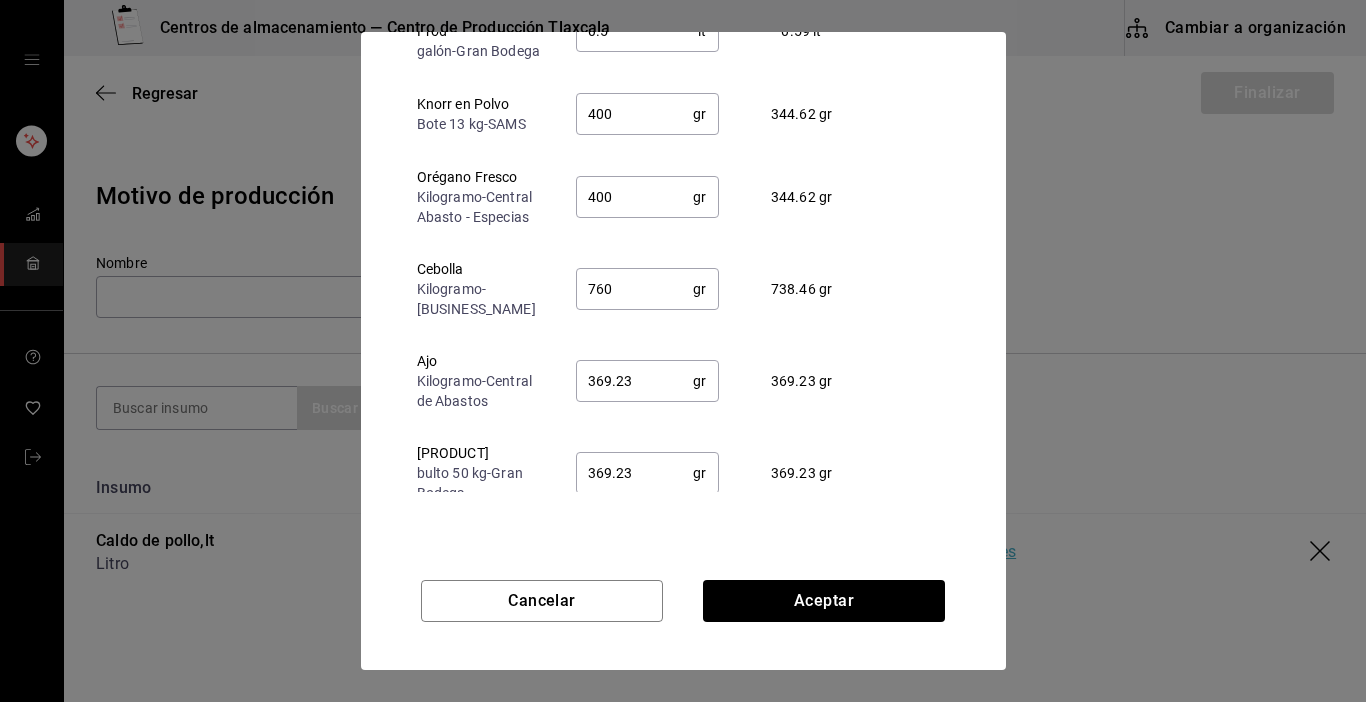 scroll, scrollTop: 120, scrollLeft: 0, axis: vertical 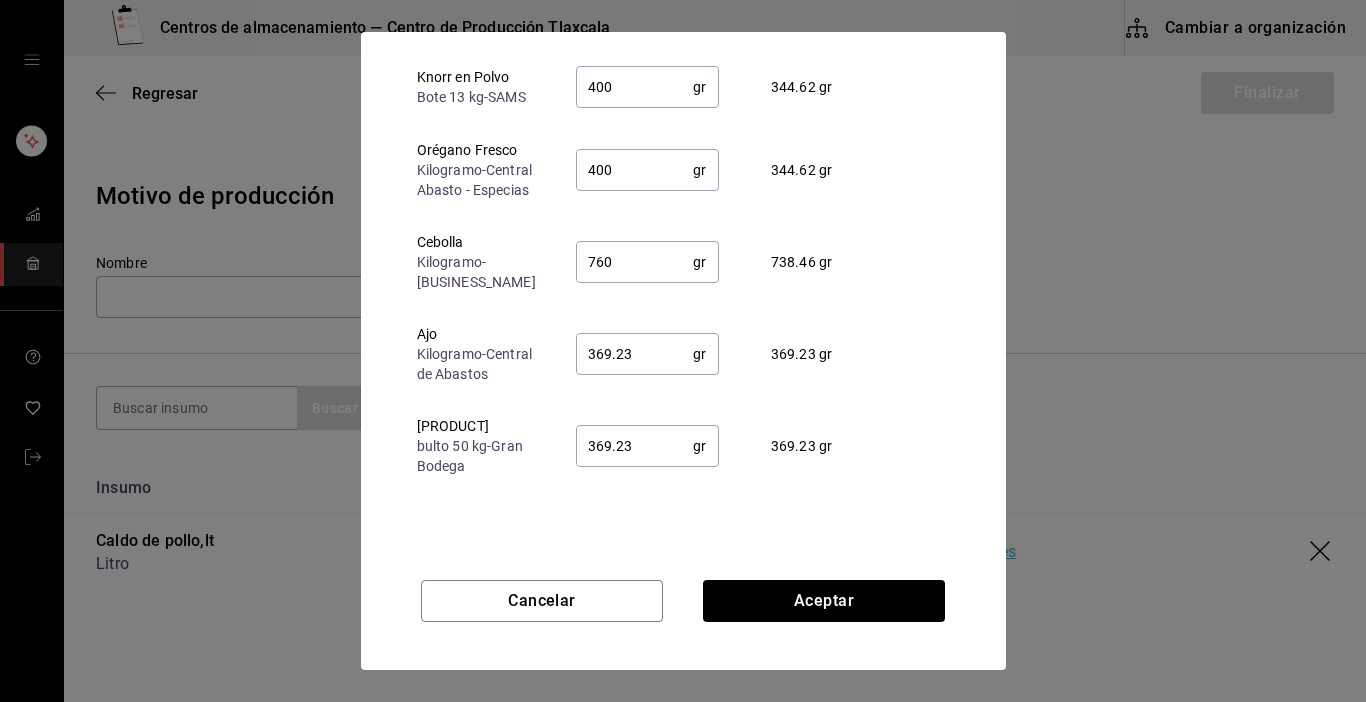 click on "369.23" at bounding box center [635, 354] 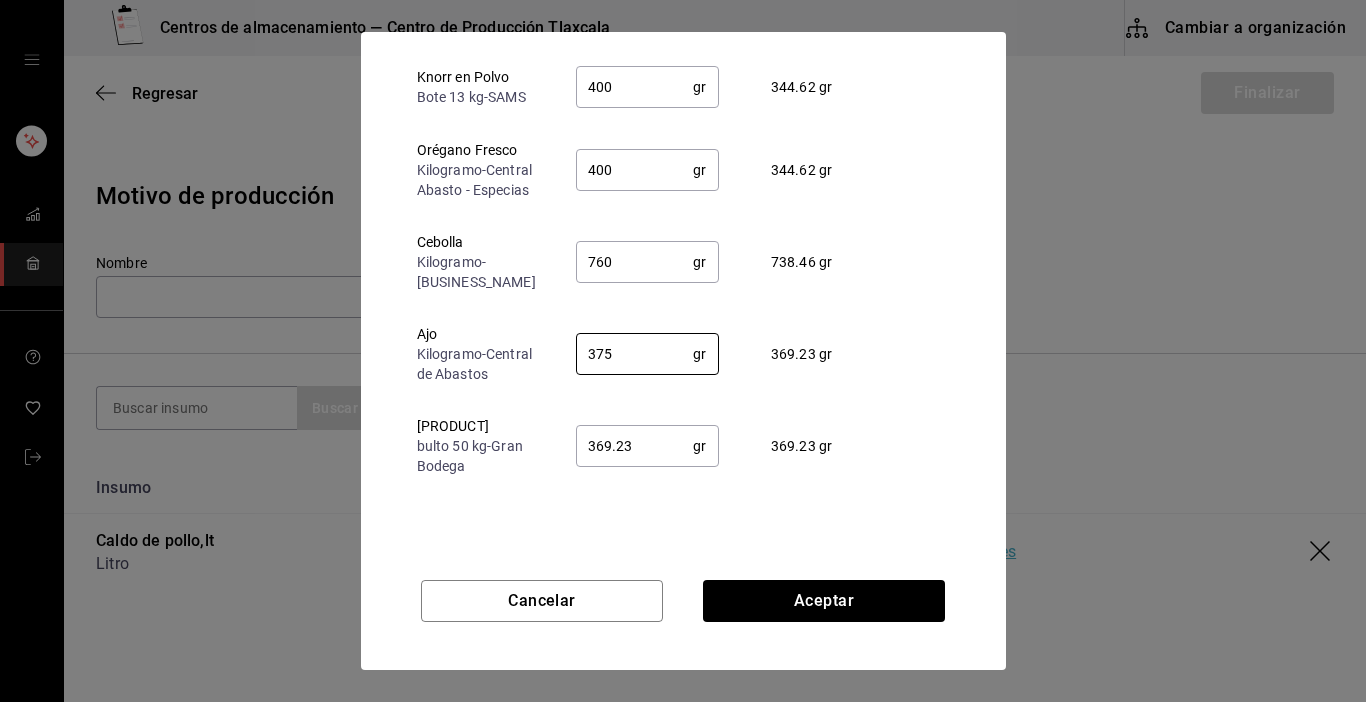 type on "375" 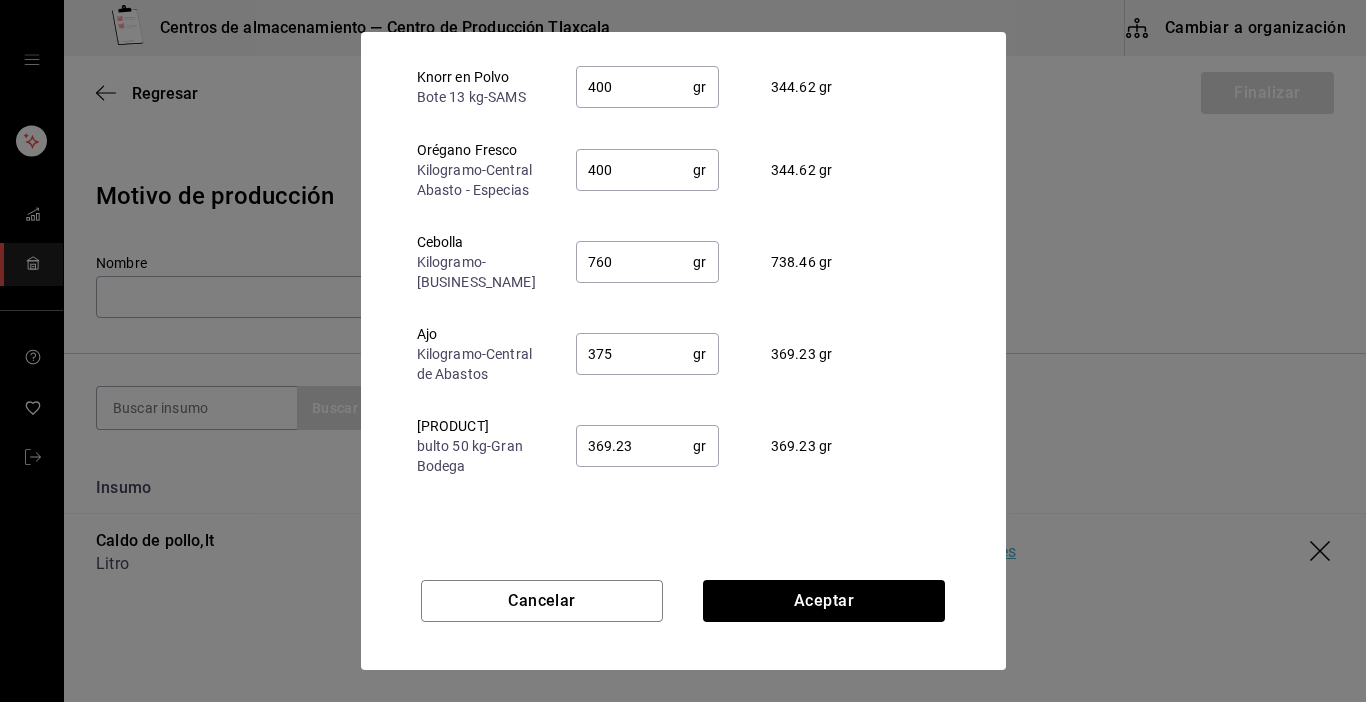 scroll, scrollTop: 124, scrollLeft: 0, axis: vertical 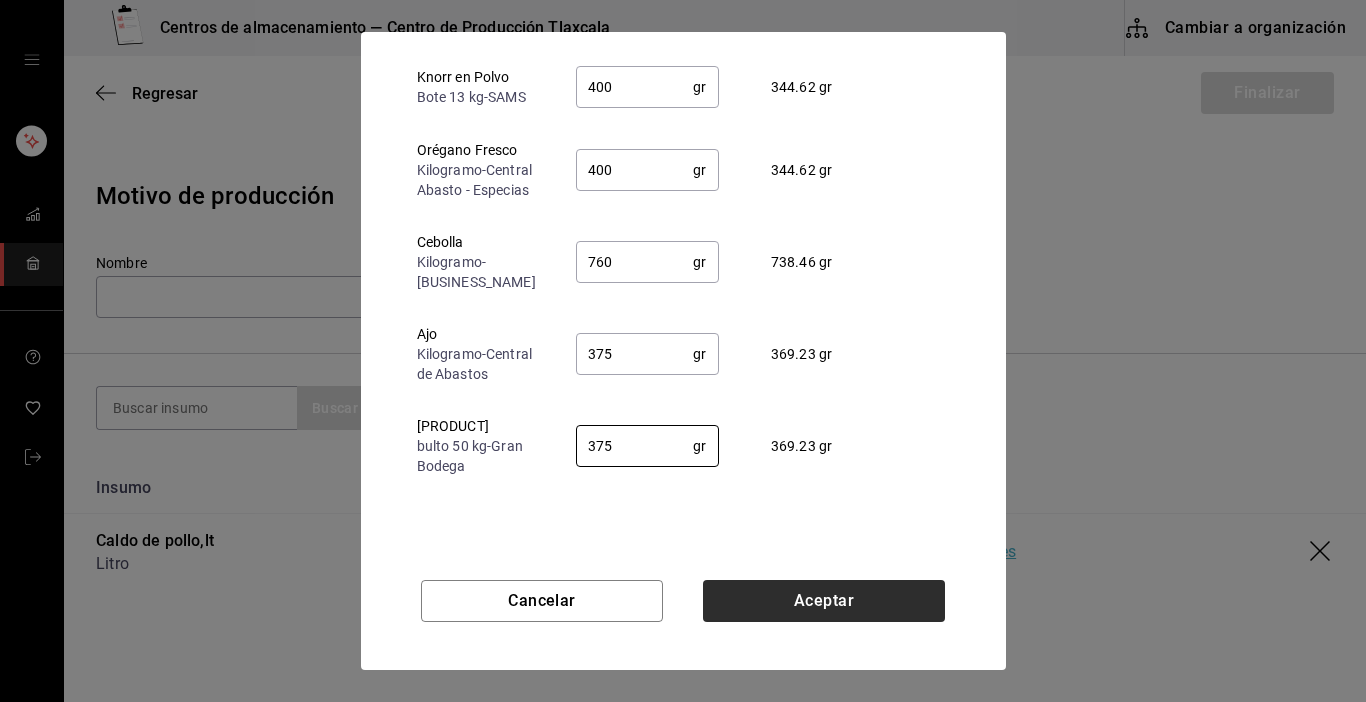 type on "375" 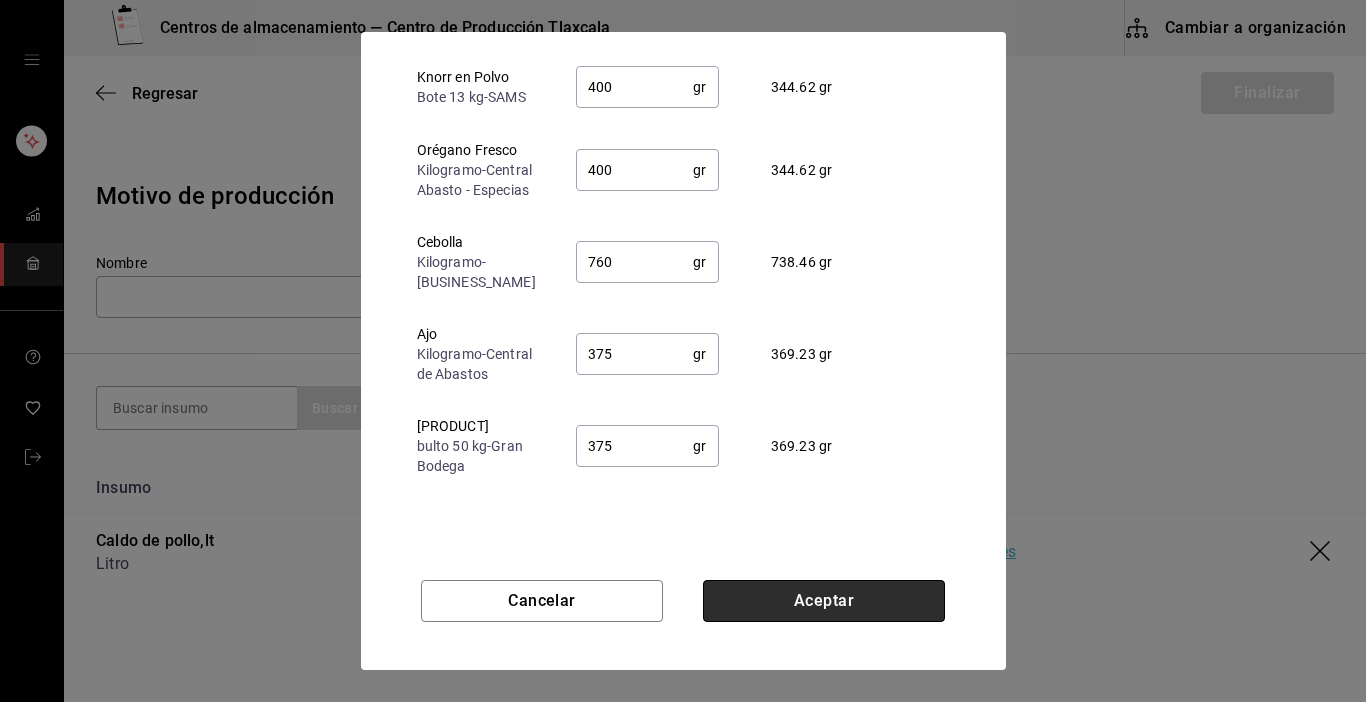click on "Aceptar" at bounding box center [824, 601] 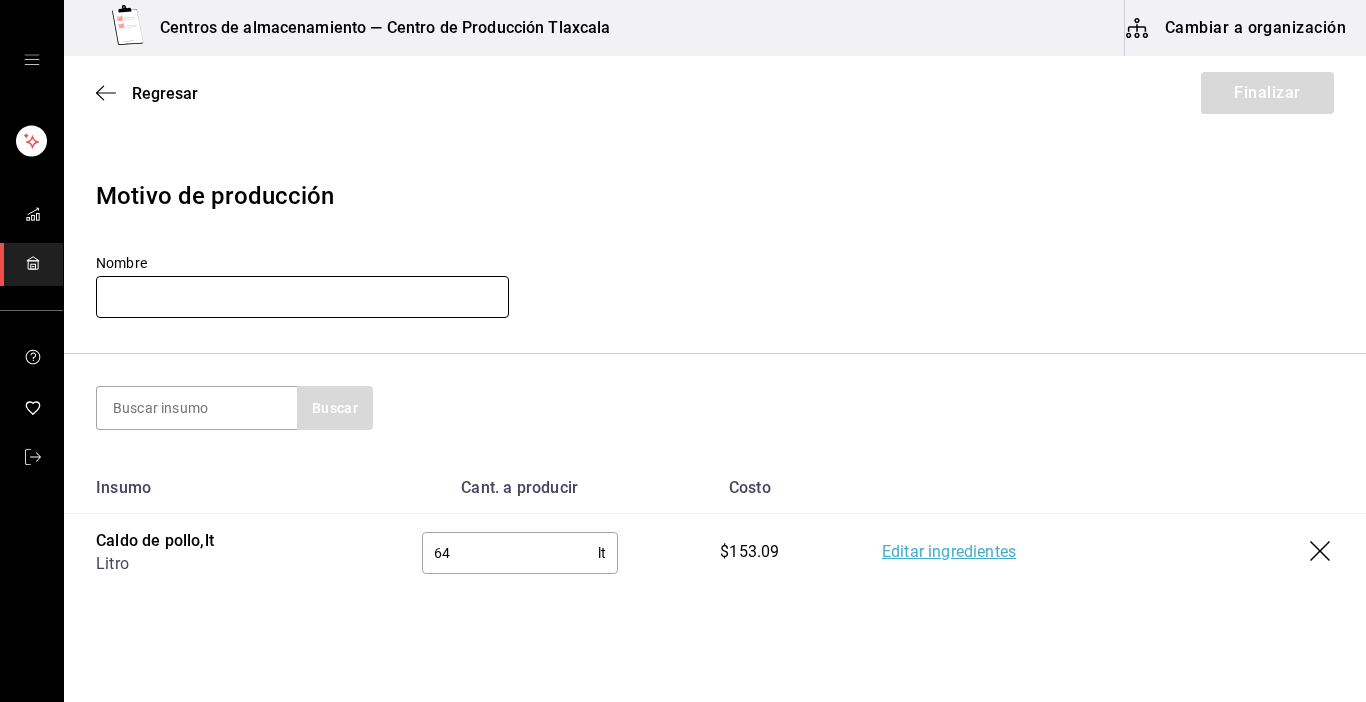 click at bounding box center [302, 297] 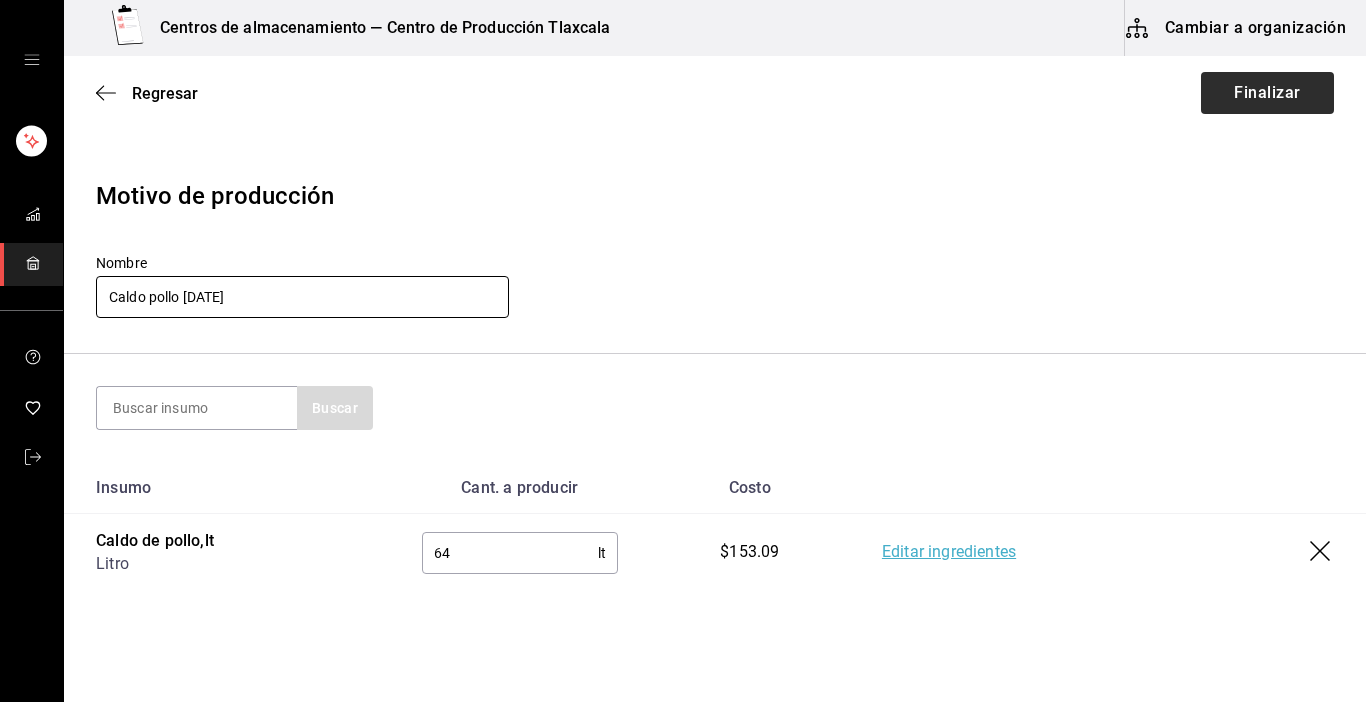 type on "Caldo pollo [DATE]" 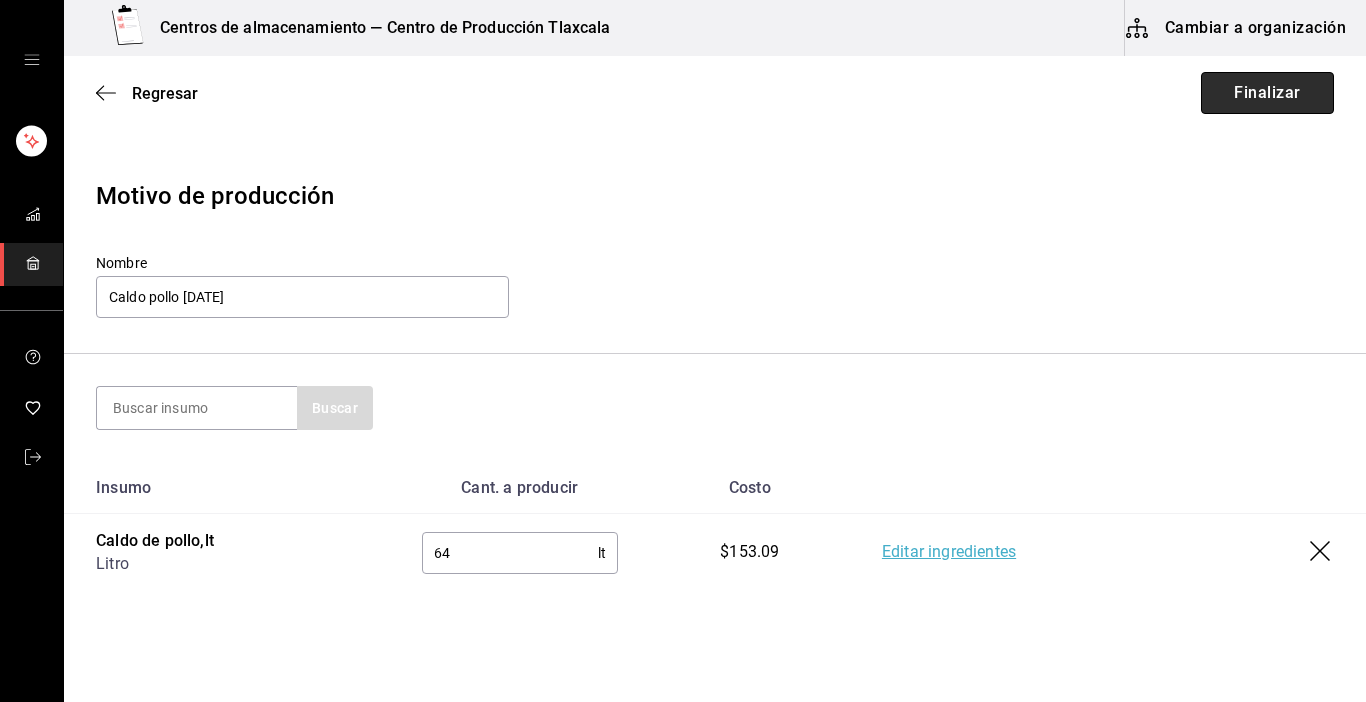 click on "Finalizar" at bounding box center (1267, 93) 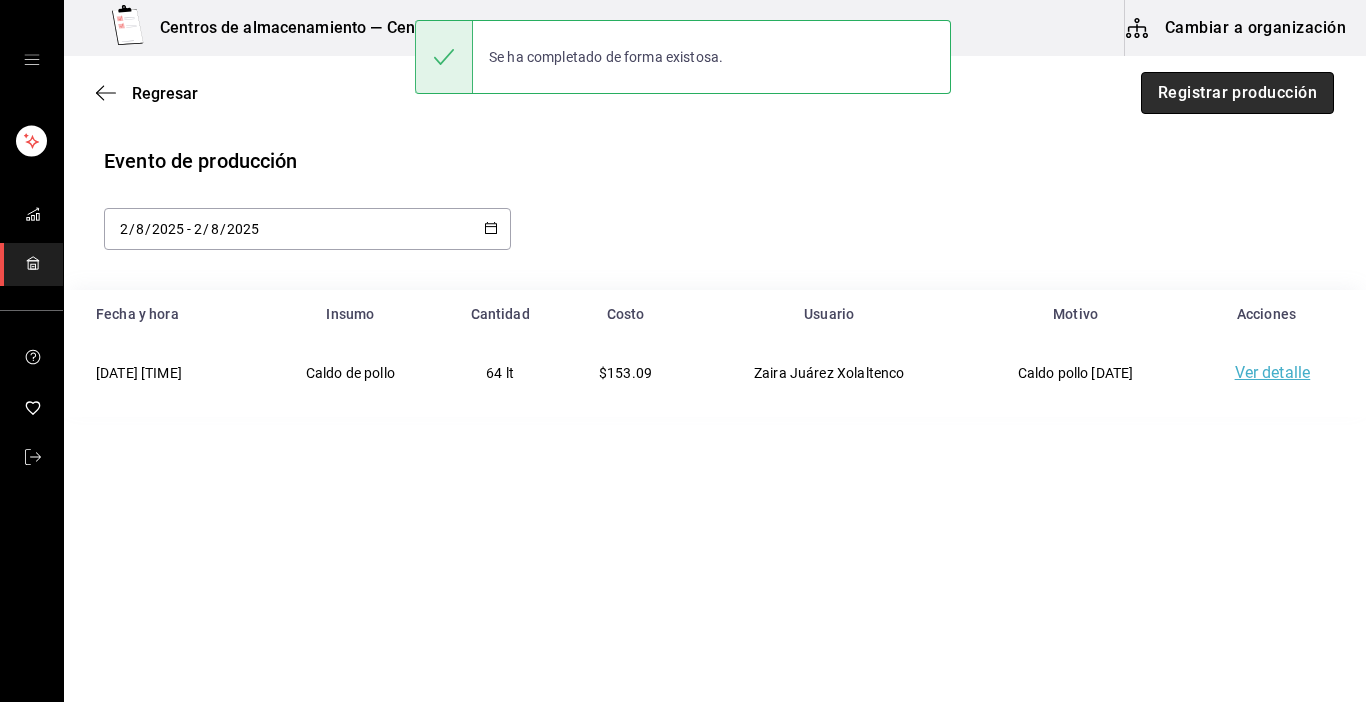 click on "Registrar producción" at bounding box center (1237, 93) 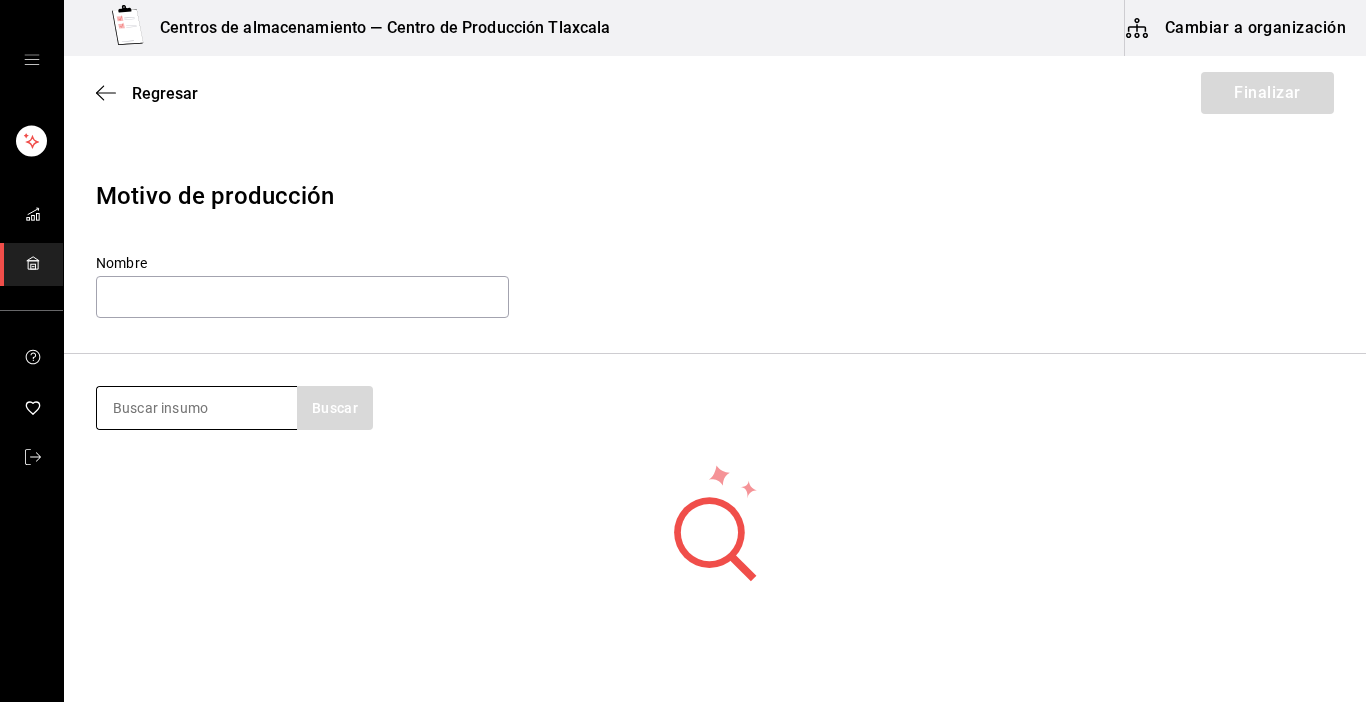 click at bounding box center [197, 408] 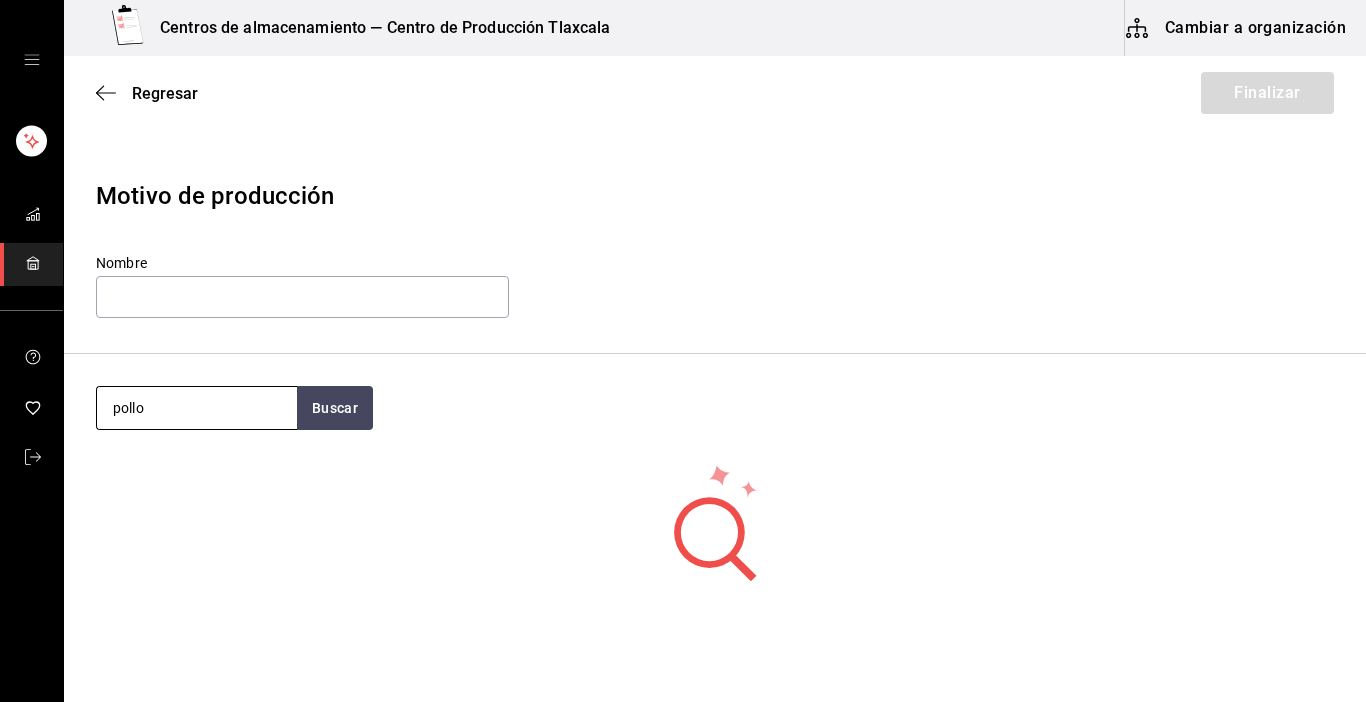 type on "pollo" 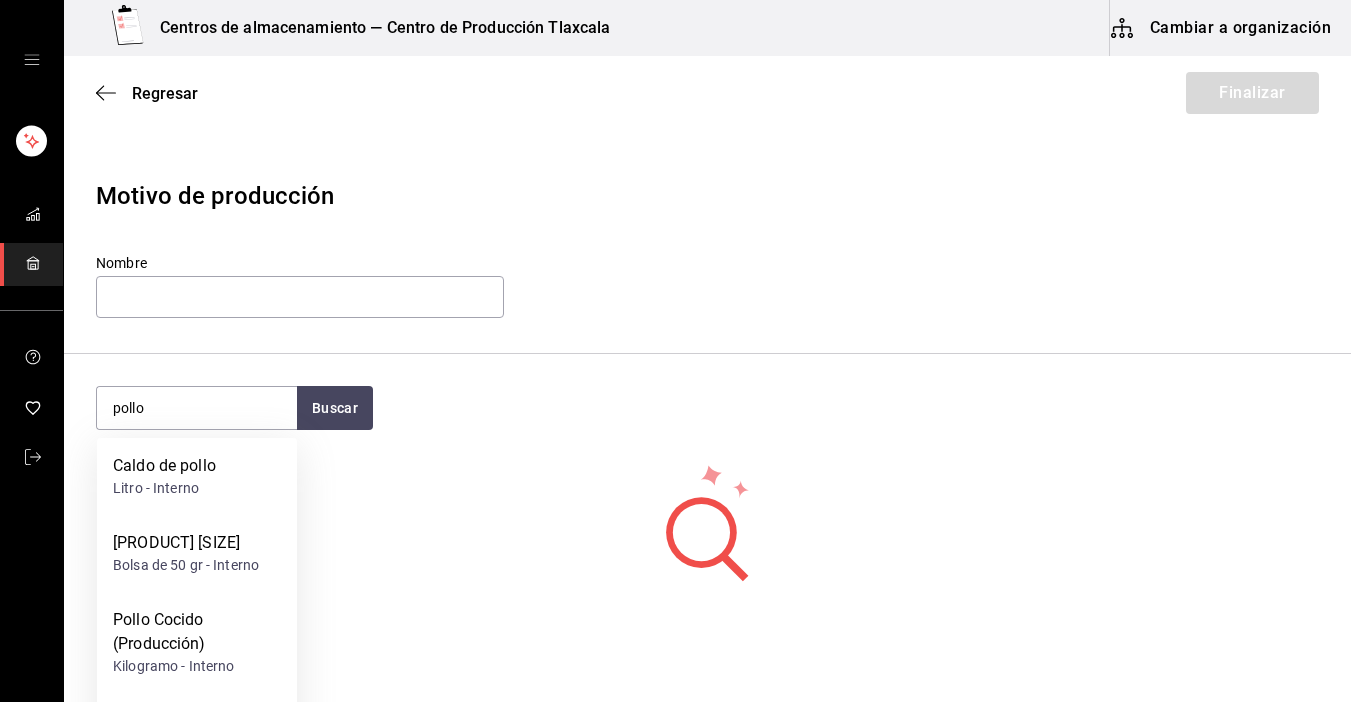 click on "Pollo Cocido (Producción)" at bounding box center [197, 632] 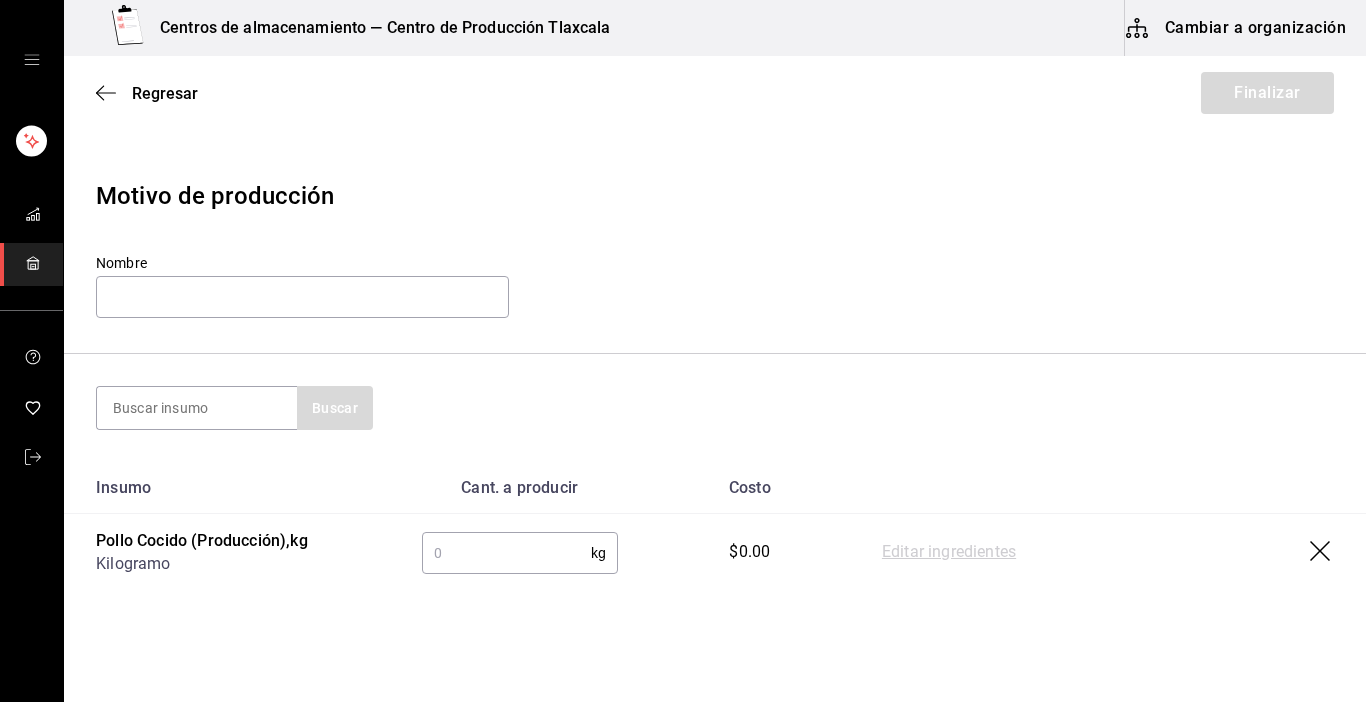 click at bounding box center (506, 553) 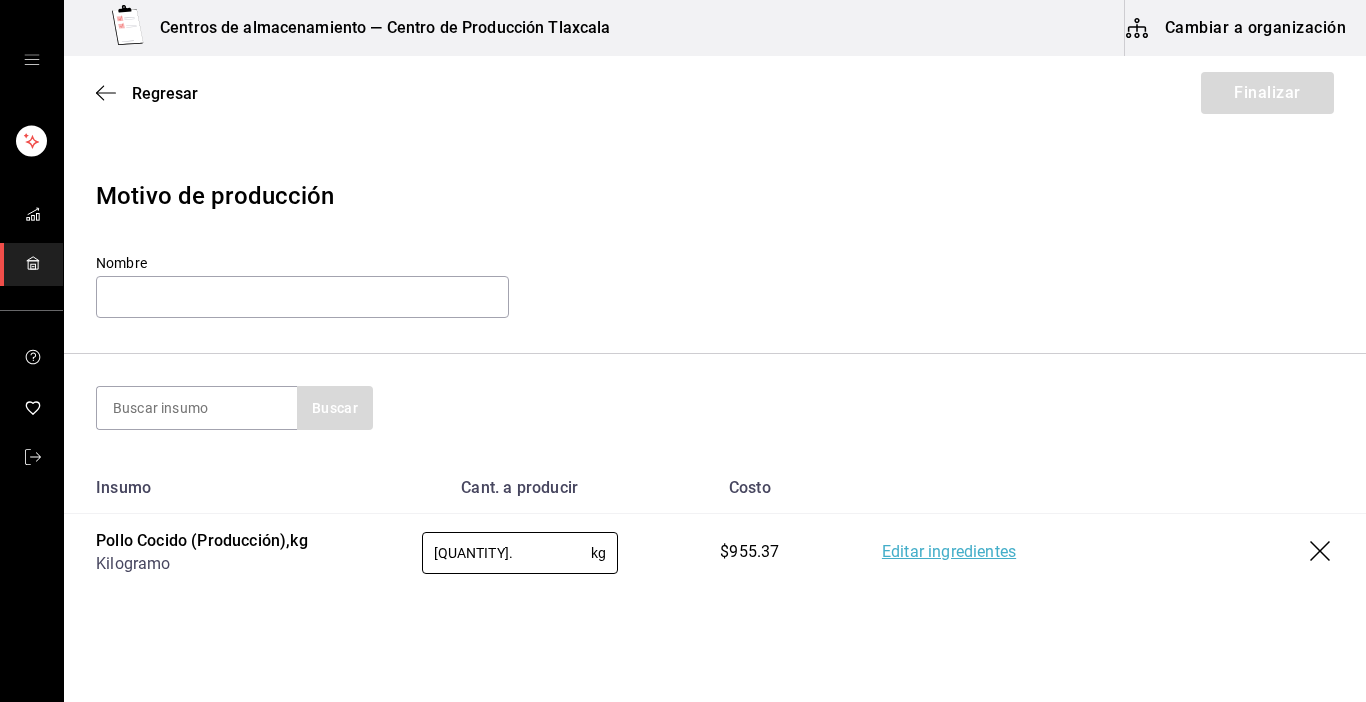 type on "[QUANTITY]." 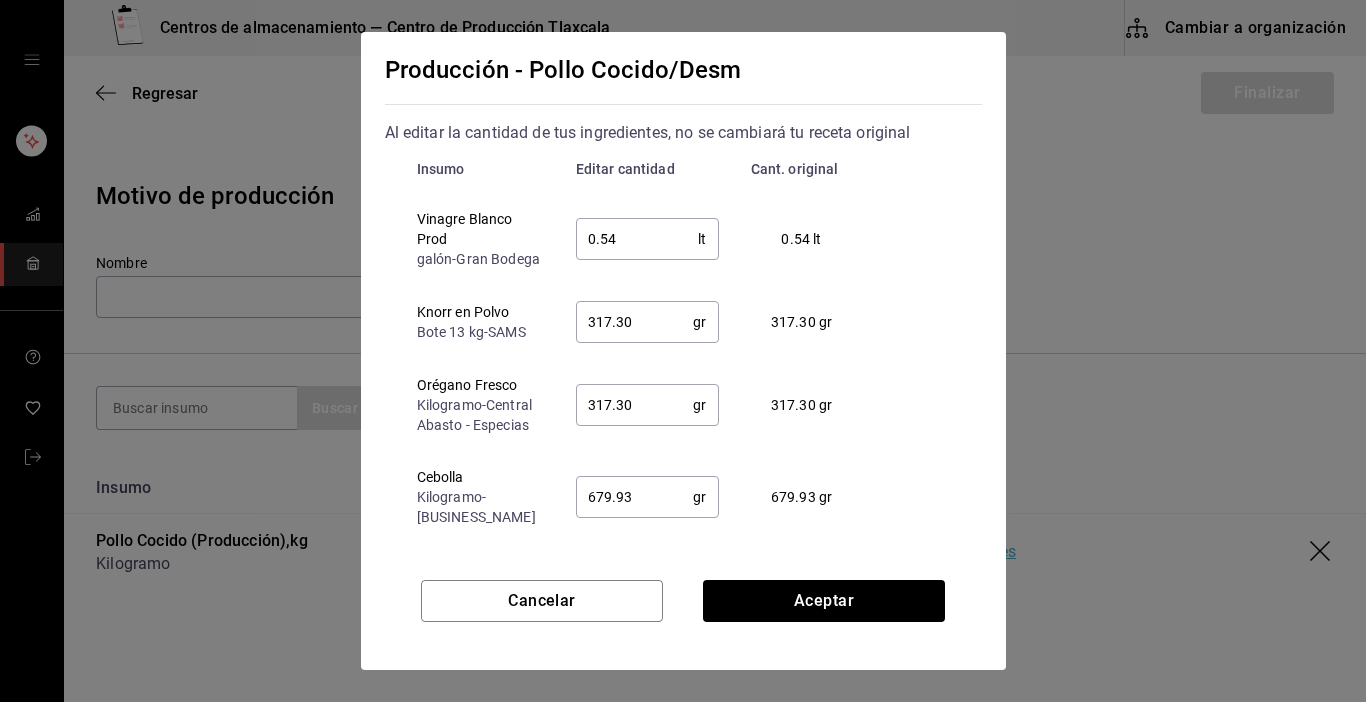 click on "0.54" at bounding box center [637, 239] 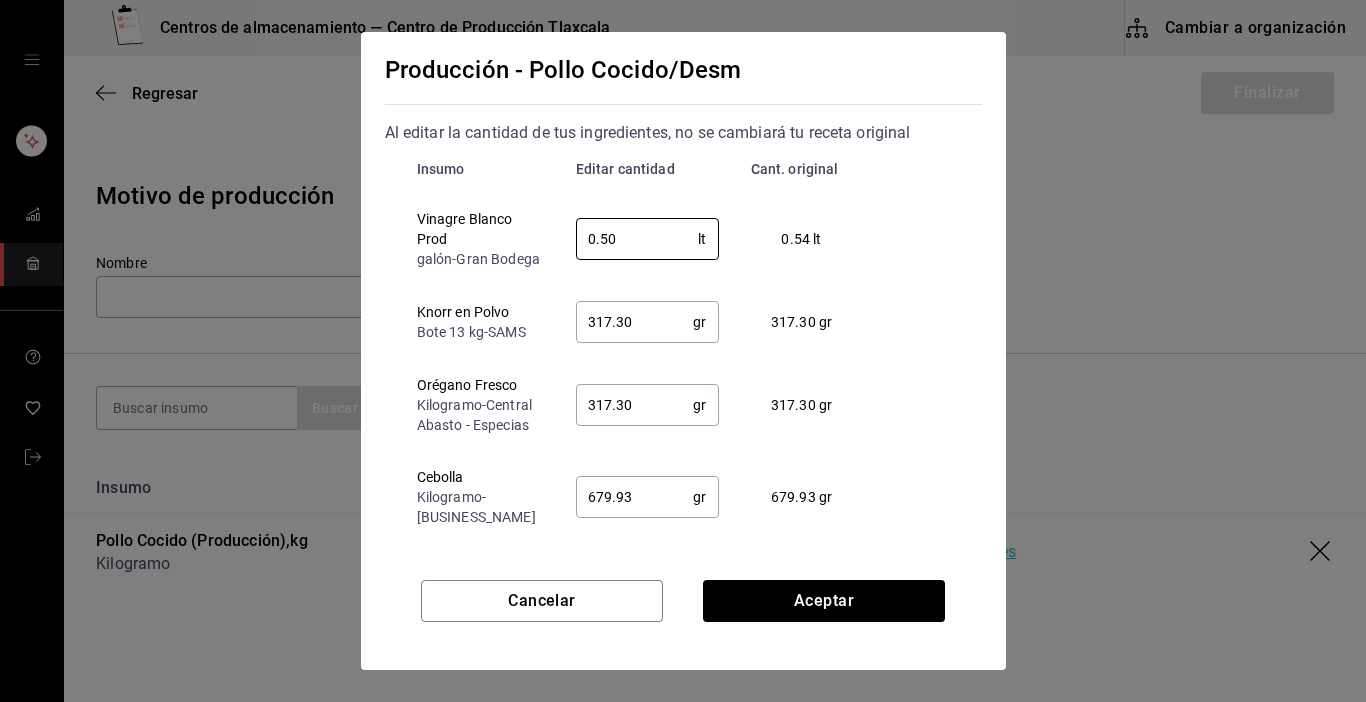 type on "0.50" 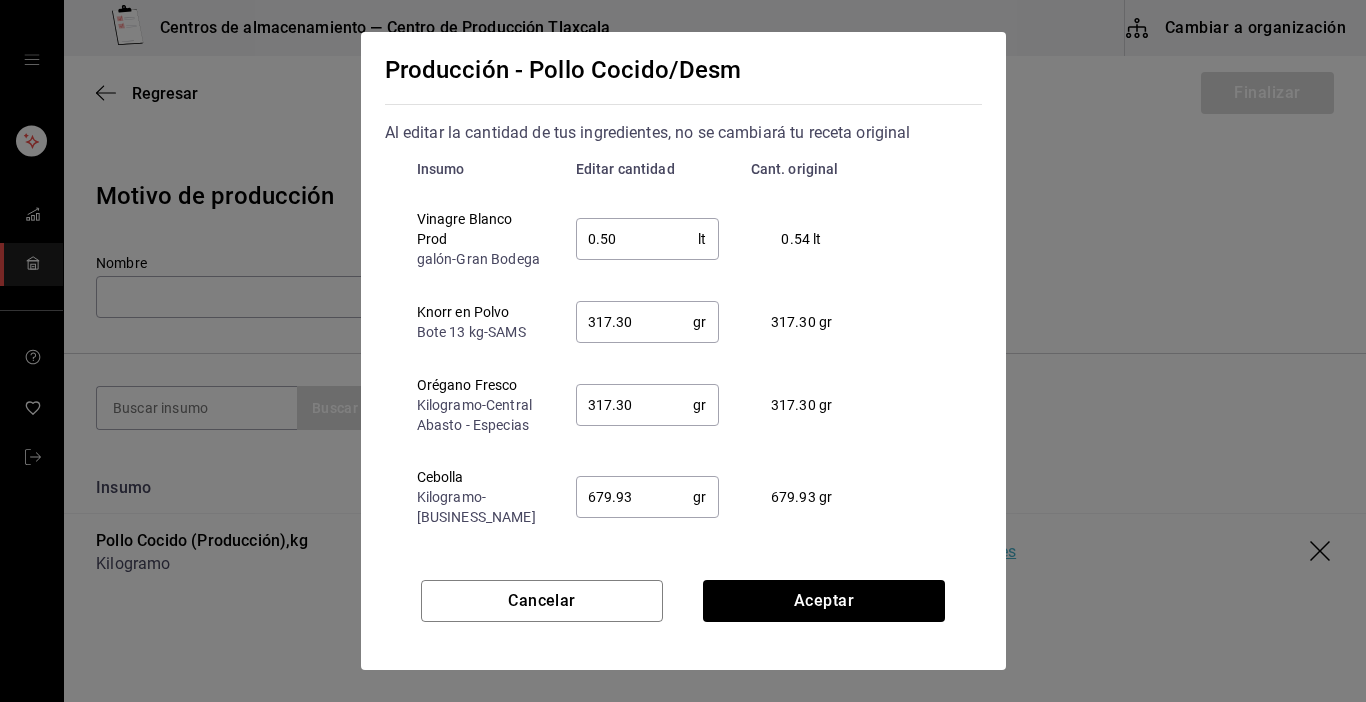 click on "317.30" at bounding box center (635, 322) 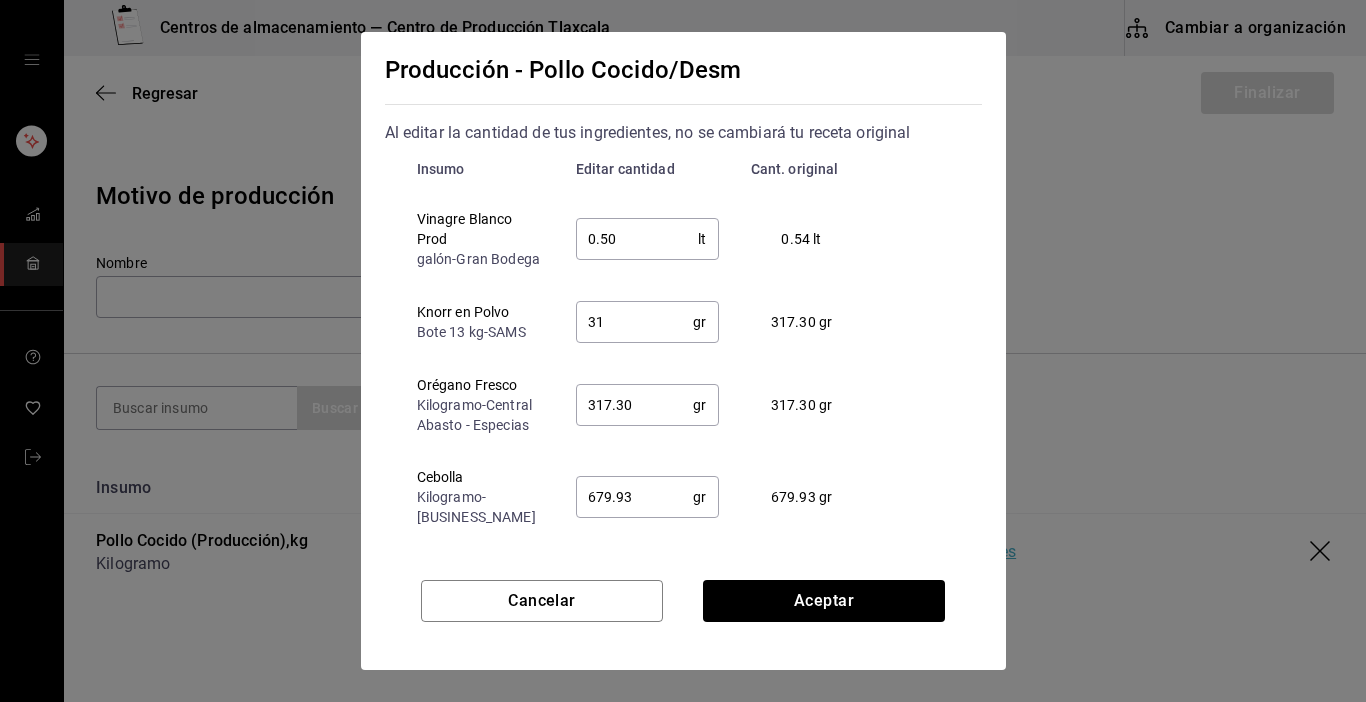 type on "3" 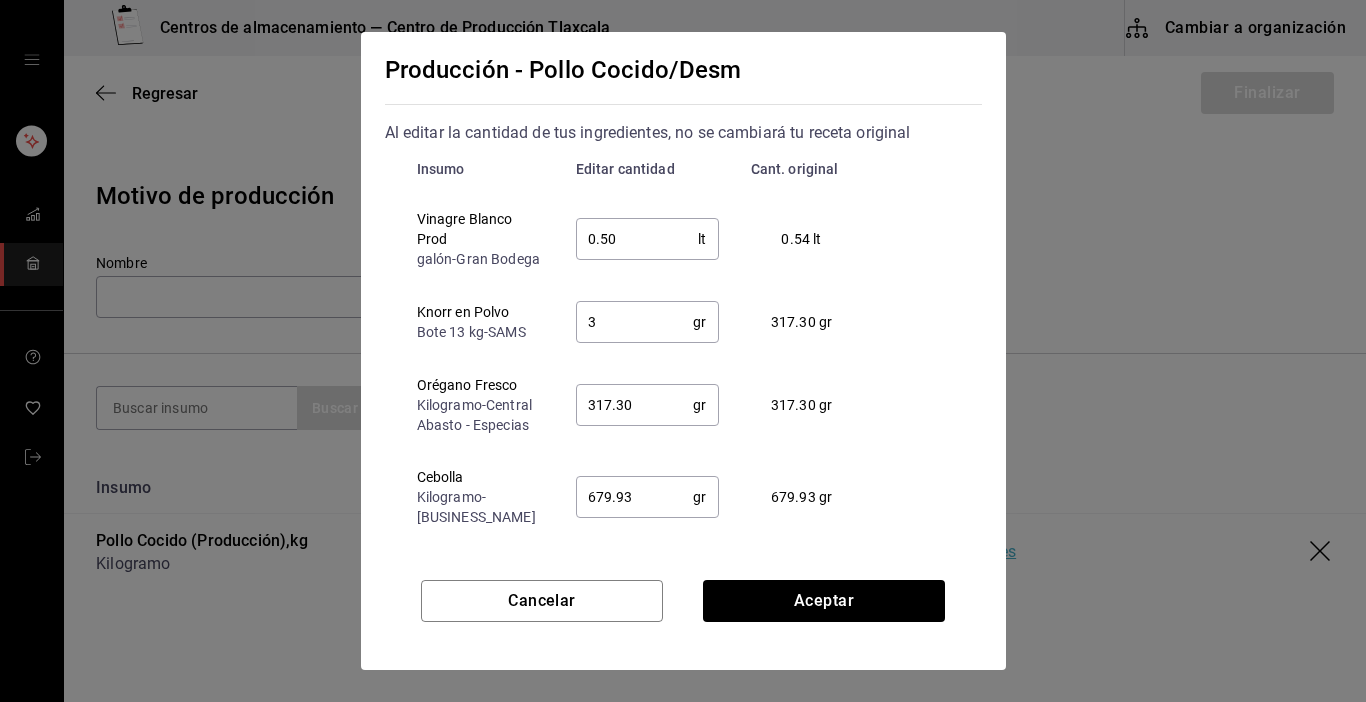 type 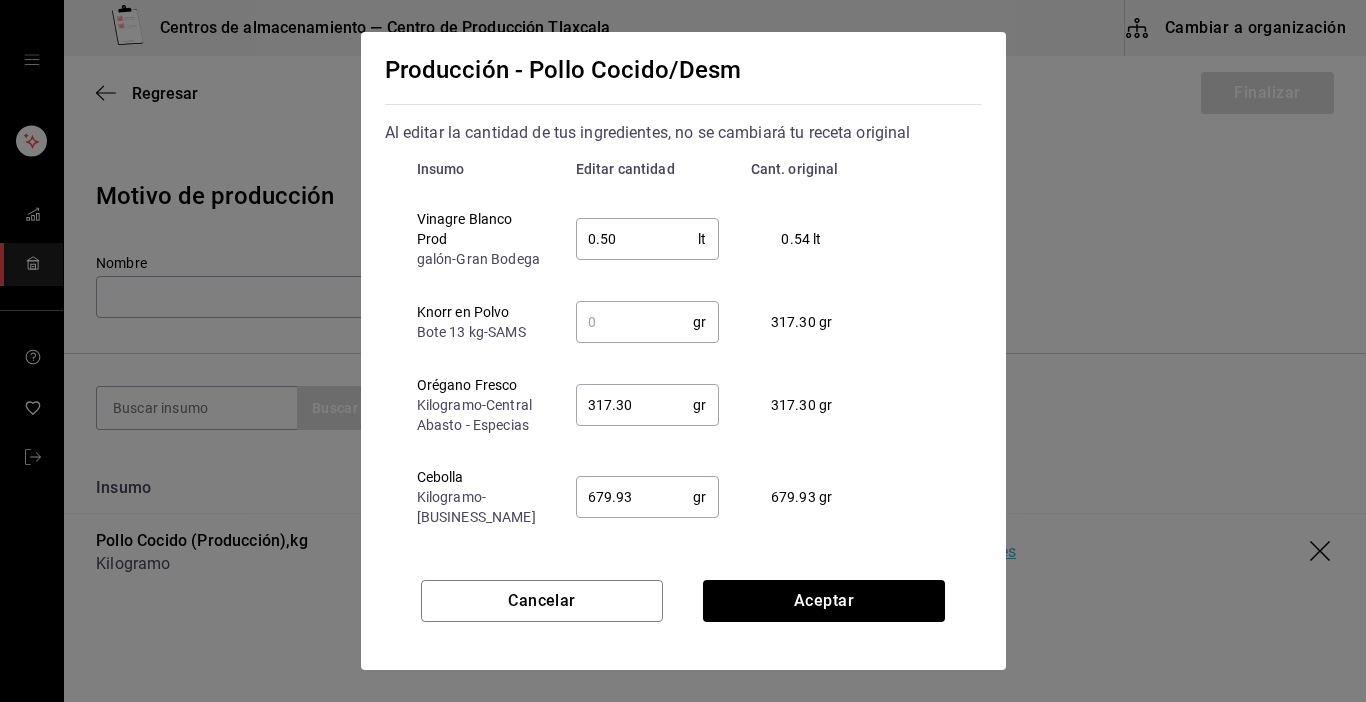type on "0.5" 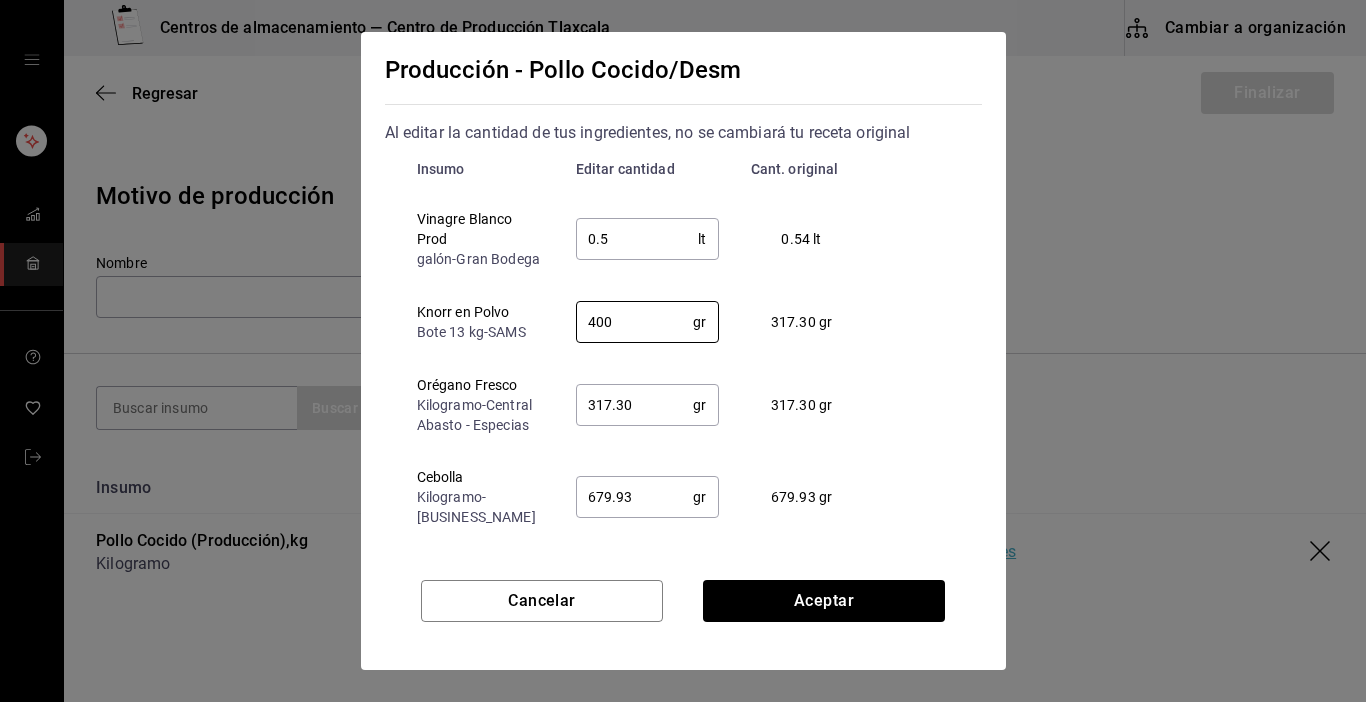 type on "400" 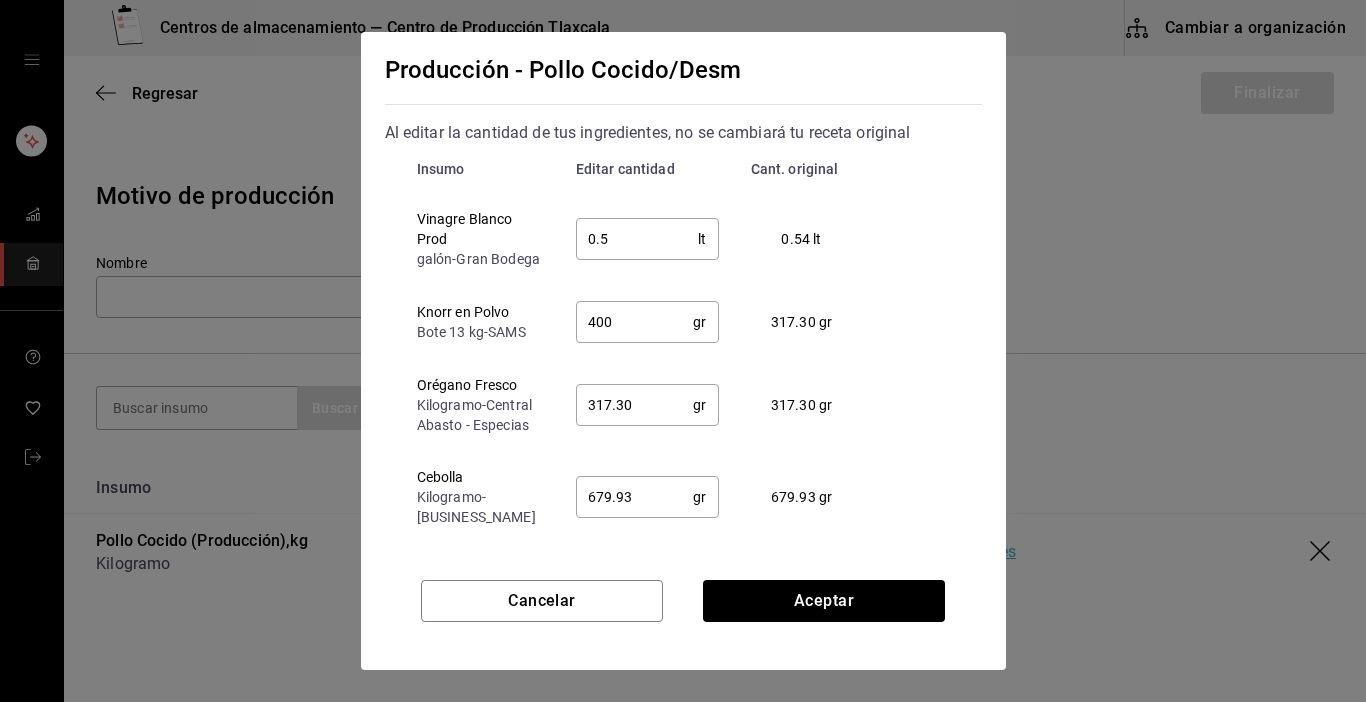 click on "317.30" at bounding box center (635, 405) 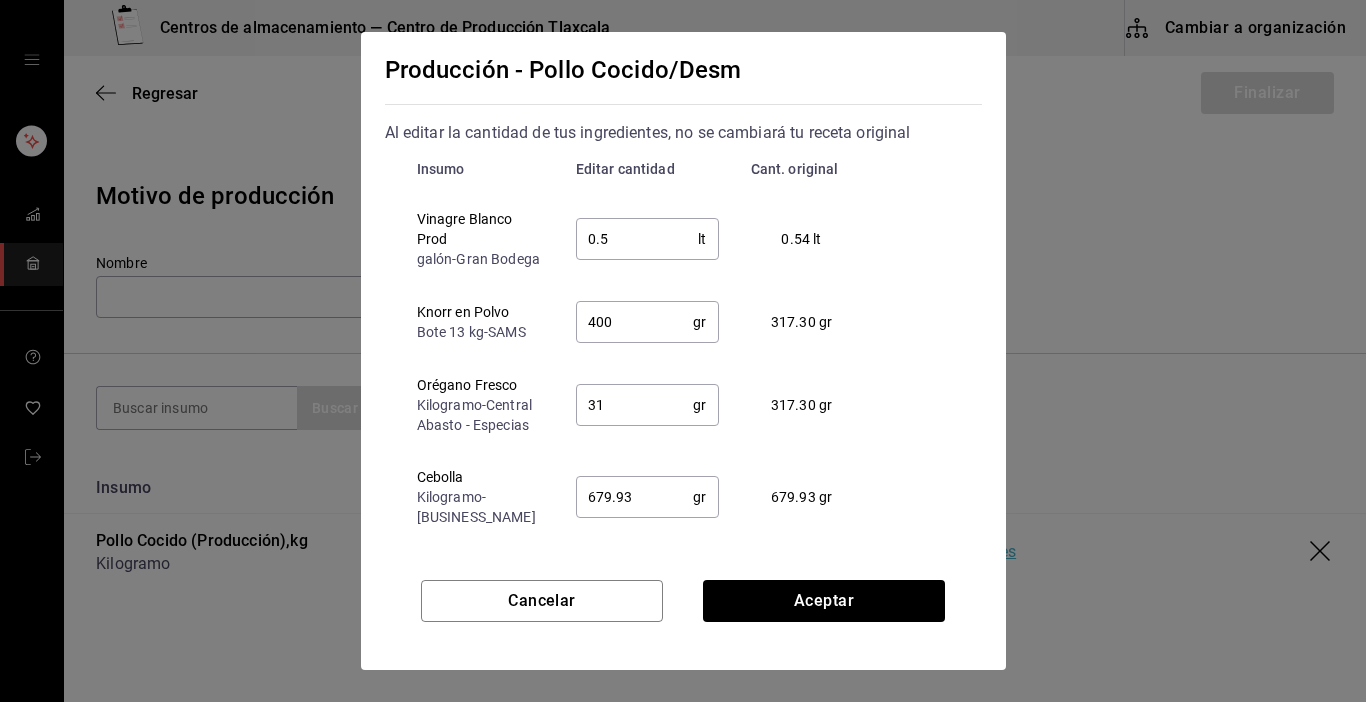 type on "3" 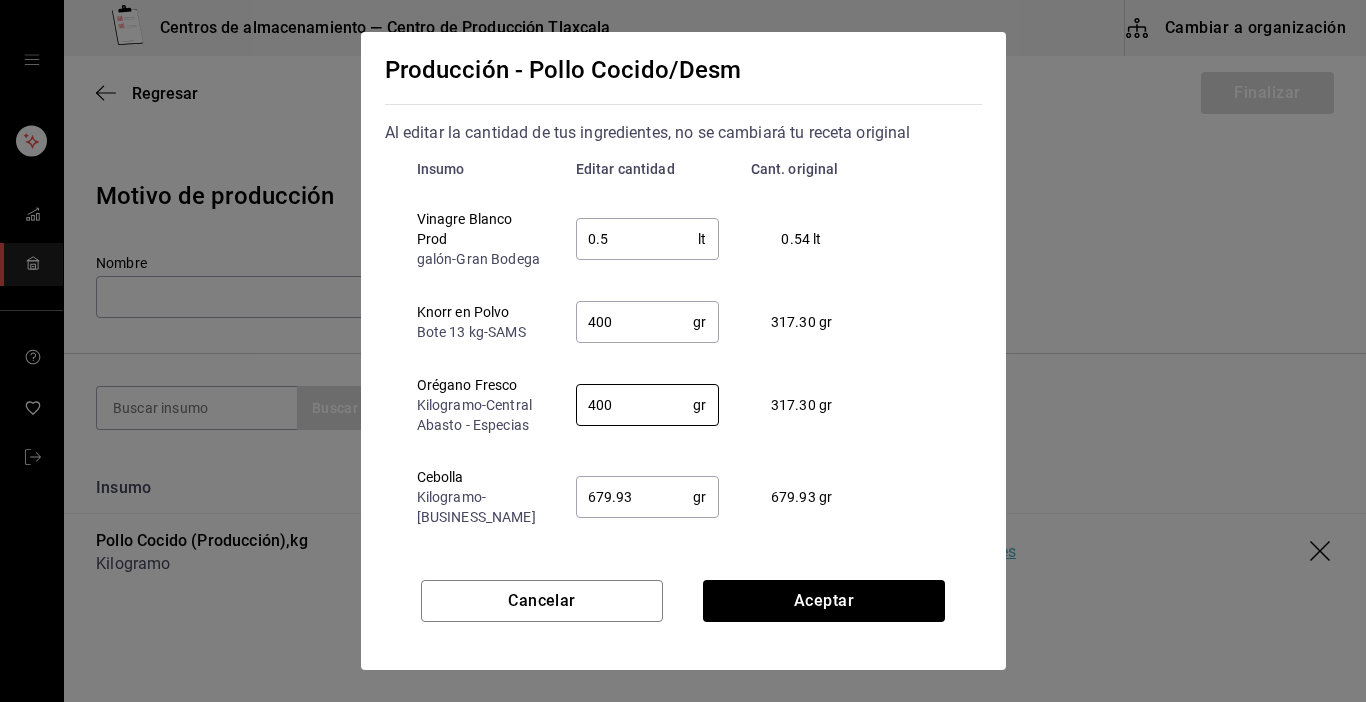 type on "400" 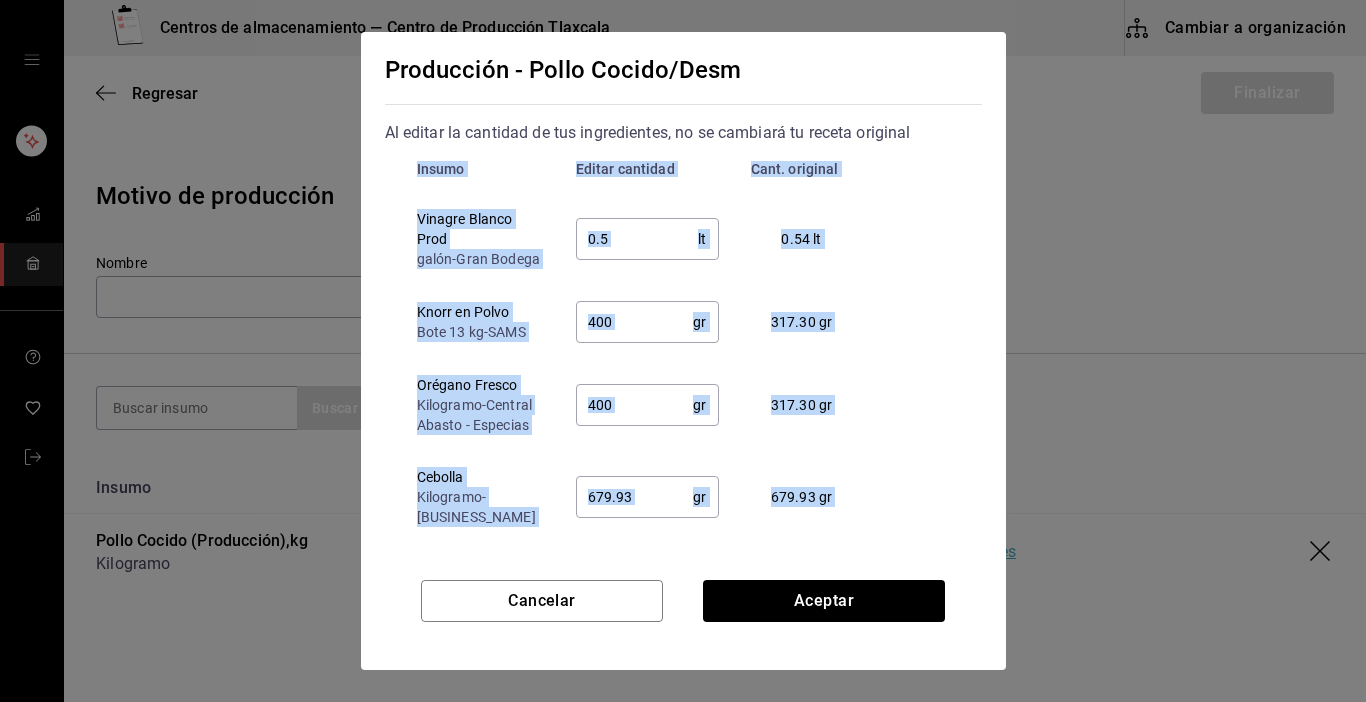 click on "Producción - Pollo Cocido/Desm Al editar la cantidad de tus ingredientes, no se cambiará tu receta original Insumo Editar cantidad Cant. original Vinagre Blanco Prod galón  -  Gran Bodega 0.5 lt ​ 0.54 lt Knorr en Polvo Bote 13 kg  -  SAMS 400 gr ​ 317.30 gr Orégano Fresco Kilogramo  -  [LOCATION] - Especias 400 gr ​ 317.30 gr Cebolla Kilogramo  -  Comercial San Antonio 679.93 gr ​ 679.93 gr Ajo Kilogramo  -  Central de Abastos 339.97 gr ​ 339.97 gr Pechuga de Pollo Crudo Kilogramo  -  Pollerías locales 22.66 kg ​ 22.66 kg Sal de grano bulto 50 kg  -  Gran Bodega 339.97 gr ​ 339.97 gr Cancelar Aceptar" at bounding box center [683, 351] 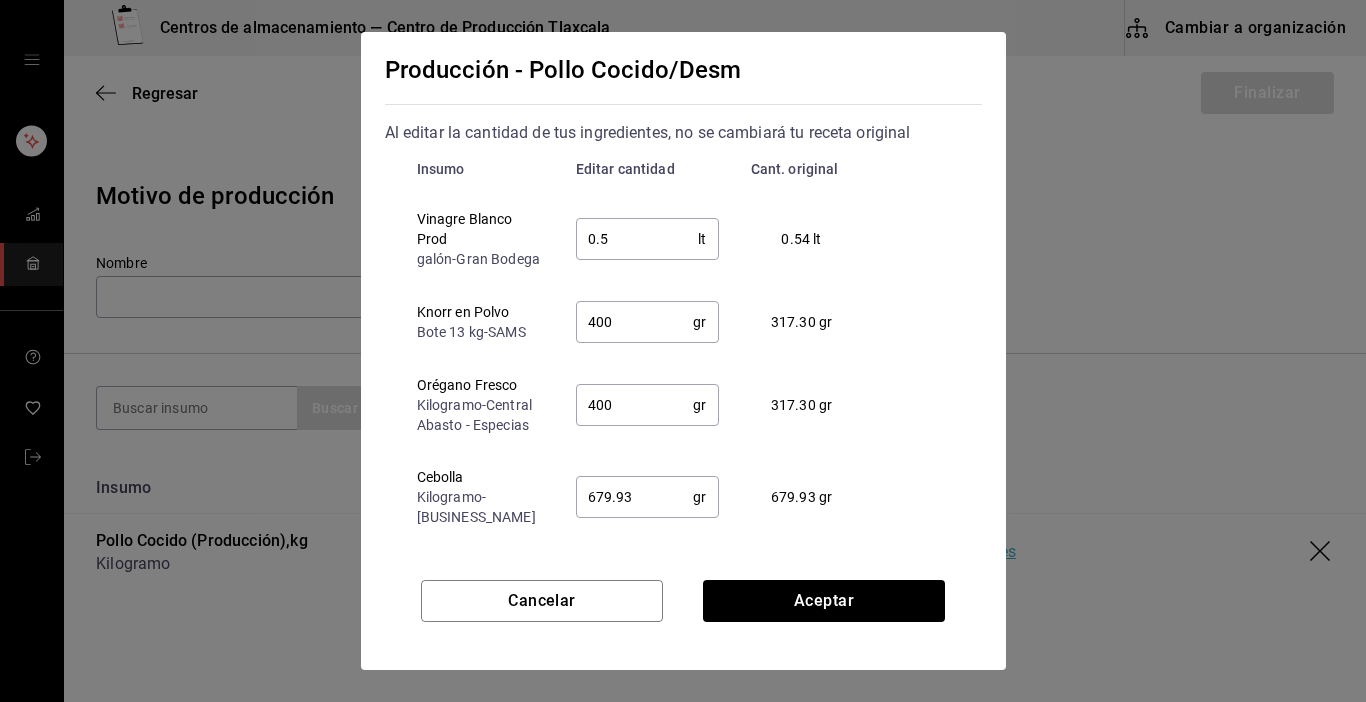 click on "Producción - Pollo Cocido/Desm Al editar la cantidad de tus ingredientes, no se cambiará tu receta original Insumo Editar cantidad Cant. original Vinagre Blanco Prod galón  -  Gran Bodega 0.5 lt ​ 0.54 lt Knorr en Polvo Bote 13 kg  -  SAMS 400 gr ​ 317.30 gr Orégano Fresco Kilogramo  -  [LOCATION] - Especias 400 gr ​ 317.30 gr Cebolla Kilogramo  -  Comercial San Antonio 679.93 gr ​ 679.93 gr Ajo Kilogramo  -  Central de Abastos 339.97 gr ​ 339.97 gr Pechuga de Pollo Crudo Kilogramo  -  Pollerías locales 22.66 kg ​ 22.66 kg Sal de grano bulto 50 kg  -  Gran Bodega 339.97 gr ​ 339.97 gr Cancelar Aceptar" at bounding box center (683, 351) 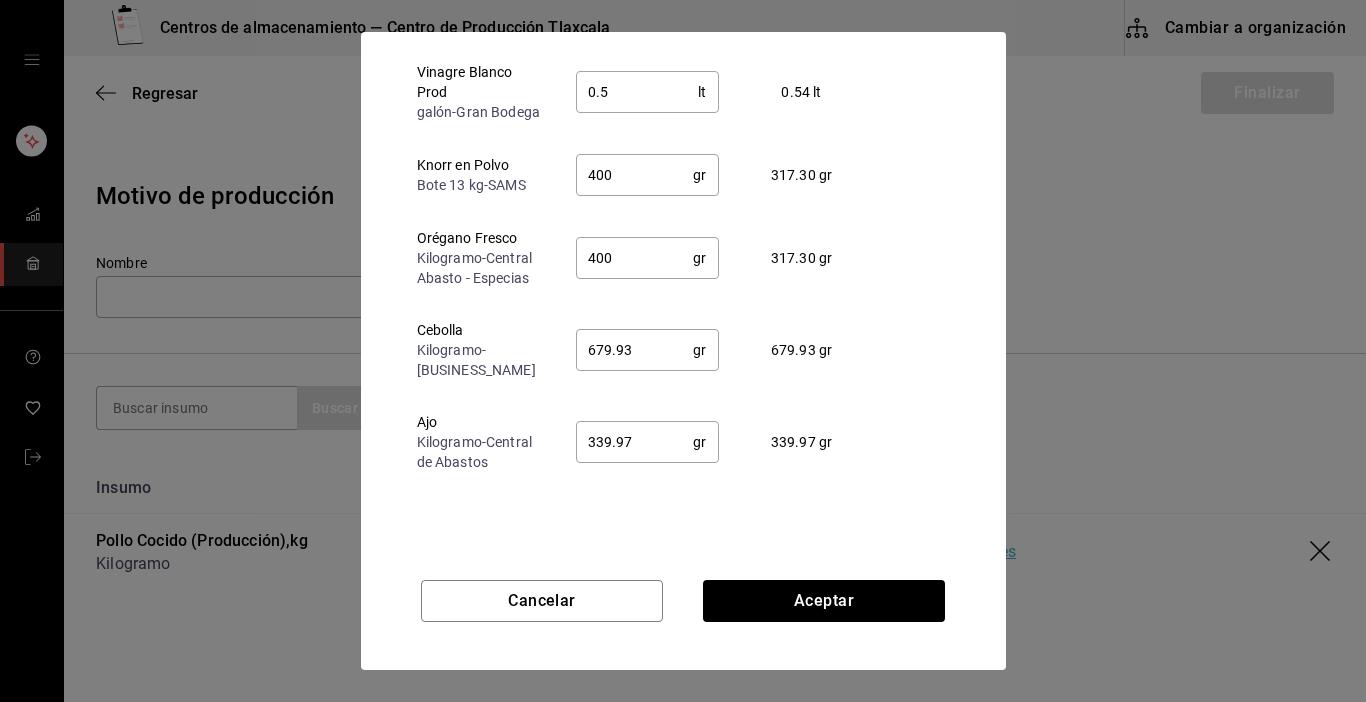 scroll, scrollTop: 152, scrollLeft: 0, axis: vertical 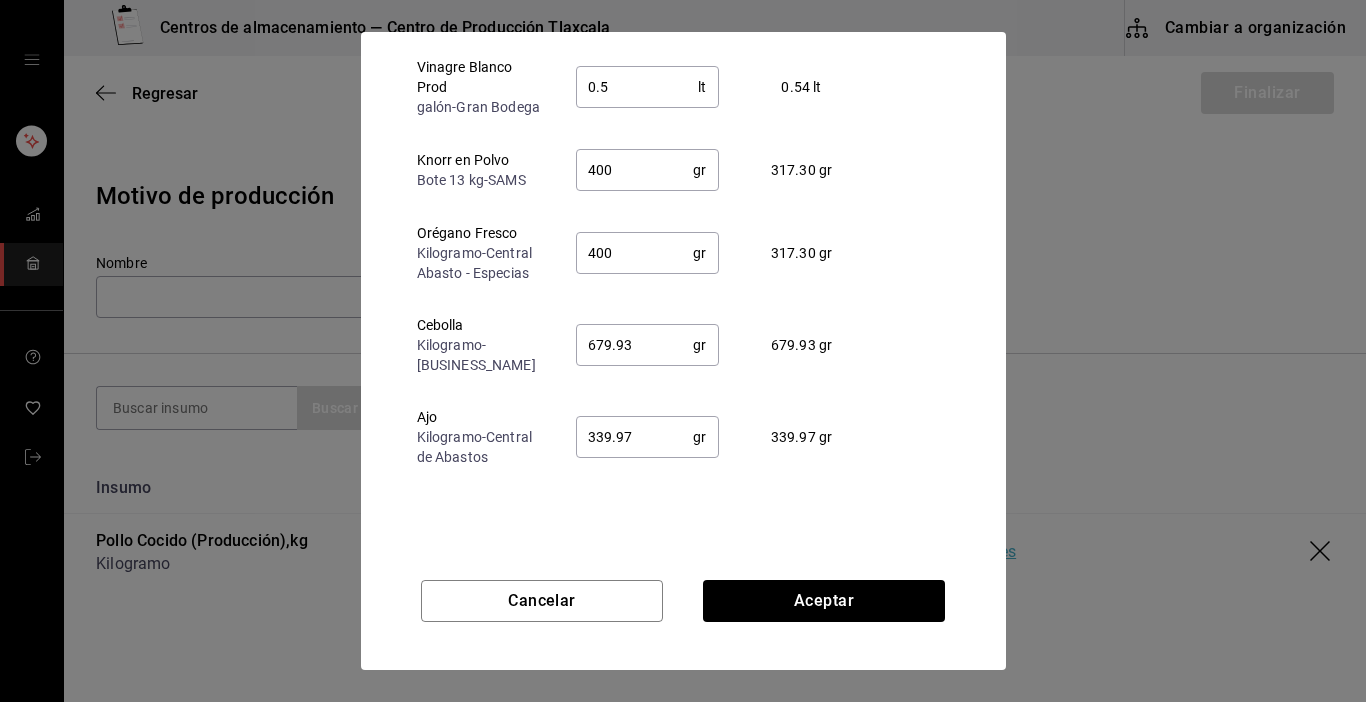 click on "679.93" at bounding box center (635, 345) 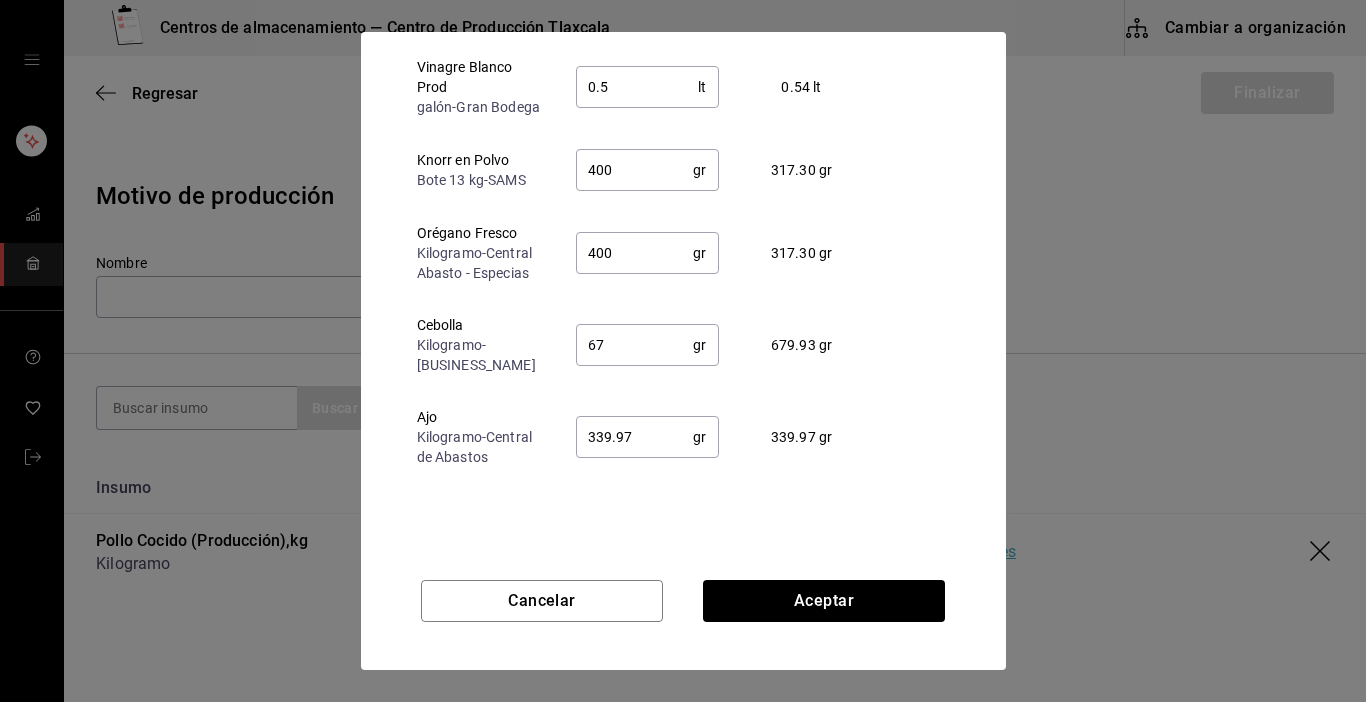 type on "6" 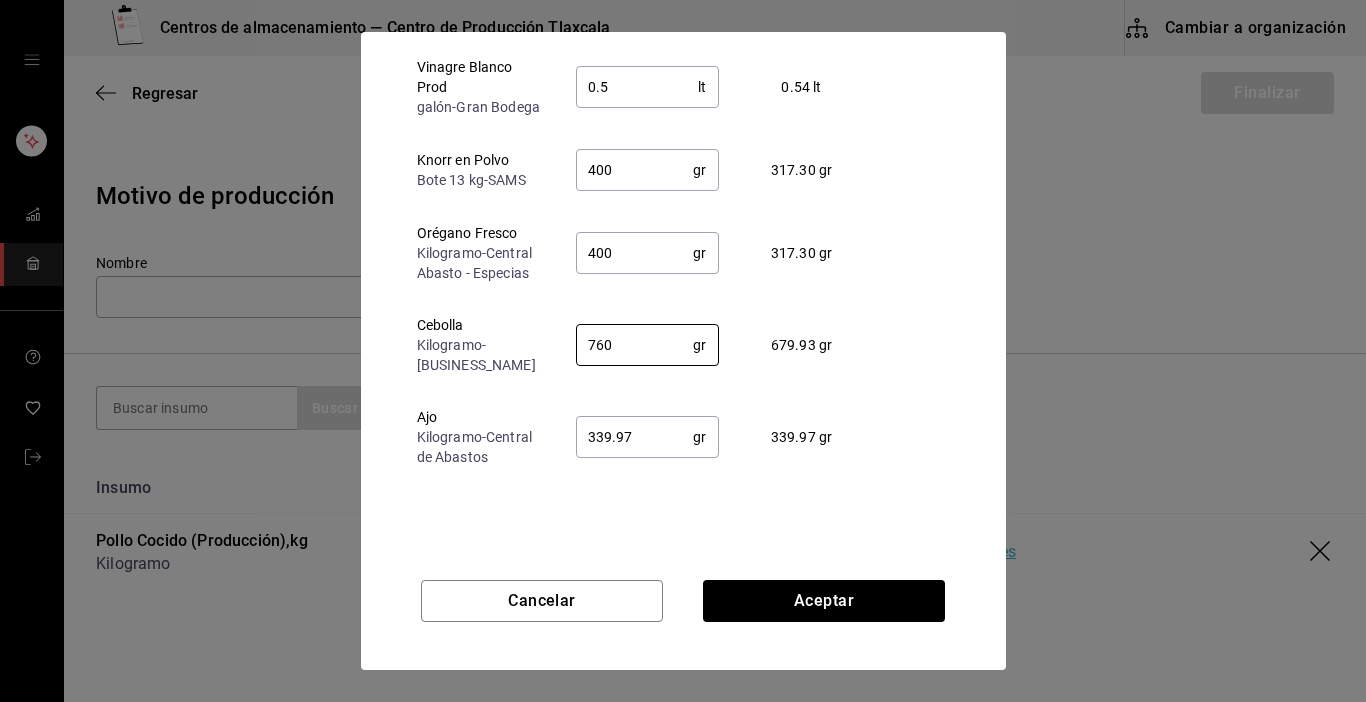 type on "760" 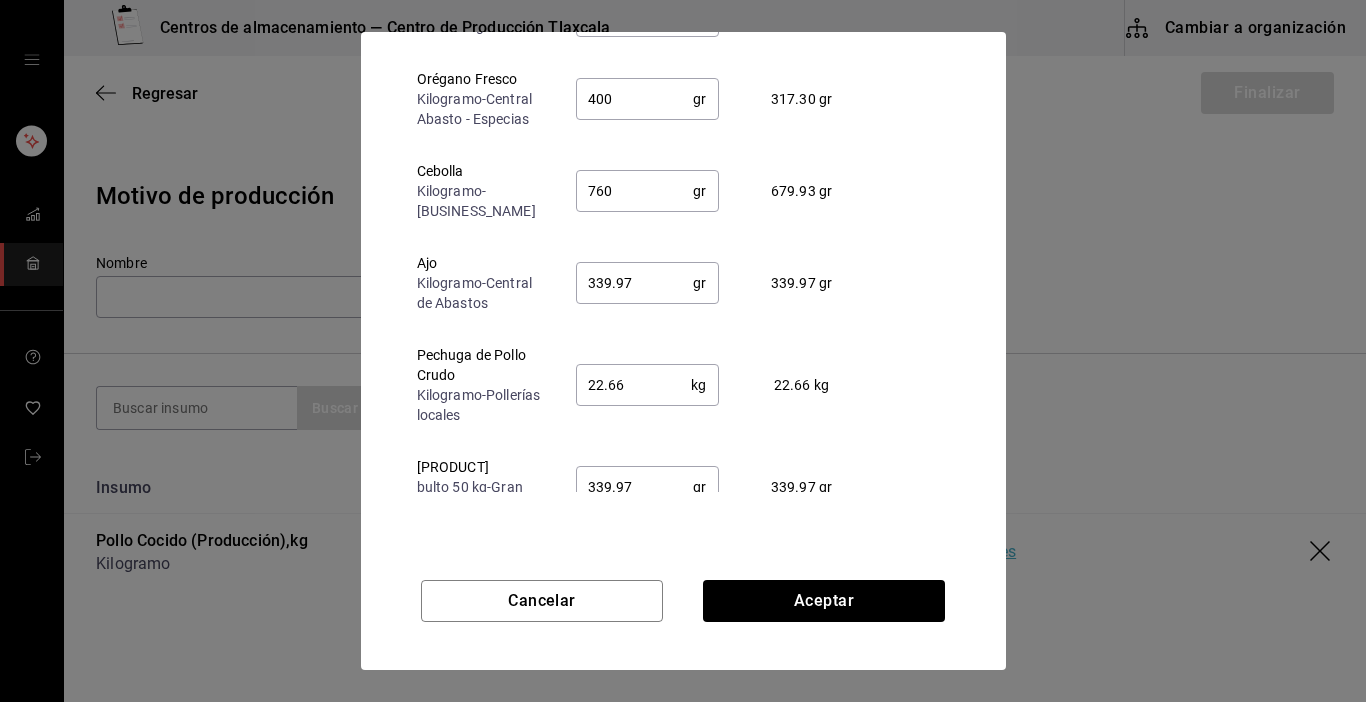 scroll, scrollTop: 160, scrollLeft: 0, axis: vertical 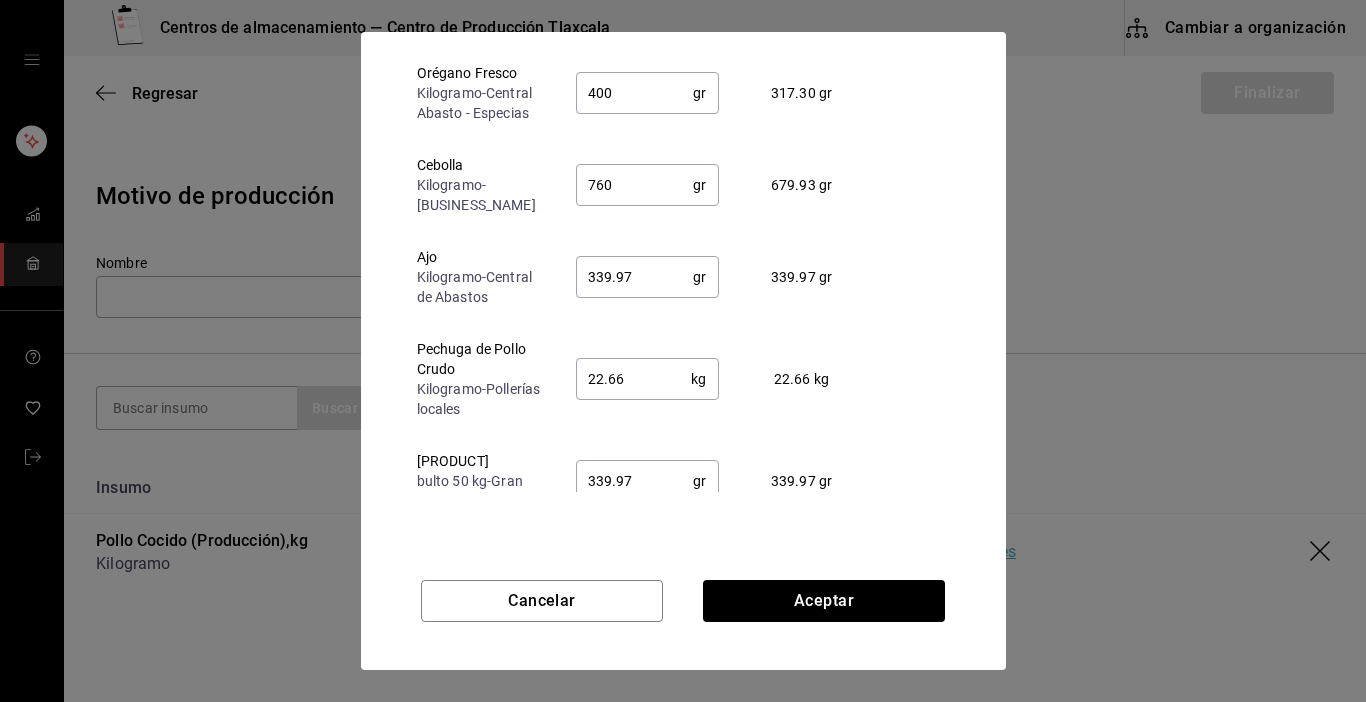 click on "339.97" at bounding box center (635, 277) 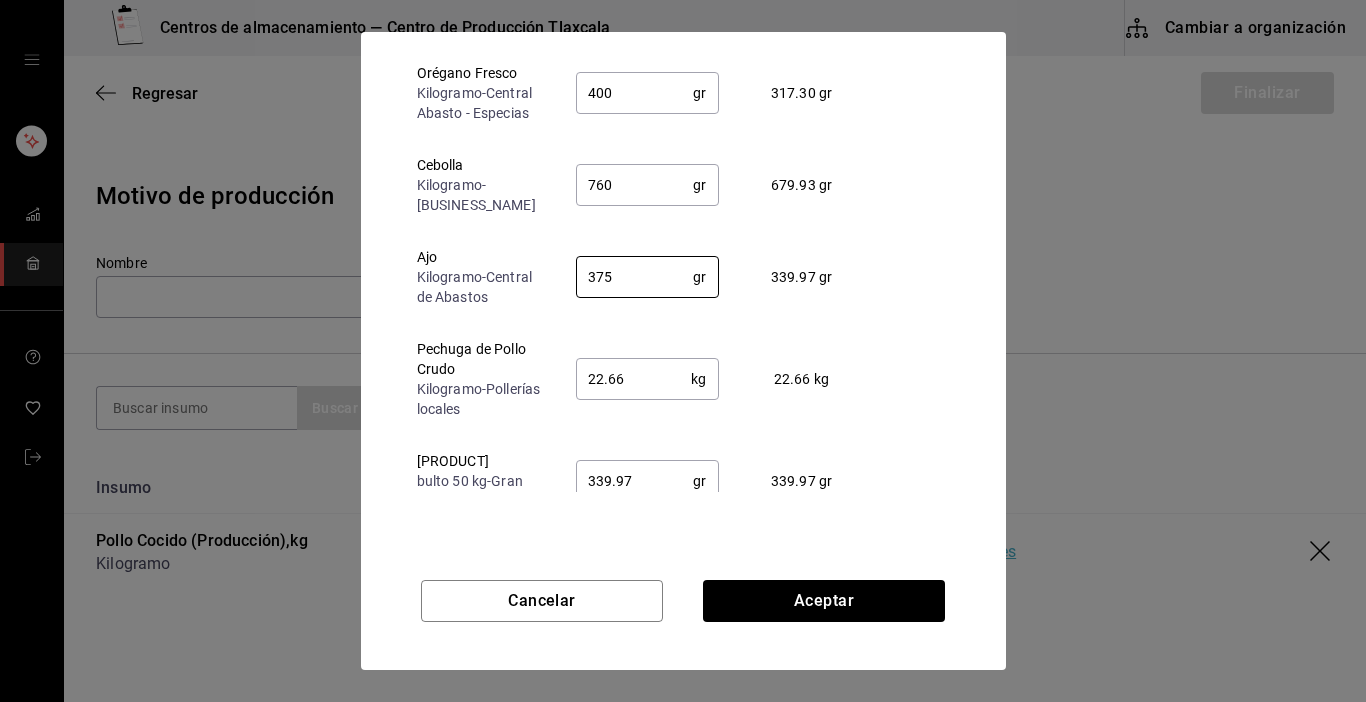 type on "375" 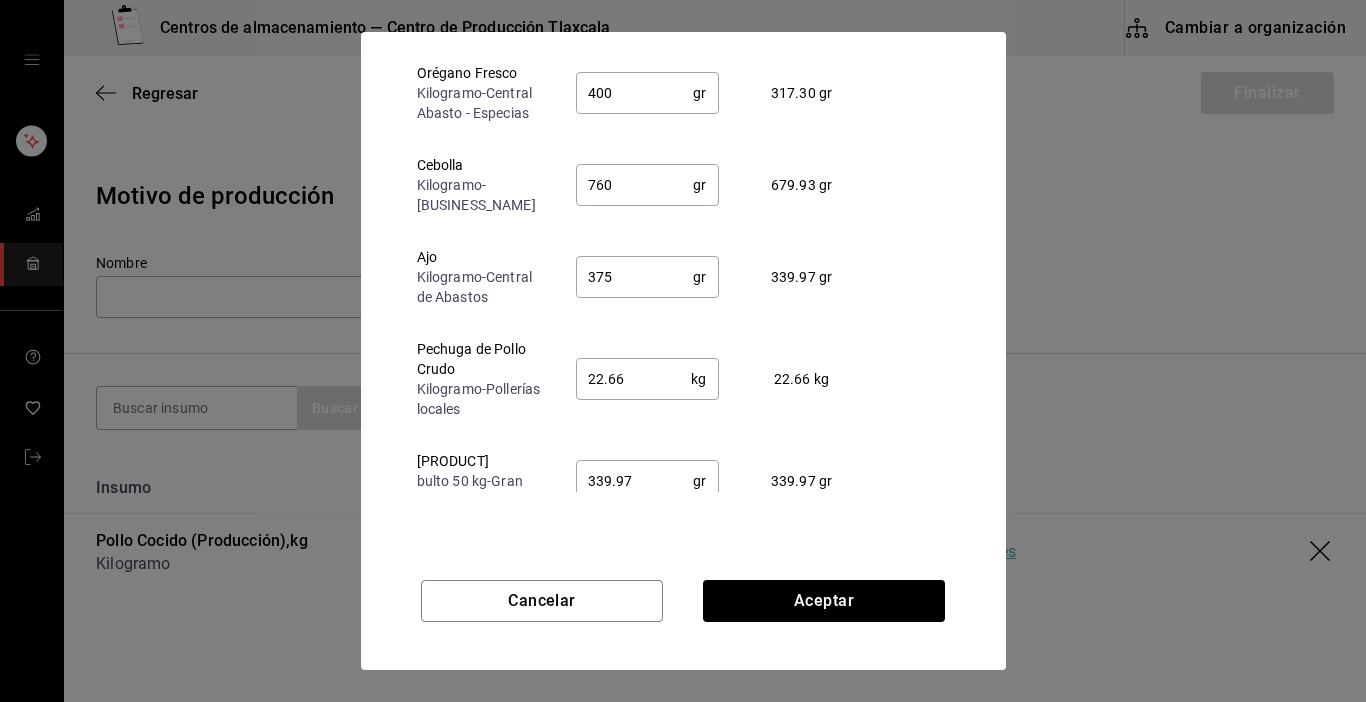 click on "22.66" at bounding box center (634, 379) 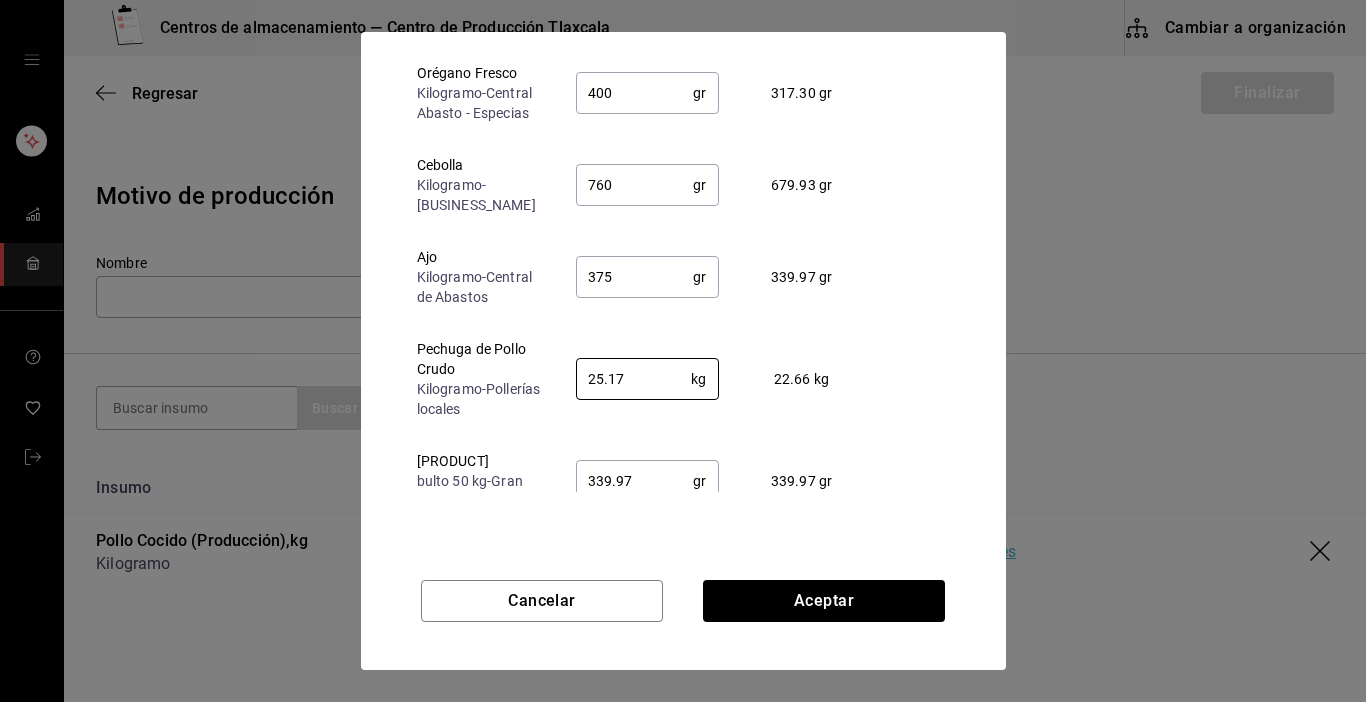 type on "25.17" 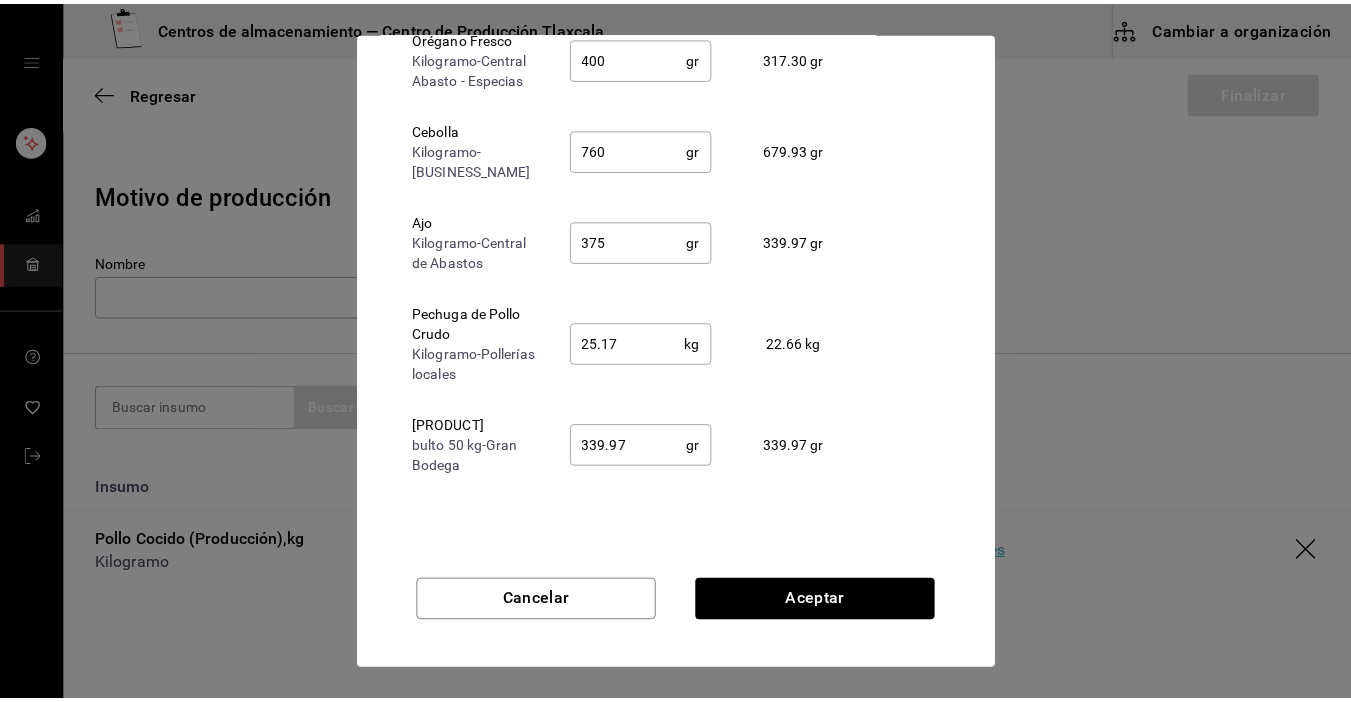 scroll, scrollTop: 236, scrollLeft: 0, axis: vertical 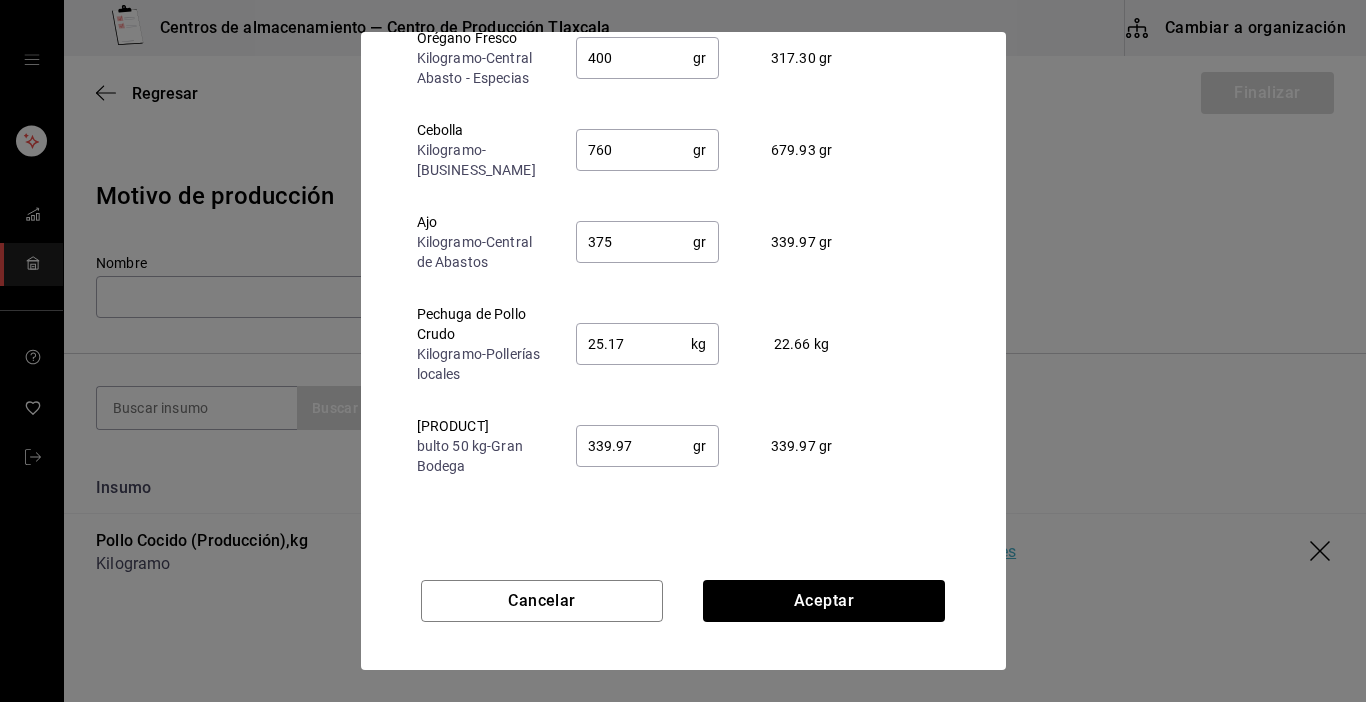 click on "339.97" at bounding box center [635, 446] 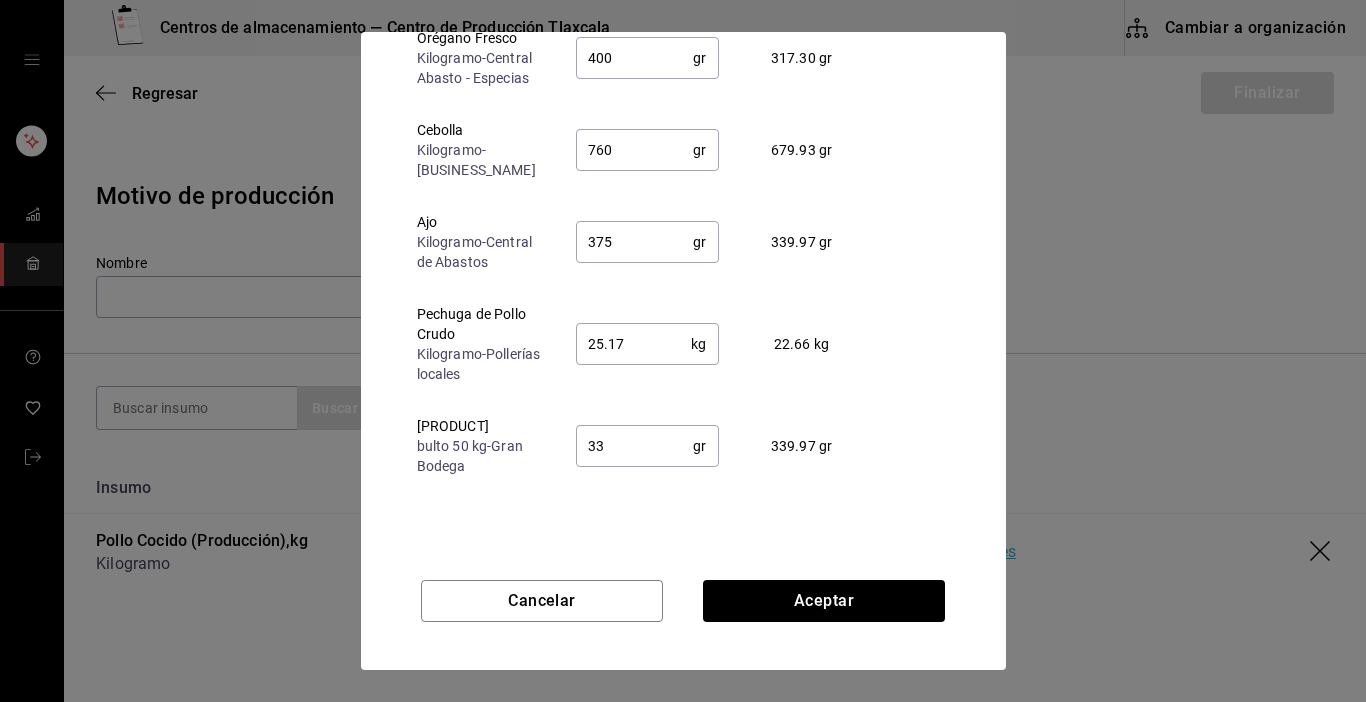 type on "3" 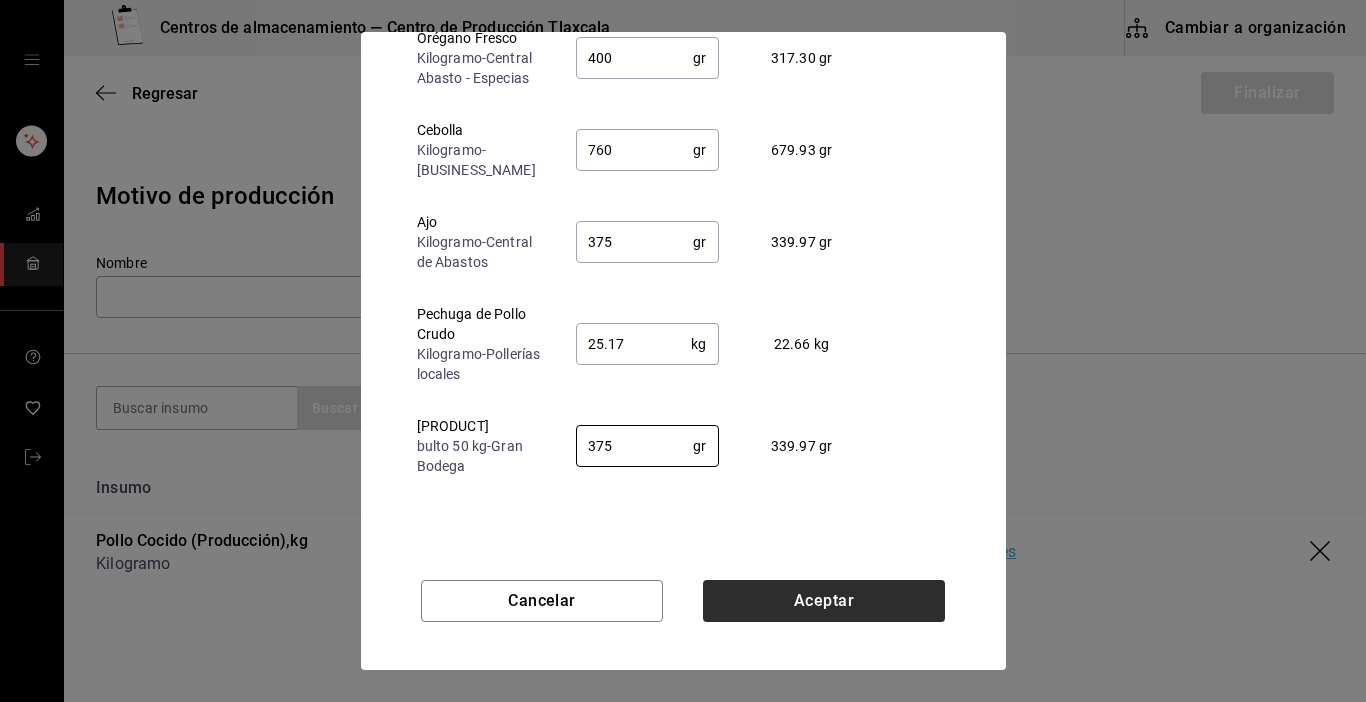 type on "375" 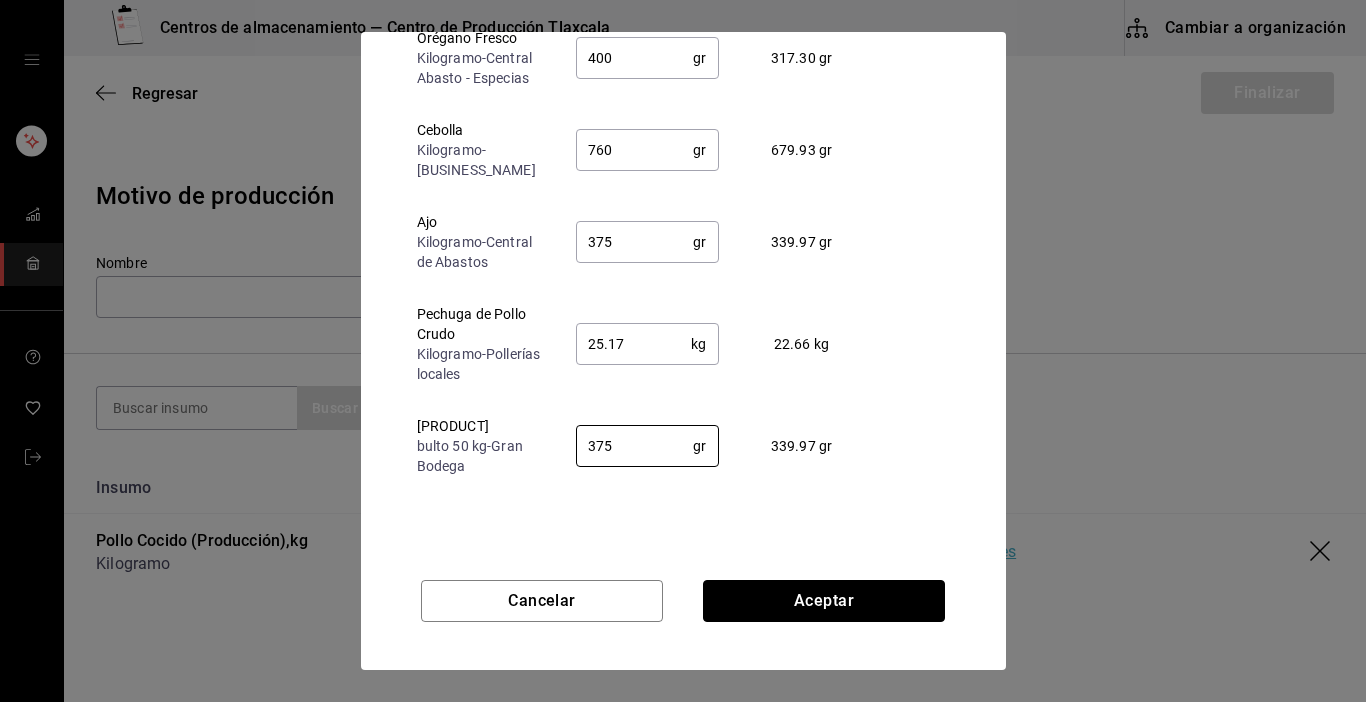 click on "Aceptar" at bounding box center (824, 601) 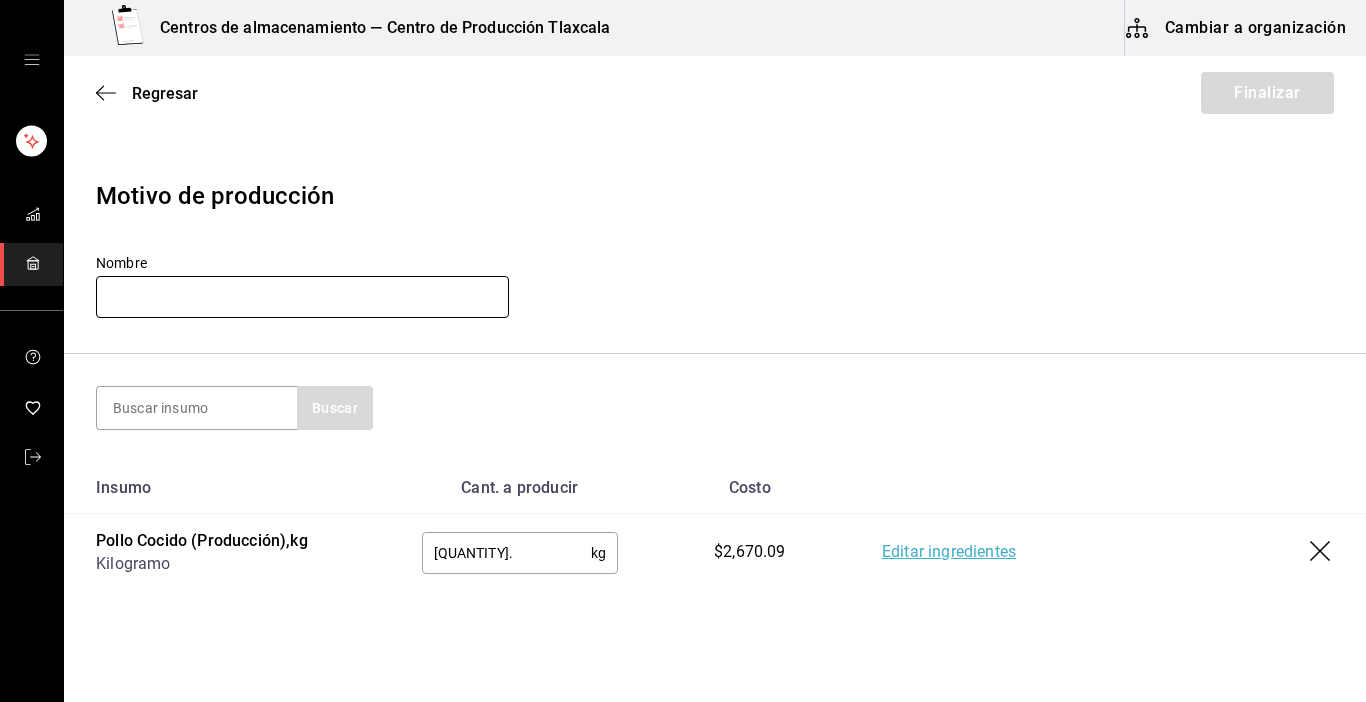 click at bounding box center (302, 297) 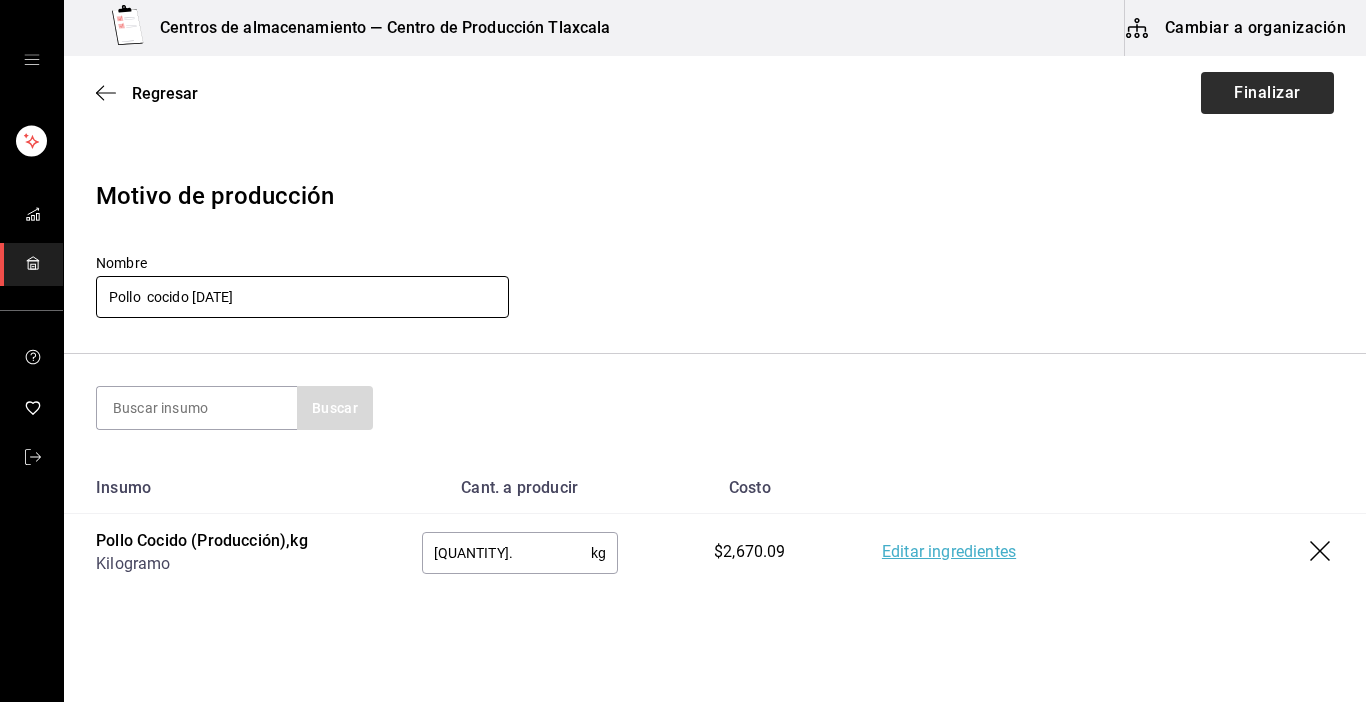type on "Pollo  cocido [DATE]" 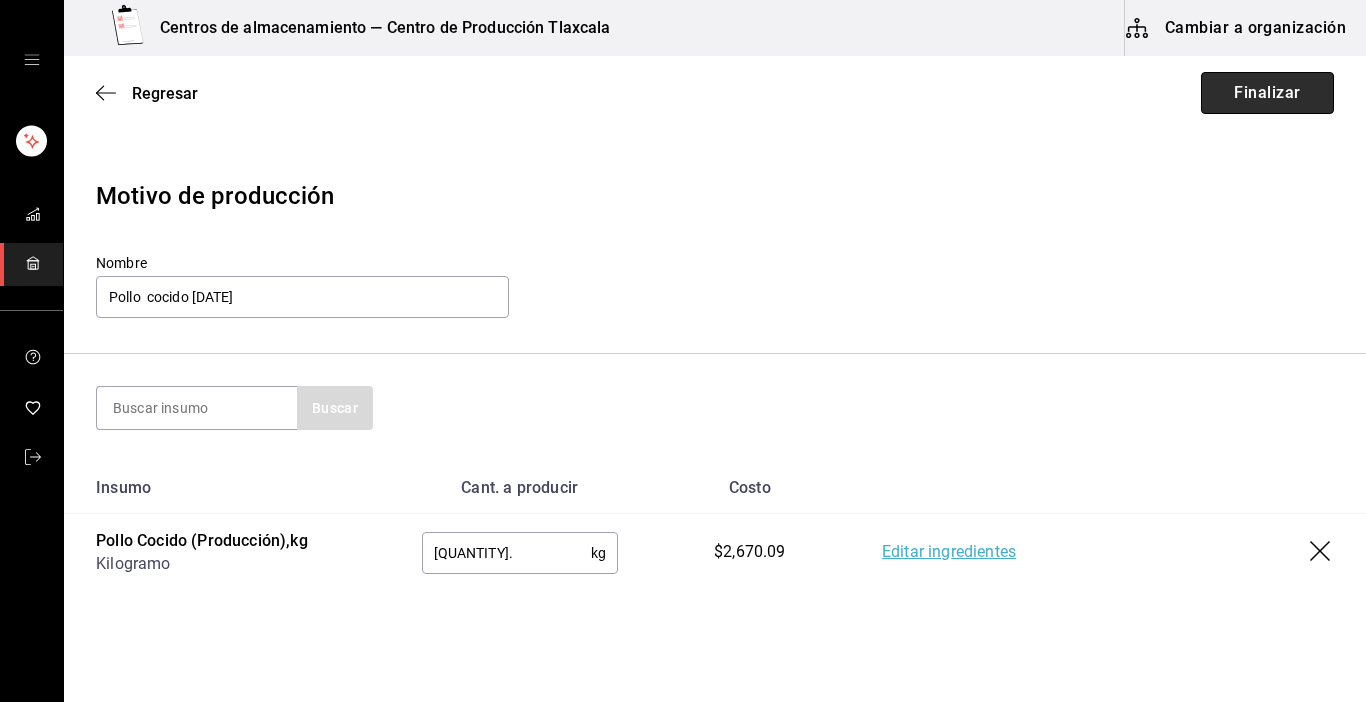 click on "Finalizar" at bounding box center [1267, 93] 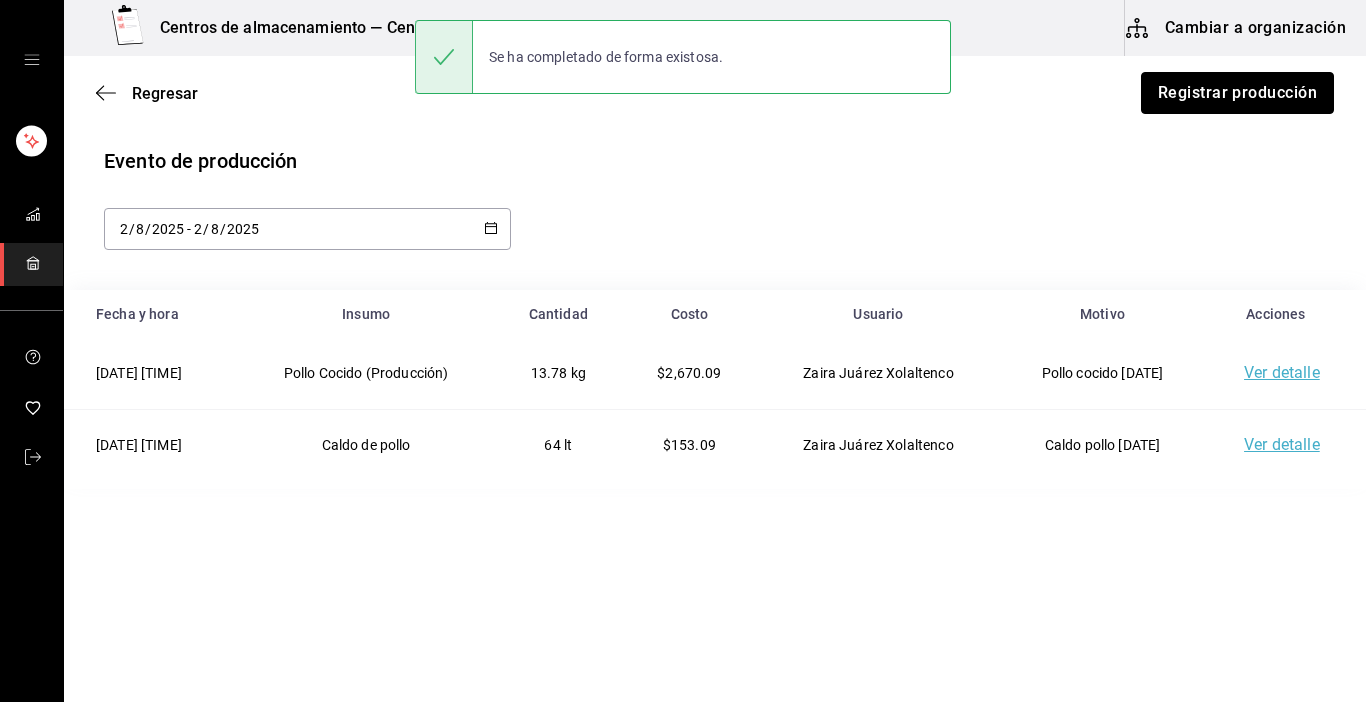 click on "Registrar producción" at bounding box center (1237, 93) 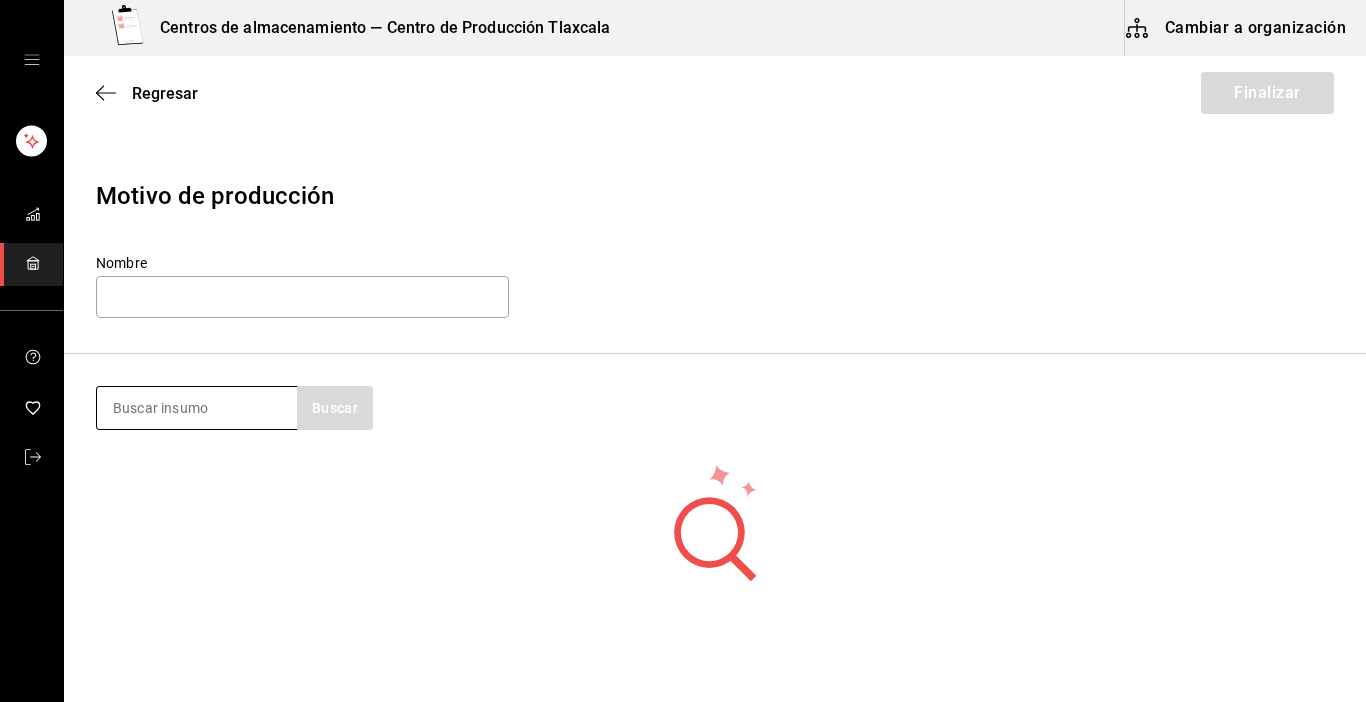 click at bounding box center [197, 408] 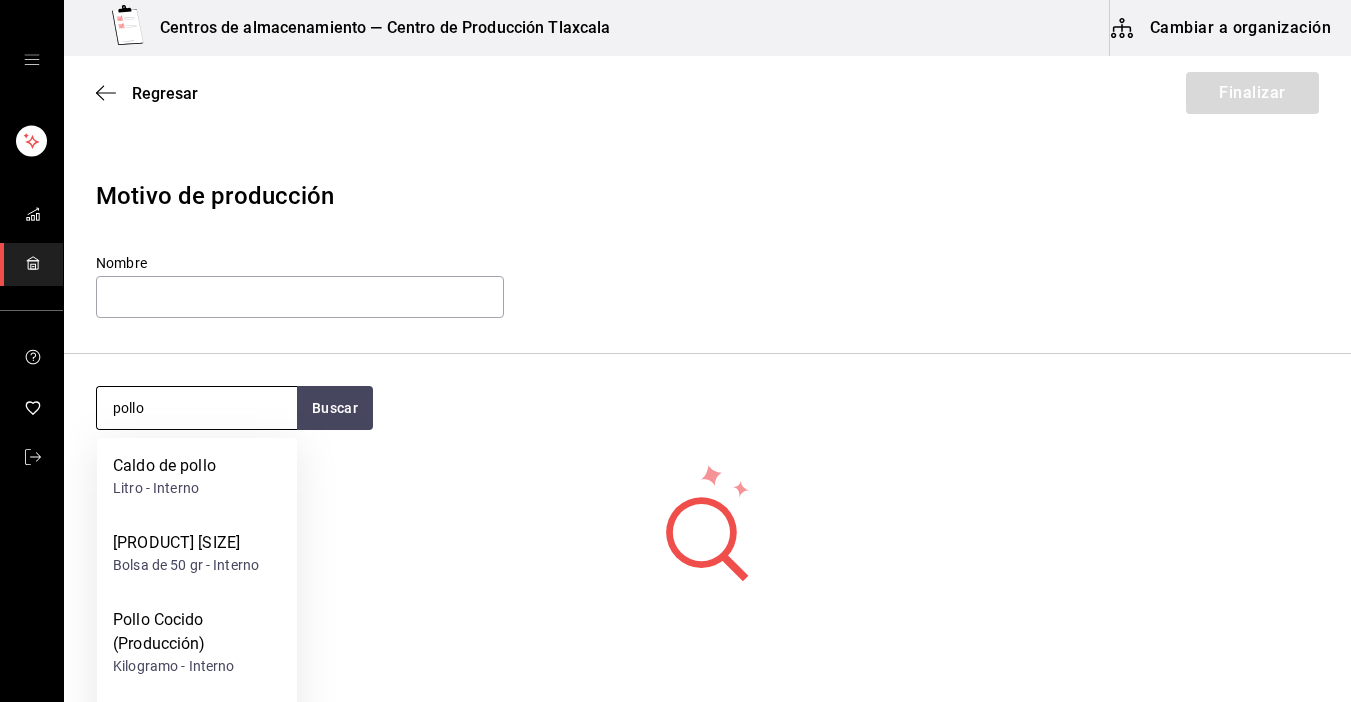 type on "pollo" 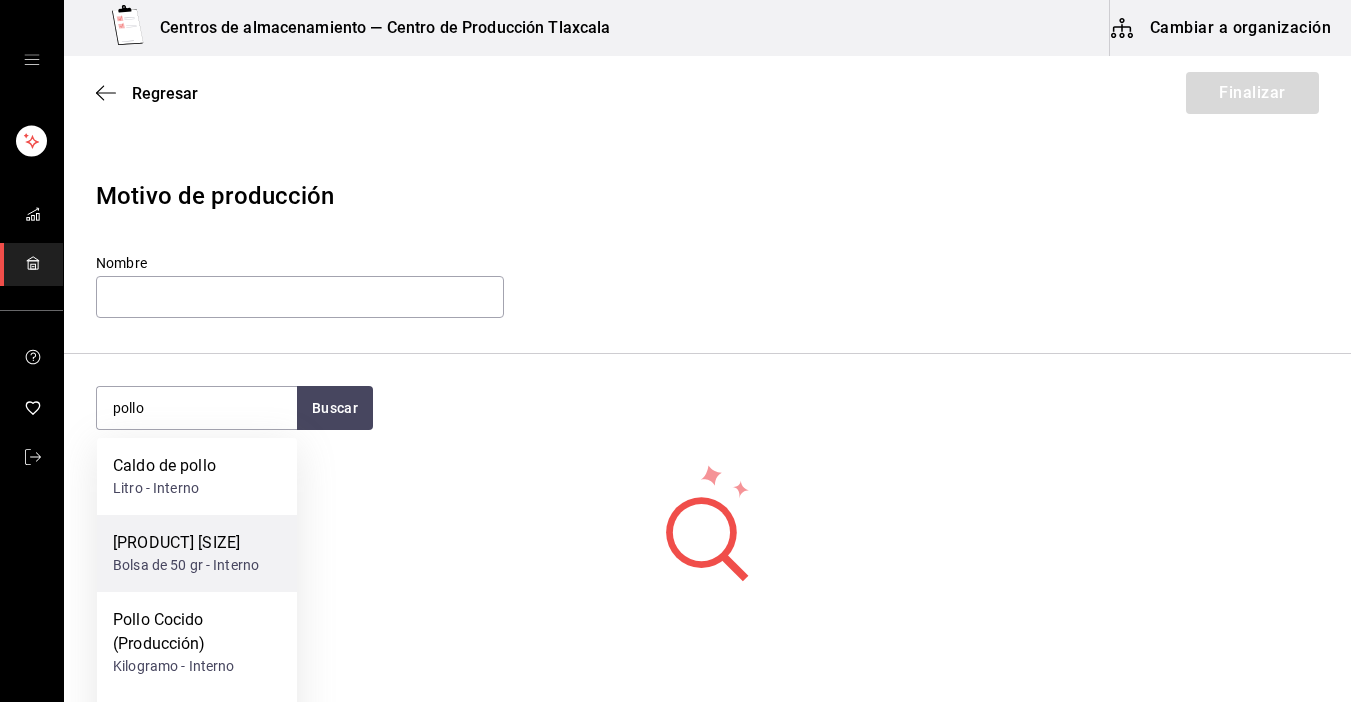 click on "[PRODUCT] [SIZE]" at bounding box center (186, 543) 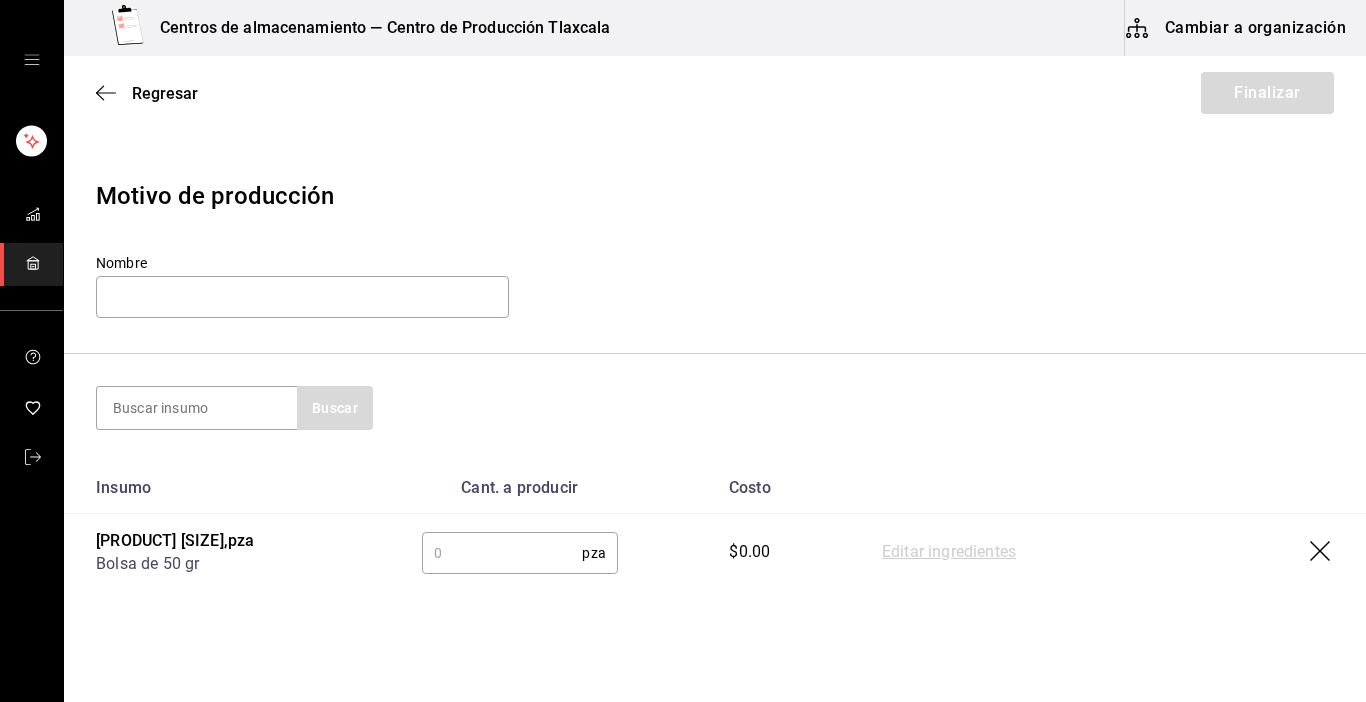 click at bounding box center [502, 553] 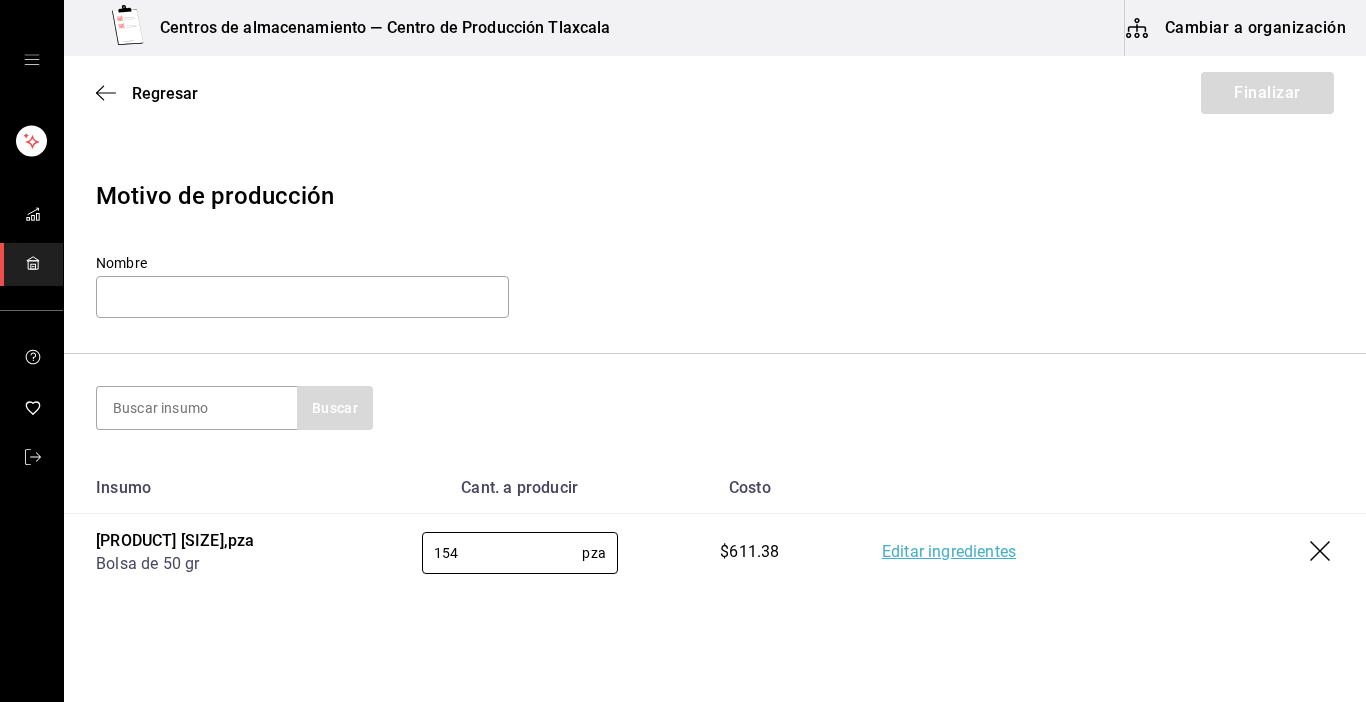 type on "154" 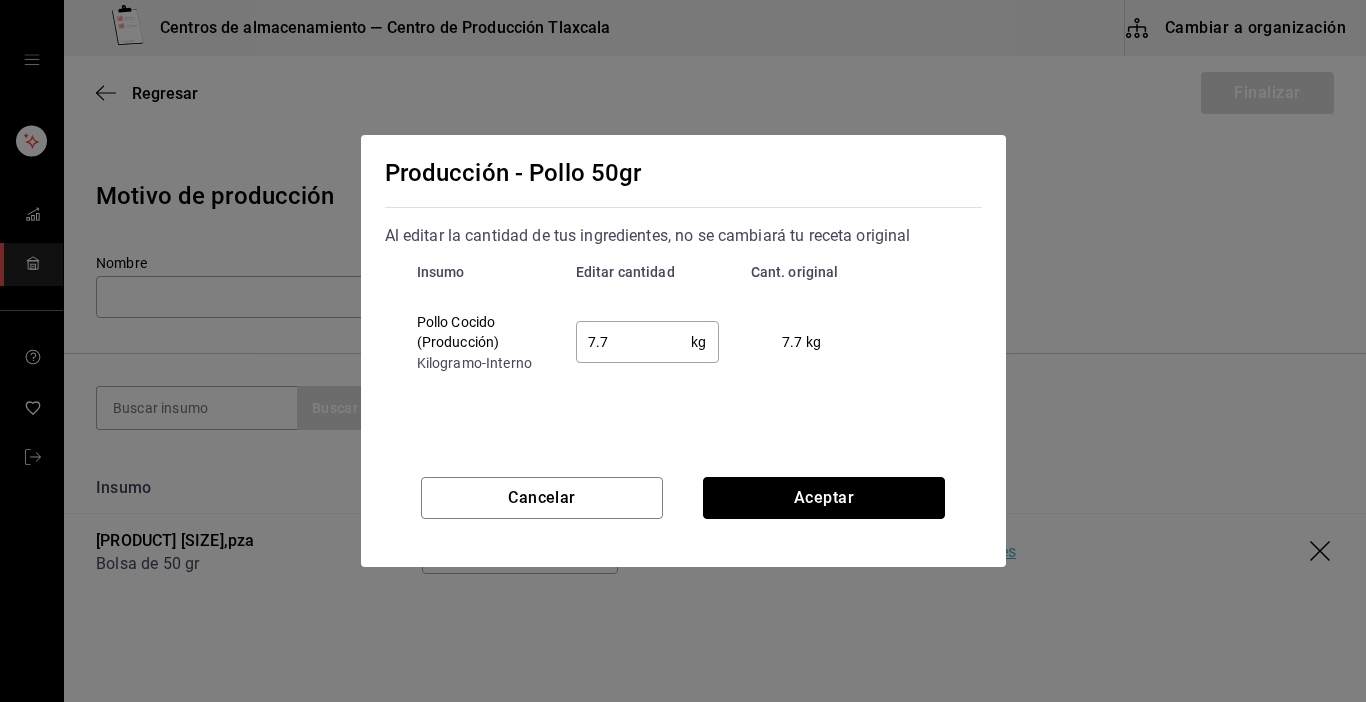 click on "Aceptar" at bounding box center [824, 498] 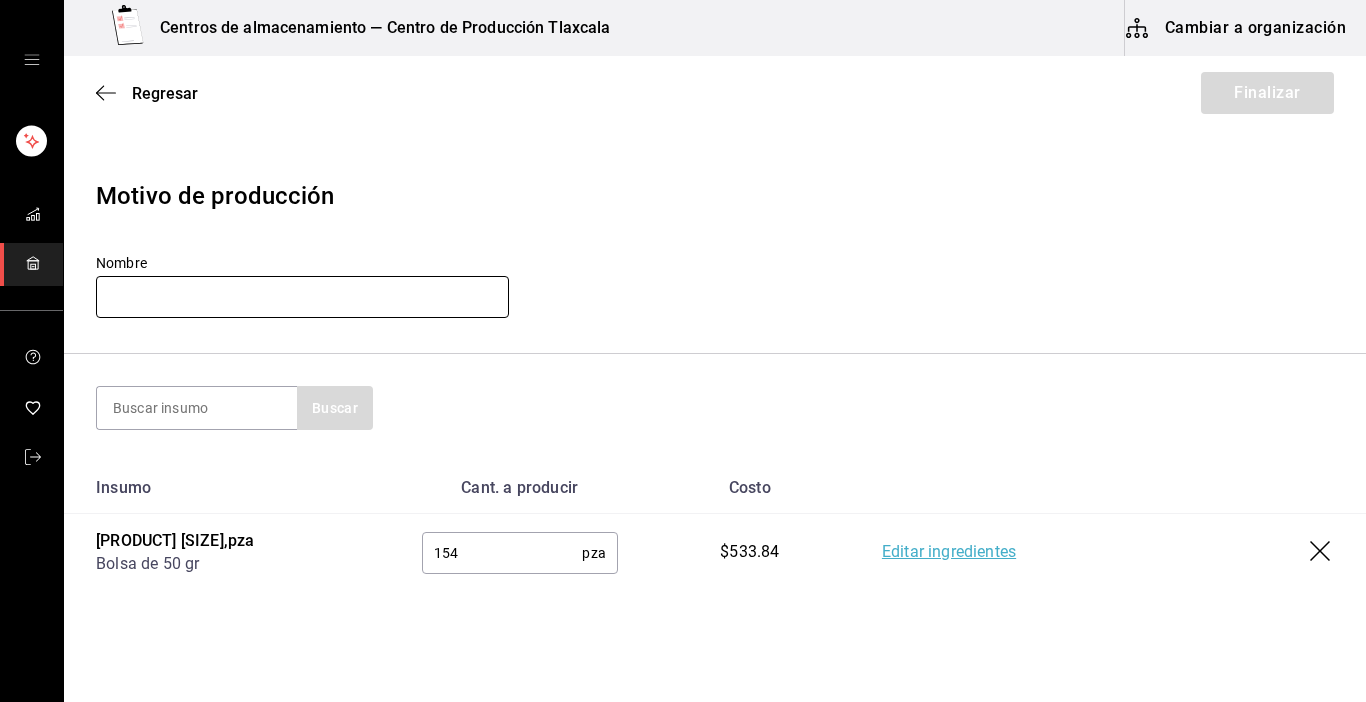 click at bounding box center [302, 297] 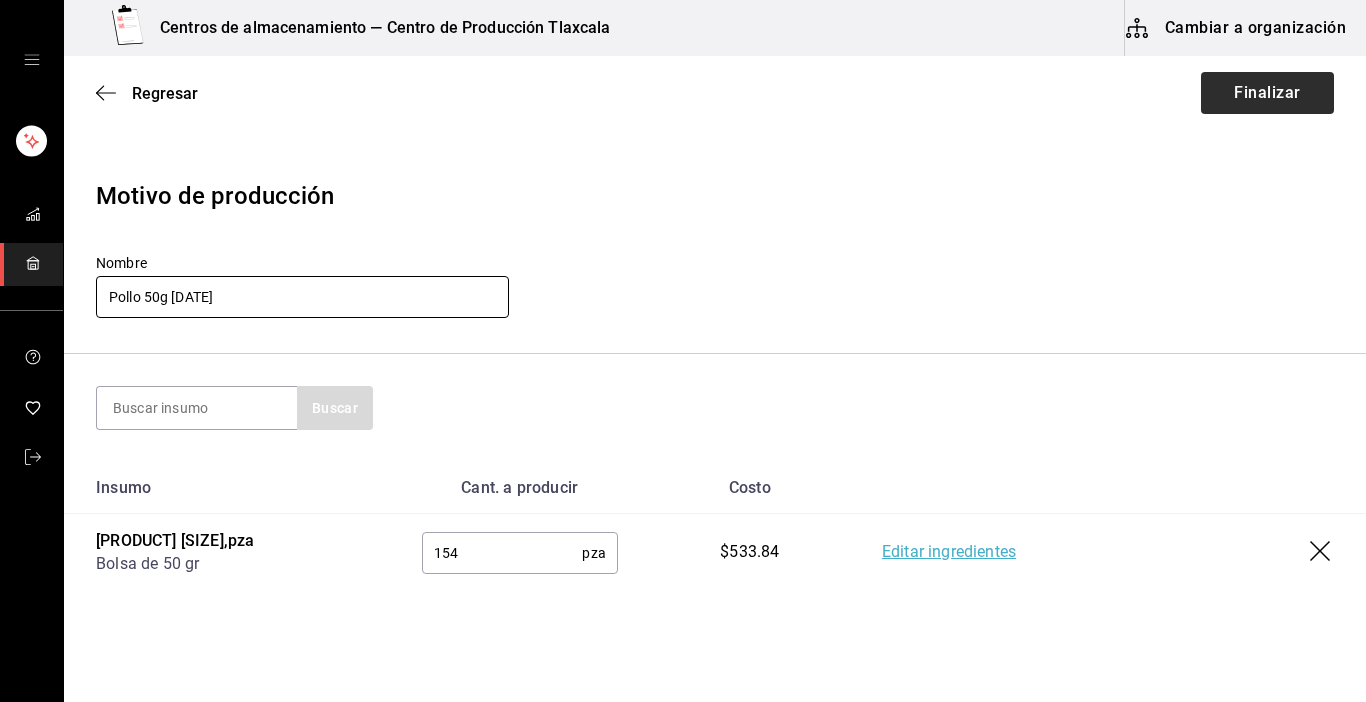 type on "Pollo 50g [DATE]" 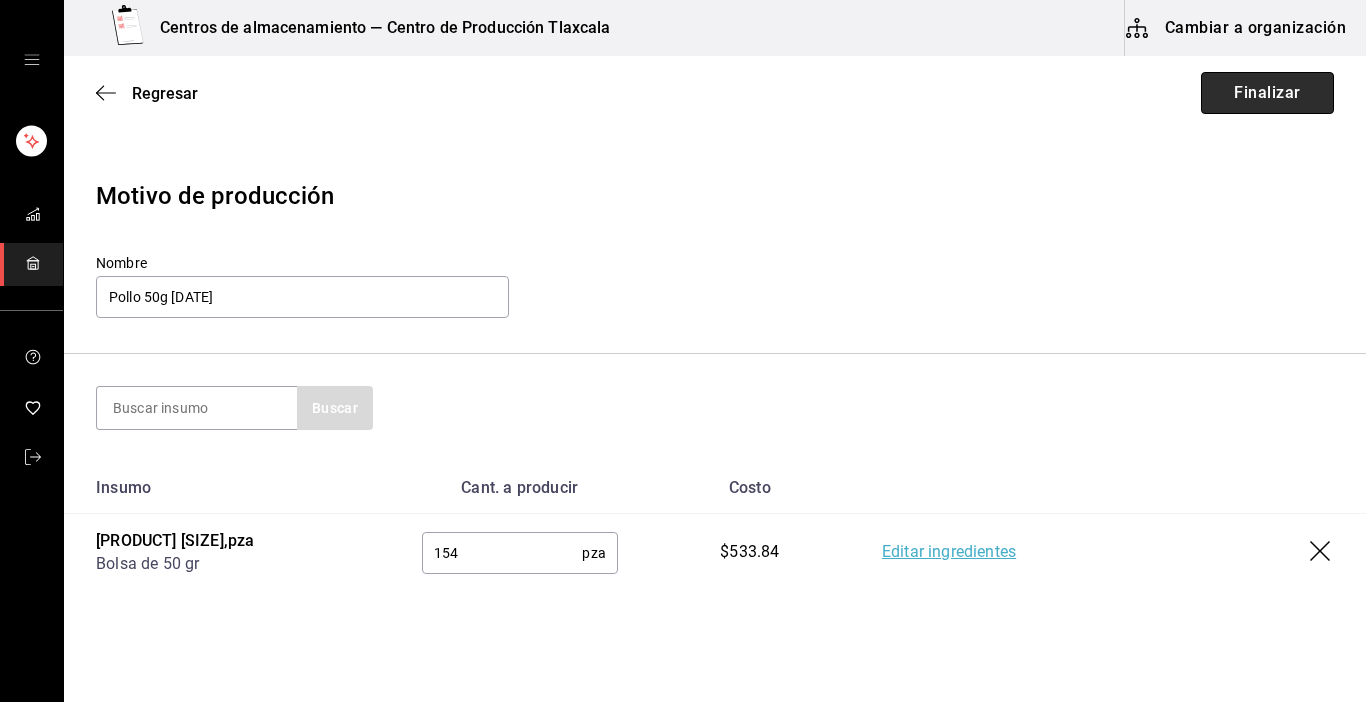 click on "Finalizar" at bounding box center (1267, 93) 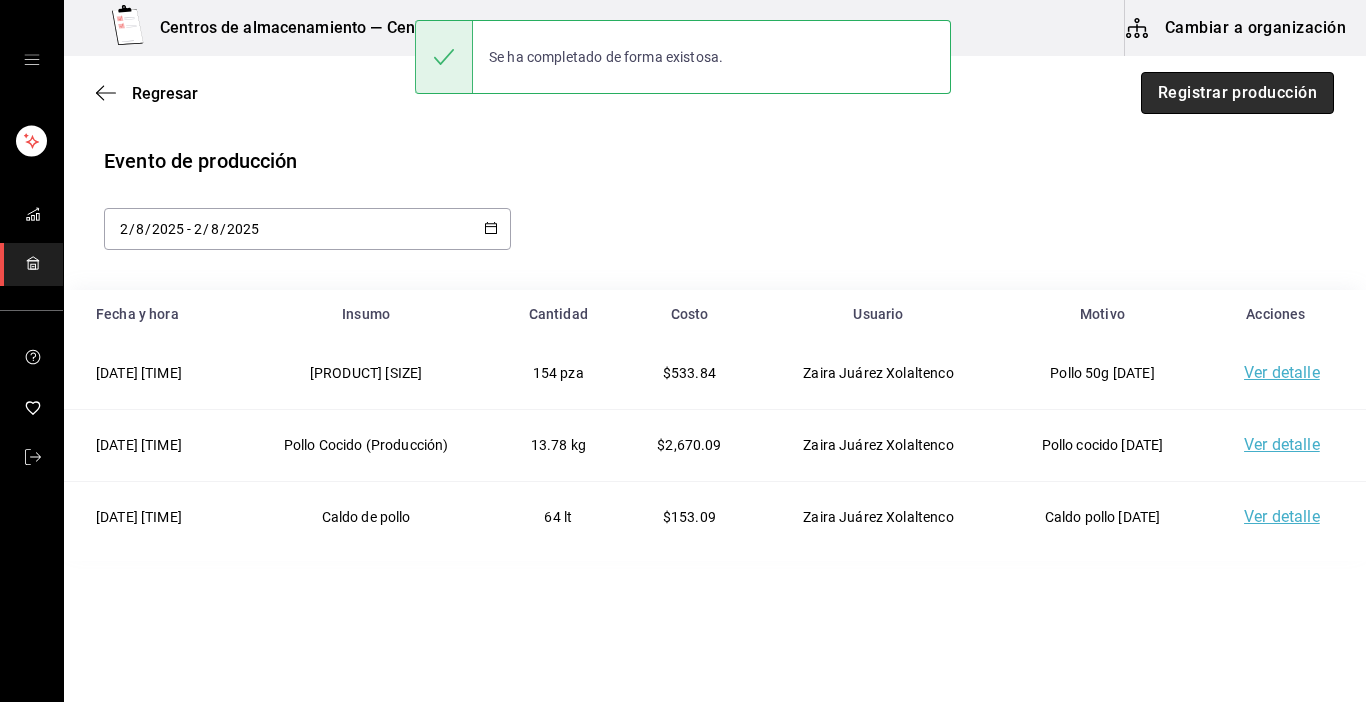 click on "Registrar producción" at bounding box center [1237, 93] 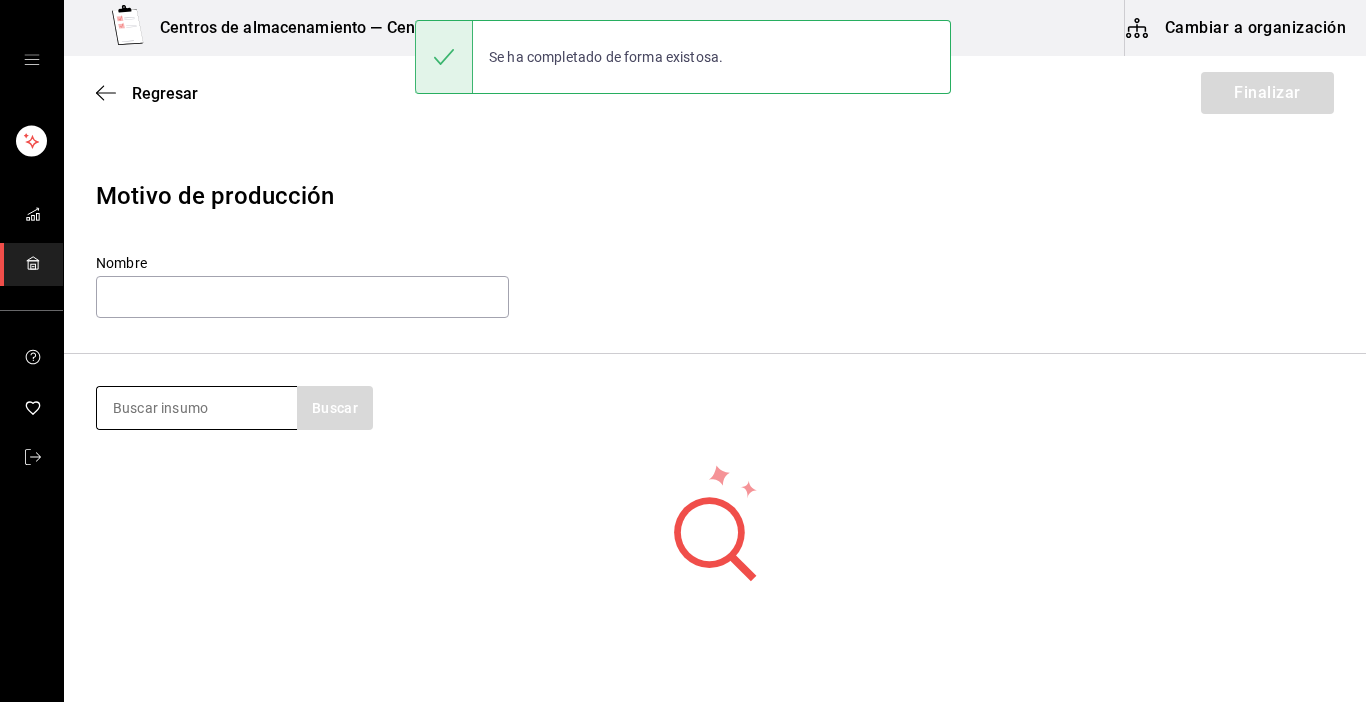 click at bounding box center [197, 408] 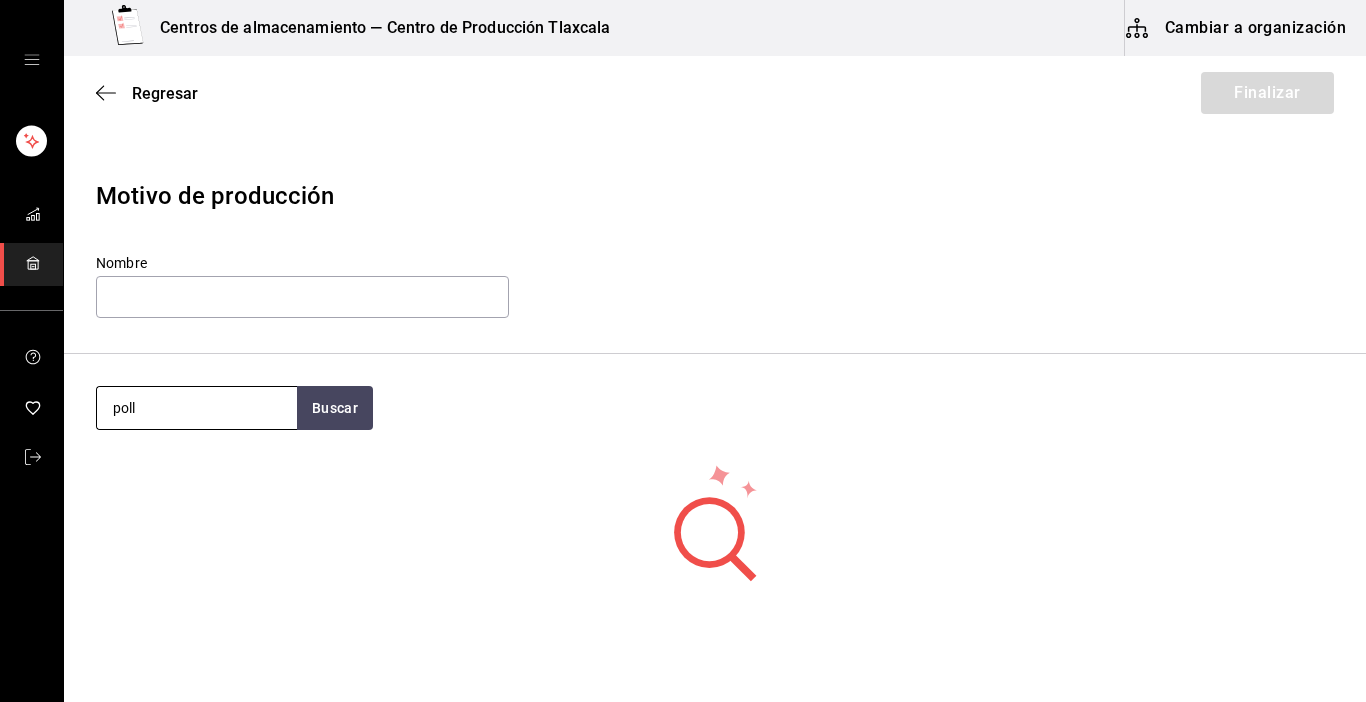 type on "pollo" 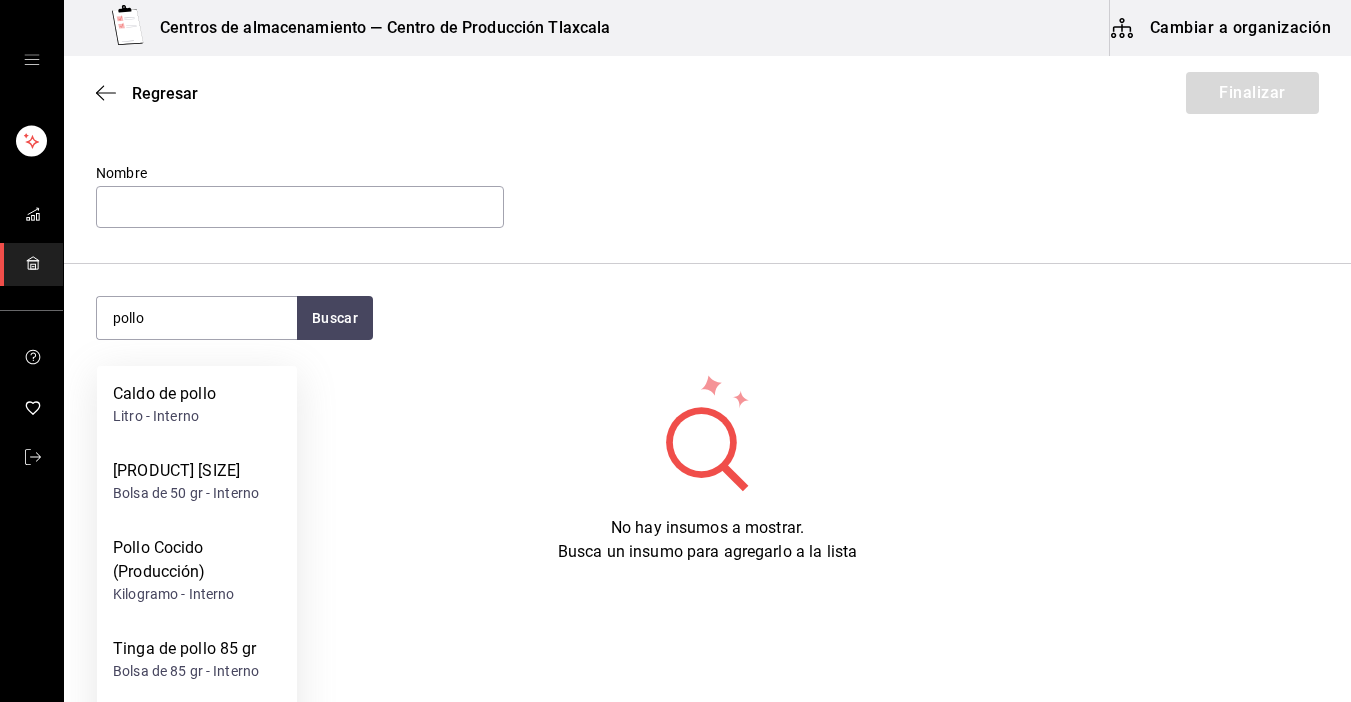 scroll, scrollTop: 113, scrollLeft: 0, axis: vertical 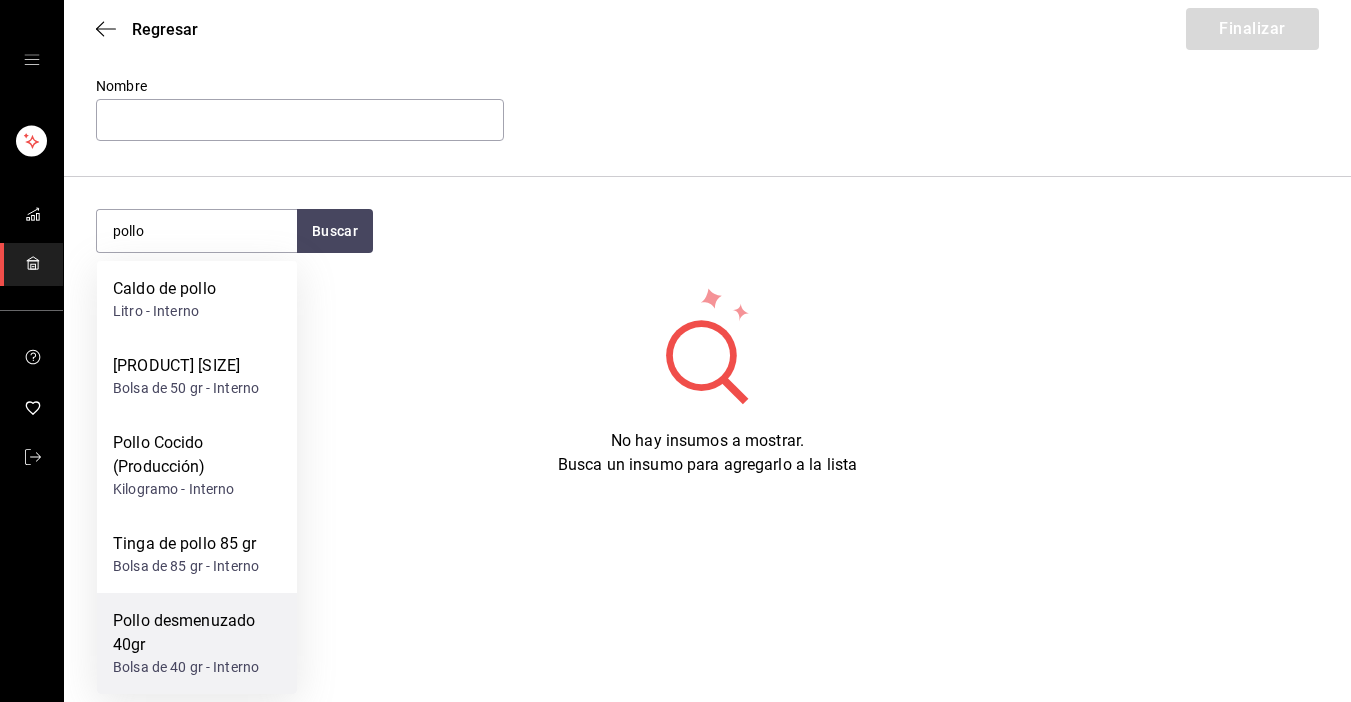 click on "Pollo desmenuzado 40gr" at bounding box center [197, 633] 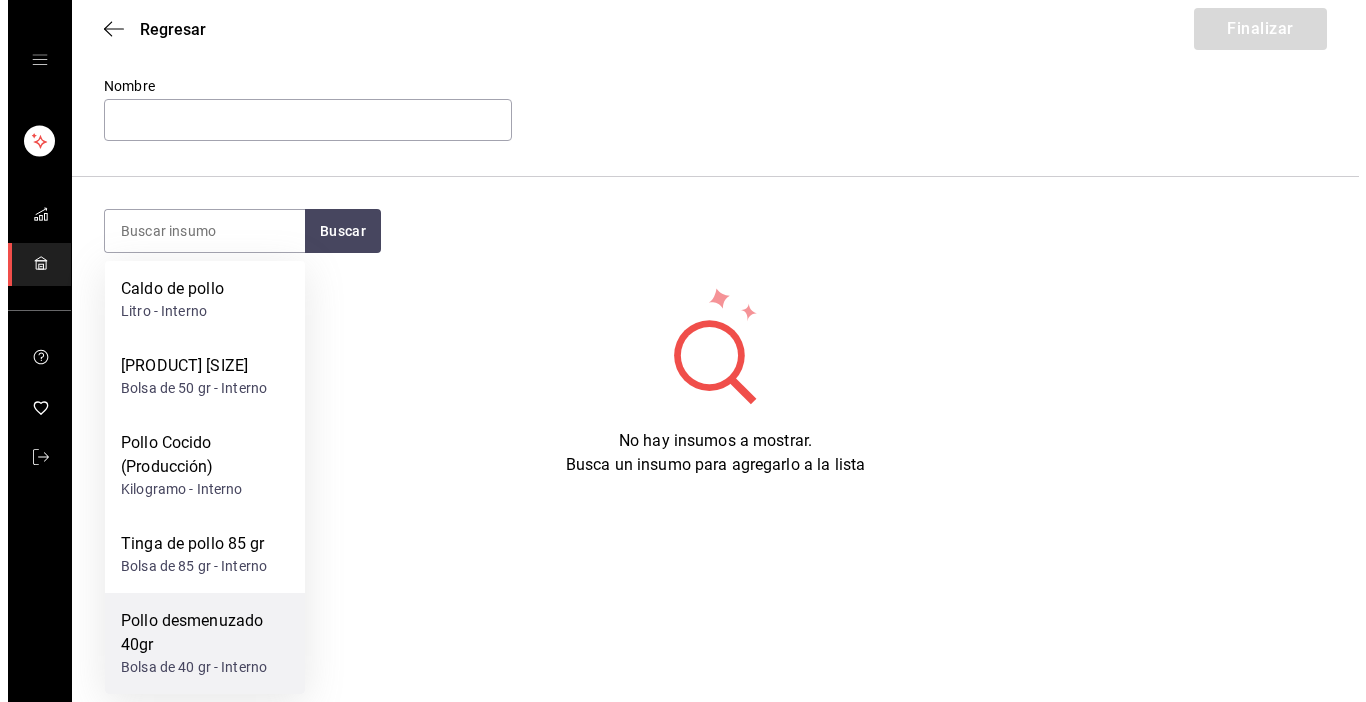 scroll, scrollTop: 0, scrollLeft: 0, axis: both 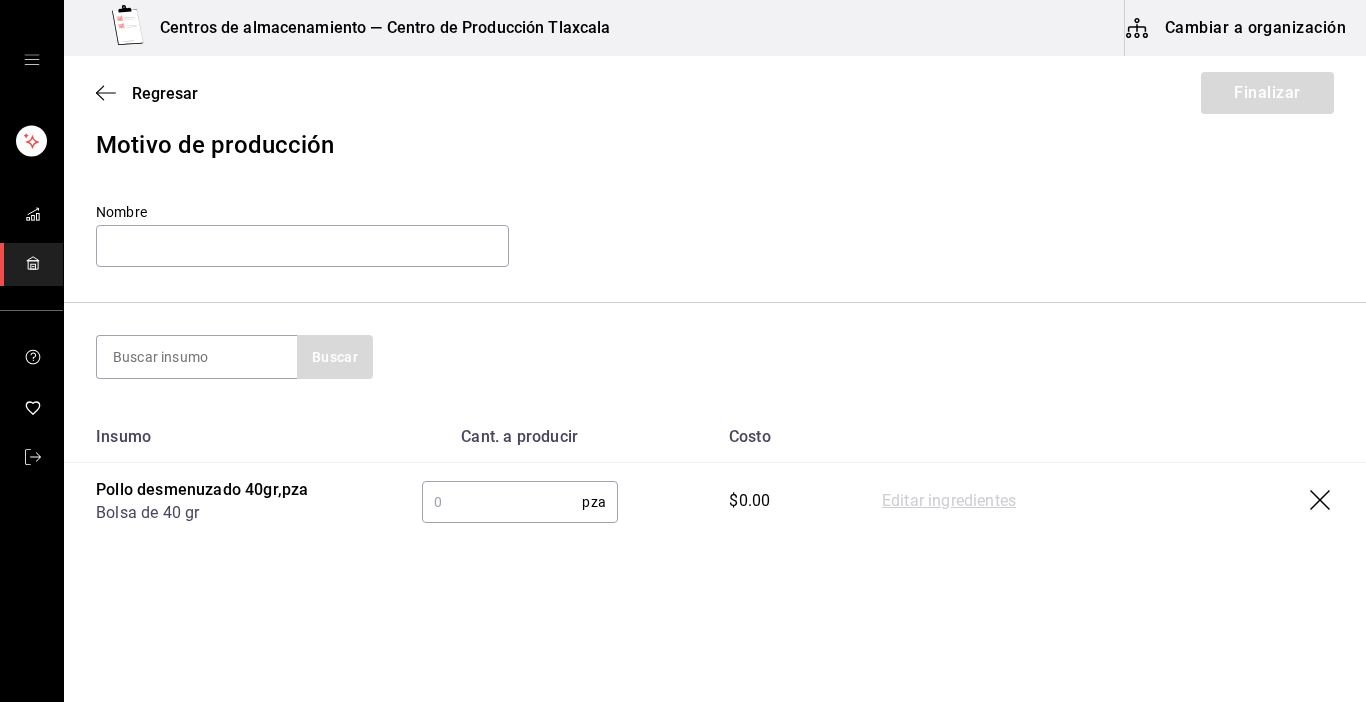 click at bounding box center (502, 502) 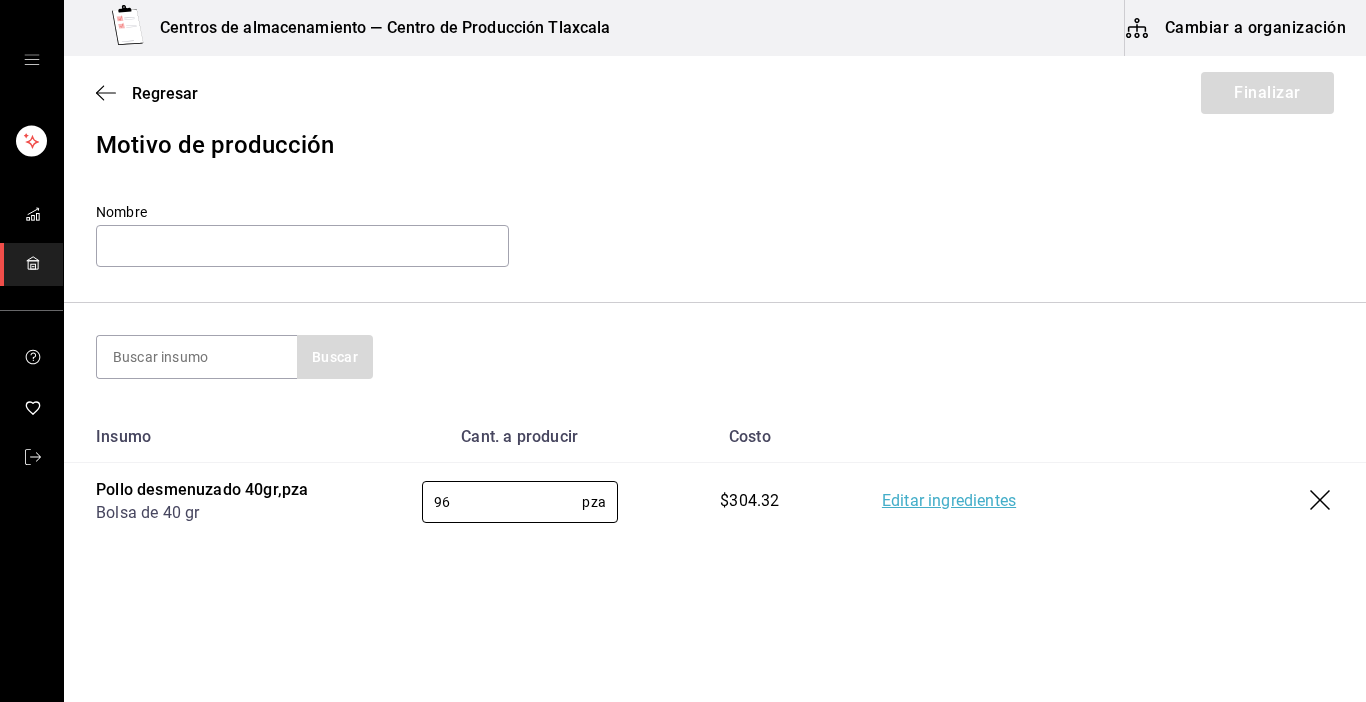 type on "96" 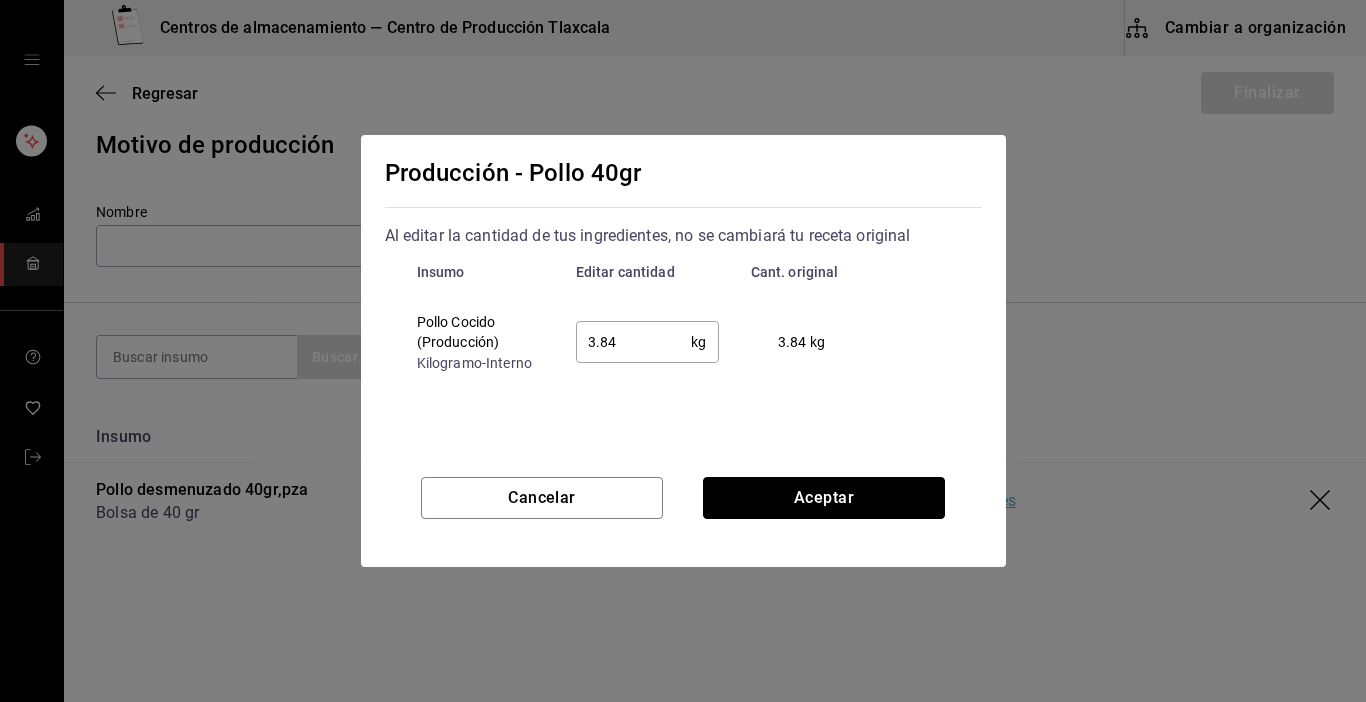 click on "Aceptar" at bounding box center (824, 498) 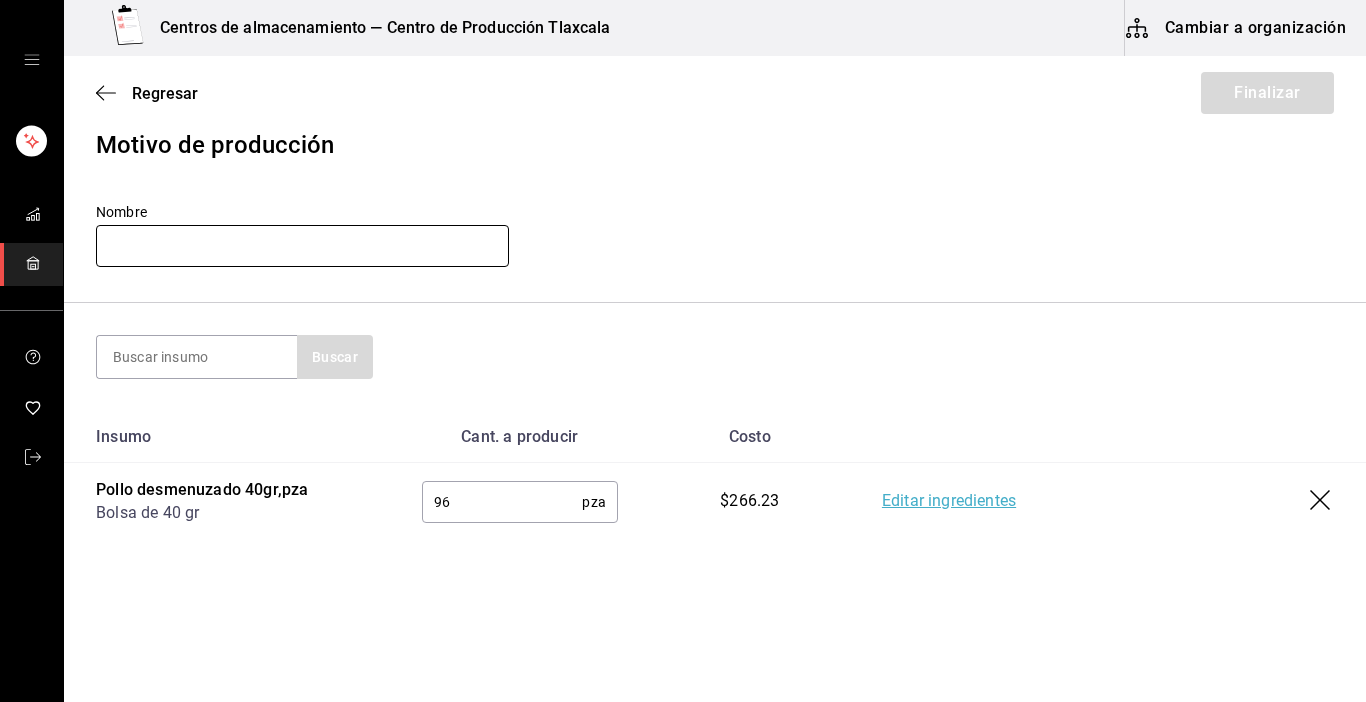 click at bounding box center [302, 246] 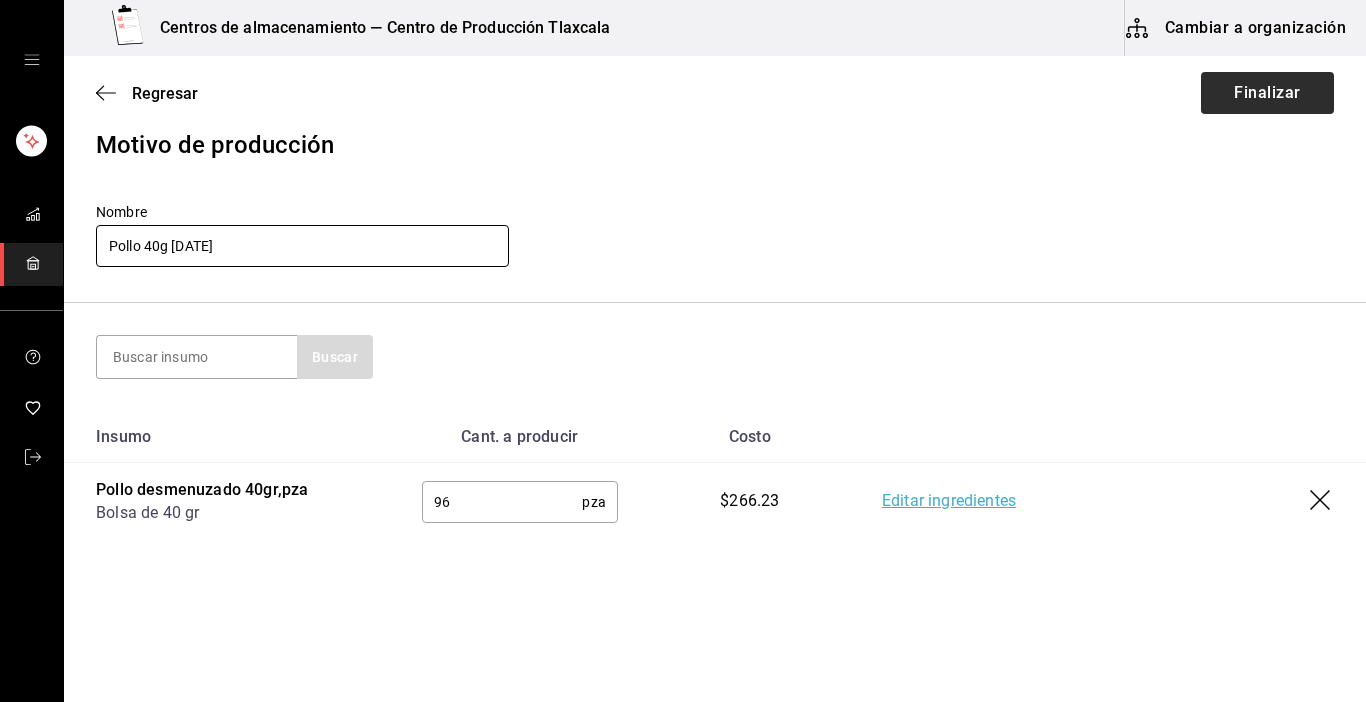 type on "Pollo 40g [DATE]" 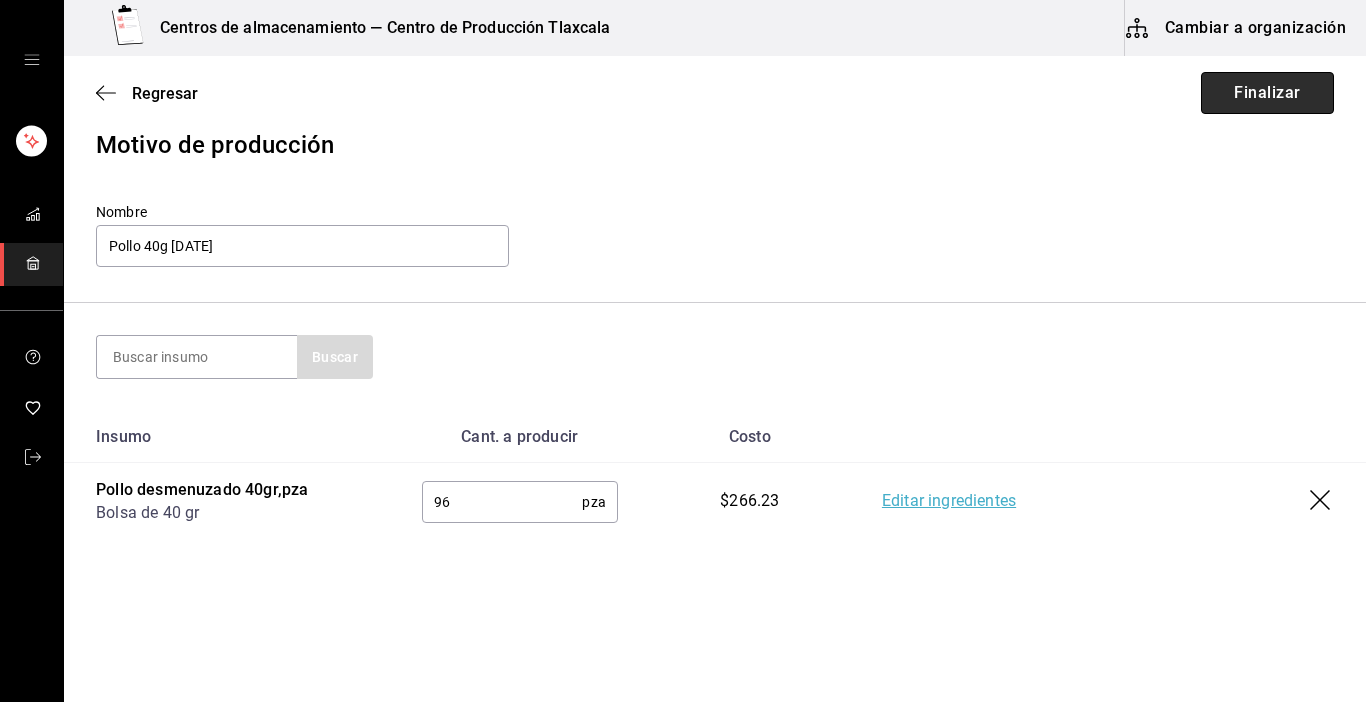 click on "Finalizar" at bounding box center (1267, 93) 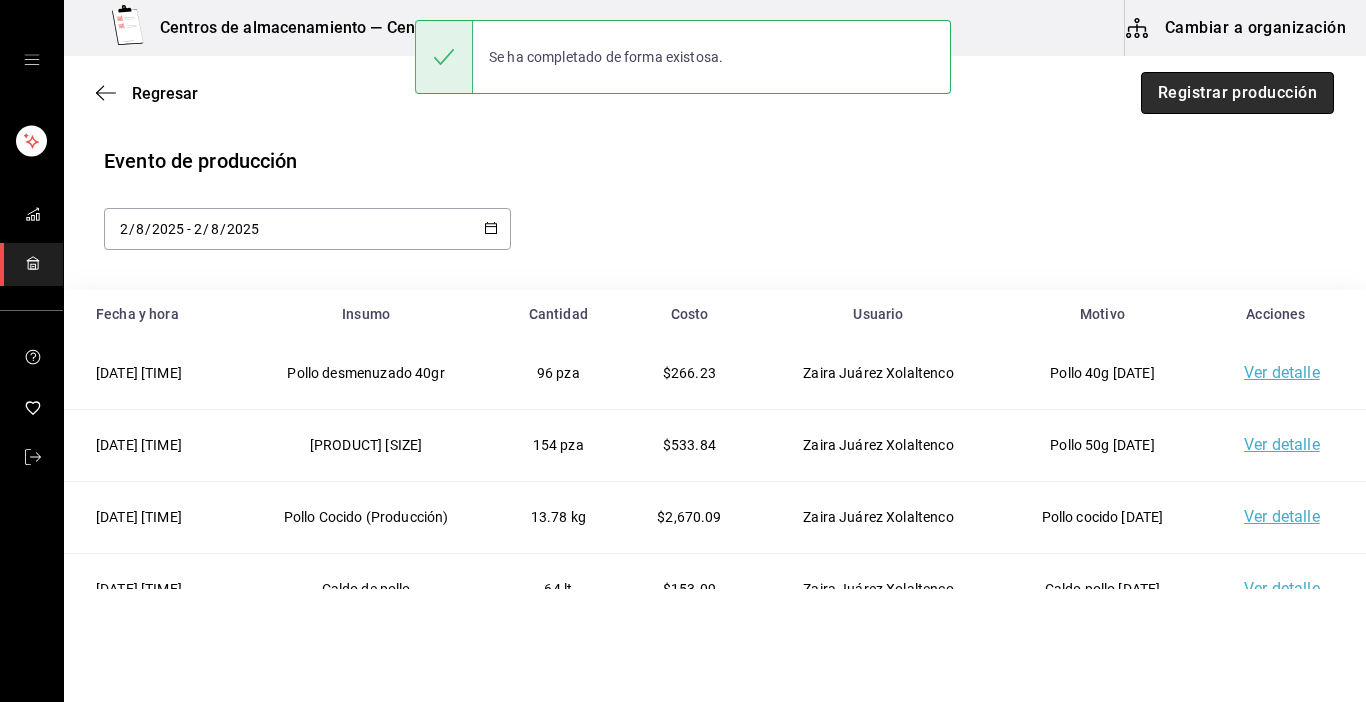 click on "Registrar producción" at bounding box center [1237, 93] 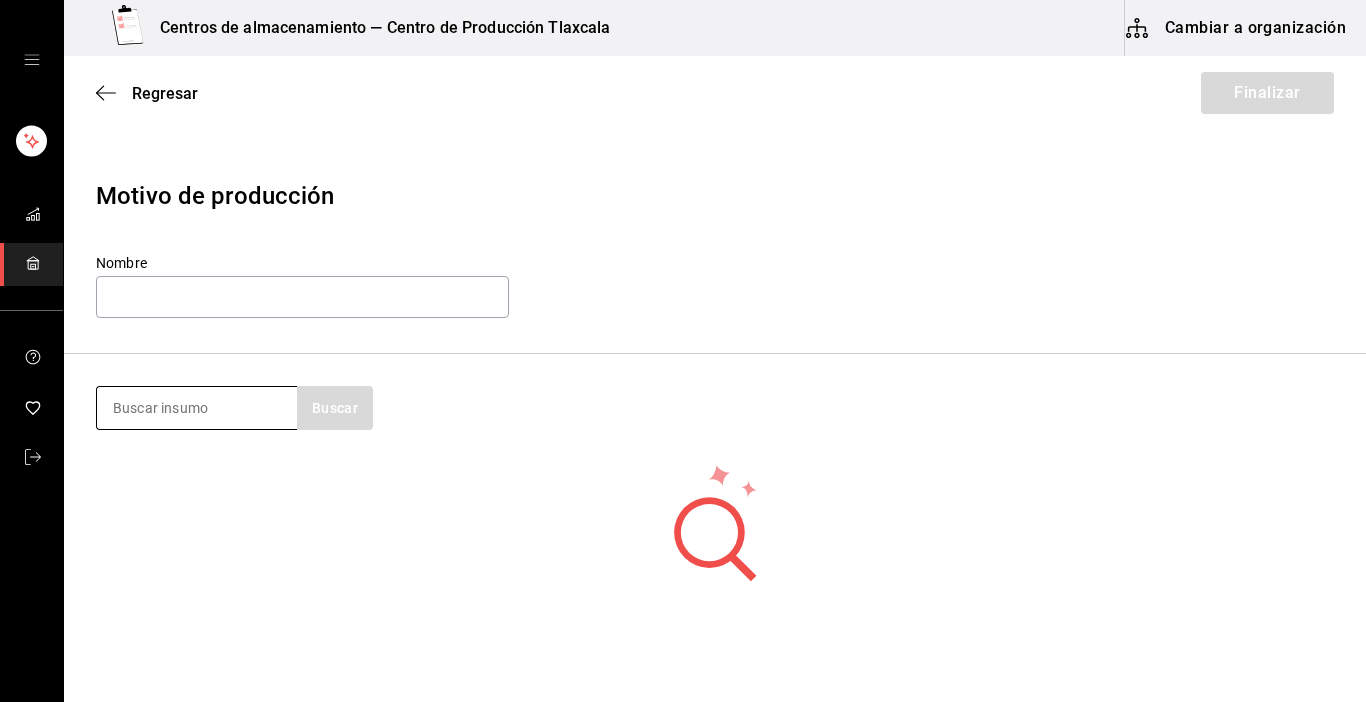 click at bounding box center (197, 408) 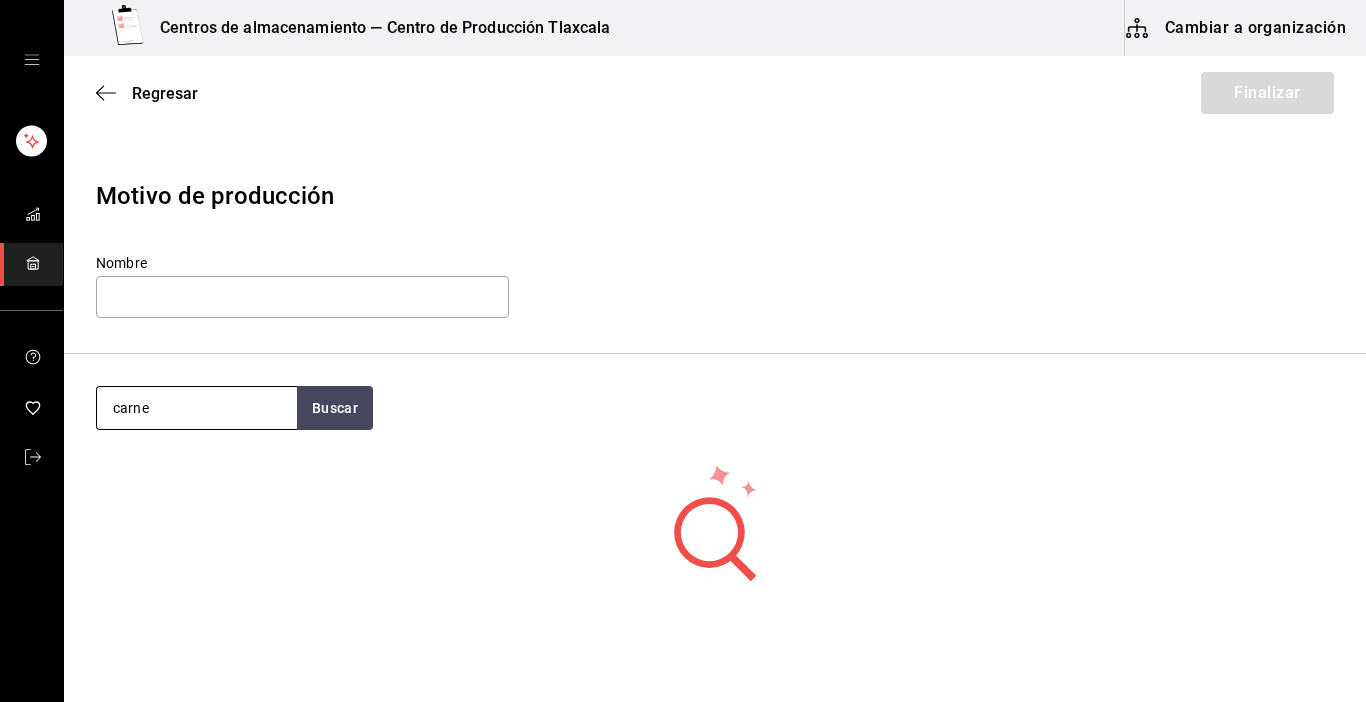 type on "carne" 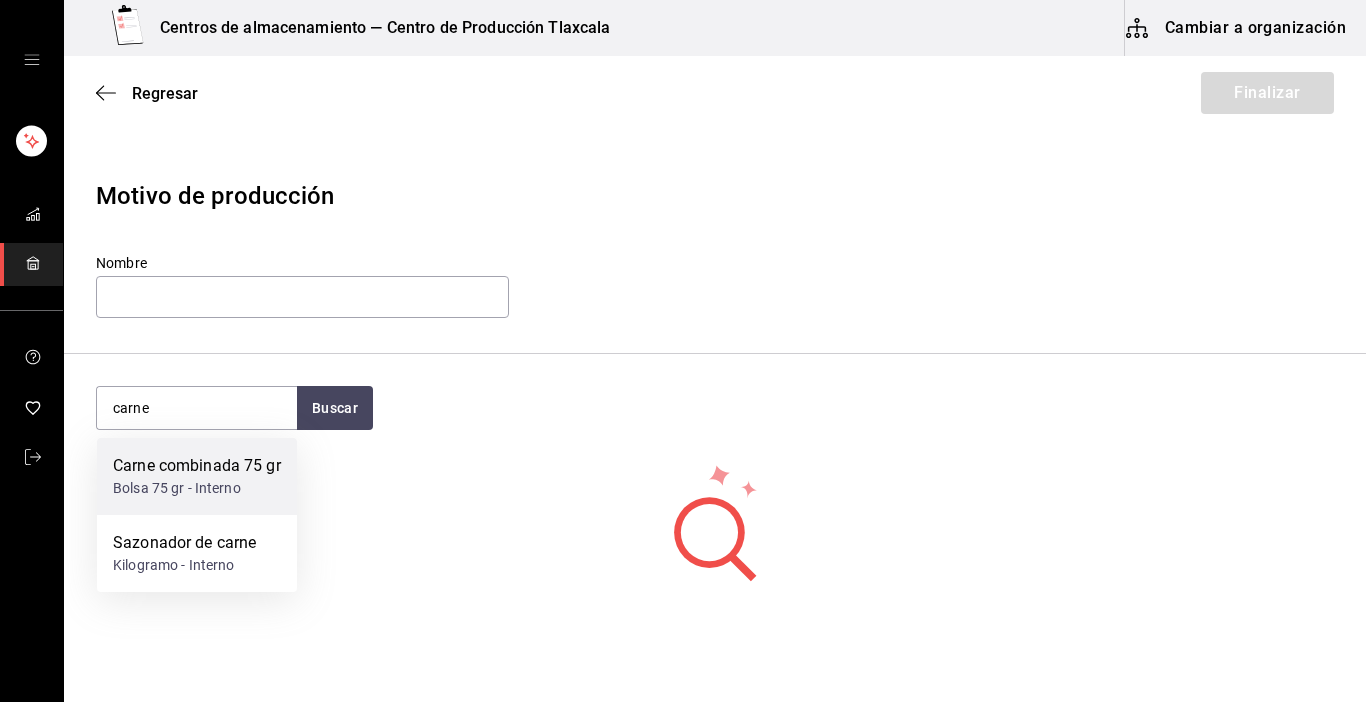 click on "Carne combinada 75 gr" at bounding box center [197, 466] 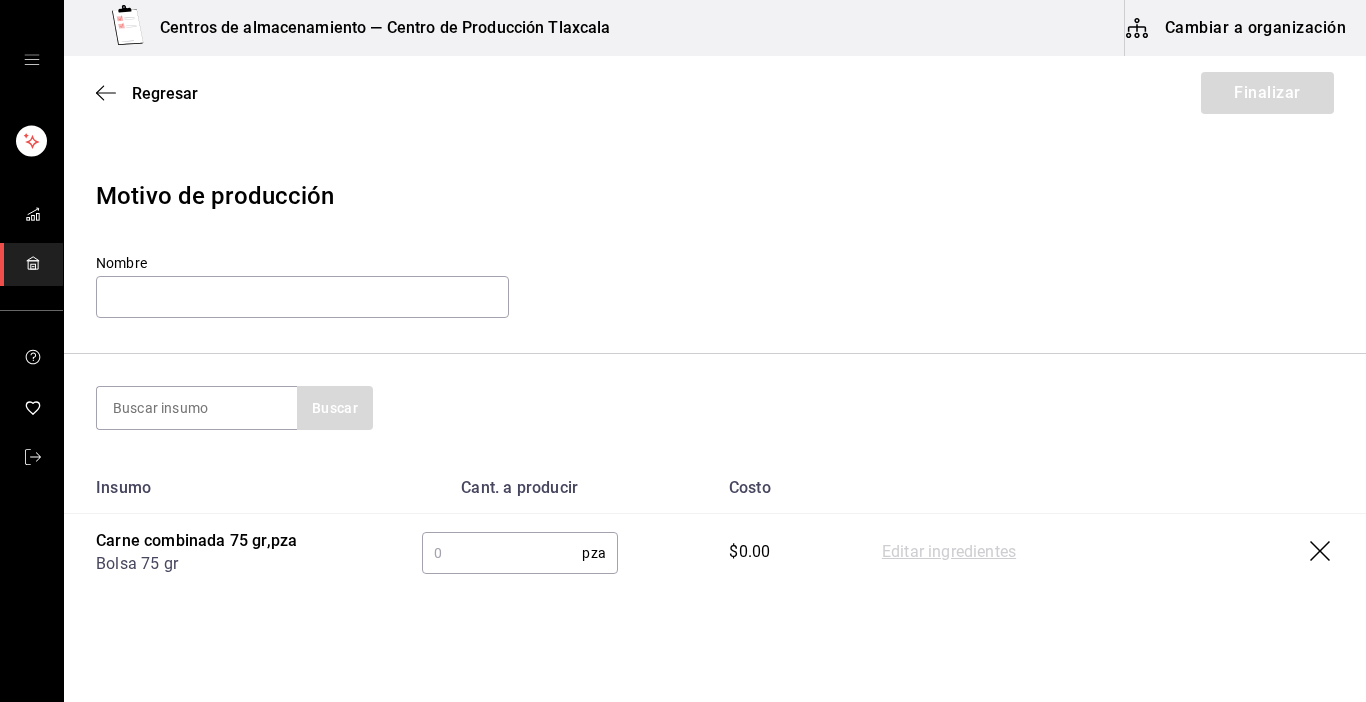 click at bounding box center (502, 553) 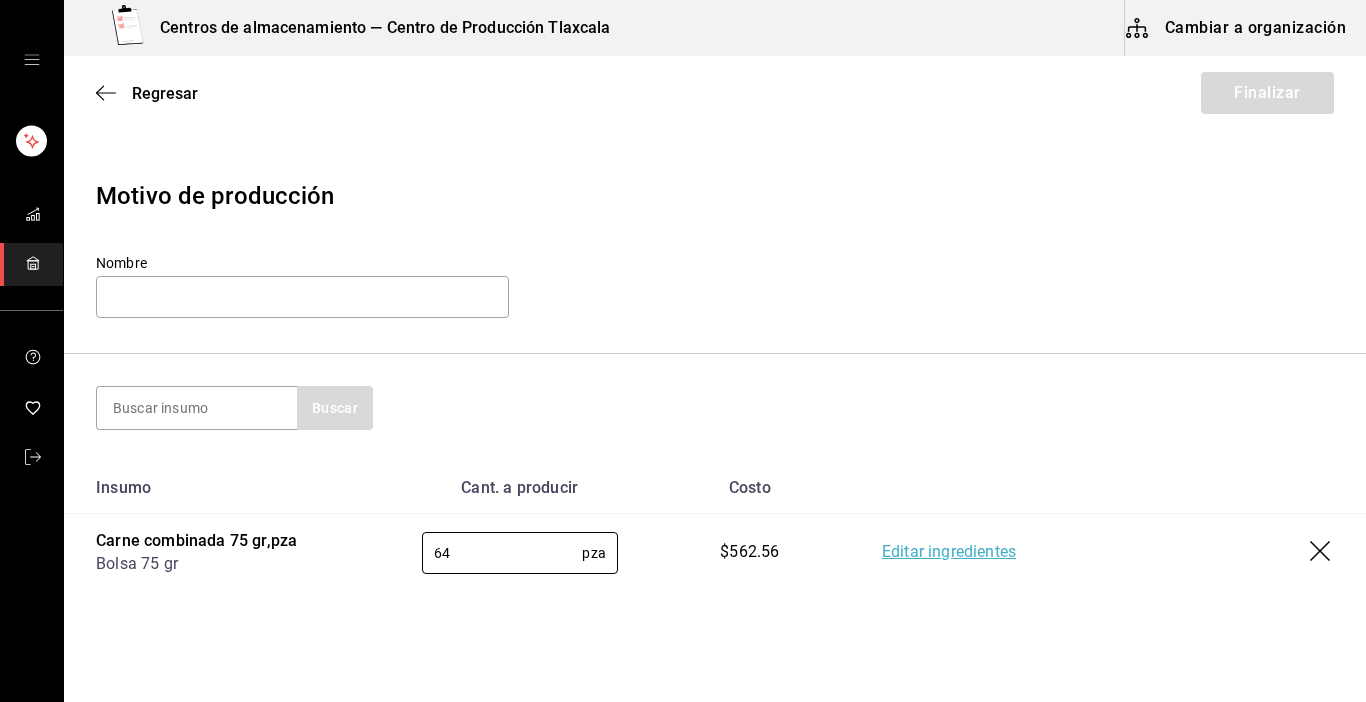 type on "64" 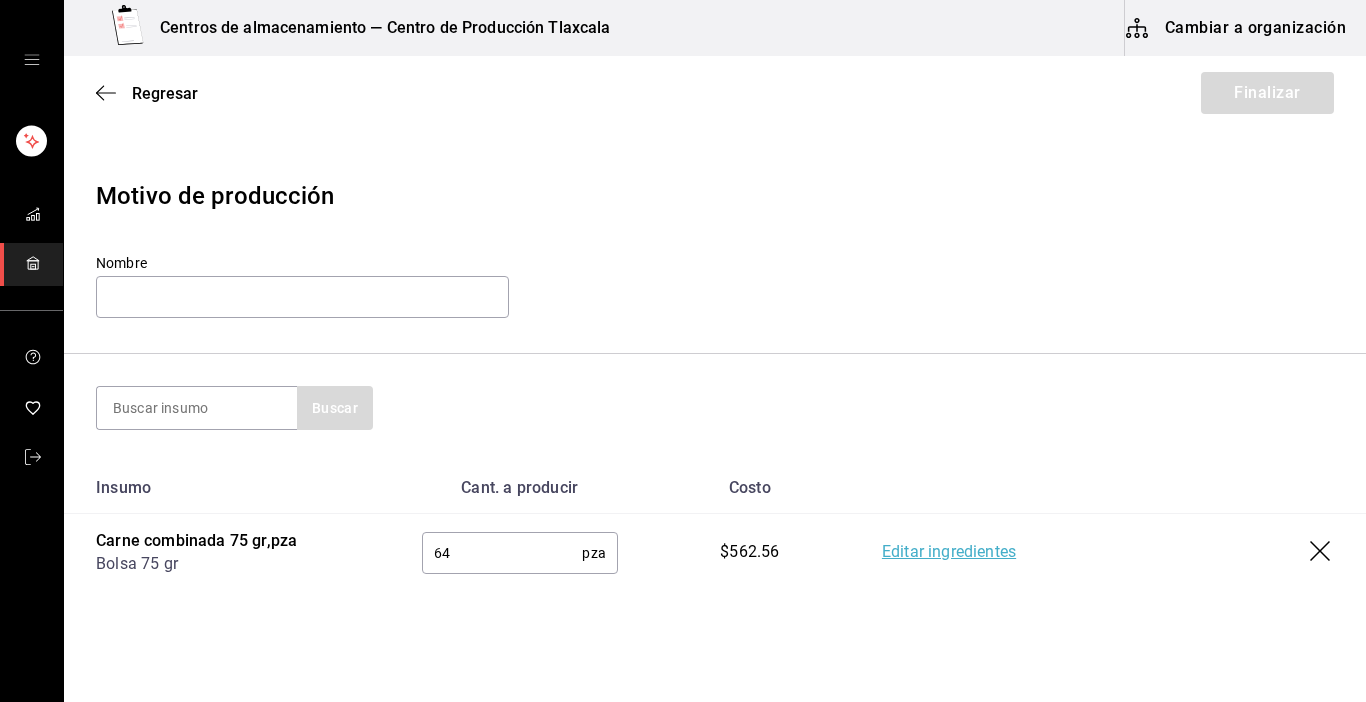 click on "Editar ingredientes" at bounding box center (949, 553) 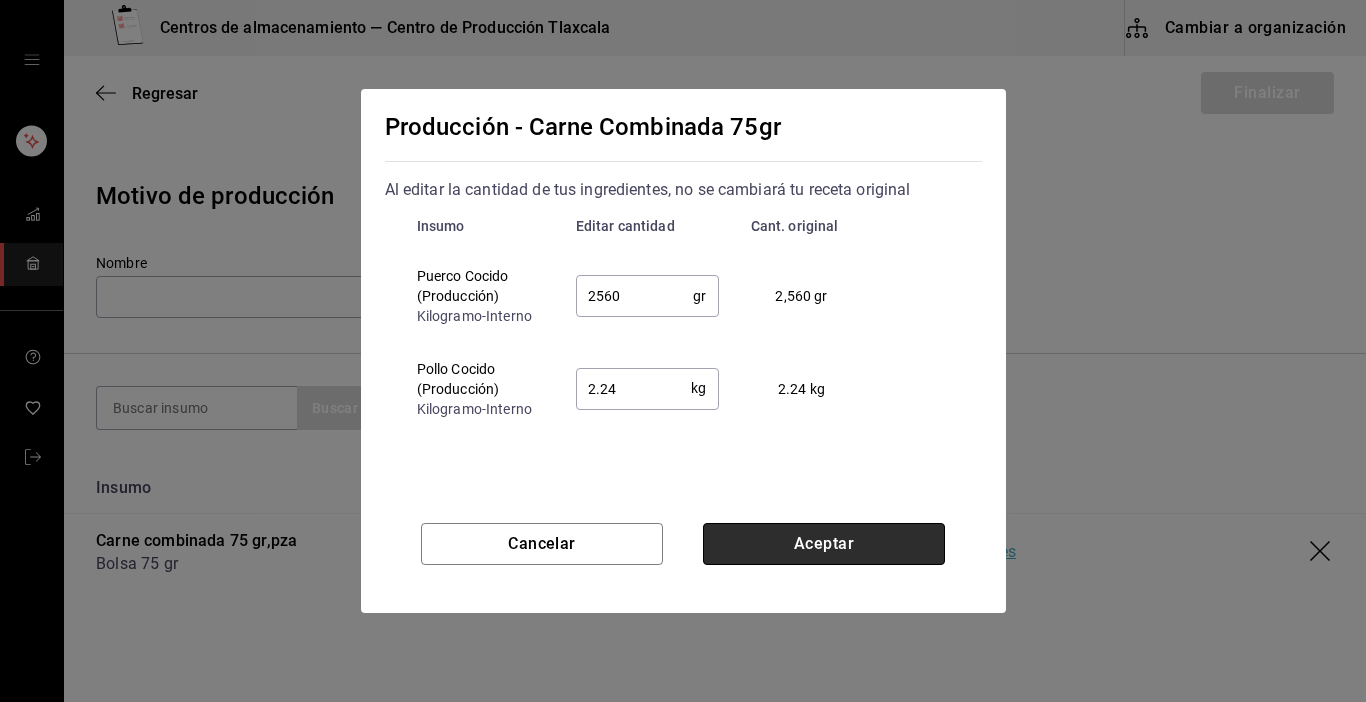 click on "Aceptar" at bounding box center (824, 544) 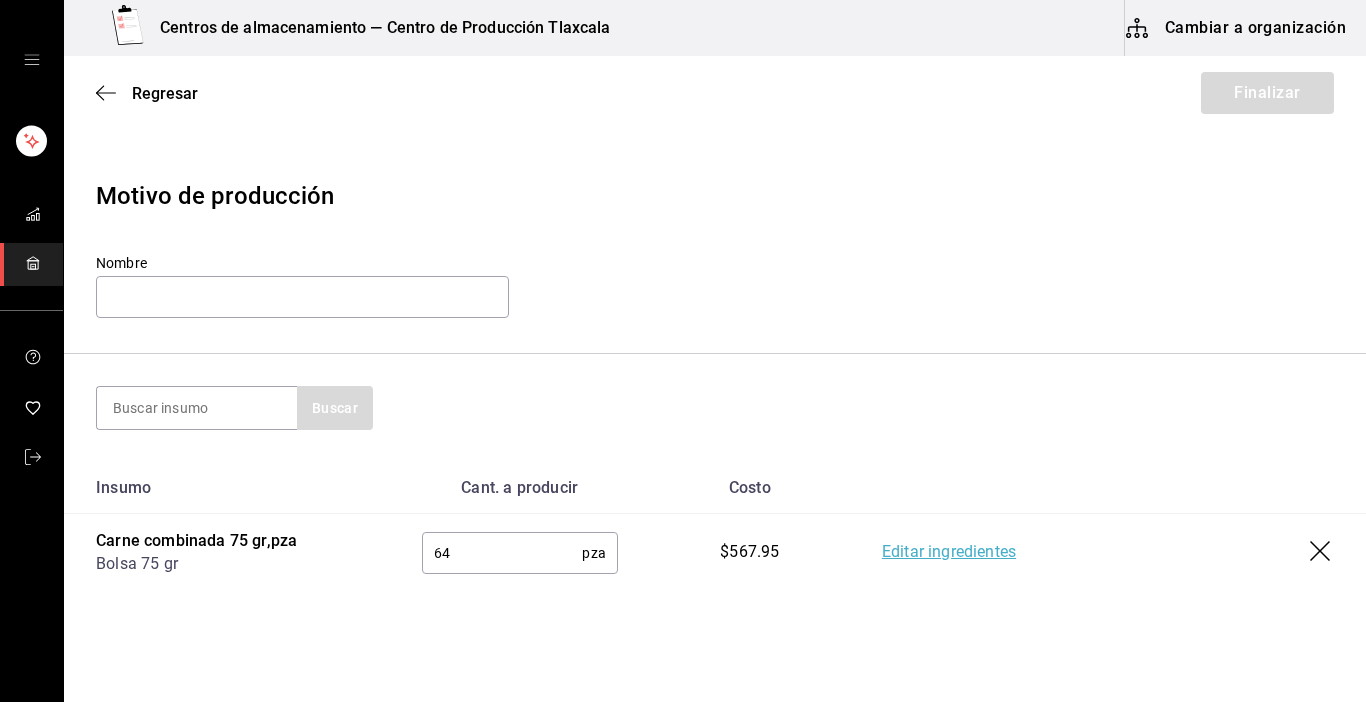 click on "Nombre" at bounding box center [302, 287] 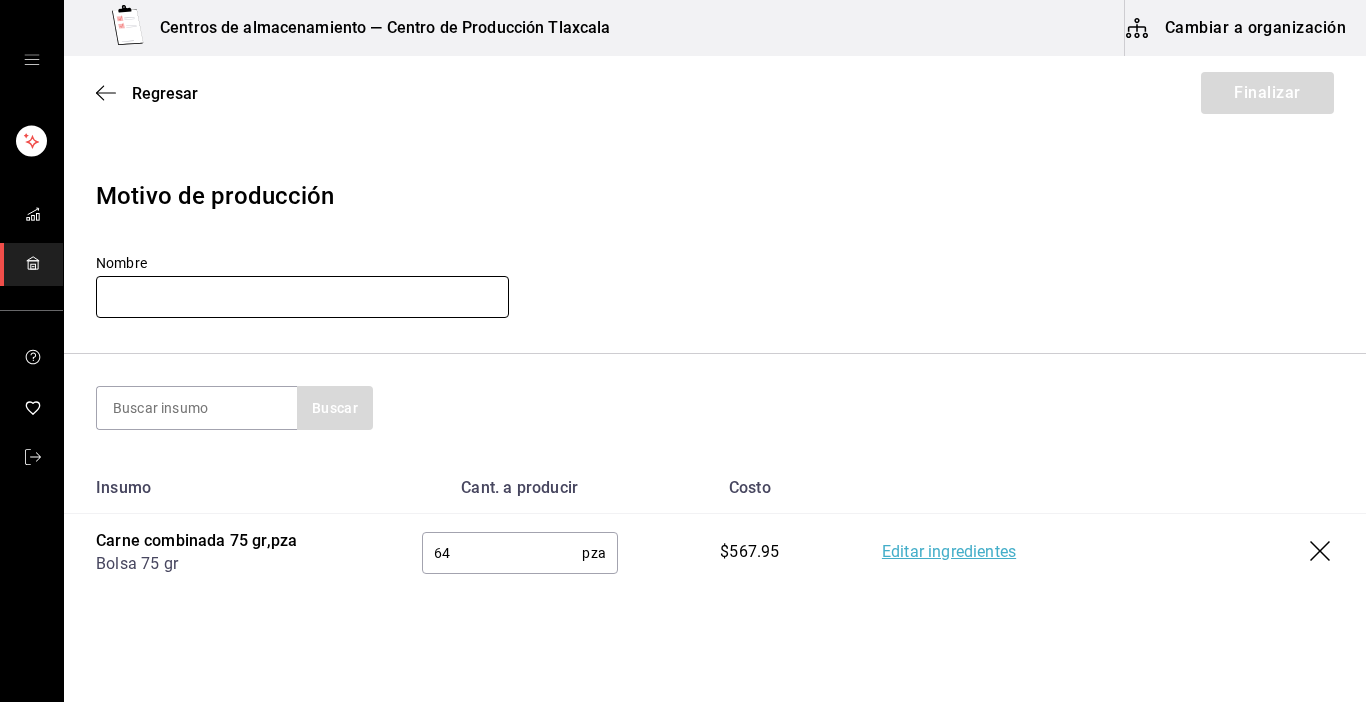 click at bounding box center (302, 297) 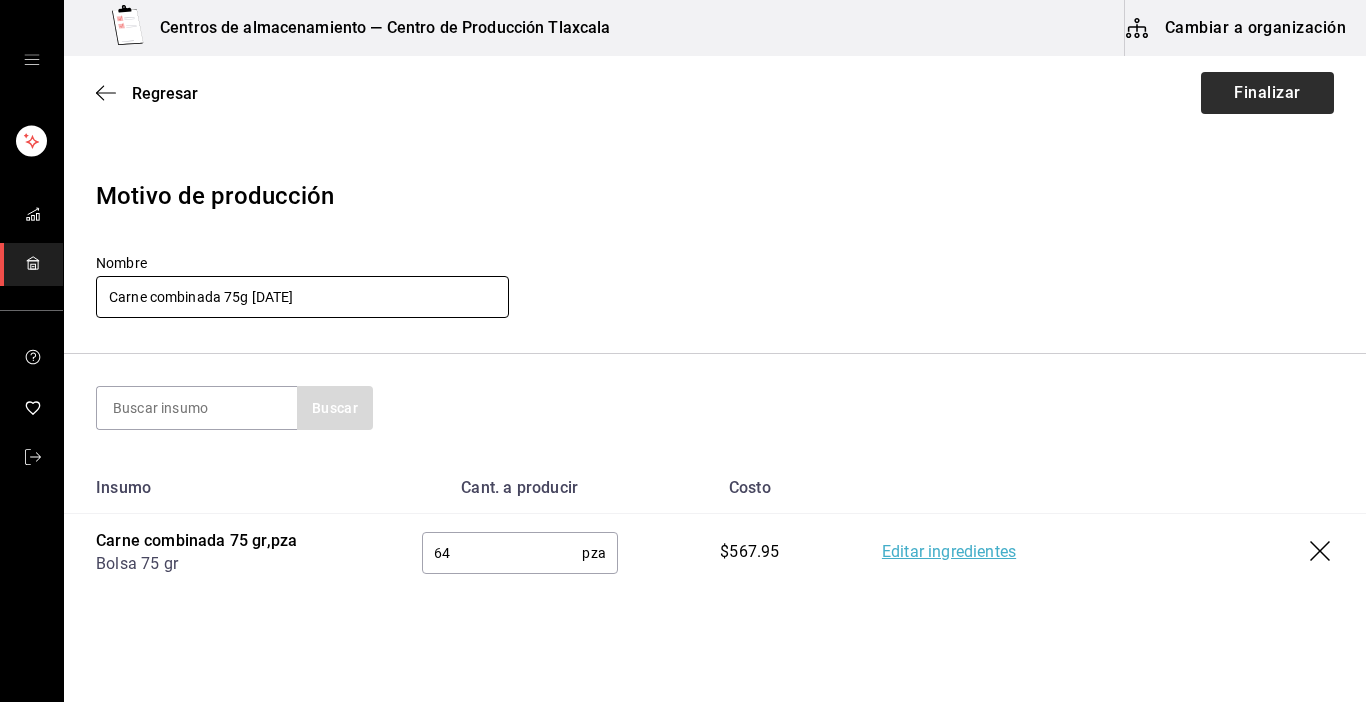 type on "Carne combinada 75g [DATE]" 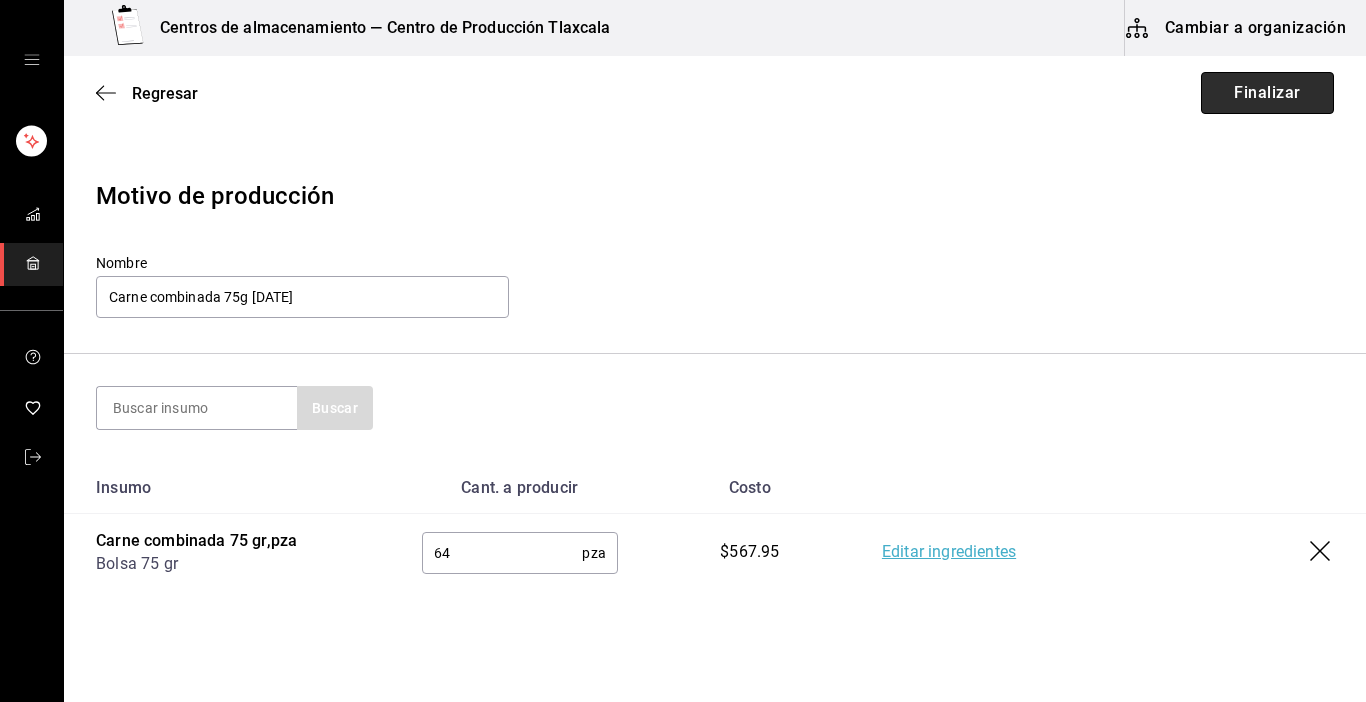 click on "Finalizar" at bounding box center (1267, 93) 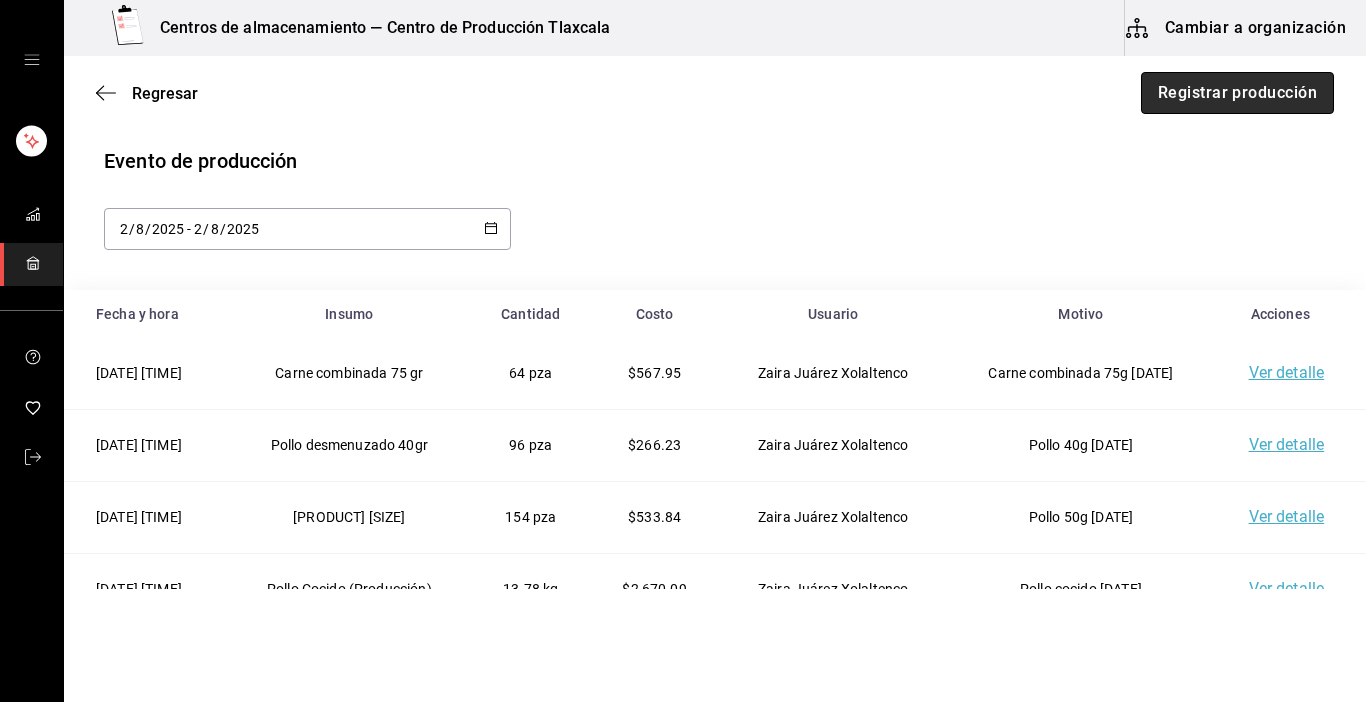click on "Registrar producción" at bounding box center [1237, 93] 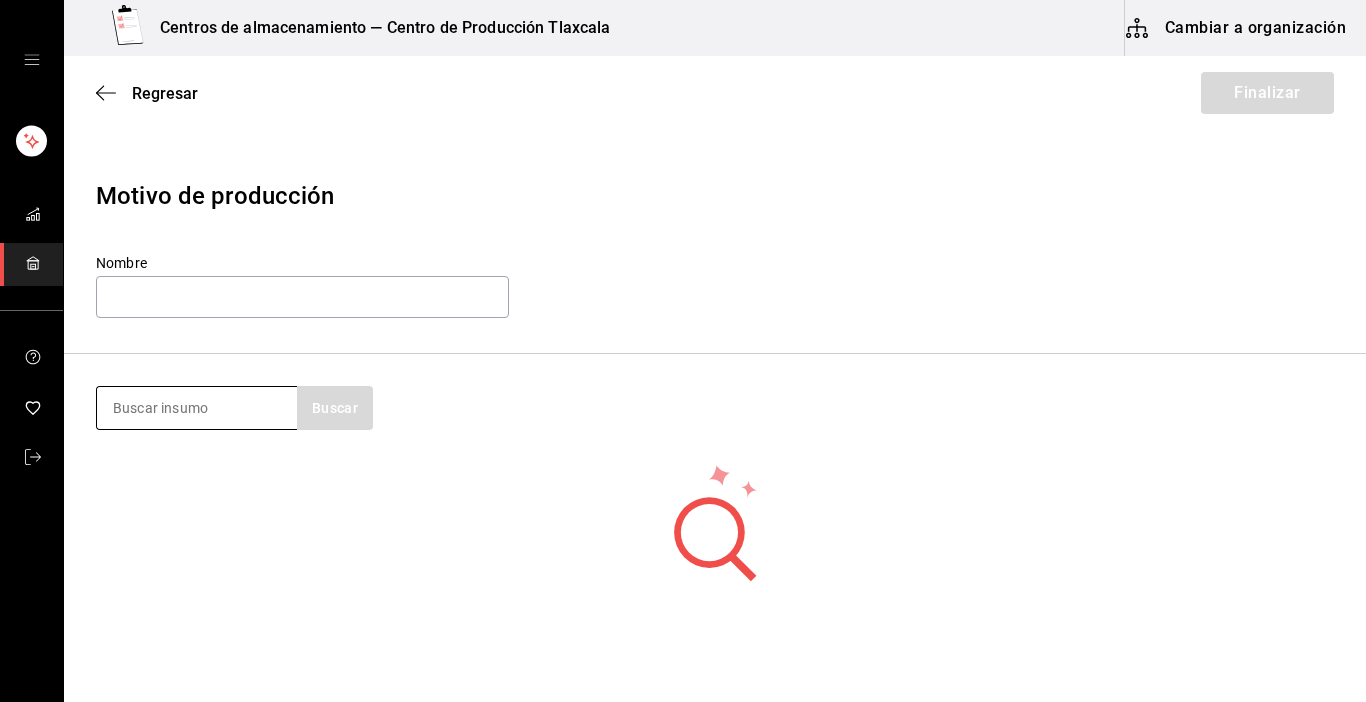 click at bounding box center (197, 408) 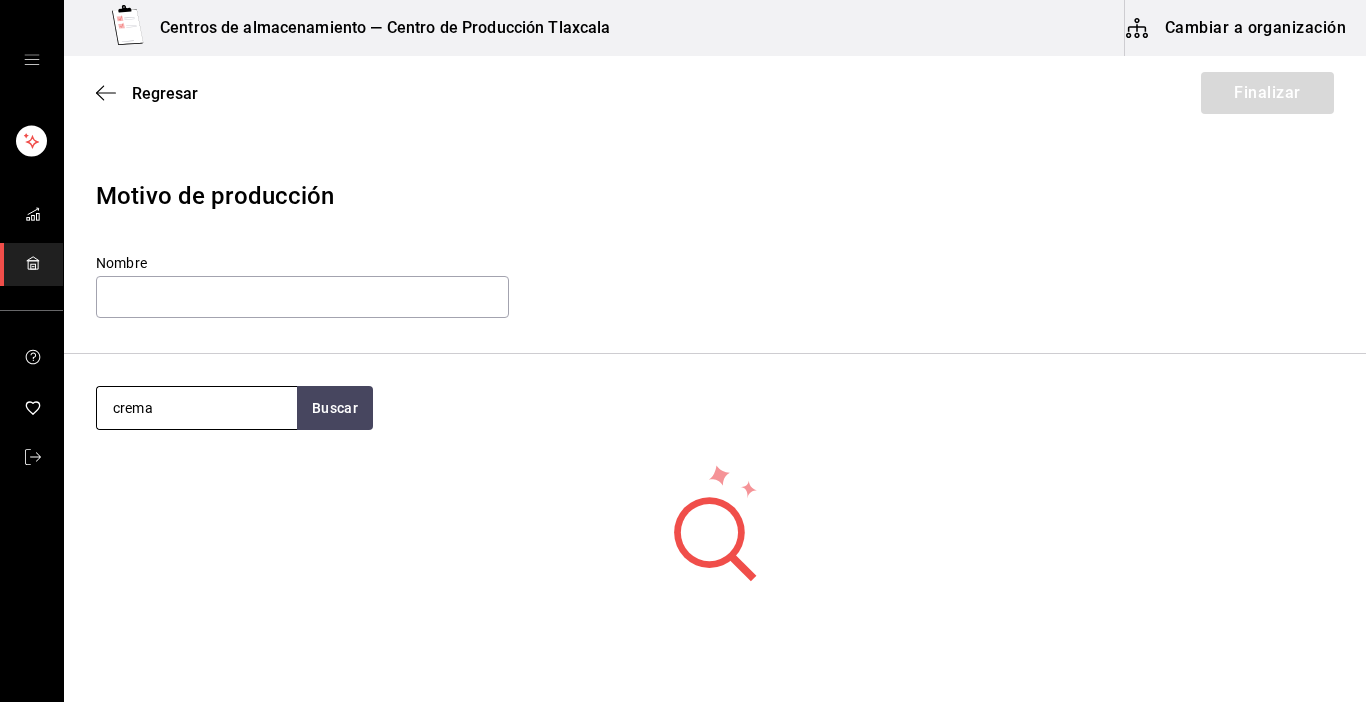 type on "crema" 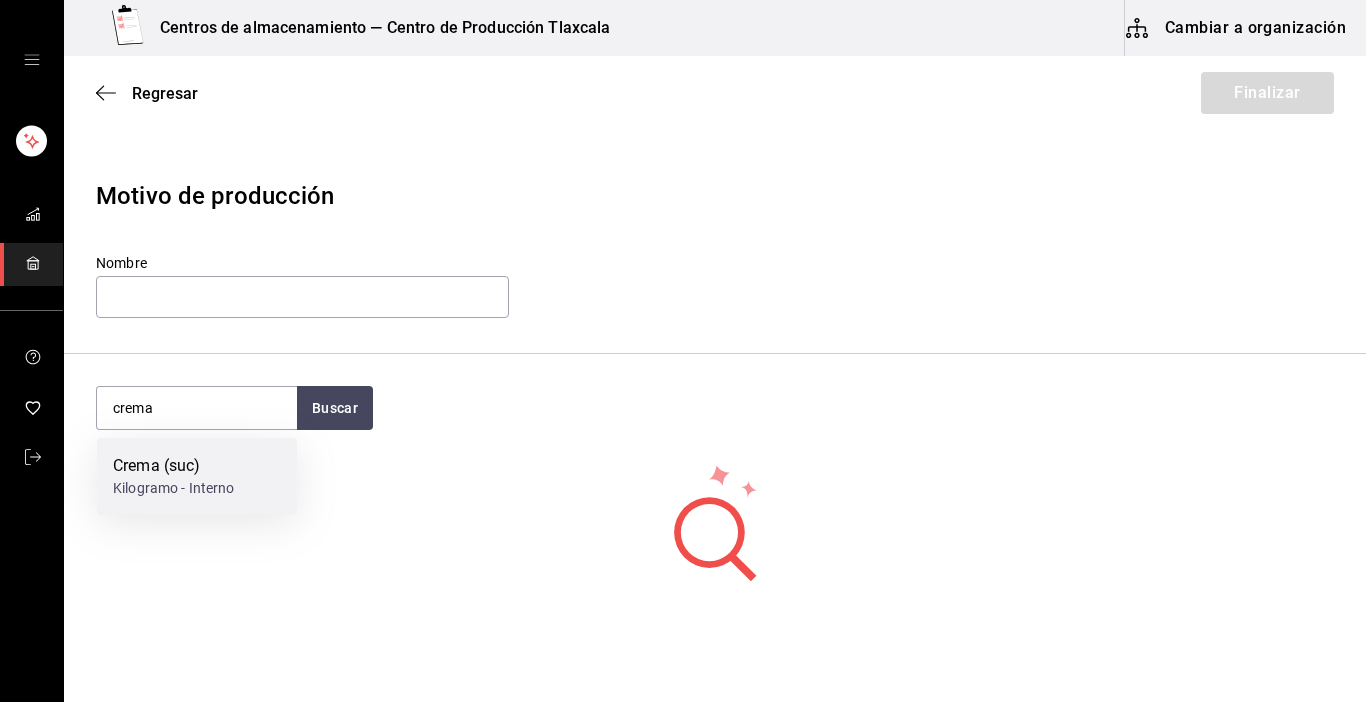 click on "Crema (suc)" at bounding box center [174, 466] 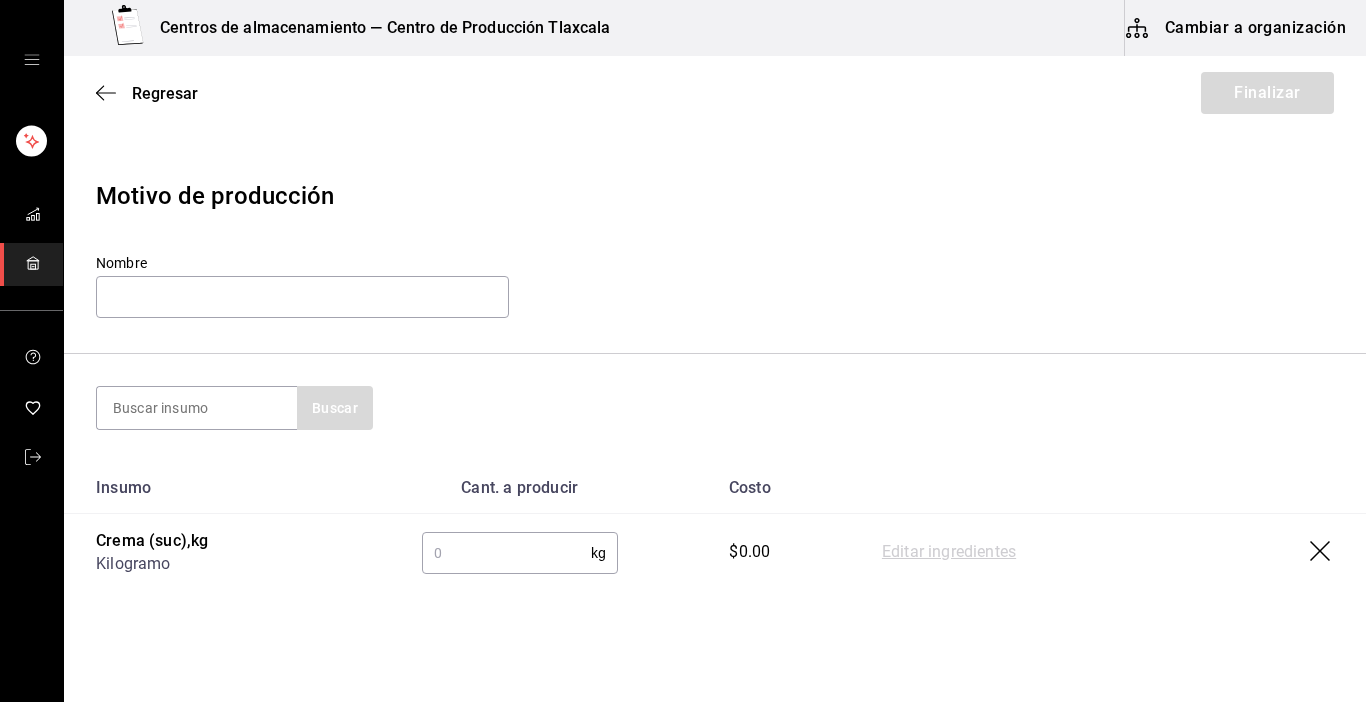 click at bounding box center (506, 553) 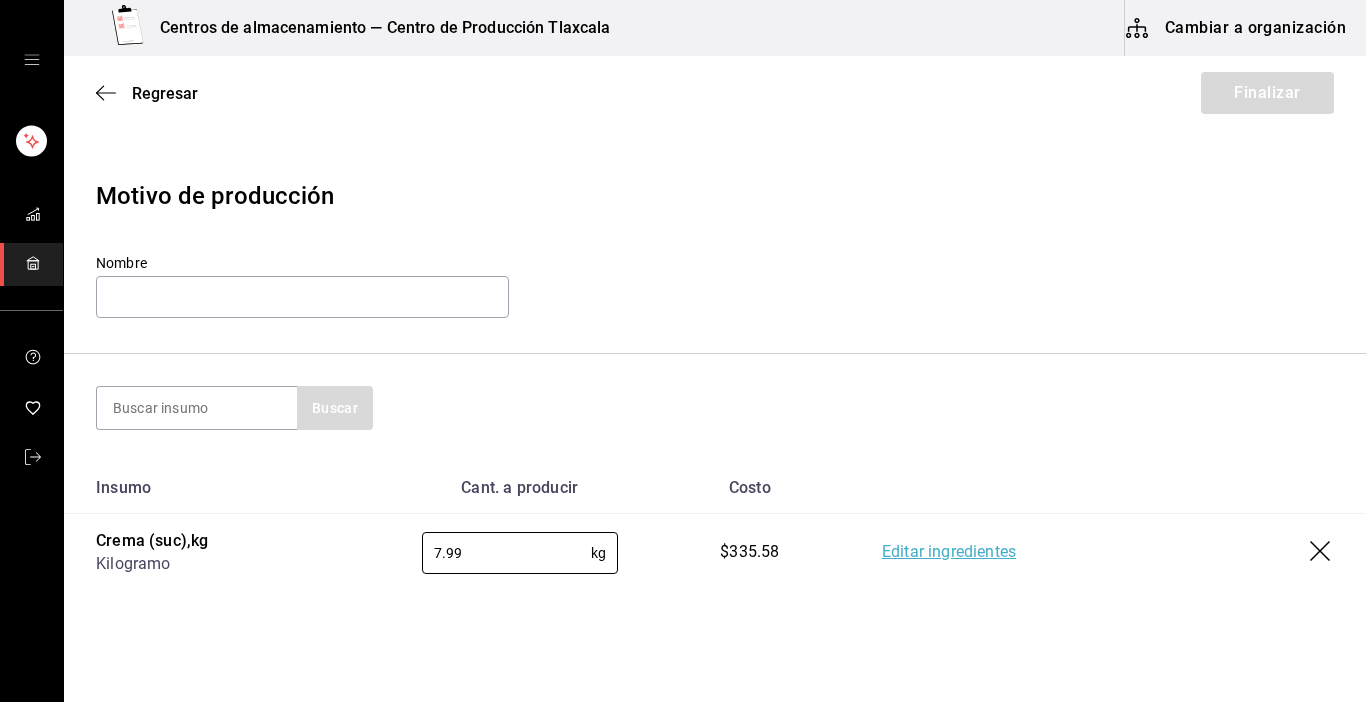 type on "7.99" 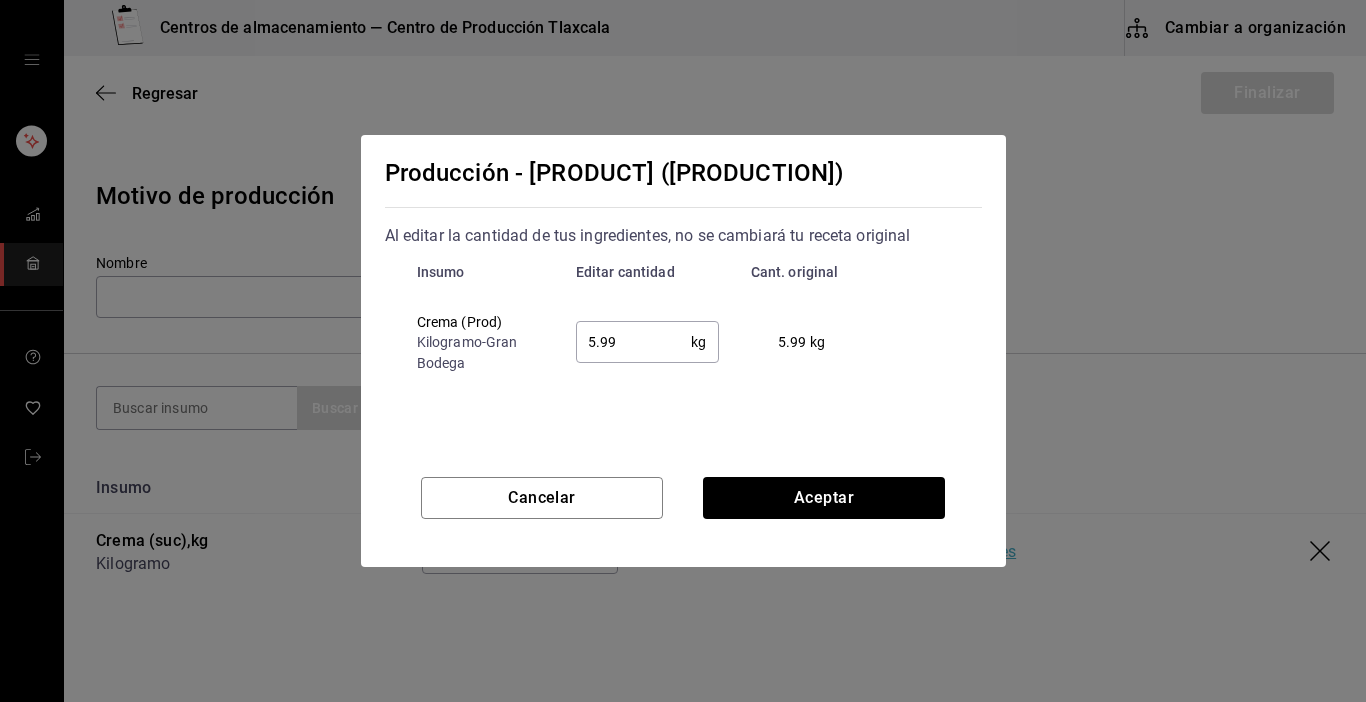 click on "5.99 kg ​" at bounding box center [647, 342] 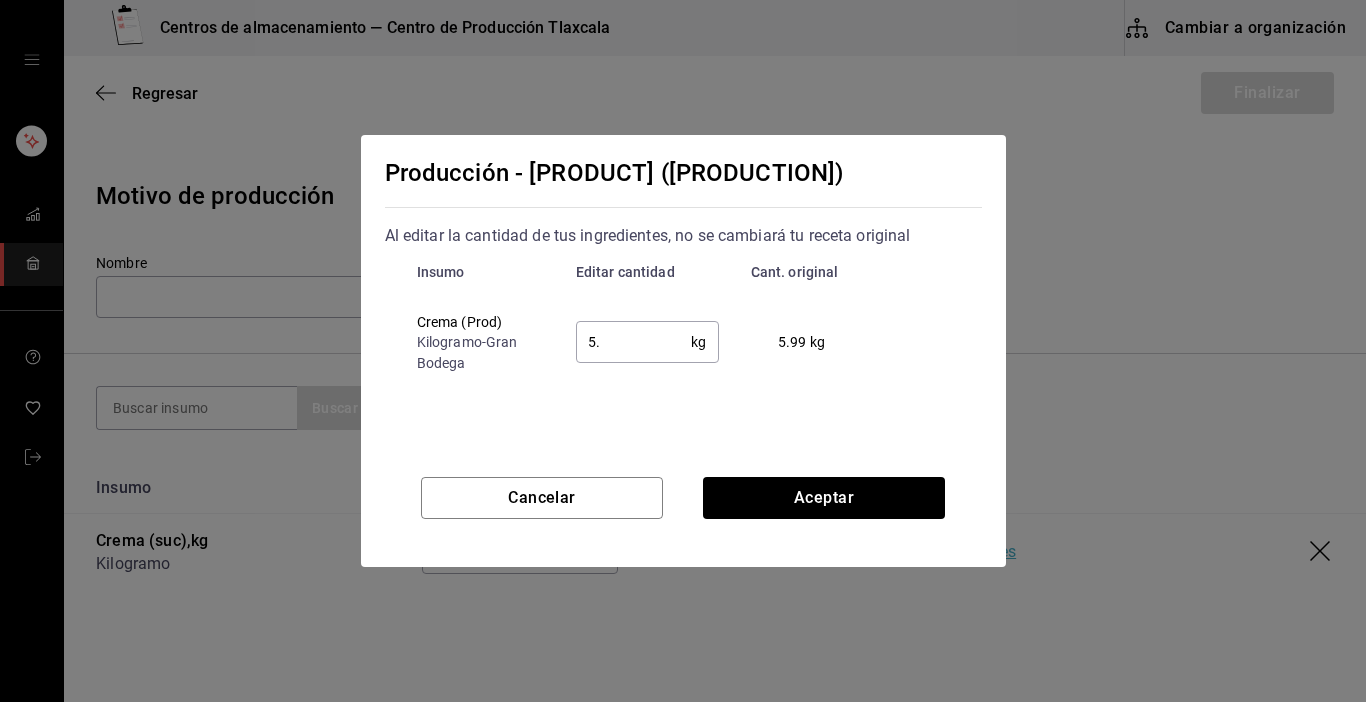 type on "5" 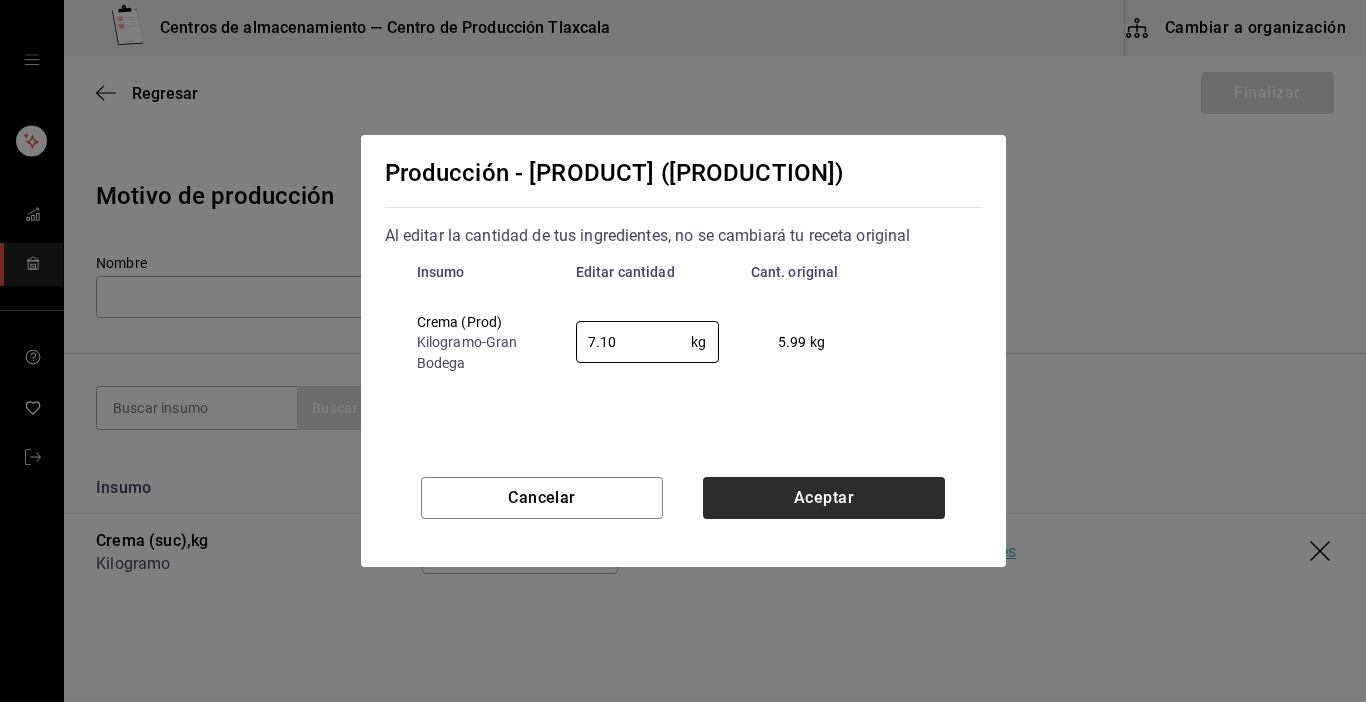 type on "7.10" 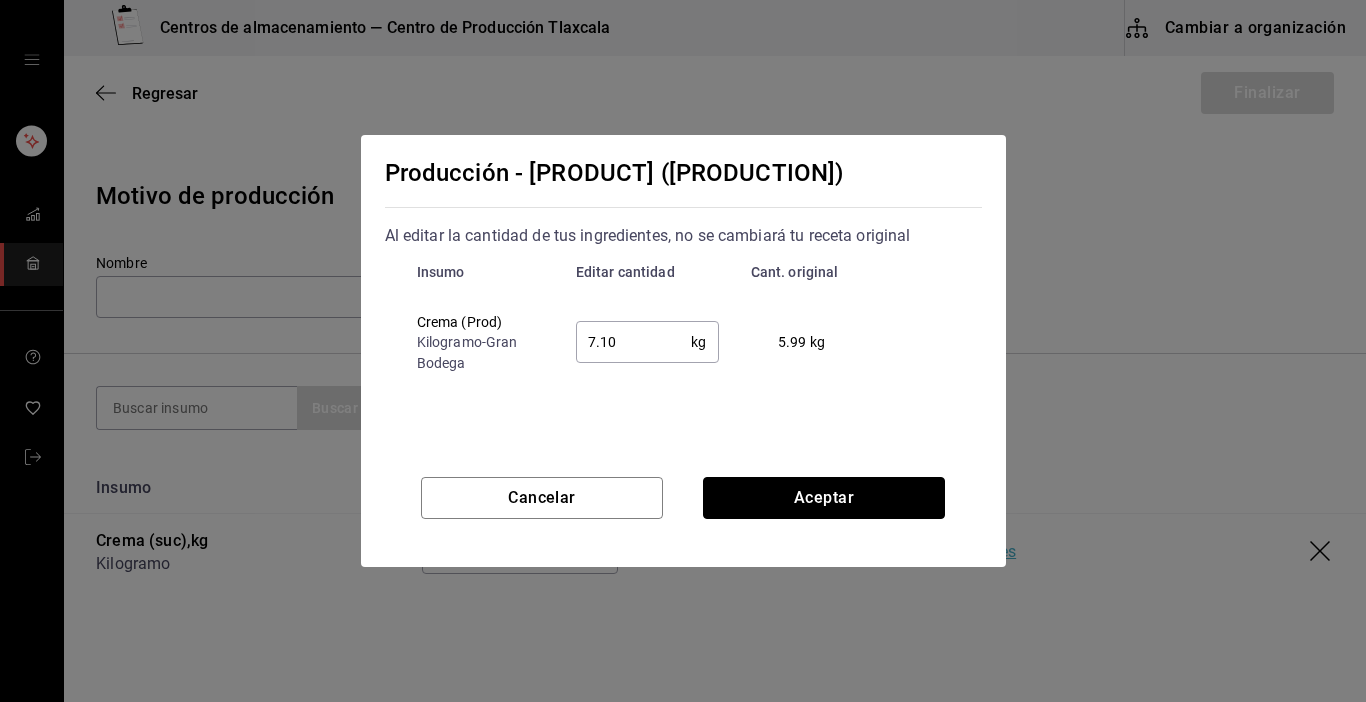 click on "Aceptar" at bounding box center (824, 498) 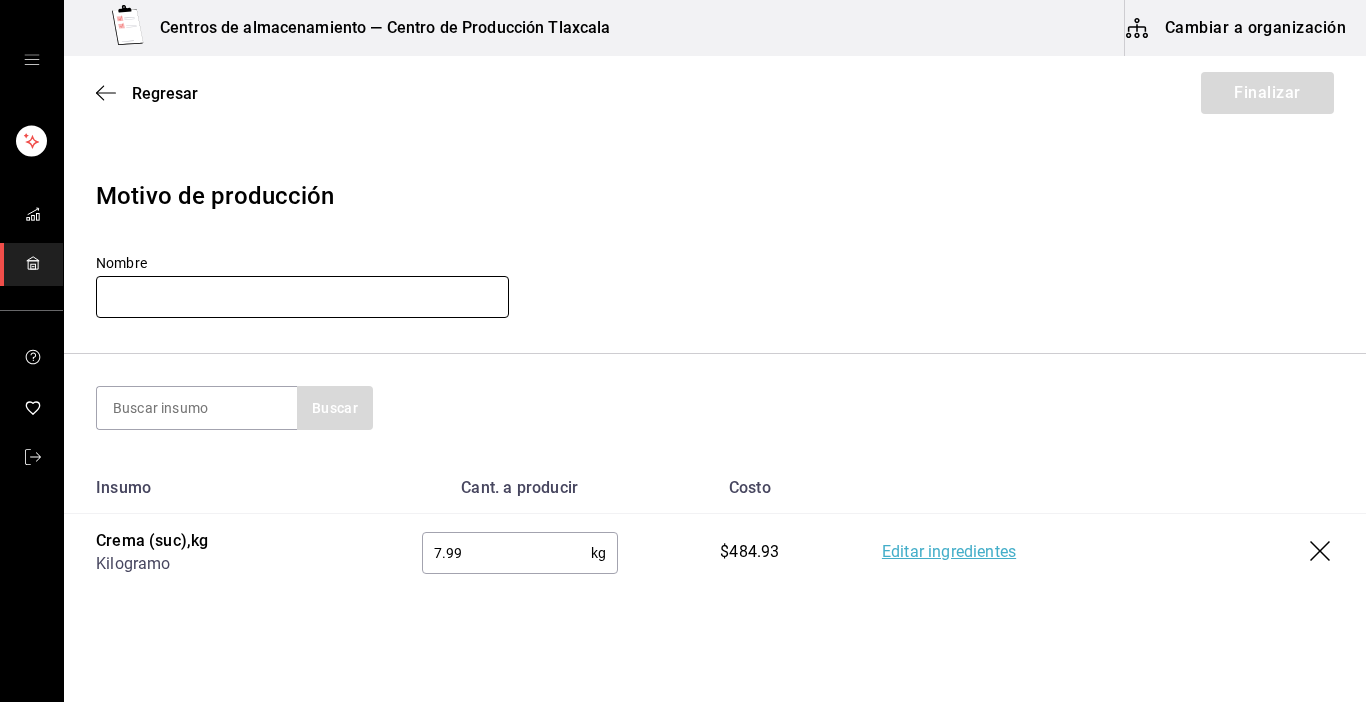 click at bounding box center [302, 297] 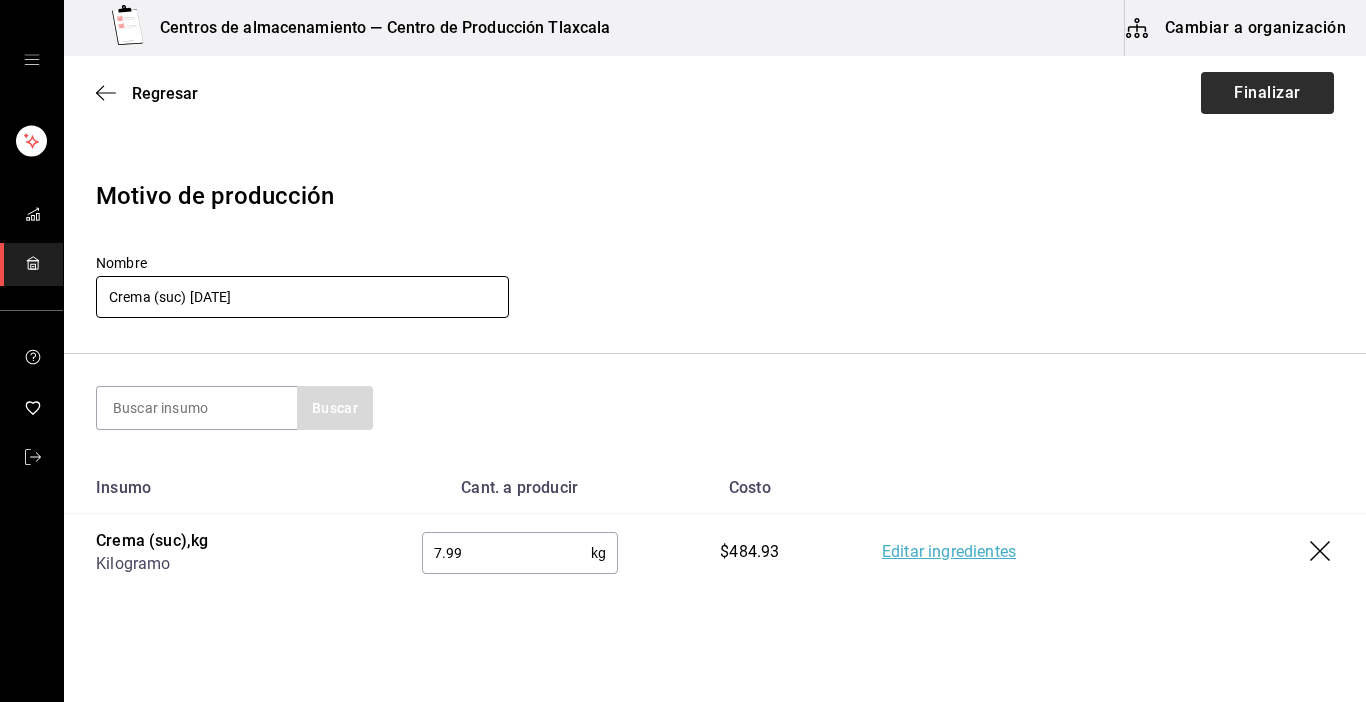 type on "Crema (suc) [DATE]" 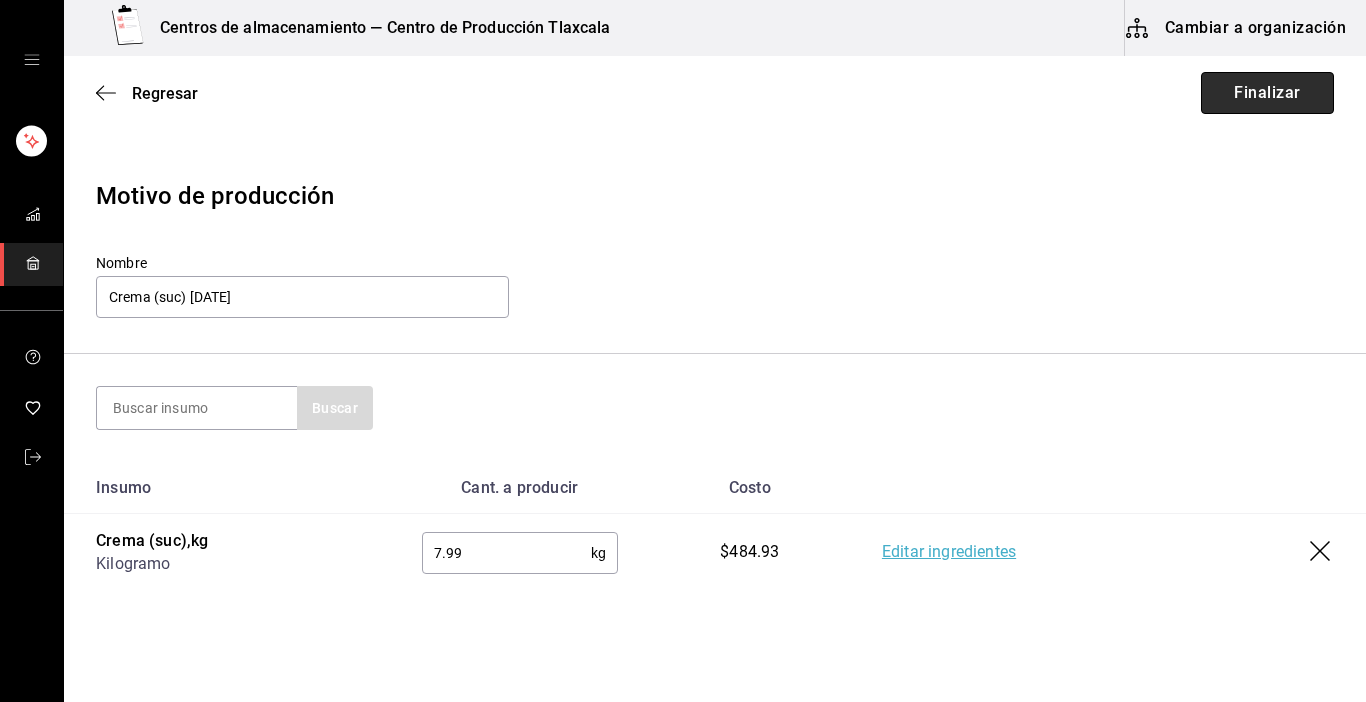 click on "Finalizar" at bounding box center [1267, 93] 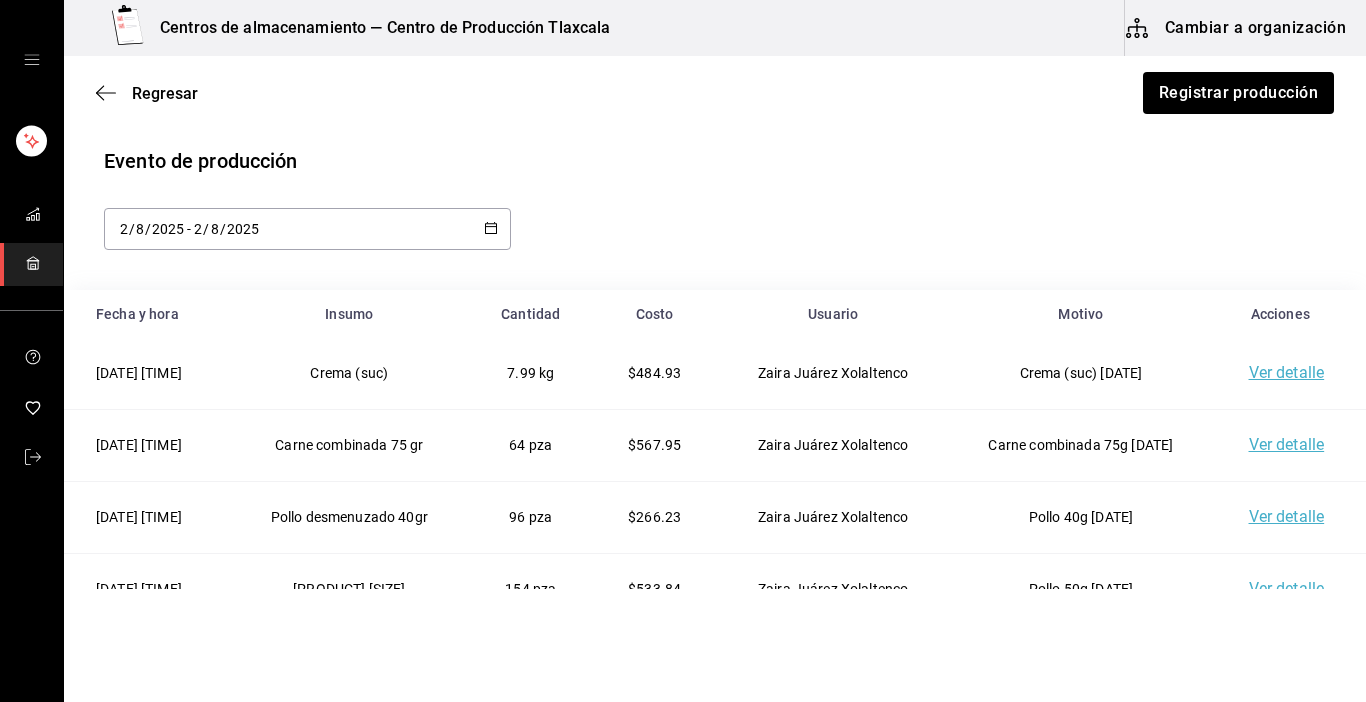 click 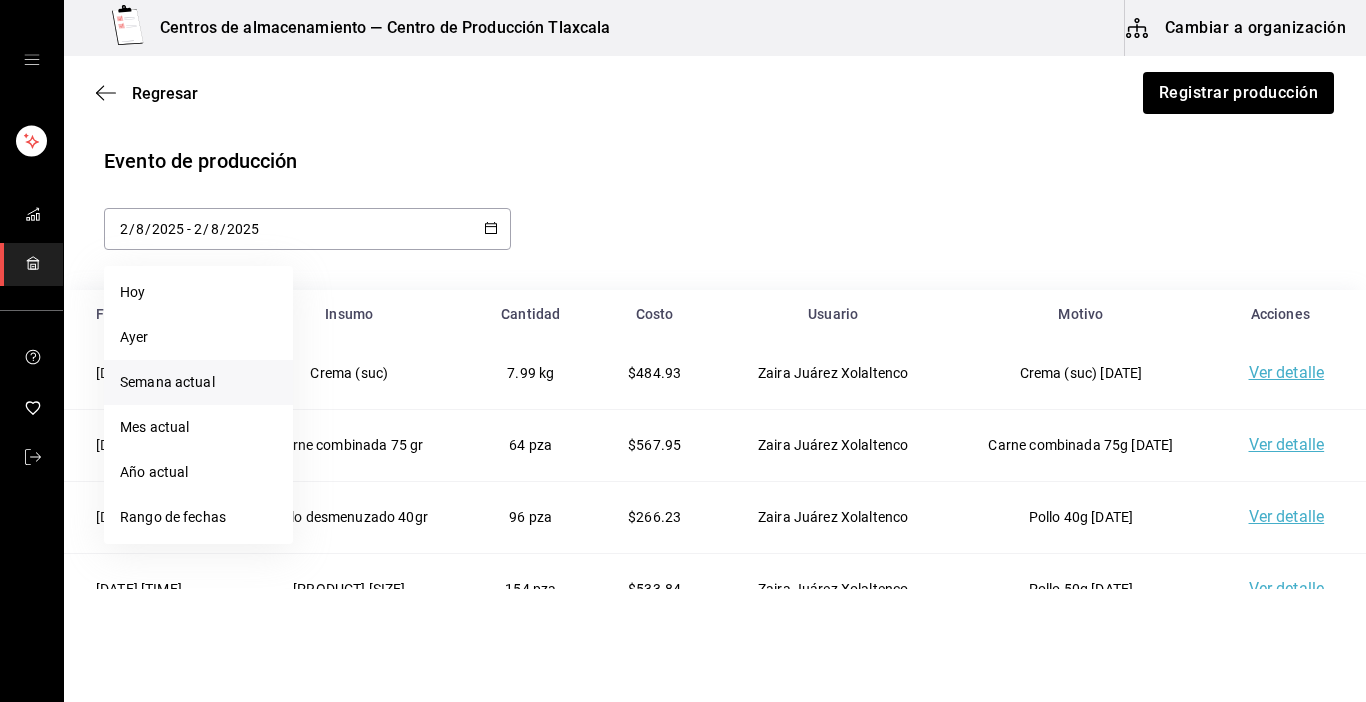 click on "Semana actual" at bounding box center (198, 382) 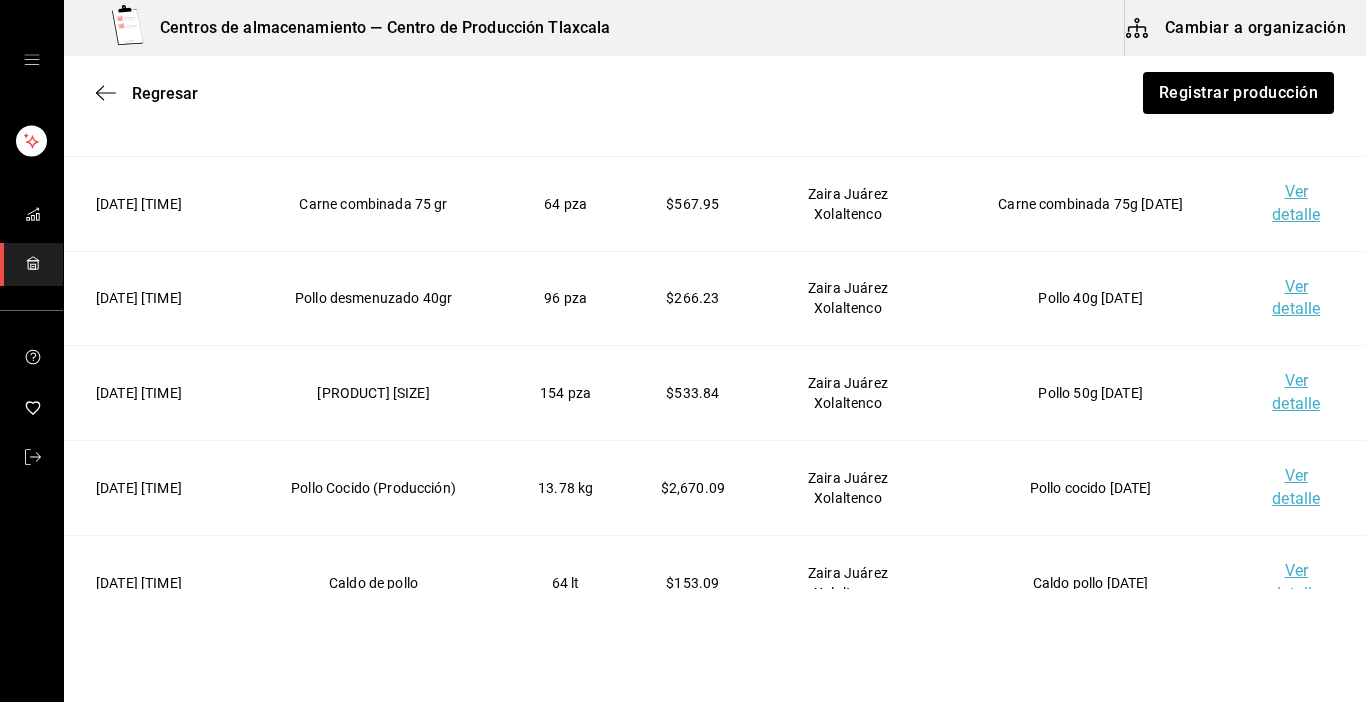 scroll, scrollTop: 307, scrollLeft: 0, axis: vertical 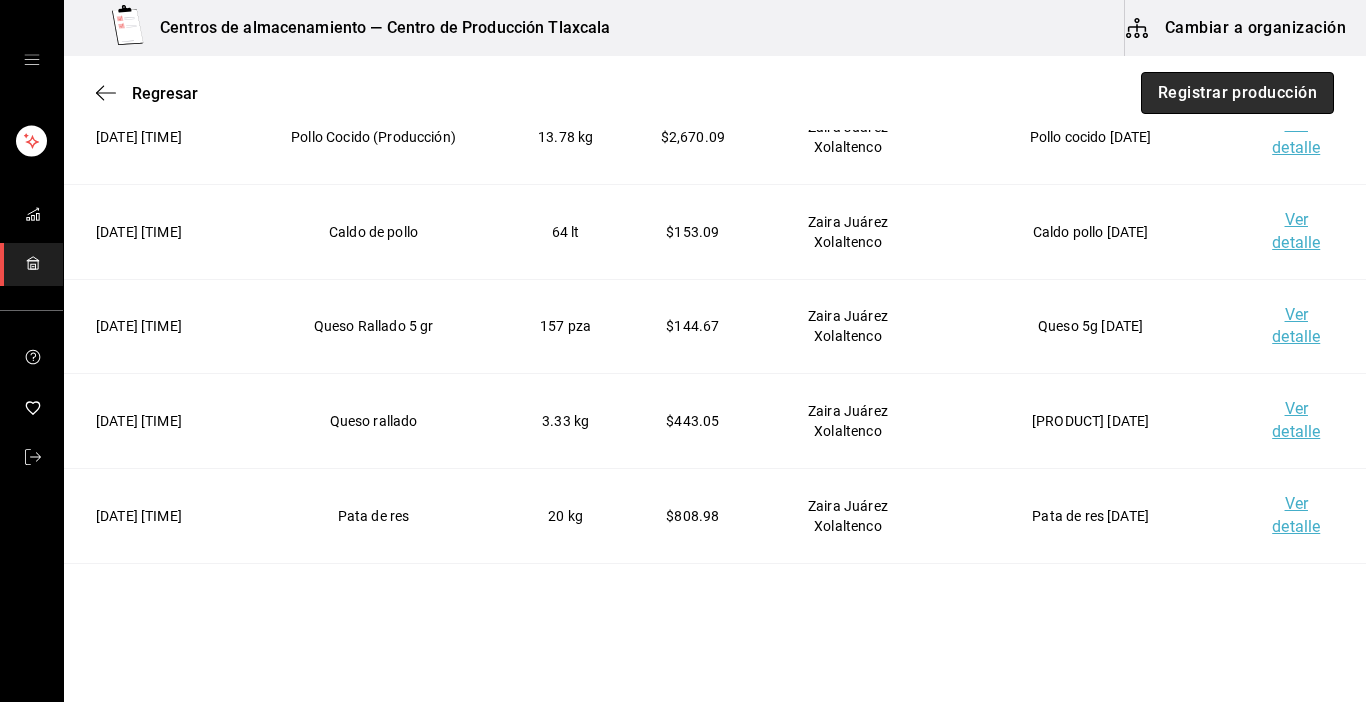click on "Registrar producción" at bounding box center [1237, 93] 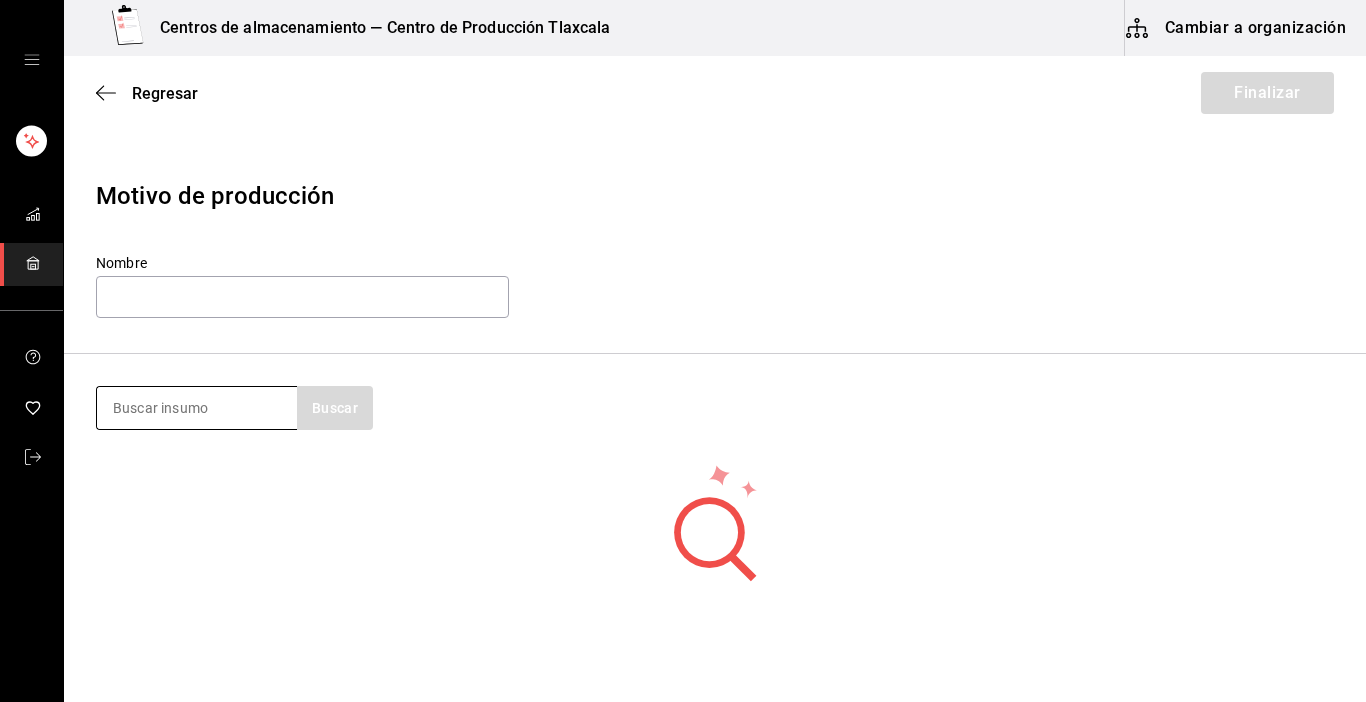 click at bounding box center (197, 408) 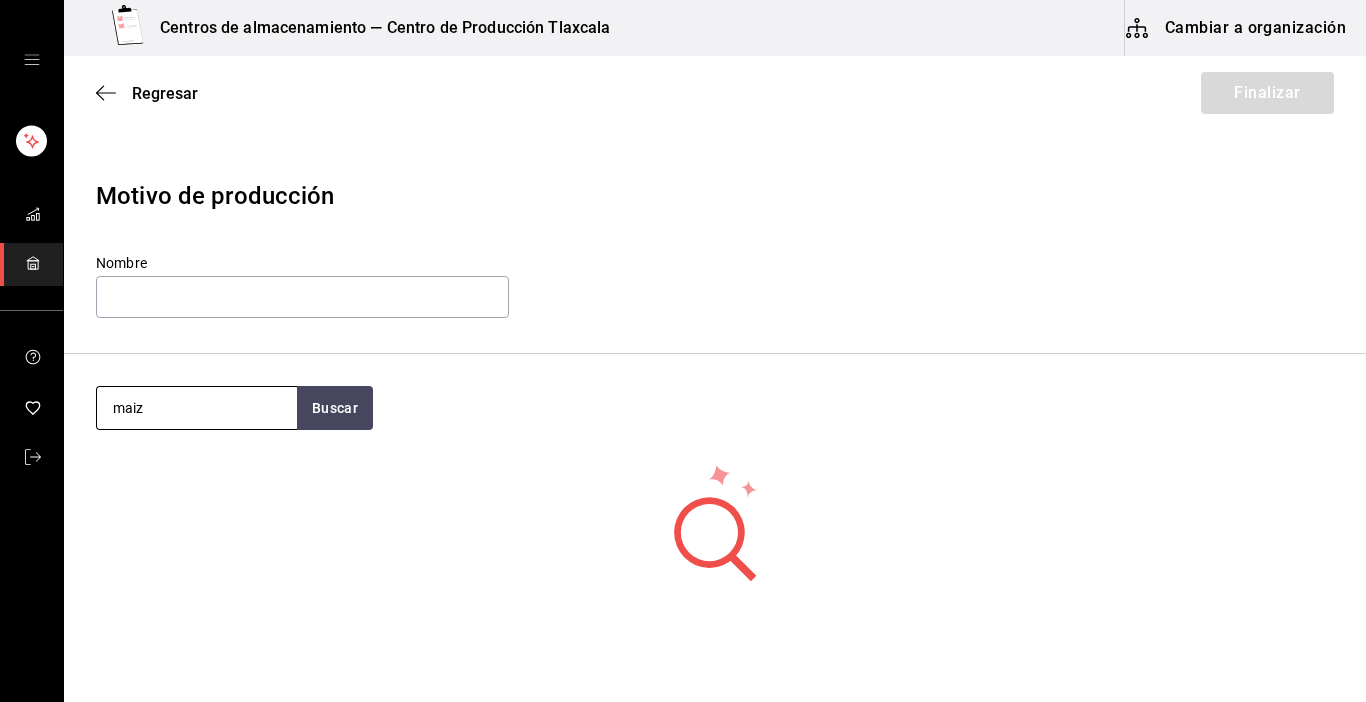 type on "maiz" 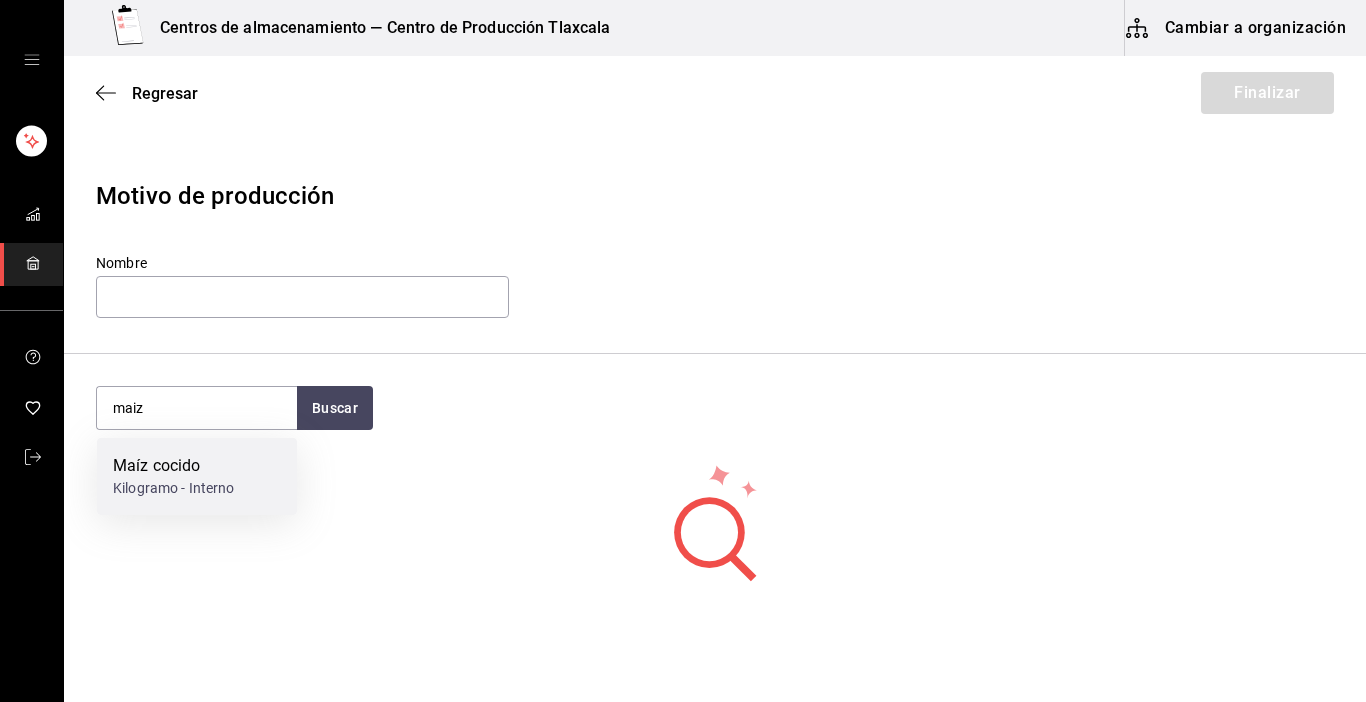 click on "Maíz cocido" at bounding box center (174, 466) 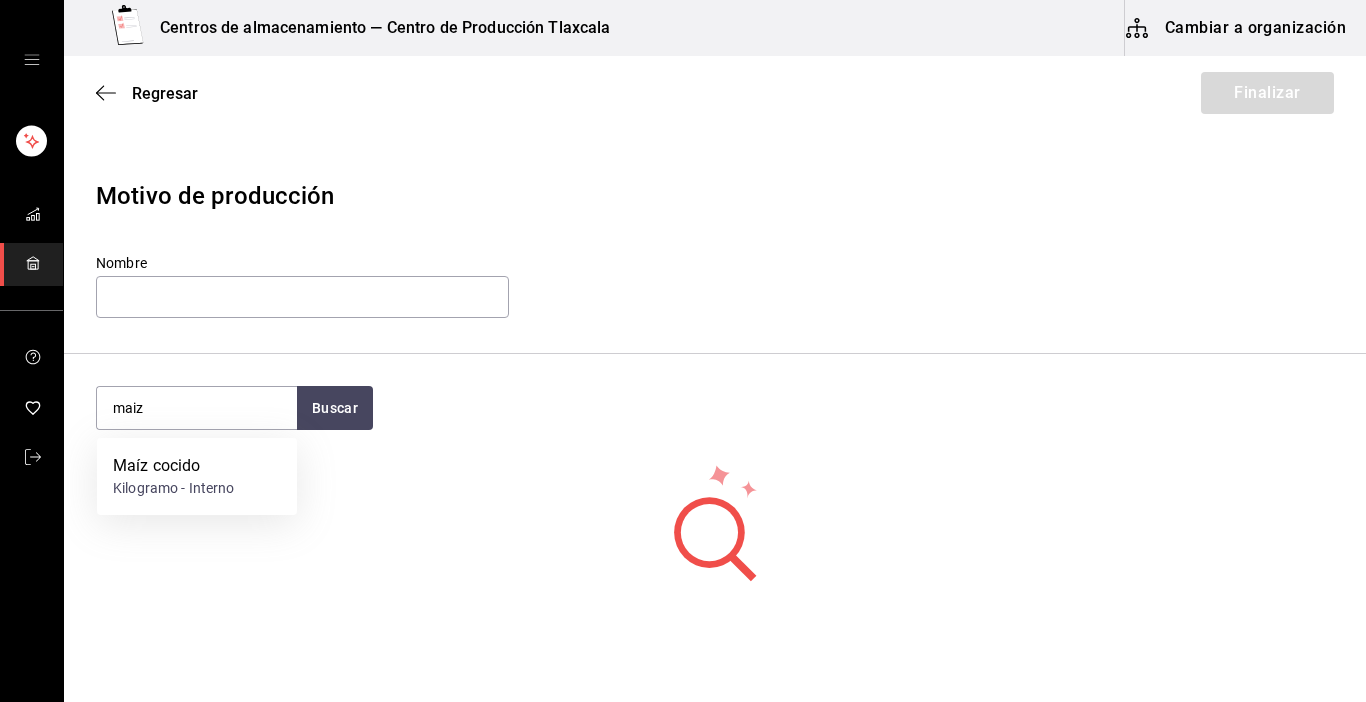 type 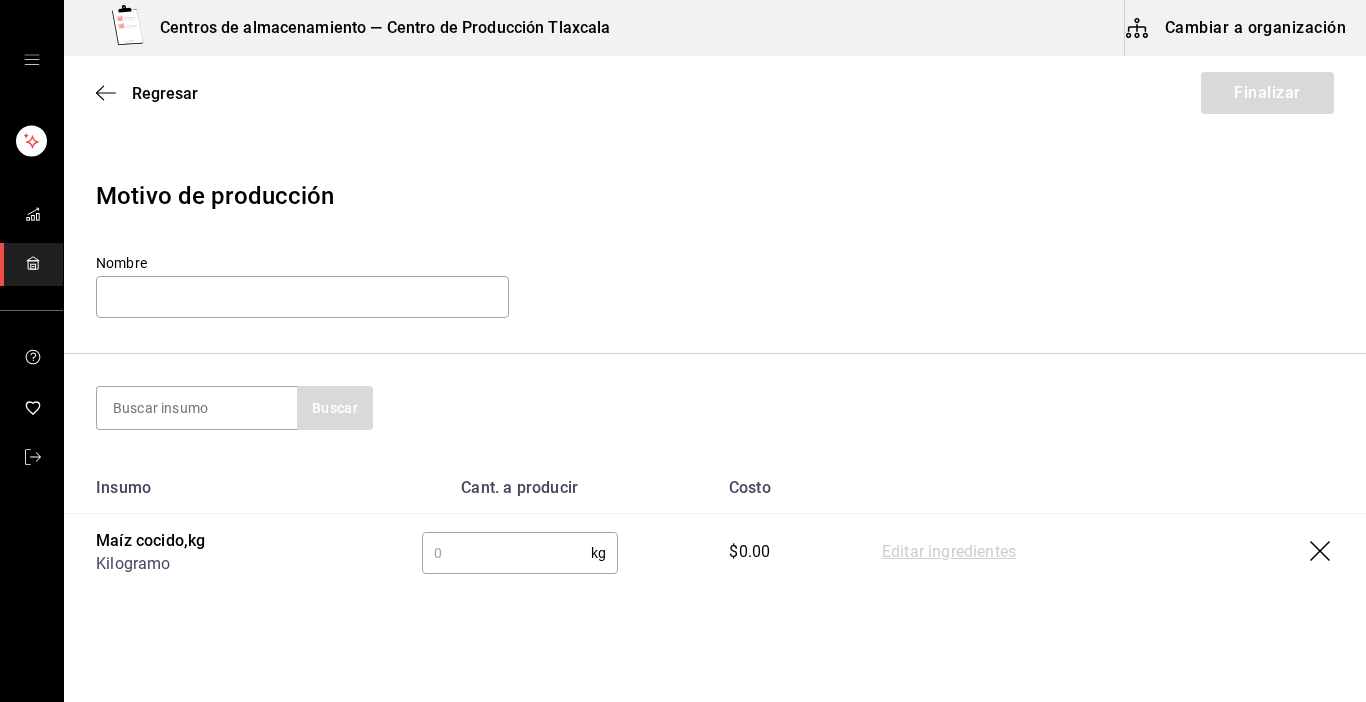 click at bounding box center [506, 553] 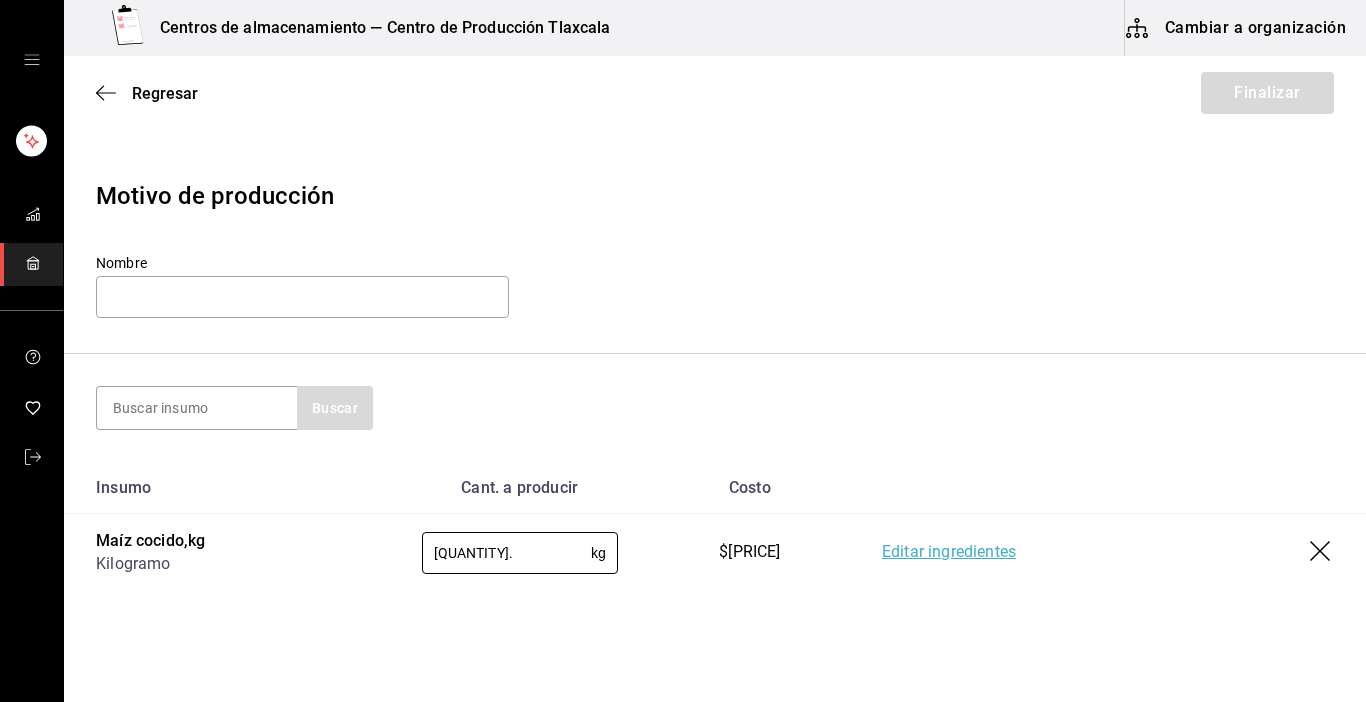type on "[QUANTITY]." 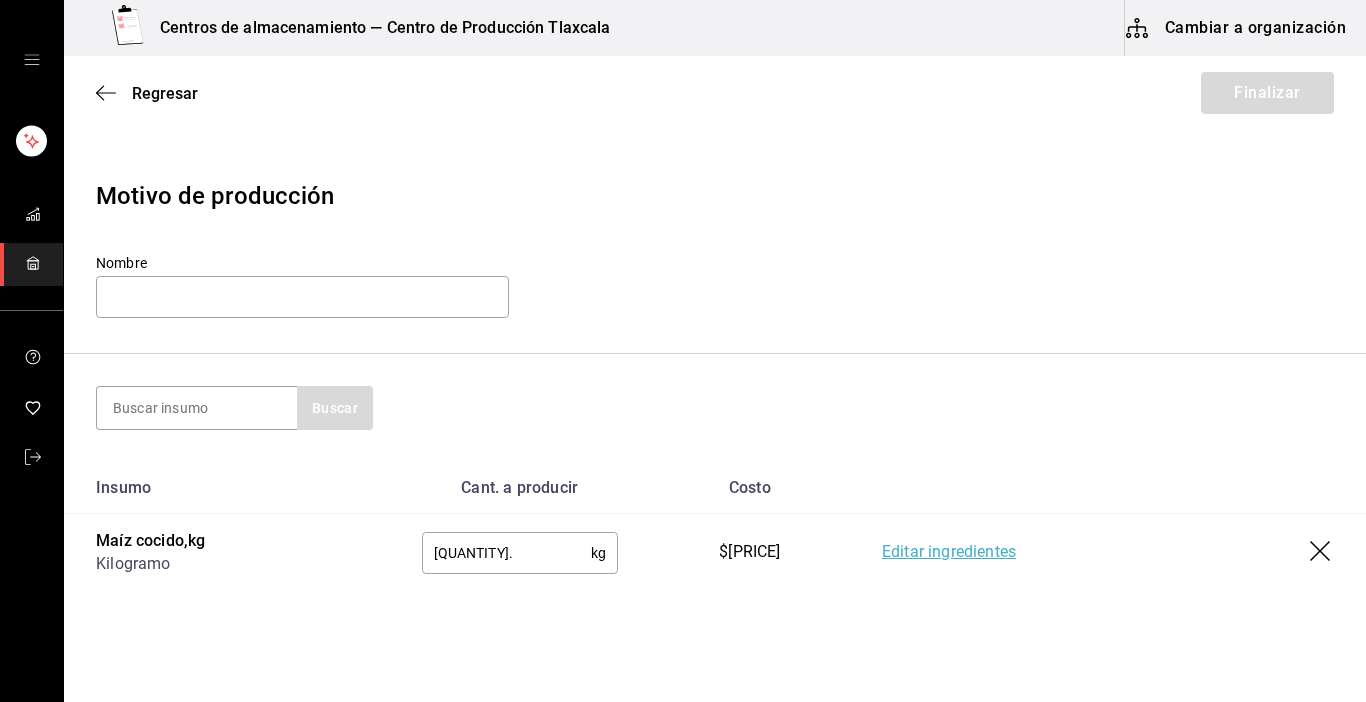 click on "Editar ingredientes" at bounding box center [949, 553] 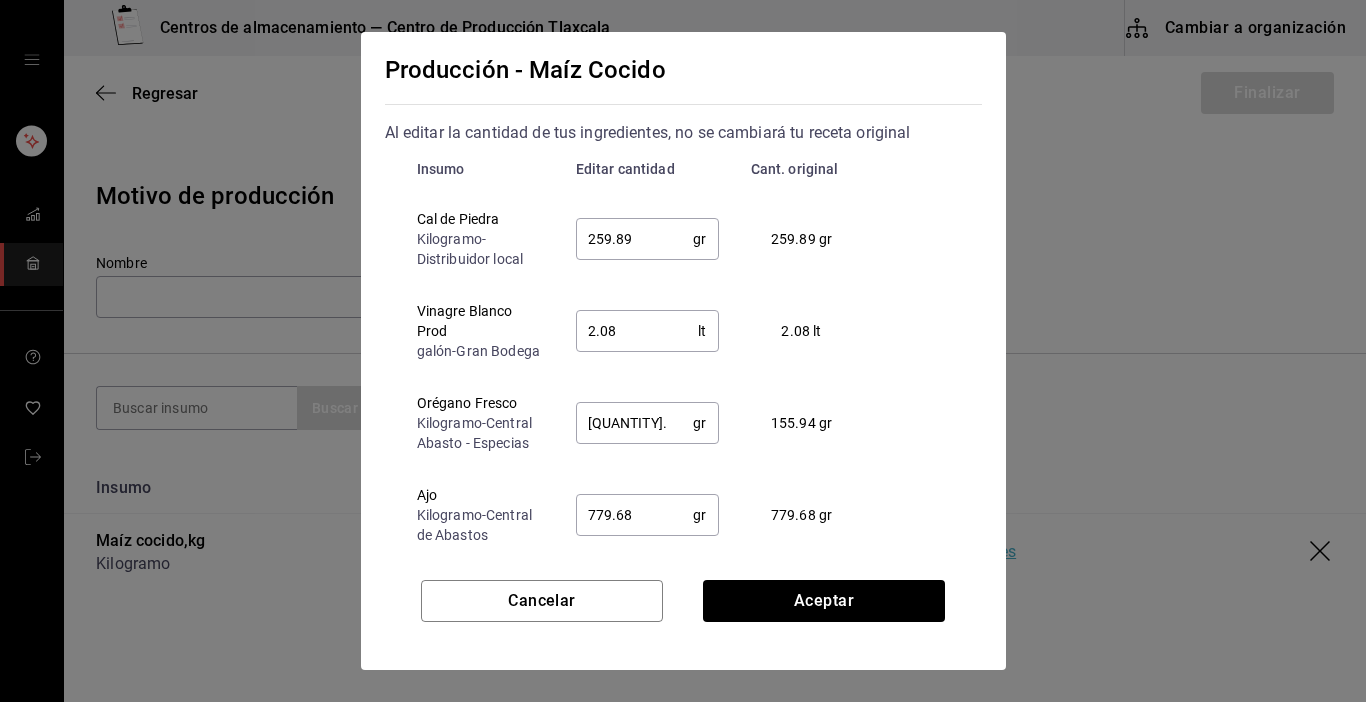 click on "259.89" at bounding box center [635, 239] 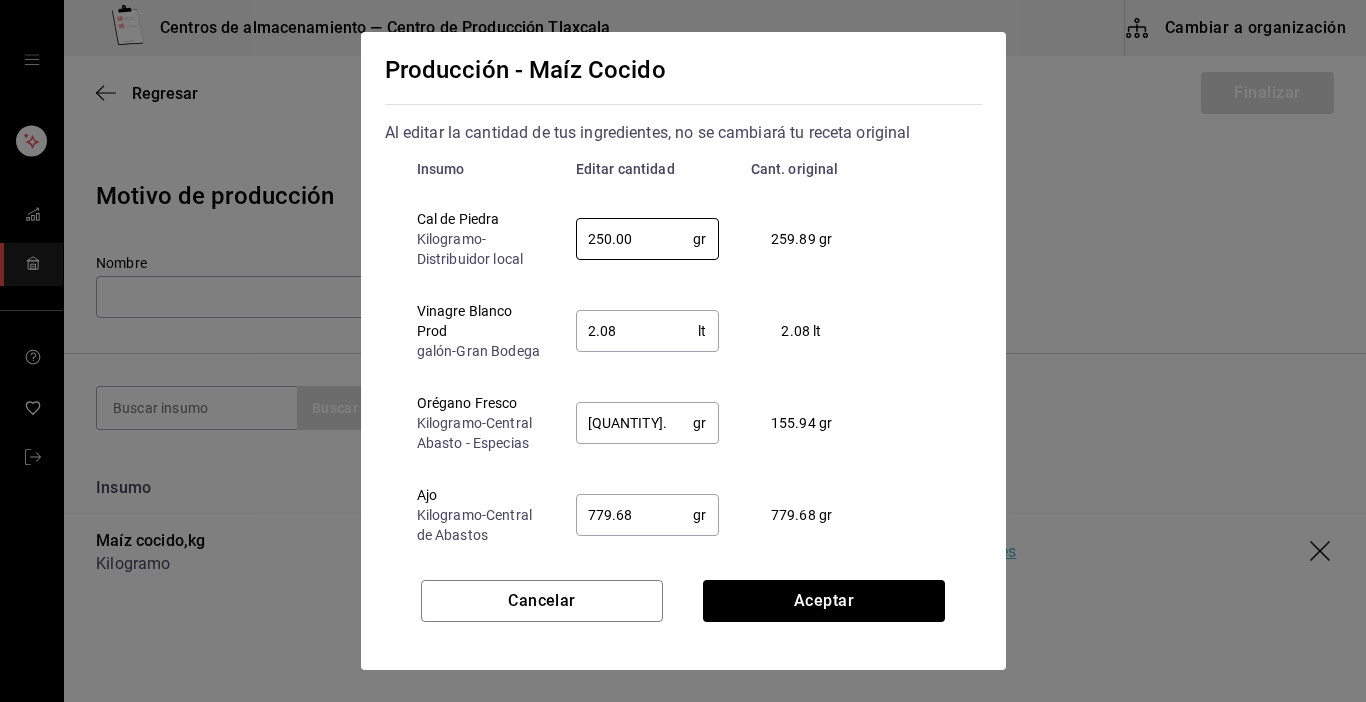 type on "250.00" 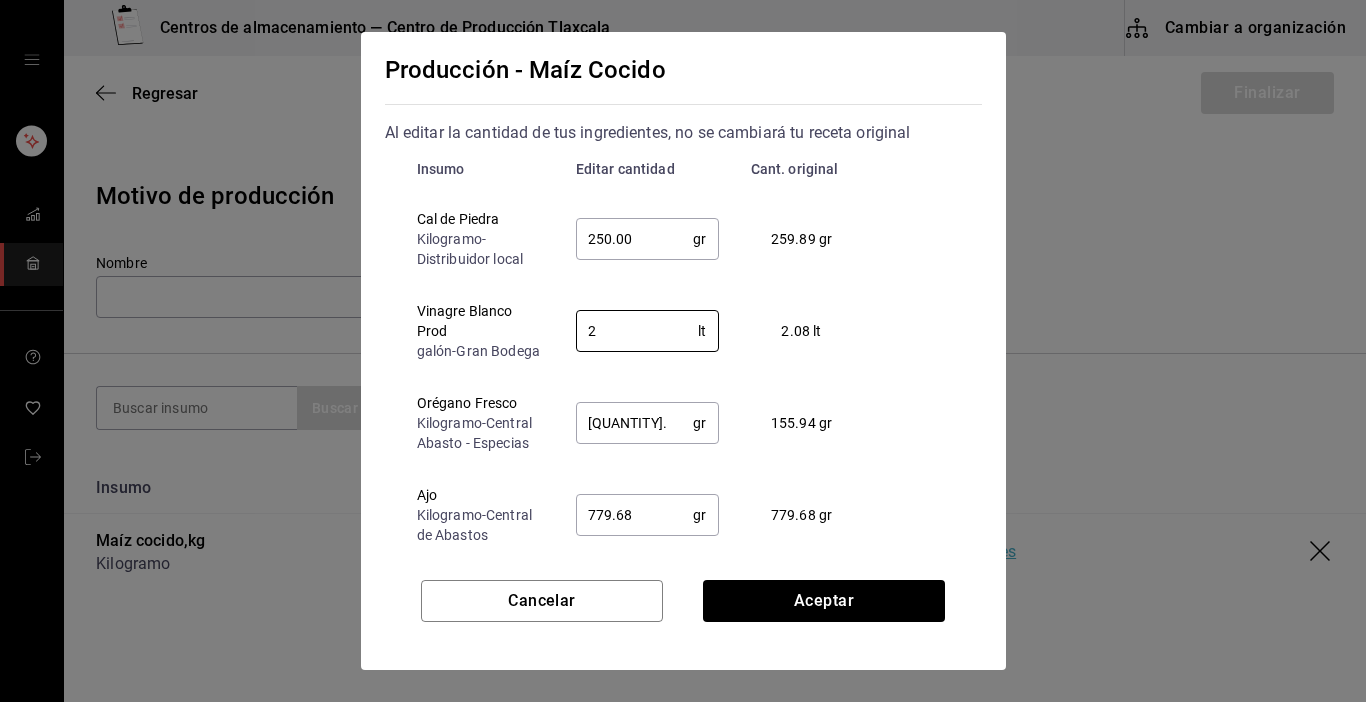 type on "2" 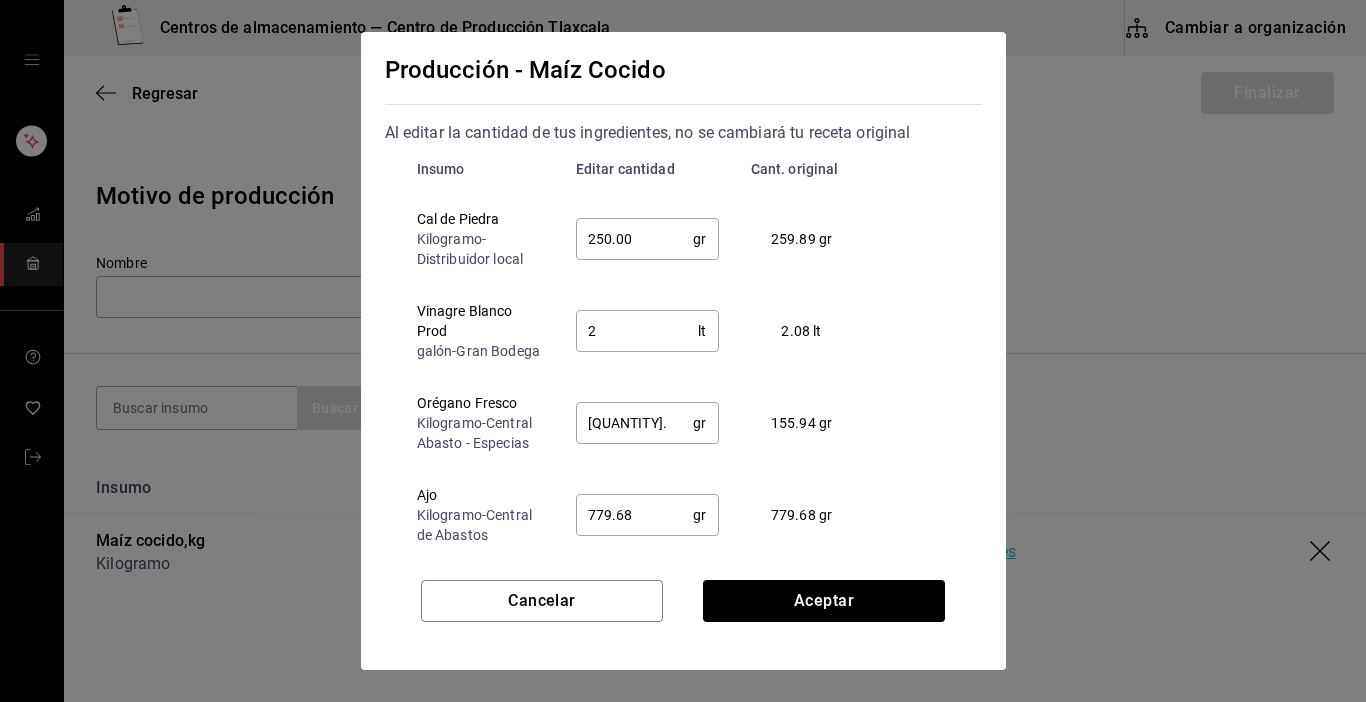 click on "[QUANTITY]." at bounding box center [635, 423] 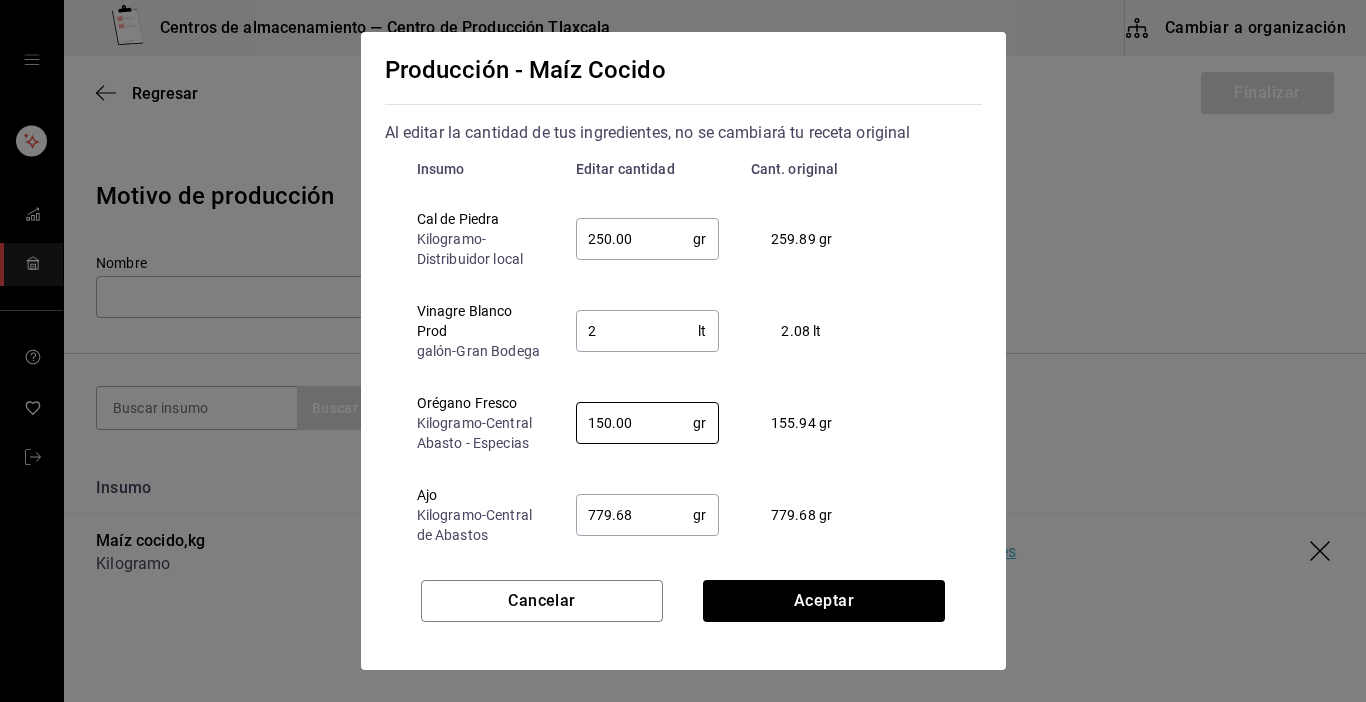 type on "150.00" 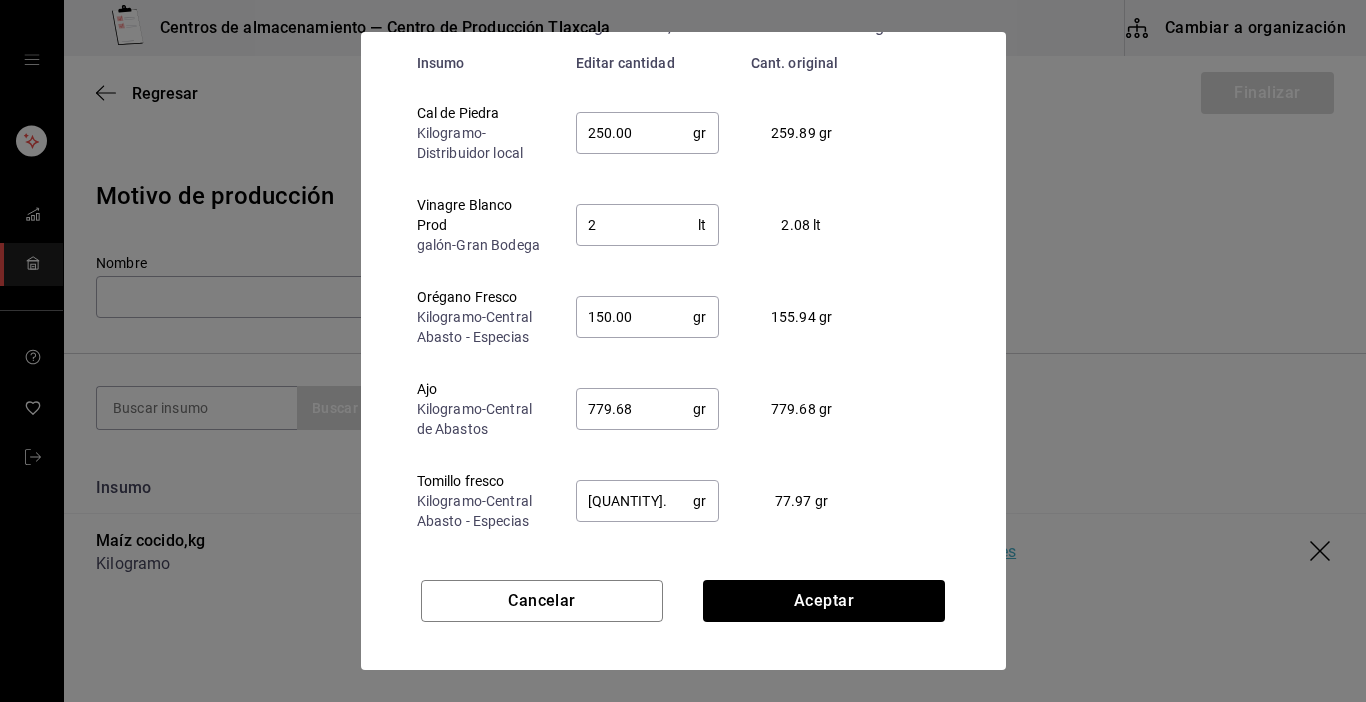 scroll, scrollTop: 152, scrollLeft: 0, axis: vertical 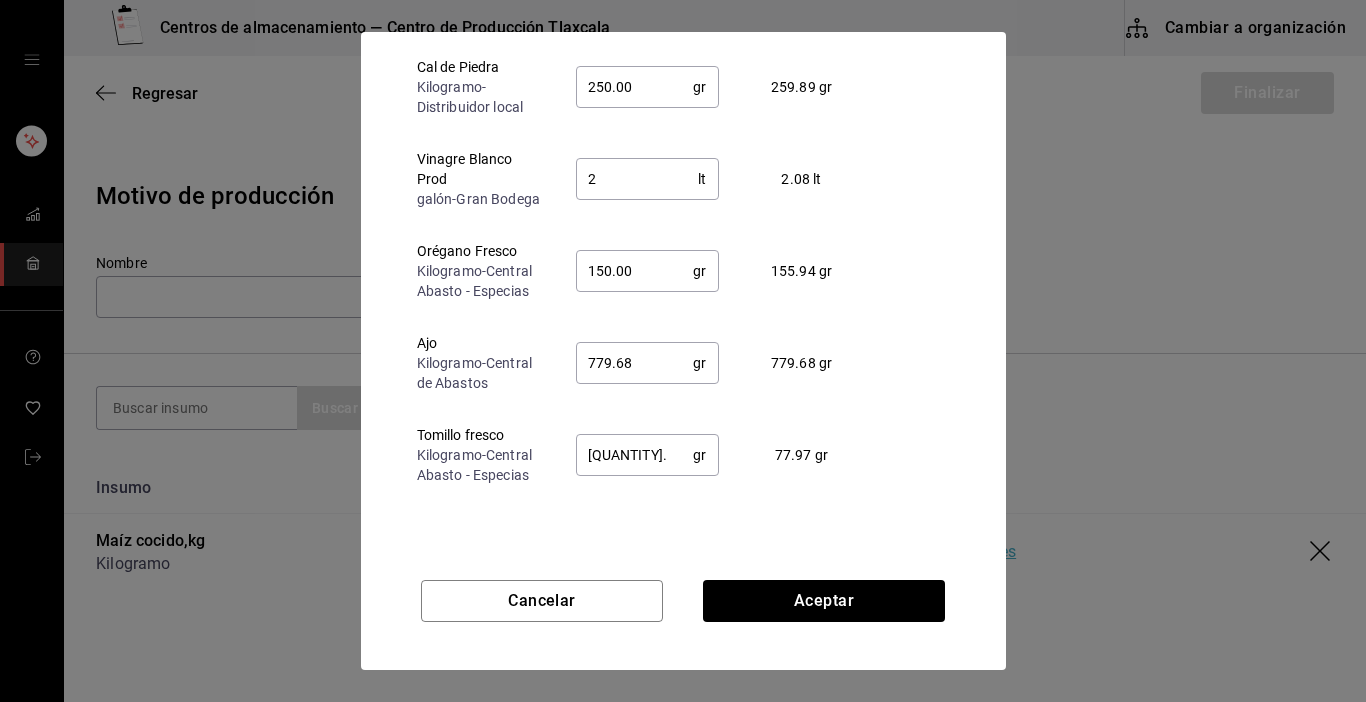 click on "779.68" at bounding box center [635, 363] 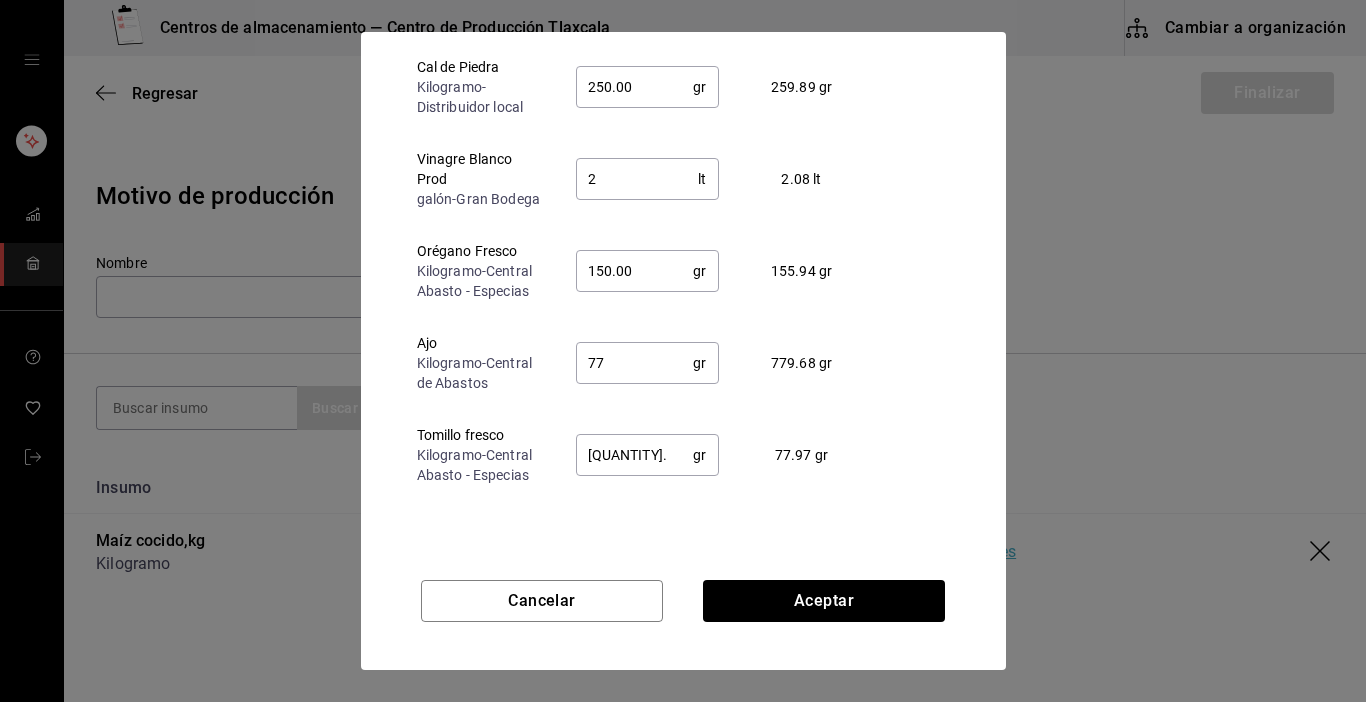 type on "7" 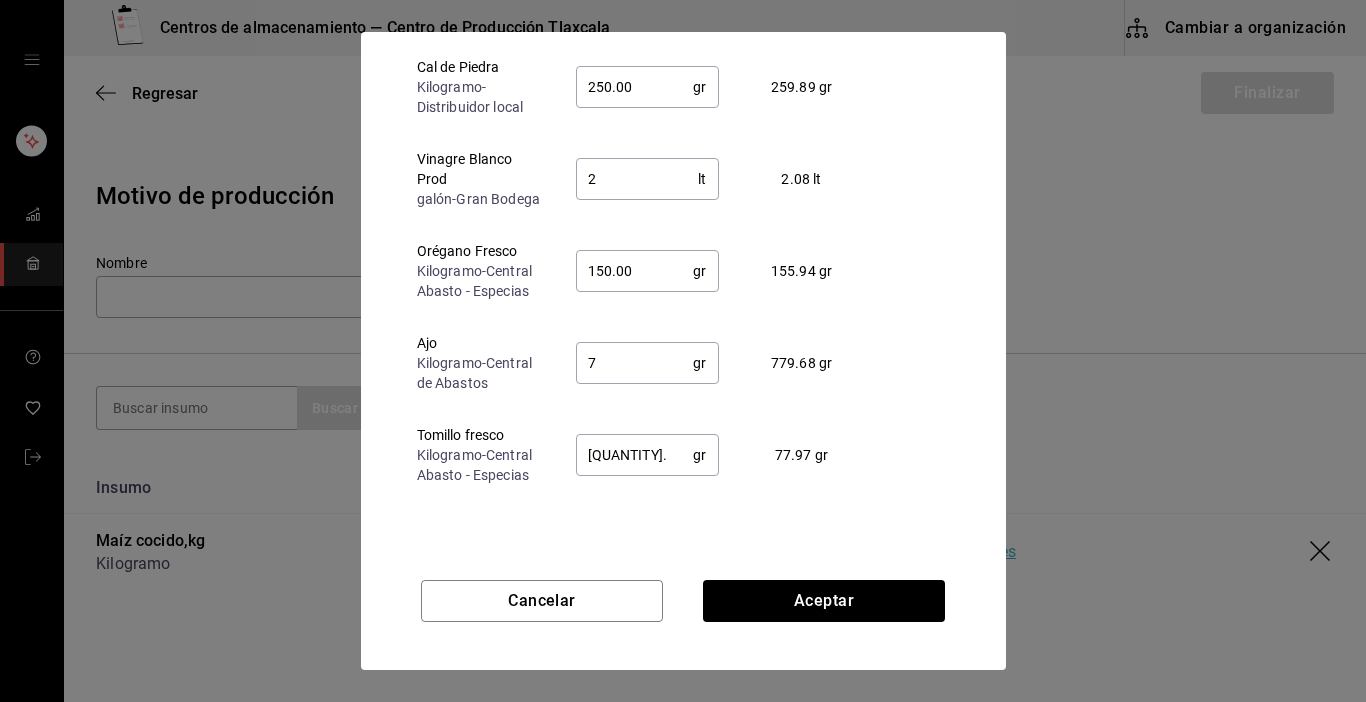 type 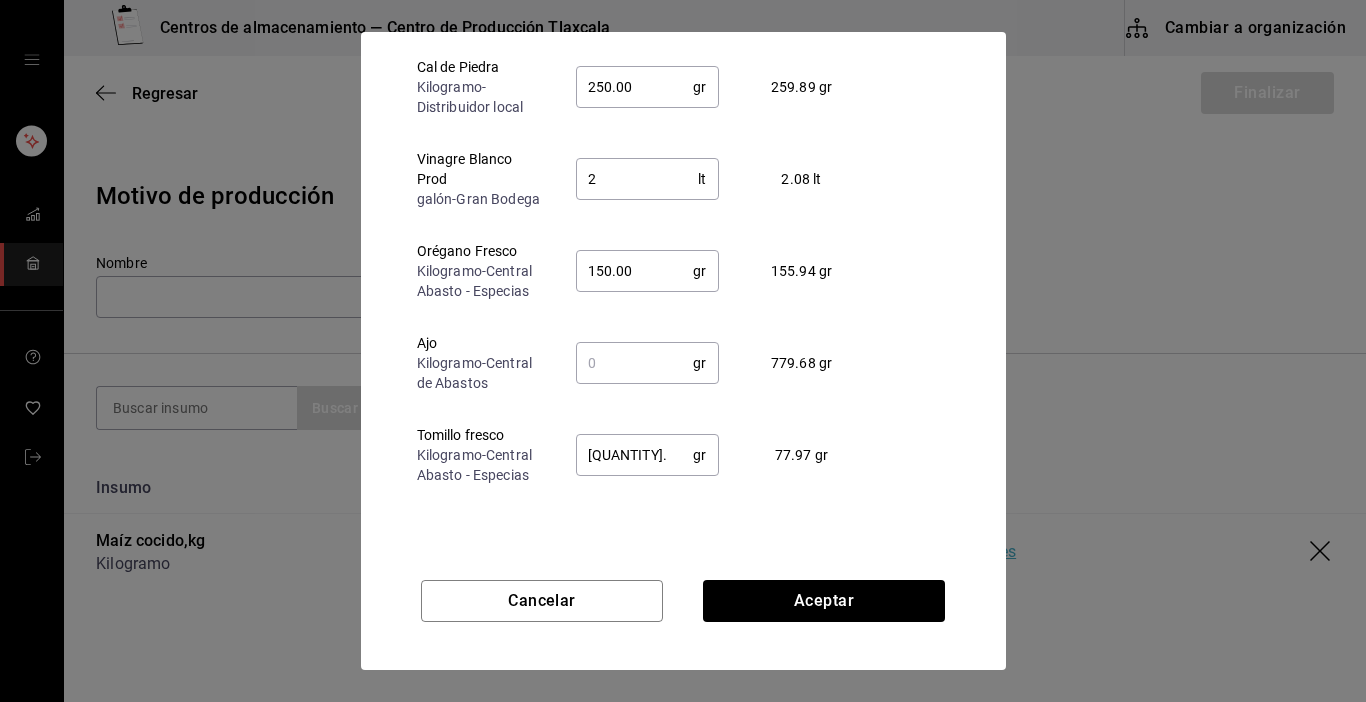 type on "250" 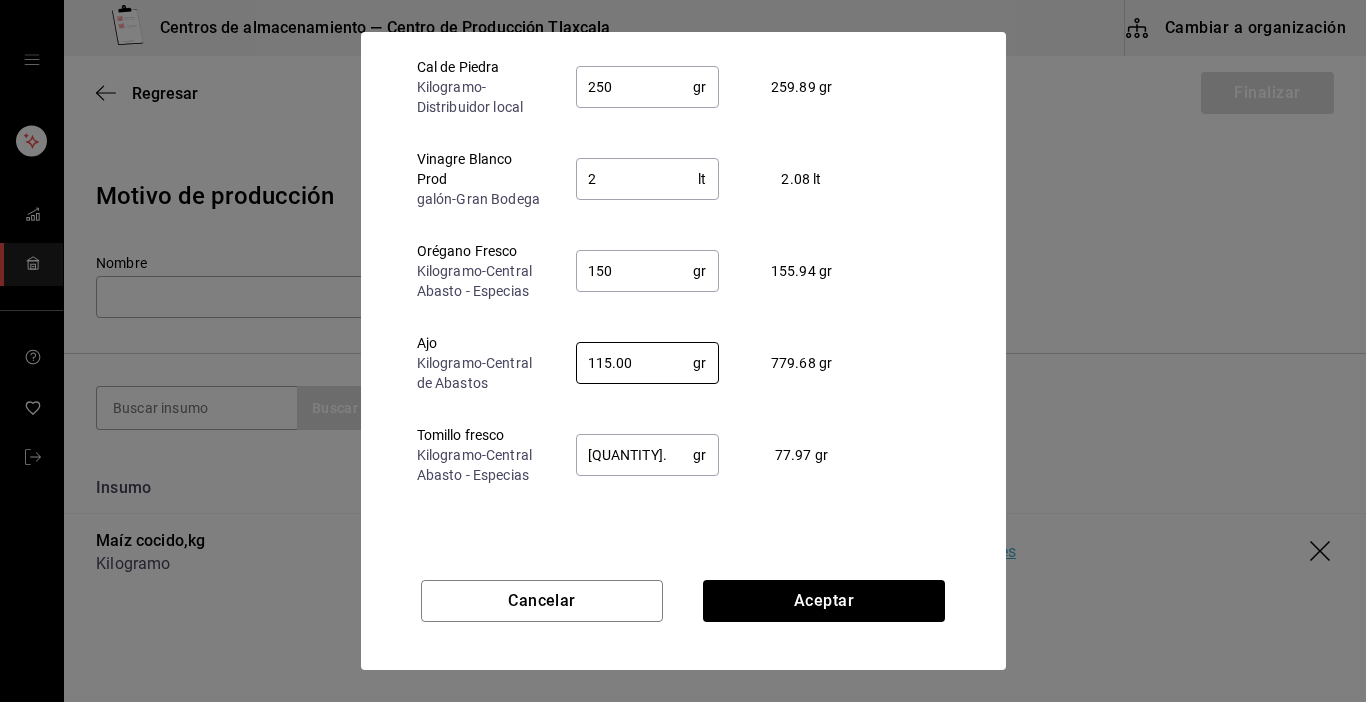 type on "115.00" 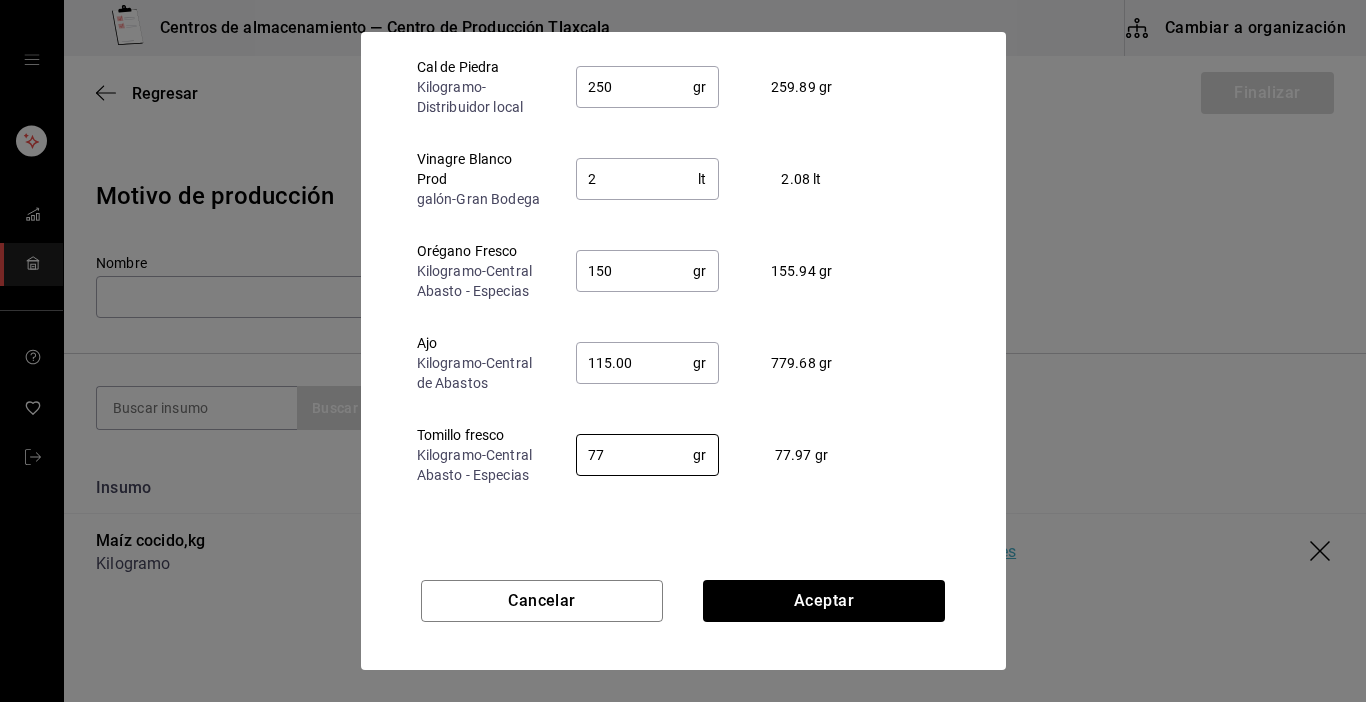 type on "7" 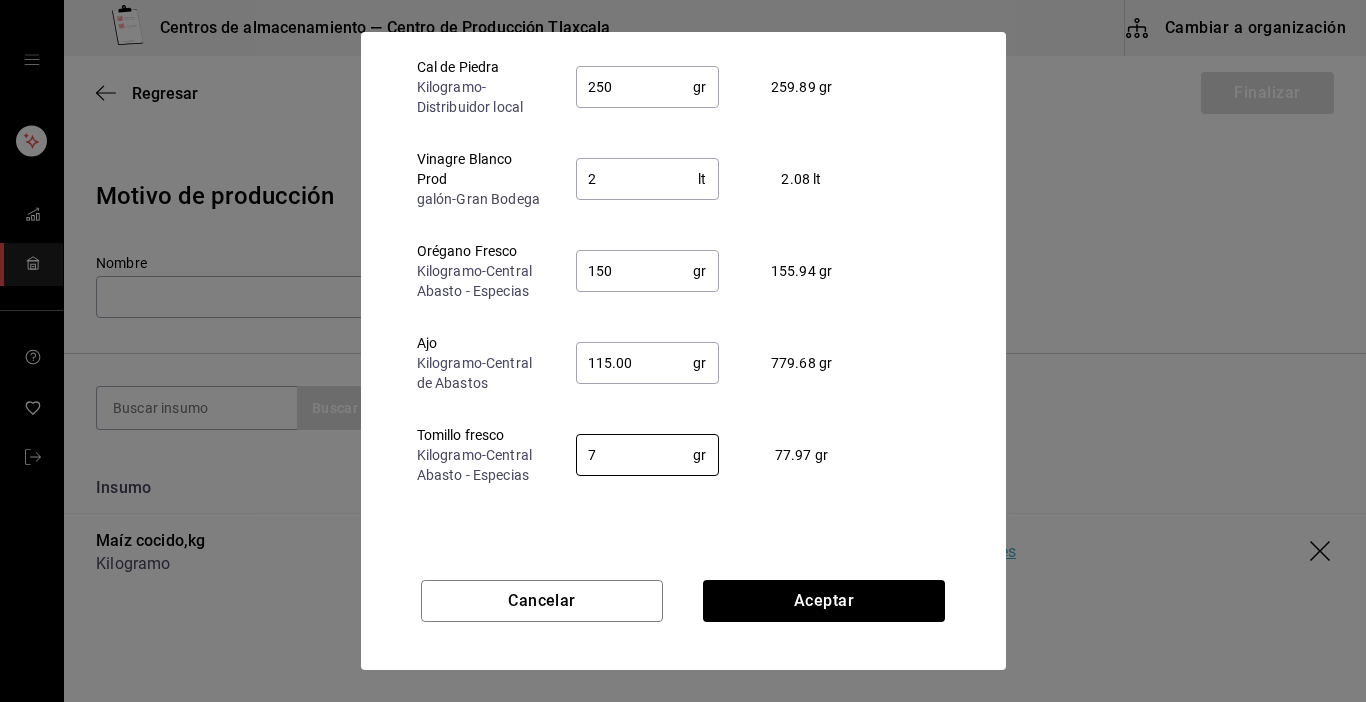 type on "115" 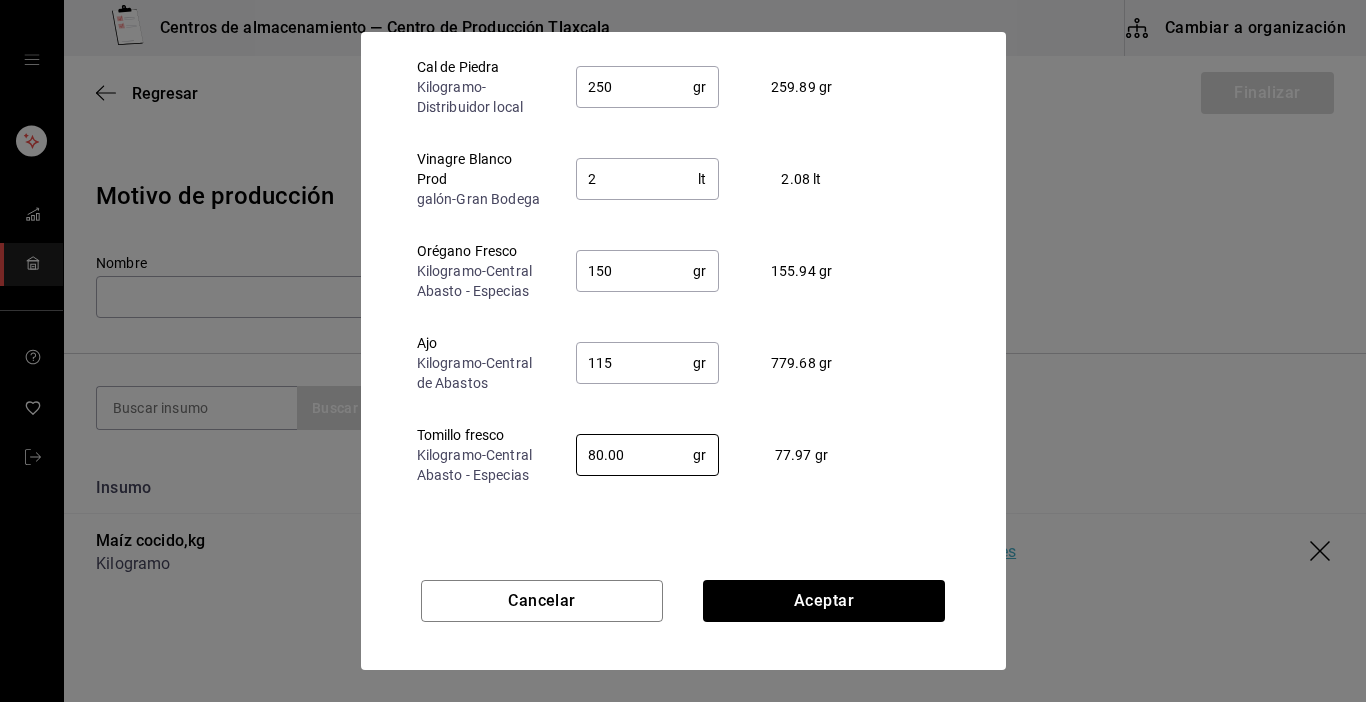 type on "80.00" 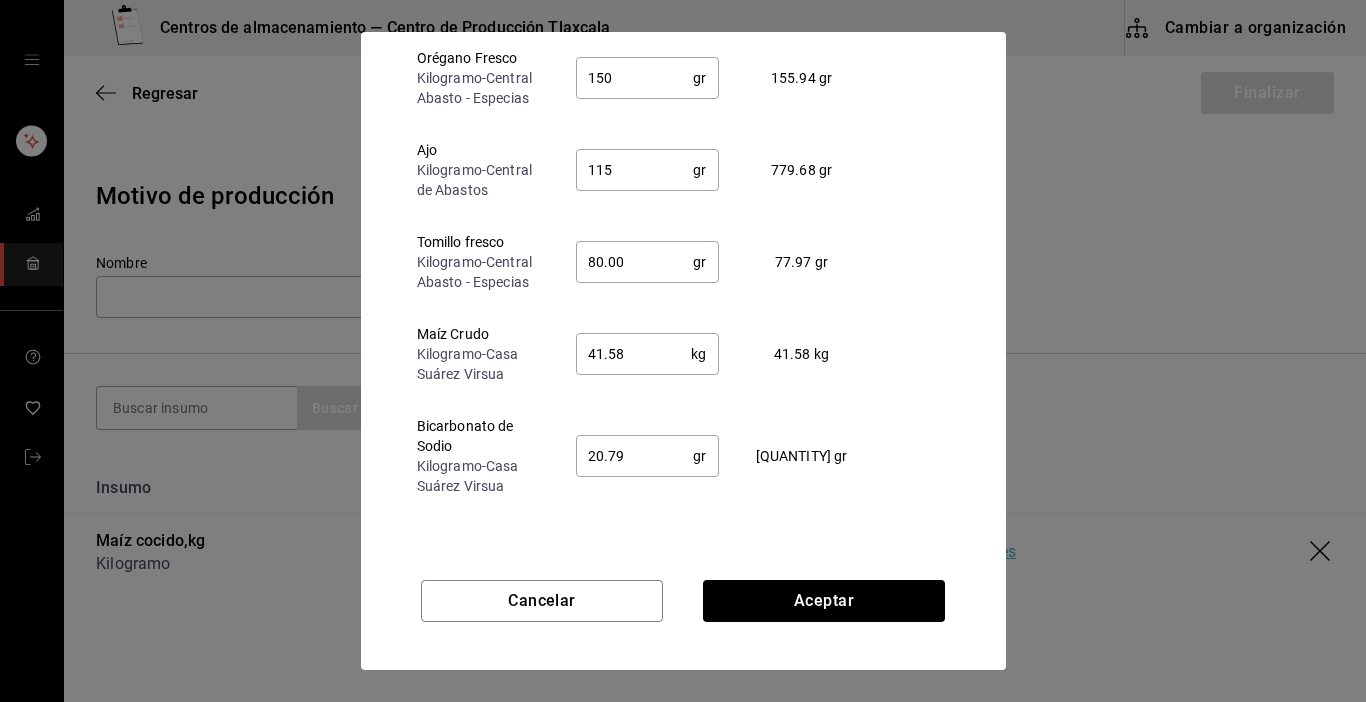 scroll, scrollTop: 200, scrollLeft: 0, axis: vertical 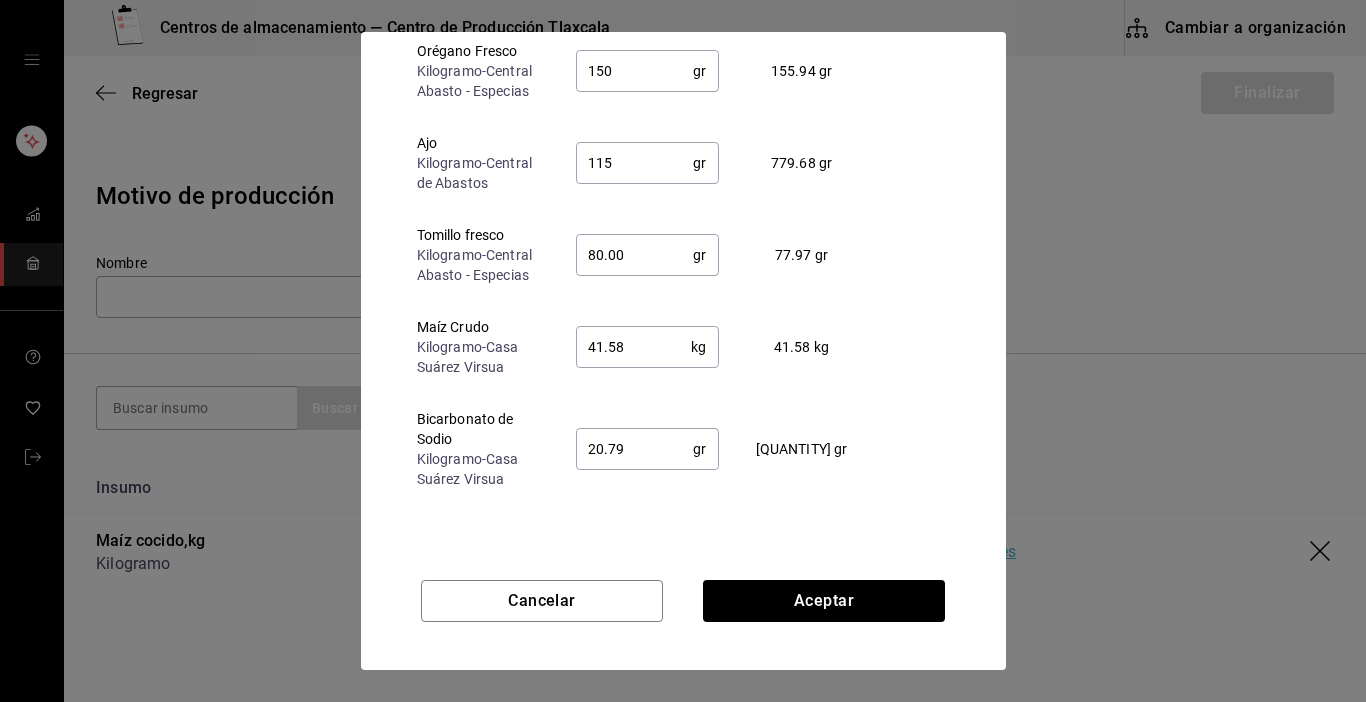 click on "41.58" at bounding box center [634, 347] 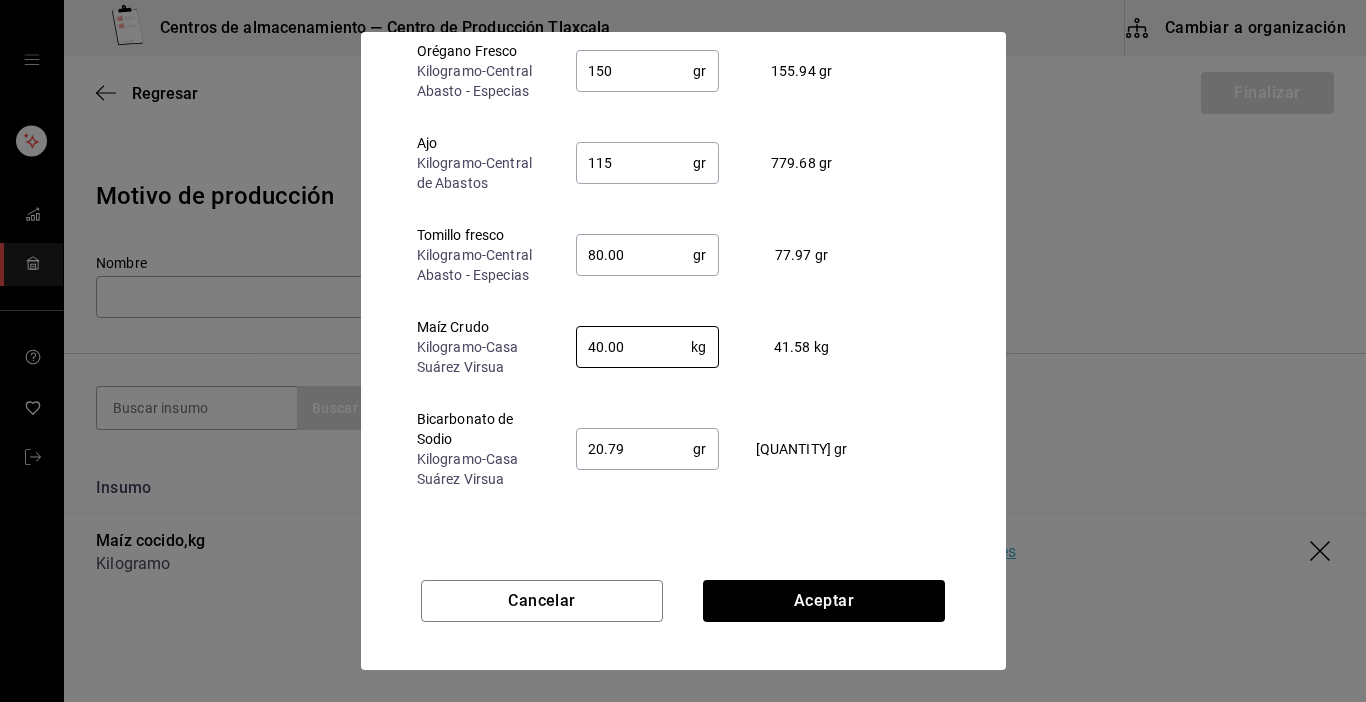 type on "40.00" 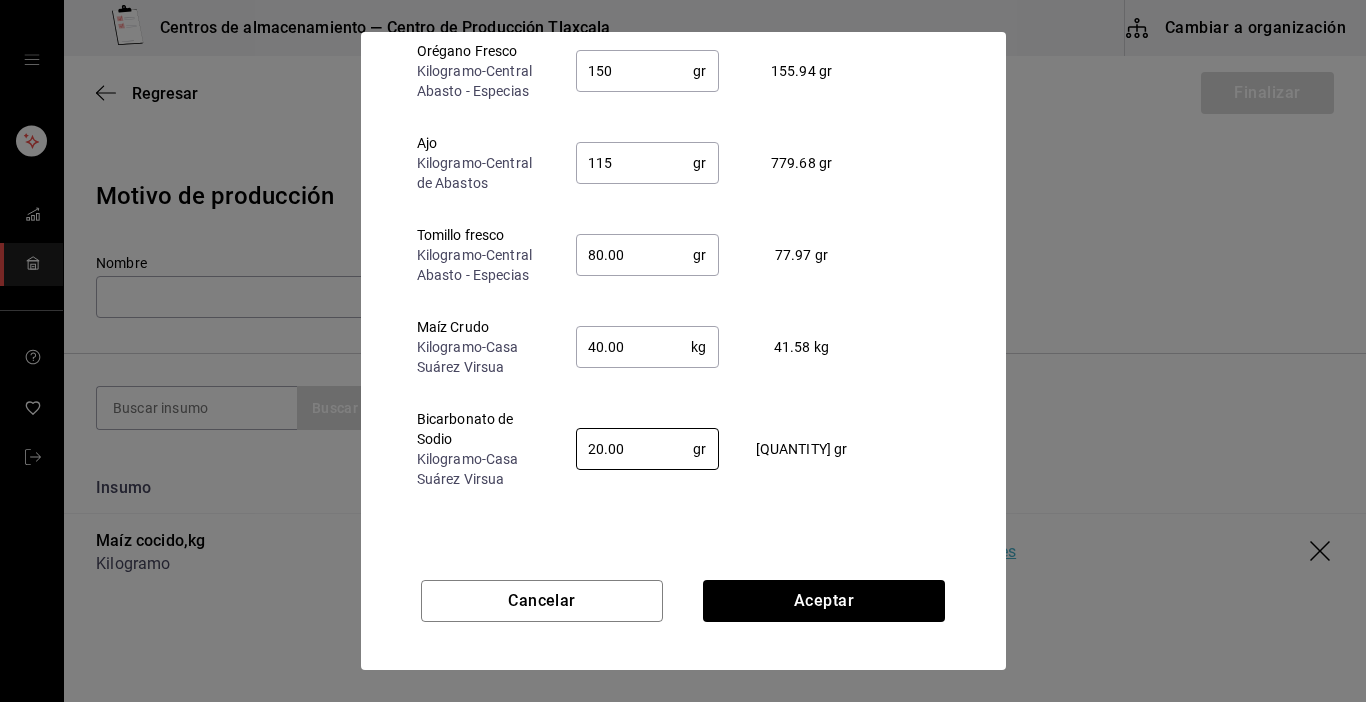 type on "20.00" 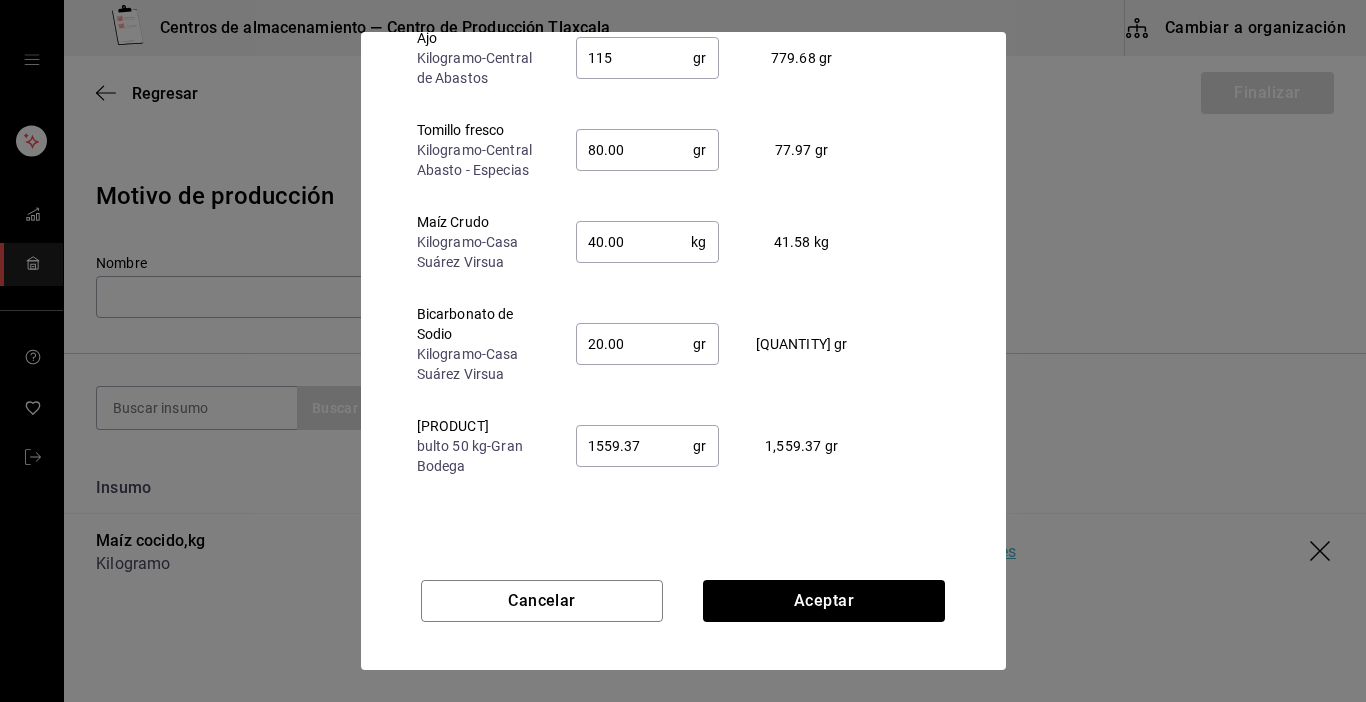 scroll, scrollTop: 326, scrollLeft: 0, axis: vertical 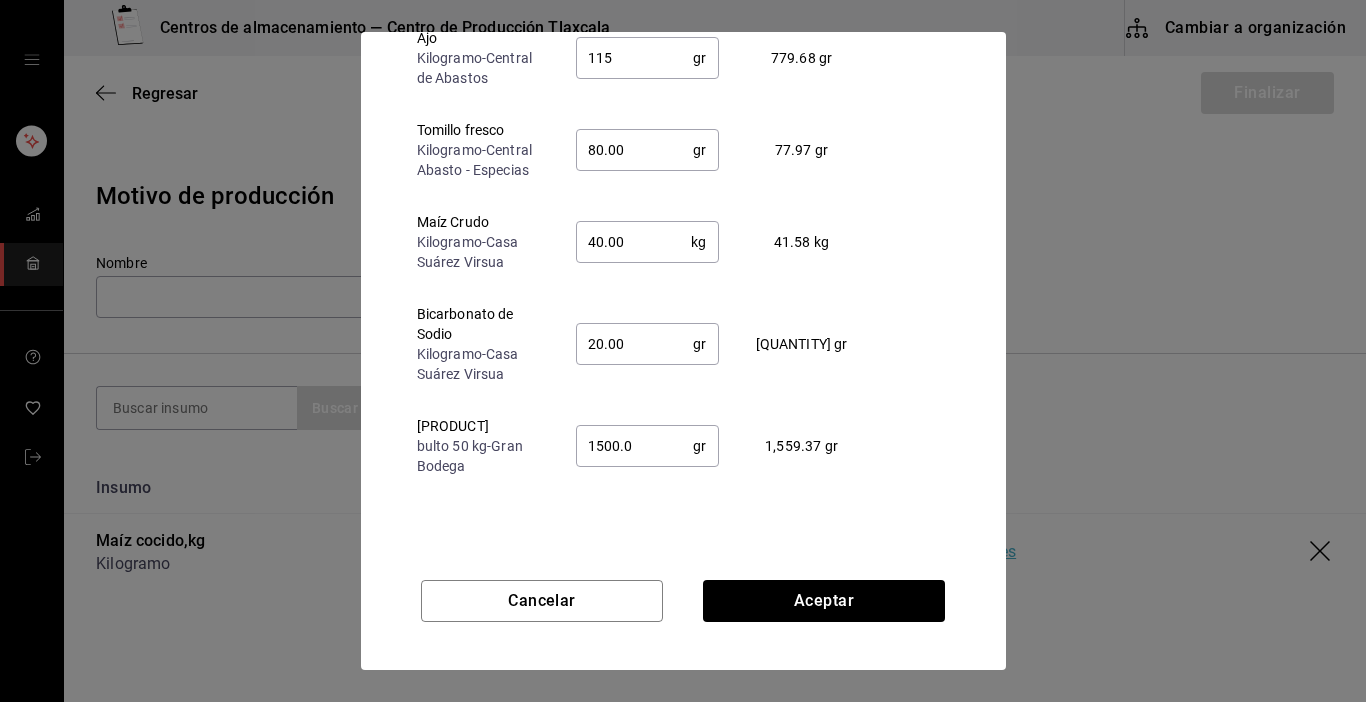type on "1500.00" 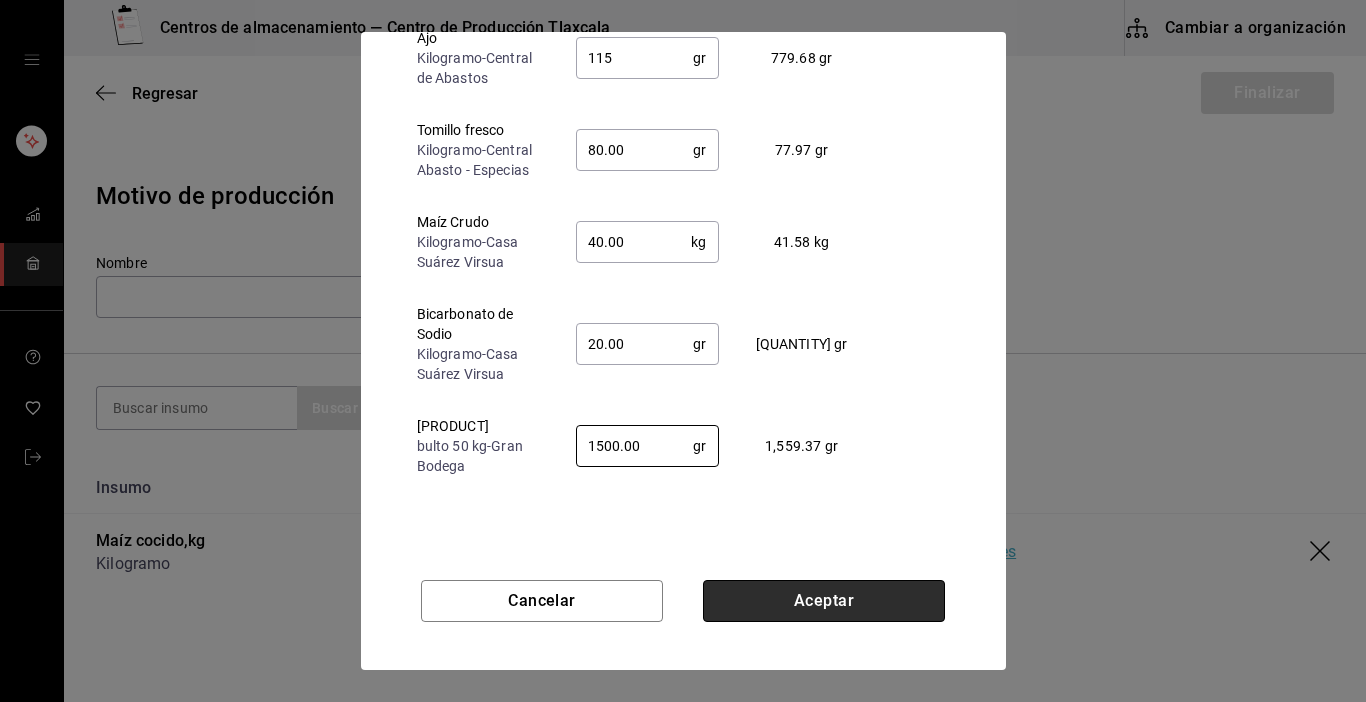 click on "Aceptar" at bounding box center [824, 601] 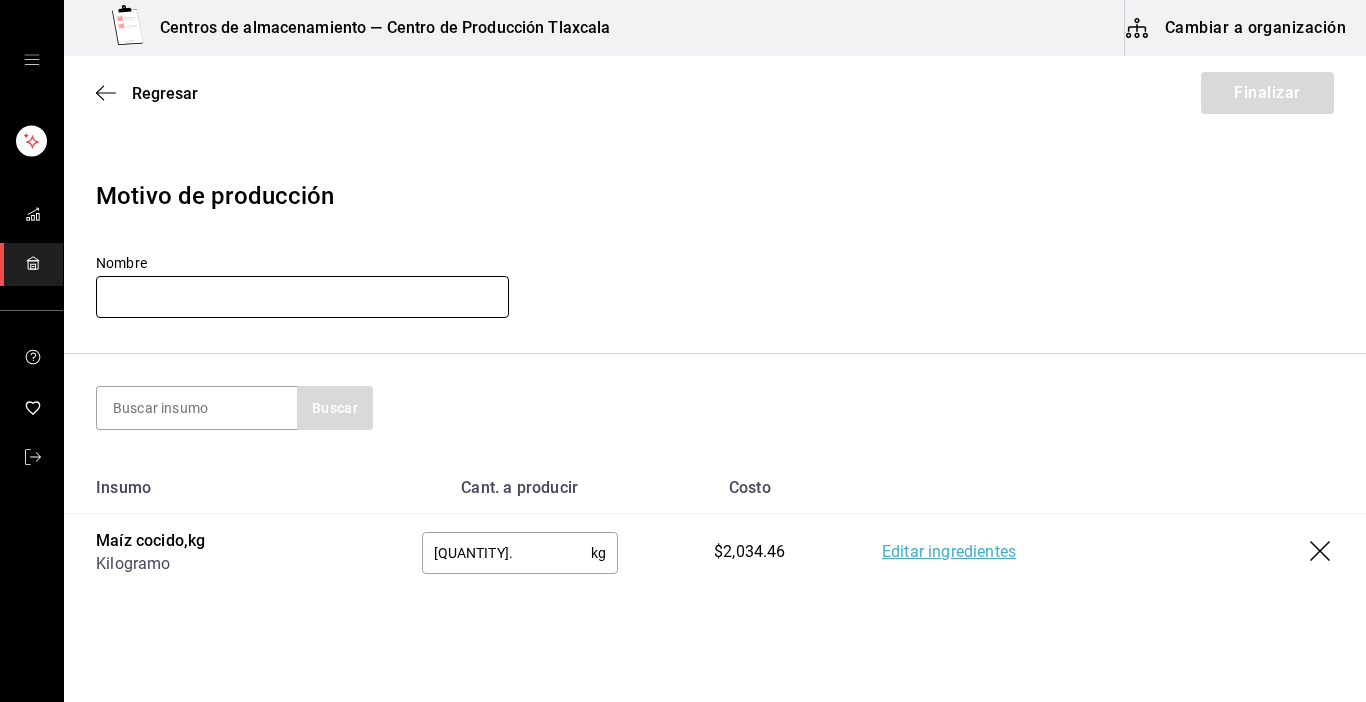 click at bounding box center [302, 297] 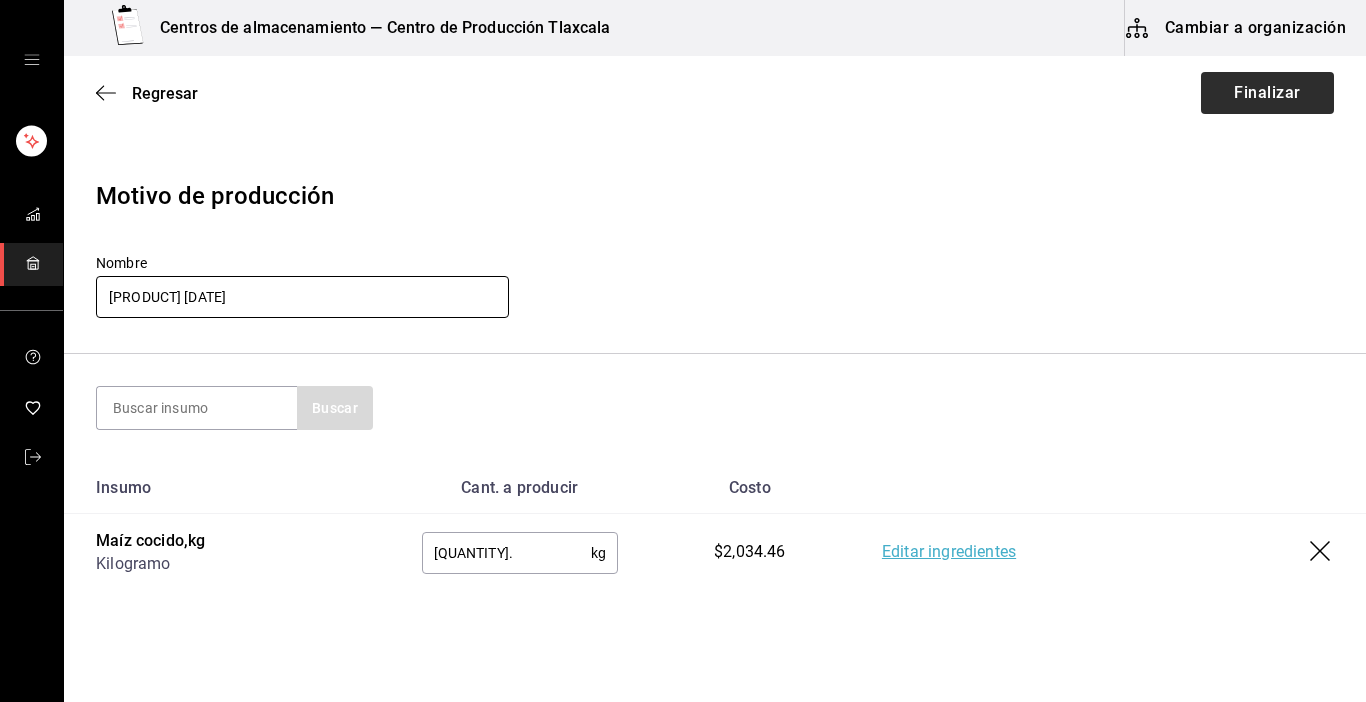type on "[PRODUCT] [DATE]" 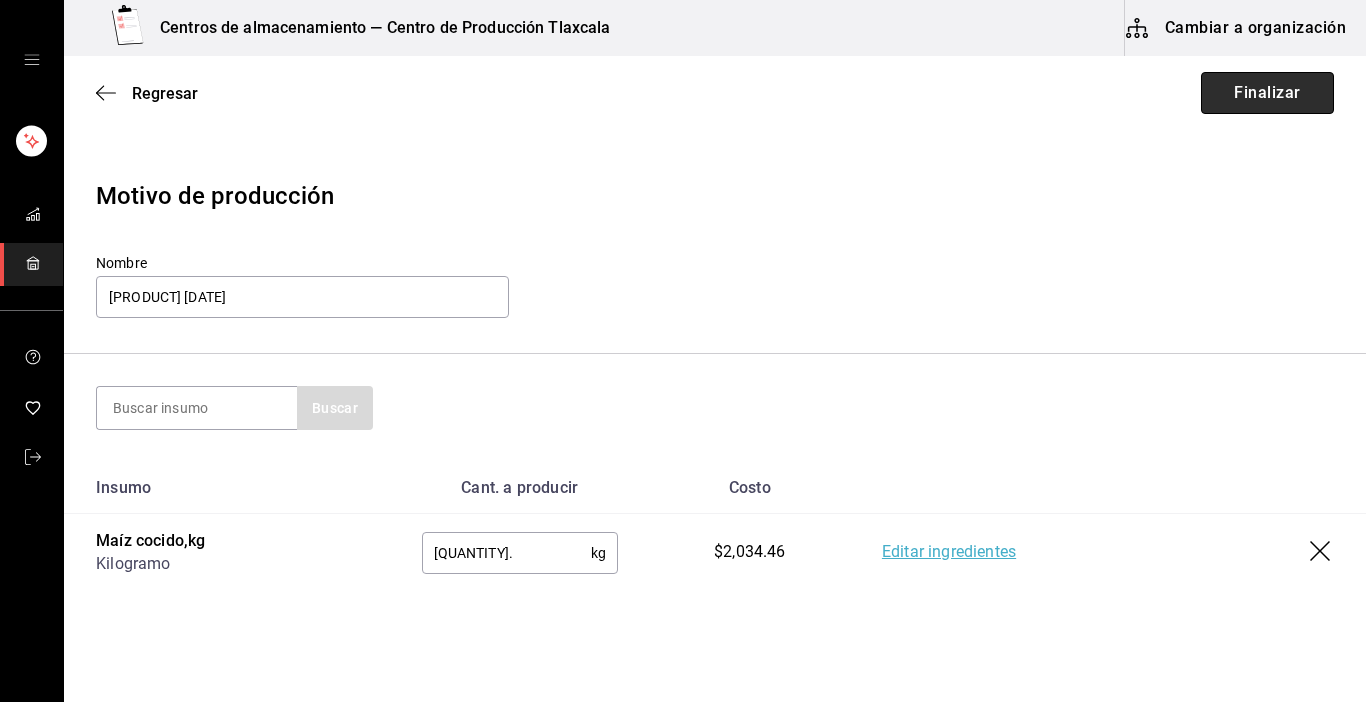 click on "Finalizar" at bounding box center [1267, 93] 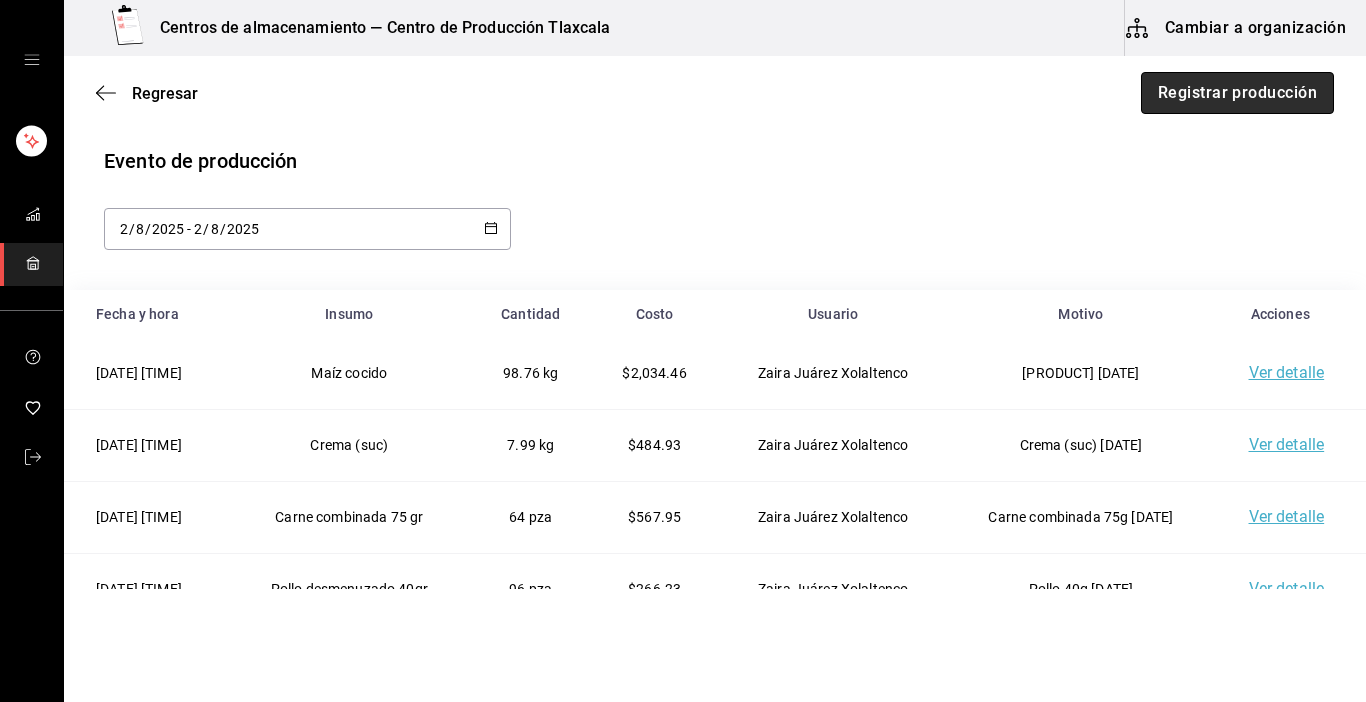 click on "Registrar producción" at bounding box center (1237, 93) 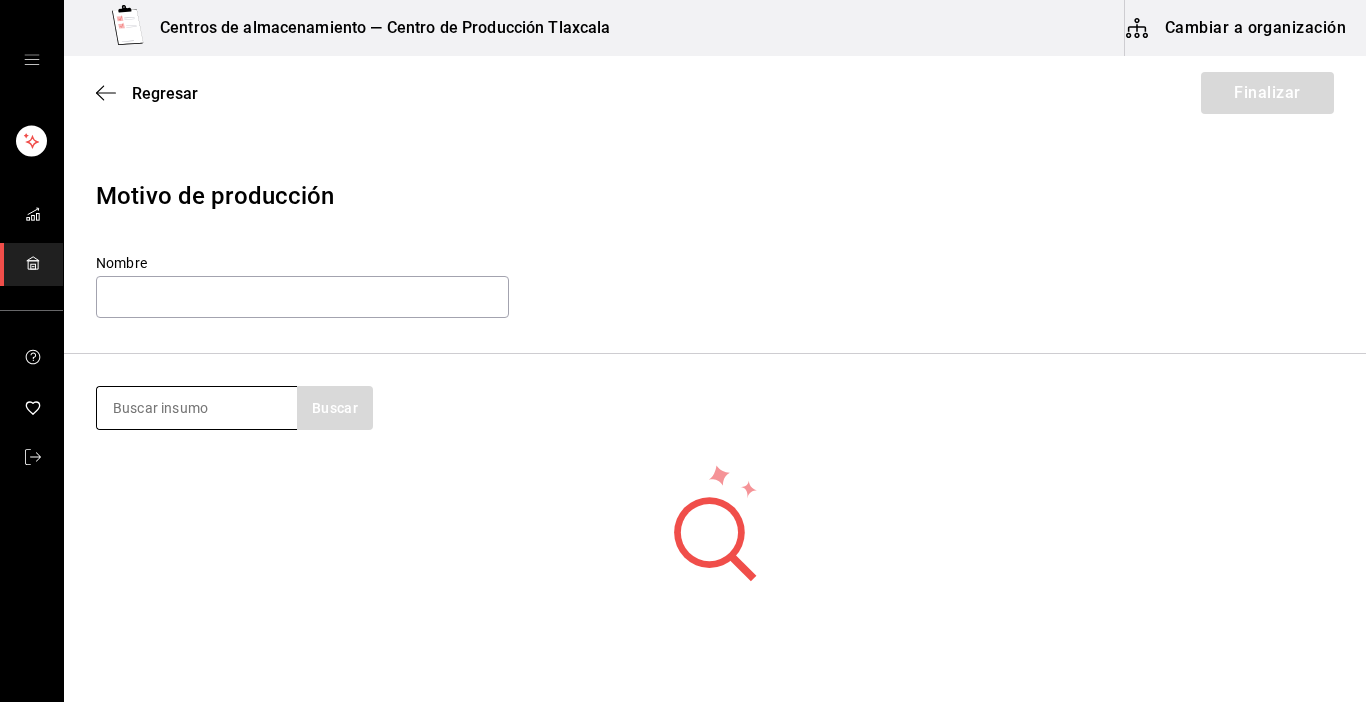 click at bounding box center (197, 408) 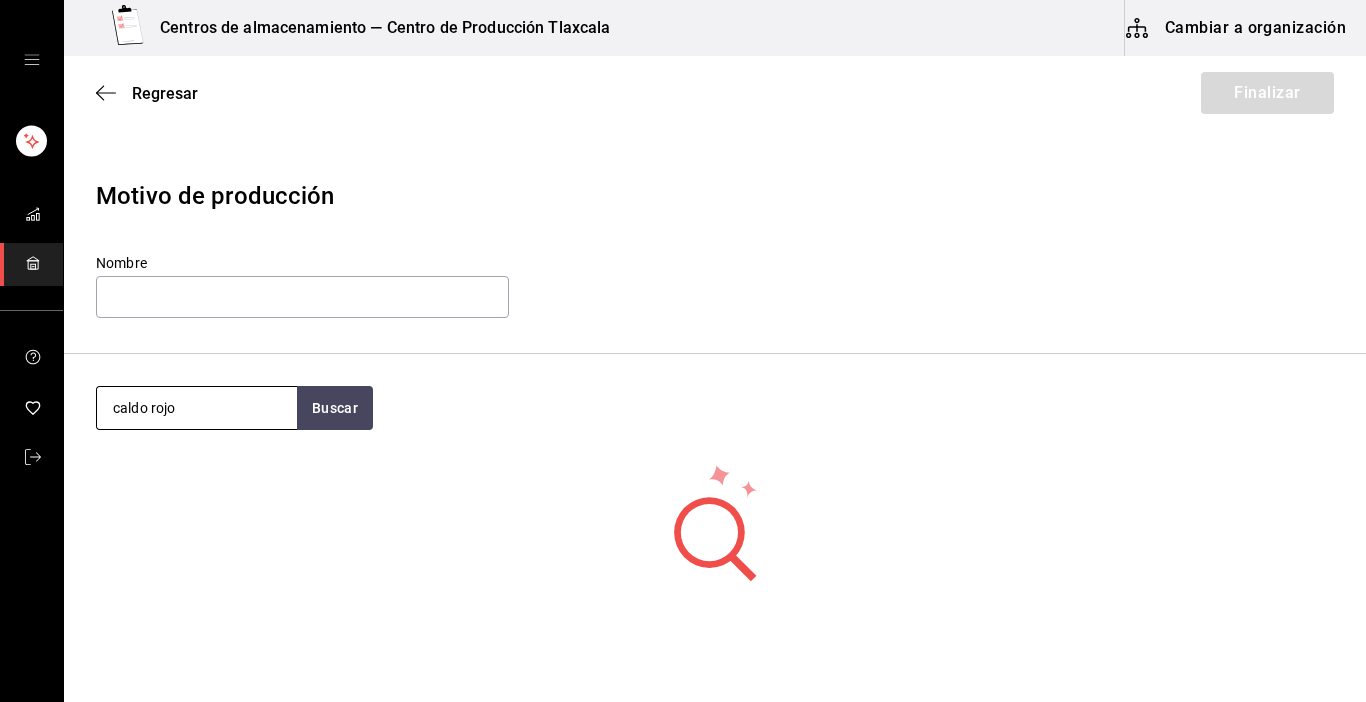 type on "caldo rojo" 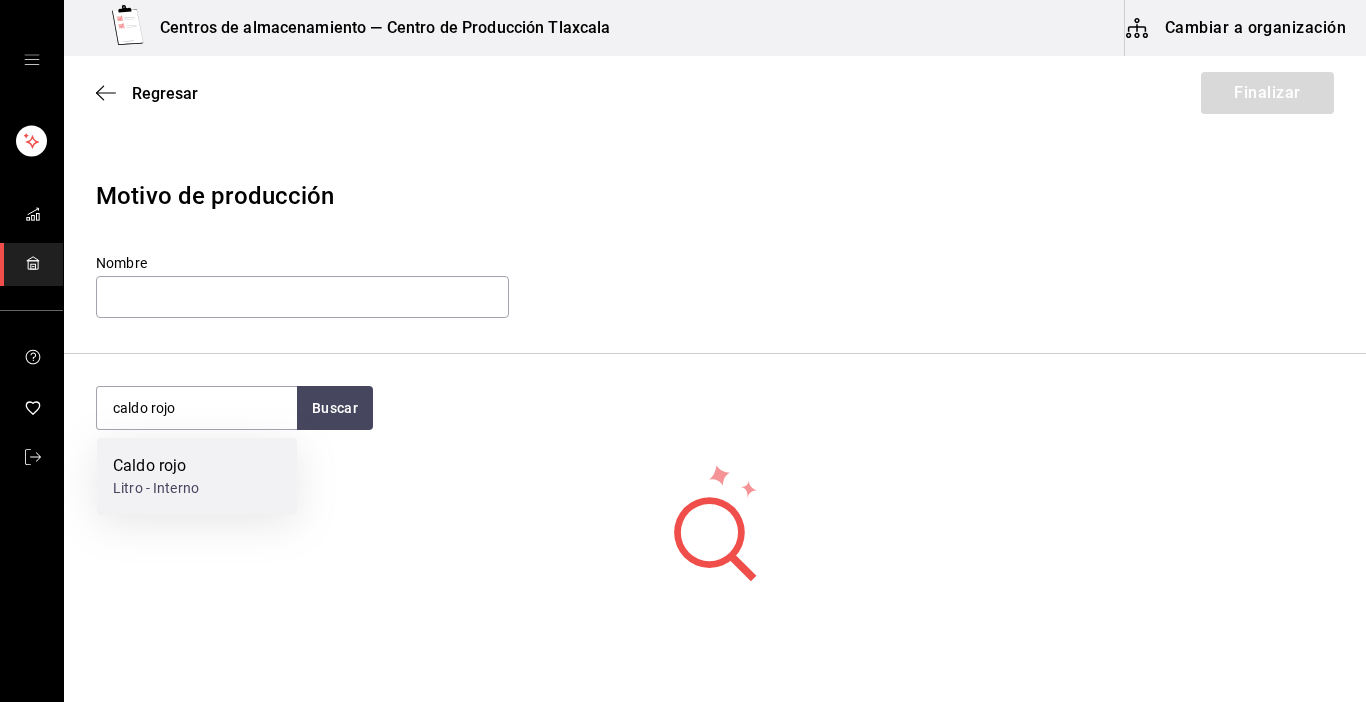click on "Caldo rojo" at bounding box center (156, 466) 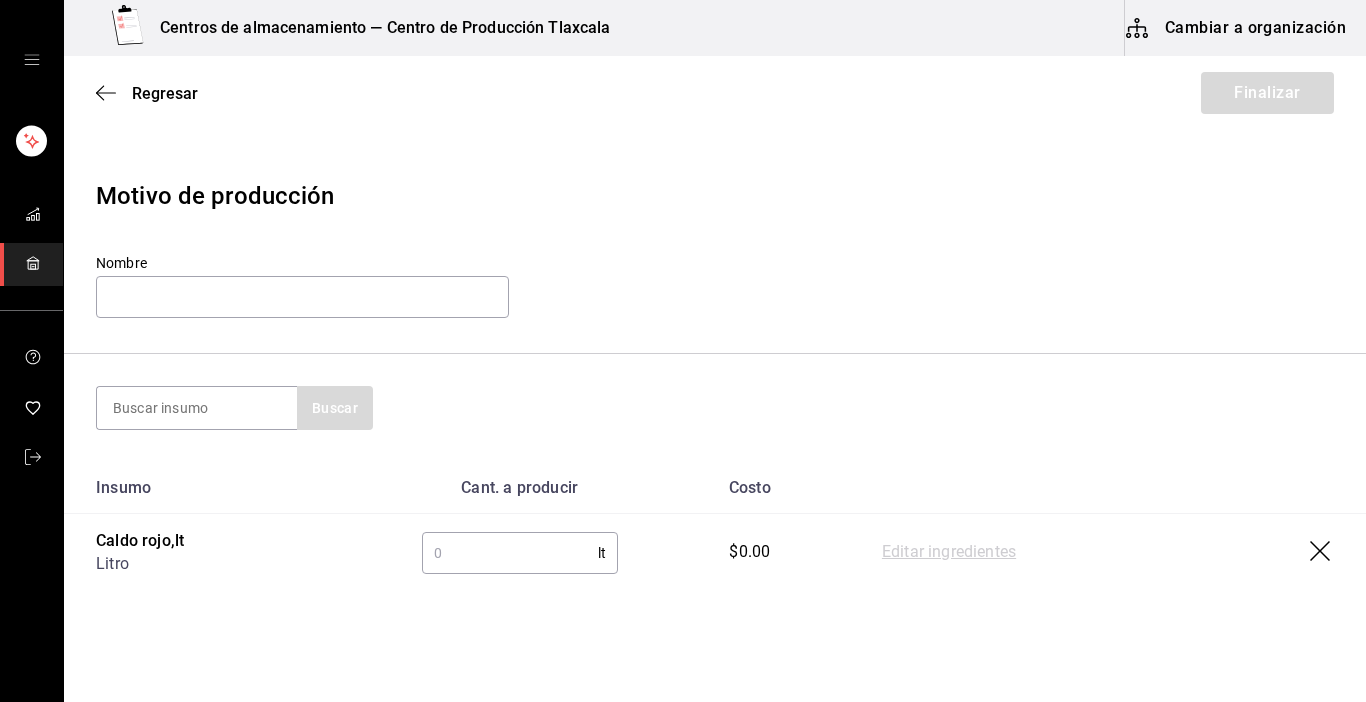click at bounding box center [510, 553] 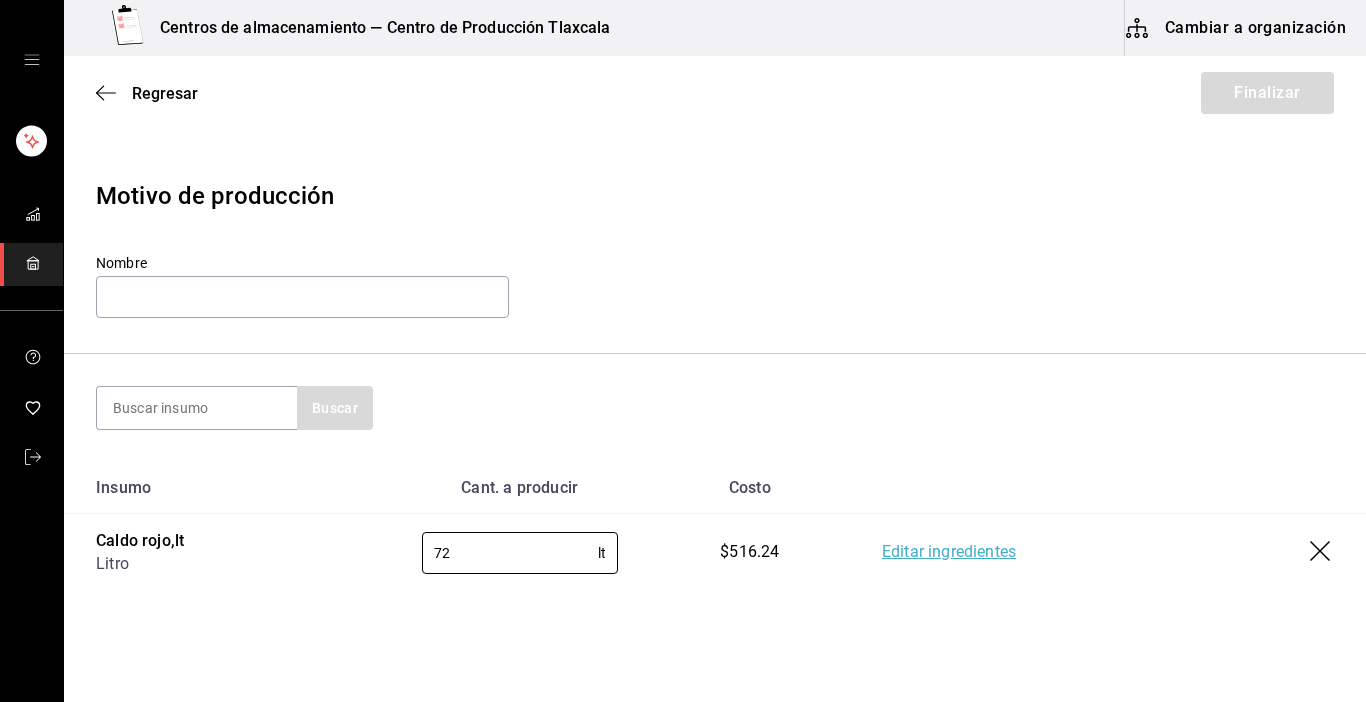 type on "72" 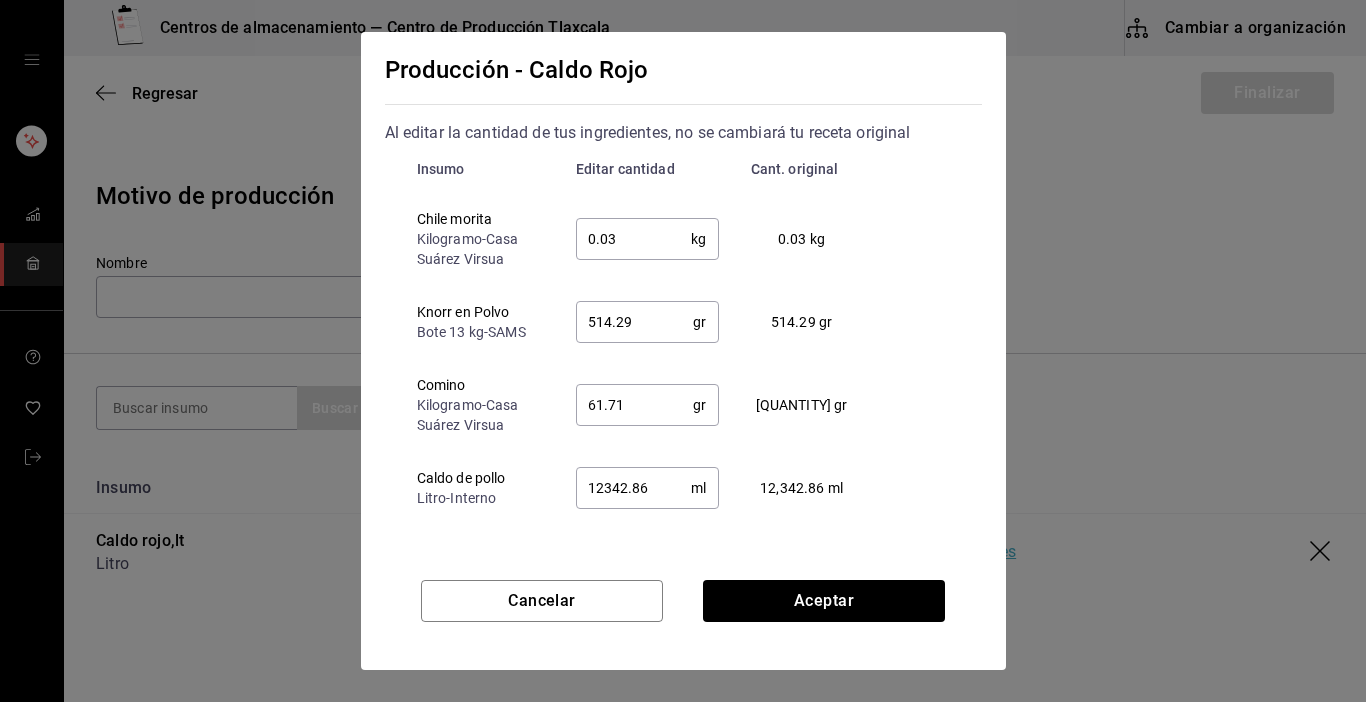 drag, startPoint x: 632, startPoint y: 252, endPoint x: 621, endPoint y: 242, distance: 14.866069 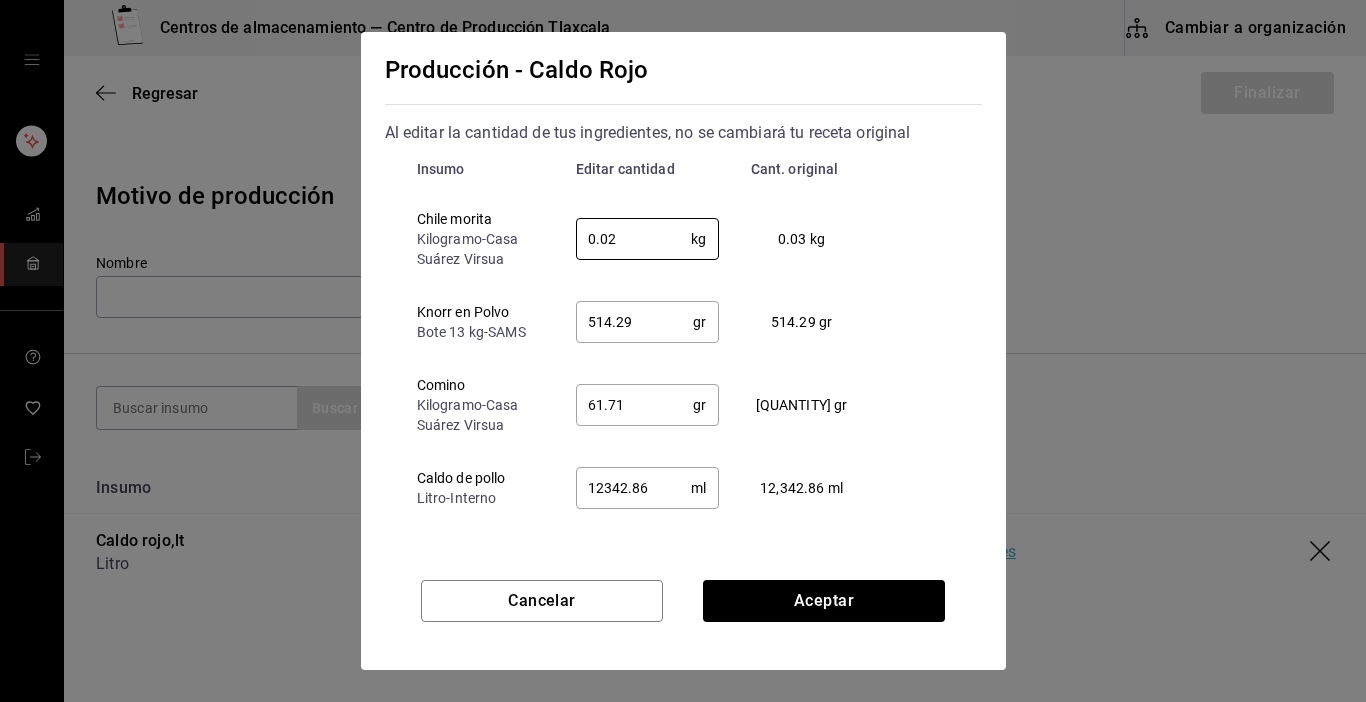 type on "0.02" 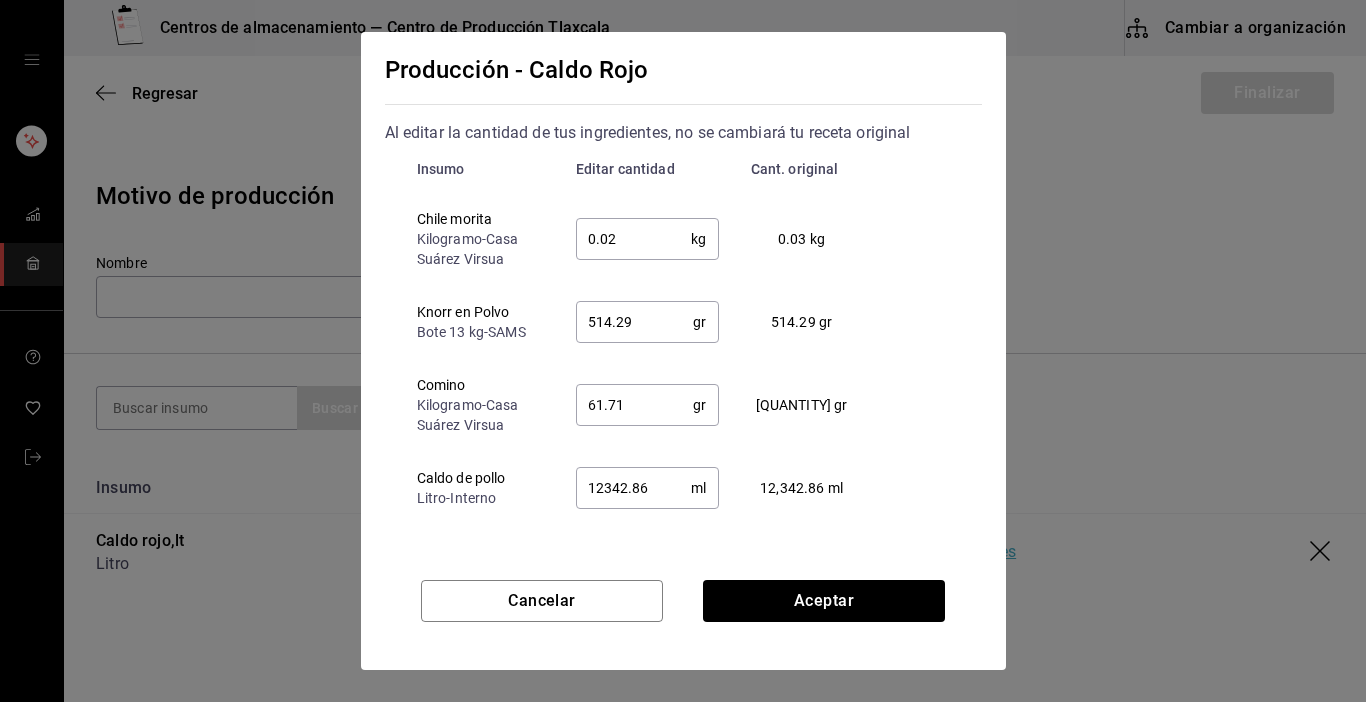 click on "514.29" at bounding box center [635, 322] 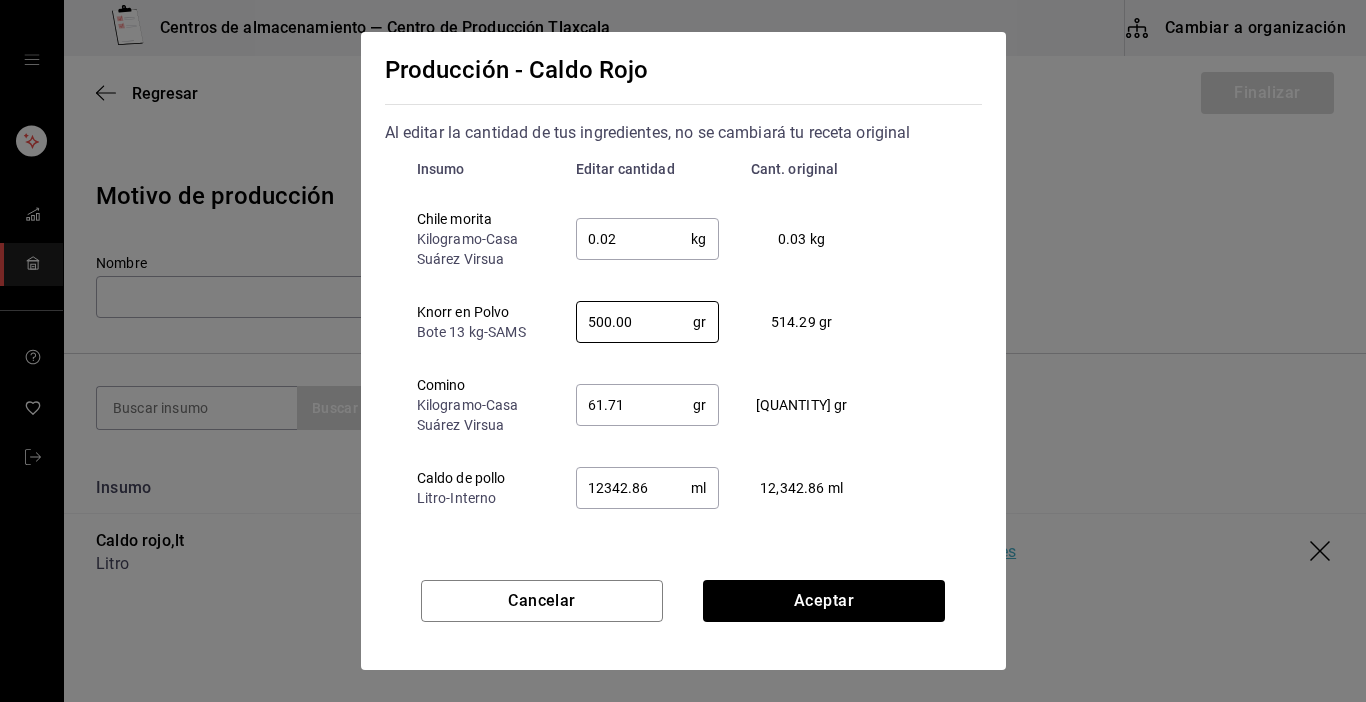 type on "500.00" 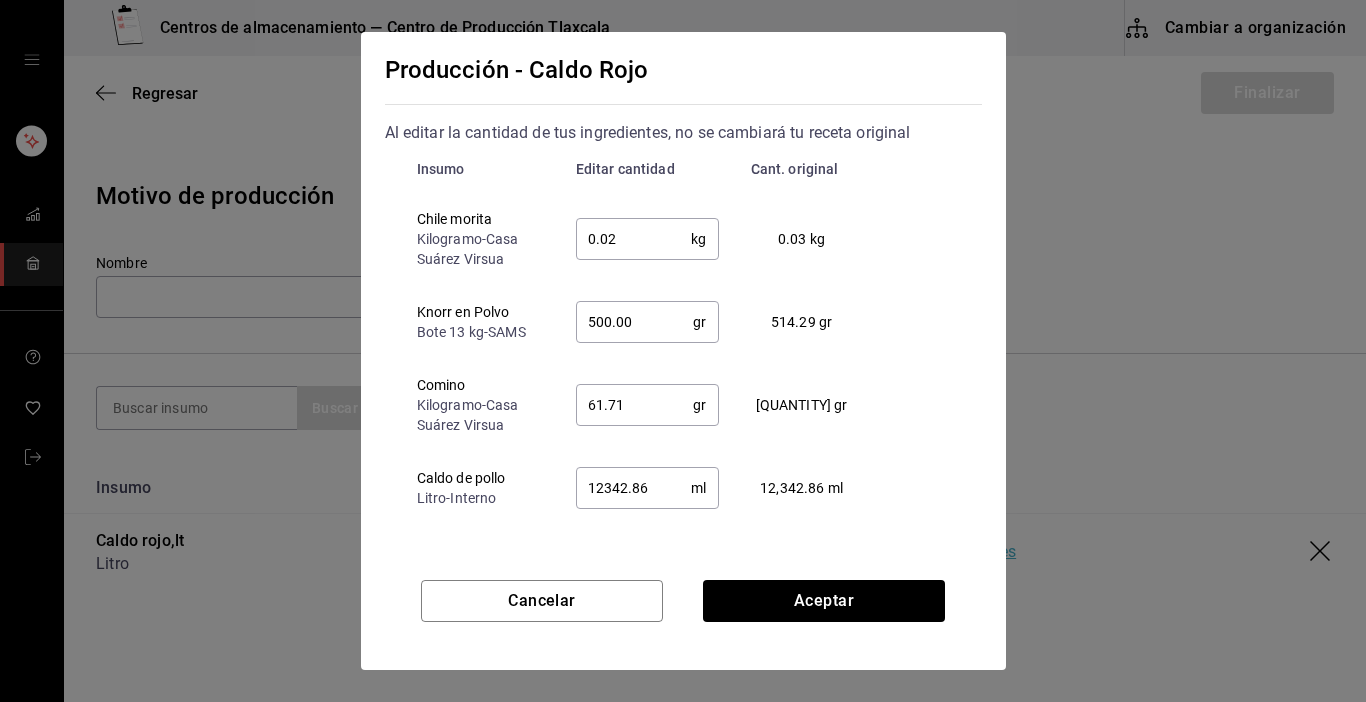 click on "61.71" at bounding box center [635, 405] 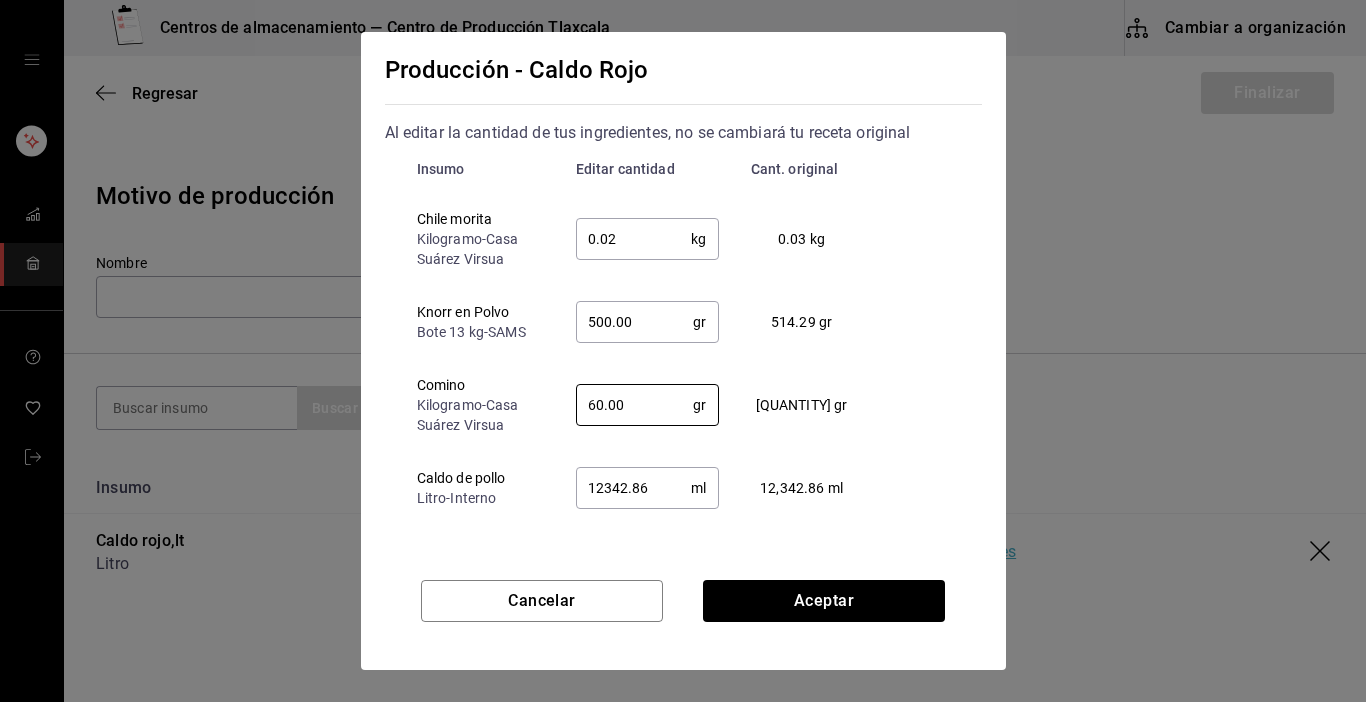 type on "60.00" 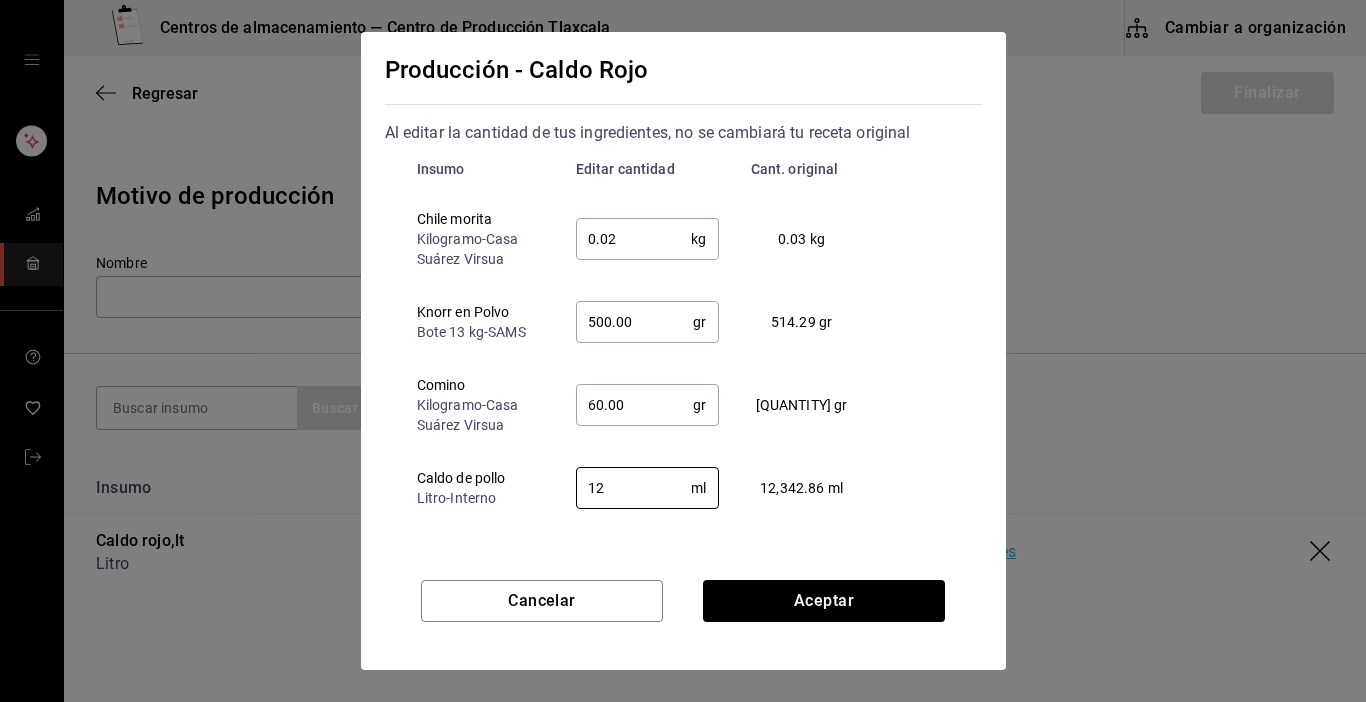 type on "1" 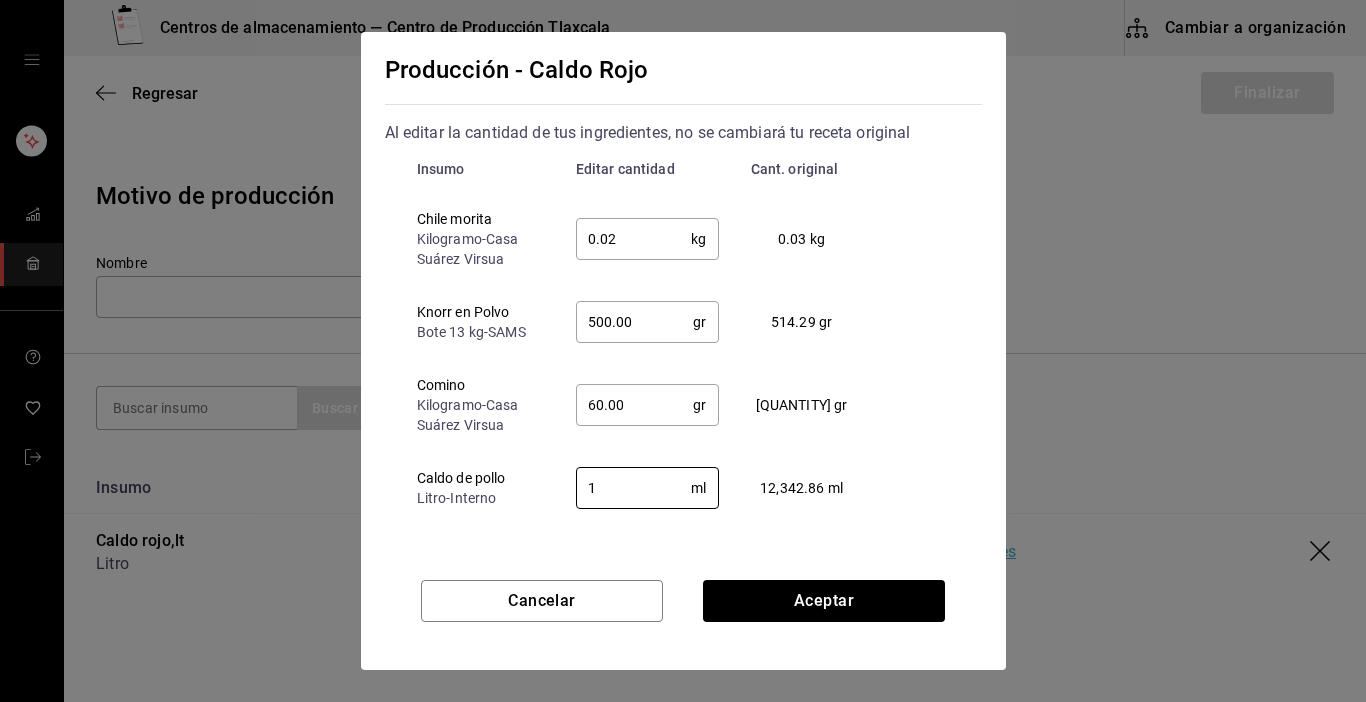 type 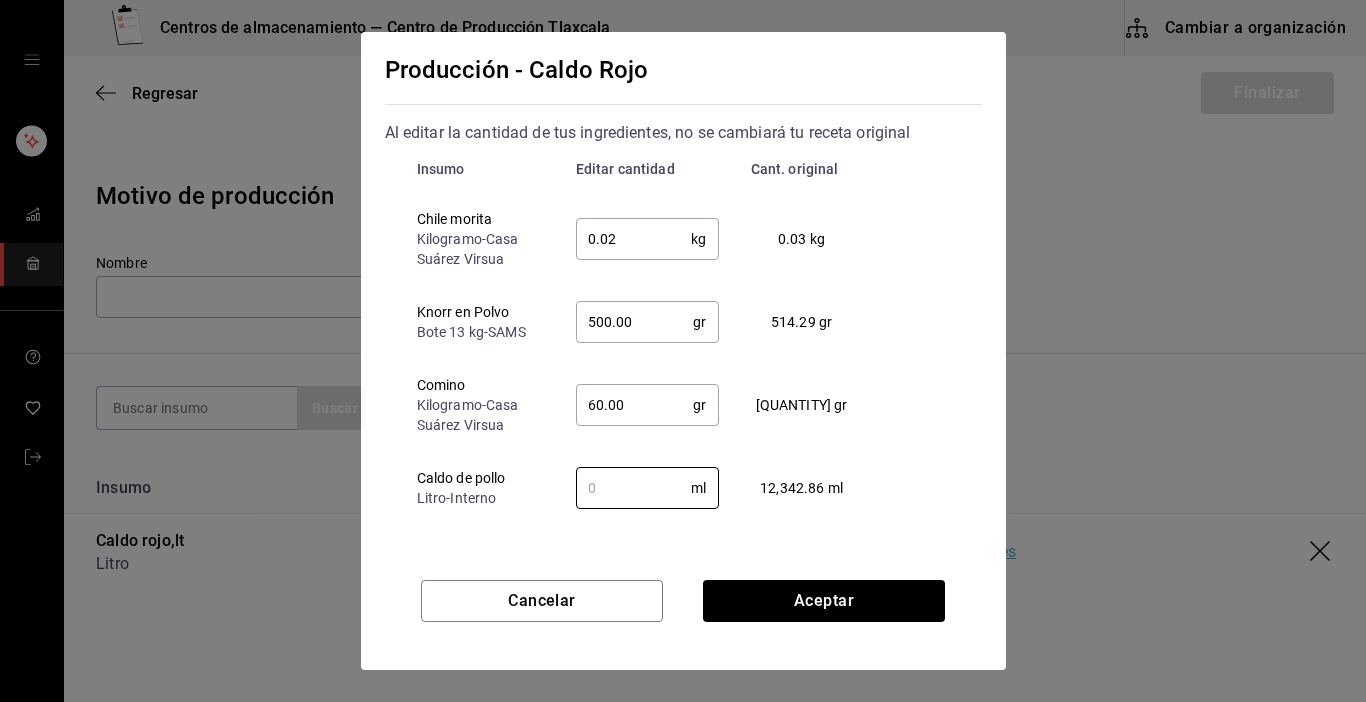 type on "500" 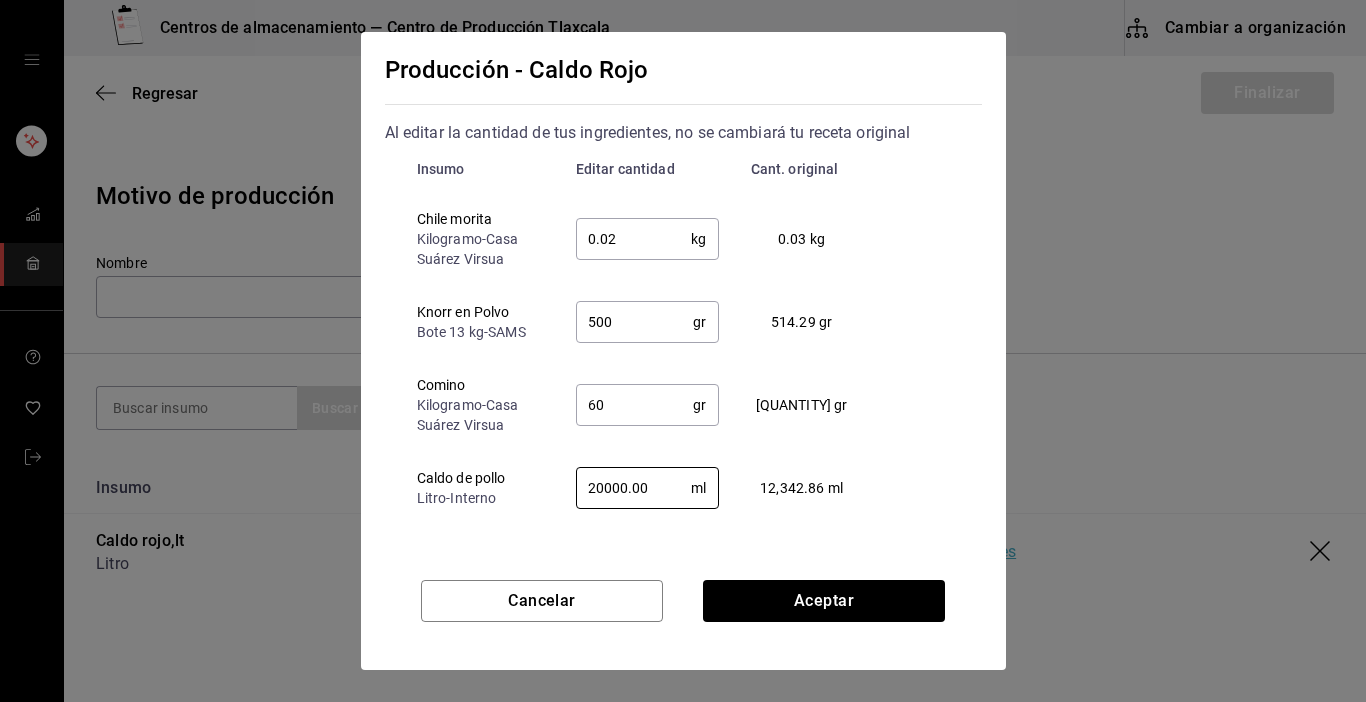 type on "20000.00" 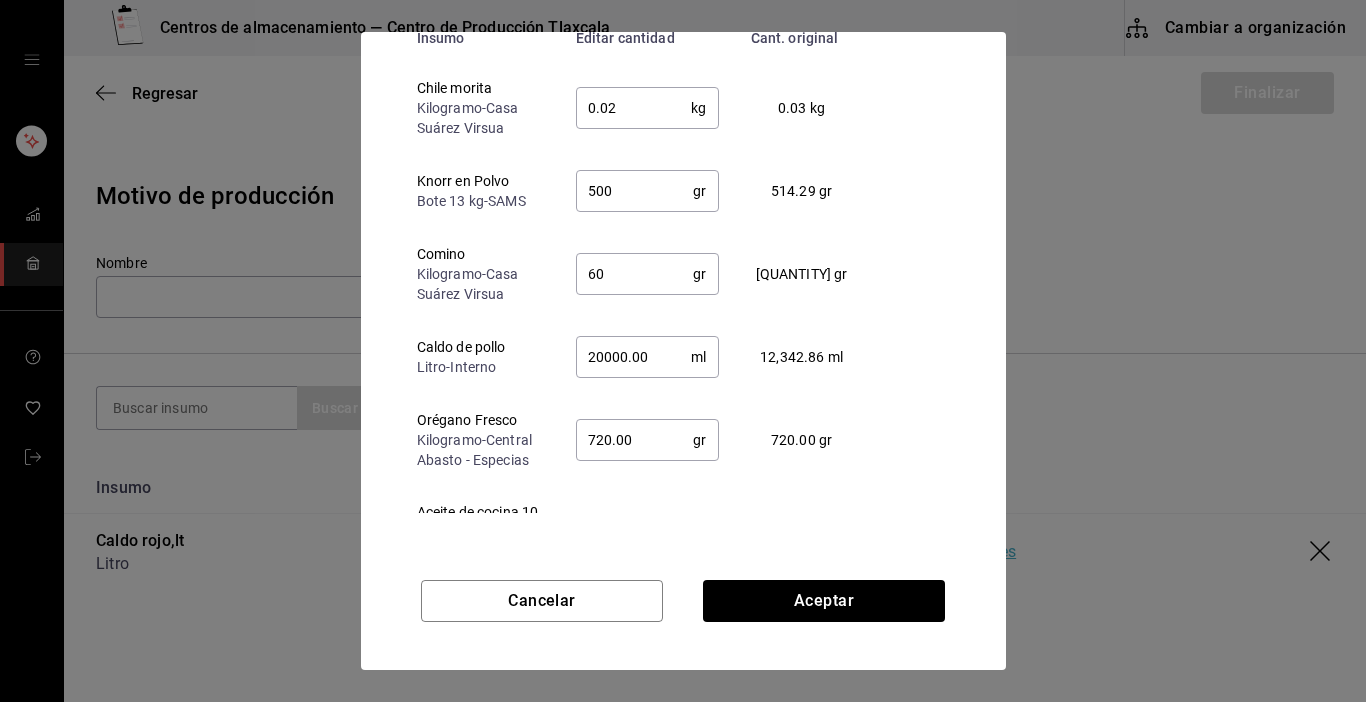scroll, scrollTop: 152, scrollLeft: 0, axis: vertical 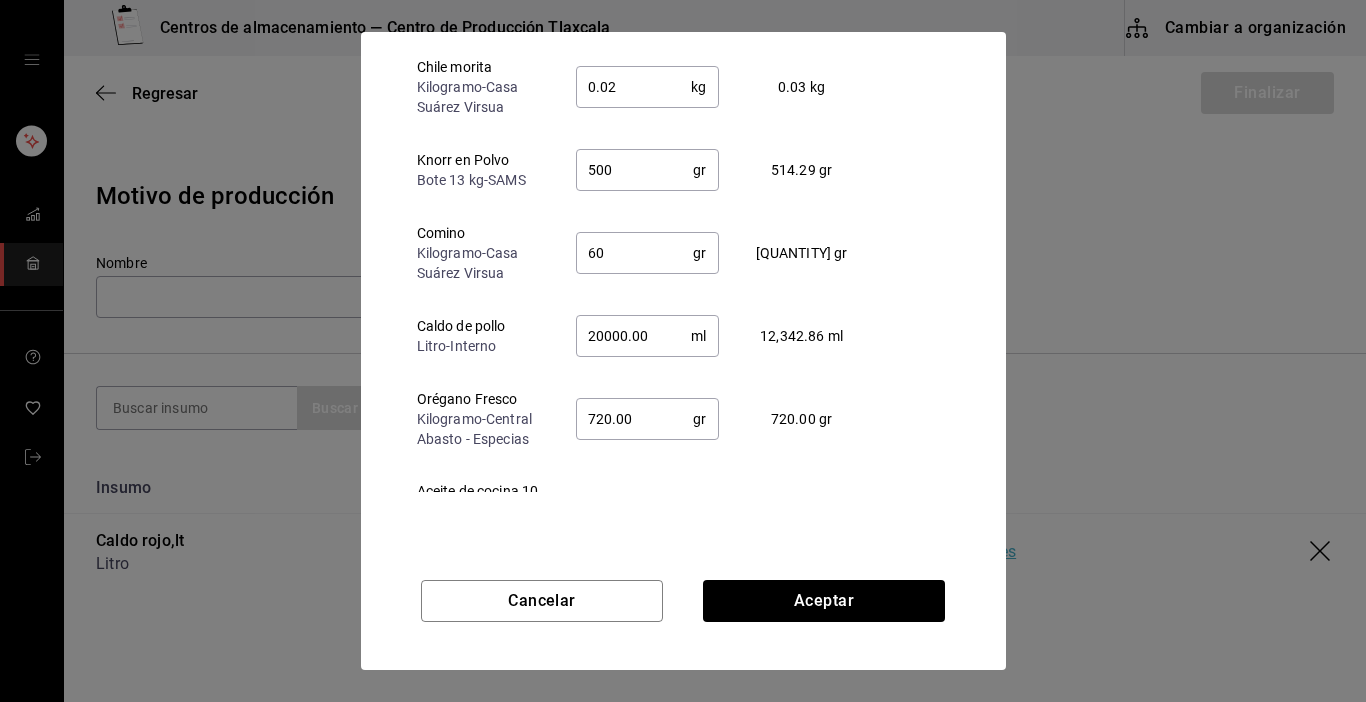 click on "720.00" at bounding box center [635, 419] 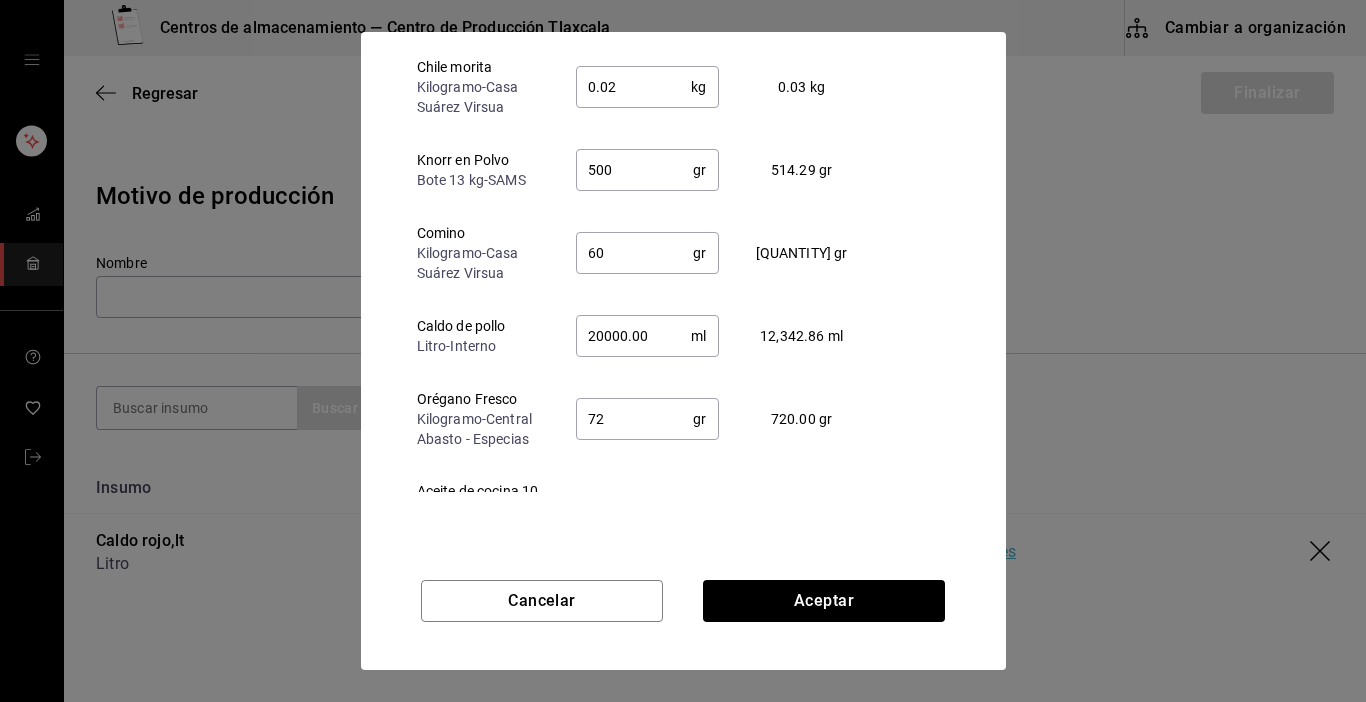 type on "7" 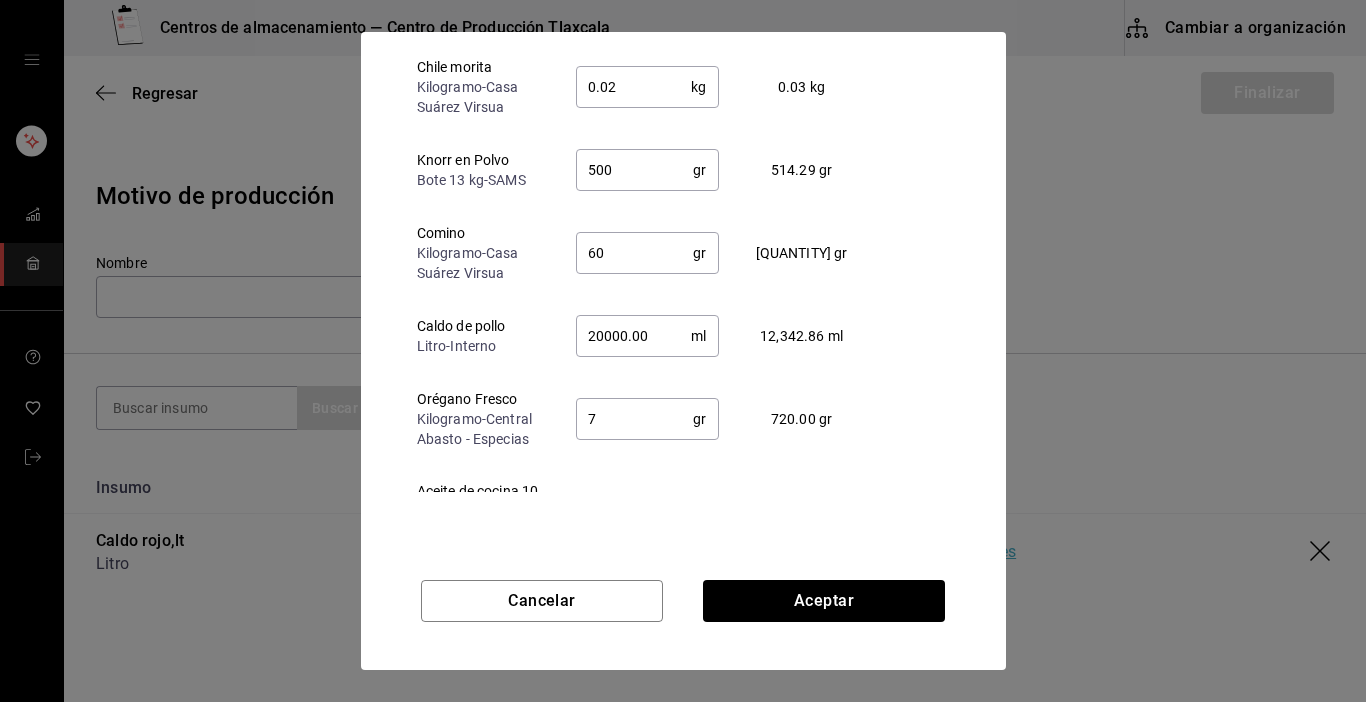 type 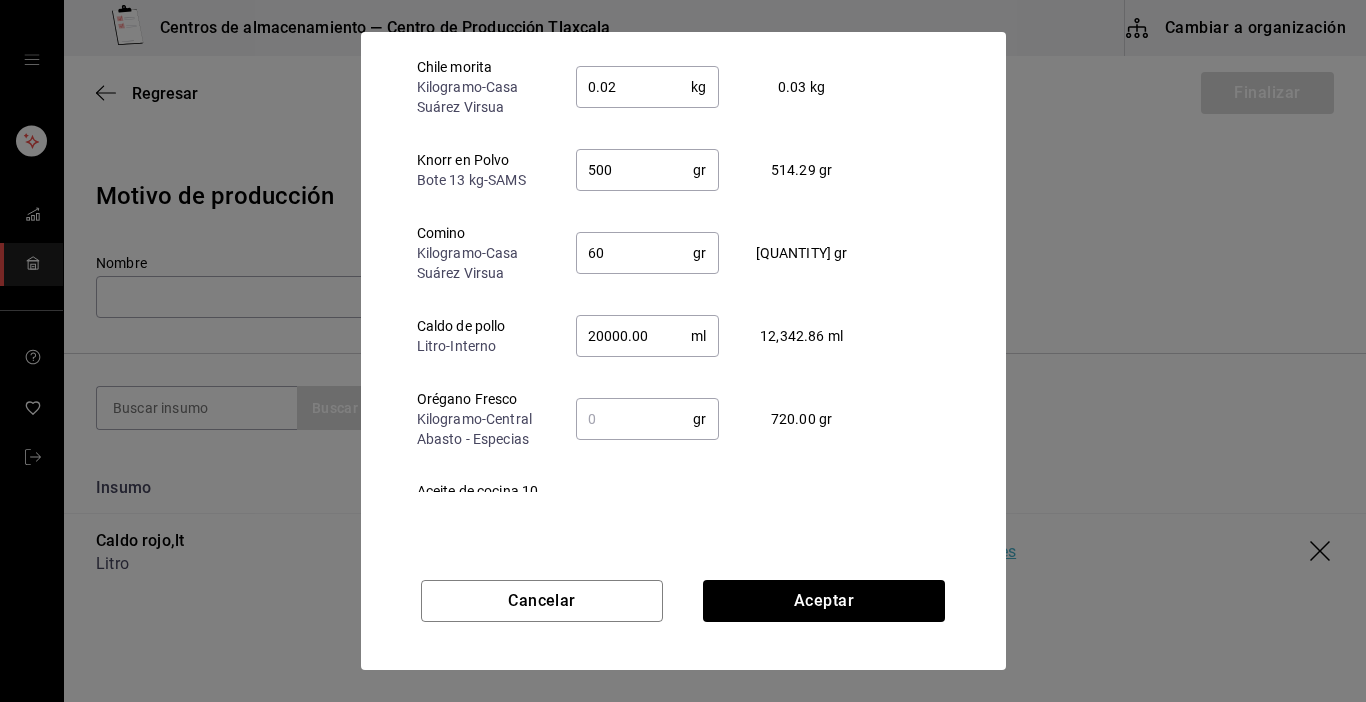 type on "20000" 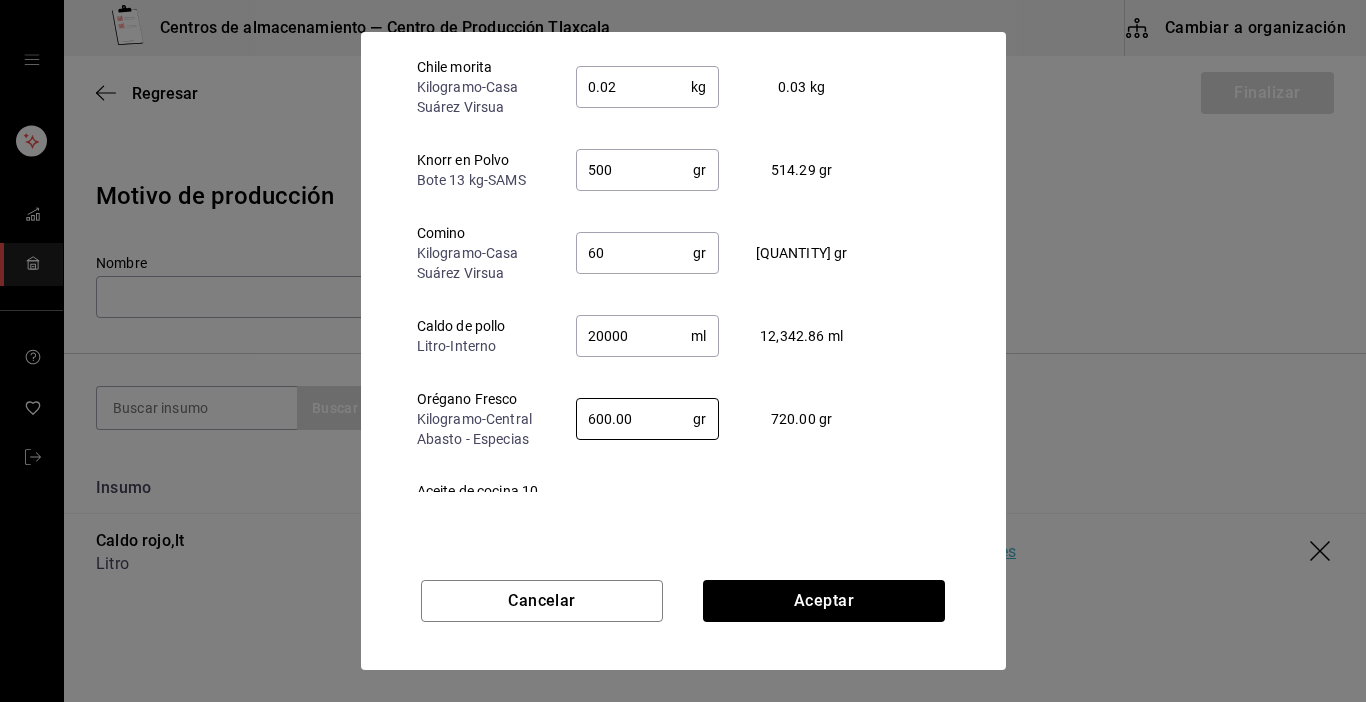 type on "600.00" 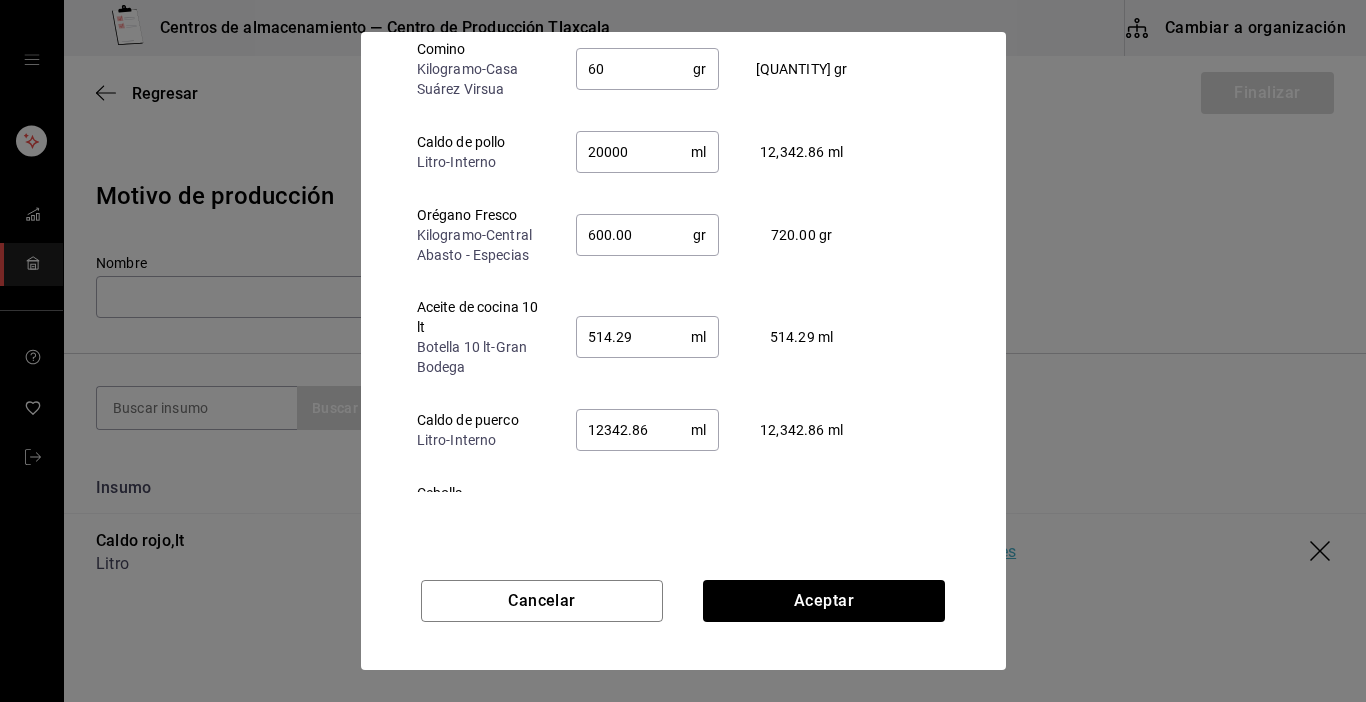 scroll, scrollTop: 240, scrollLeft: 0, axis: vertical 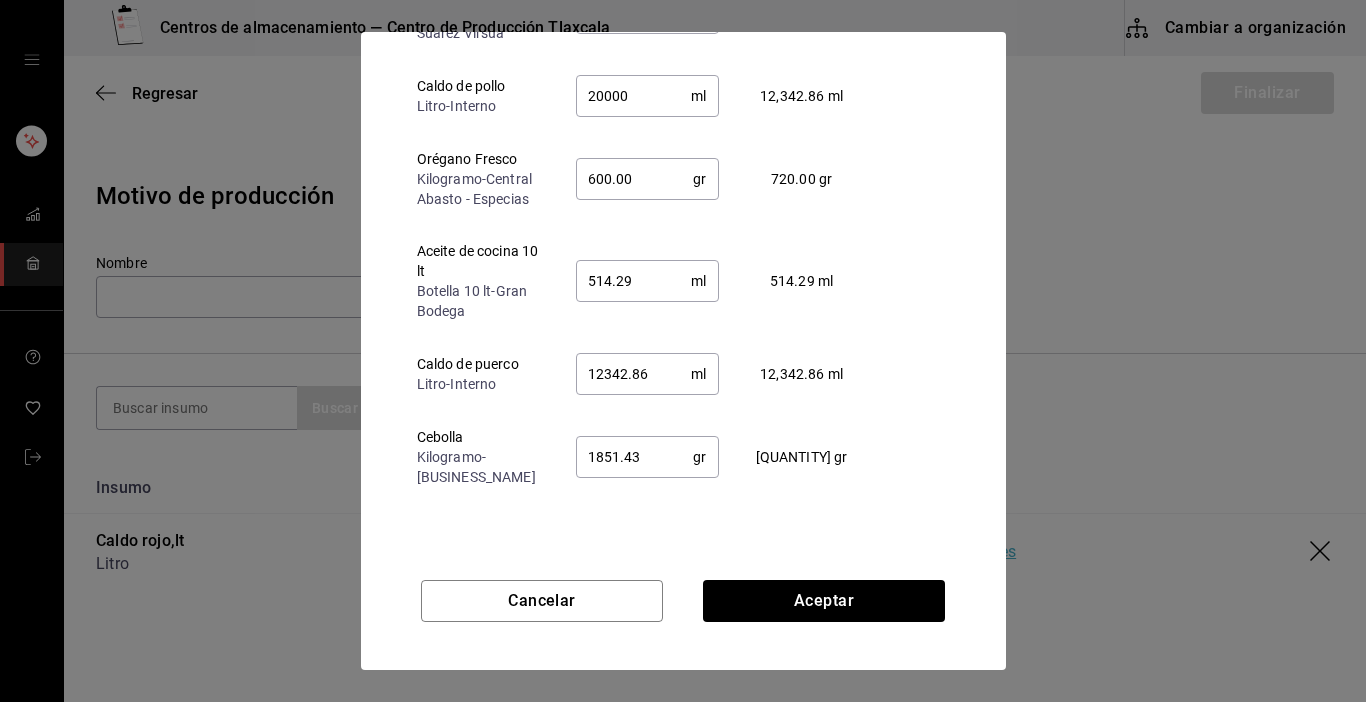 drag, startPoint x: 651, startPoint y: 280, endPoint x: 643, endPoint y: 256, distance: 25.298222 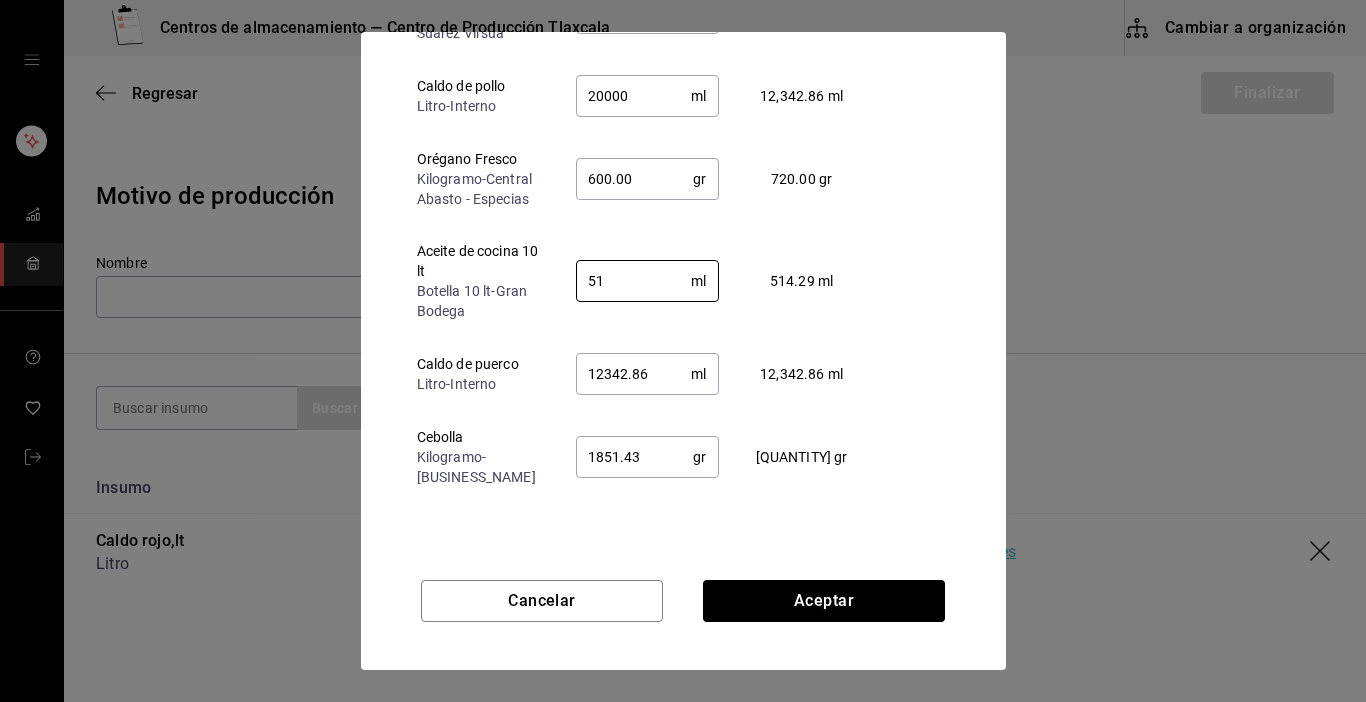 type on "5" 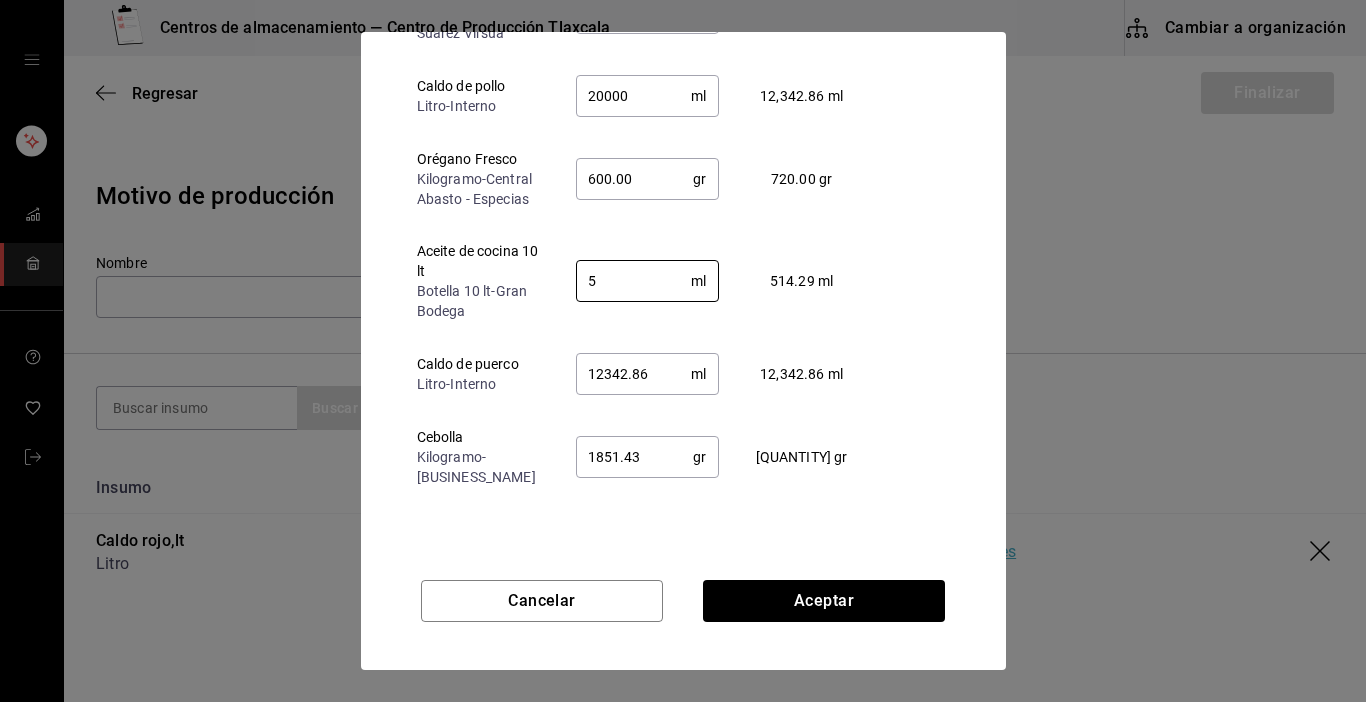 type 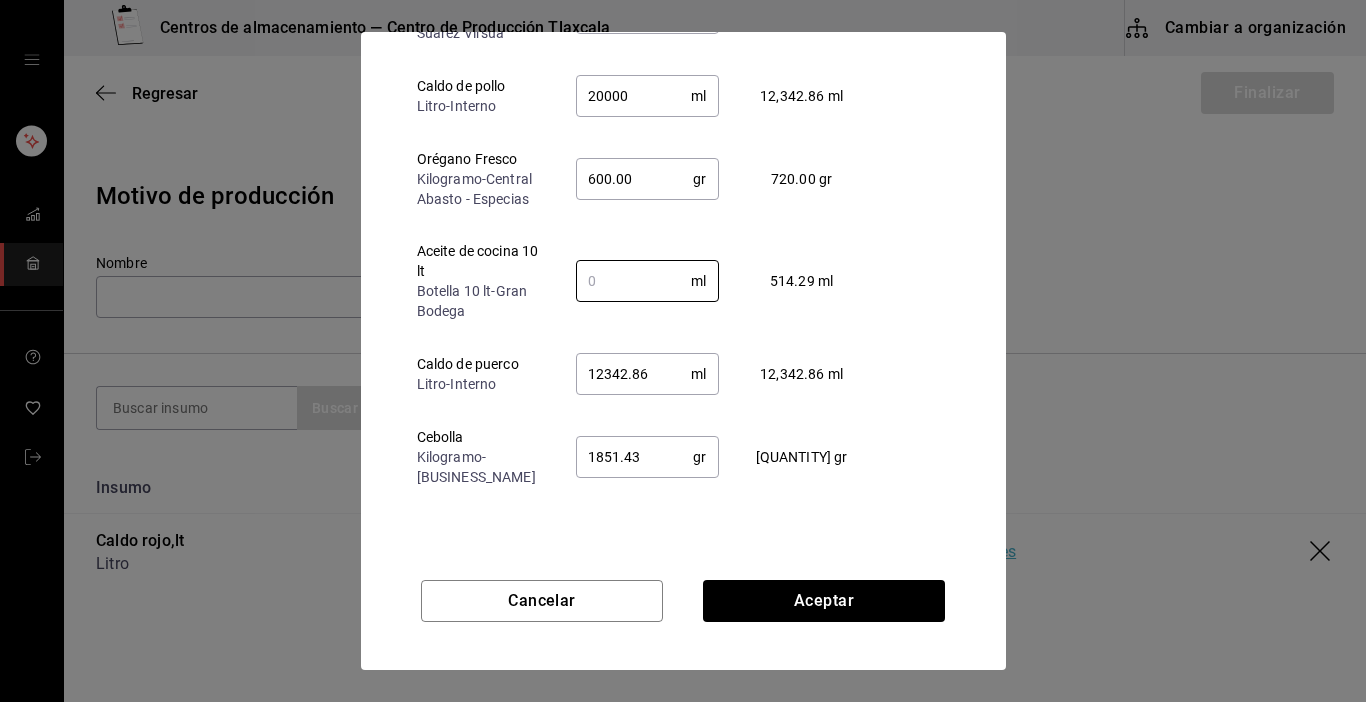 type on "600" 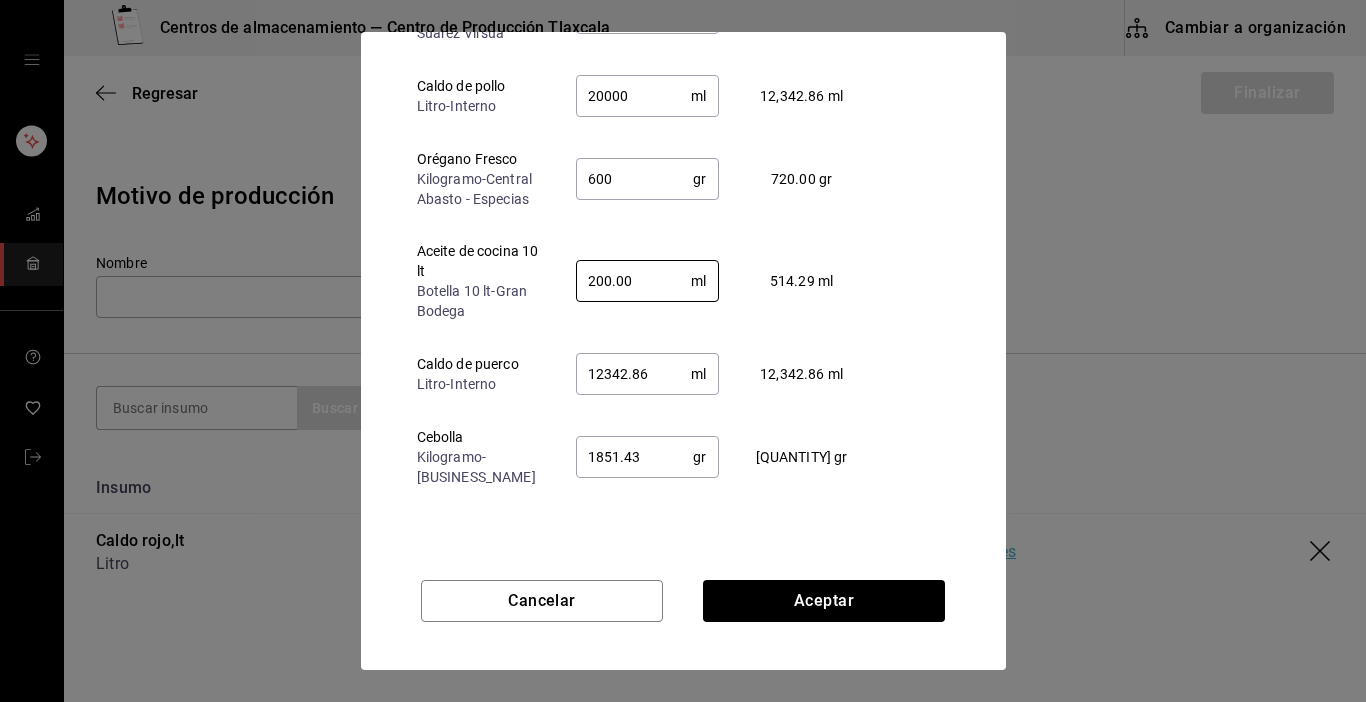 type on "200.00" 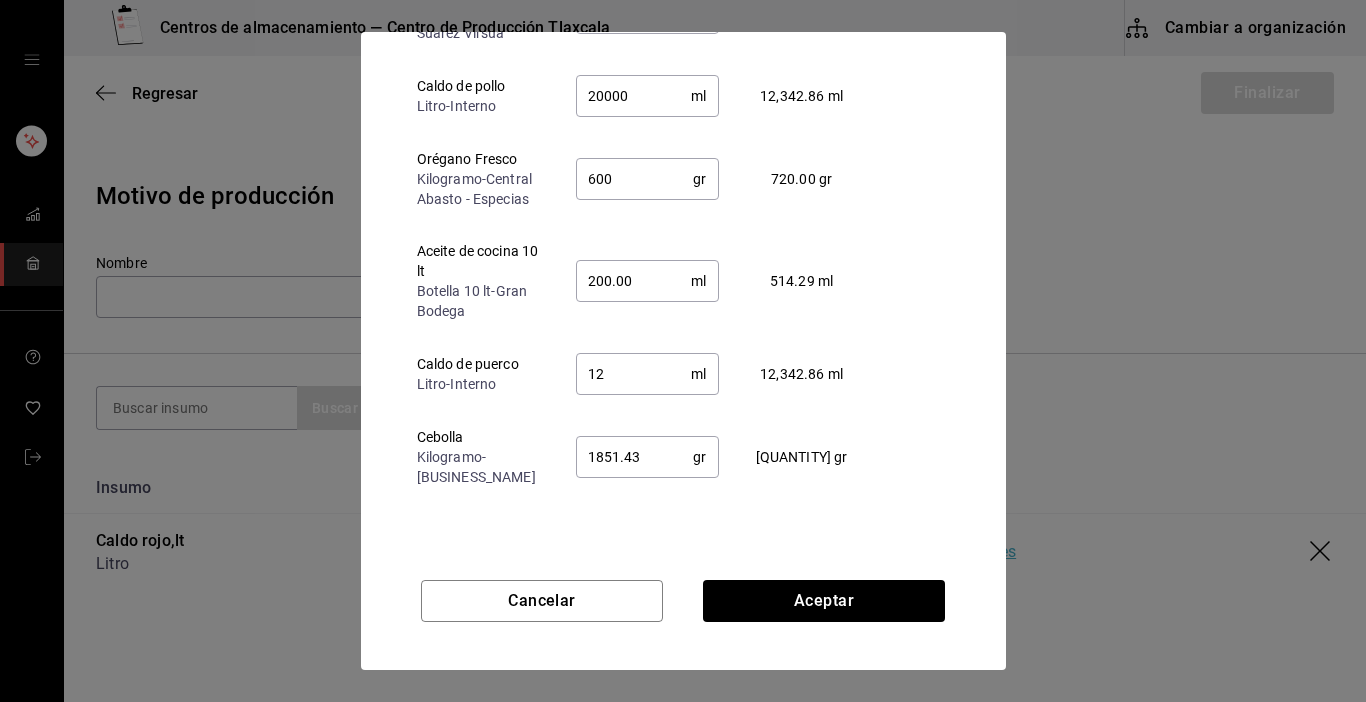 type on "1" 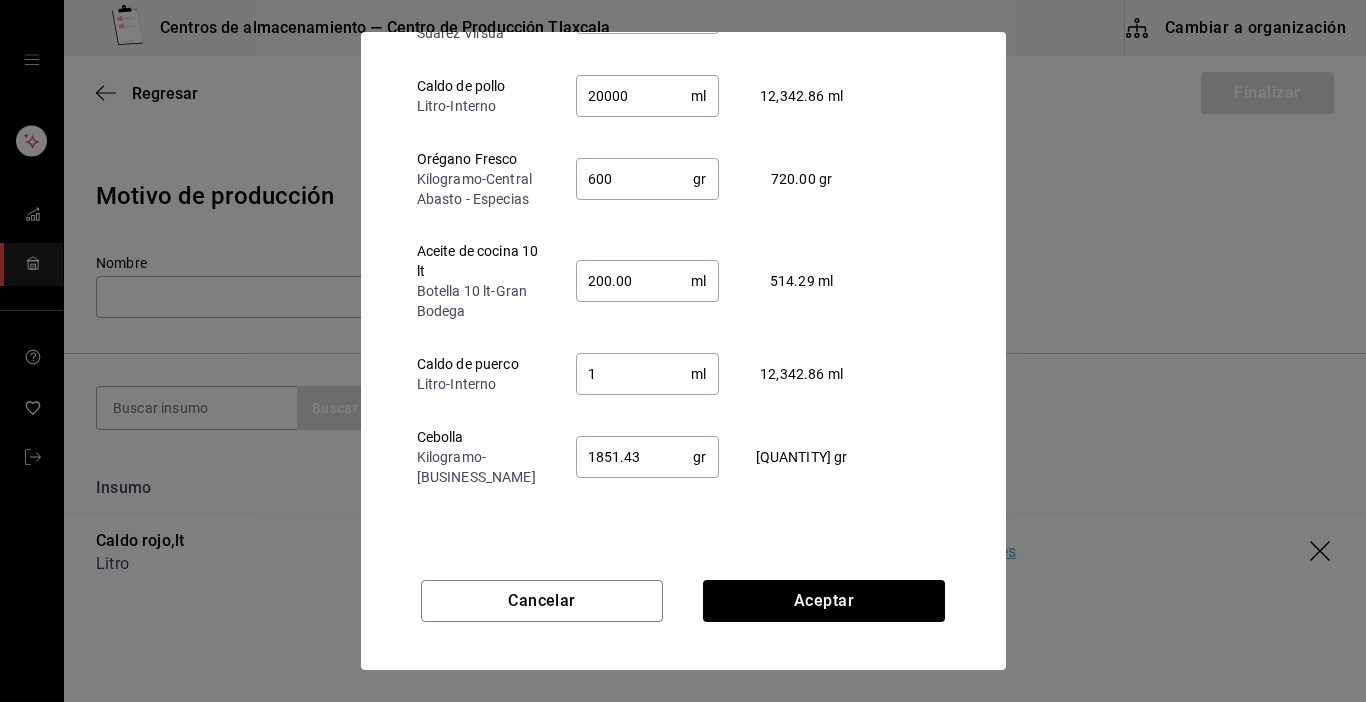 type 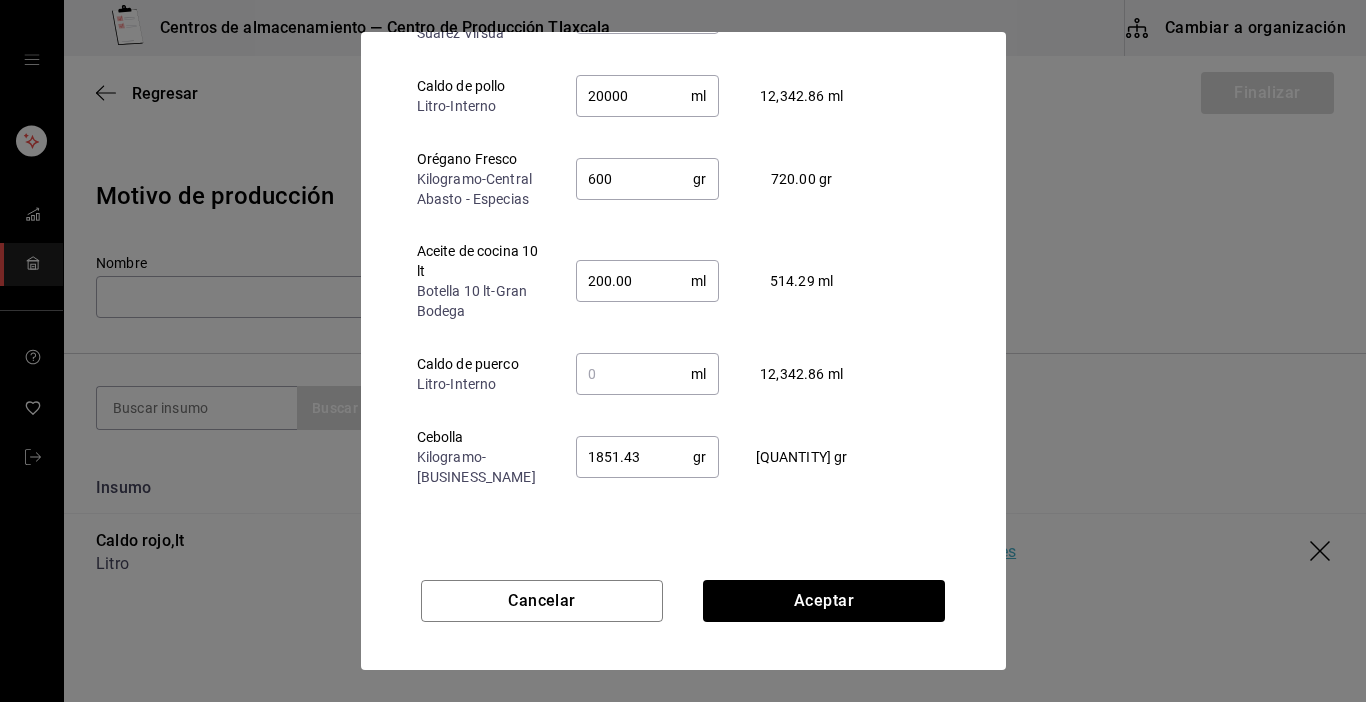 type on "200" 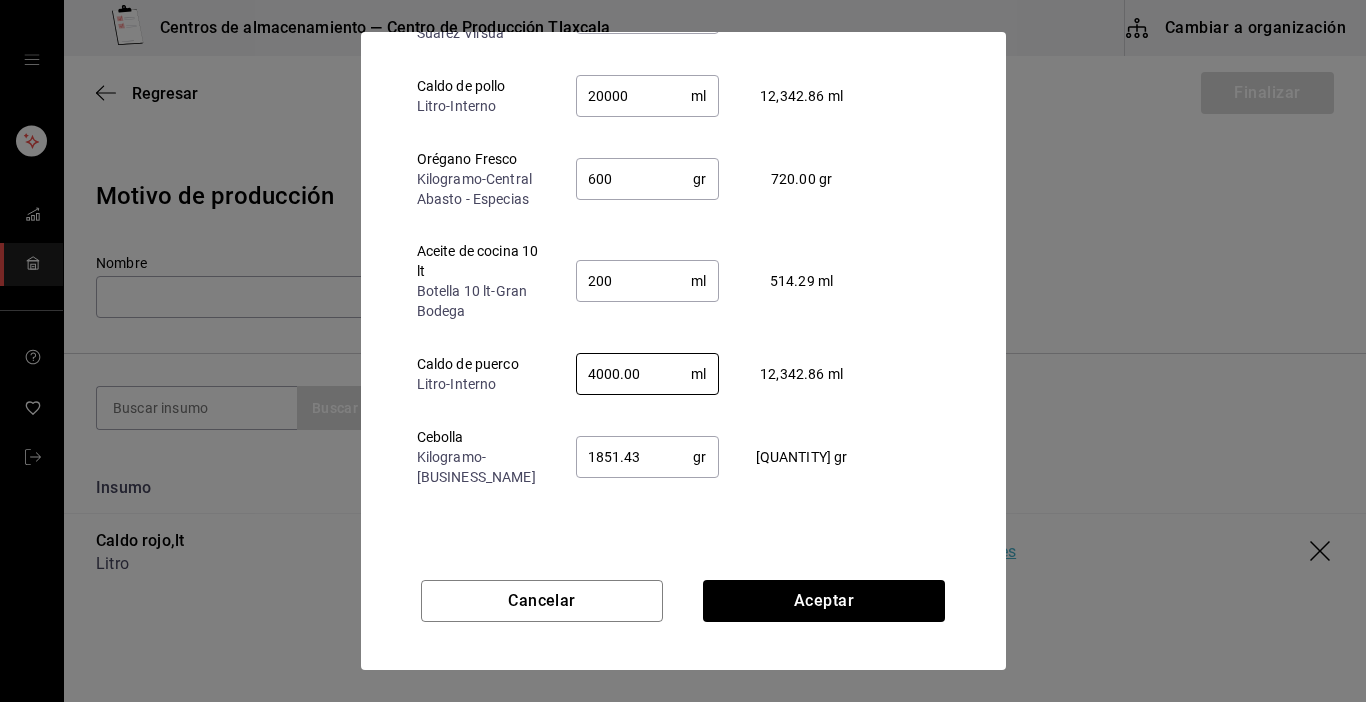 type on "4000.00" 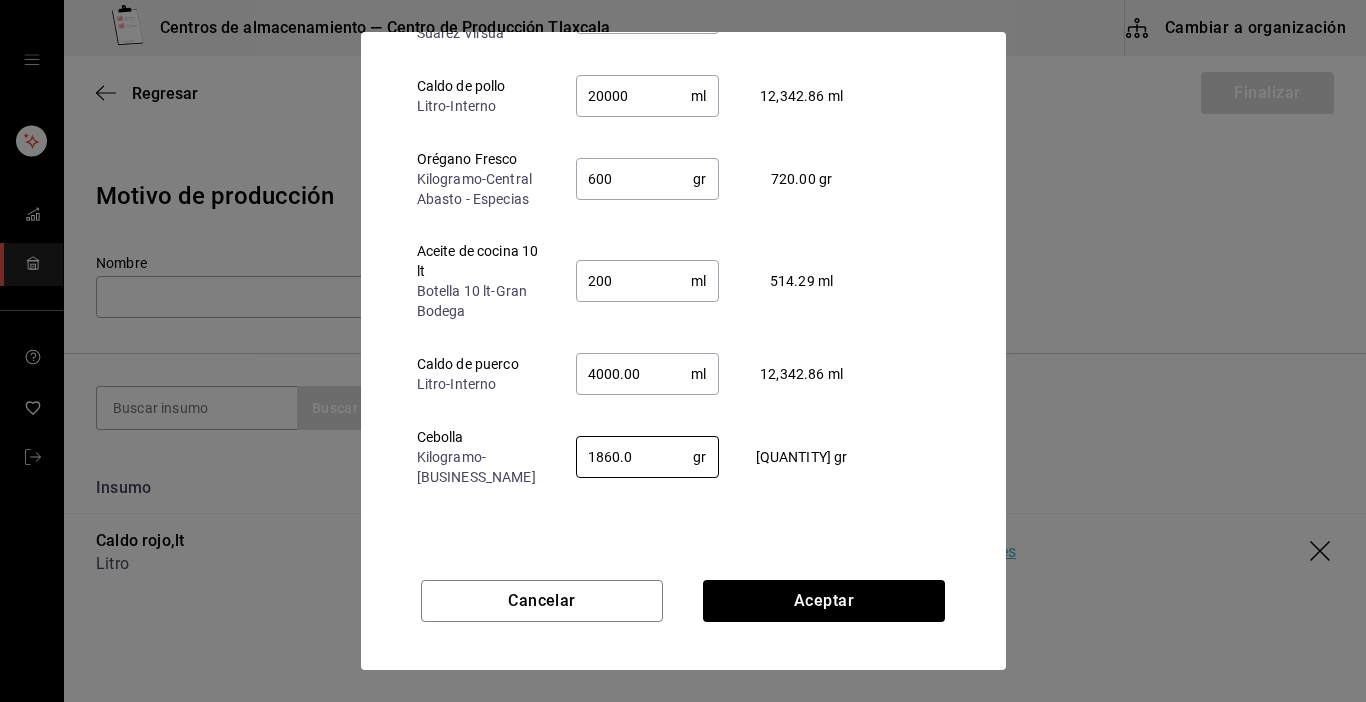 type on "1860.0" 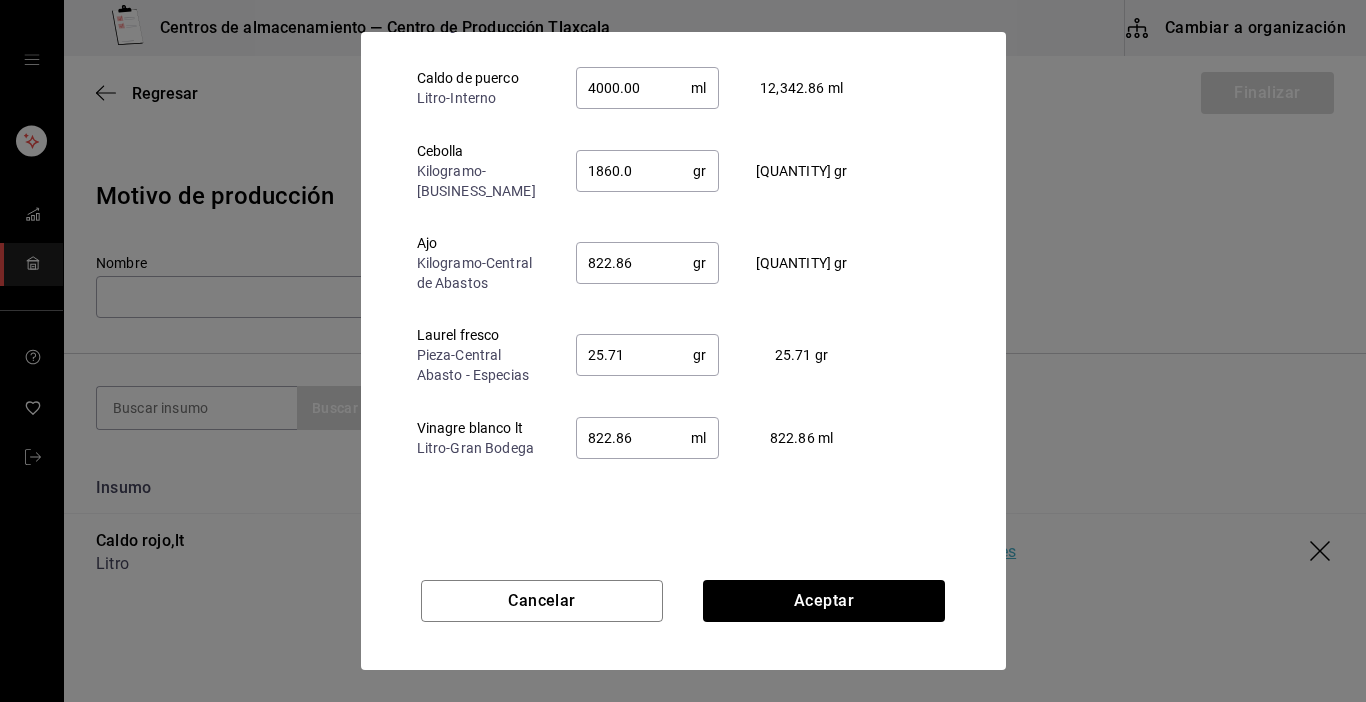 scroll, scrollTop: 560, scrollLeft: 0, axis: vertical 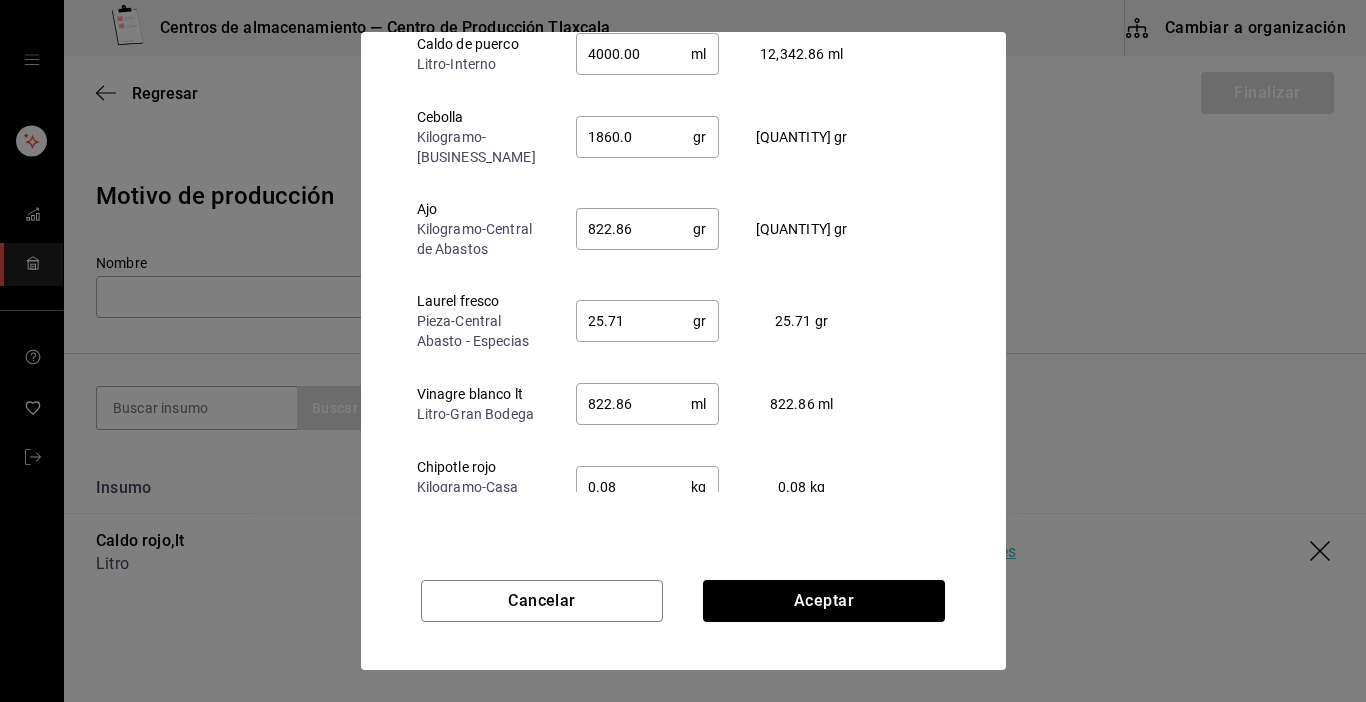 click on "822.86" at bounding box center [635, 229] 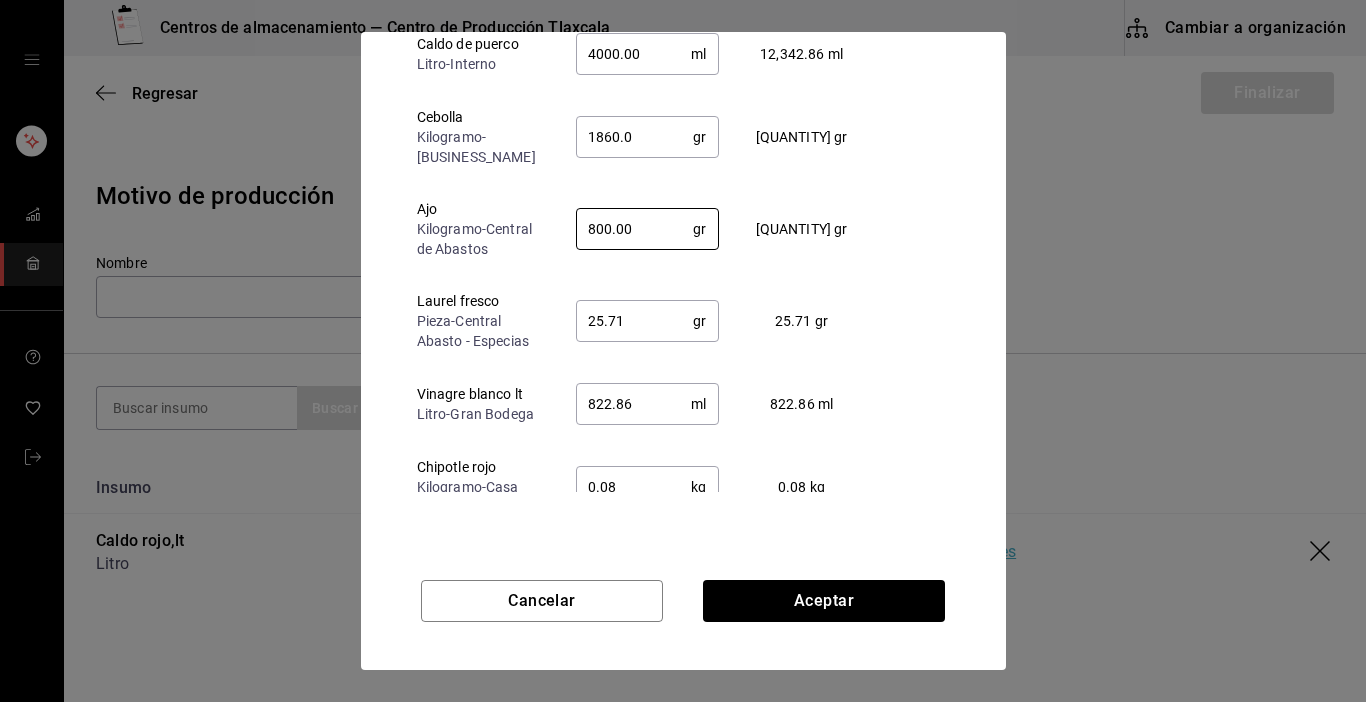 type on "800.00" 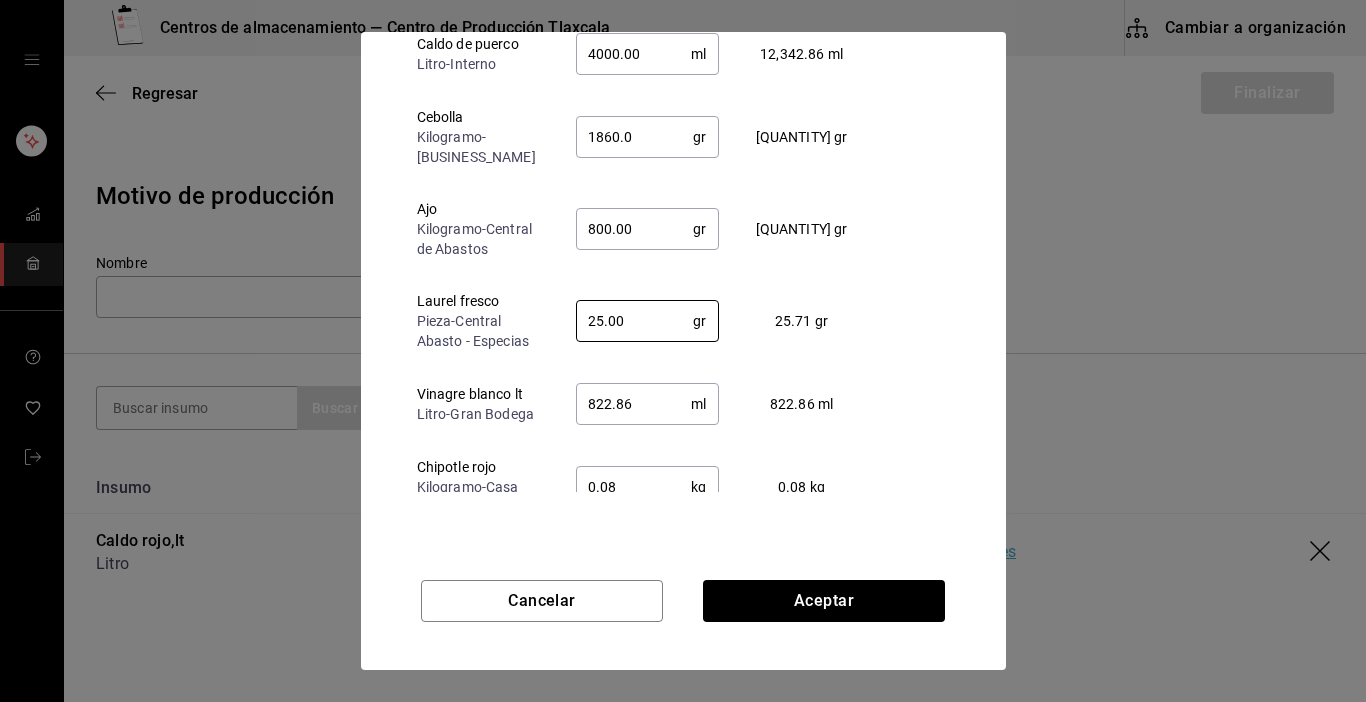 type on "25.00" 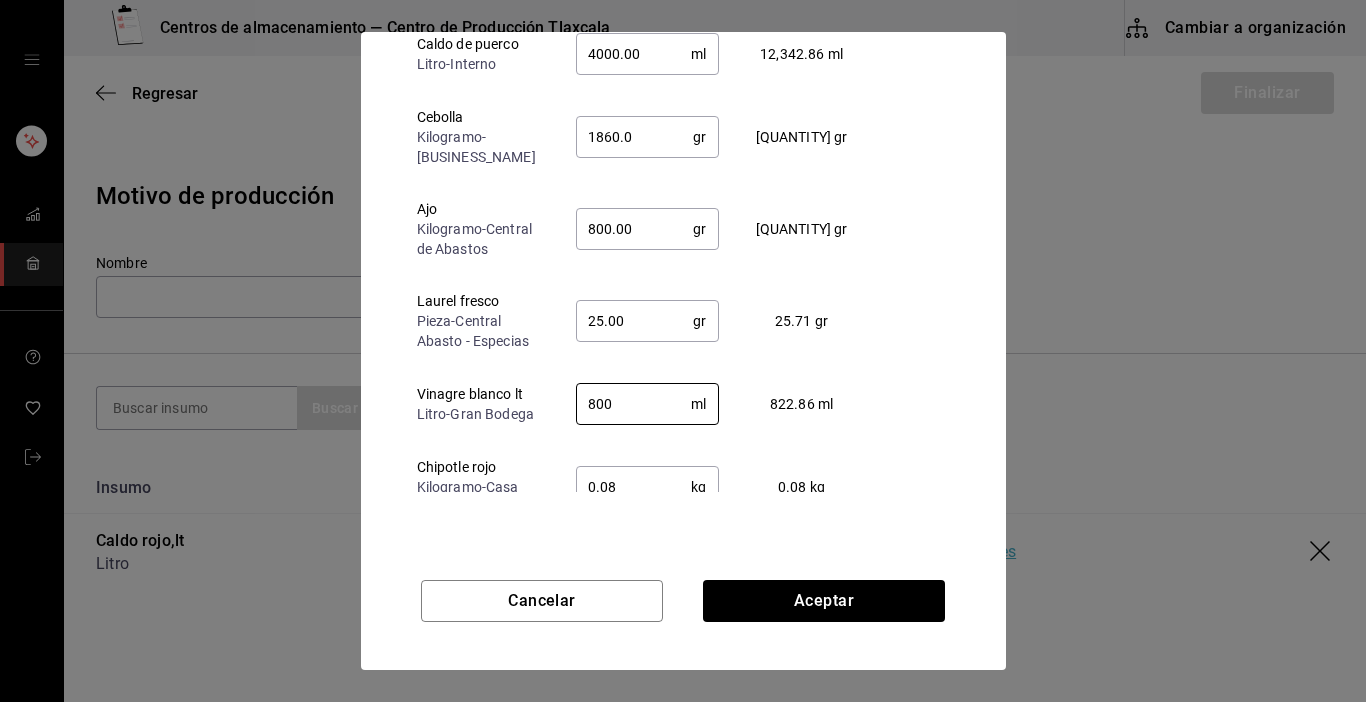 type on "800" 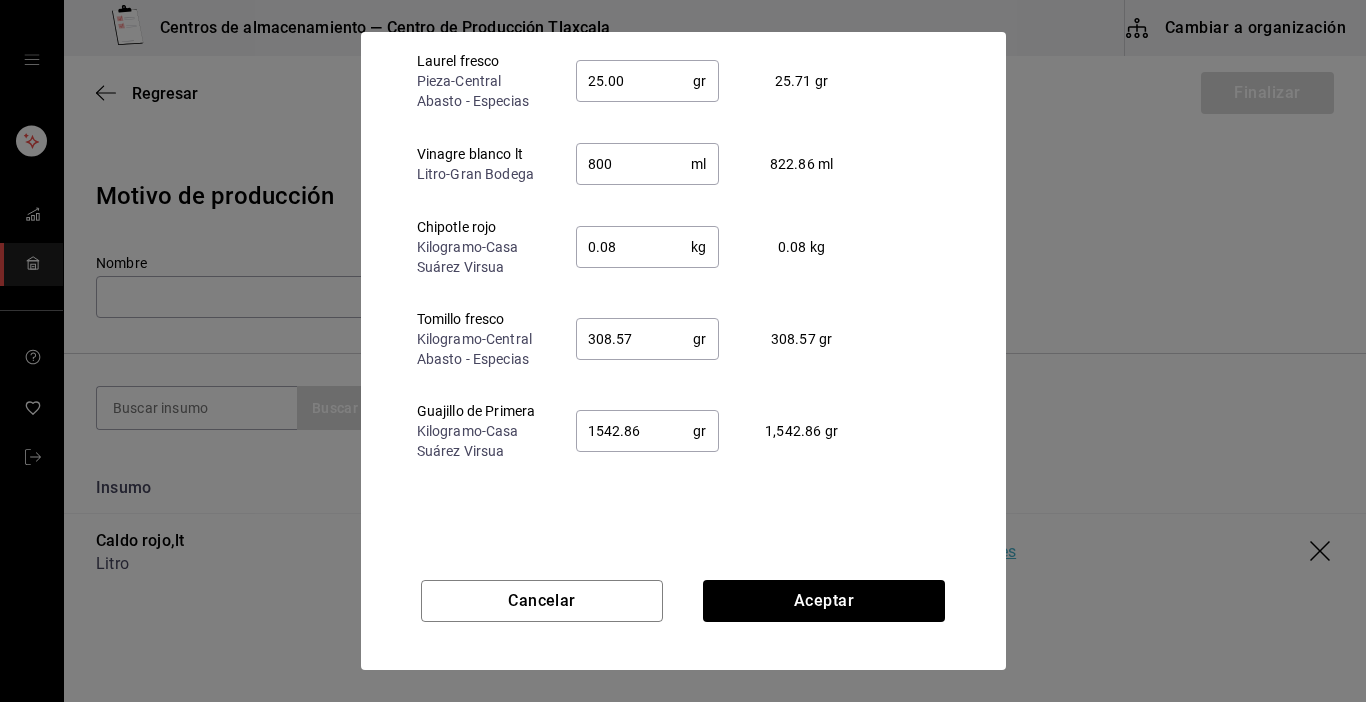 scroll, scrollTop: 813, scrollLeft: 0, axis: vertical 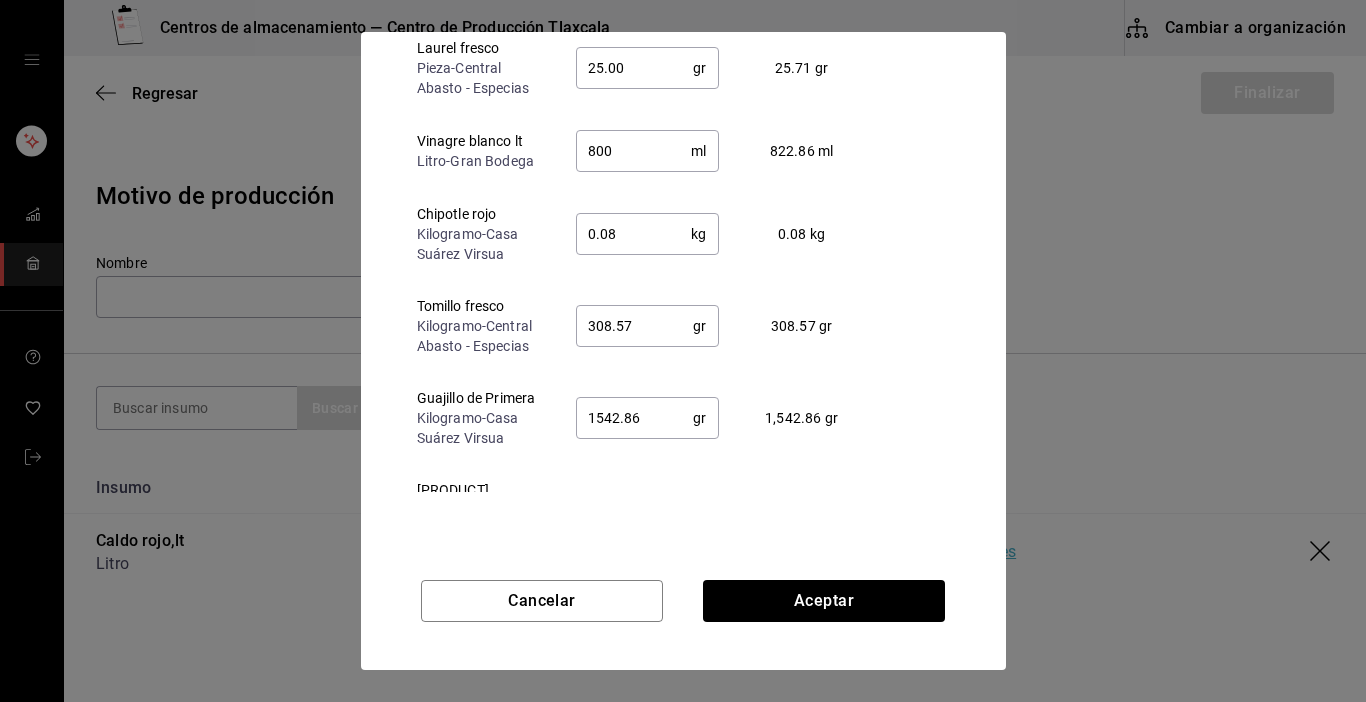 click on "0.08" at bounding box center [634, 234] 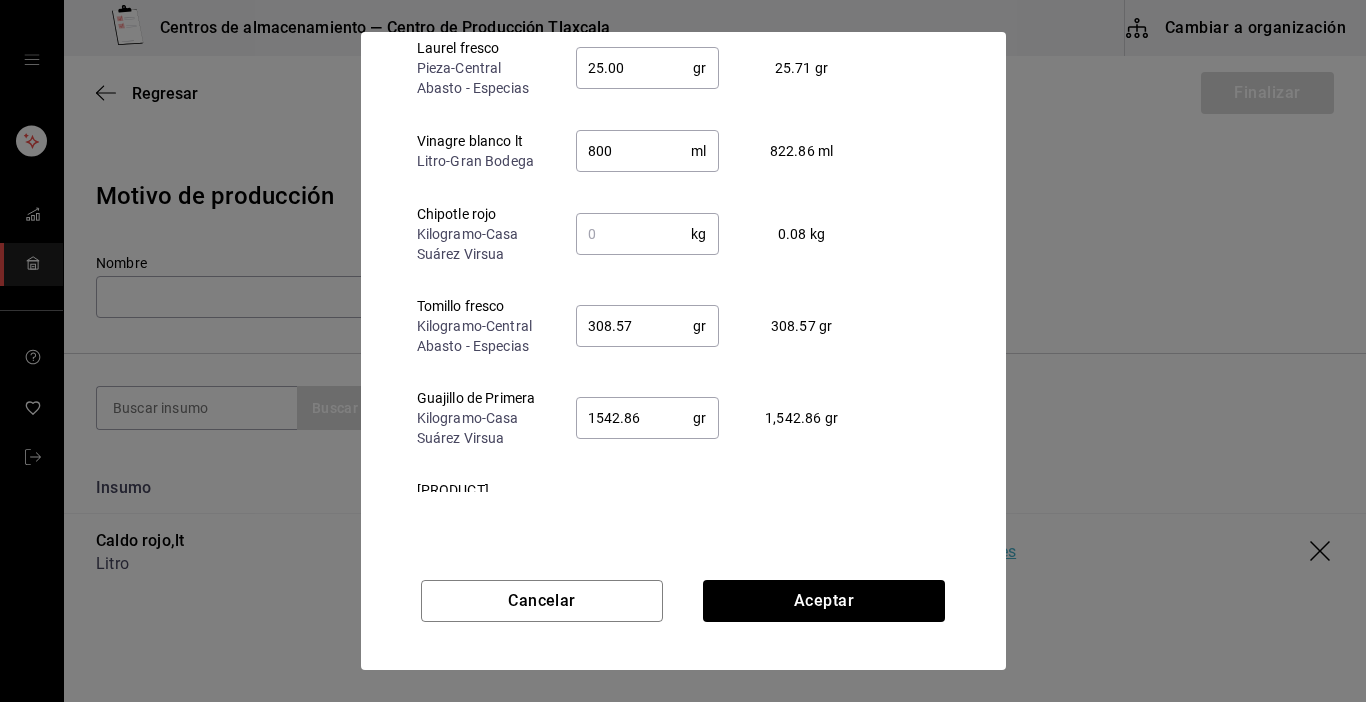 type on "4000" 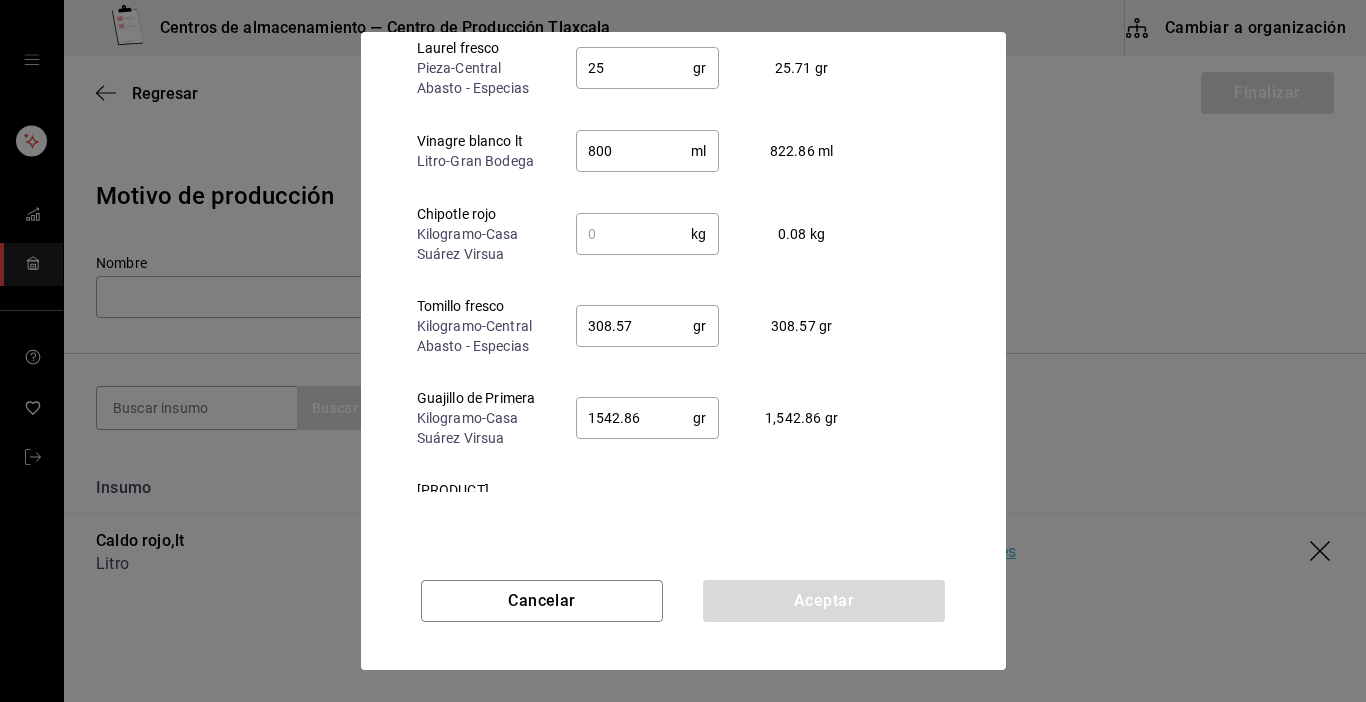 type on "9" 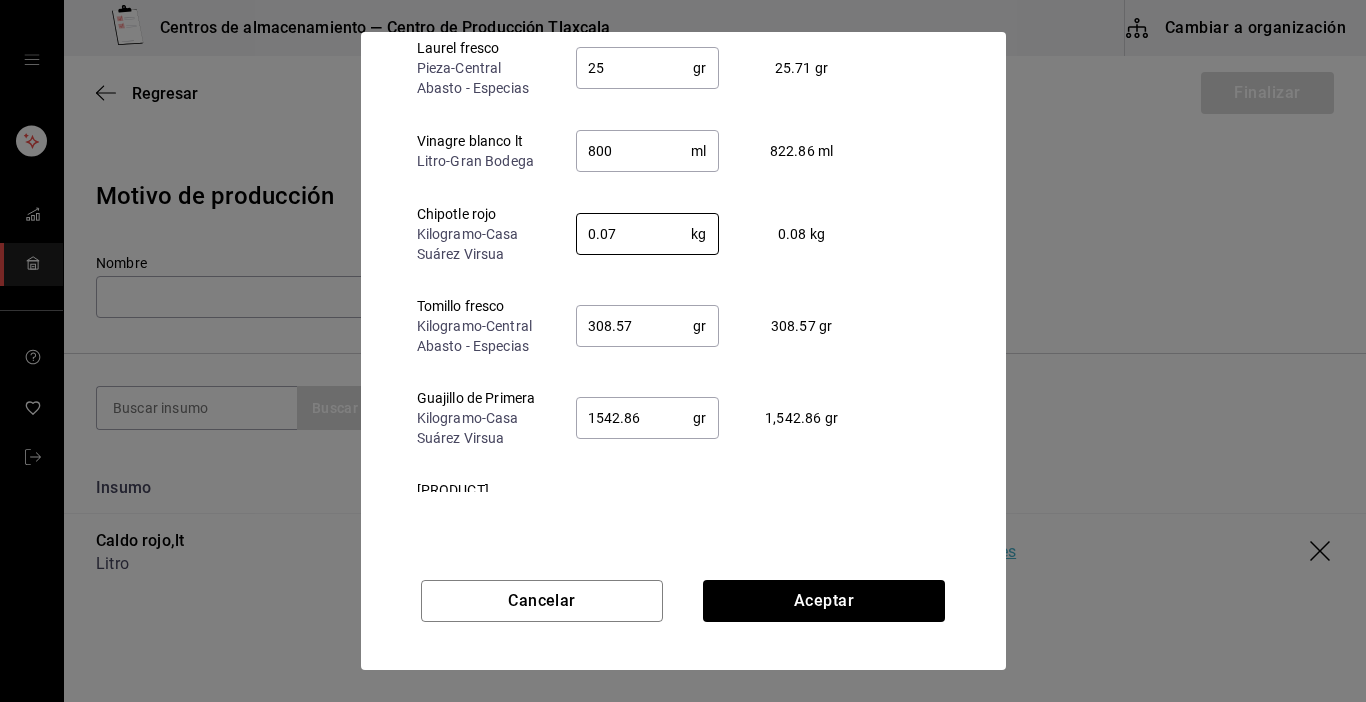 type on "0.07" 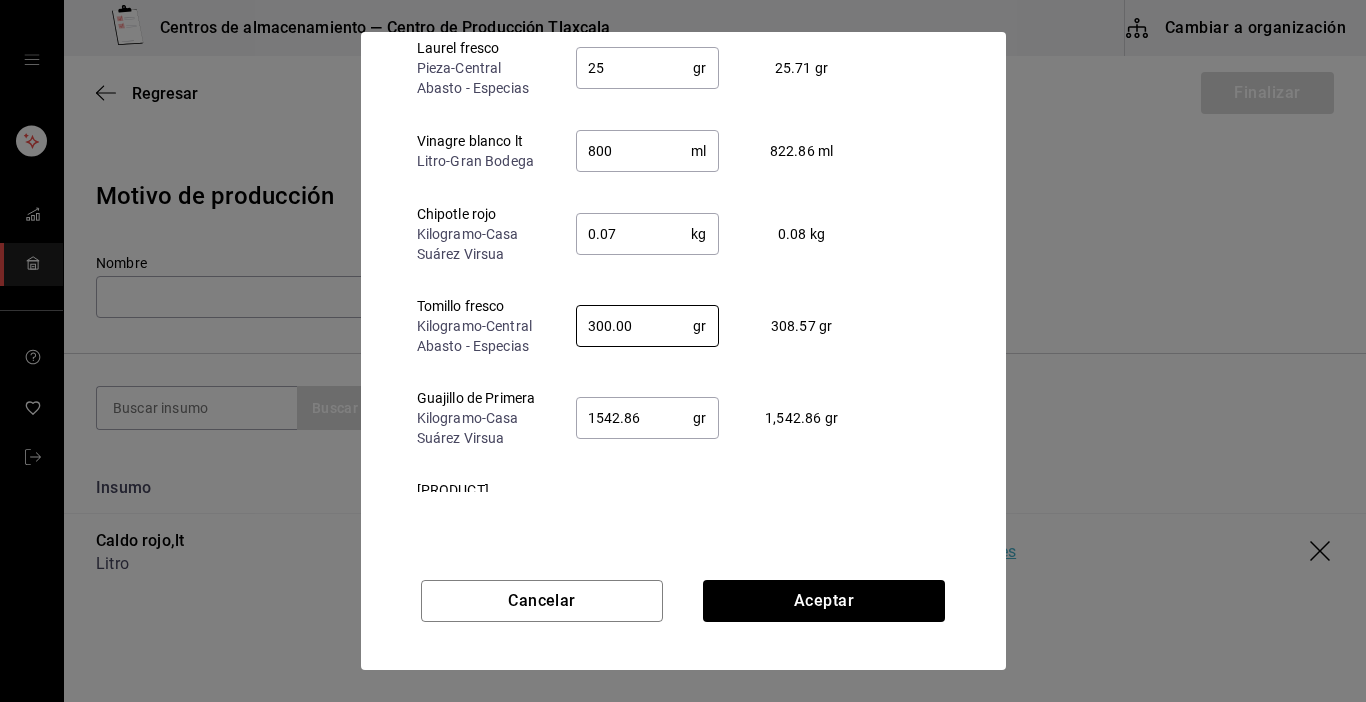type on "300.00" 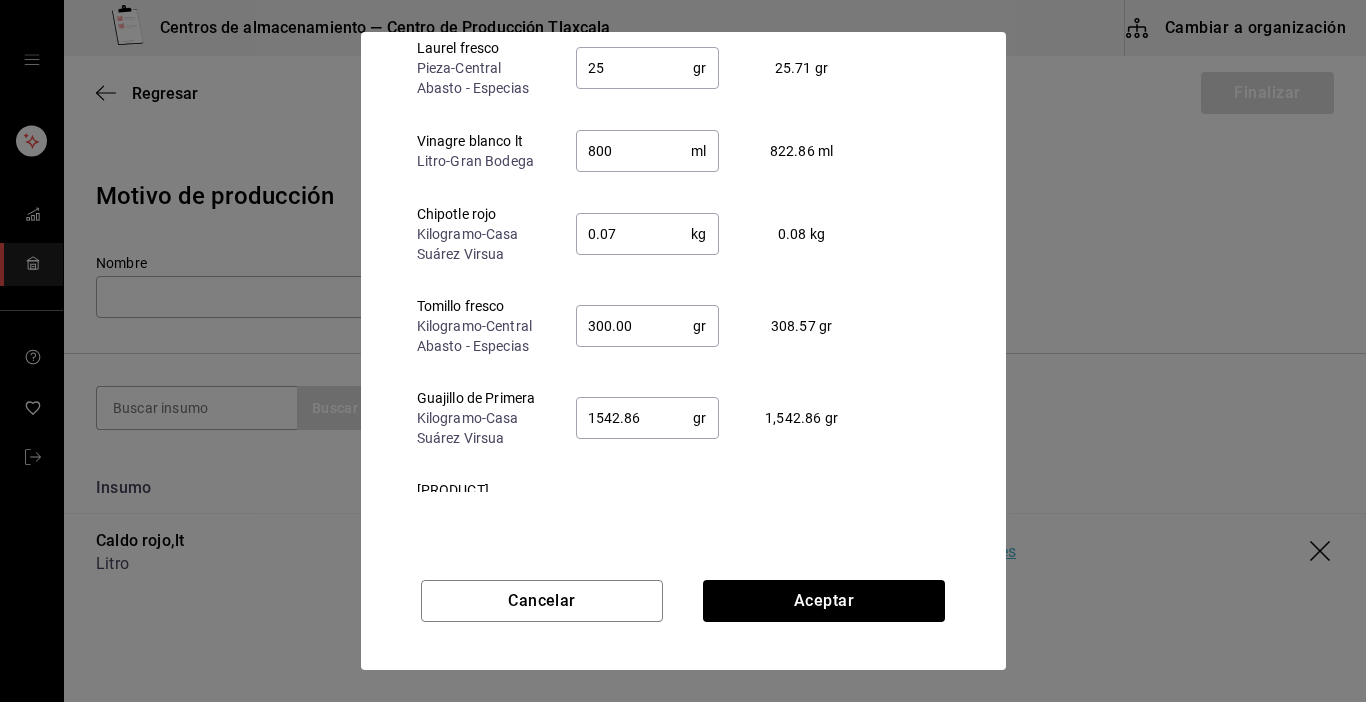 click on "1542.86" at bounding box center (635, 418) 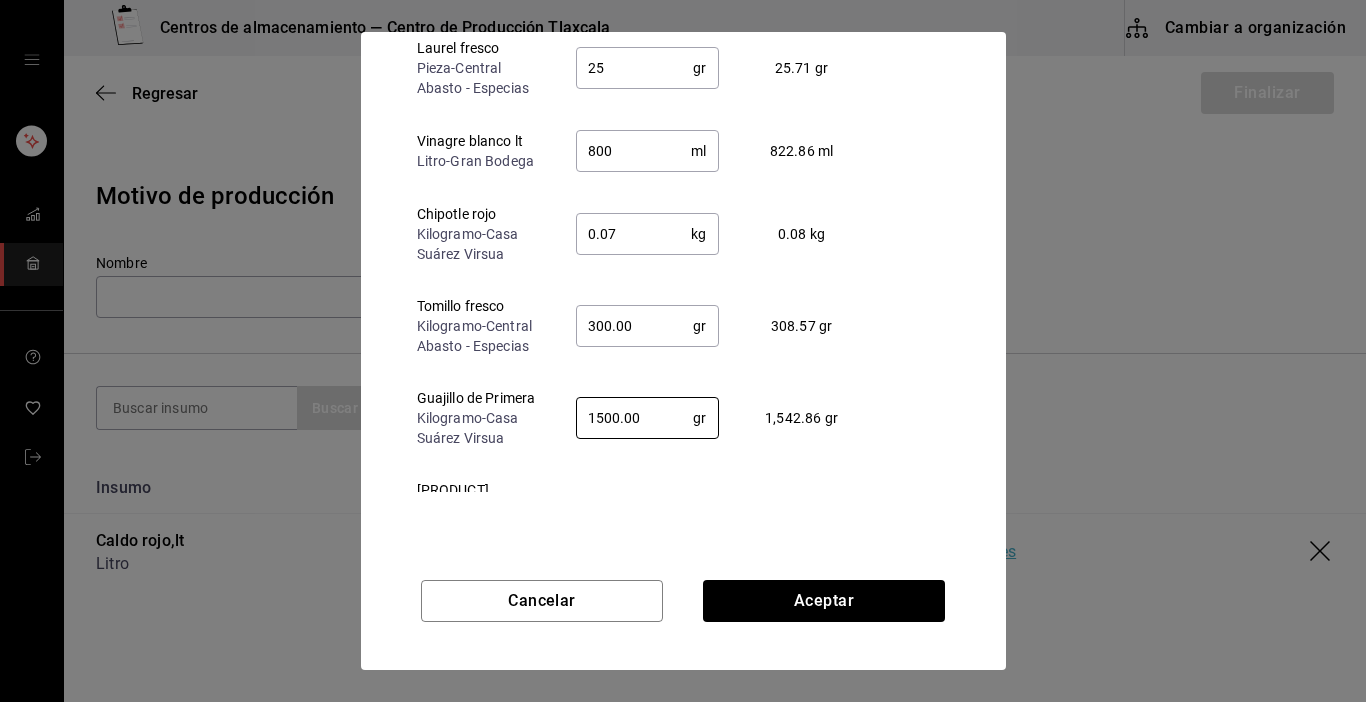 type on "1500.00" 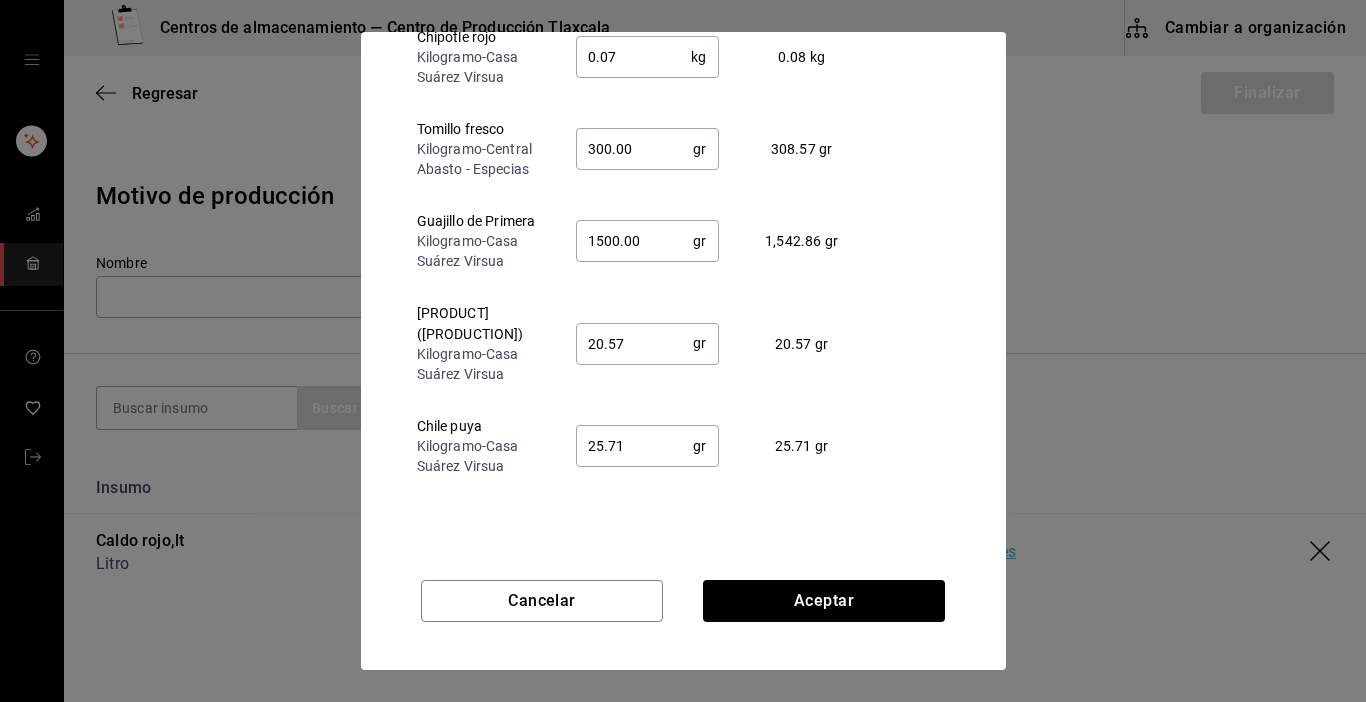 scroll, scrollTop: 1029, scrollLeft: 0, axis: vertical 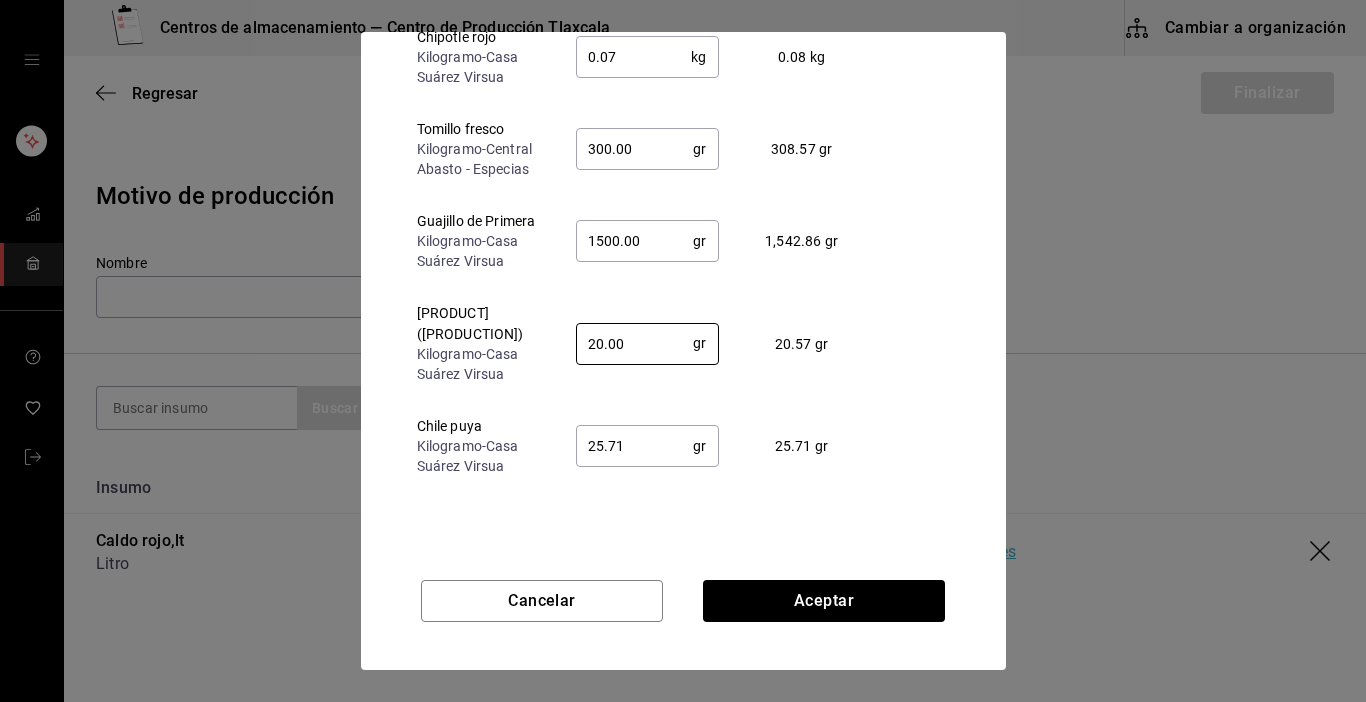 type on "20.00" 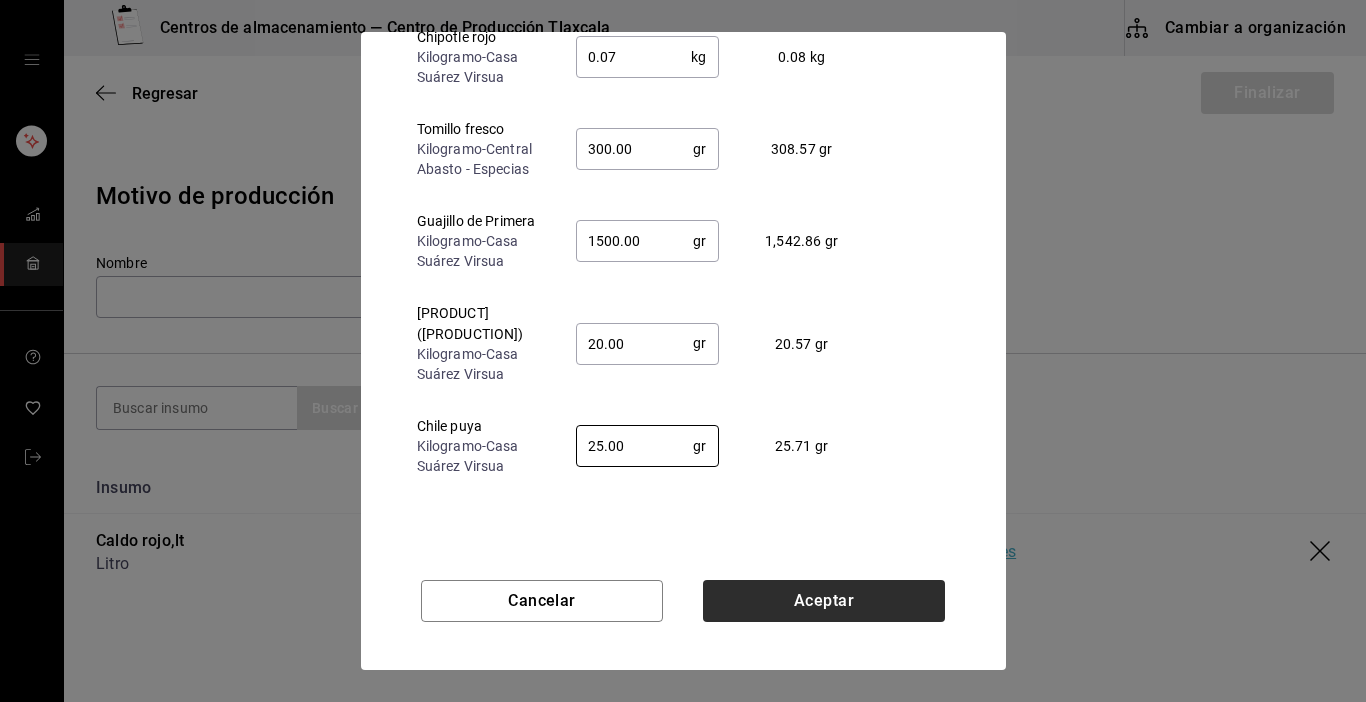 type on "25.00" 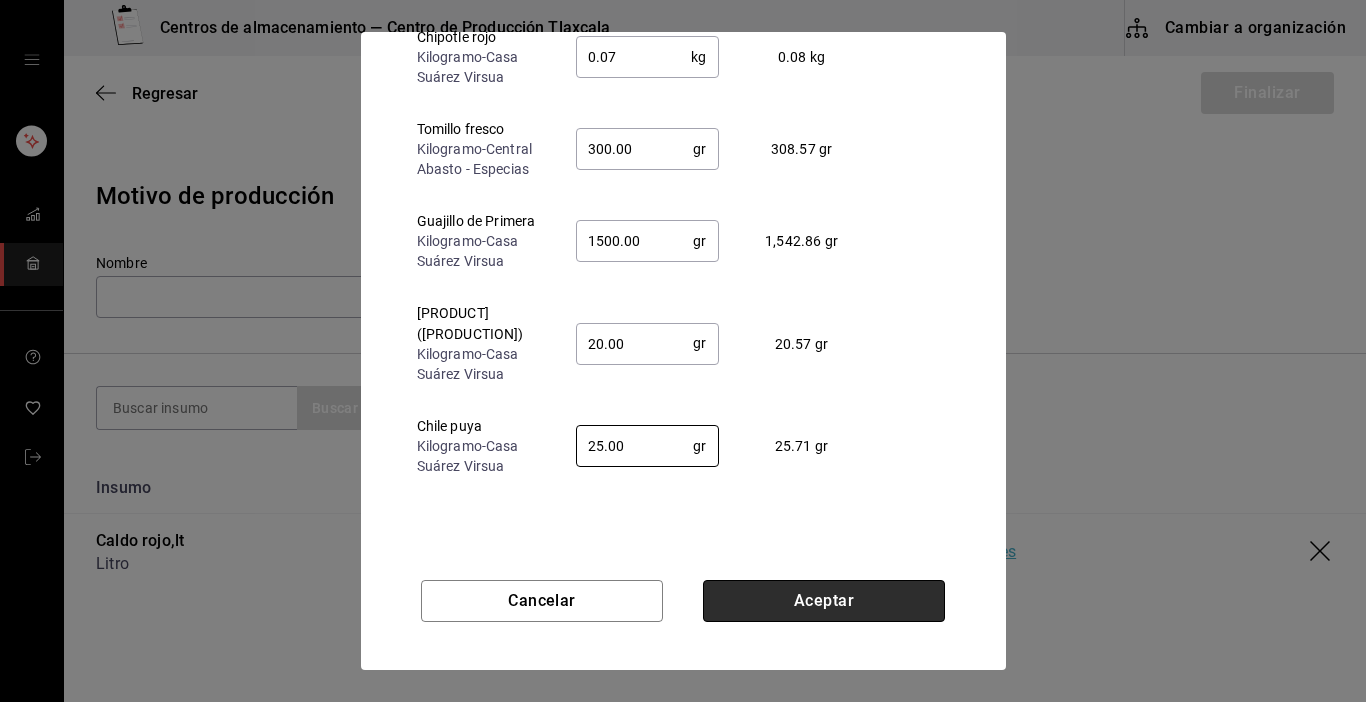 click on "Aceptar" at bounding box center [824, 601] 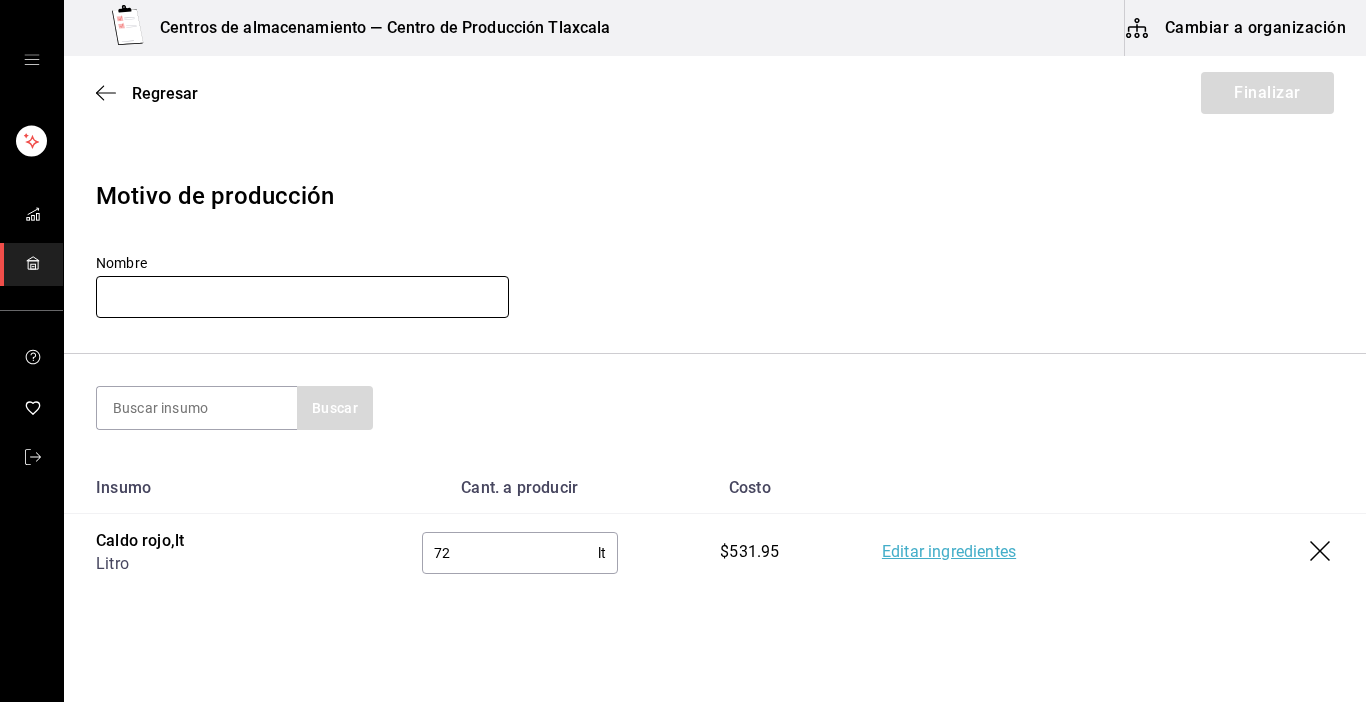 click at bounding box center [302, 297] 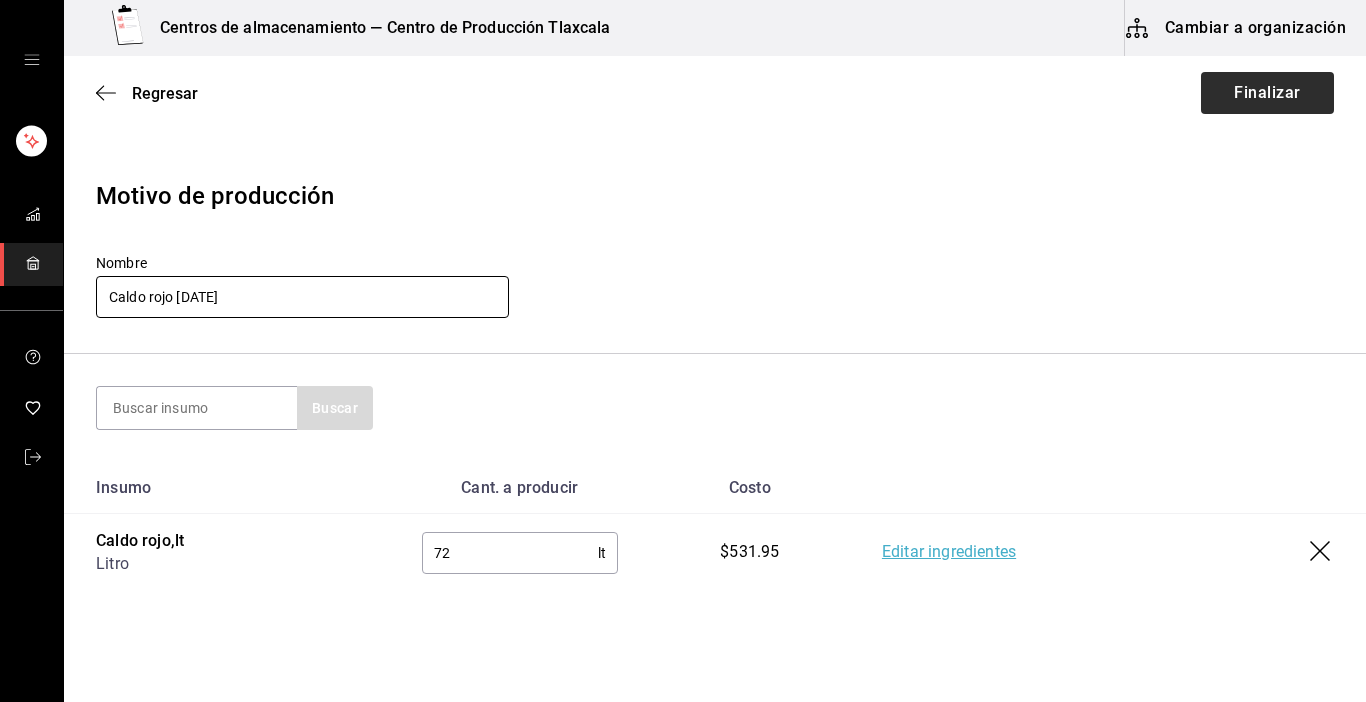 type on "Caldo rojo [DATE]" 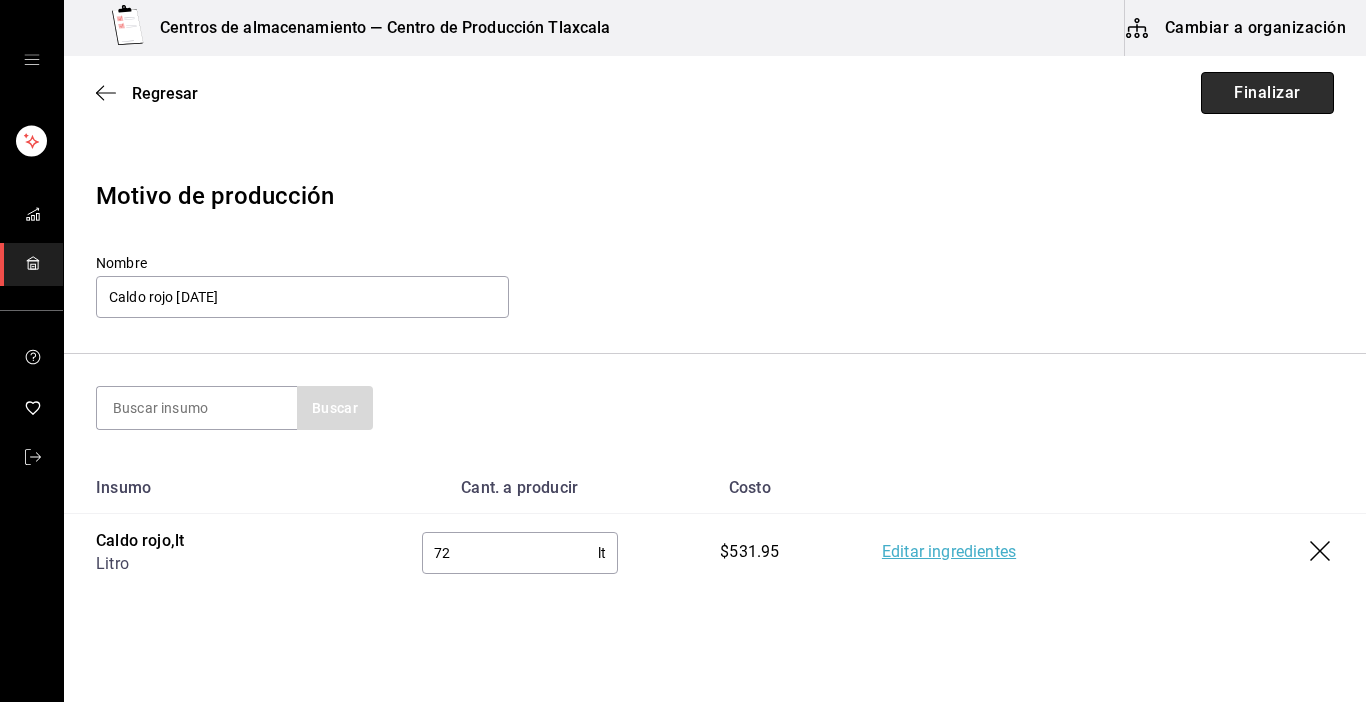 click on "Finalizar" at bounding box center [1267, 93] 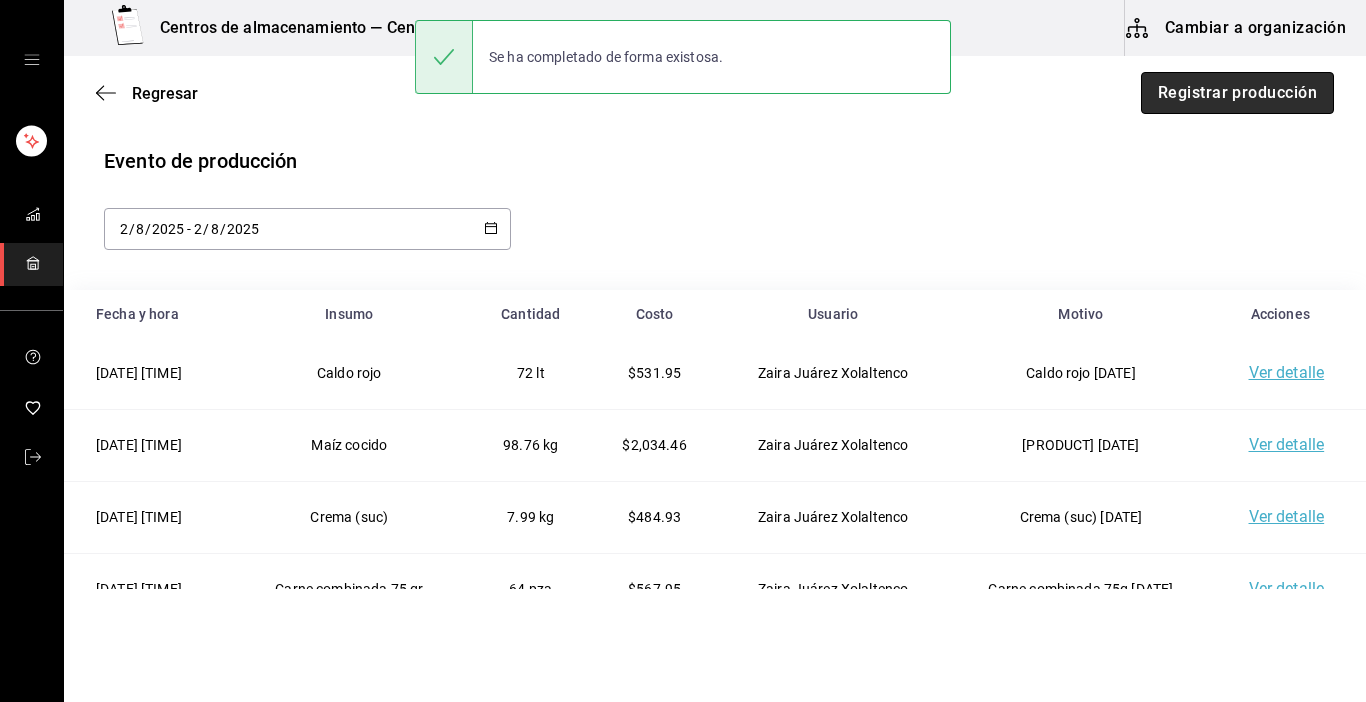 click on "Registrar producción" at bounding box center (1237, 93) 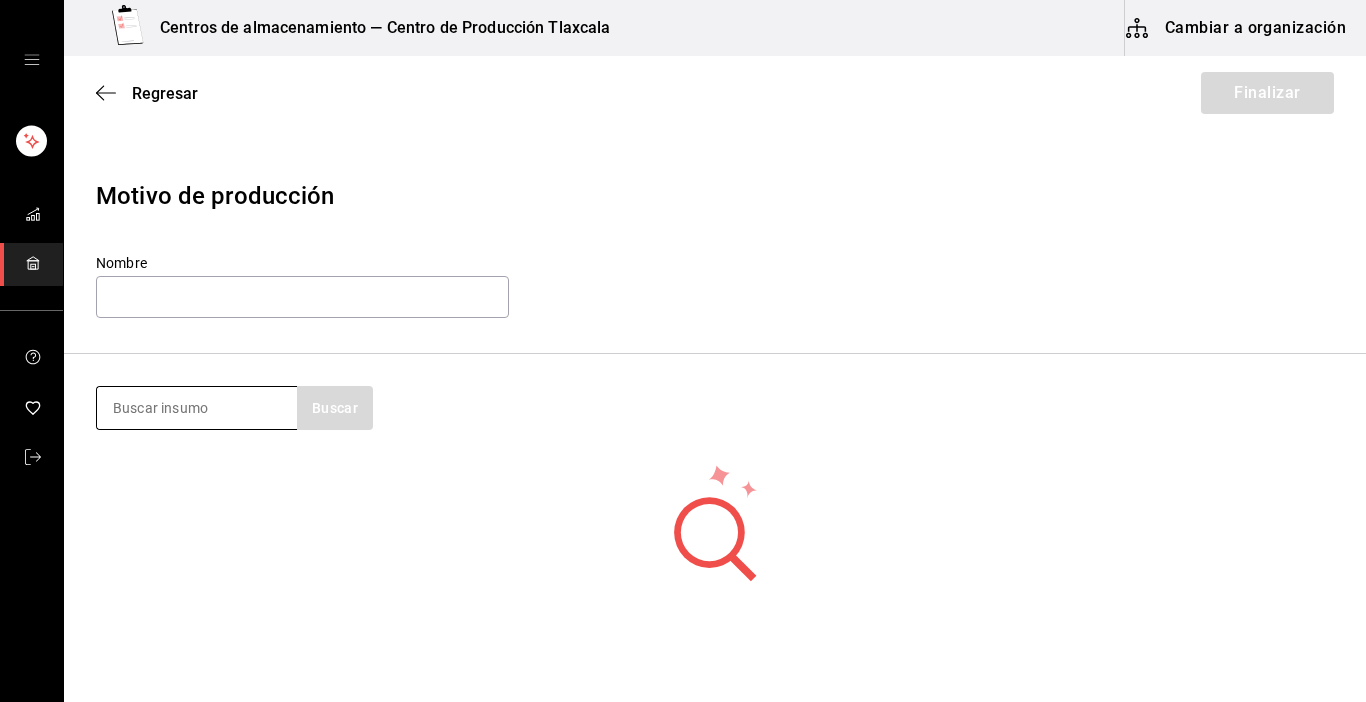 click at bounding box center (197, 408) 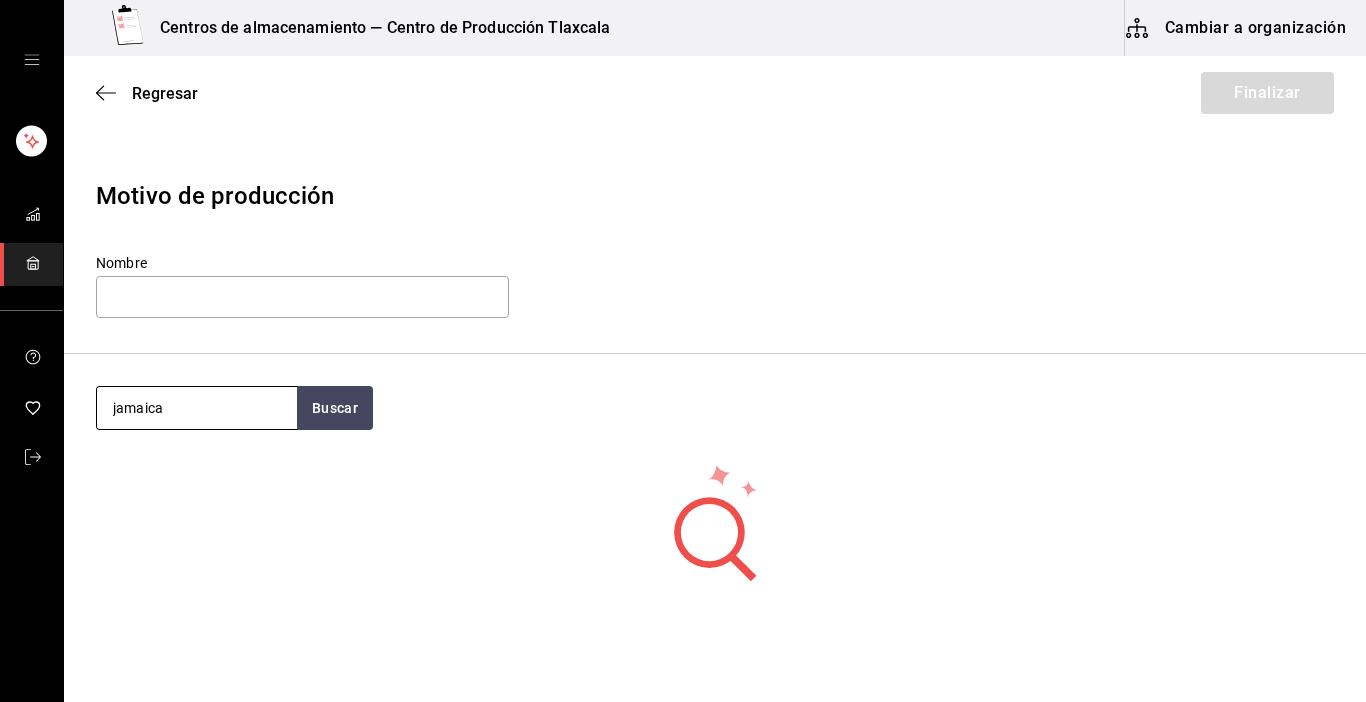 type on "jamaica" 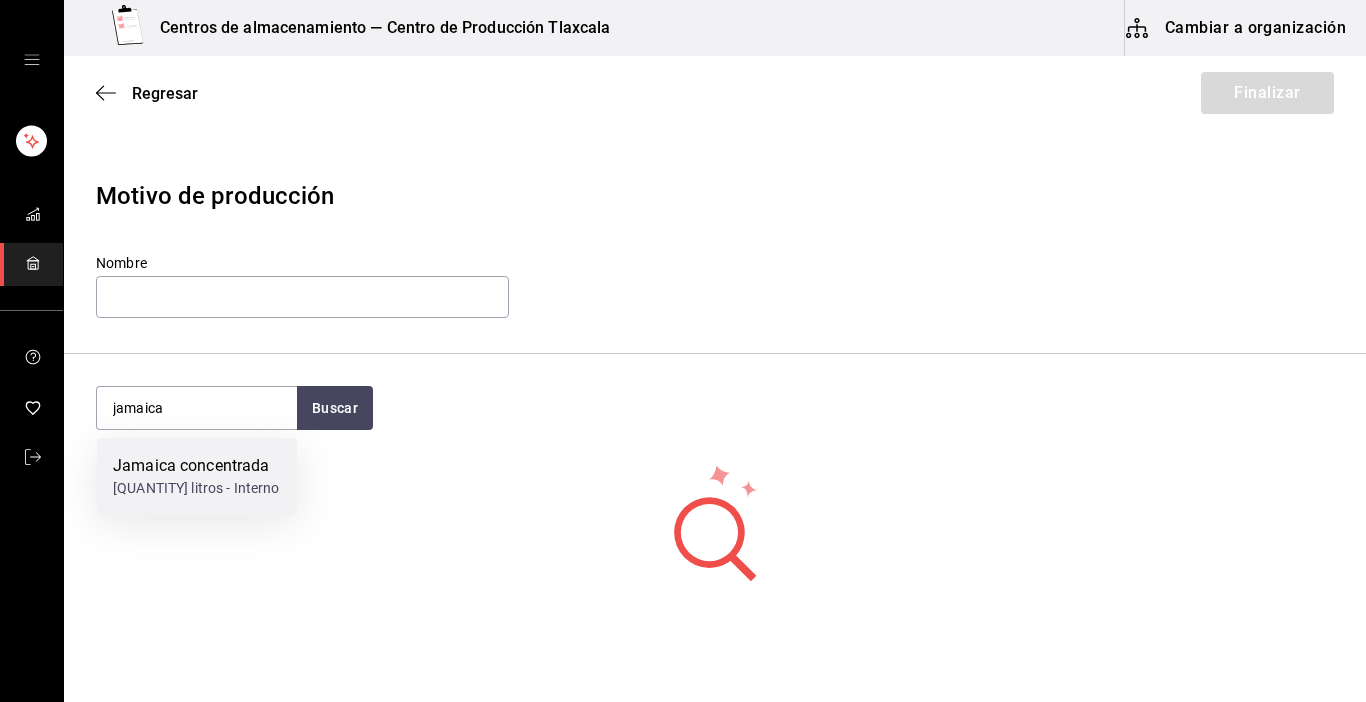 click on "[QUANTITY] litros - Interno" at bounding box center [196, 488] 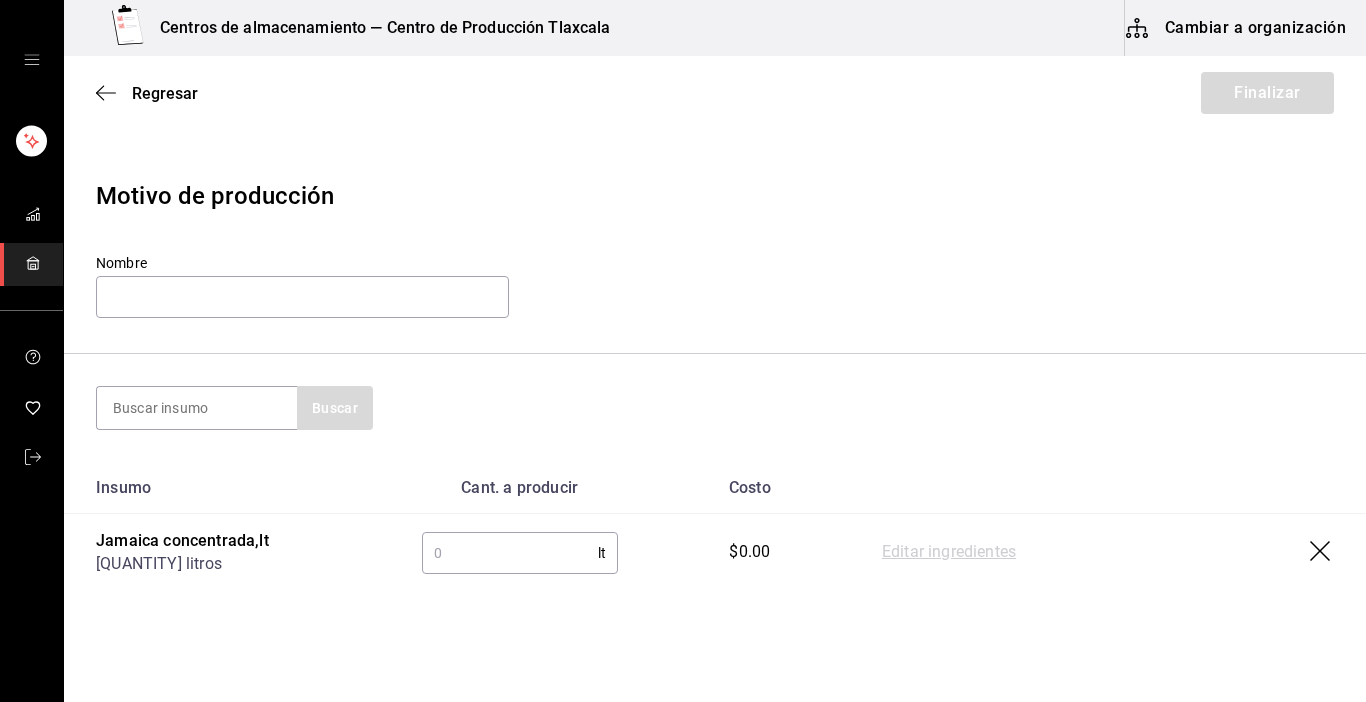 click at bounding box center (510, 553) 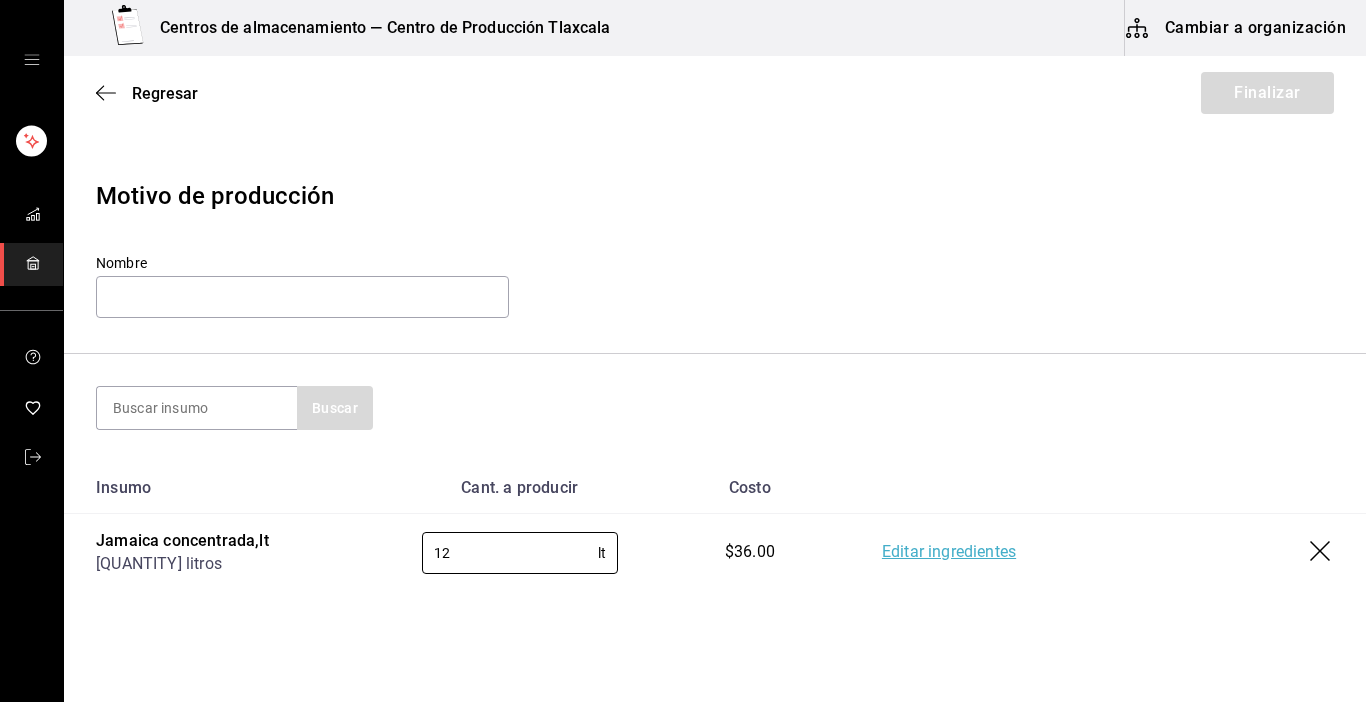 type on "12" 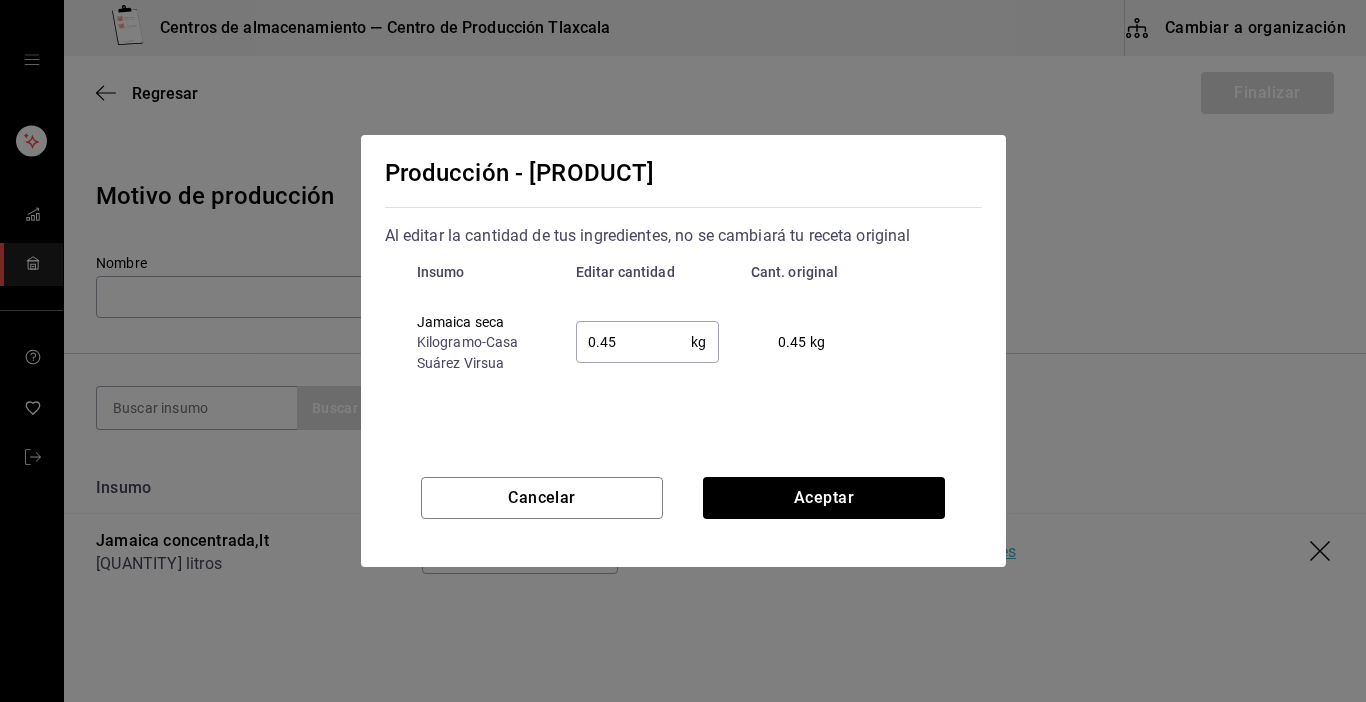 click on "0.45" at bounding box center (634, 342) 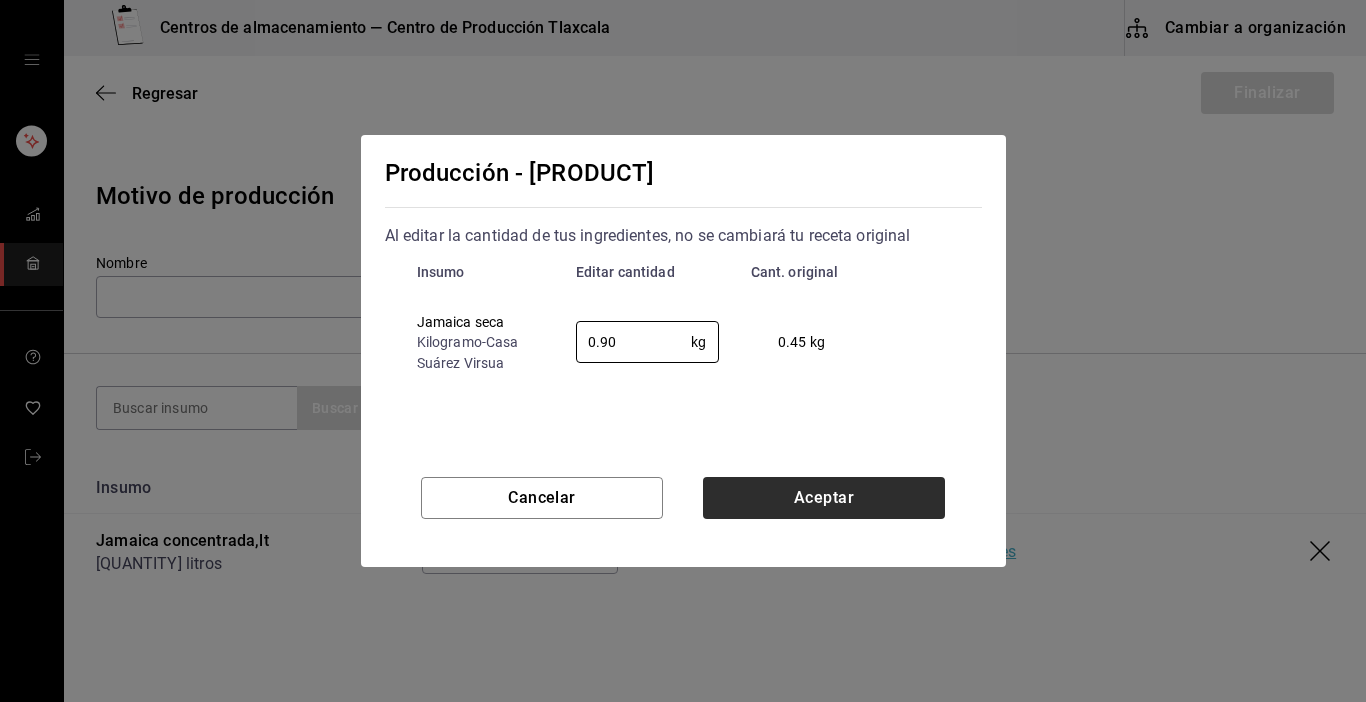 type on "0.90" 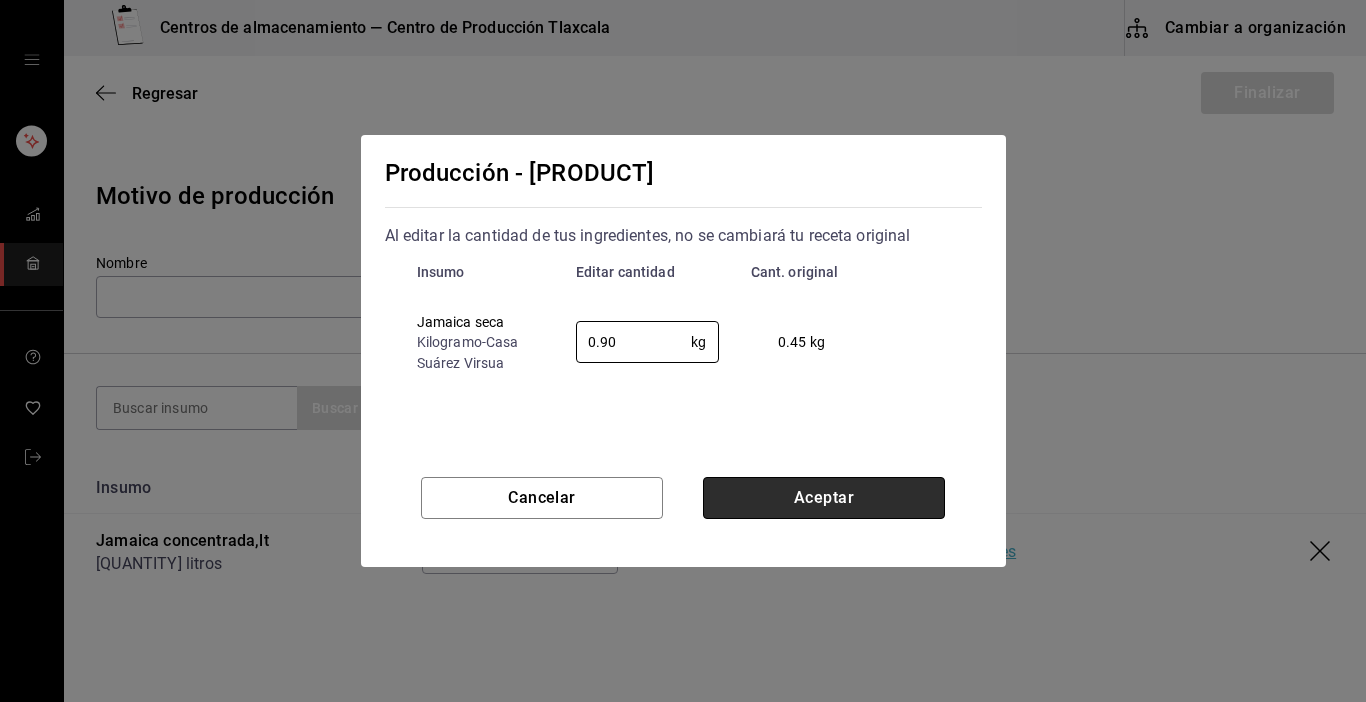 click on "Aceptar" at bounding box center [824, 498] 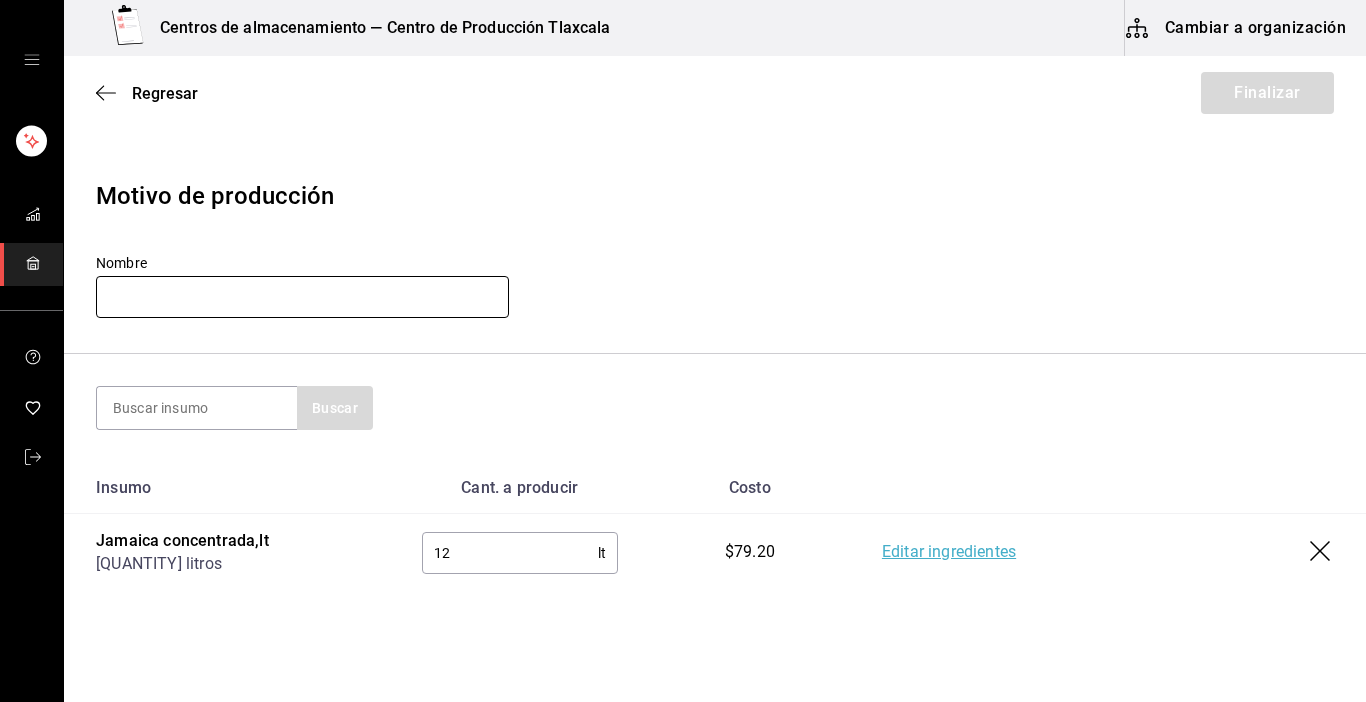 click at bounding box center (302, 297) 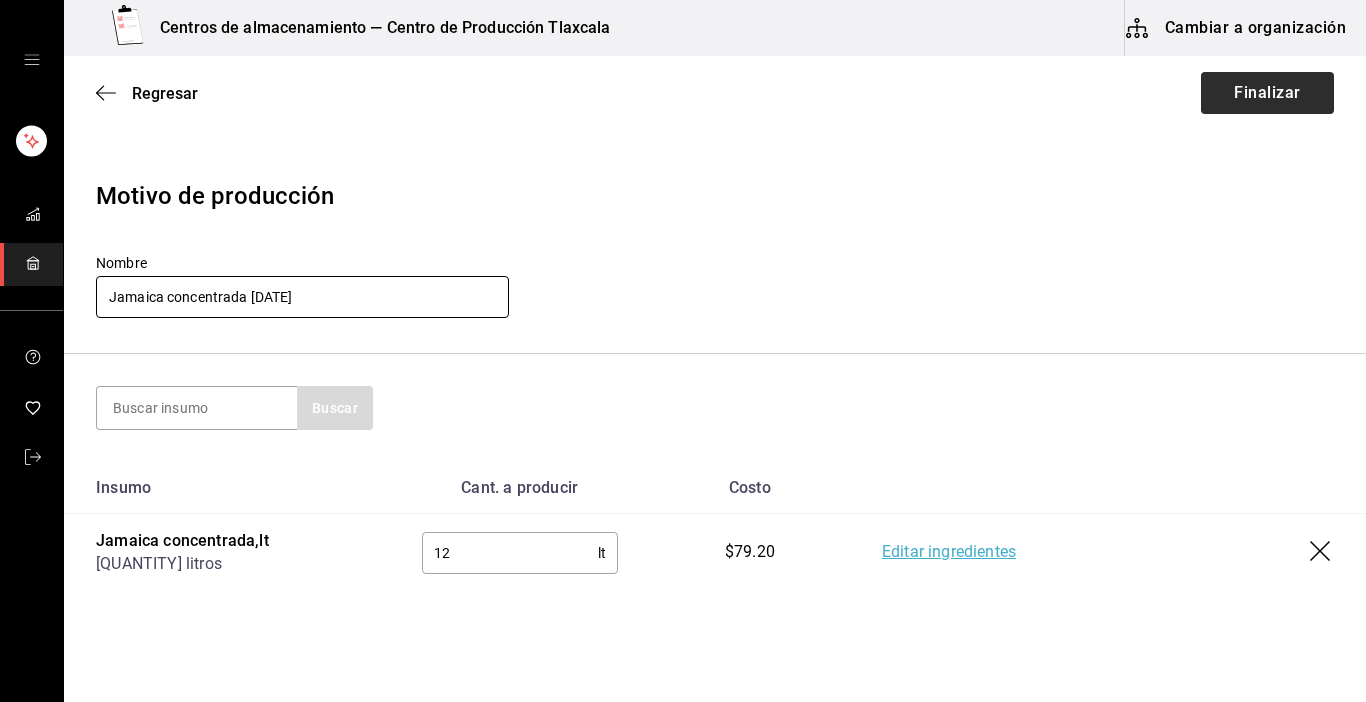 type on "Jamaica concentrada [DATE]" 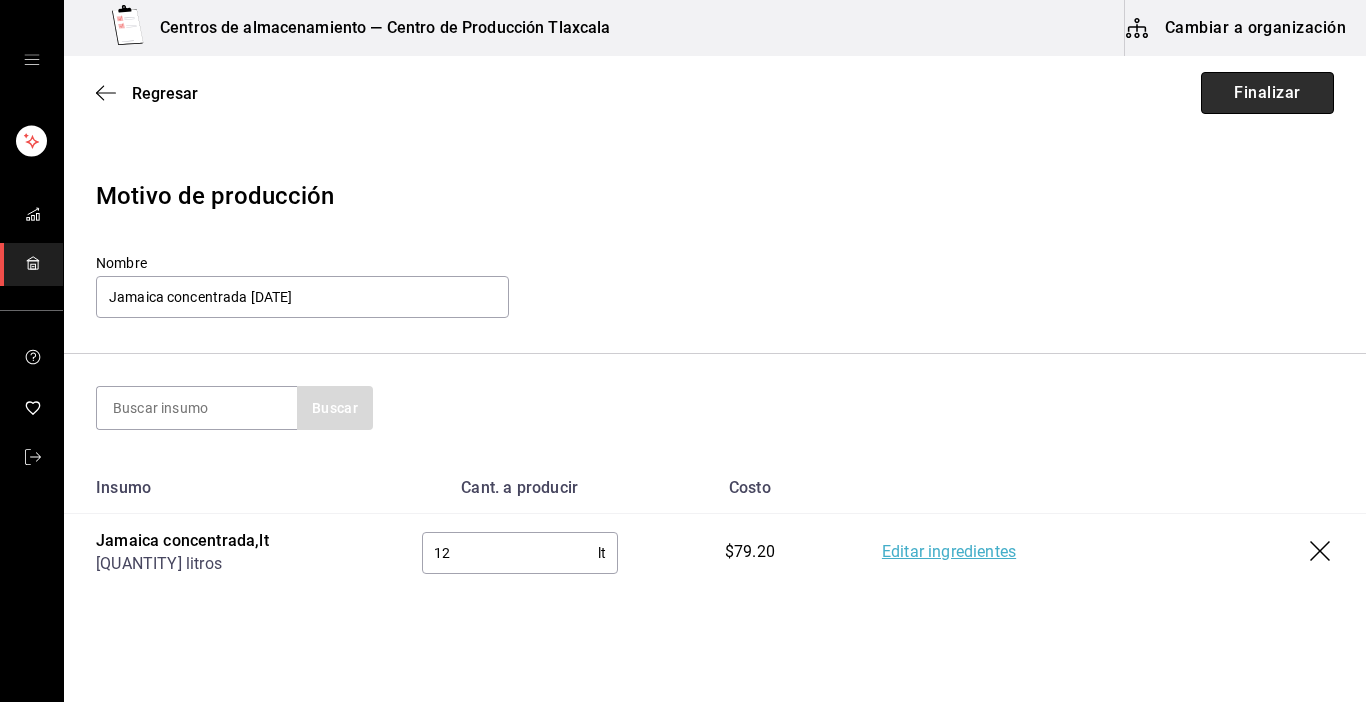 click on "Finalizar" at bounding box center [1267, 93] 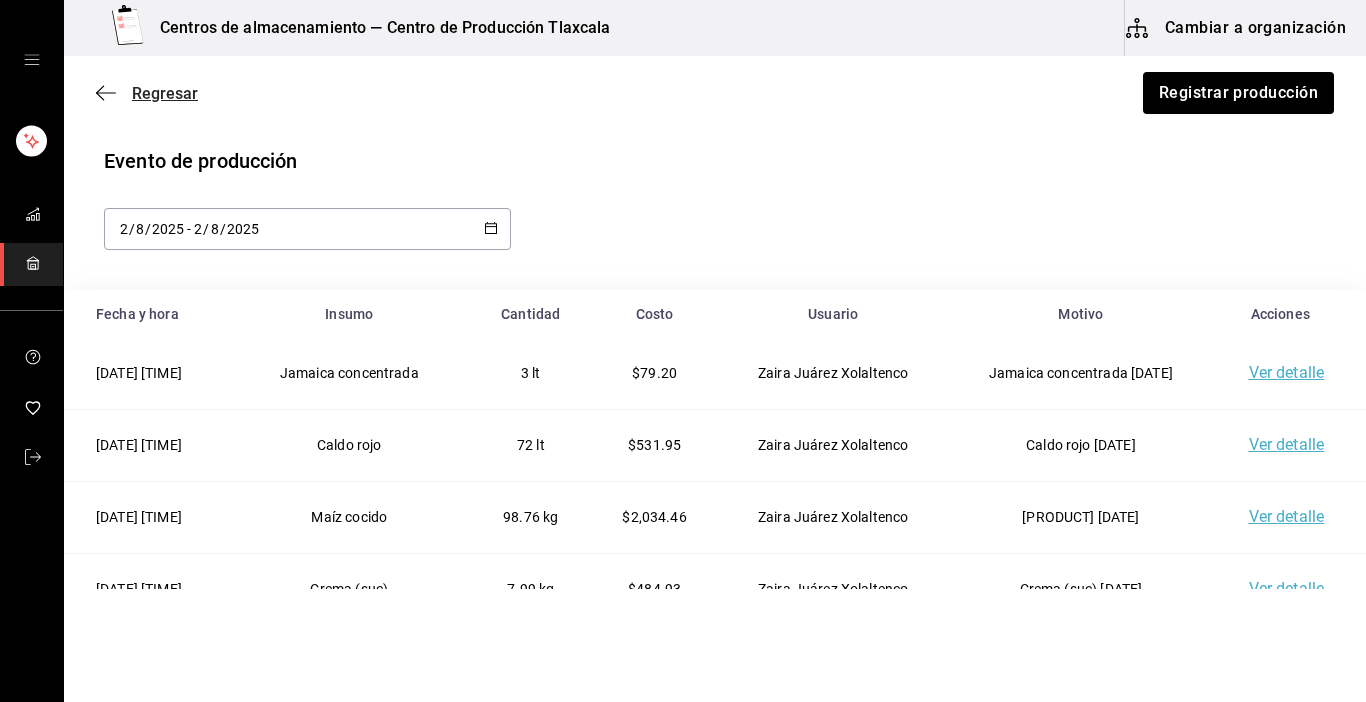 click 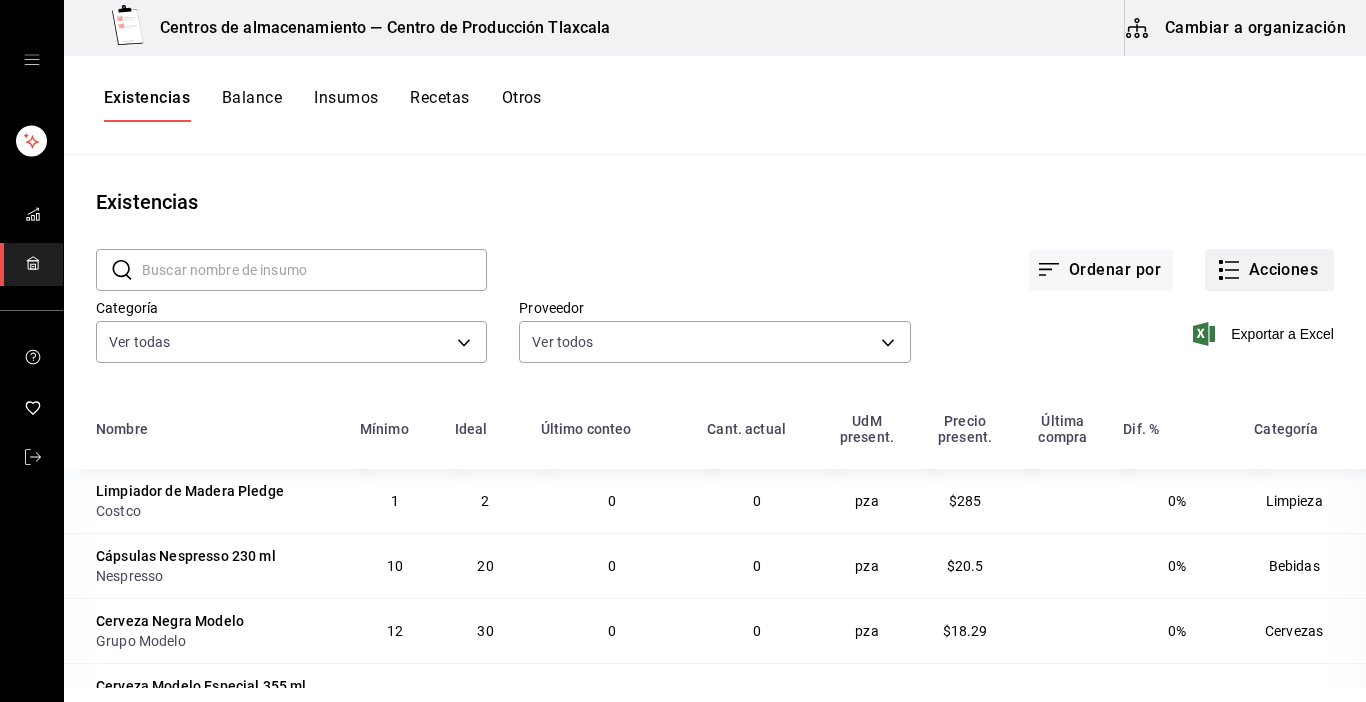 click 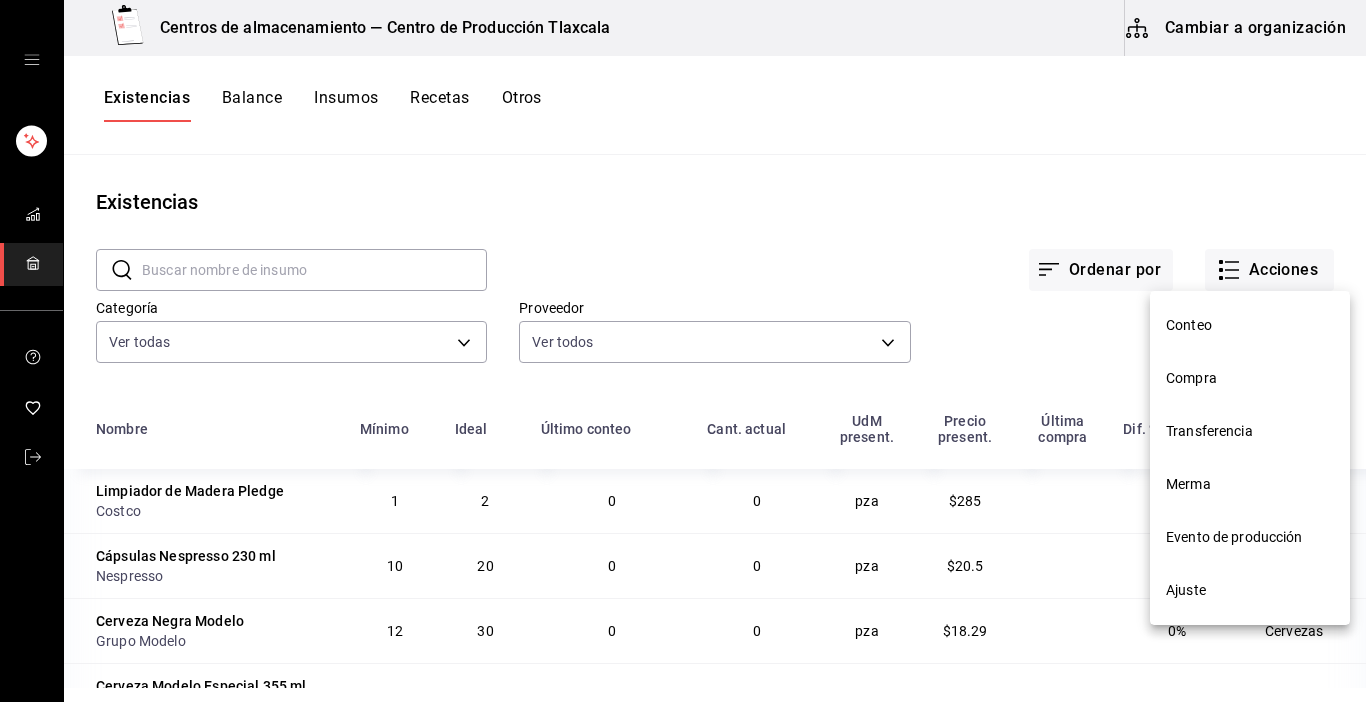 click on "Compra" at bounding box center (1250, 378) 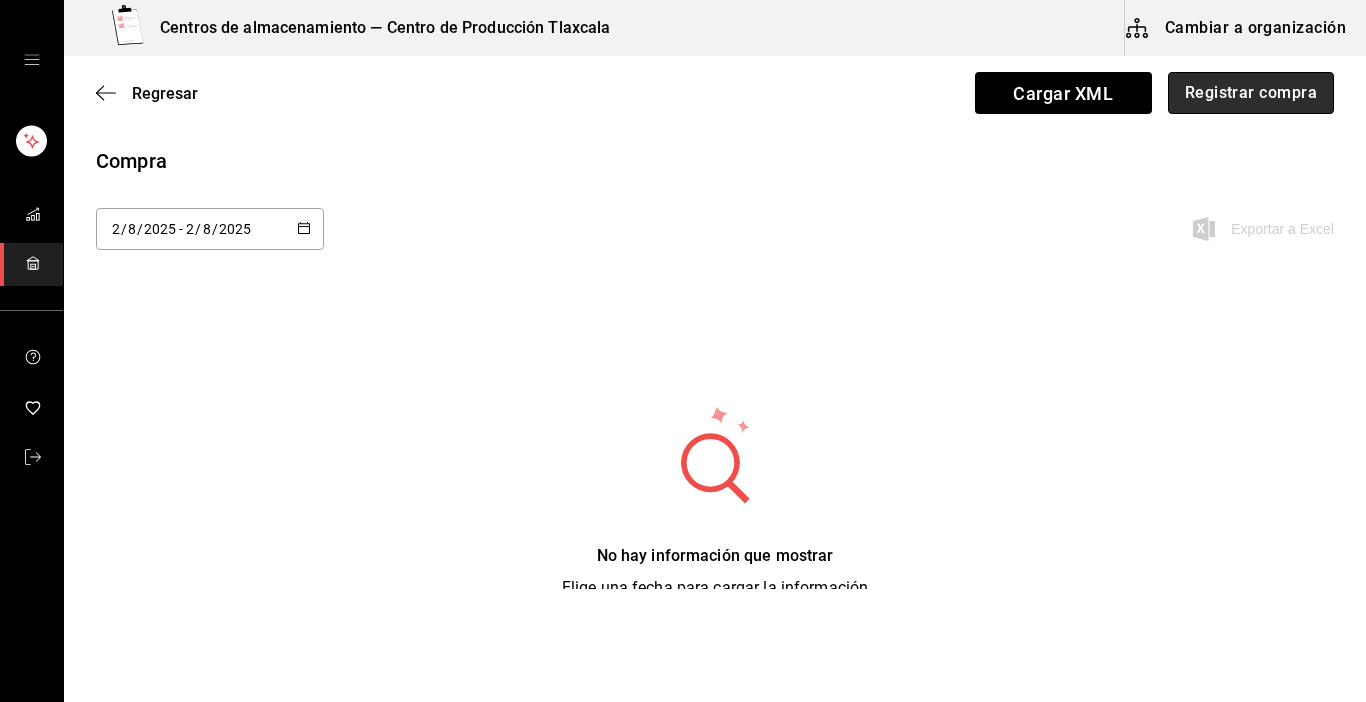 click on "Registrar compra" at bounding box center (1251, 93) 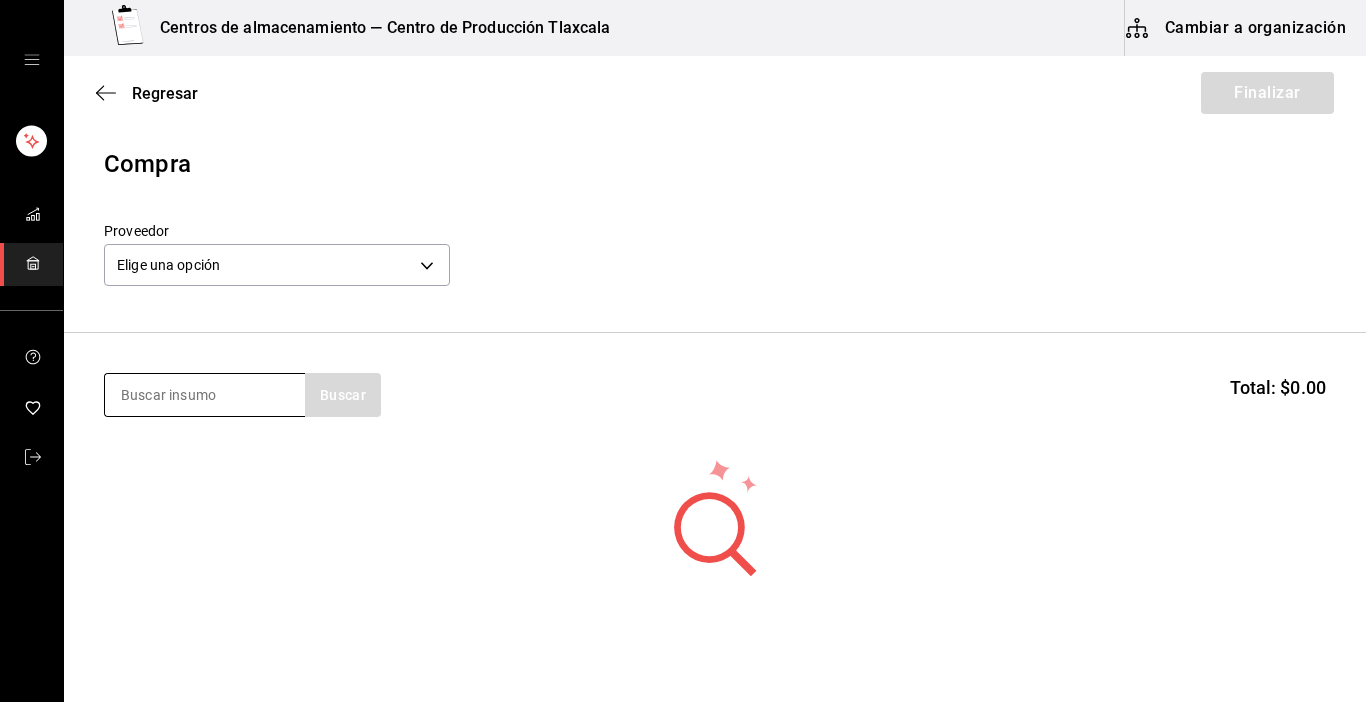 click at bounding box center (205, 395) 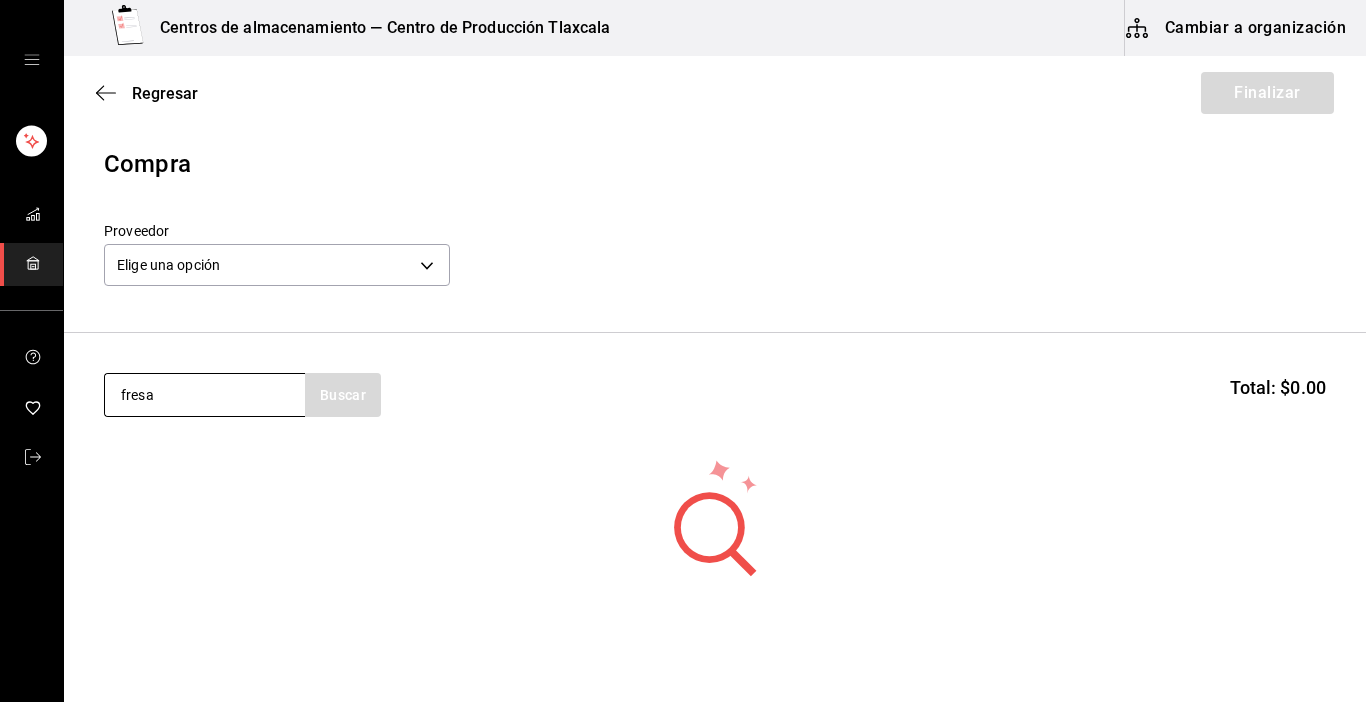 type on "fresa" 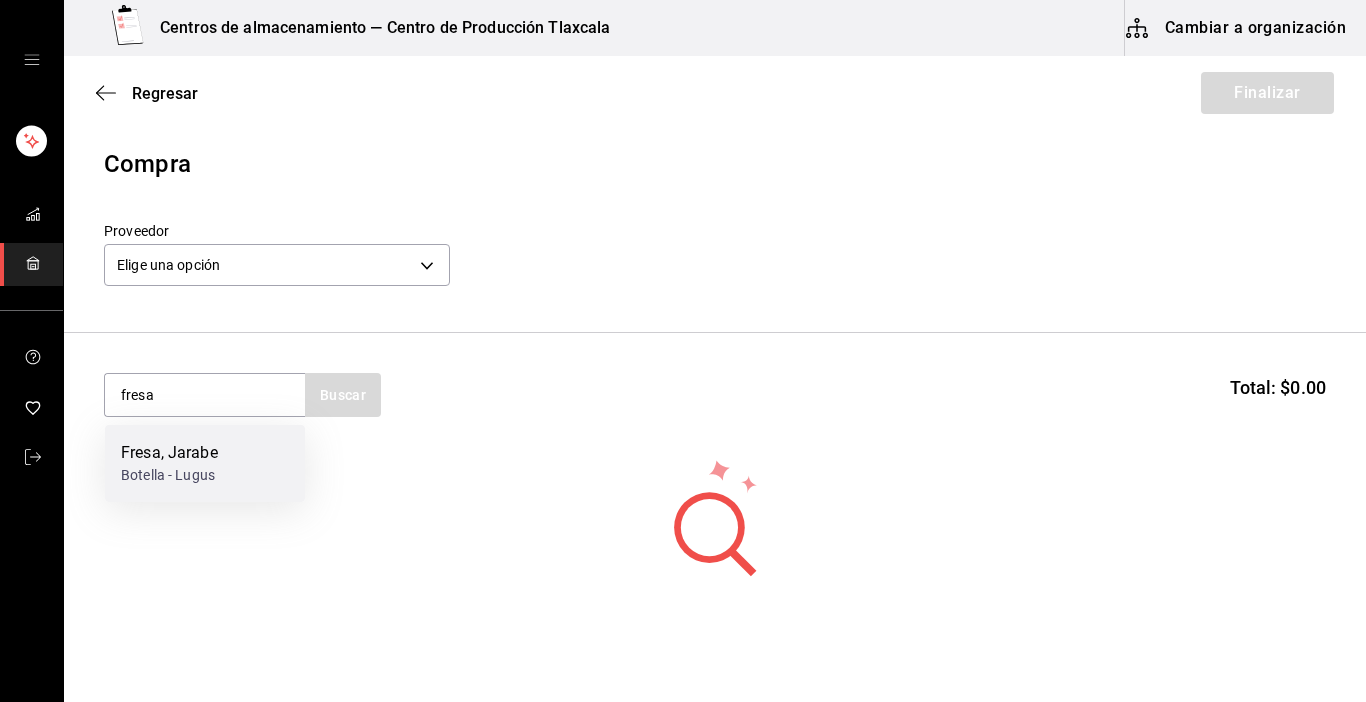 click on "Fresa, Jarabe Botella - Lugus" at bounding box center [205, 463] 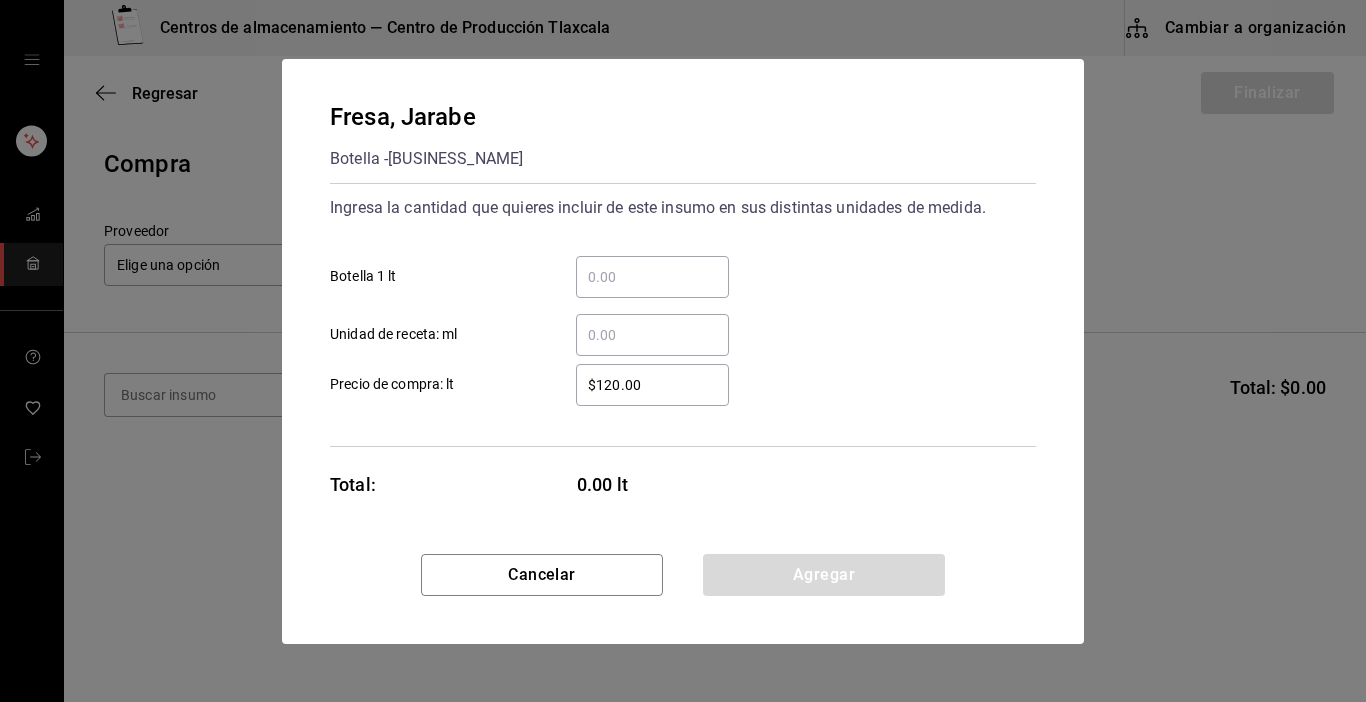 click on "​ Botella 1 lt" at bounding box center [652, 277] 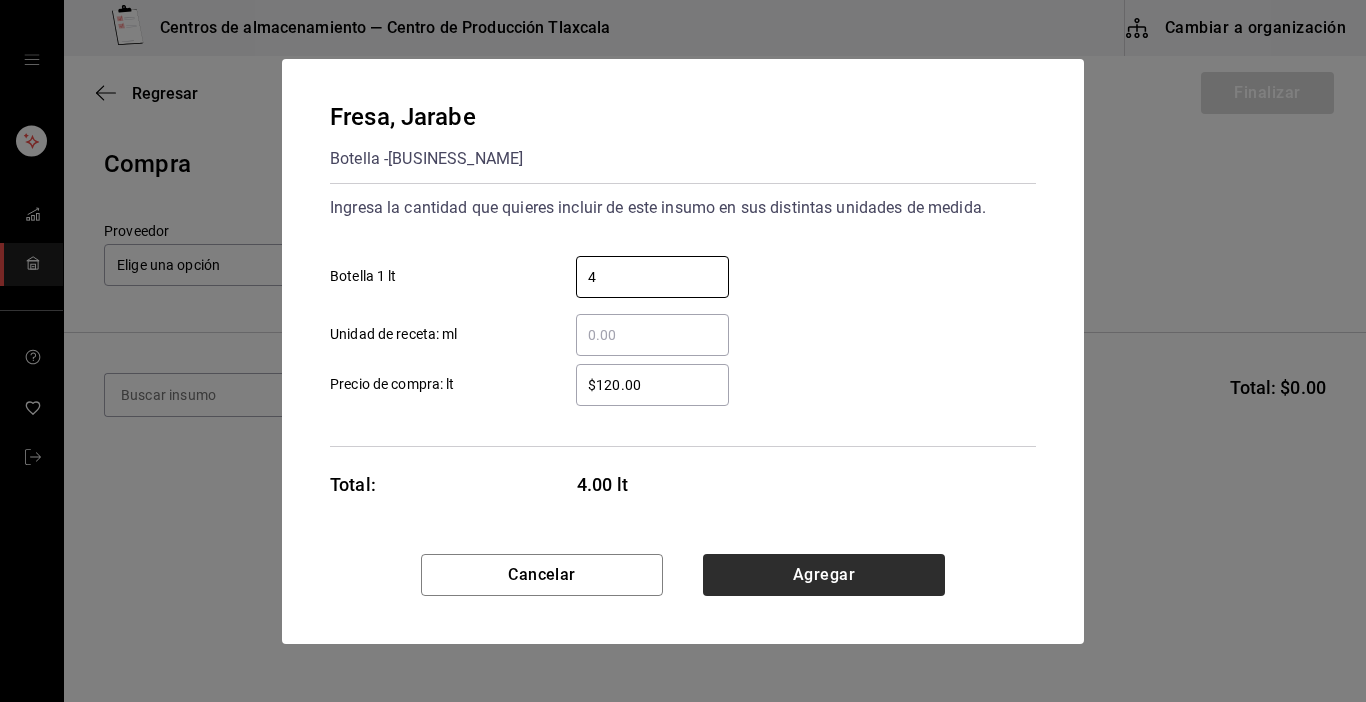 type on "4" 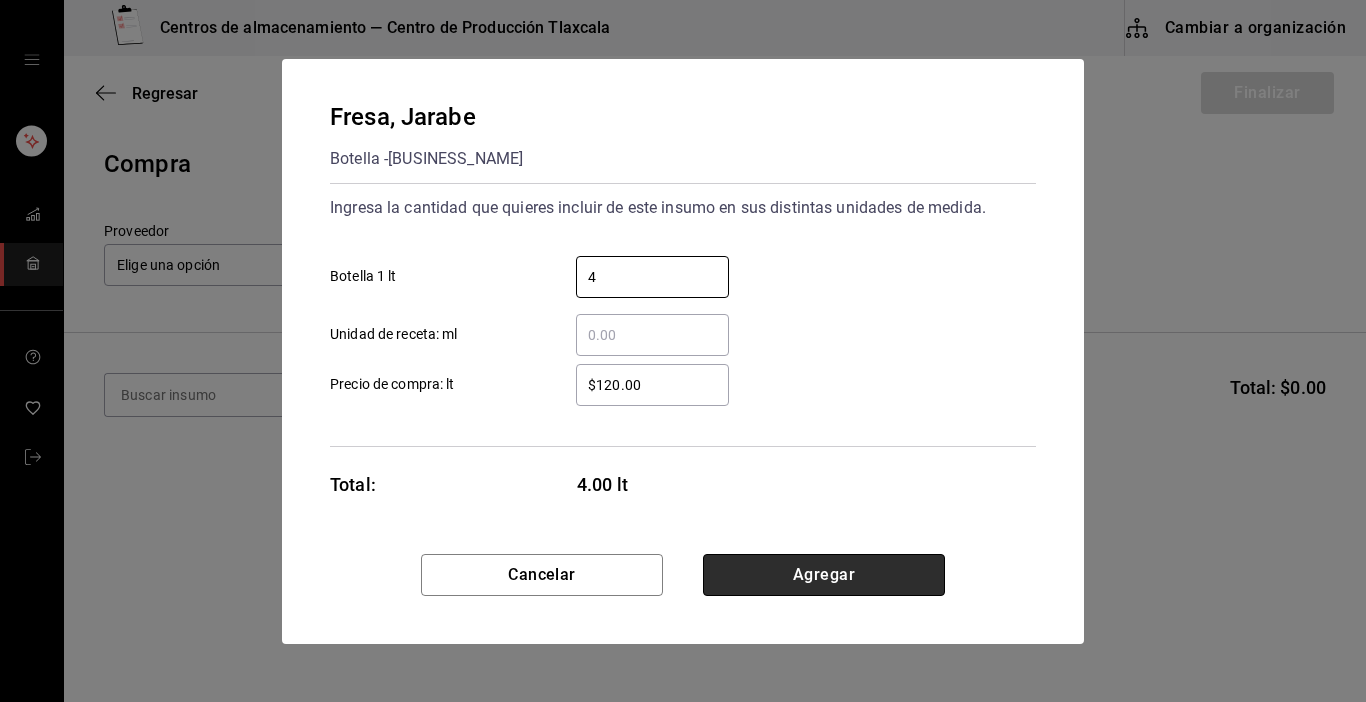 click on "Agregar" at bounding box center (824, 575) 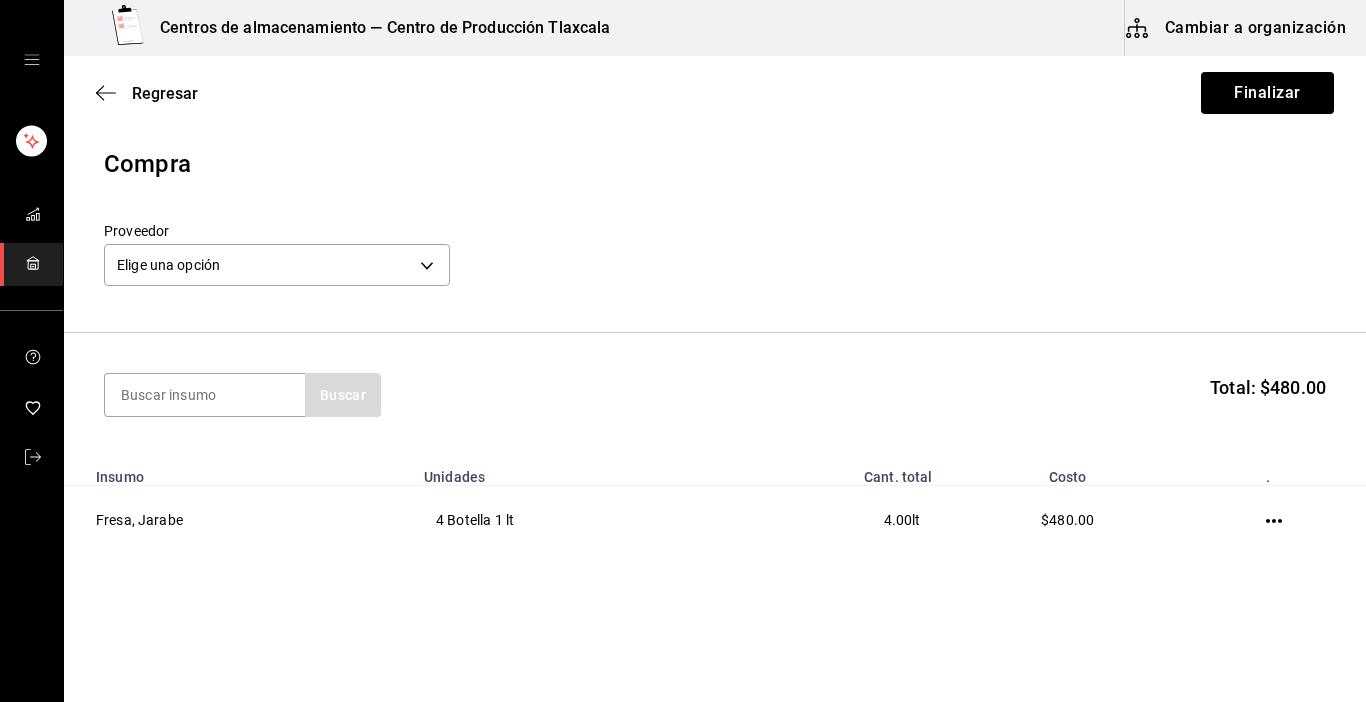 drag, startPoint x: 164, startPoint y: 392, endPoint x: 145, endPoint y: 351, distance: 45.188496 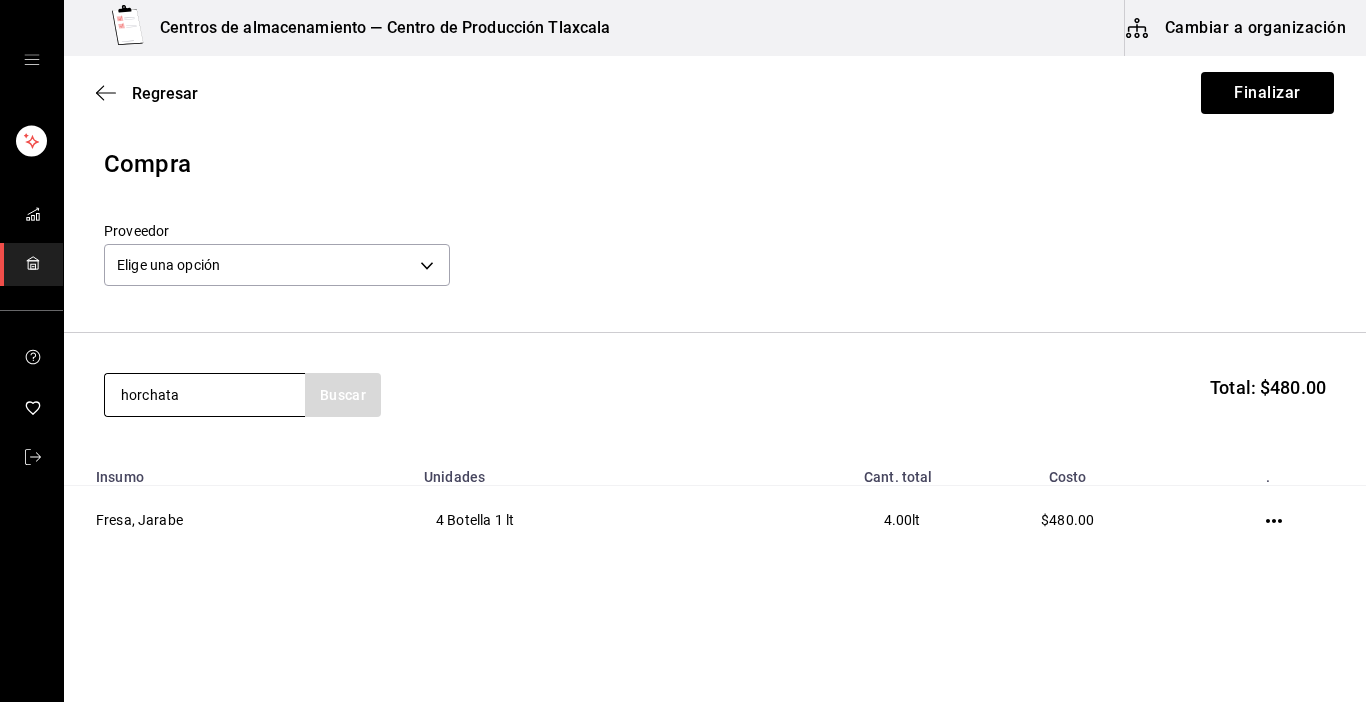 type on "horchata" 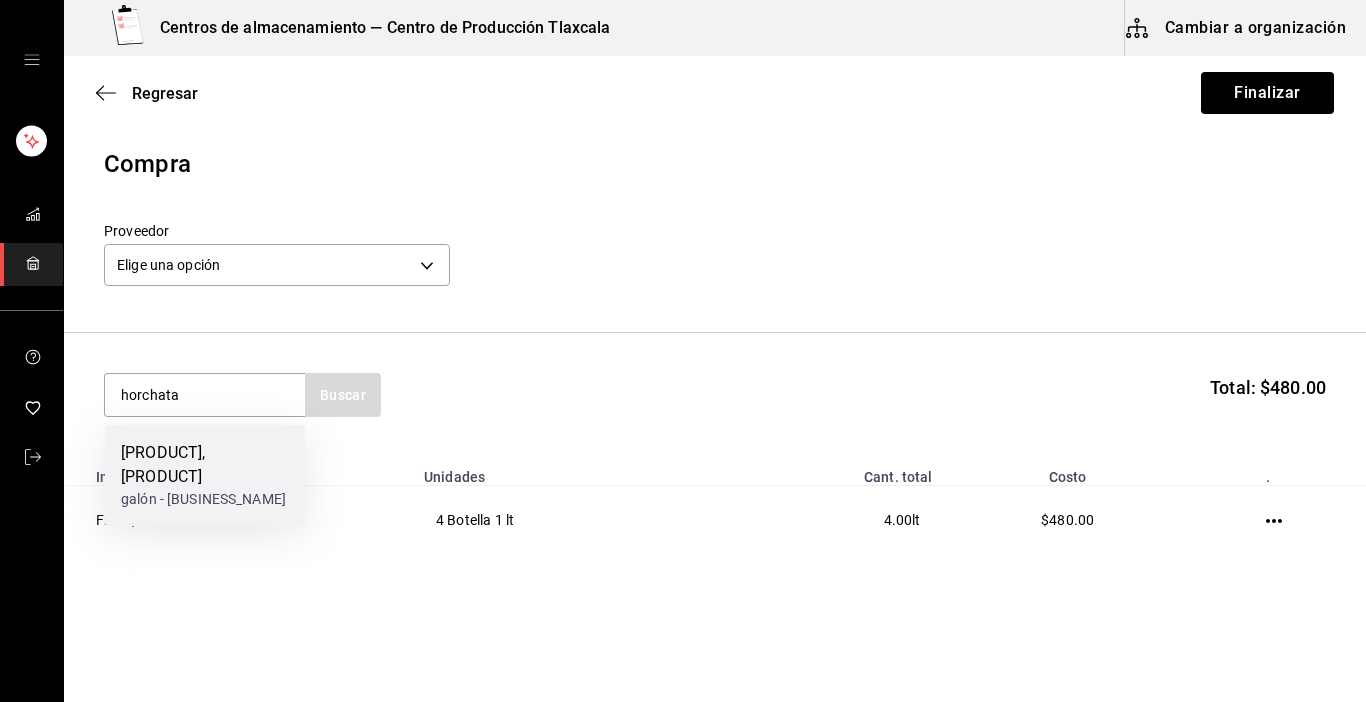 click on "[PRODUCT], [PRODUCT]" at bounding box center [205, 465] 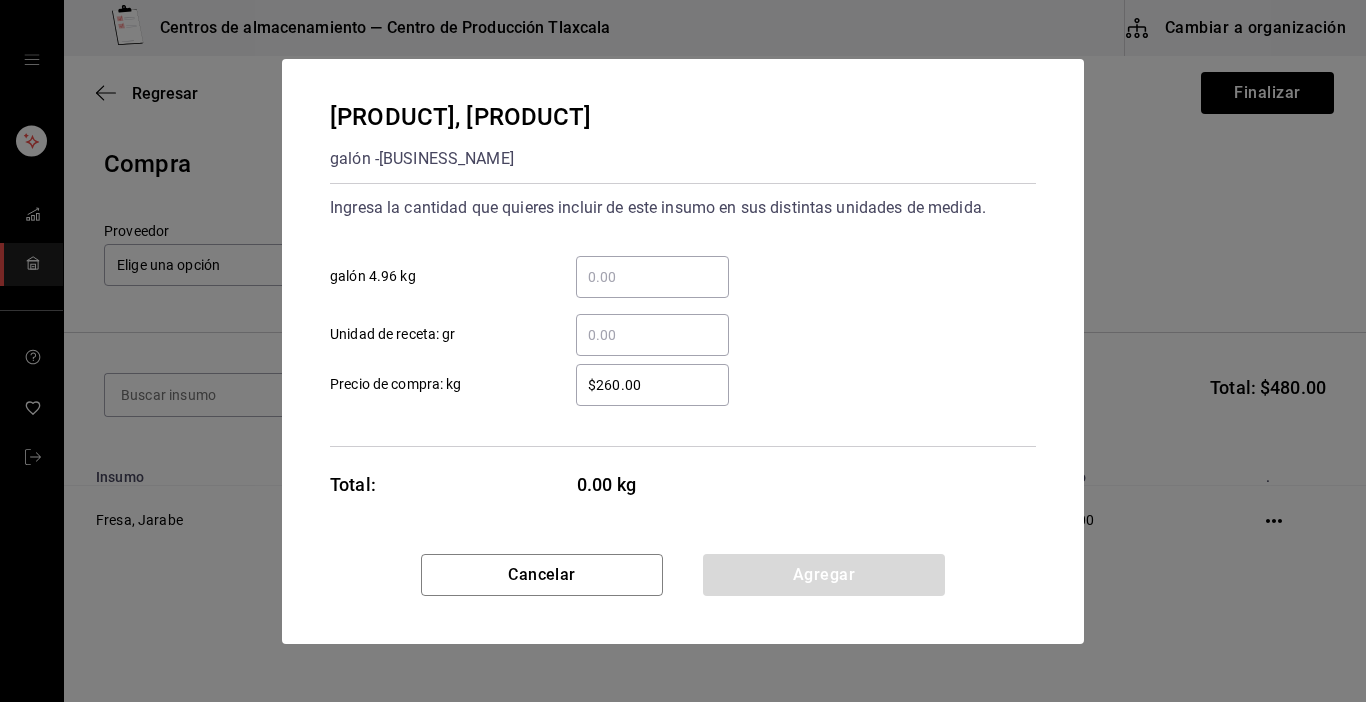 click on "​ galón 4.96 kg" at bounding box center [652, 277] 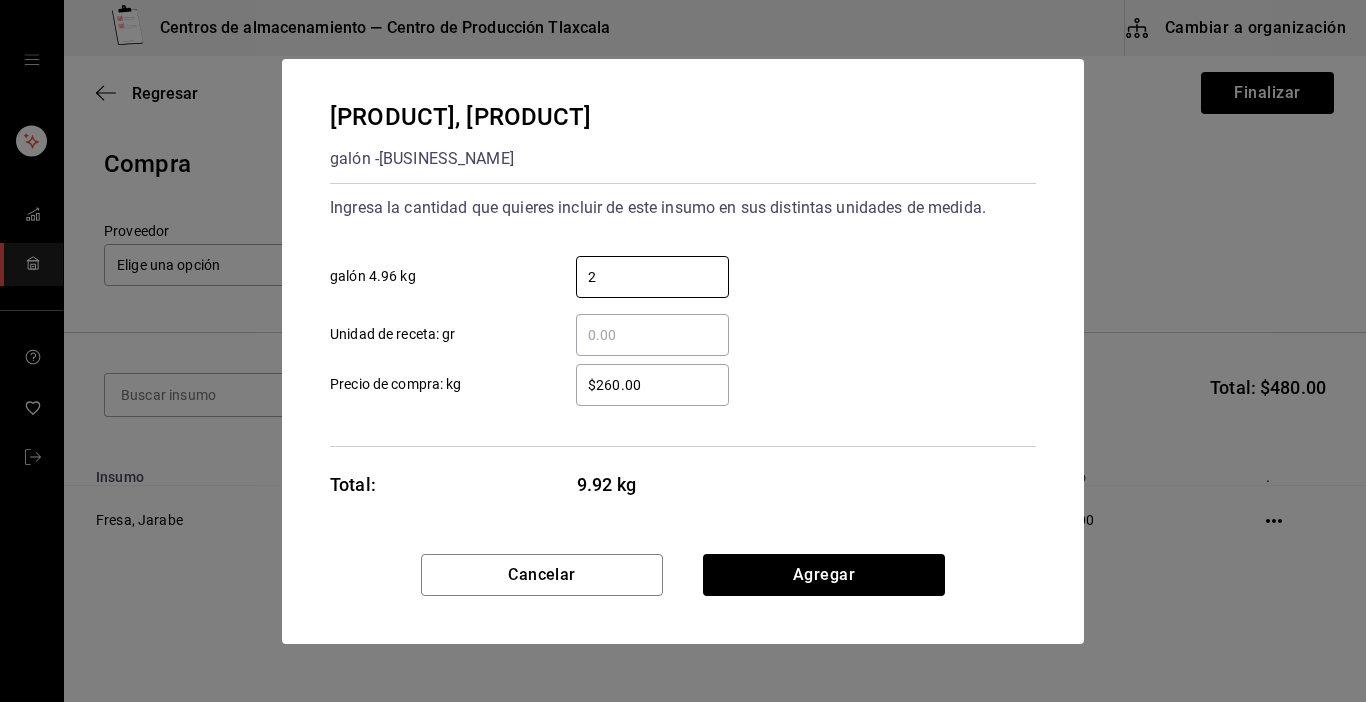type on "2" 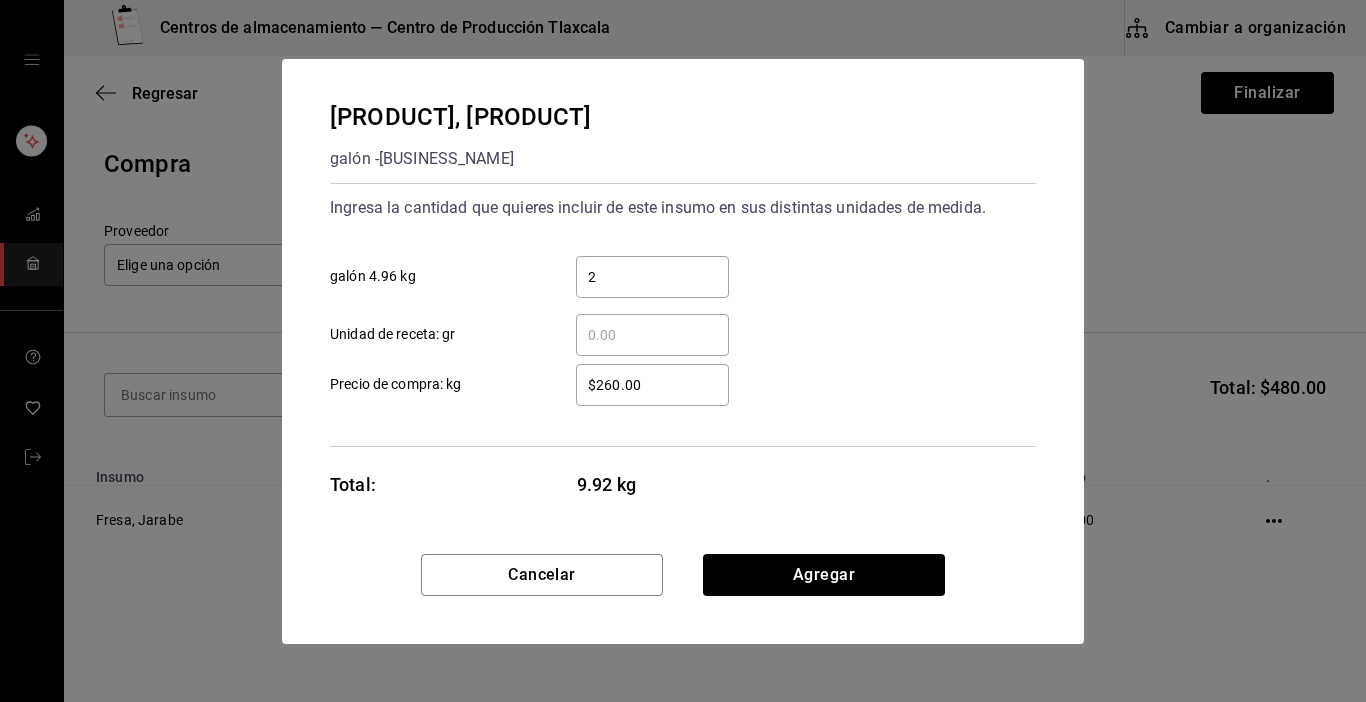 click on "$260.00" at bounding box center [652, 385] 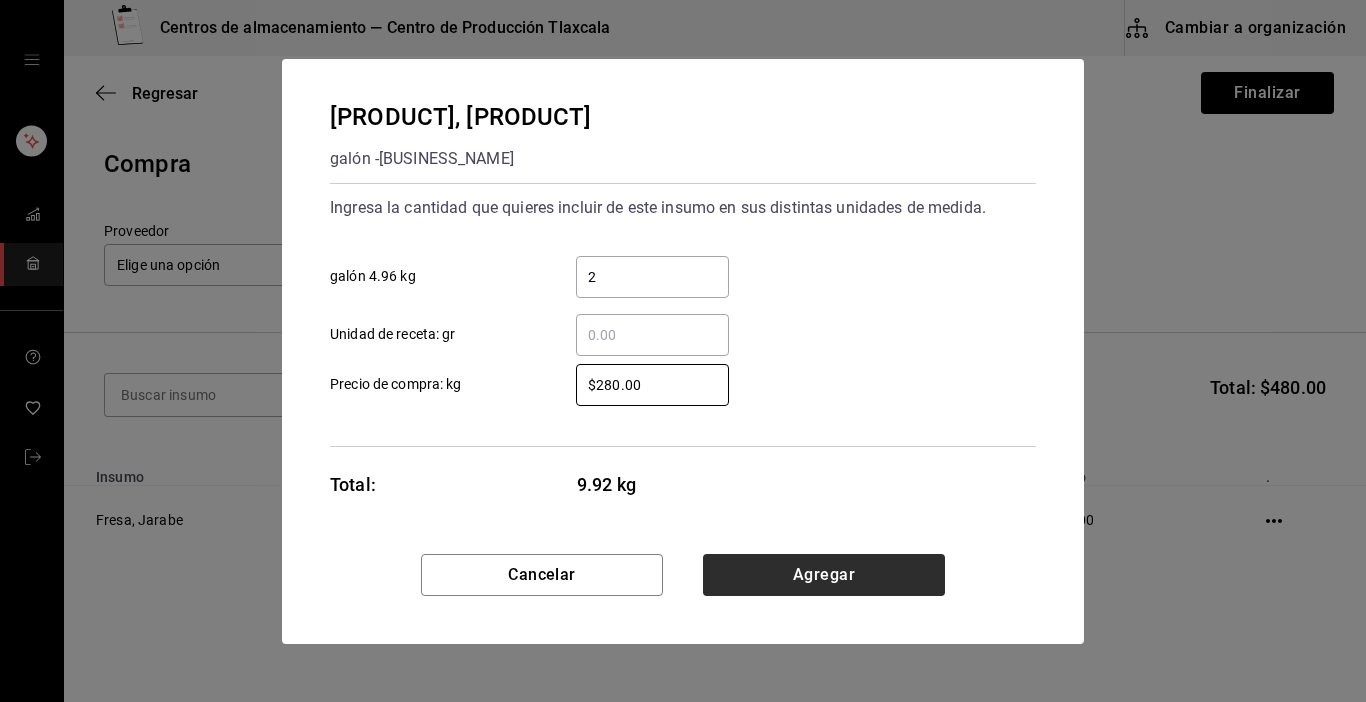 type on "$280.00" 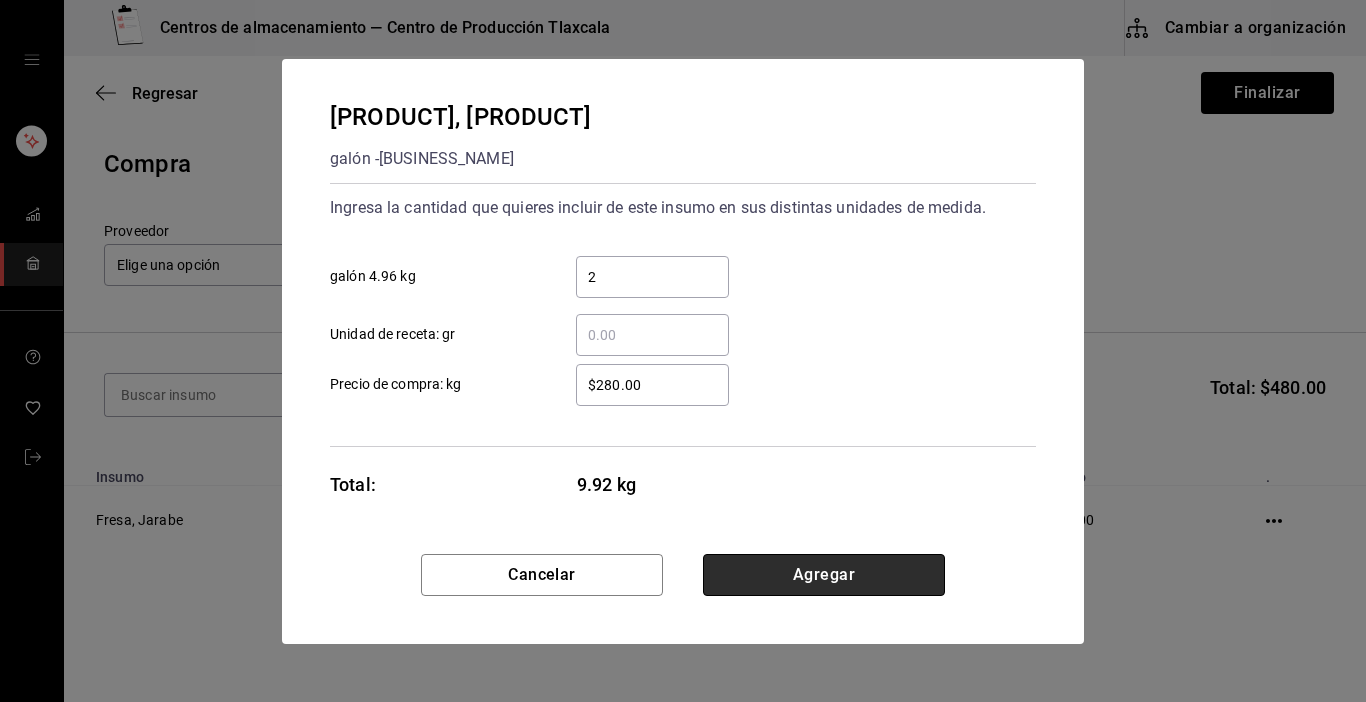 click on "Agregar" at bounding box center (824, 575) 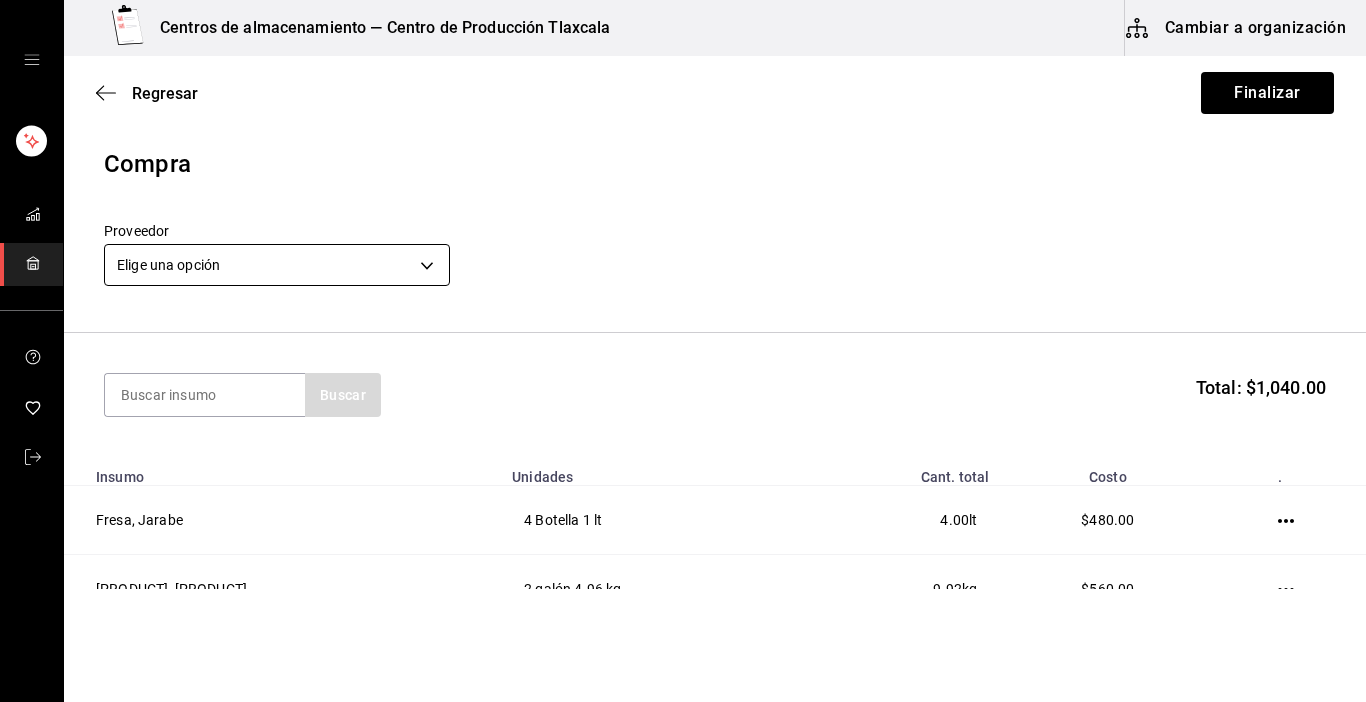 click on "Centros de almacenamiento — Centro de Producción Tlaxcala Cambiar a organización Regresar Finalizar Compra Proveedor Elige una opción default Buscar Total: $1,040.00 Insumo Unidades Cant. total Costo  .  Fresa, Jarabe 4 Botella 1 lt 4.00  lt $480.00 Horchata, jarabe 2 galón 4.96 kg 9.92  kg $560.00 Editar Eliminar Visitar centro de ayuda ([PHONE]) soporte@[EXAMPLE.COM] Visitar centro de ayuda ([PHONE]) soporte@[EXAMPLE.COM]" at bounding box center [683, 294] 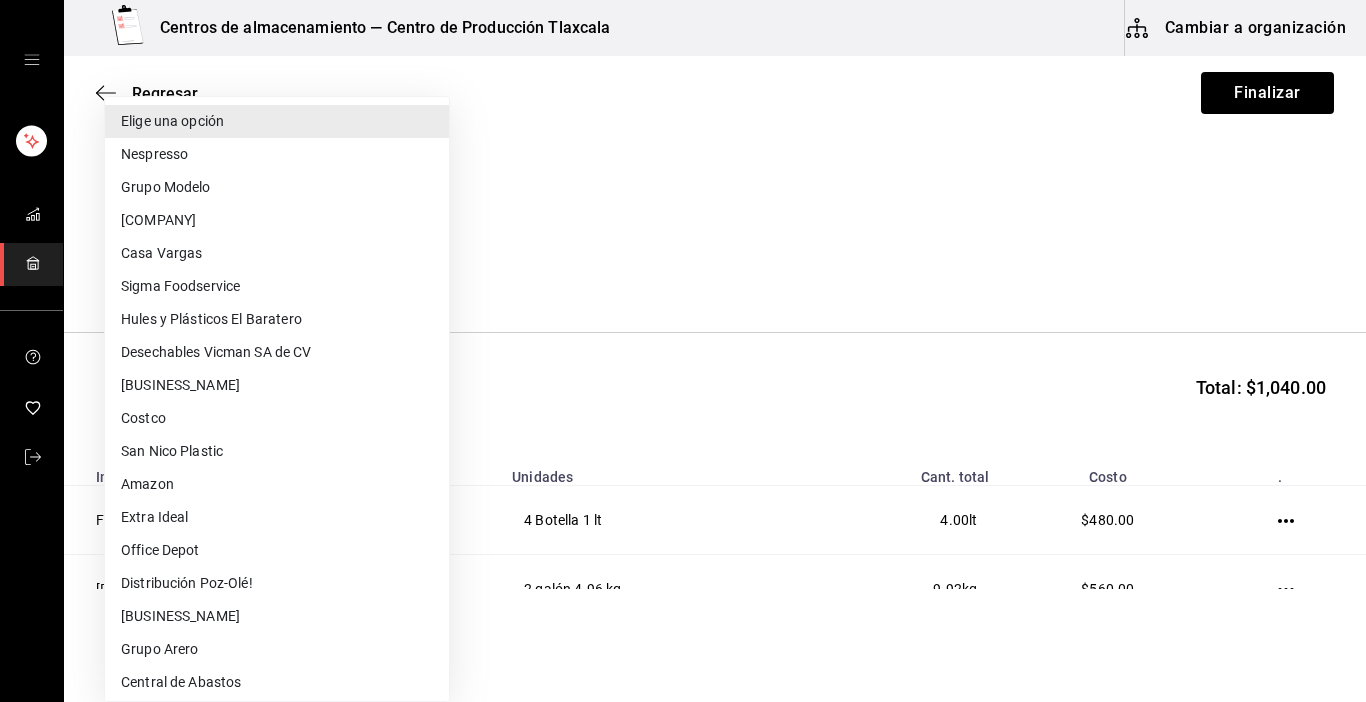 type 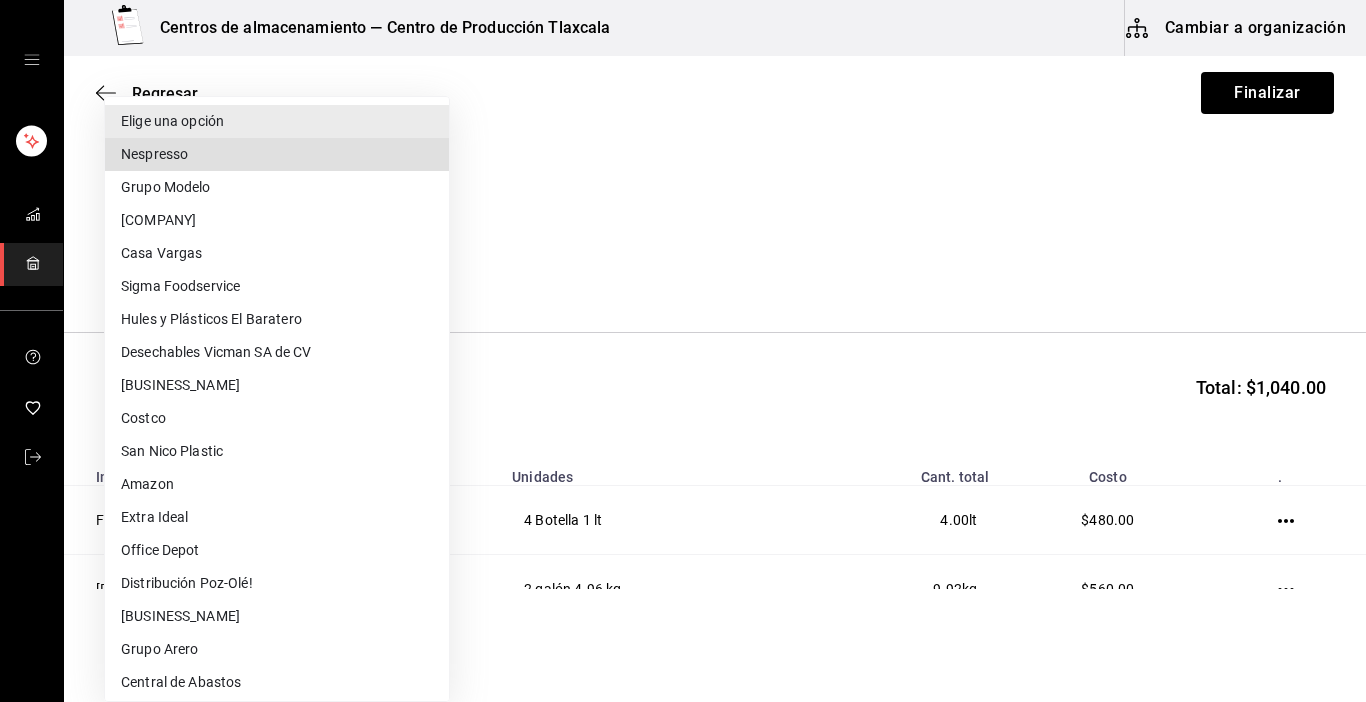 type 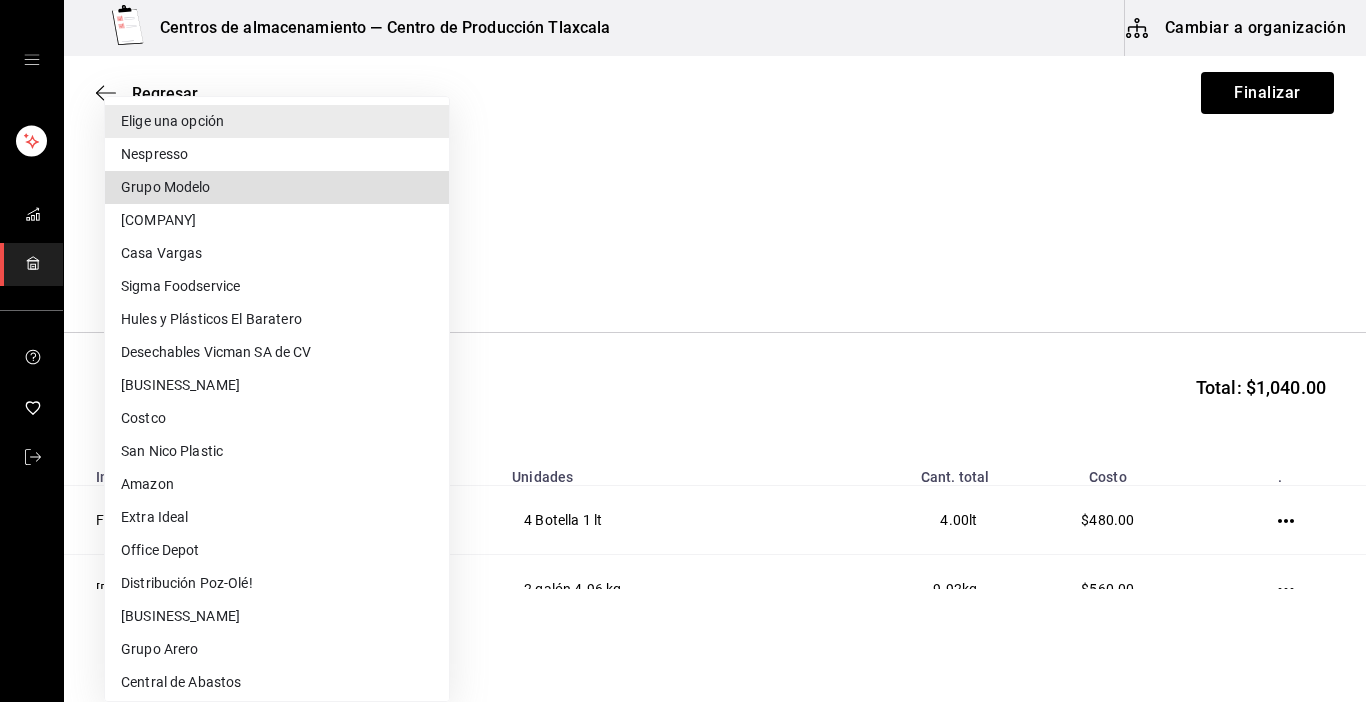 type 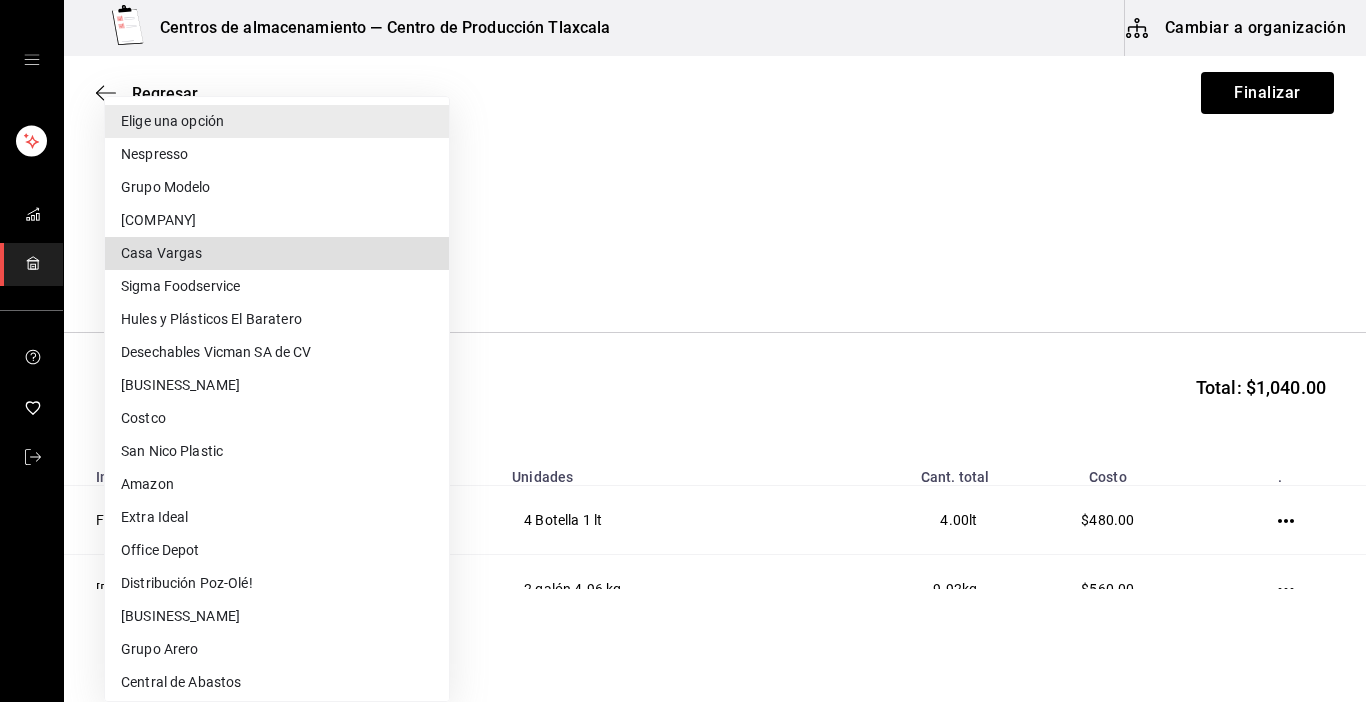 type 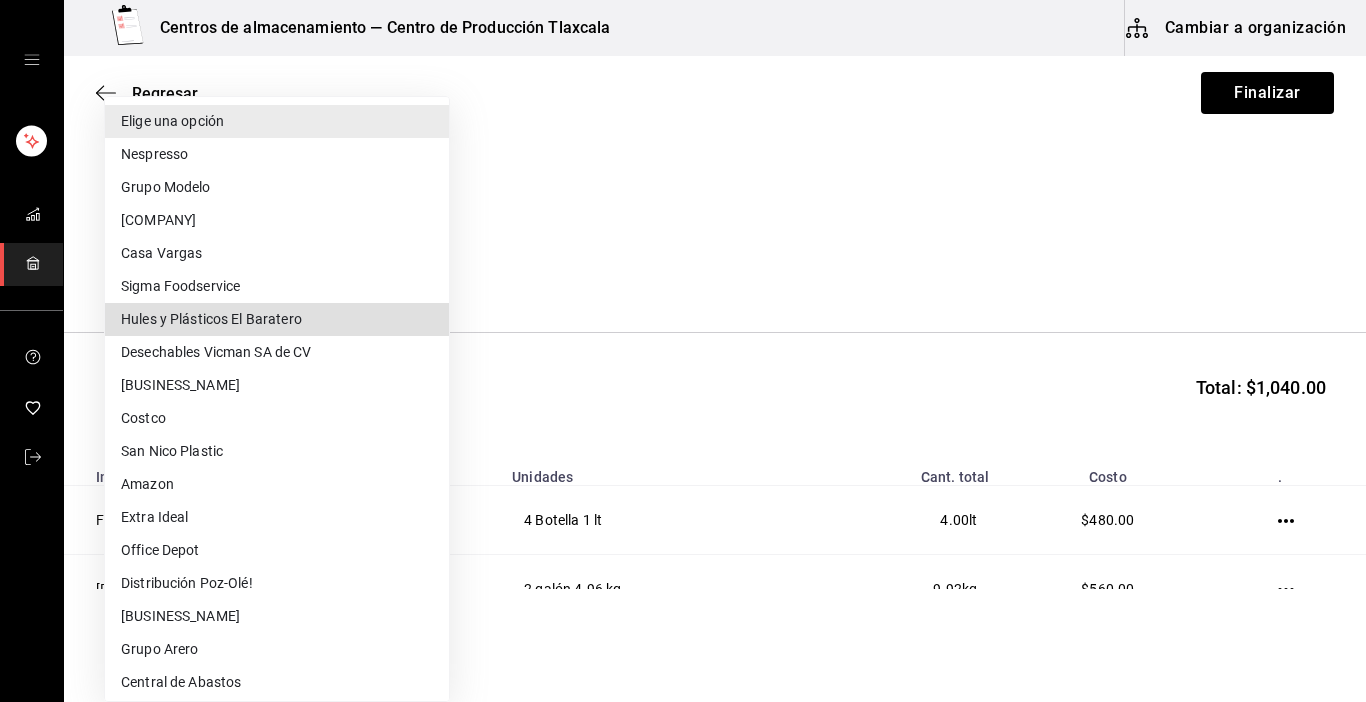type 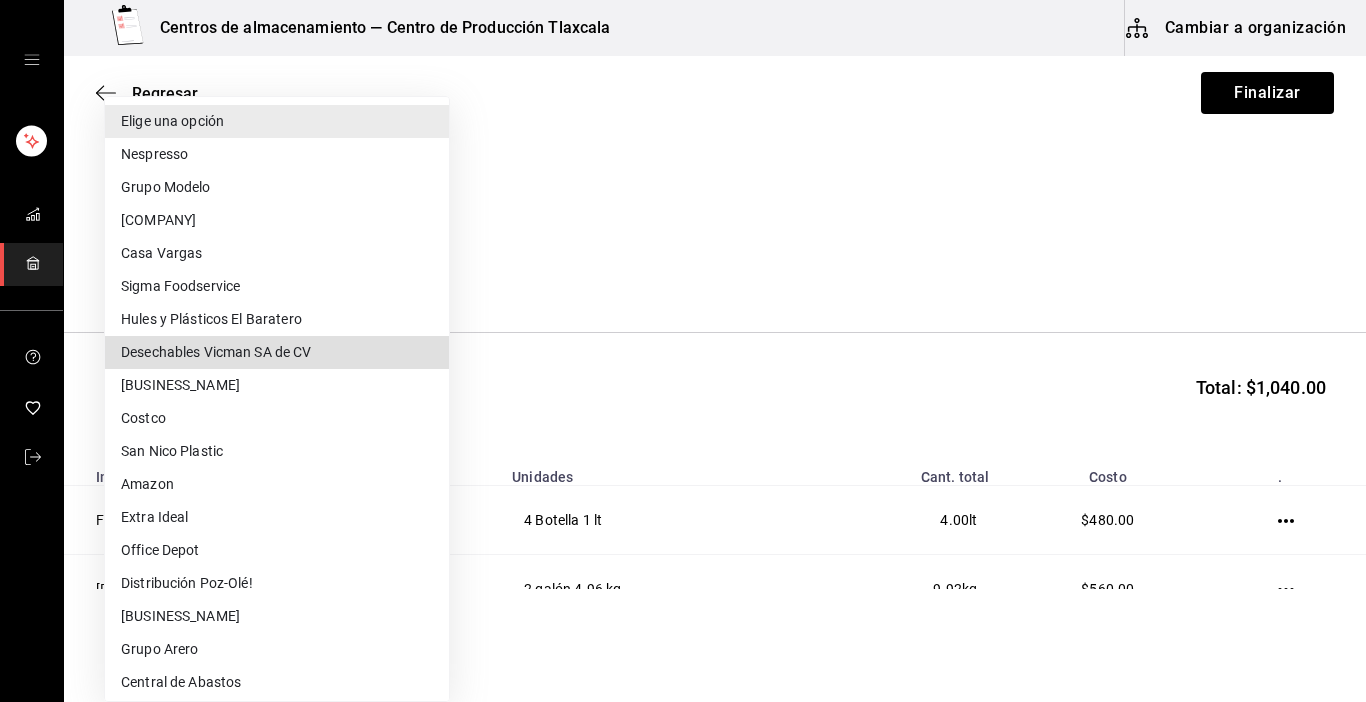 type 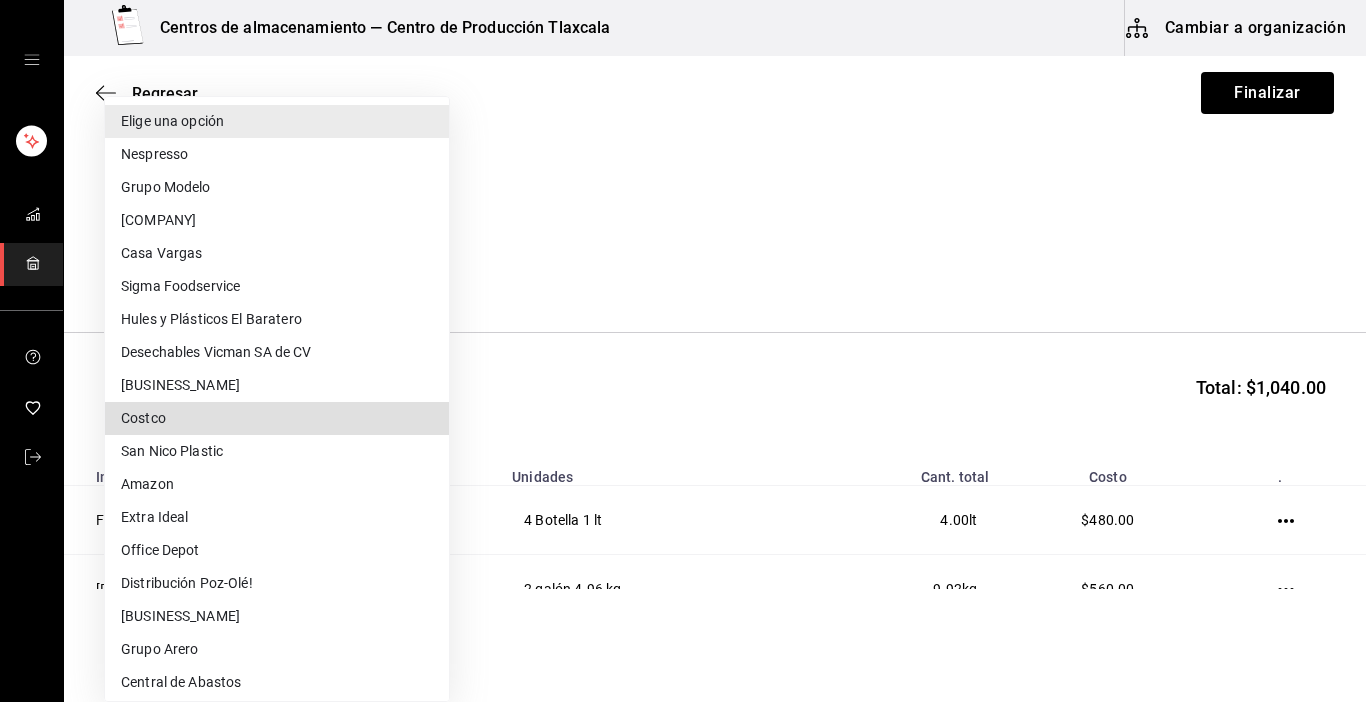 type 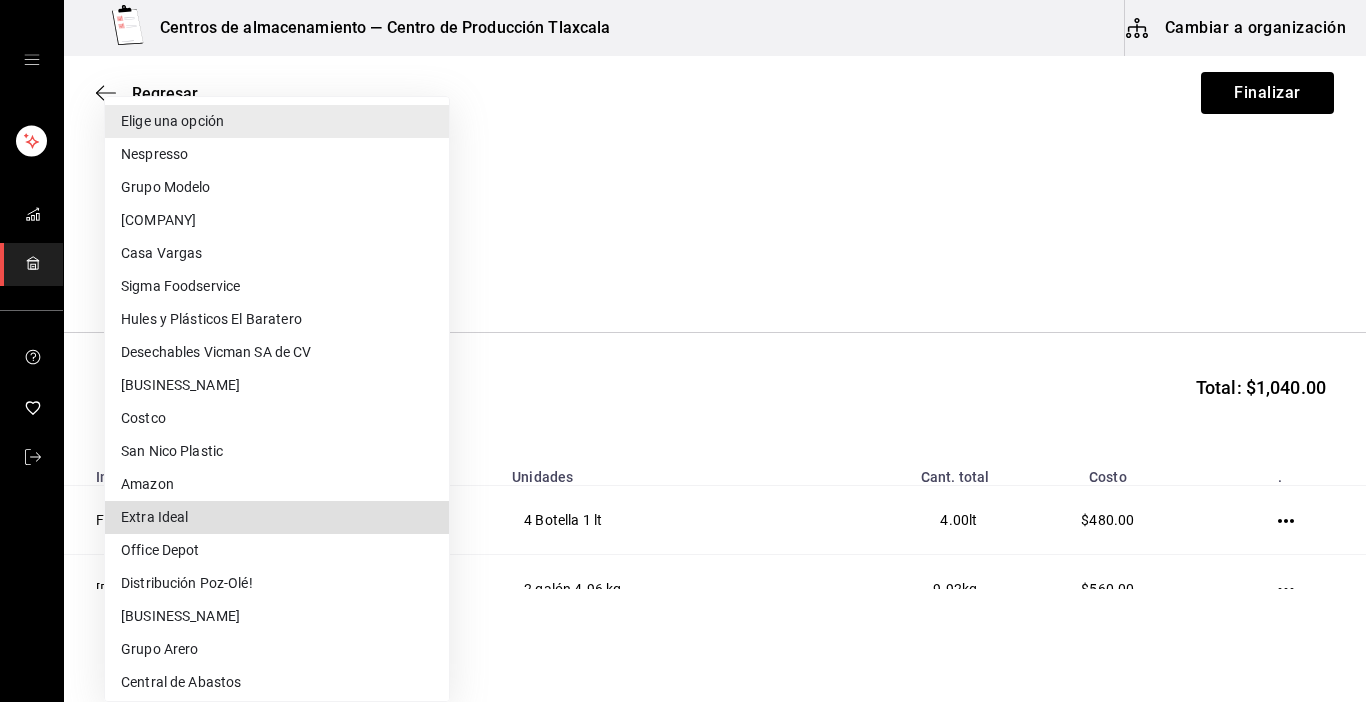 type 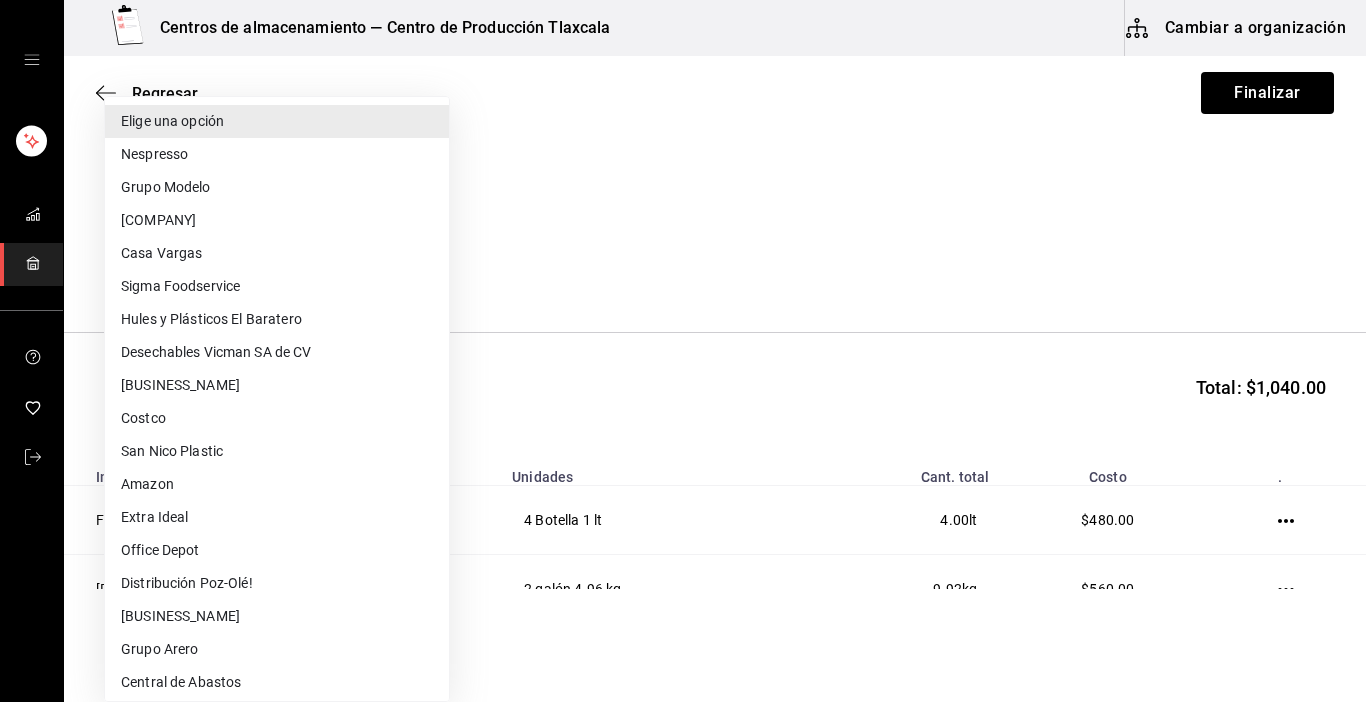 type 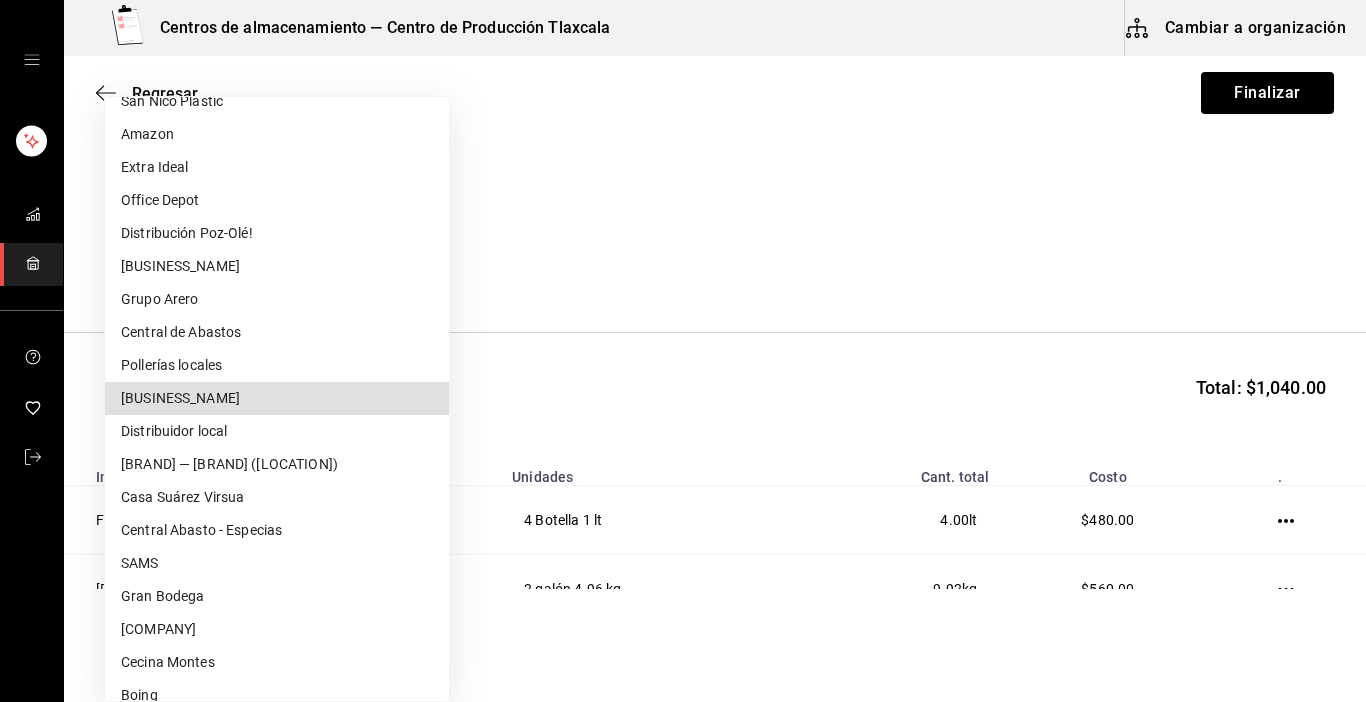 type 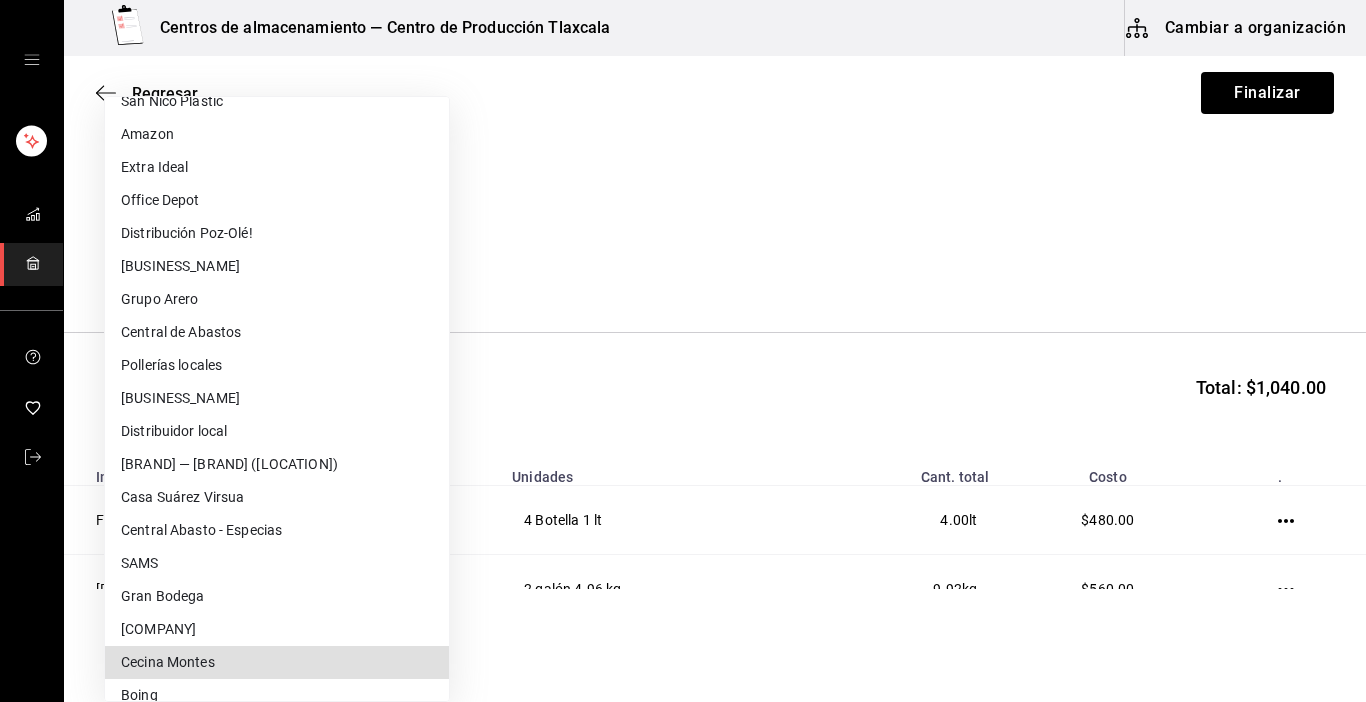 type 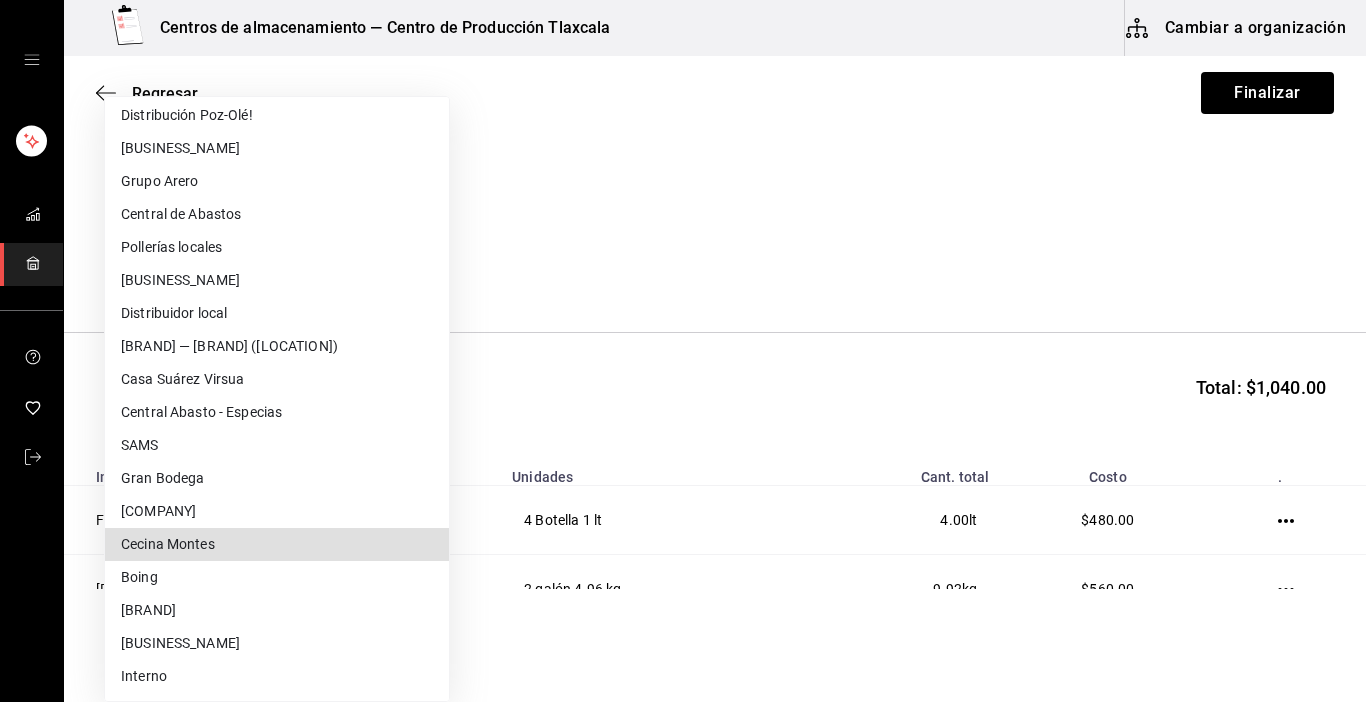 type 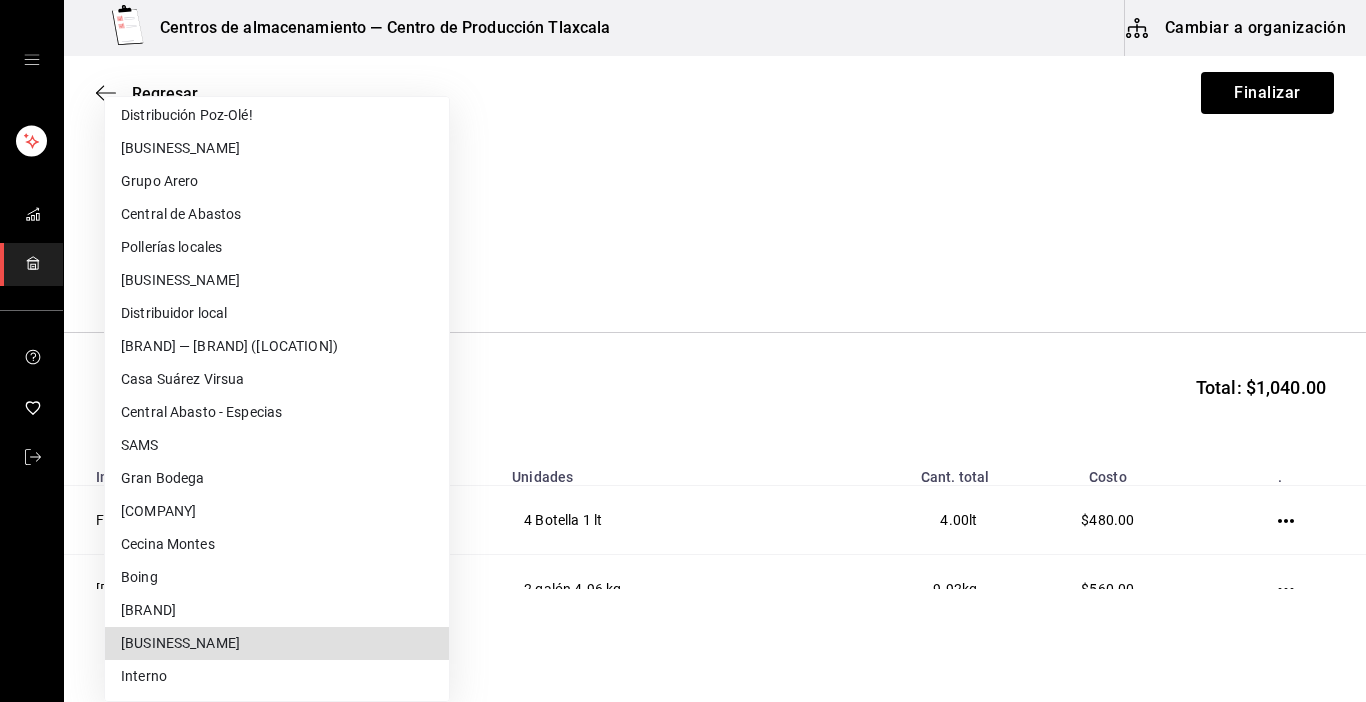 type on "4b860e53-ce42-4d07-8eb0-404a7880c8b5" 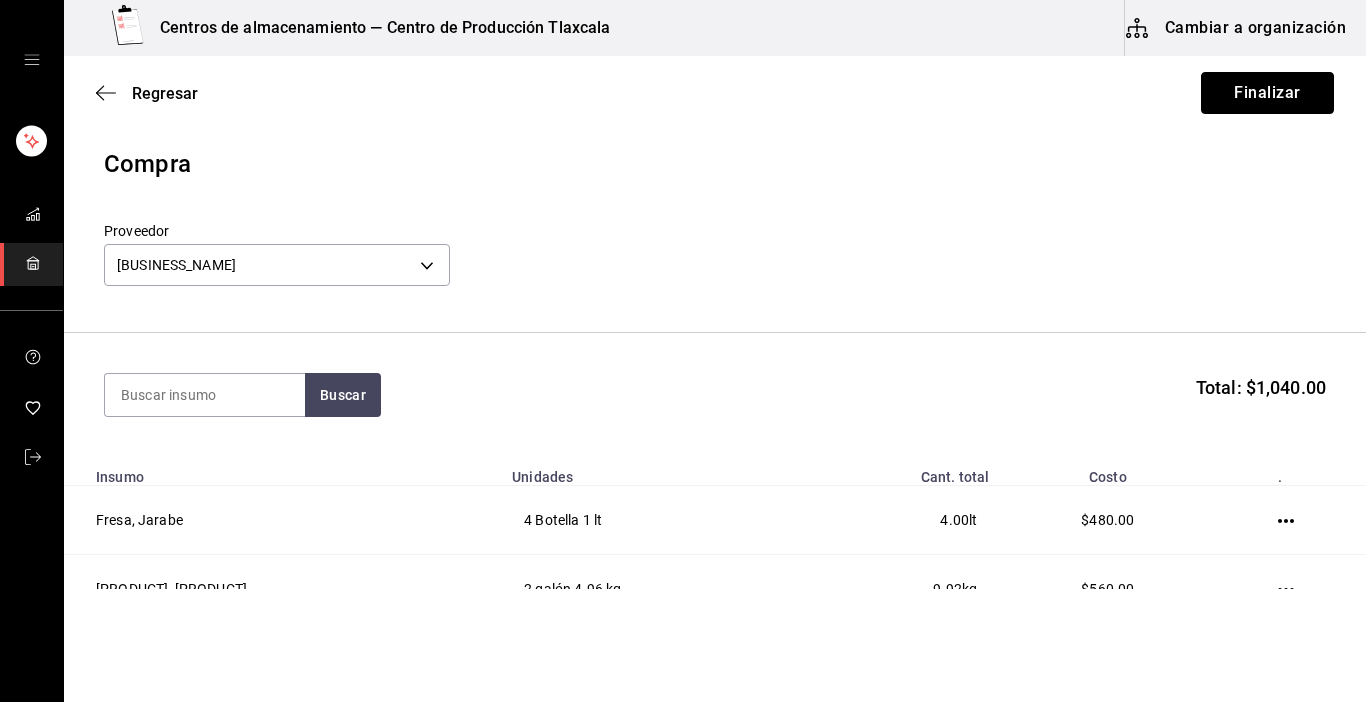 click on "Finalizar" at bounding box center [1267, 93] 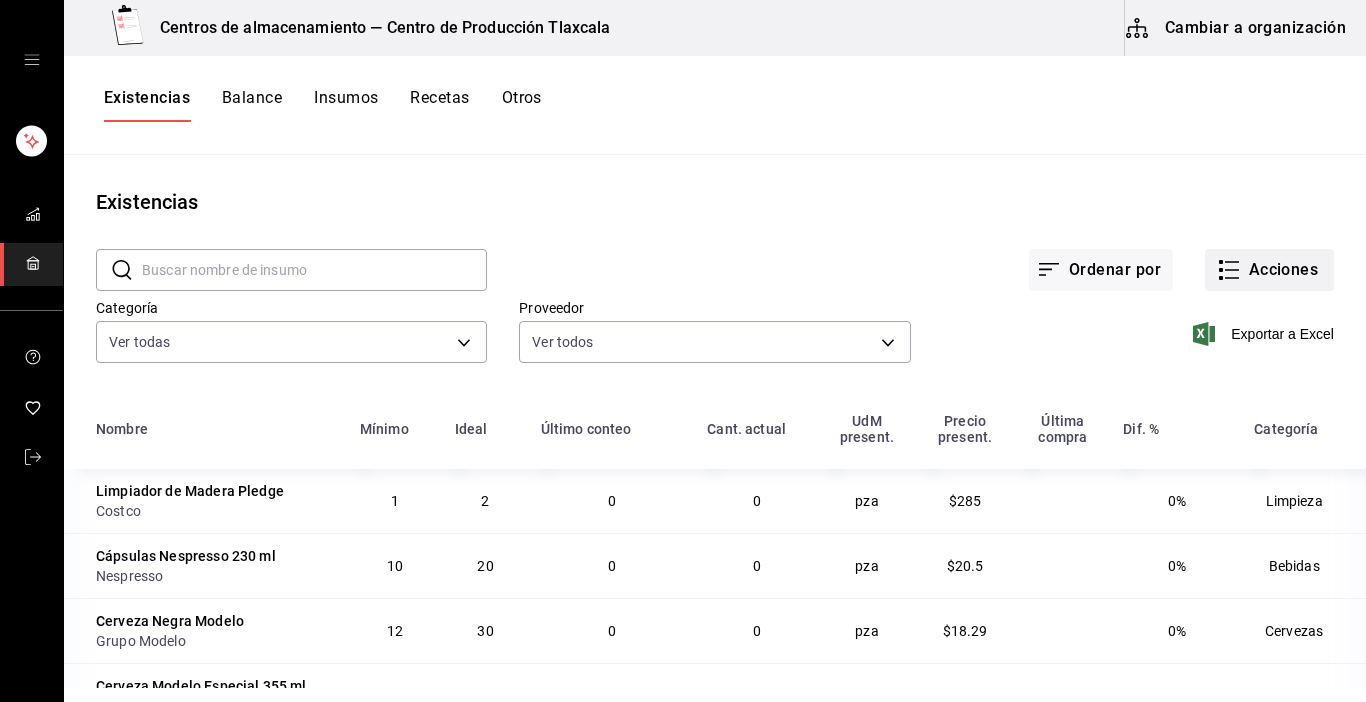 click on "Acciones" at bounding box center [1269, 270] 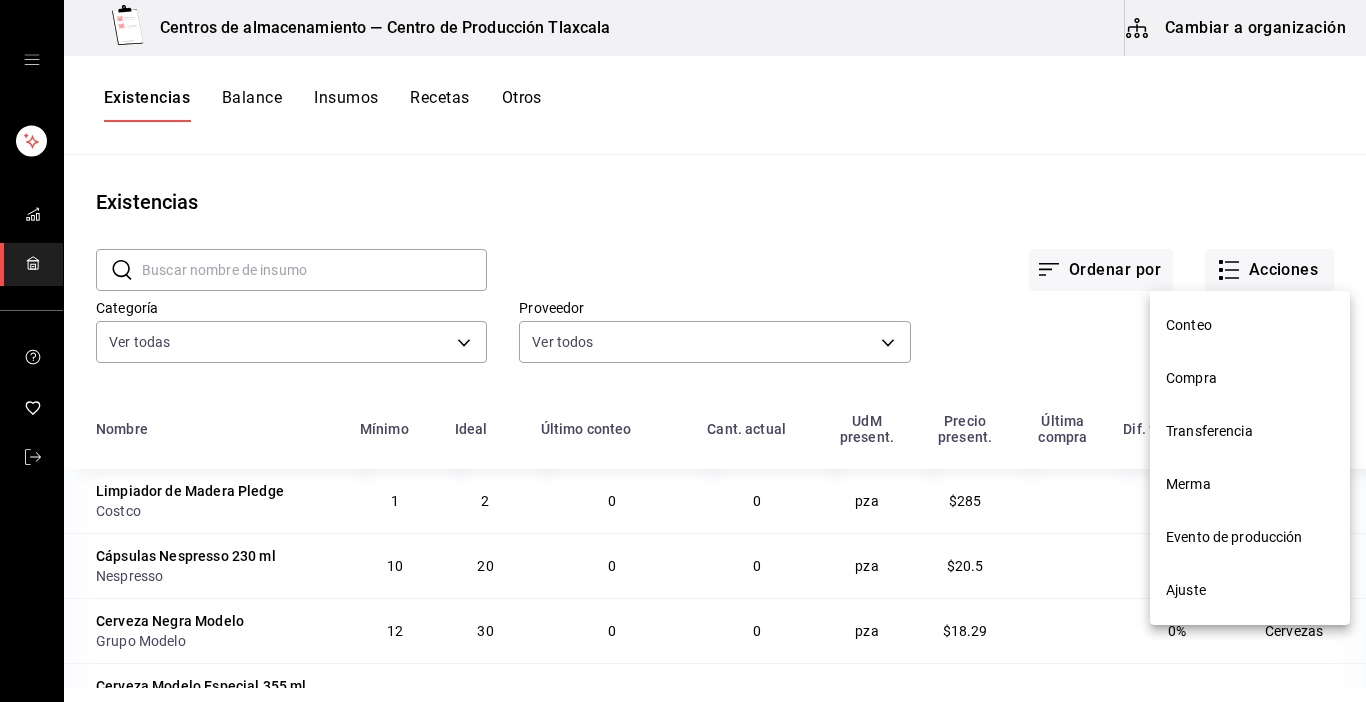 click on "Compra" at bounding box center [1250, 378] 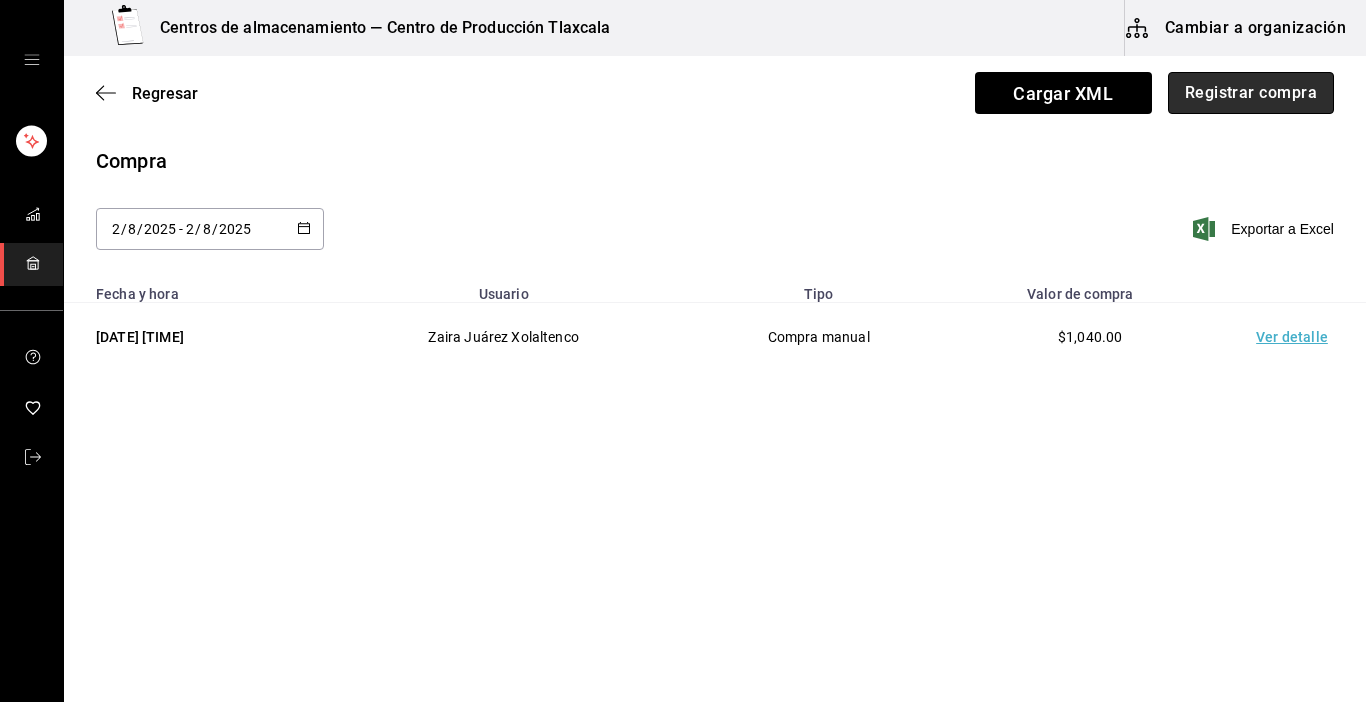 click on "Registrar compra" at bounding box center (1251, 93) 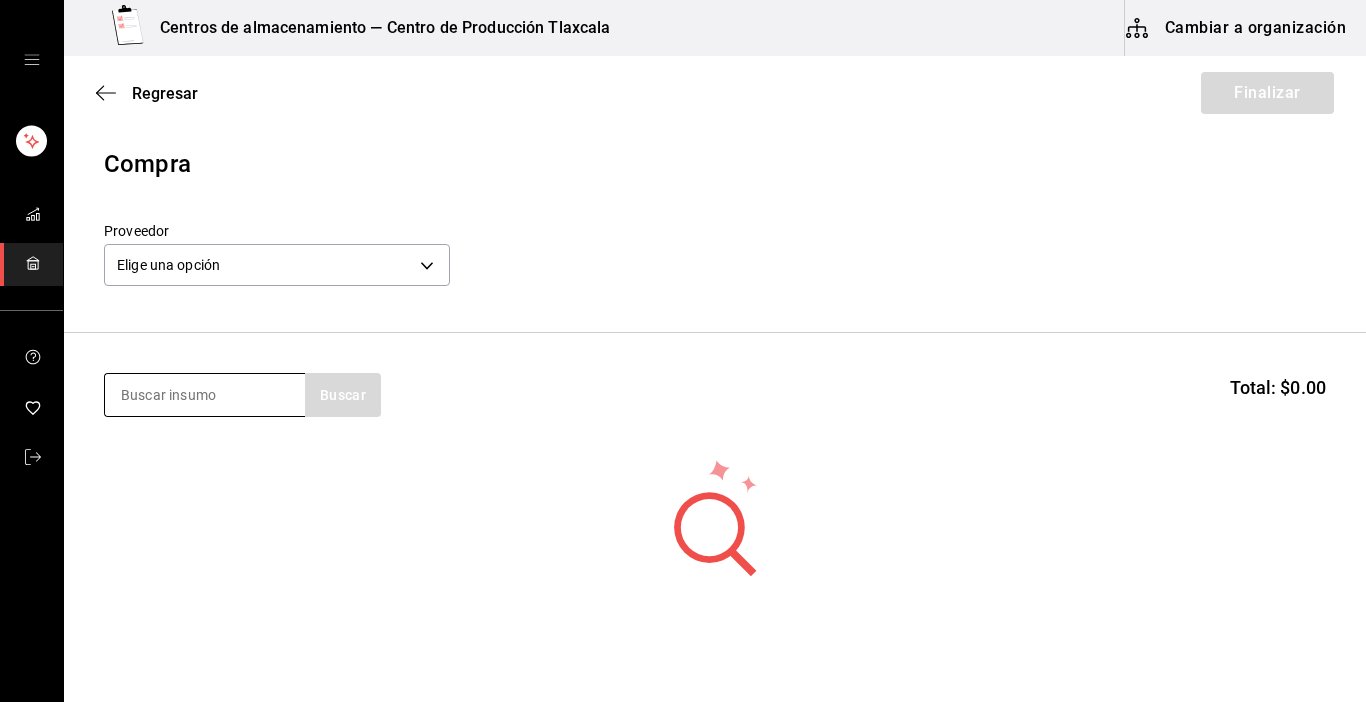 click at bounding box center [205, 395] 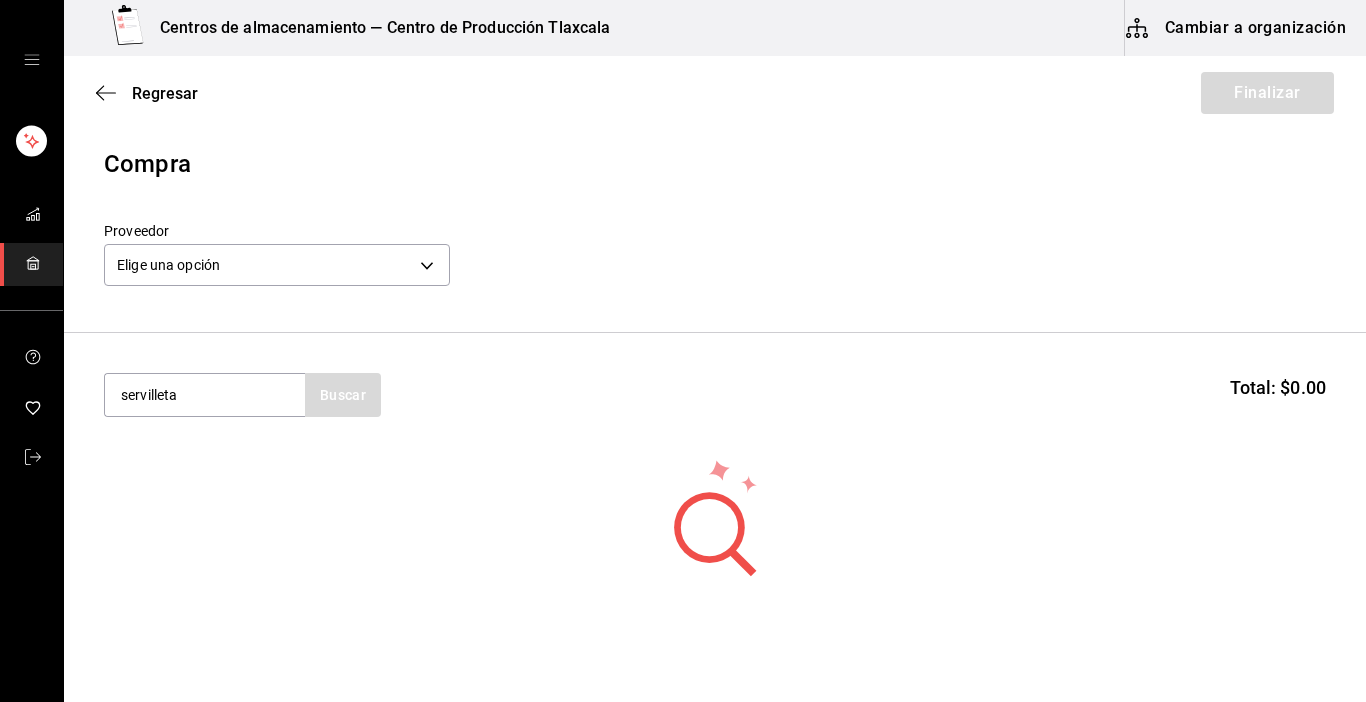 type on "servilleta" 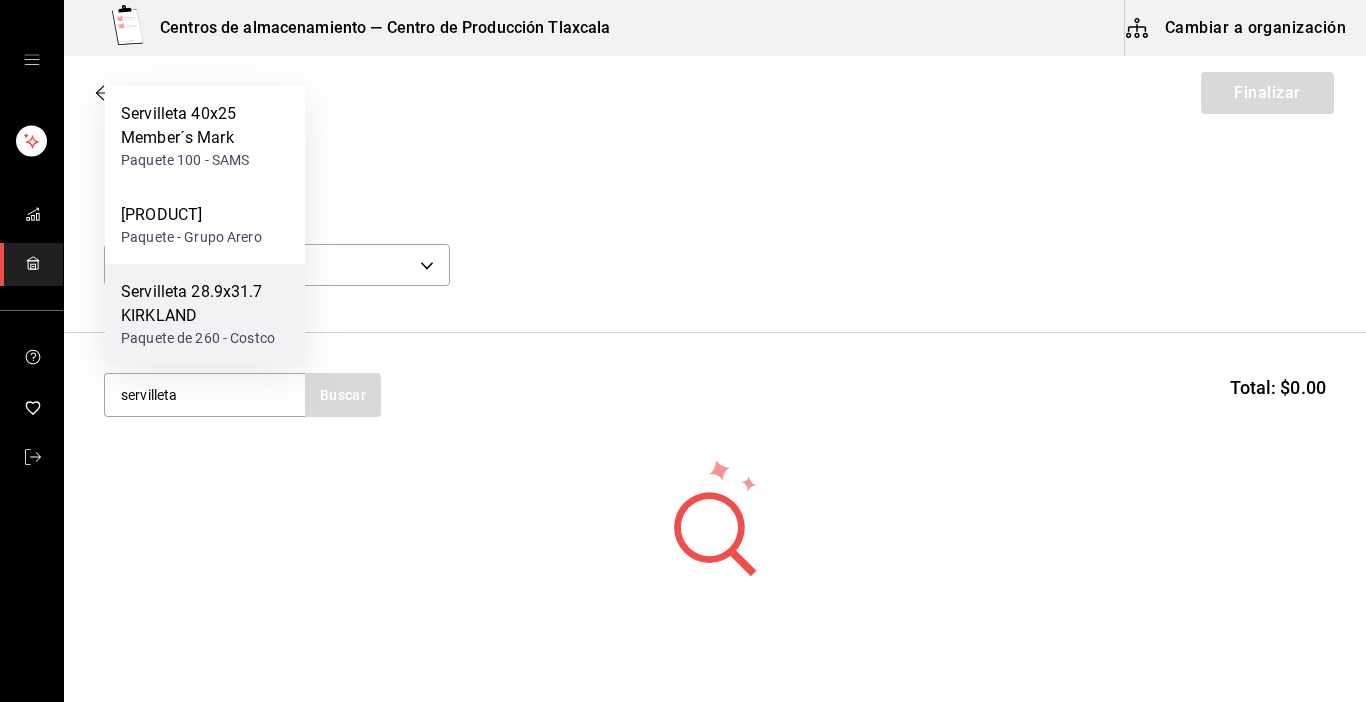 click on "Paquete de 260 - Costco" at bounding box center (205, 338) 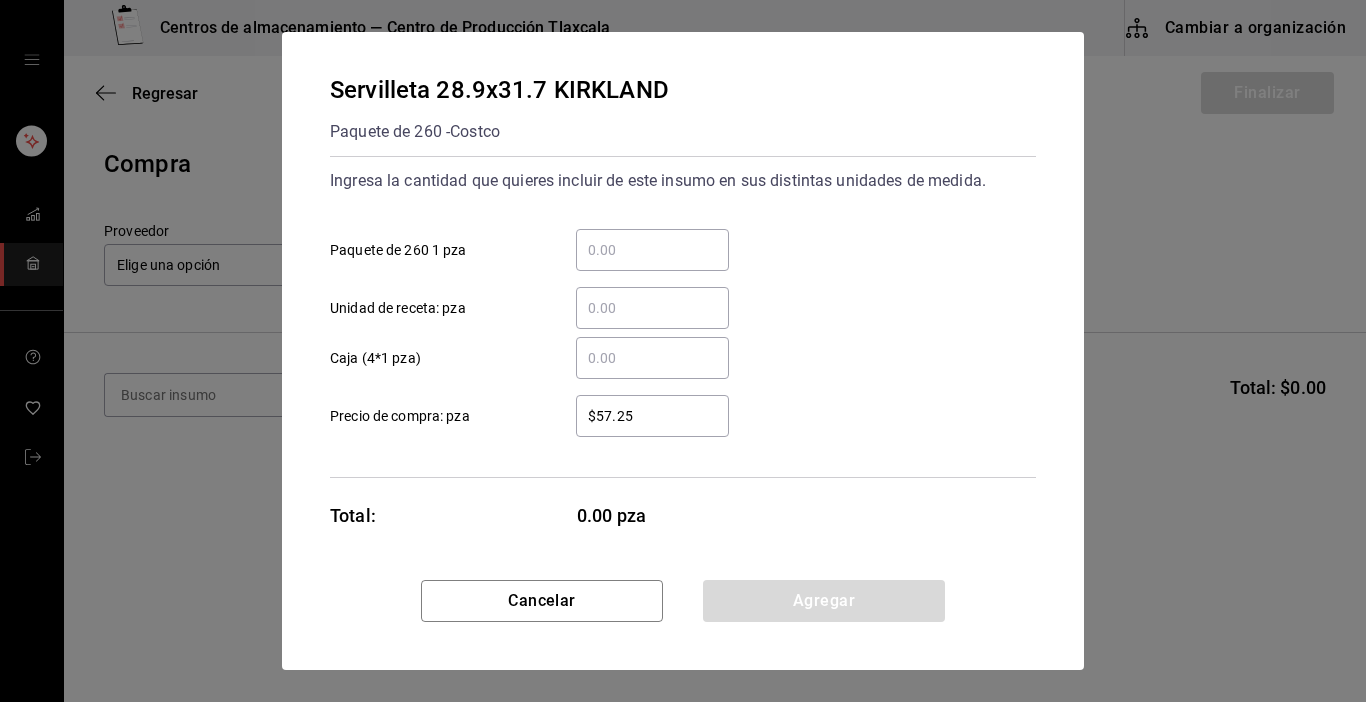 click on "​" at bounding box center (652, 250) 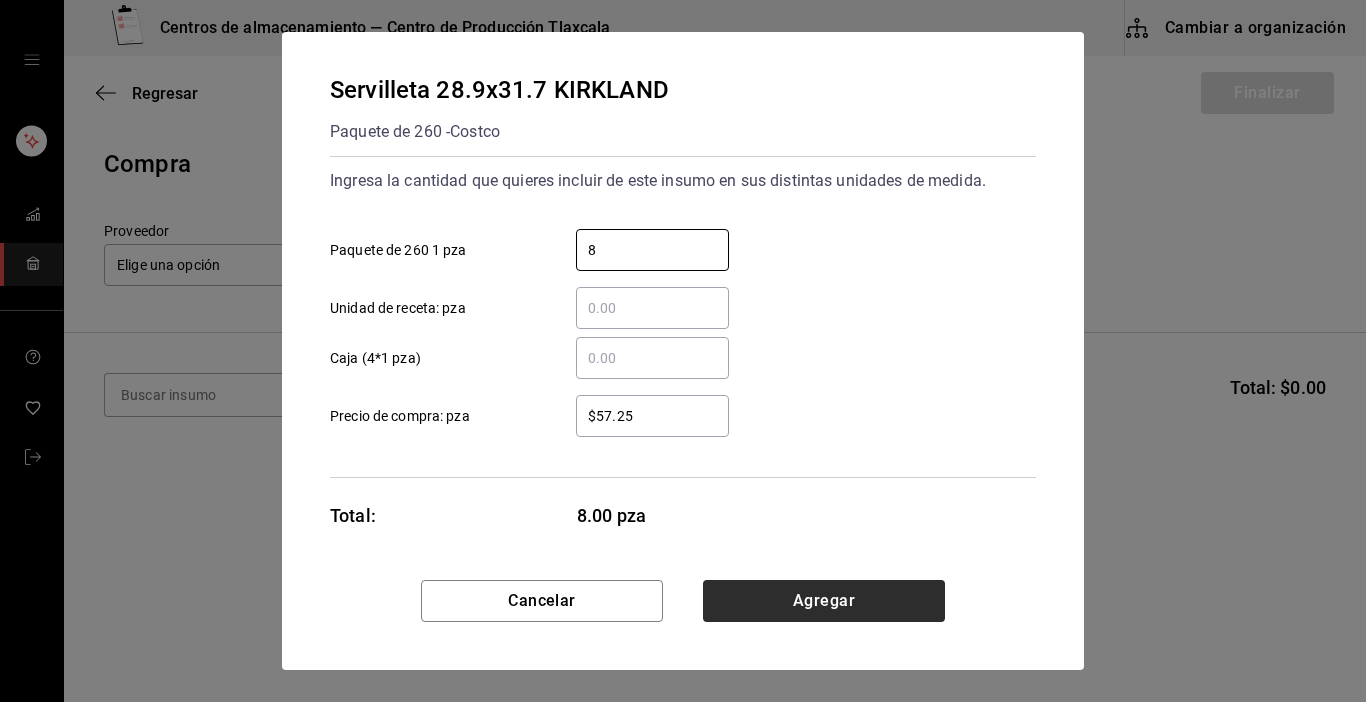 type on "8" 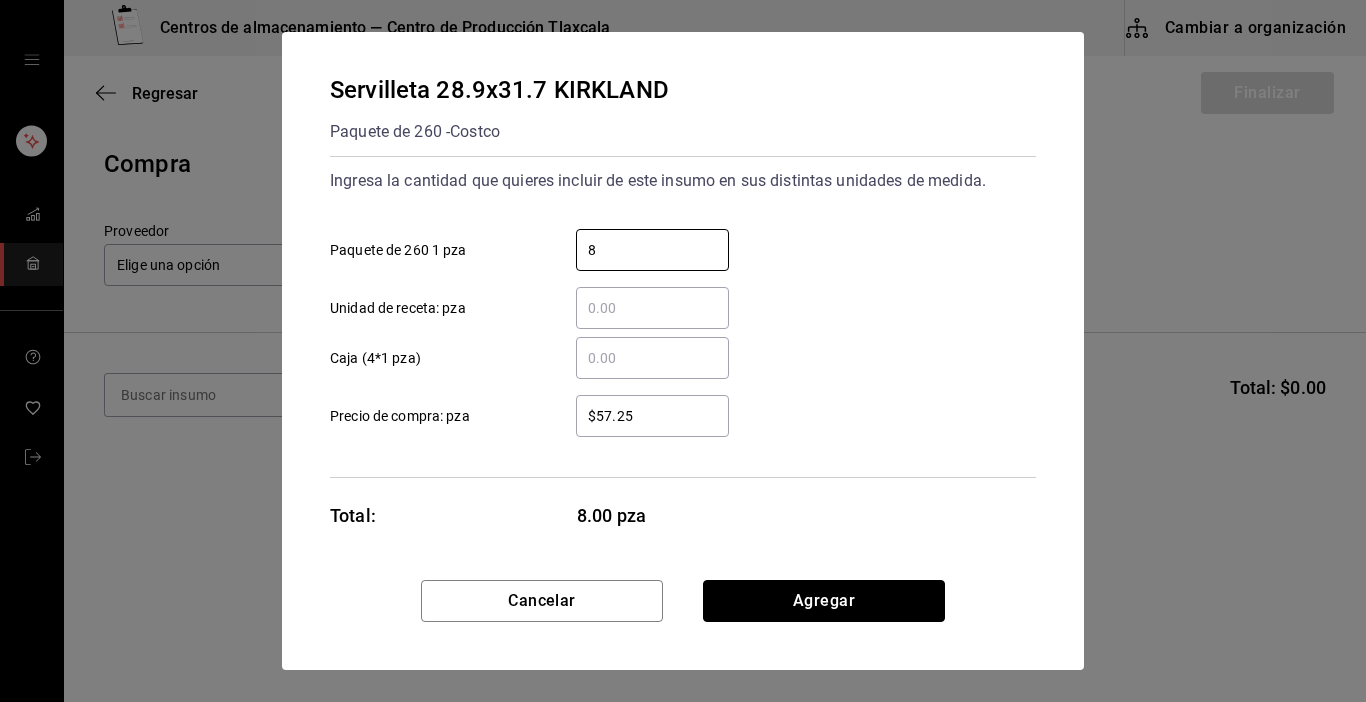 click on "Agregar" at bounding box center [824, 601] 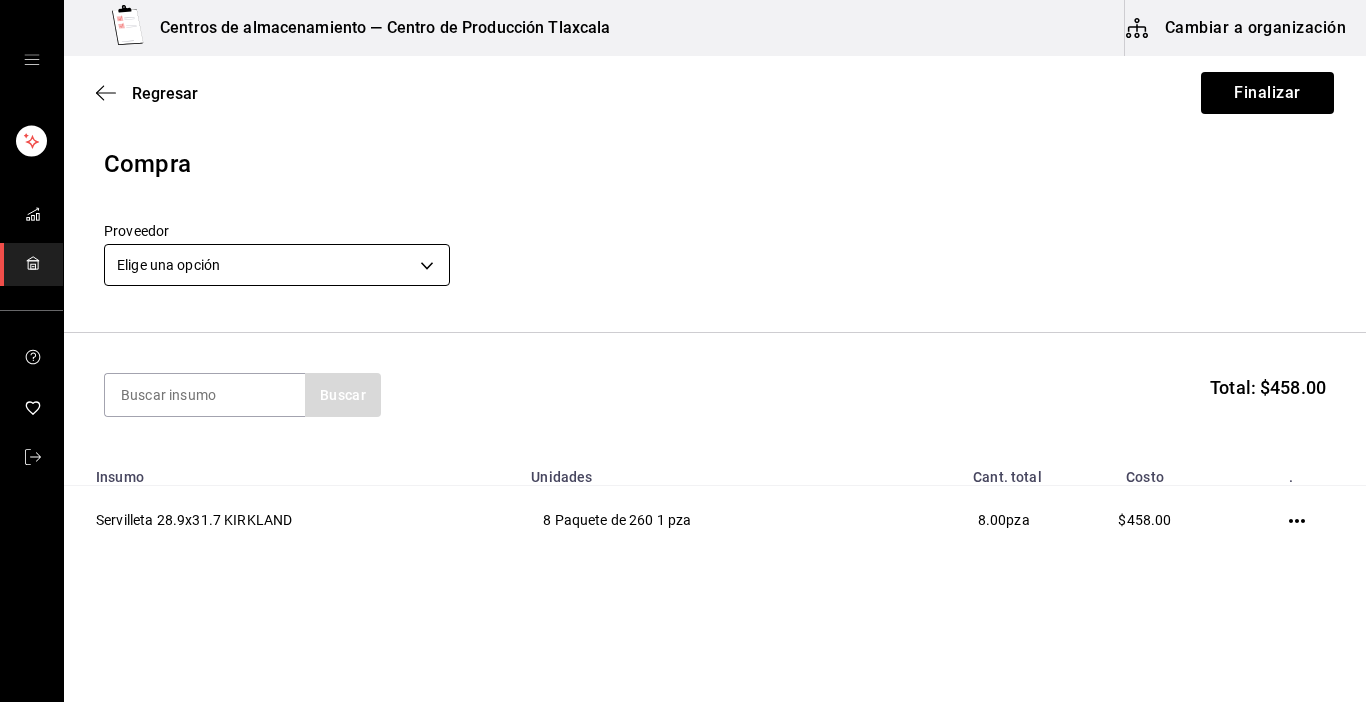 click on "Centros de almacenamiento — Centro de Producción Tlaxcala Cambiar a organización Regresar Finalizar Compra Proveedor Elige una opción default Buscar Total: $458.00 Insumo Unidades Cant. total Costo  .  Servilleta 28.9x31.7 KIRKLAND 8 Paquete de 260 1 pza 8.00  pza $458.00 Editar Eliminar Visitar centro de ayuda [PHONE] [EMAIL] Visitar centro de ayuda [PHONE] [EMAIL]" at bounding box center [683, 294] 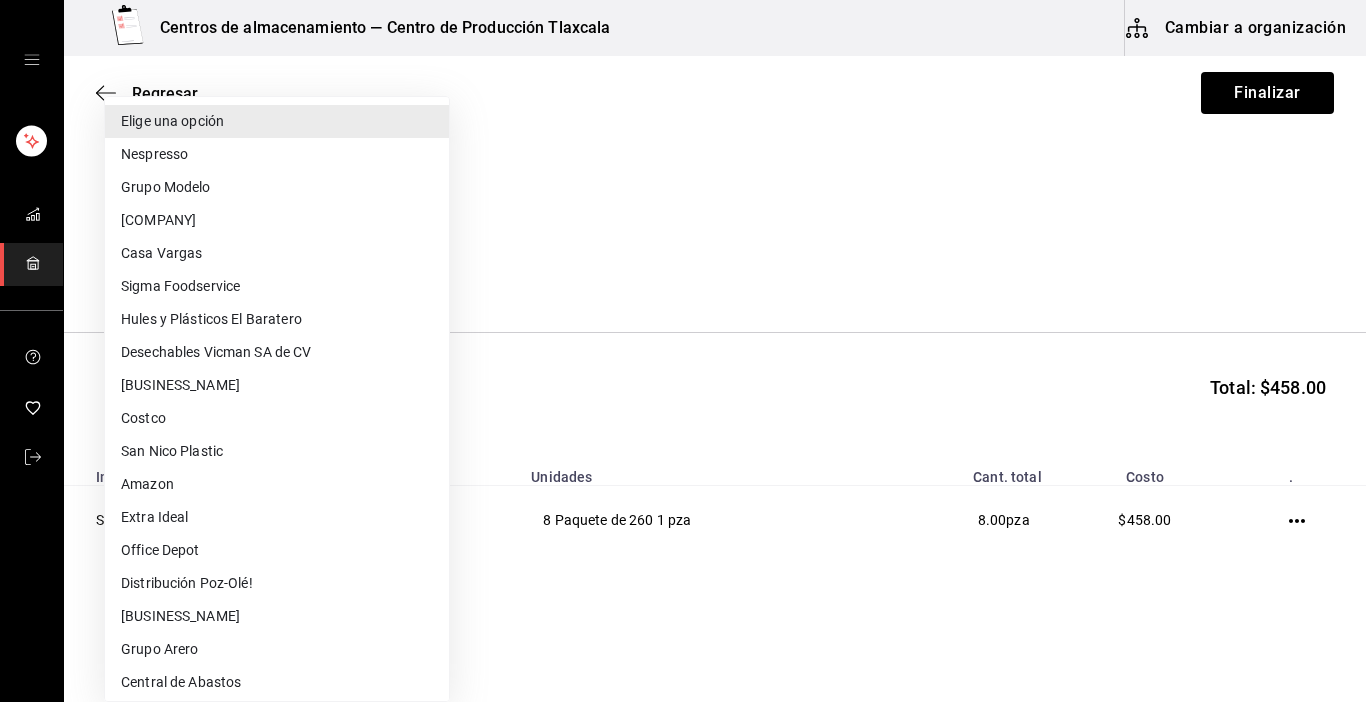 type 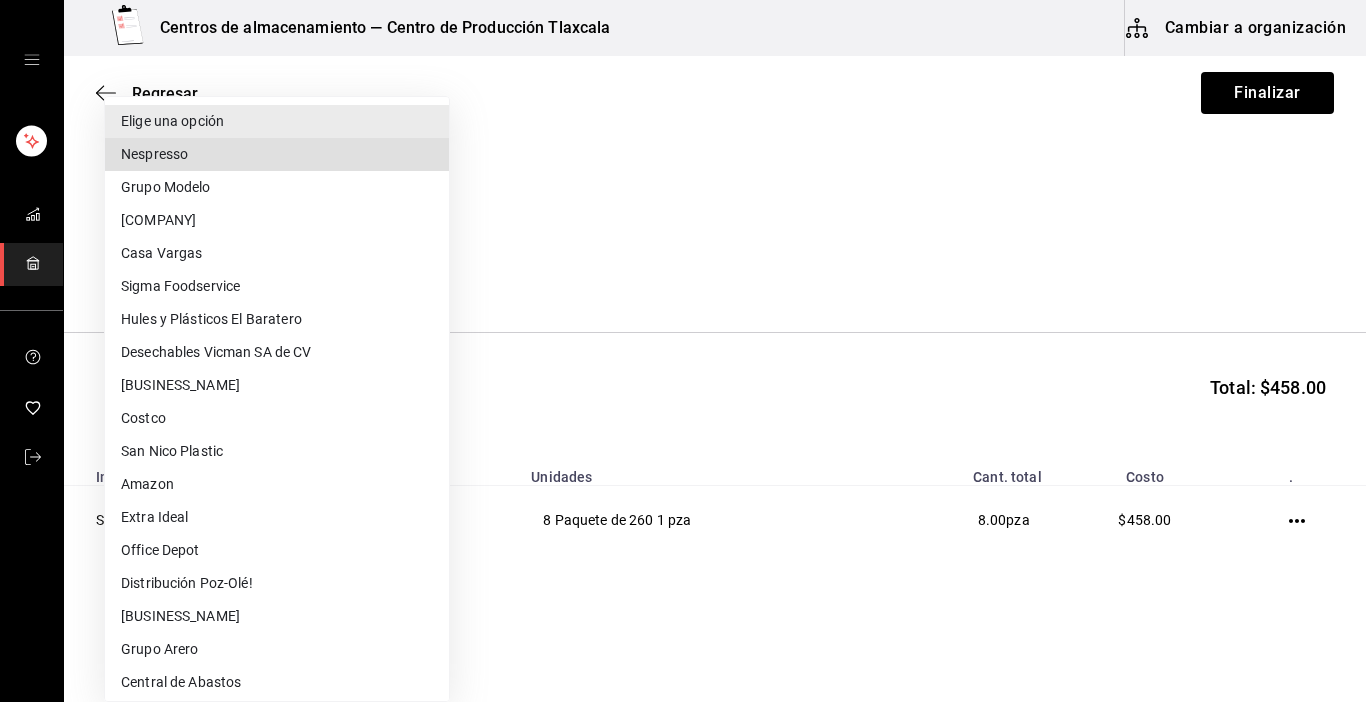 type 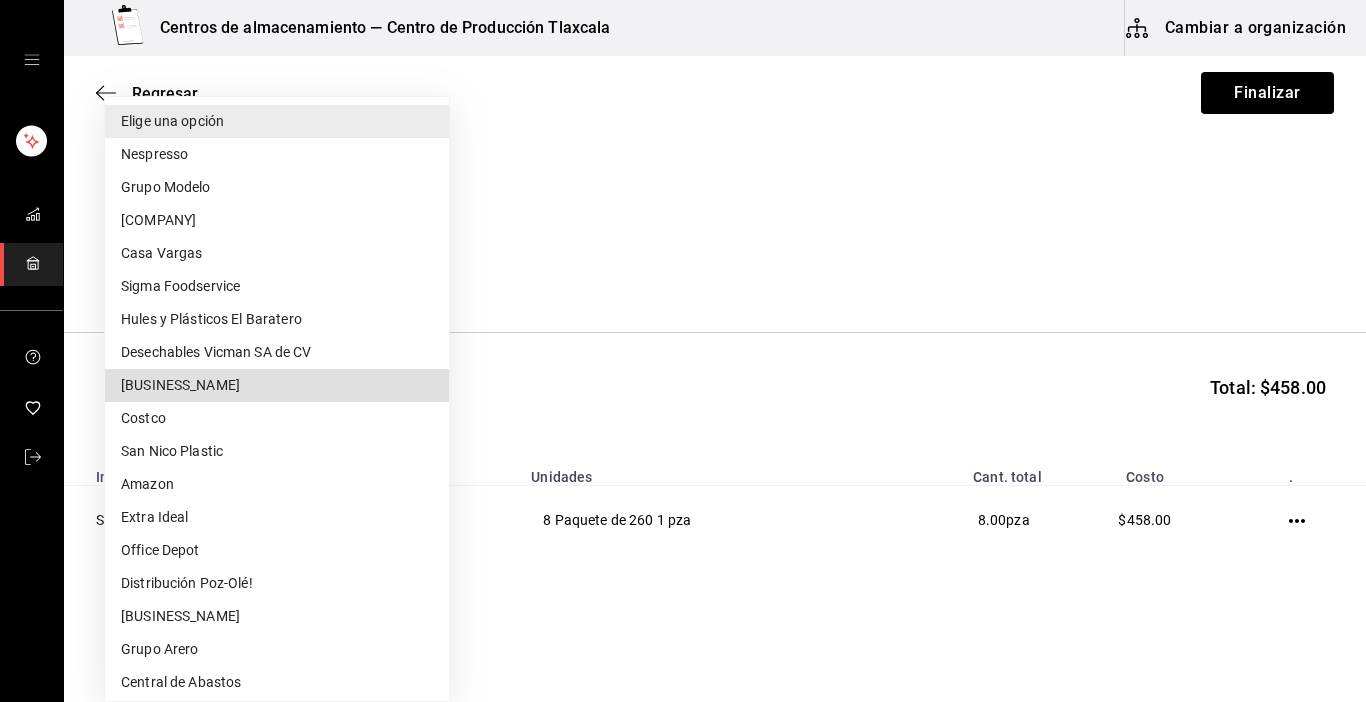 type 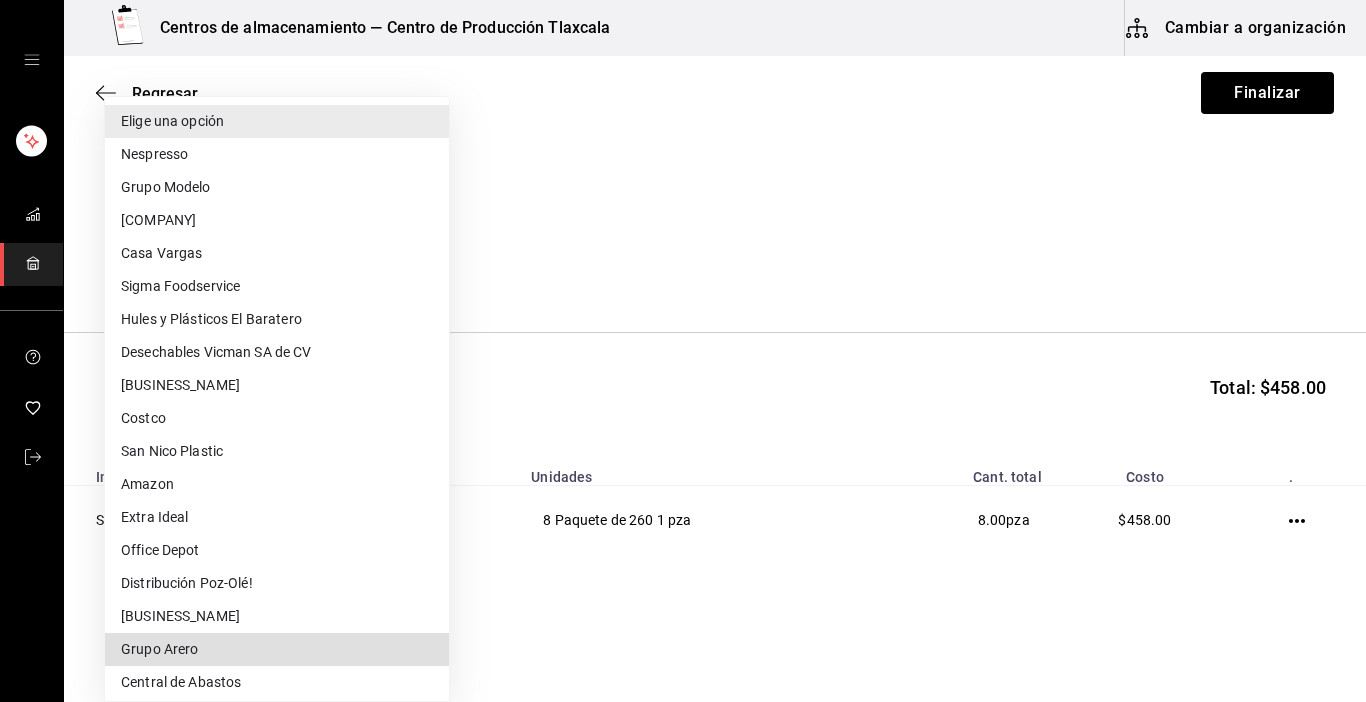 type 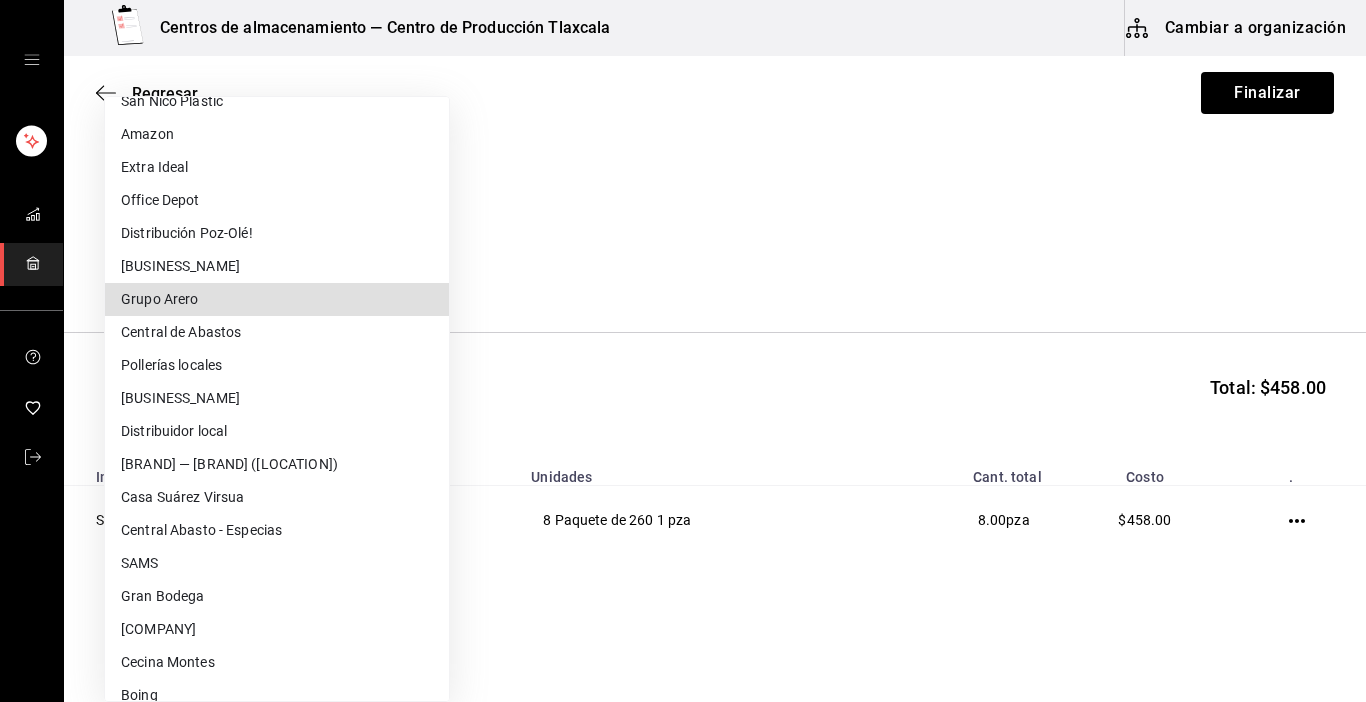 type 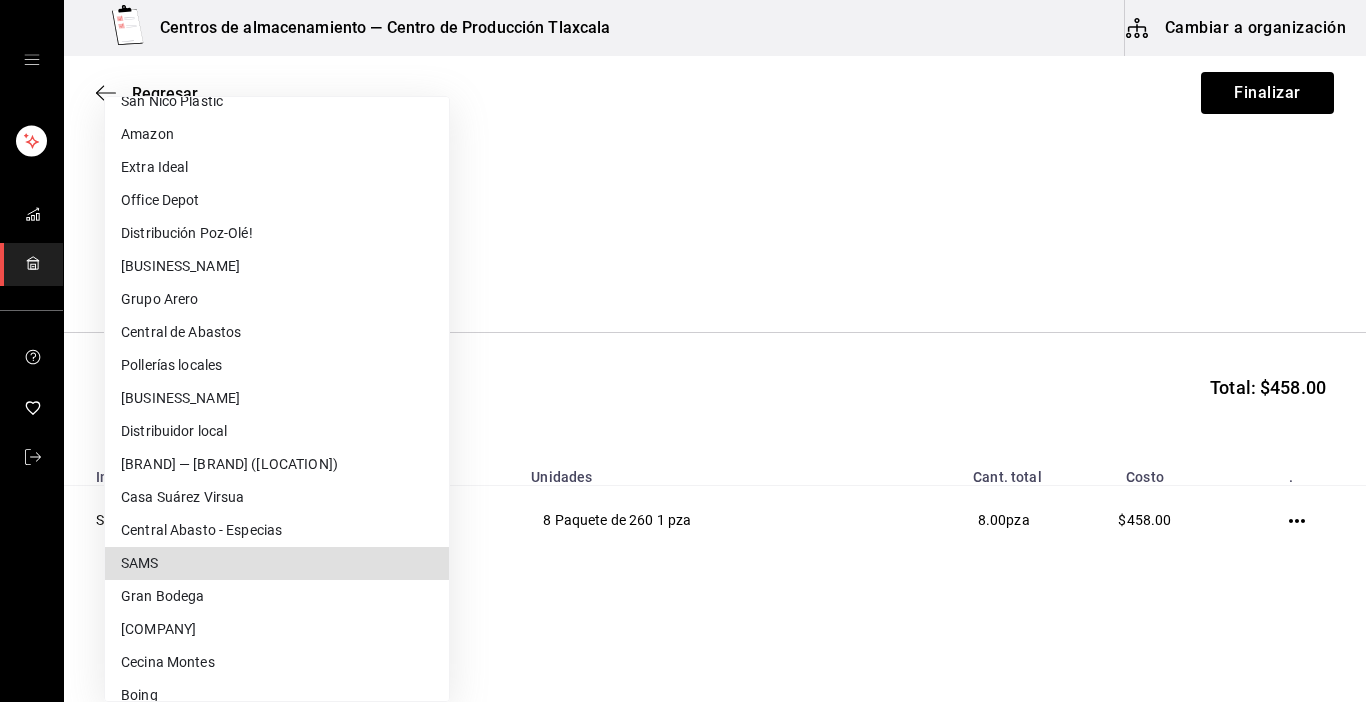 type 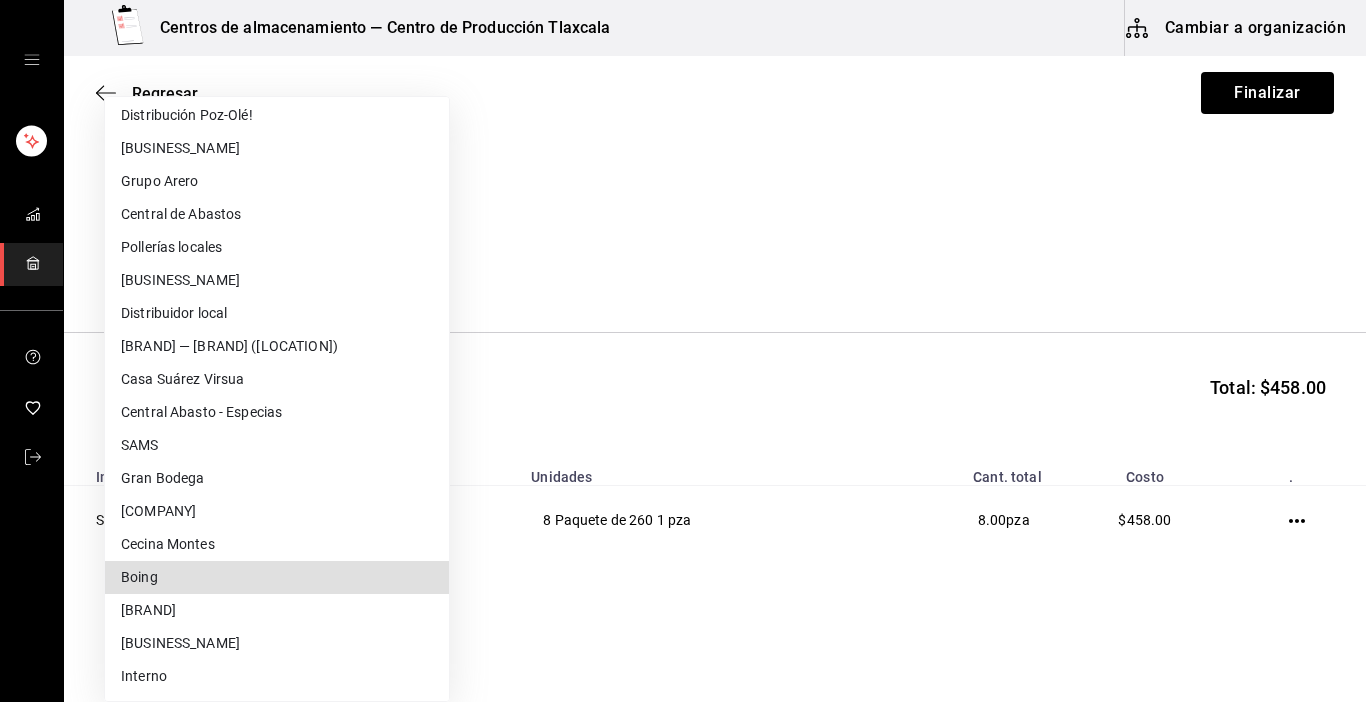 type 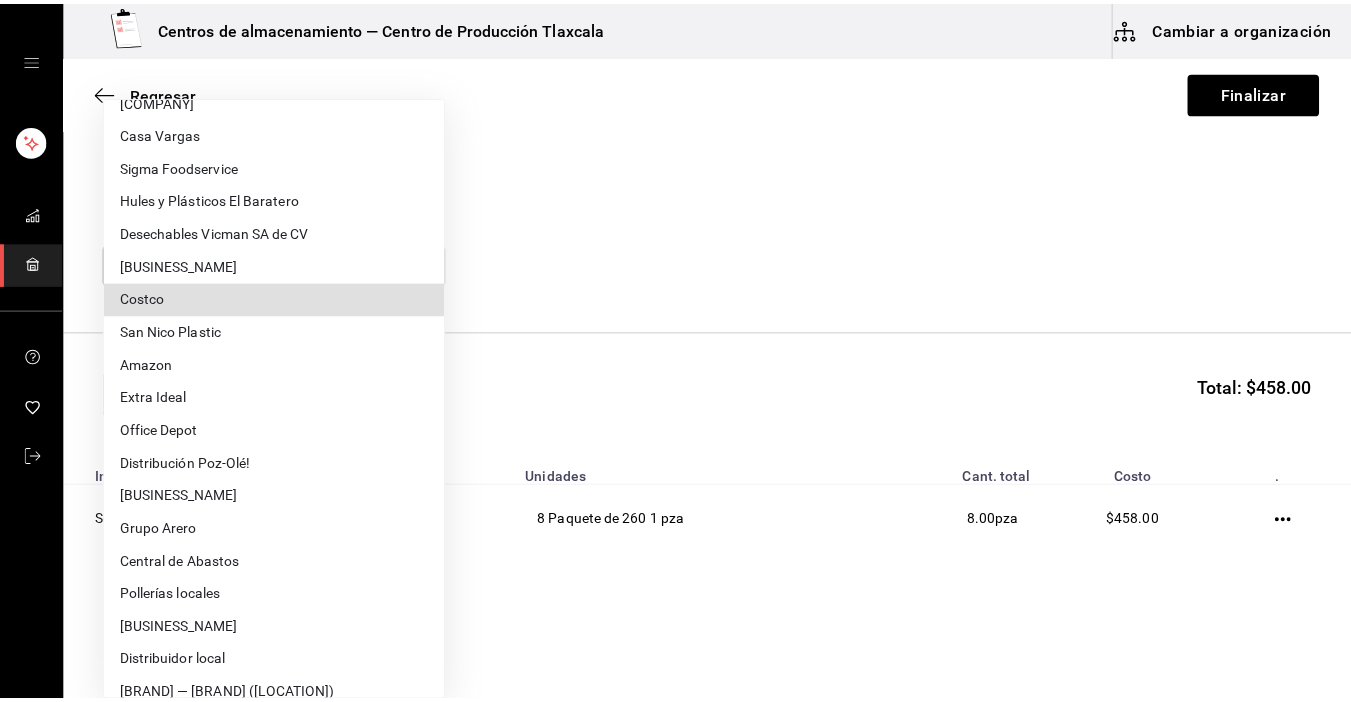 scroll, scrollTop: 0, scrollLeft: 0, axis: both 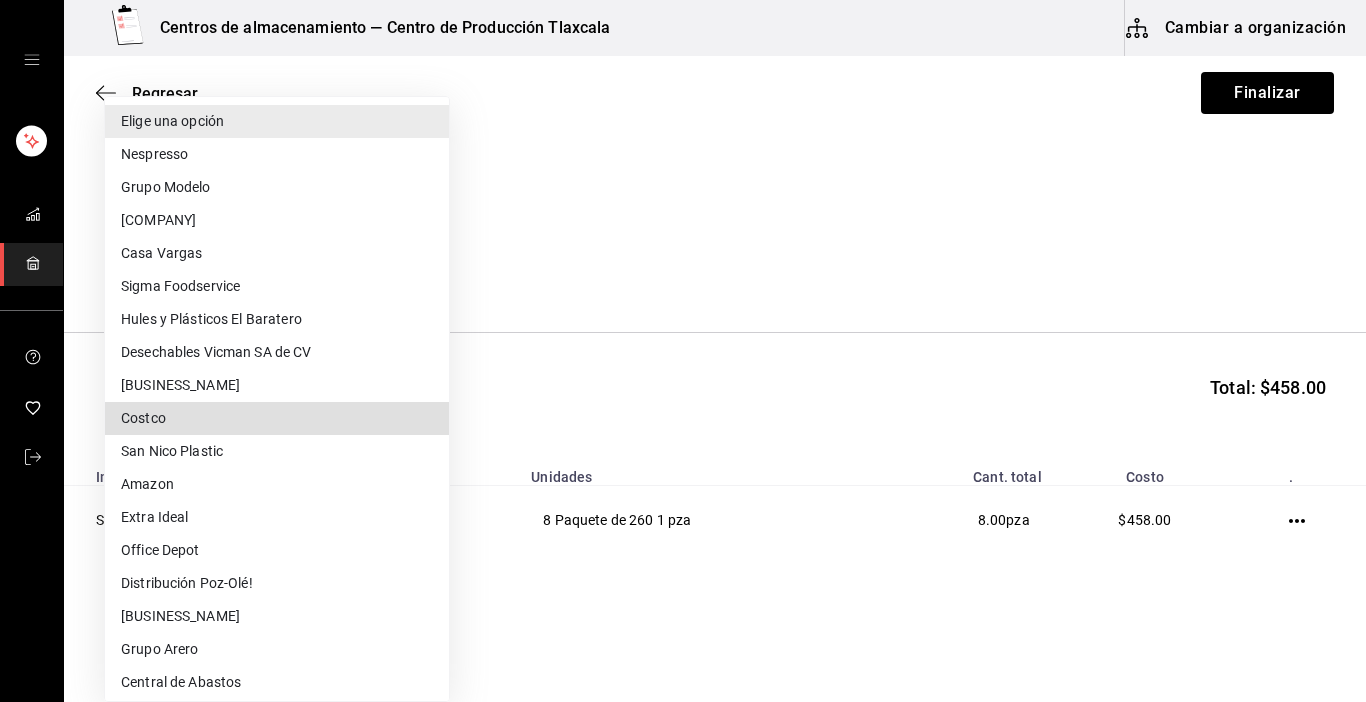 type on "[UUID]" 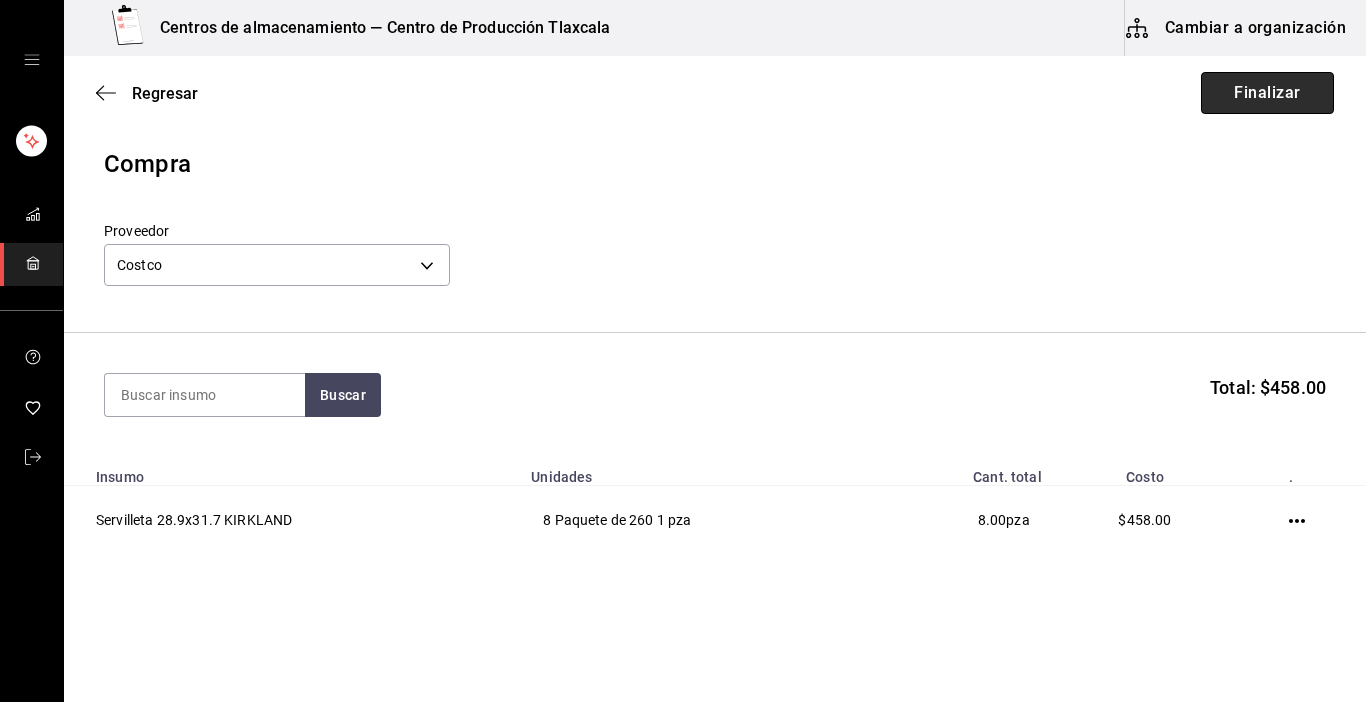 click on "Finalizar" at bounding box center (1267, 93) 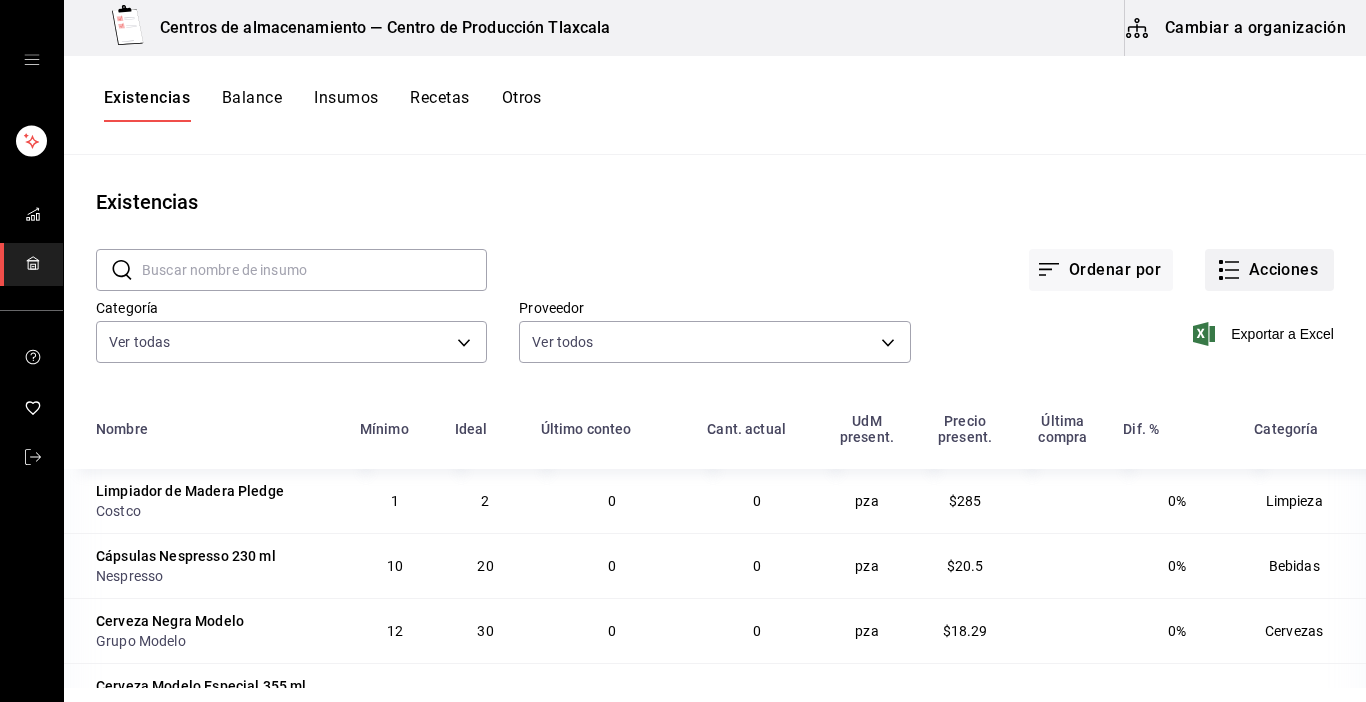 click on "Acciones" at bounding box center (1269, 270) 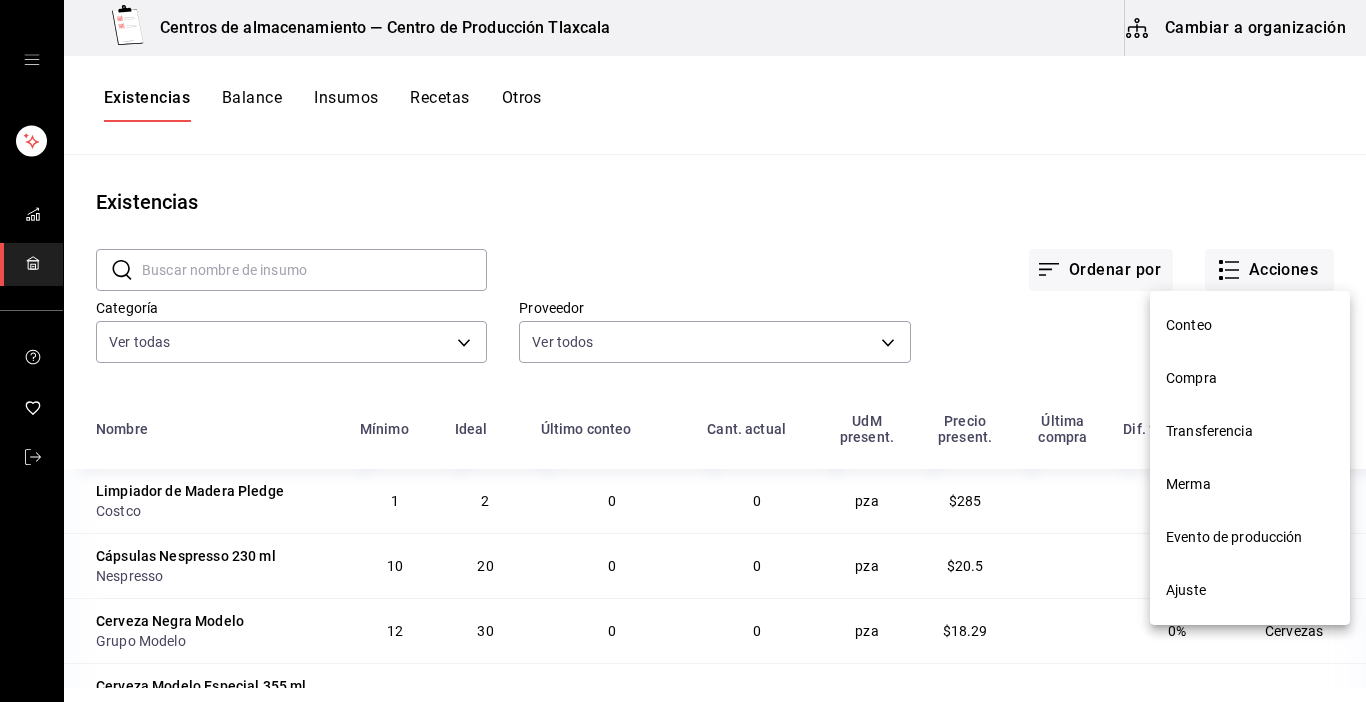 click on "Compra" at bounding box center [1250, 378] 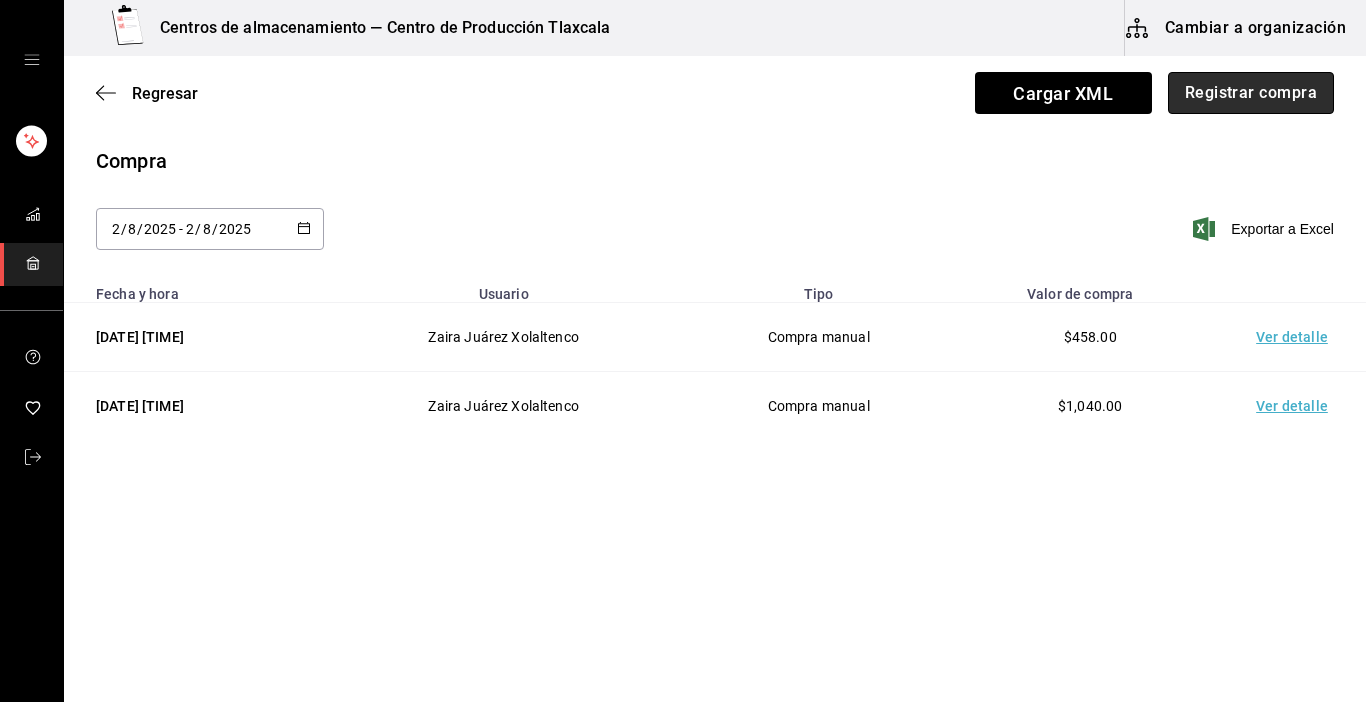 click on "Registrar compra" at bounding box center [1251, 93] 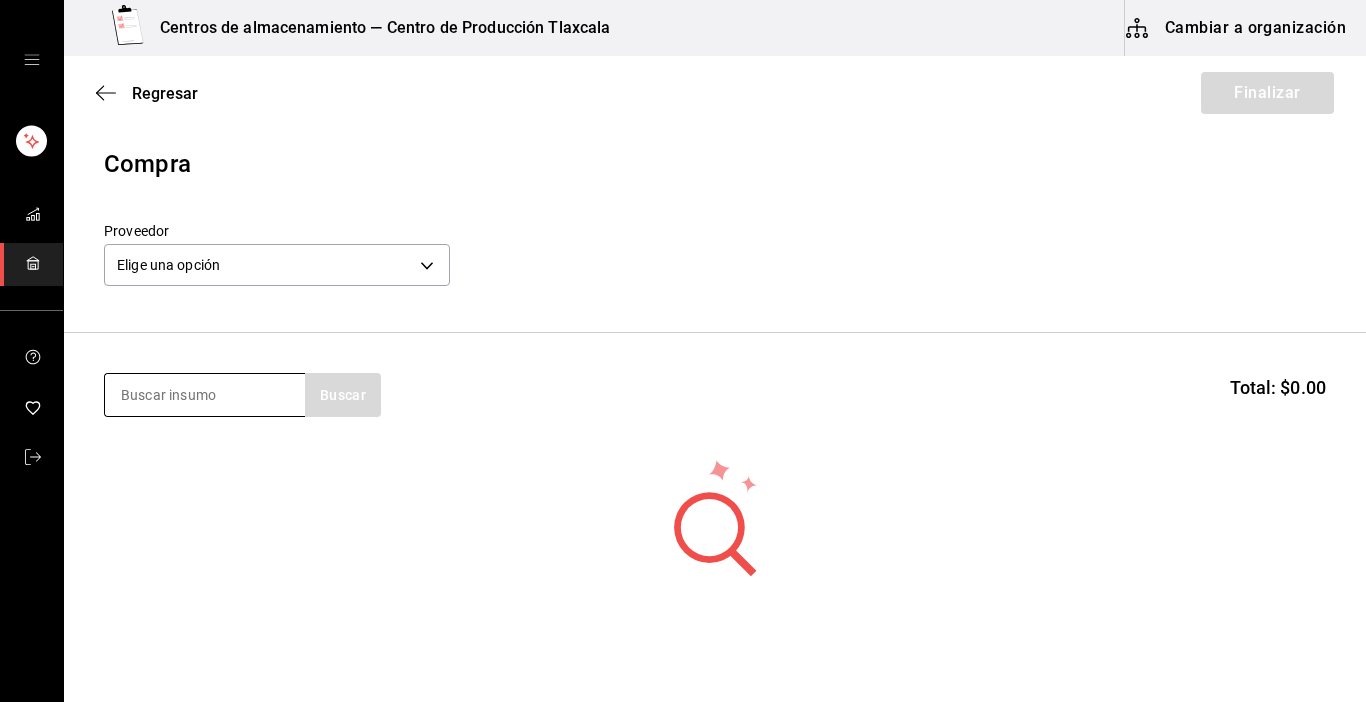 click at bounding box center (205, 395) 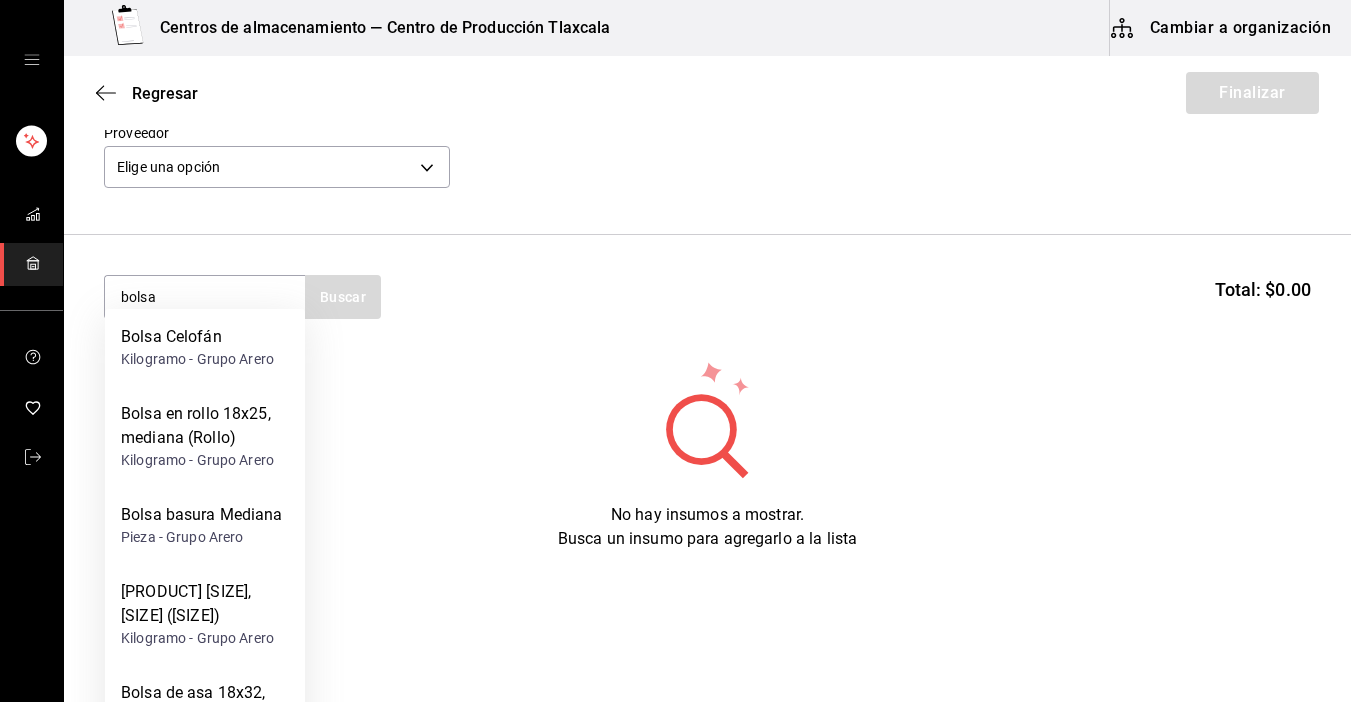 scroll, scrollTop: 124, scrollLeft: 0, axis: vertical 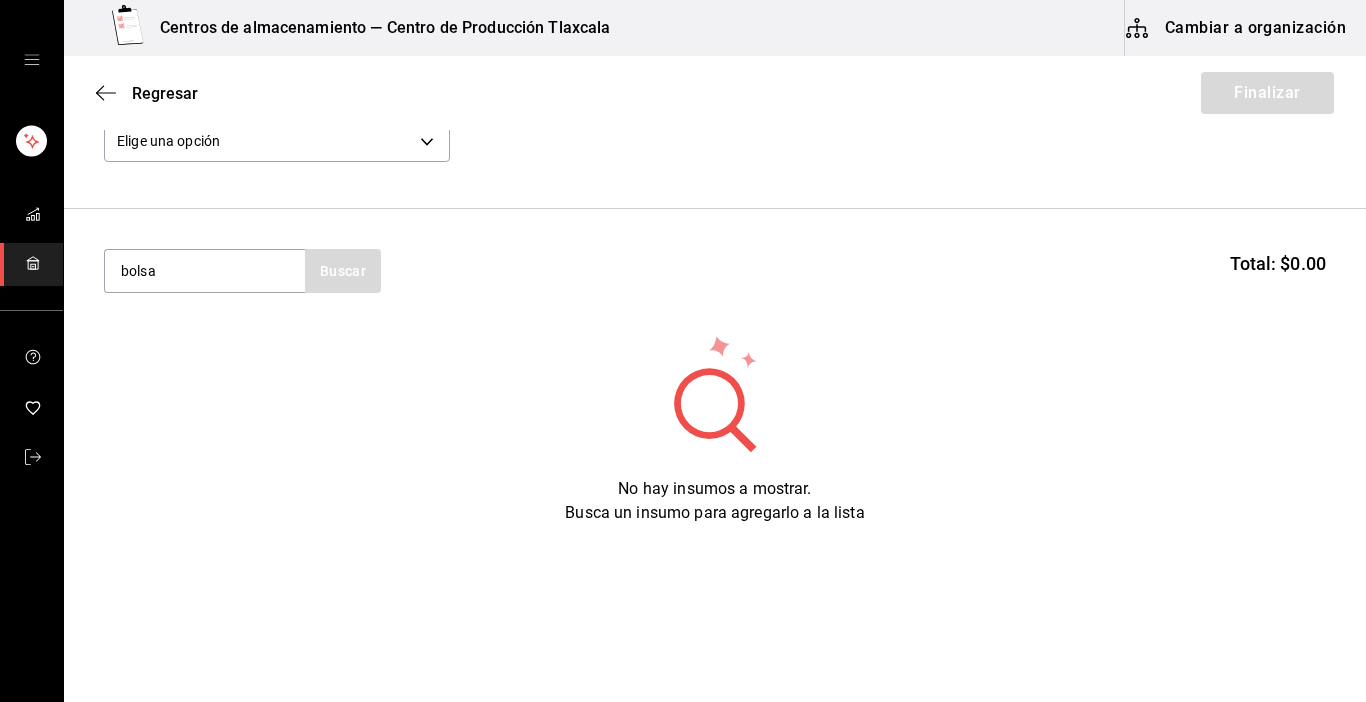 click on "Centros de almacenamiento — Centro de Producción Tlaxcala Cambiar a organización Regresar Finalizar Compra Proveedor Elige una opción default bolsa Buscar Total: $0.00 No hay insumos a mostrar. Busca un insumo para agregarlo a la lista Editar Eliminar Visitar centro de ayuda ([PHONE]) [EMAIL] Visitar centro de ayuda ([PHONE]) [EMAIL]" at bounding box center [683, 294] 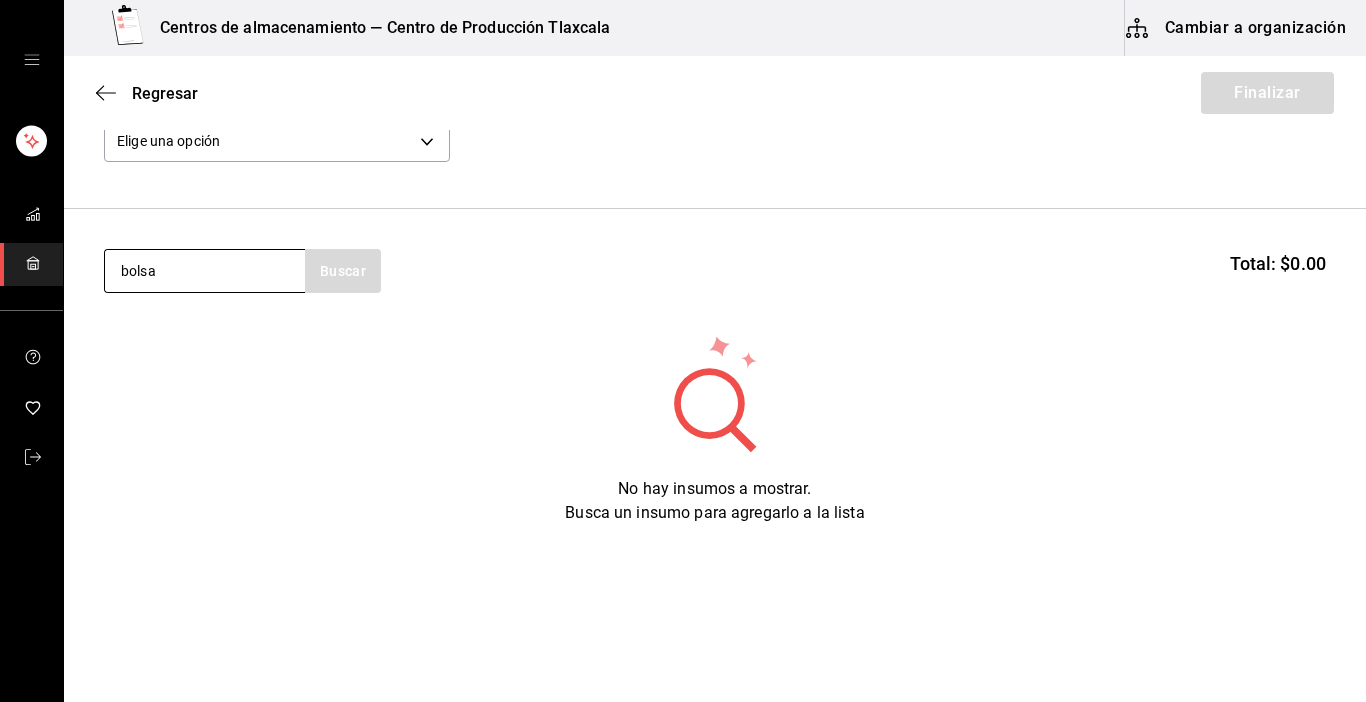 click on "bolsa" at bounding box center [205, 271] 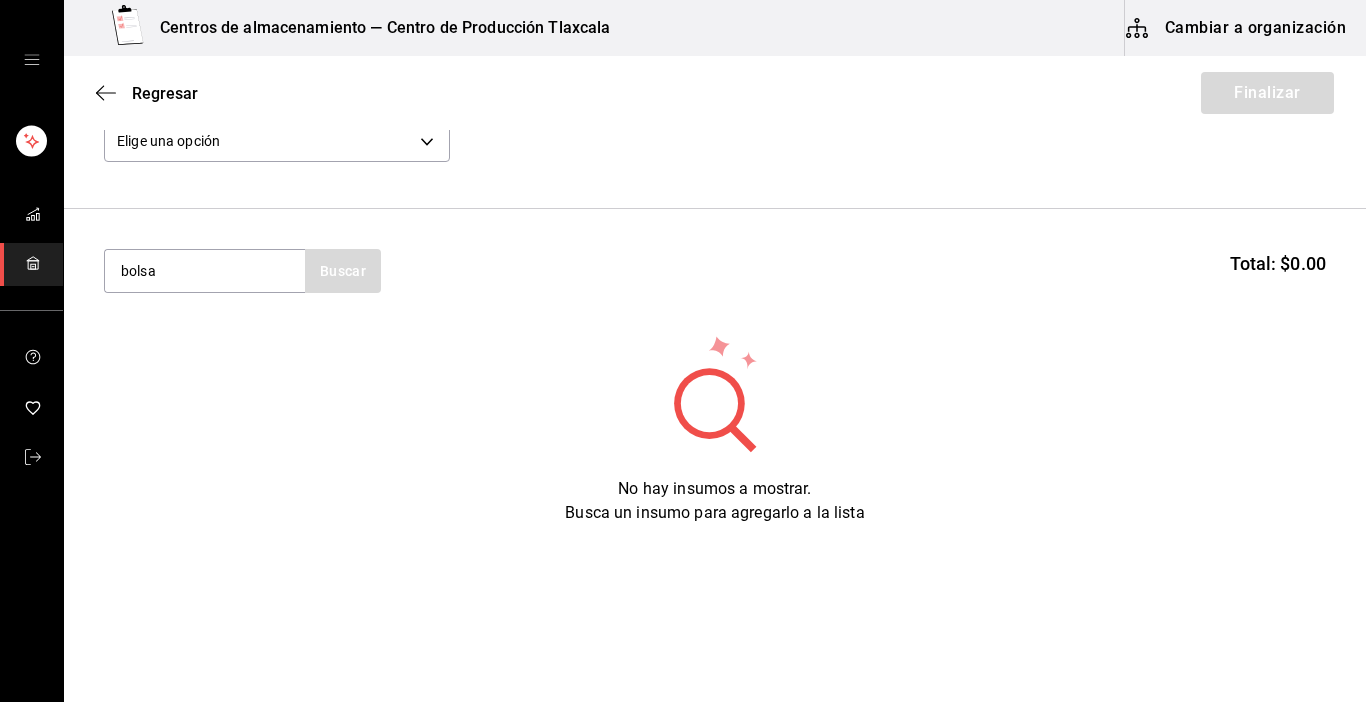 click on "bolsa Buscar" at bounding box center [242, 271] 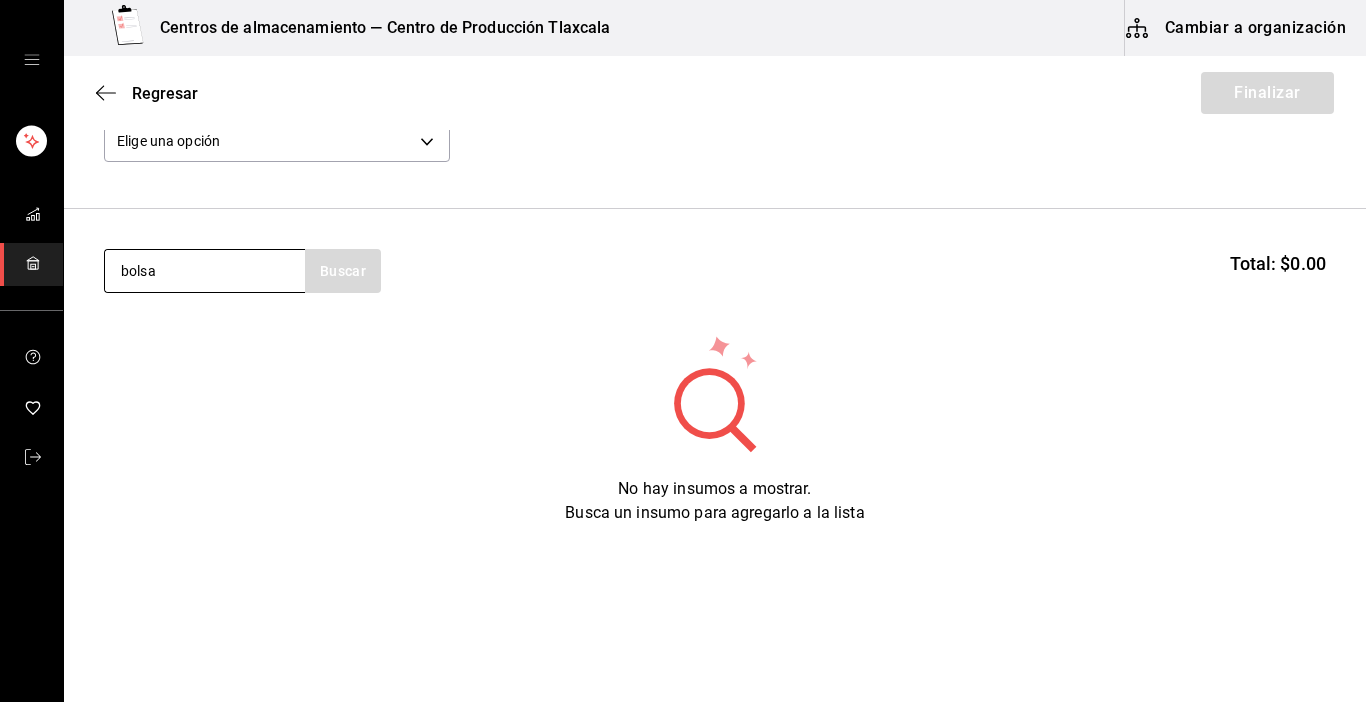 click on "bolsa" at bounding box center [205, 271] 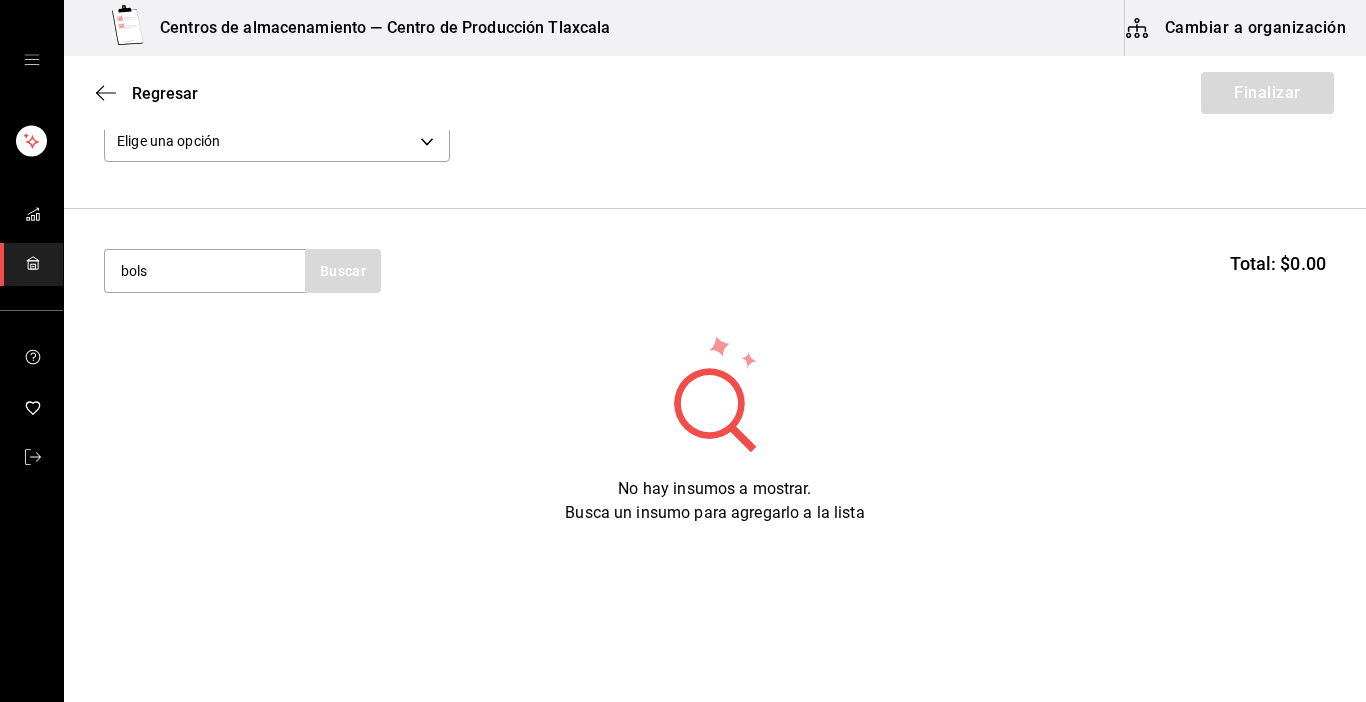 type on "bolsa" 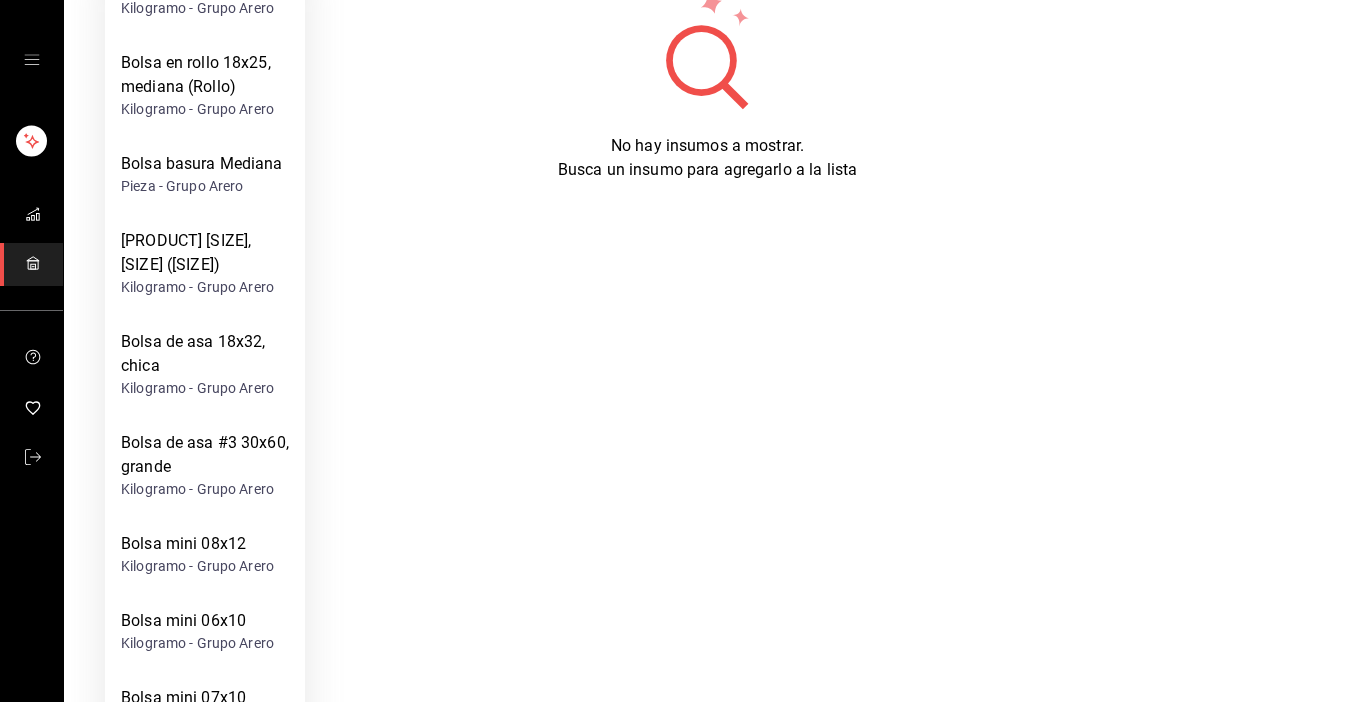 scroll, scrollTop: 360, scrollLeft: 0, axis: vertical 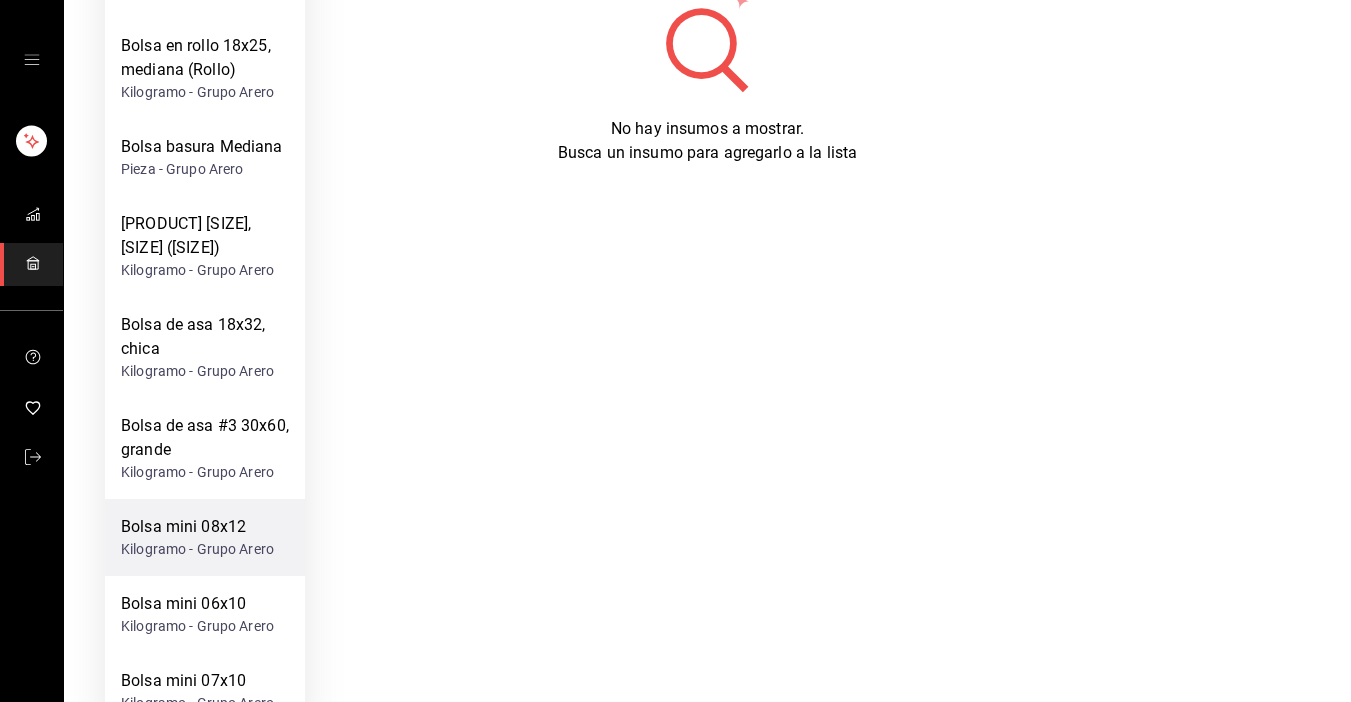 click on "Kilogramo - Grupo Arero" at bounding box center [197, 549] 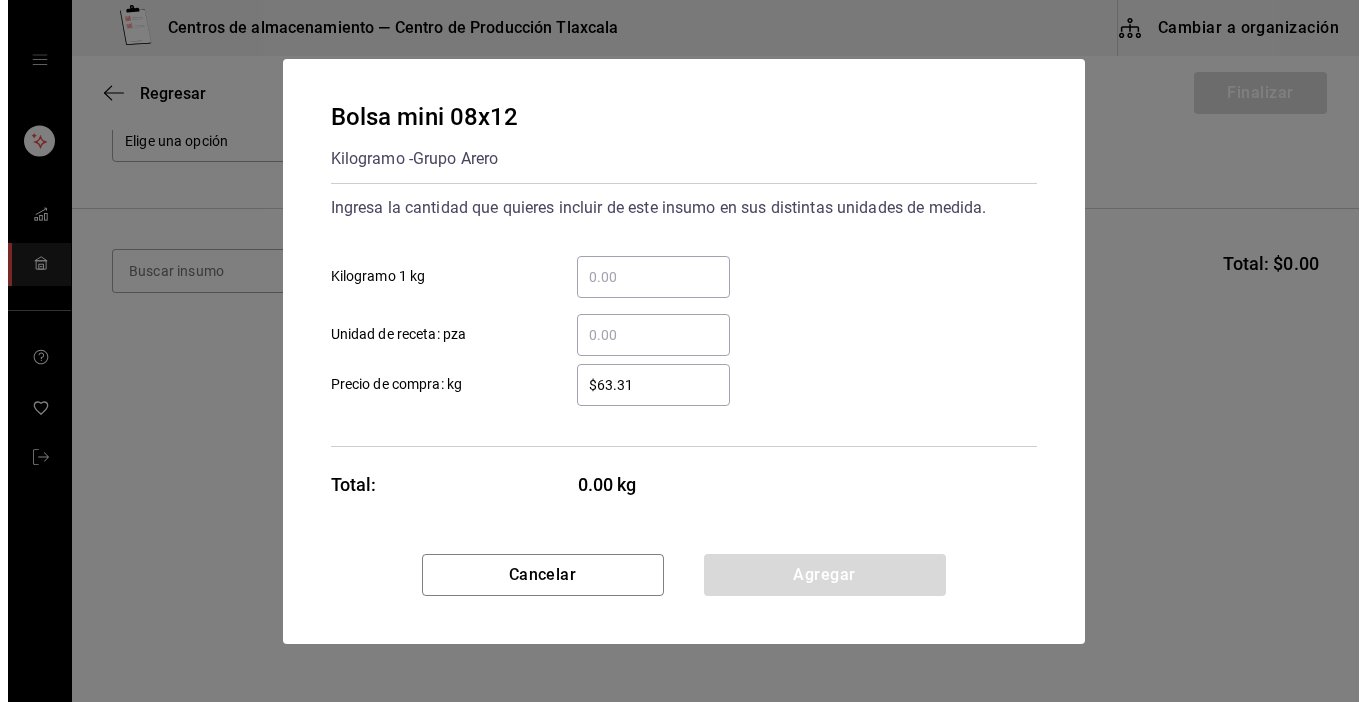 scroll, scrollTop: 0, scrollLeft: 0, axis: both 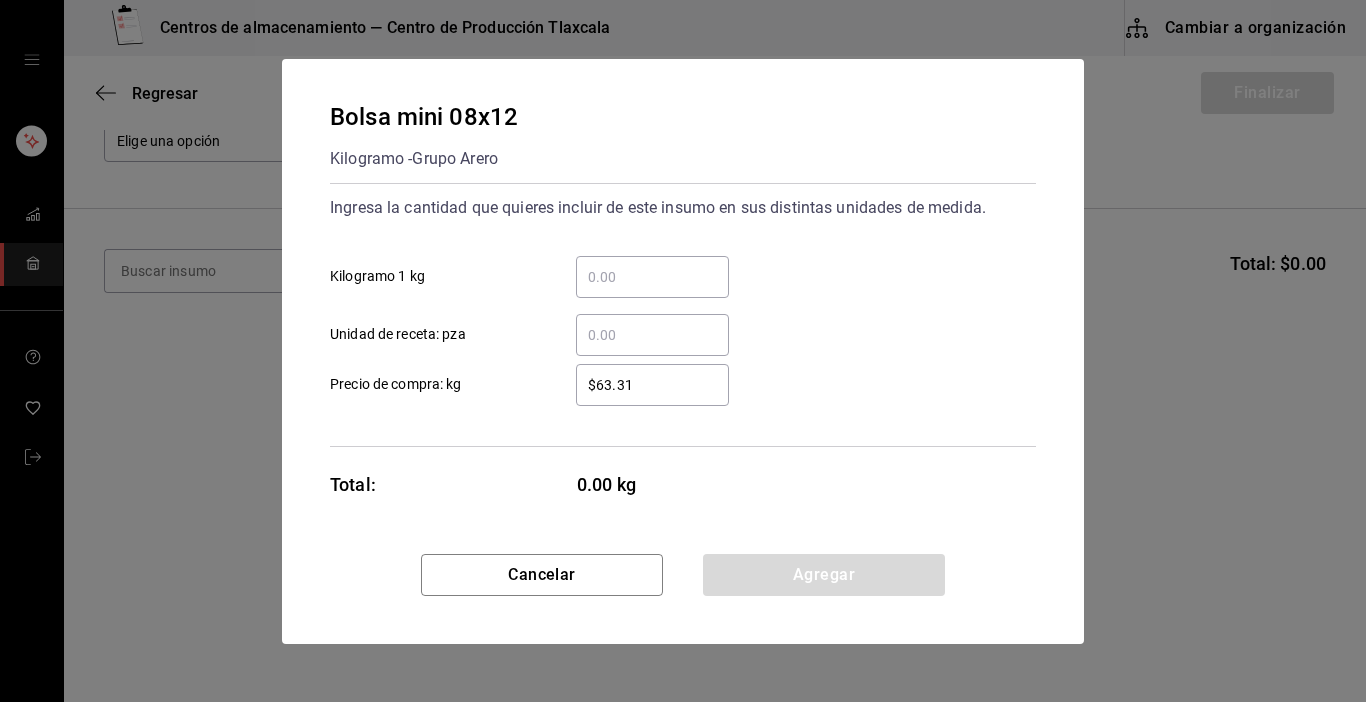 click on "​ Kilogramo 1 kg" at bounding box center (652, 277) 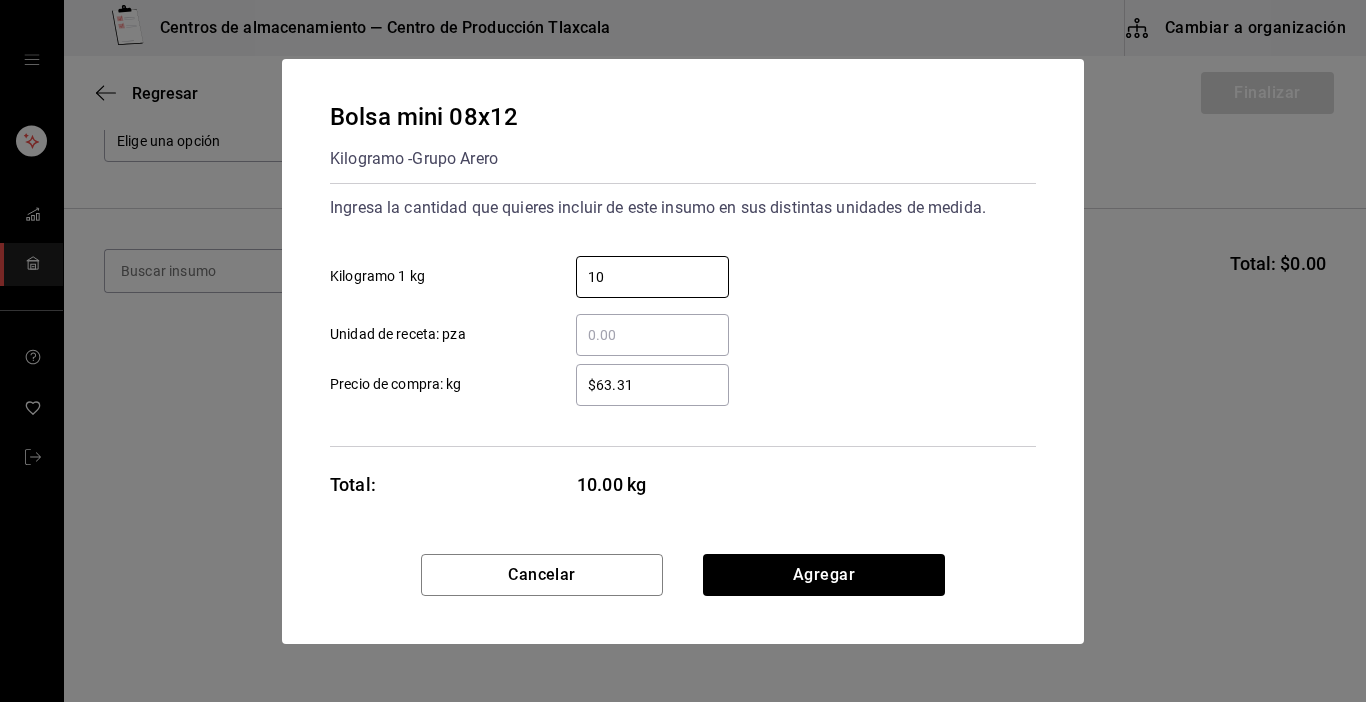 type on "10" 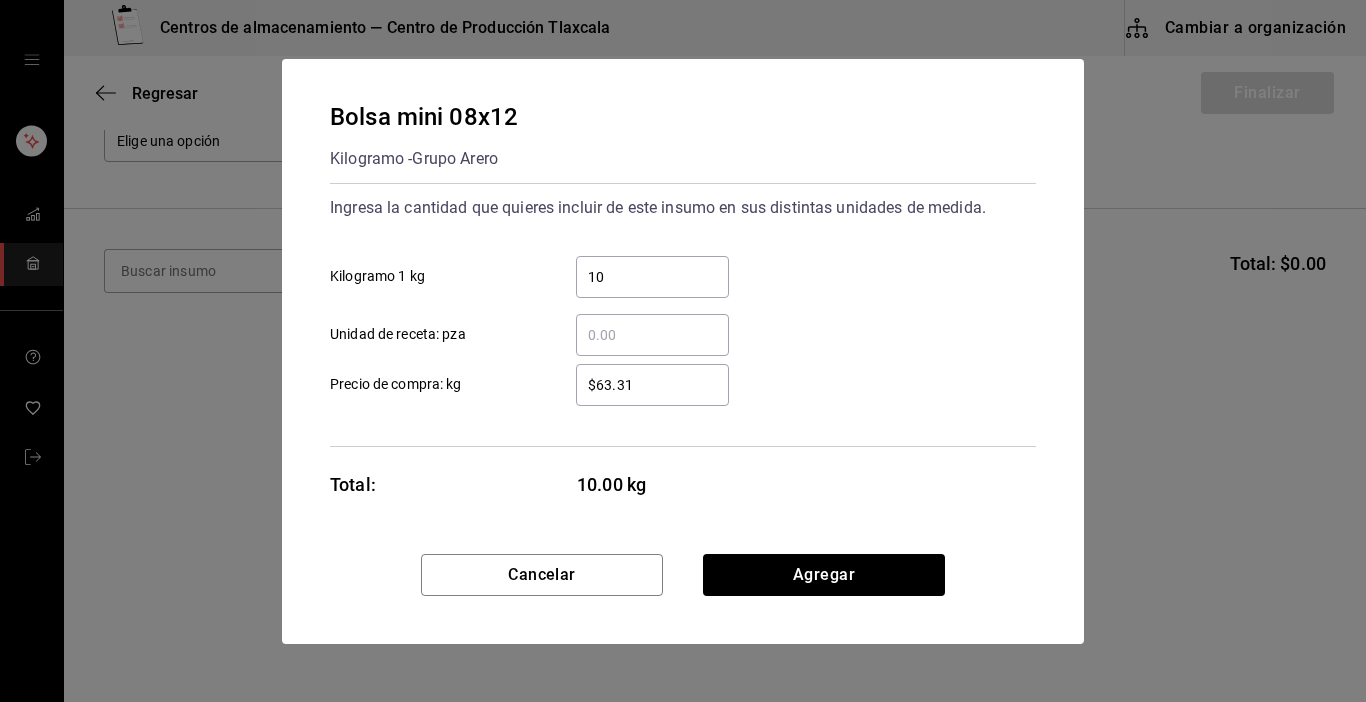 drag, startPoint x: 812, startPoint y: 296, endPoint x: 795, endPoint y: 327, distance: 35.35534 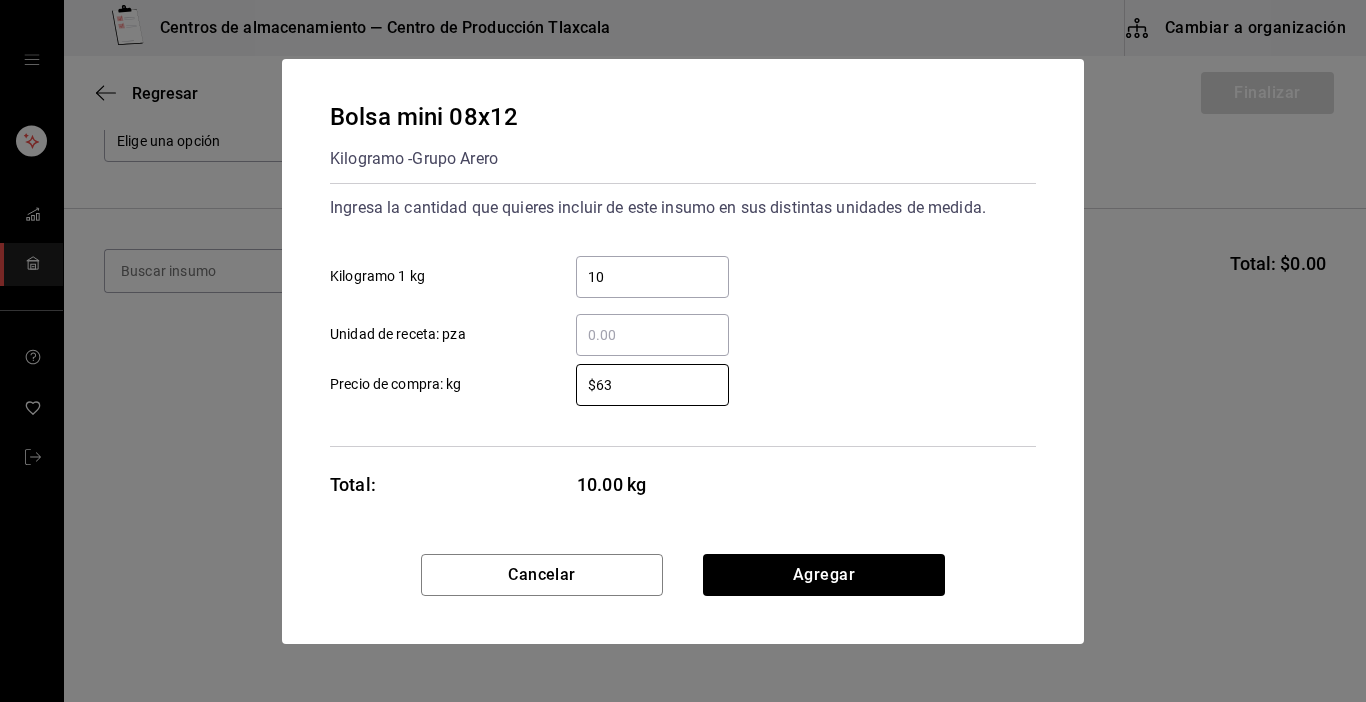 type on "$6" 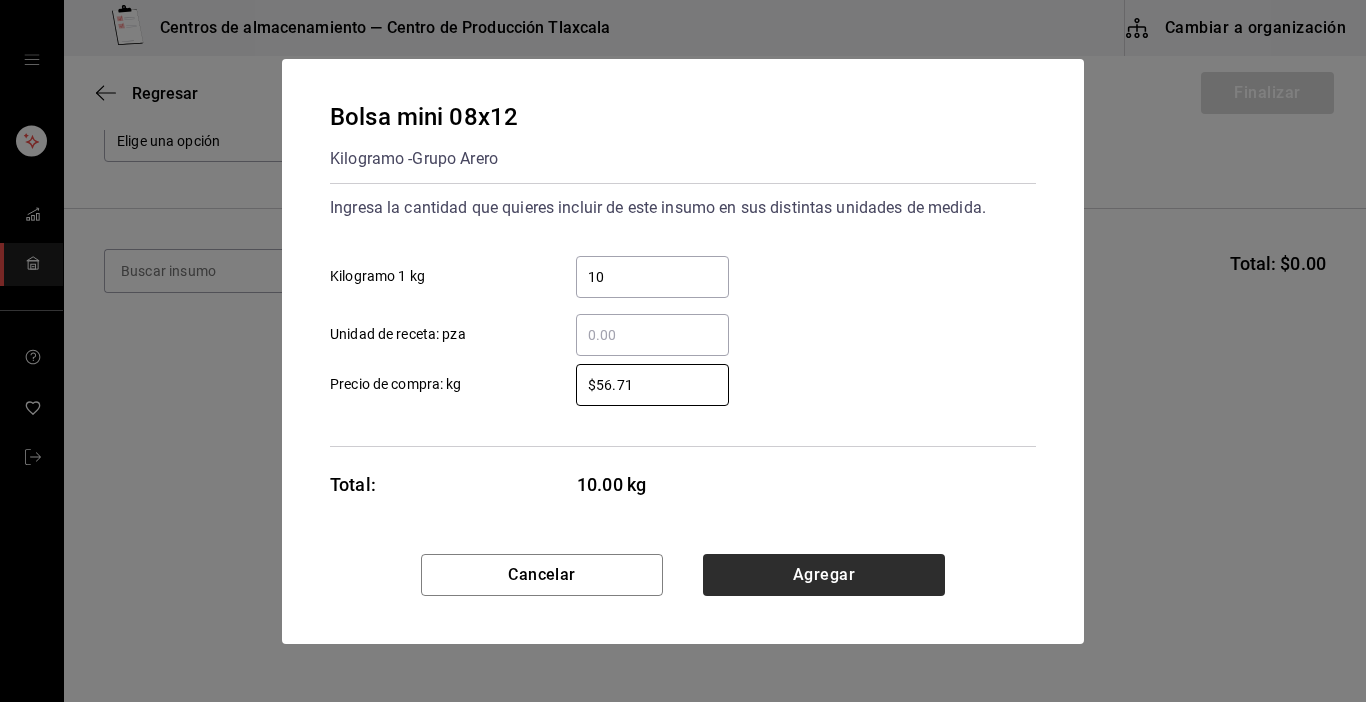 type on "$56.71" 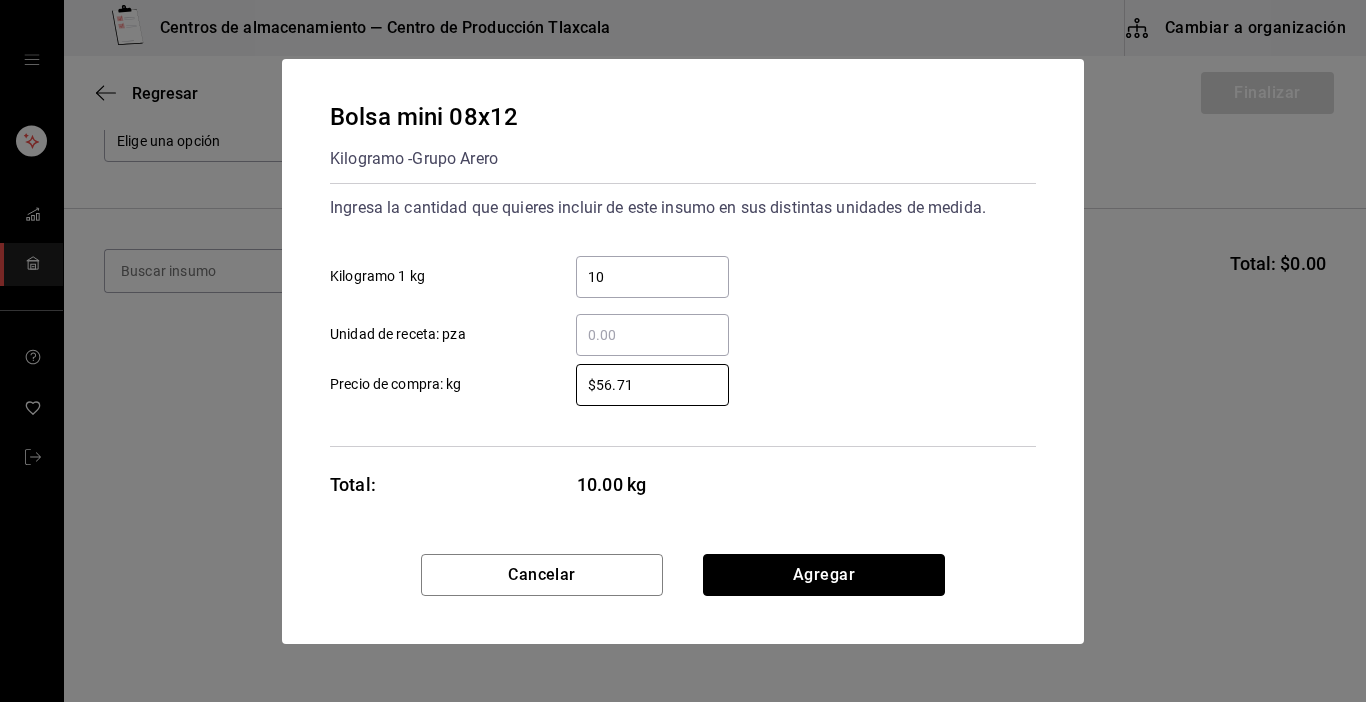 click on "Agregar" at bounding box center [824, 575] 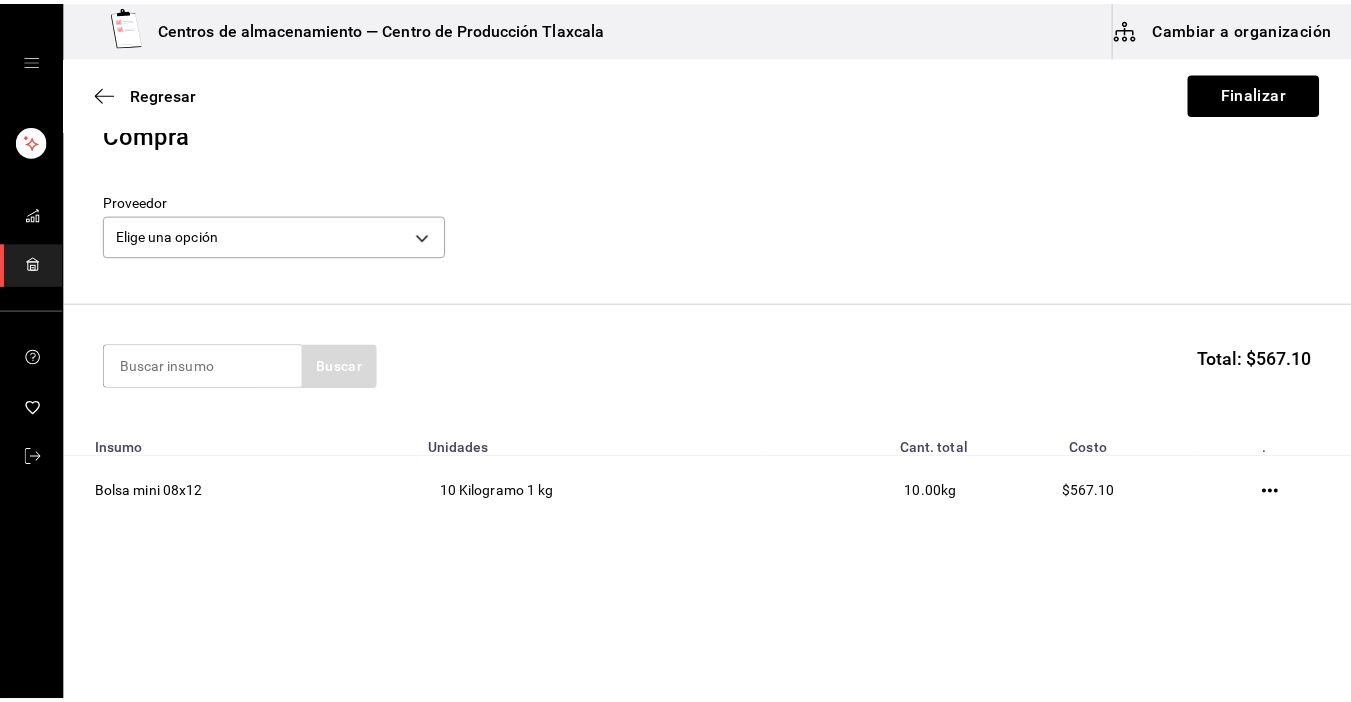 scroll, scrollTop: 30, scrollLeft: 0, axis: vertical 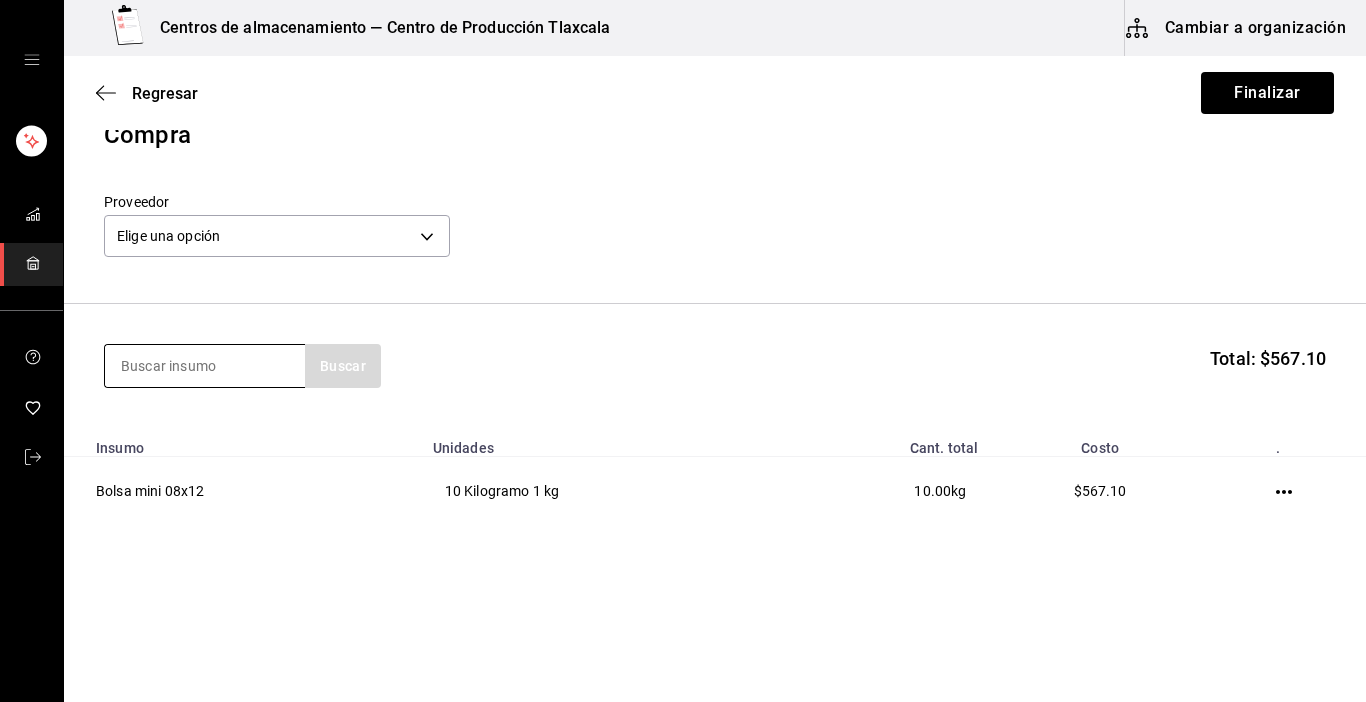 click at bounding box center [205, 366] 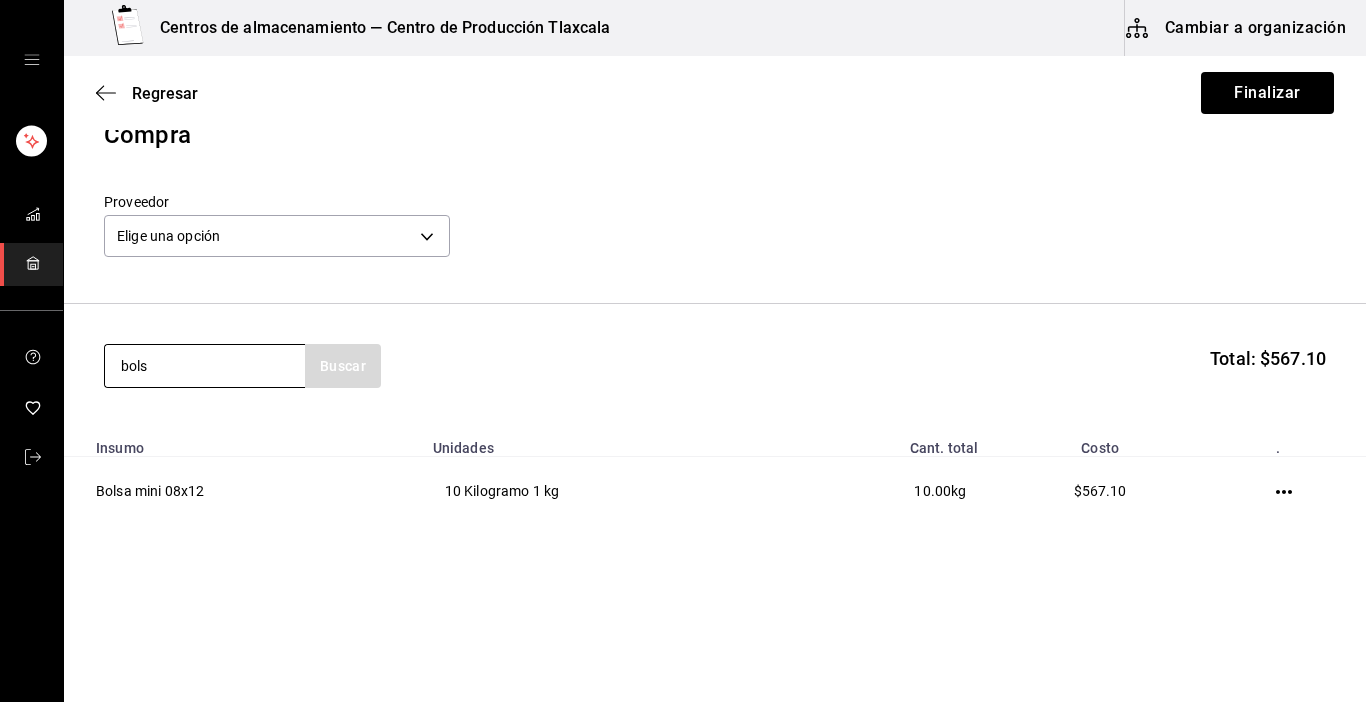 type on "bolsa" 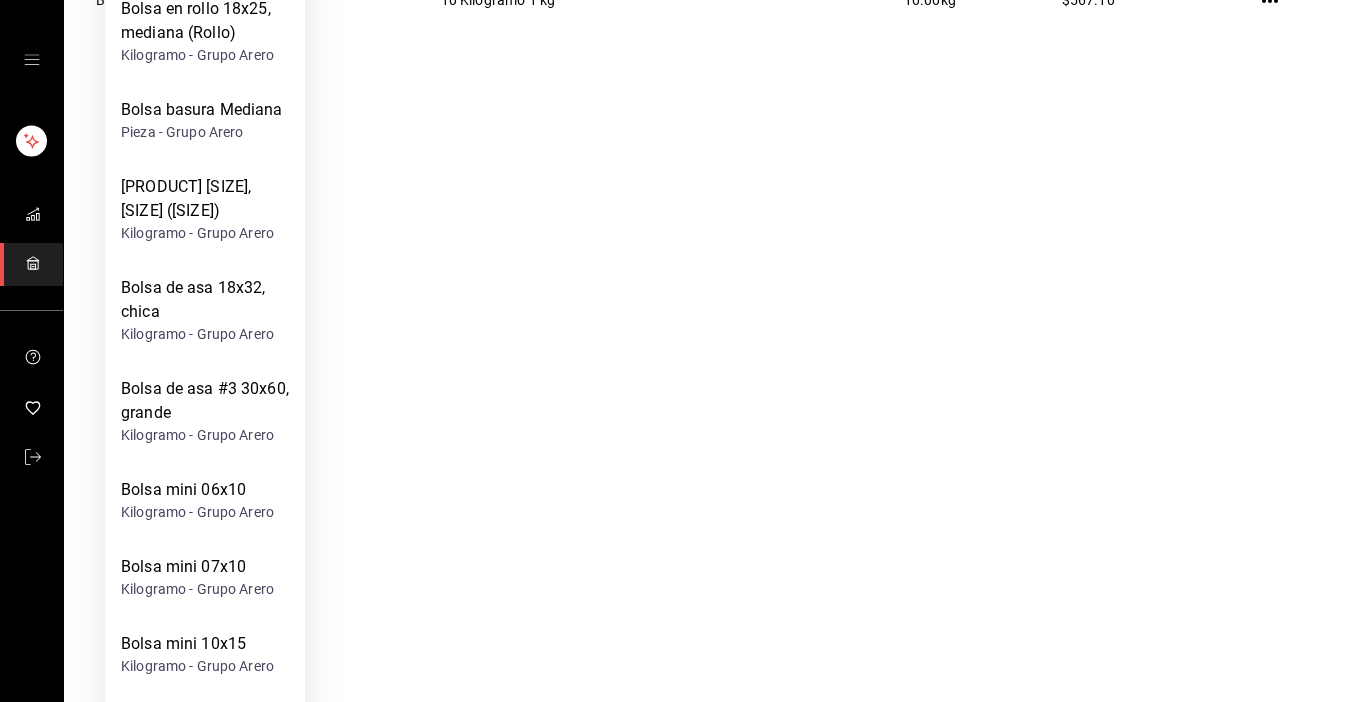 scroll, scrollTop: 520, scrollLeft: 0, axis: vertical 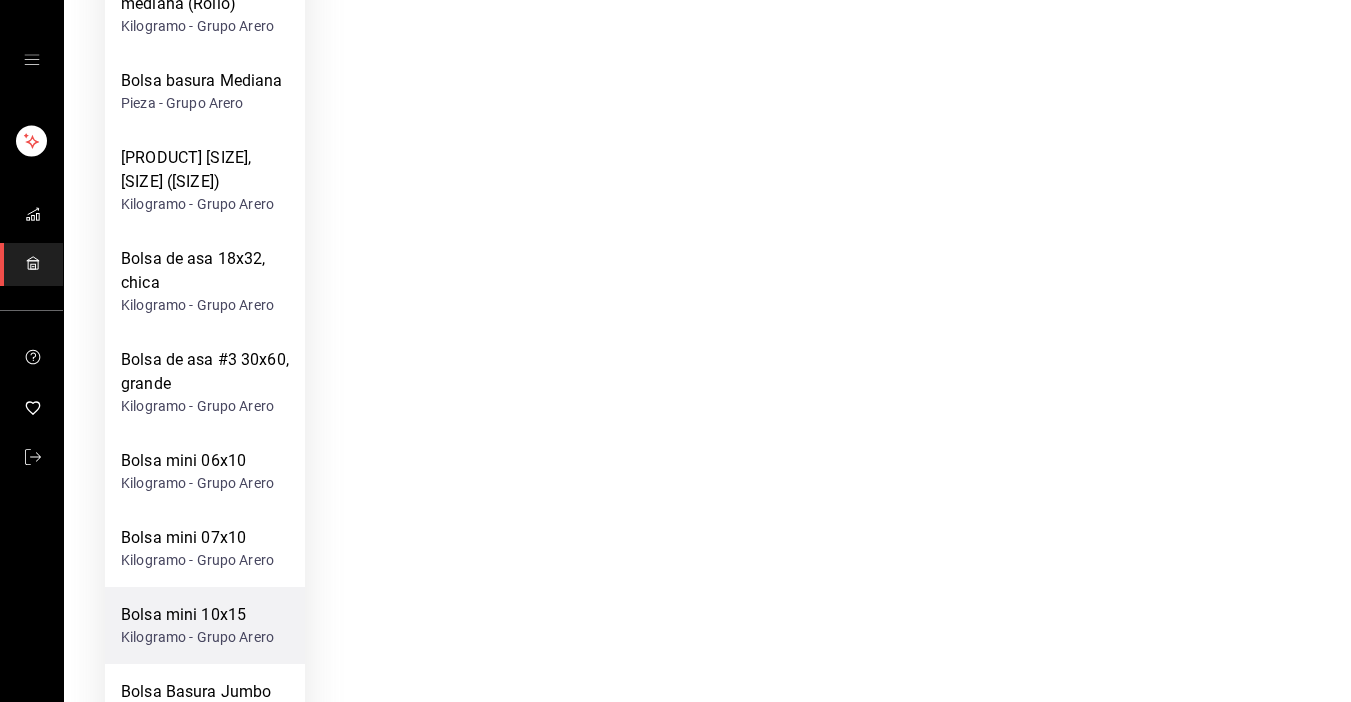 click on "Bolsa mini 10x15" at bounding box center (197, 615) 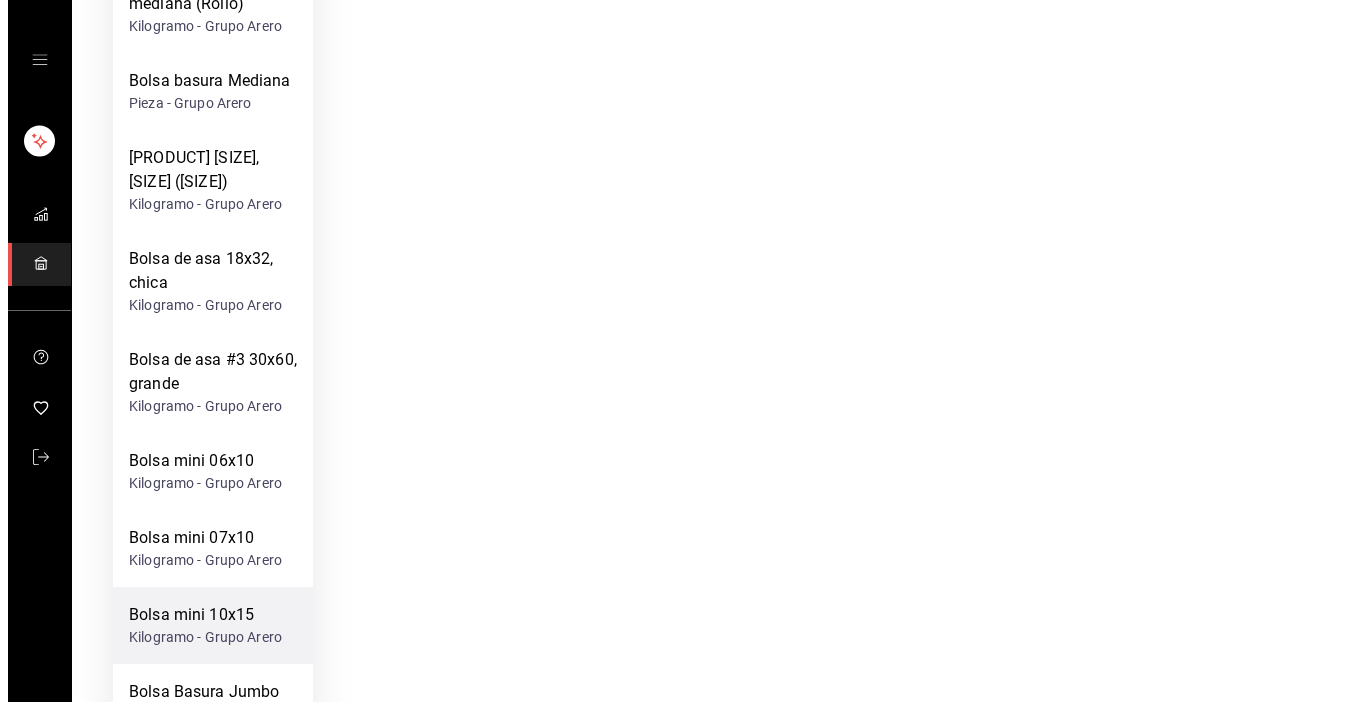 scroll, scrollTop: 0, scrollLeft: 0, axis: both 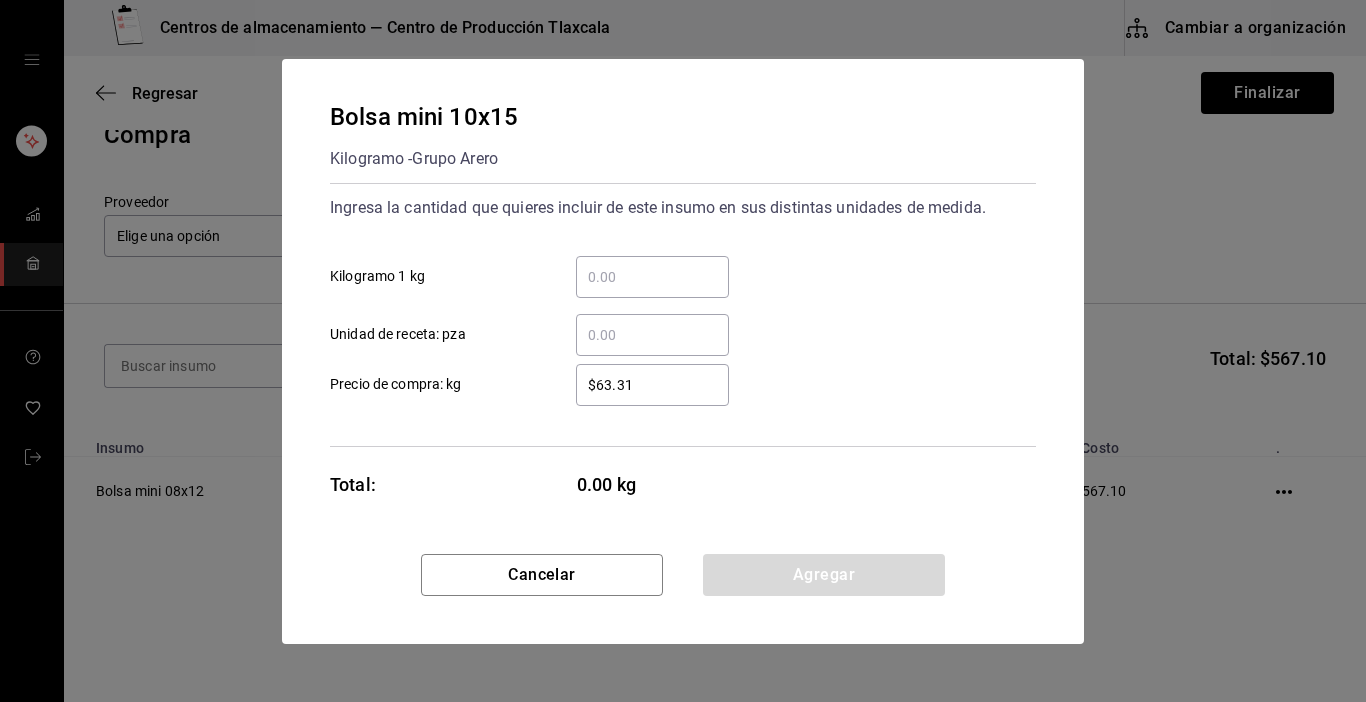 click on "​" at bounding box center [652, 277] 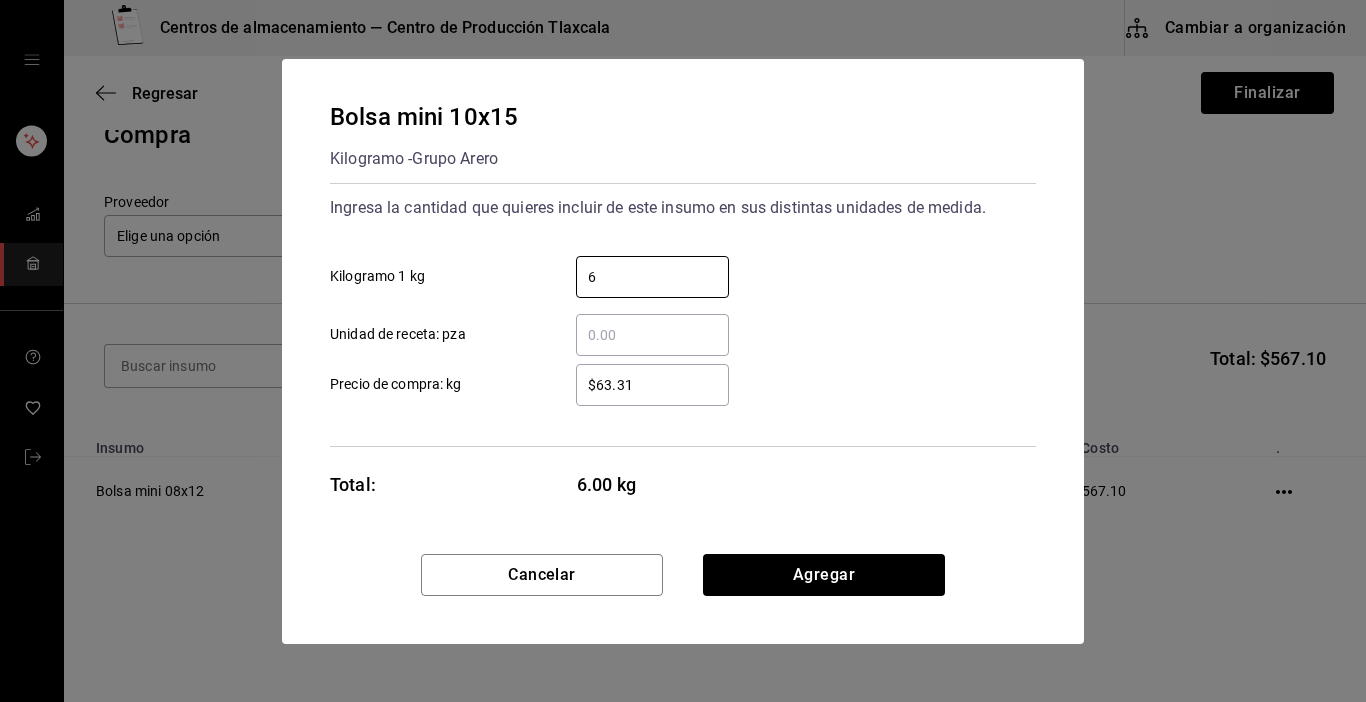 type on "6" 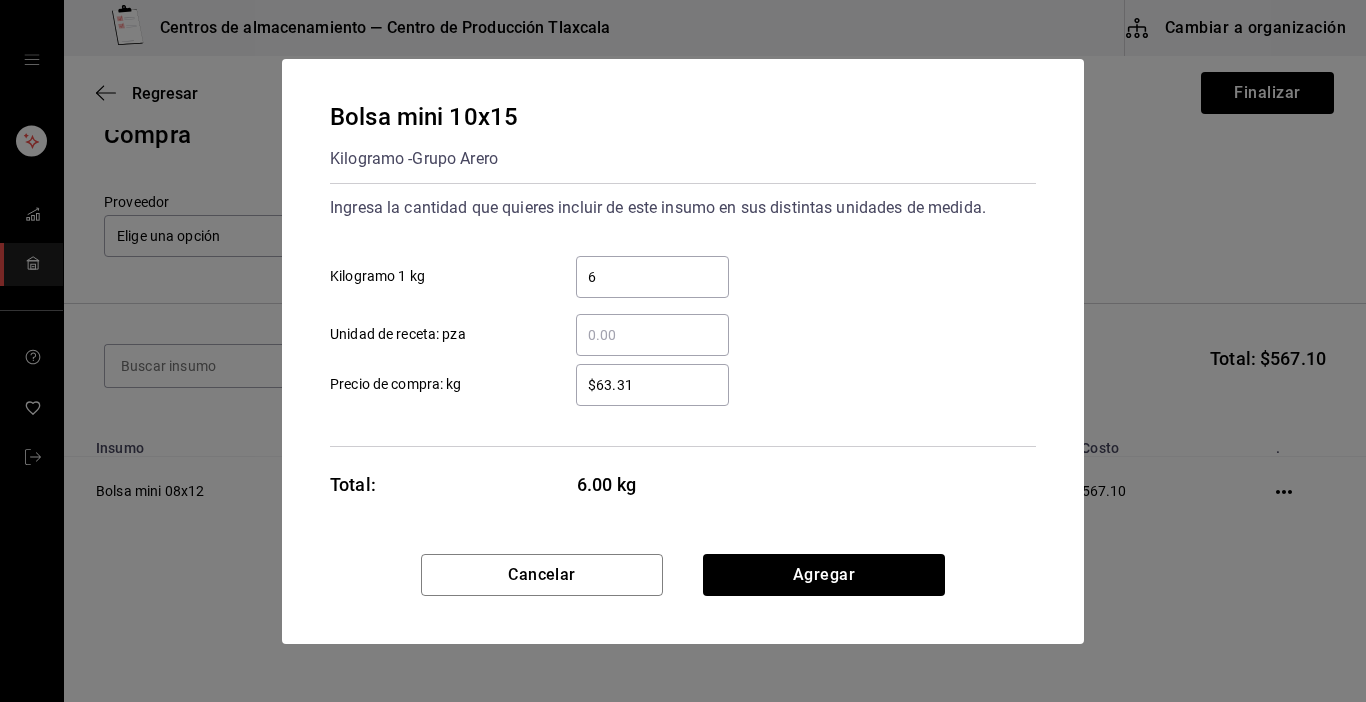 click on "$63.31 ​" at bounding box center [652, 385] 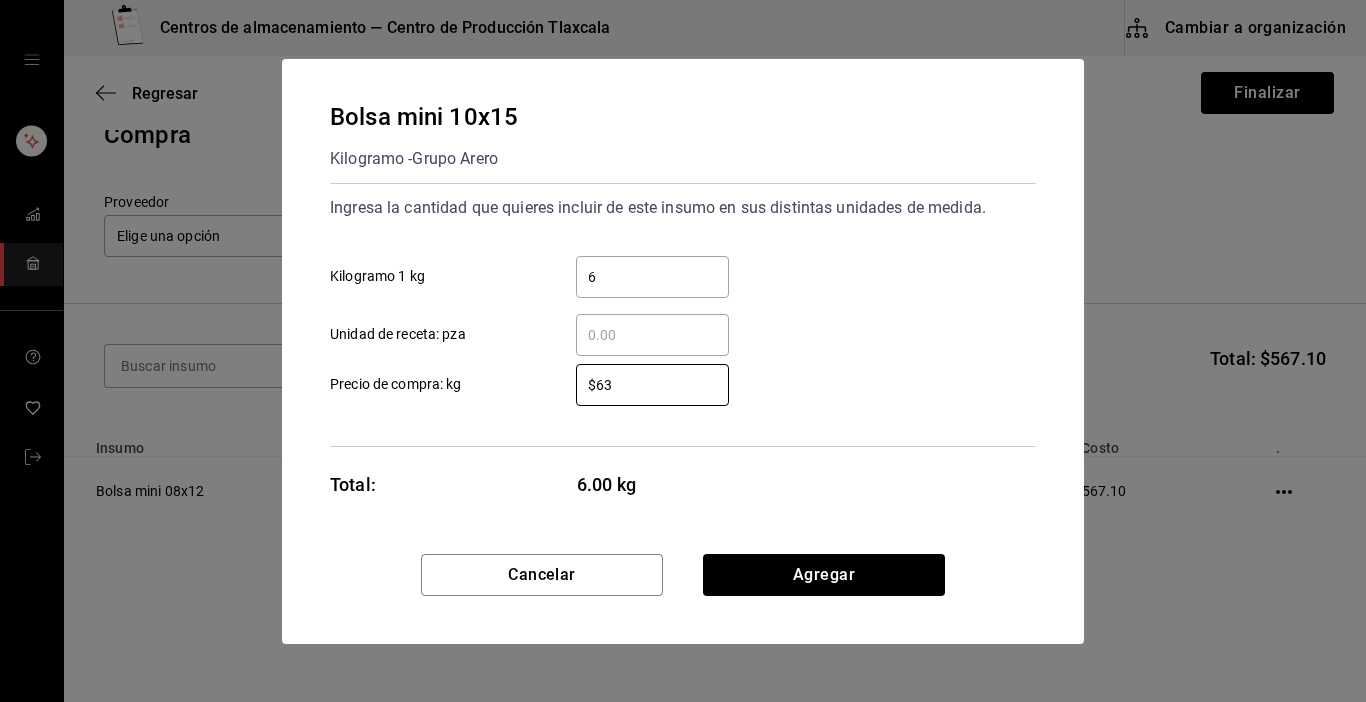 type 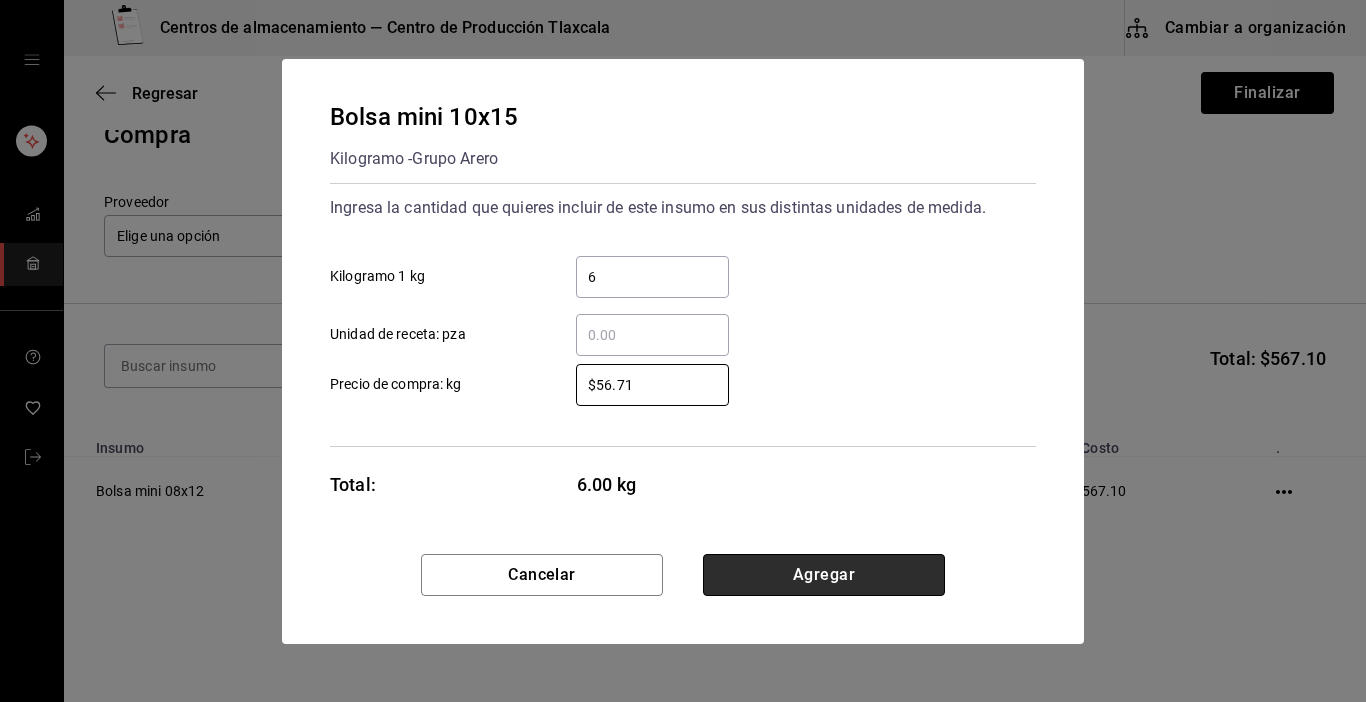 click on "Agregar" at bounding box center (824, 575) 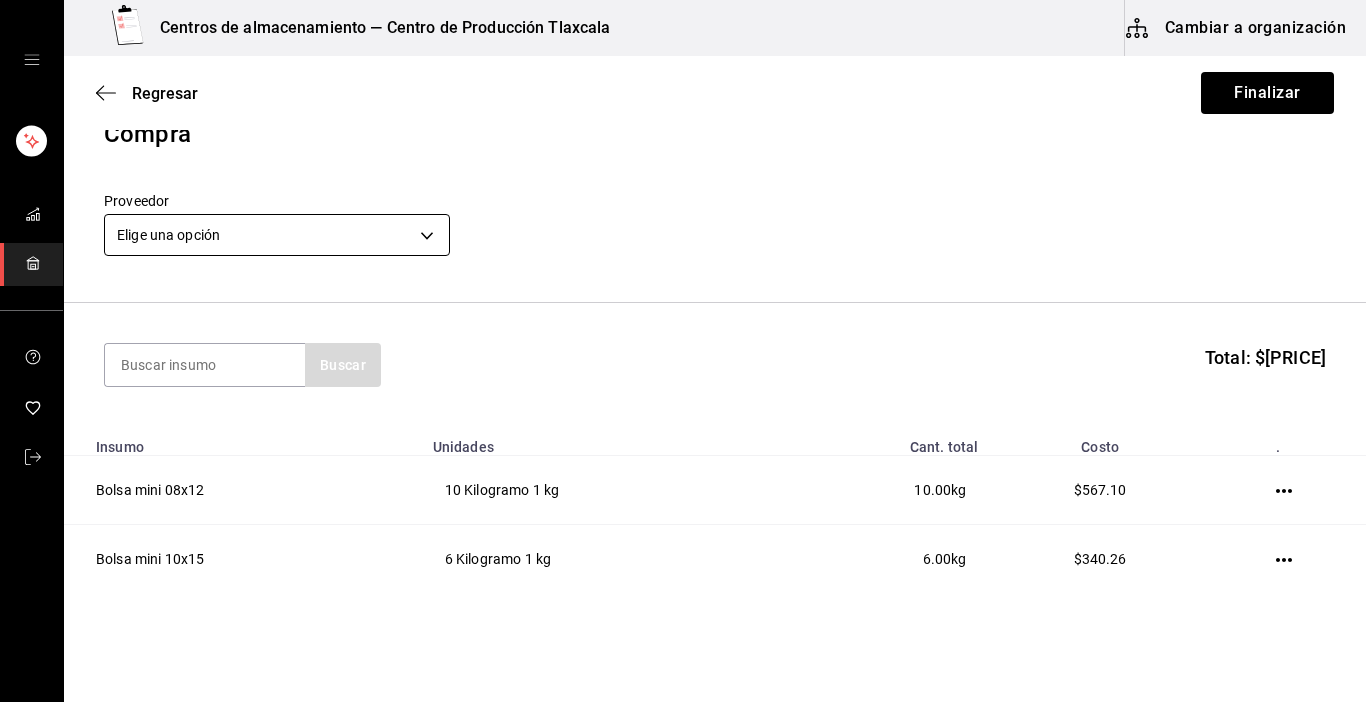 click on "Centros de almacenamiento — Centro de Producción Tlaxcala Cambiar a organización Regresar Finalizar Compra Proveedor Elige una opción default Buscar Total: $[PRICE] Insumo Unidades Cant. total Costo . Bolsa mini 08x12 10 Kilogramo 1 kg 10.00 kg $[PRICE] Bolsa mini 10x15 6 Kilogramo 1 kg 6.00 kg $[PRICE] Editar Eliminar Visitar centro de ayuda ([PHONE]) soporte@parrotsoftware.io Visitar centro de ayuda ([PHONE]) soporte@parrotsoftware.io" at bounding box center [683, 294] 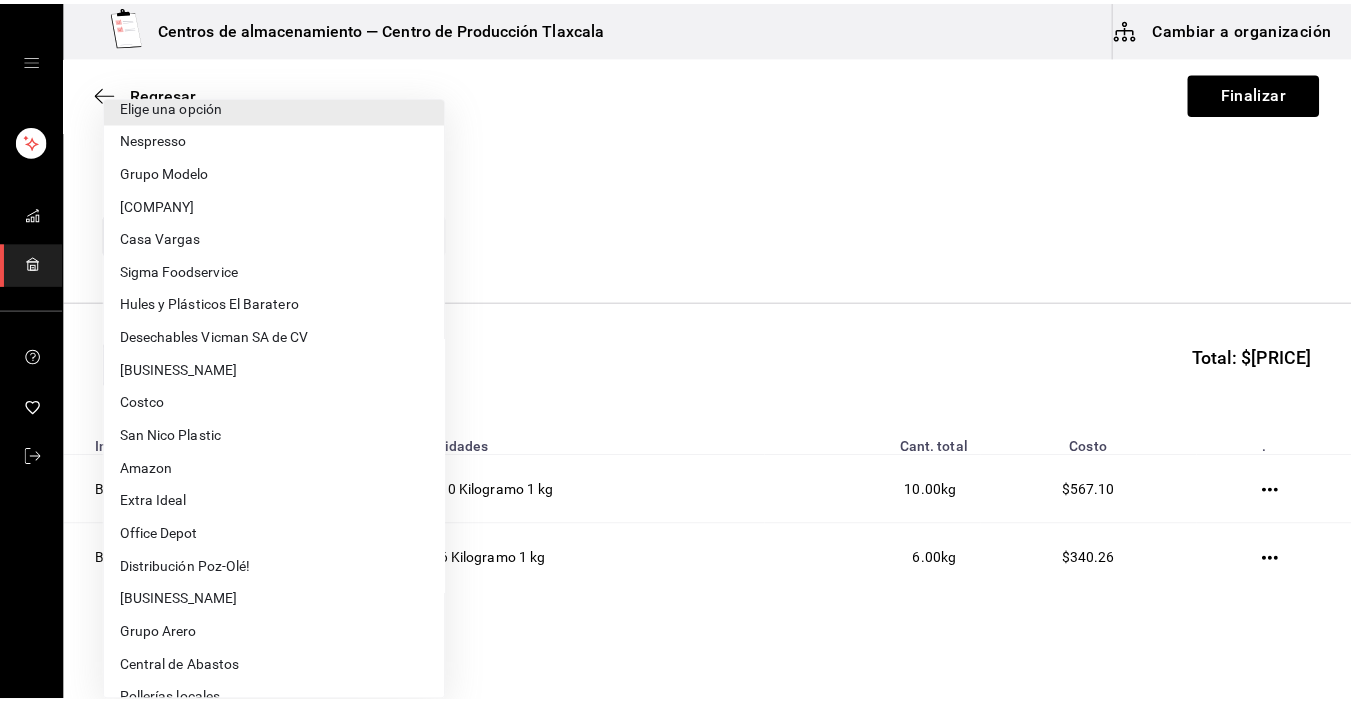 scroll, scrollTop: 0, scrollLeft: 0, axis: both 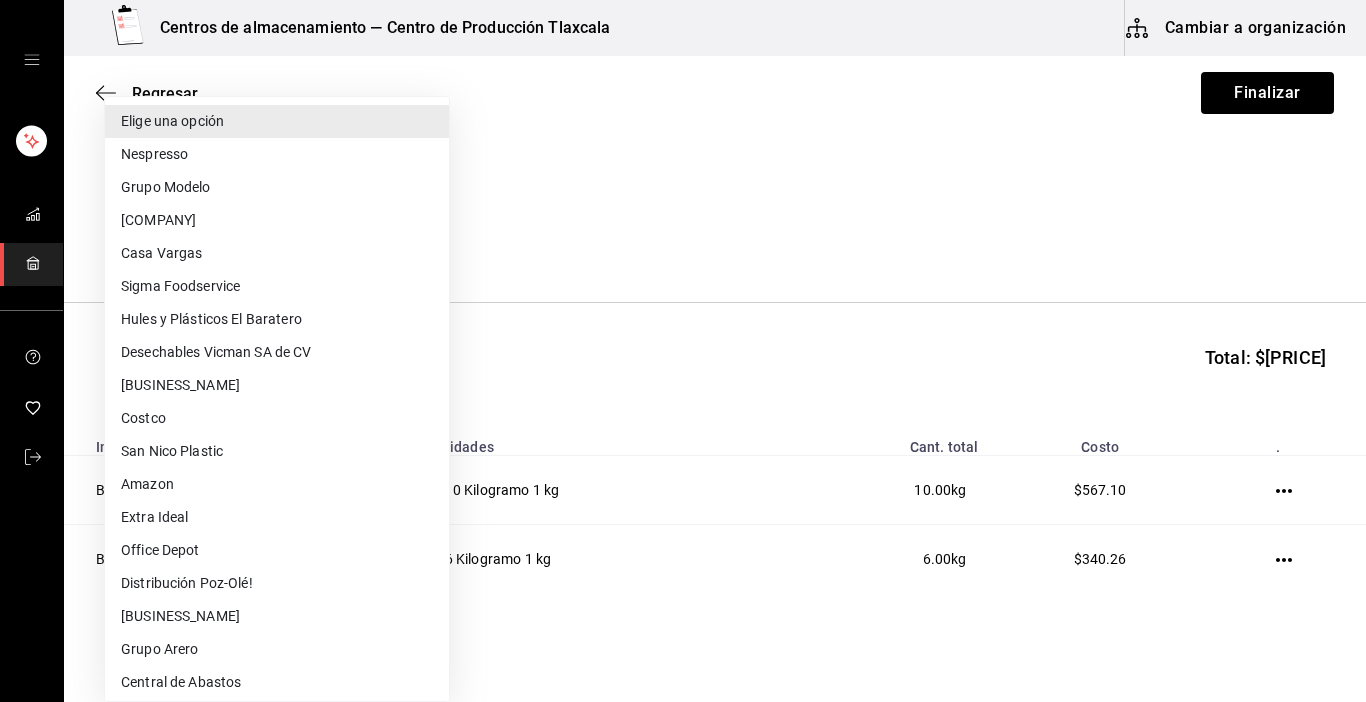 click on "Desechables Vicman SA de CV" at bounding box center [277, 352] 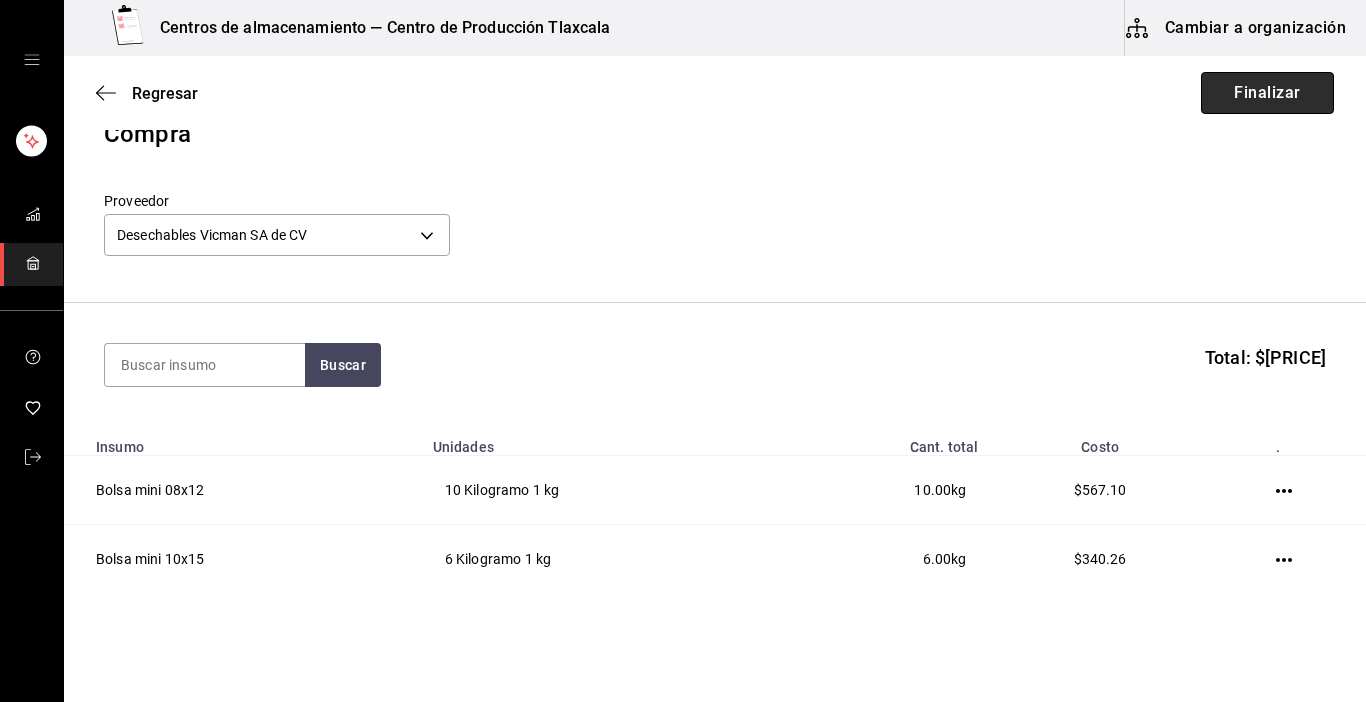 click on "Finalizar" at bounding box center (1267, 93) 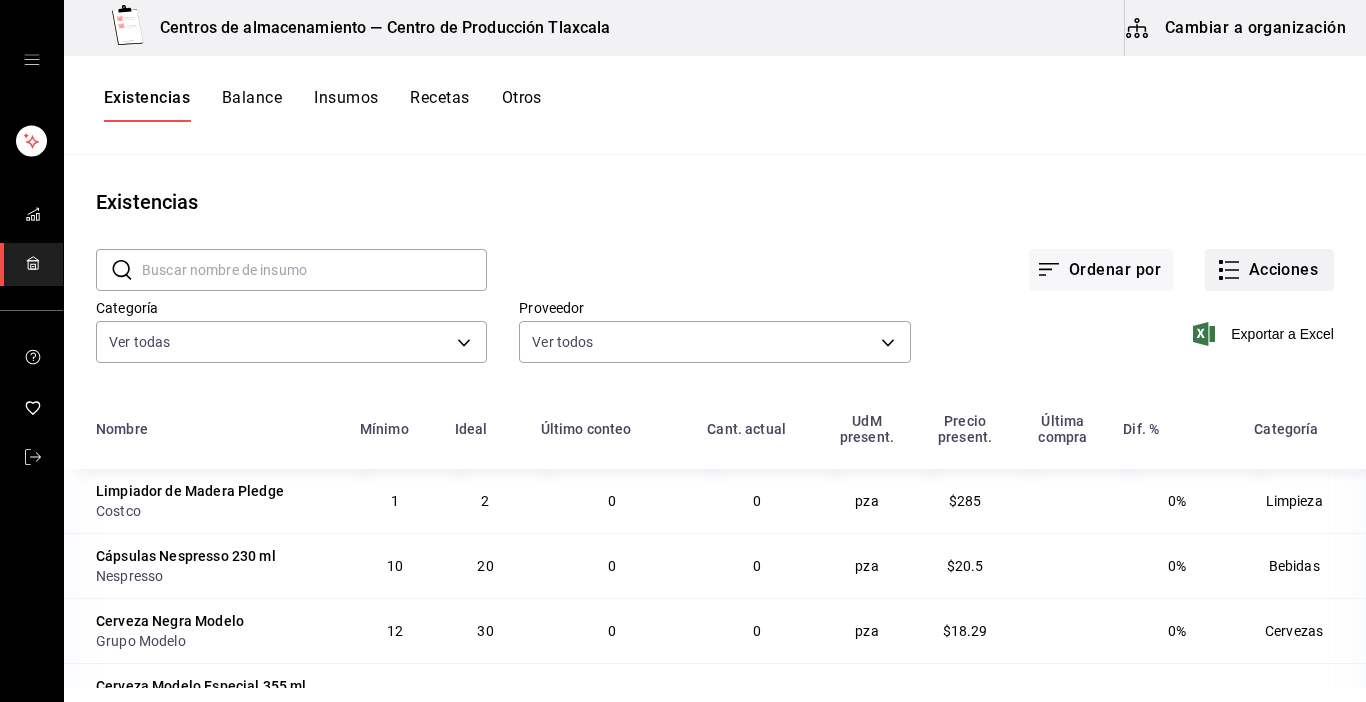 click 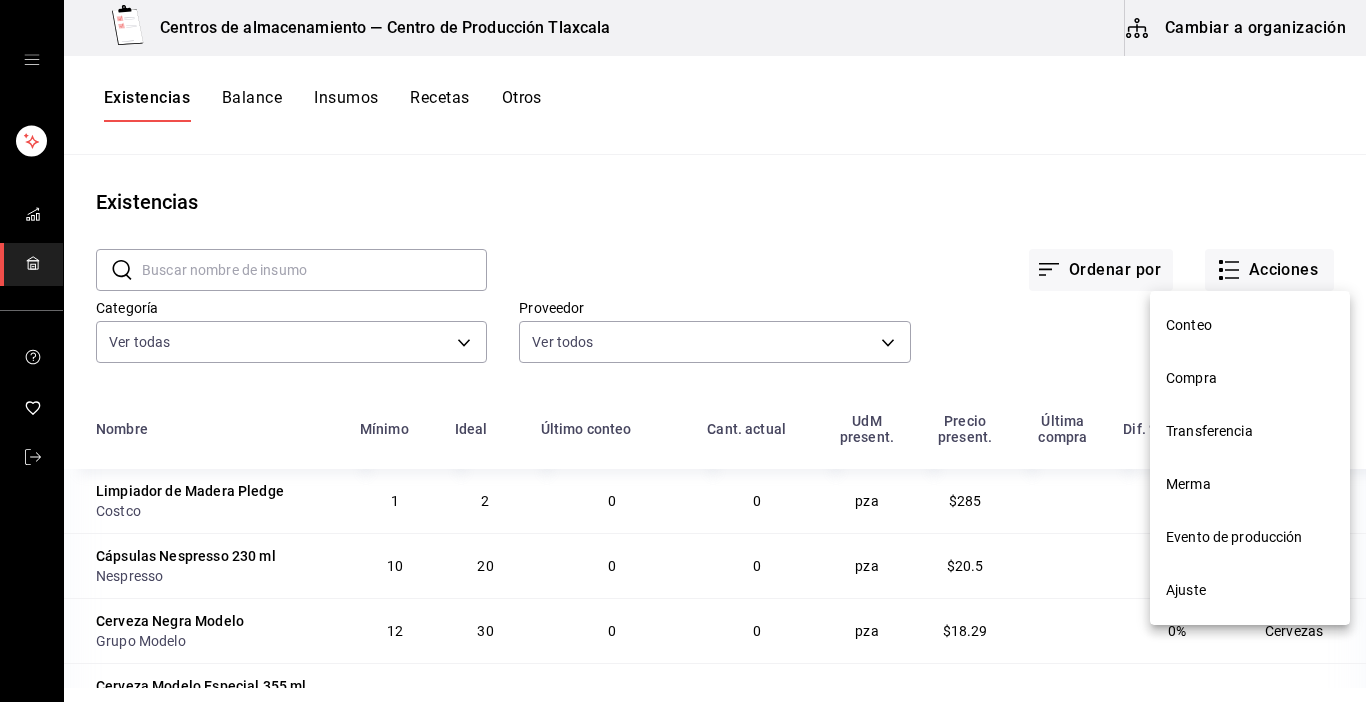 click on "Transferencia" at bounding box center (1250, 431) 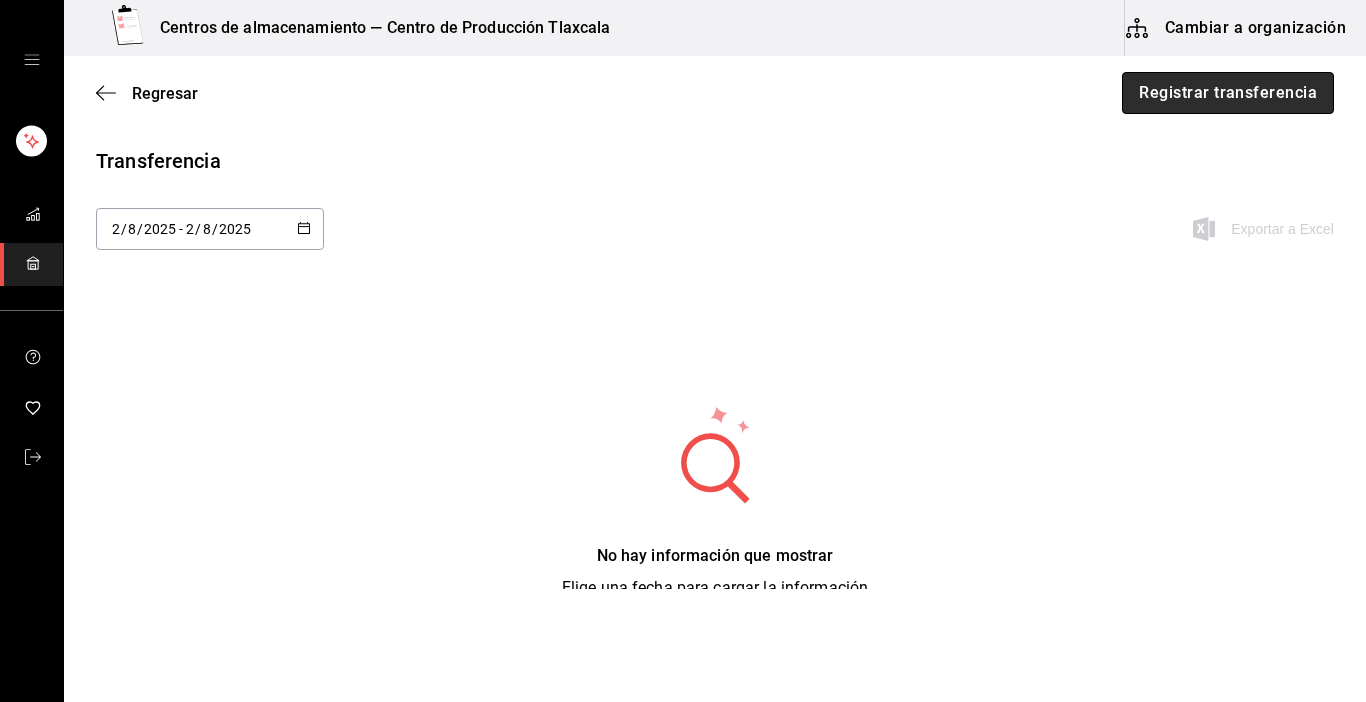 click on "Registrar transferencia" at bounding box center [1228, 93] 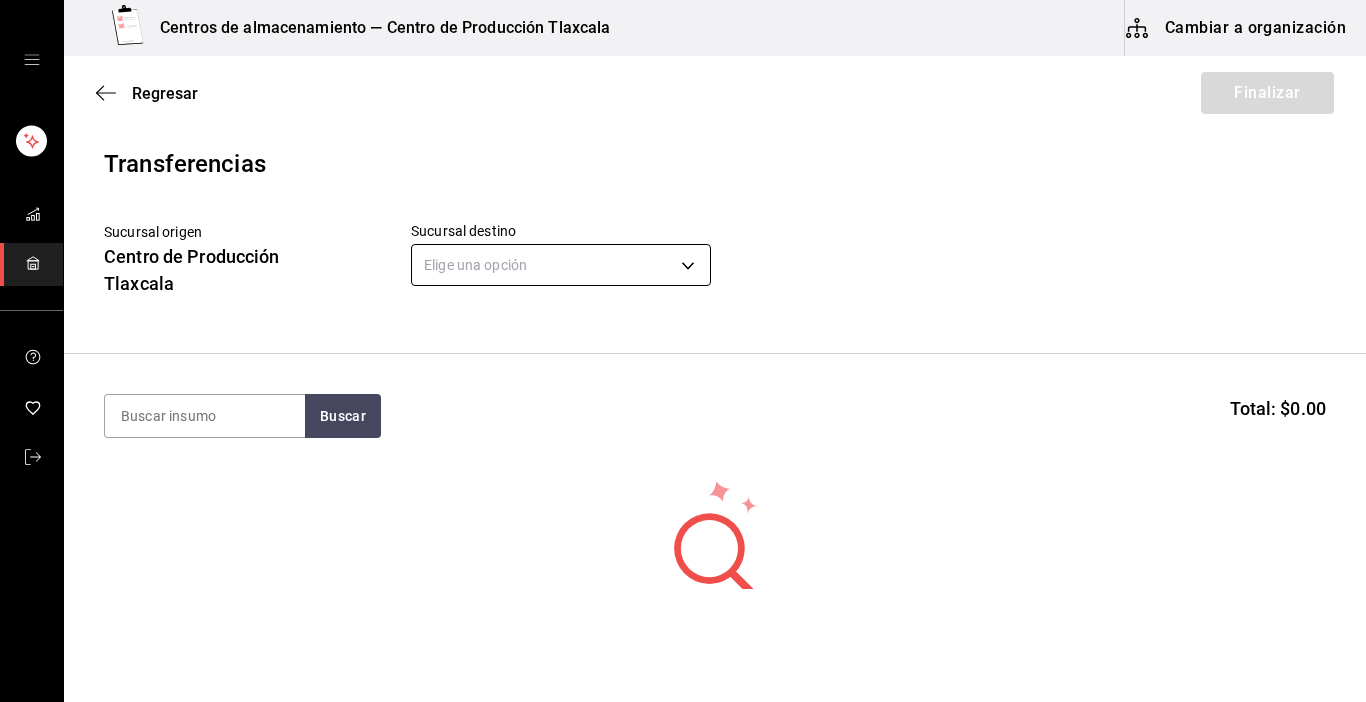 click on "Centros de almacenamiento — Centro de Producción Tlaxcala Cambiar a organización Regresar Finalizar Transferencias Sucursal origen Centro de Producción Tlaxcala Sucursal destino Elige una opción default Buscar Total: $0.00 No hay insumos a mostrar. Busca un insumo para agregarlo a la lista Editar Eliminar Visitar centro de ayuda ([PHONE]) [EMAIL] Visitar centro de ayuda ([PHONE]) [EMAIL]" at bounding box center (683, 294) 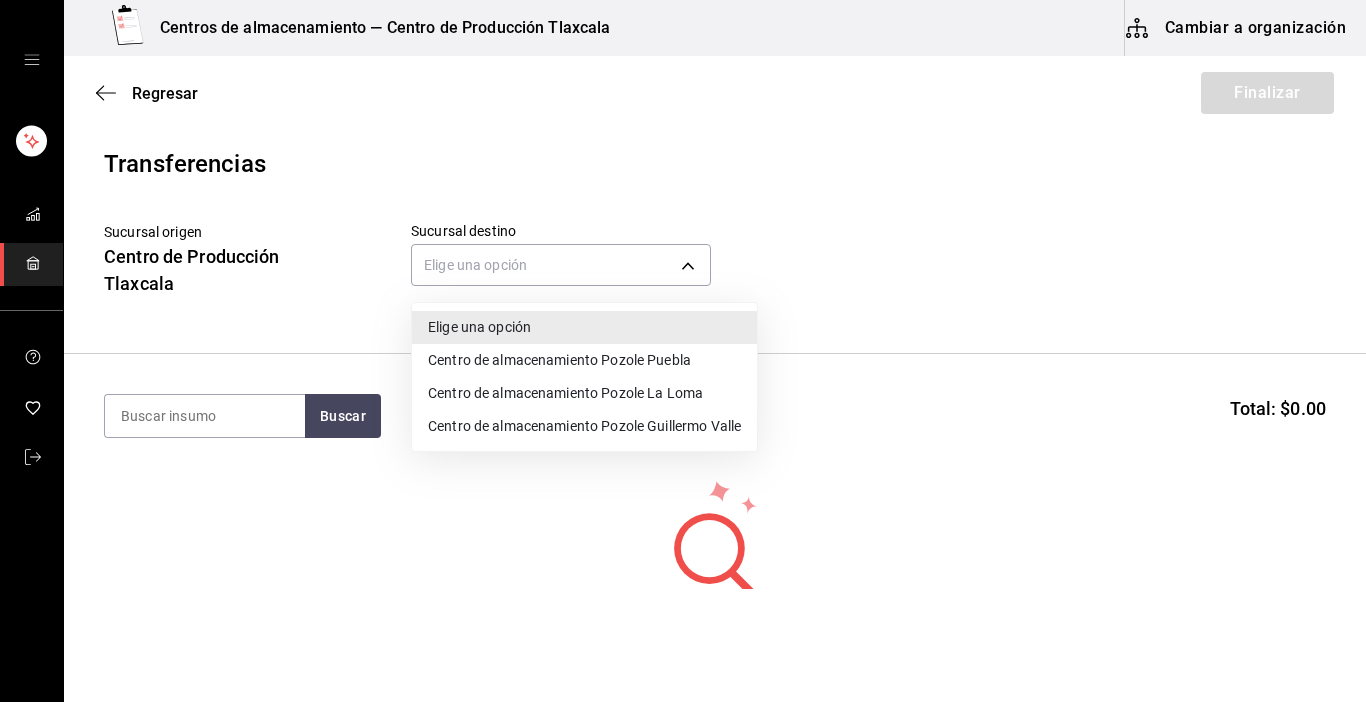 click on "Centro de almacenamiento Pozole Puebla" at bounding box center [584, 360] 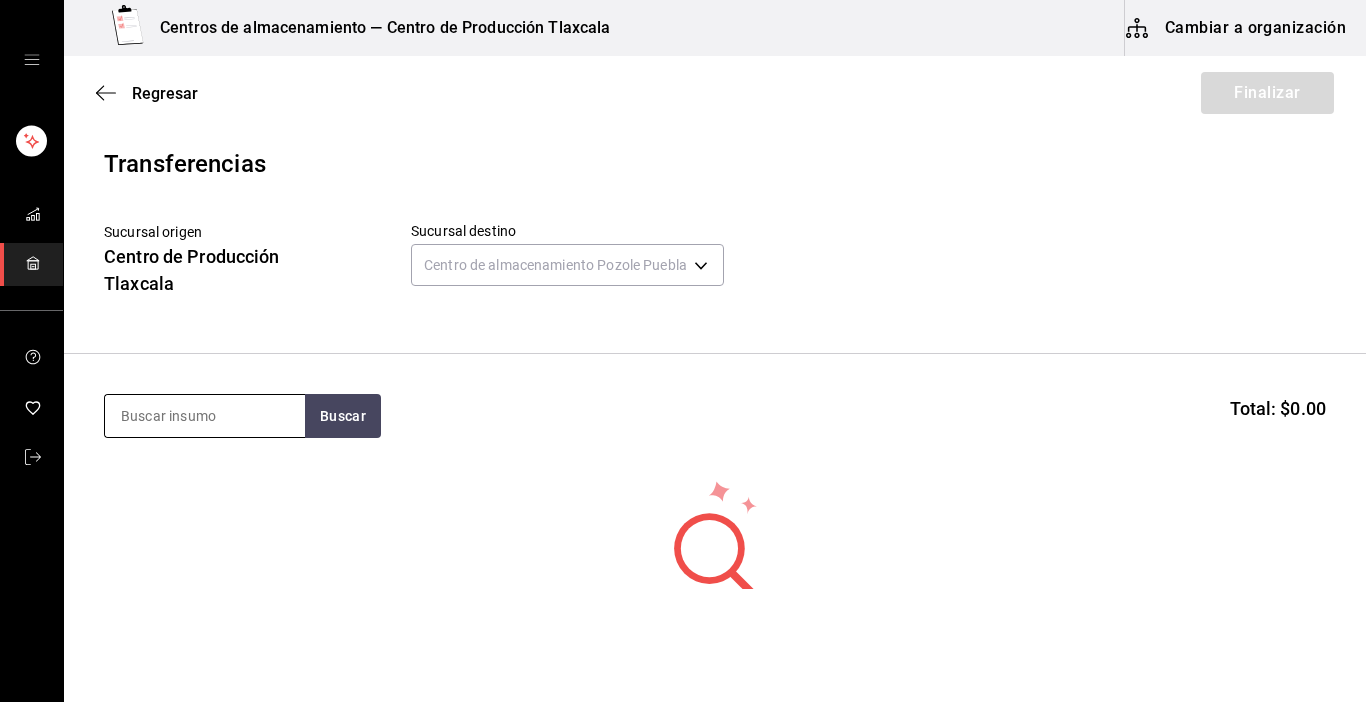 click at bounding box center [205, 416] 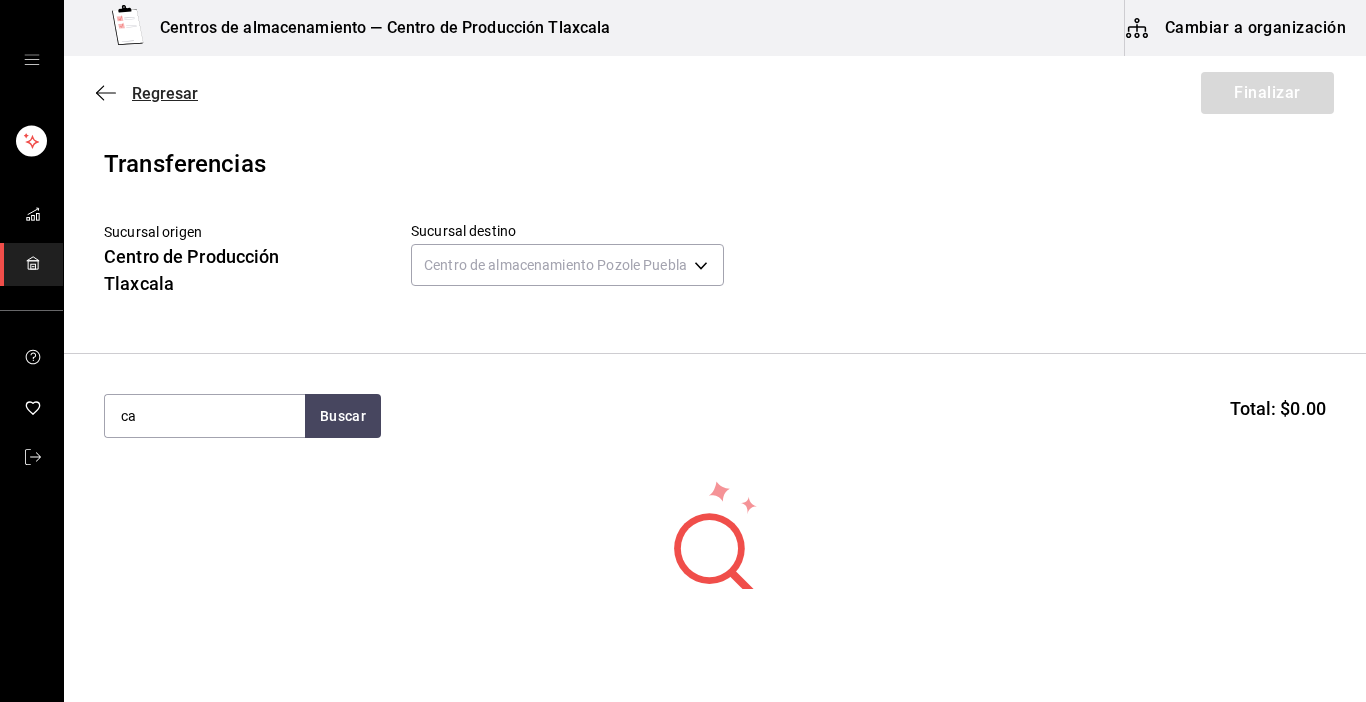 click 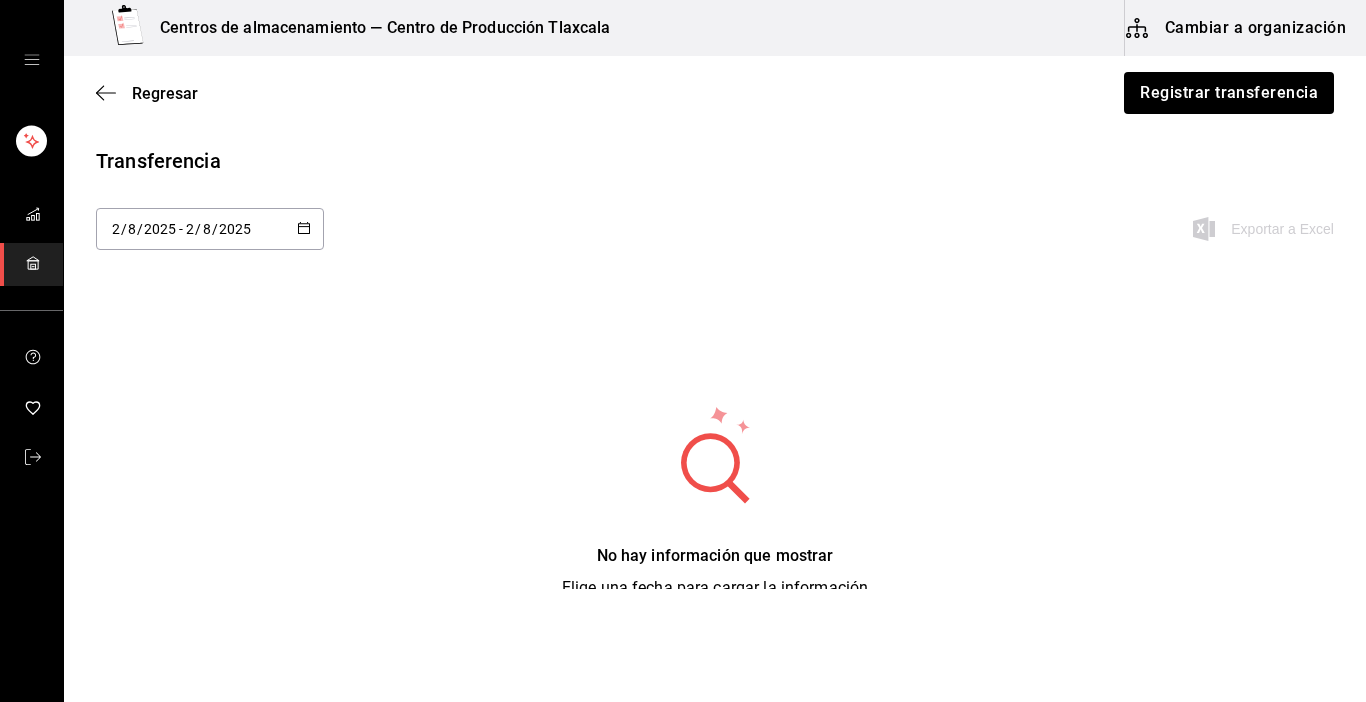 click 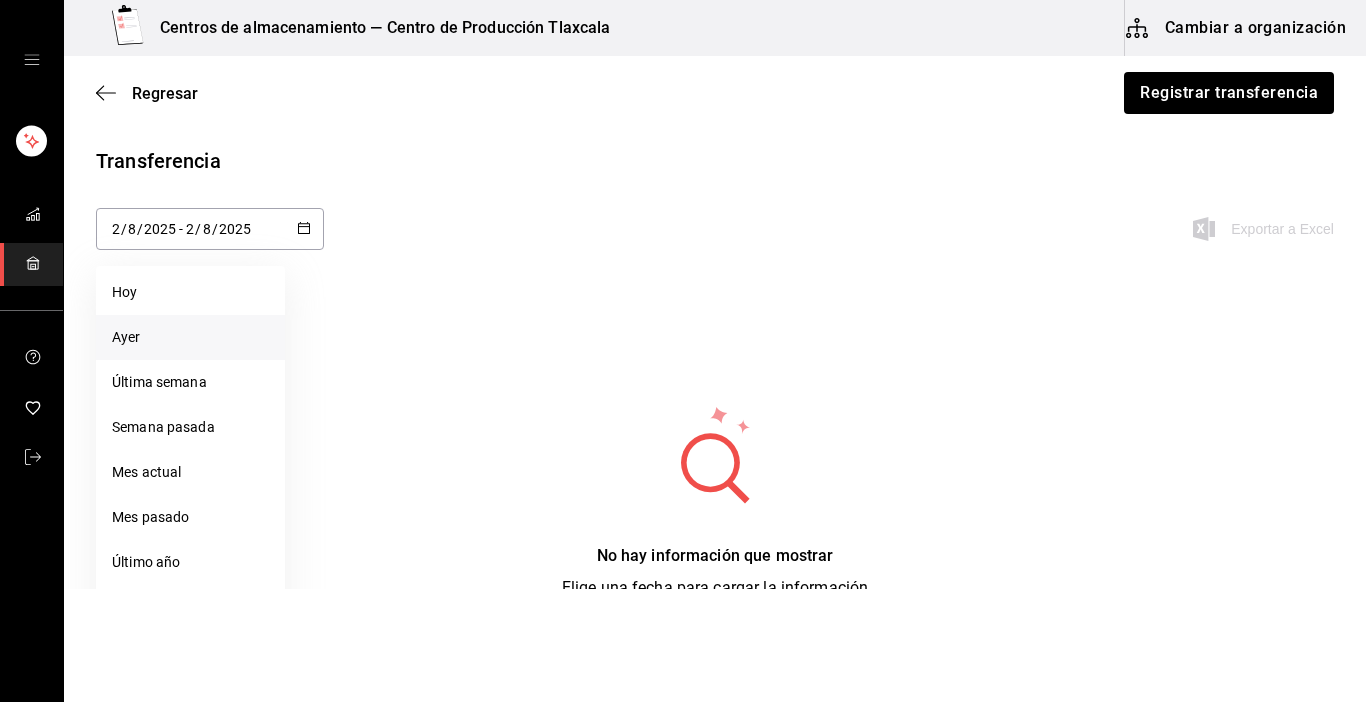 click on "Ayer" at bounding box center (190, 337) 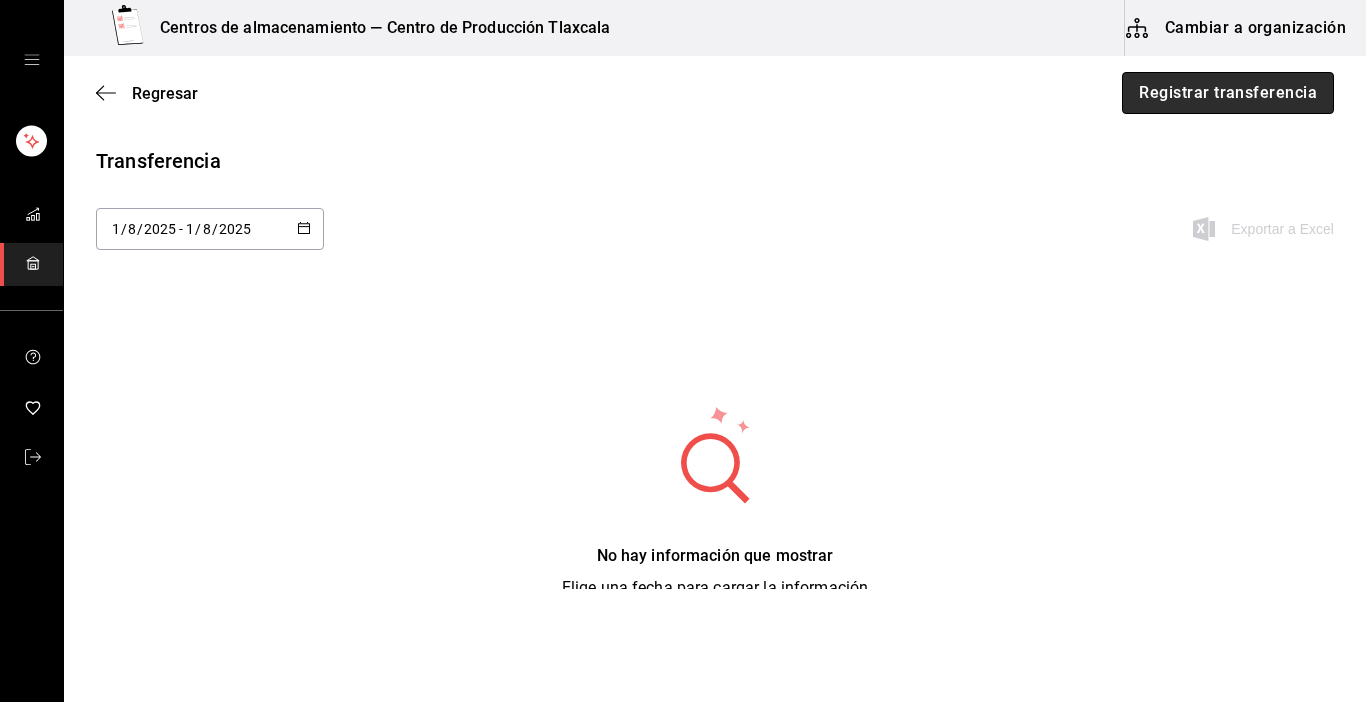 click on "Registrar transferencia" at bounding box center (1228, 93) 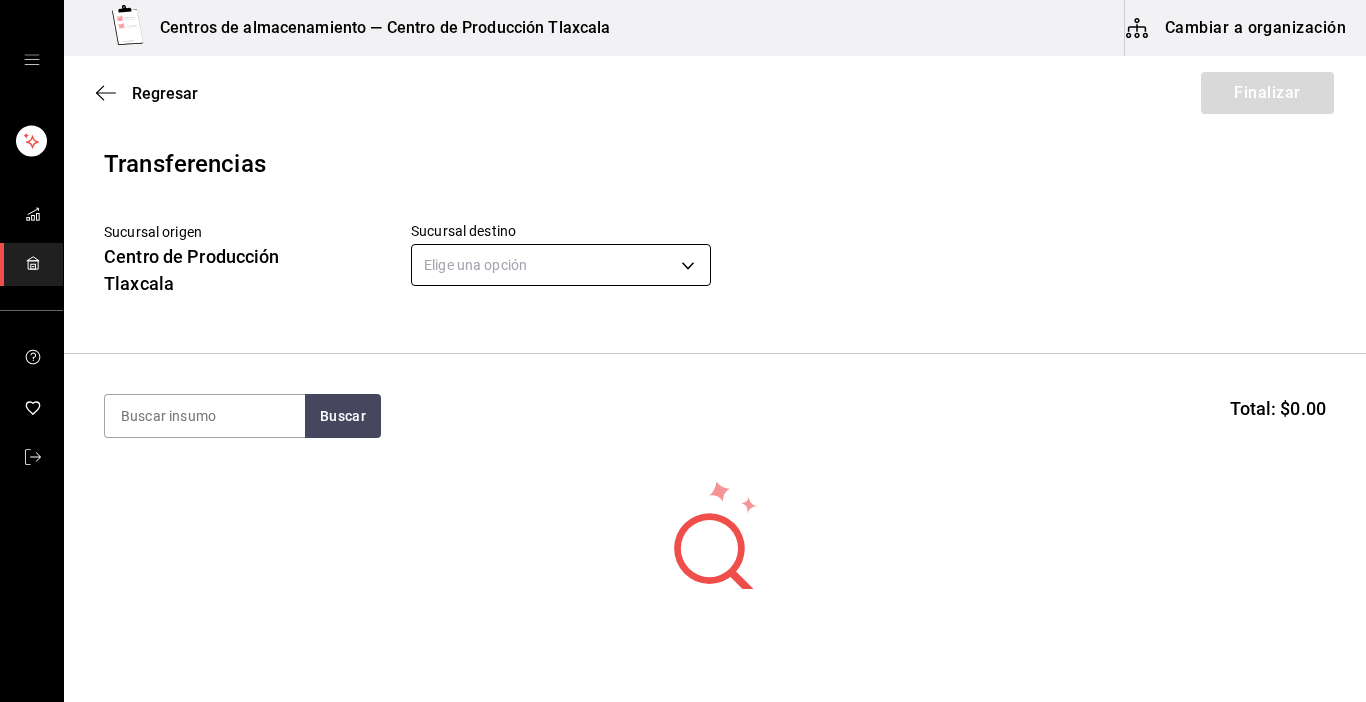 click on "Centros de almacenamiento — Centro de Producción Tlaxcala Cambiar a organización Regresar Finalizar Transferencias Sucursal origen Centro de Producción Tlaxcala Sucursal destino Elige una opción default Buscar Total: $0.00 No hay insumos a mostrar. Busca un insumo para agregarlo a la lista Editar Eliminar Visitar centro de ayuda ([PHONE]) [EMAIL] Visitar centro de ayuda ([PHONE]) [EMAIL]" at bounding box center (683, 294) 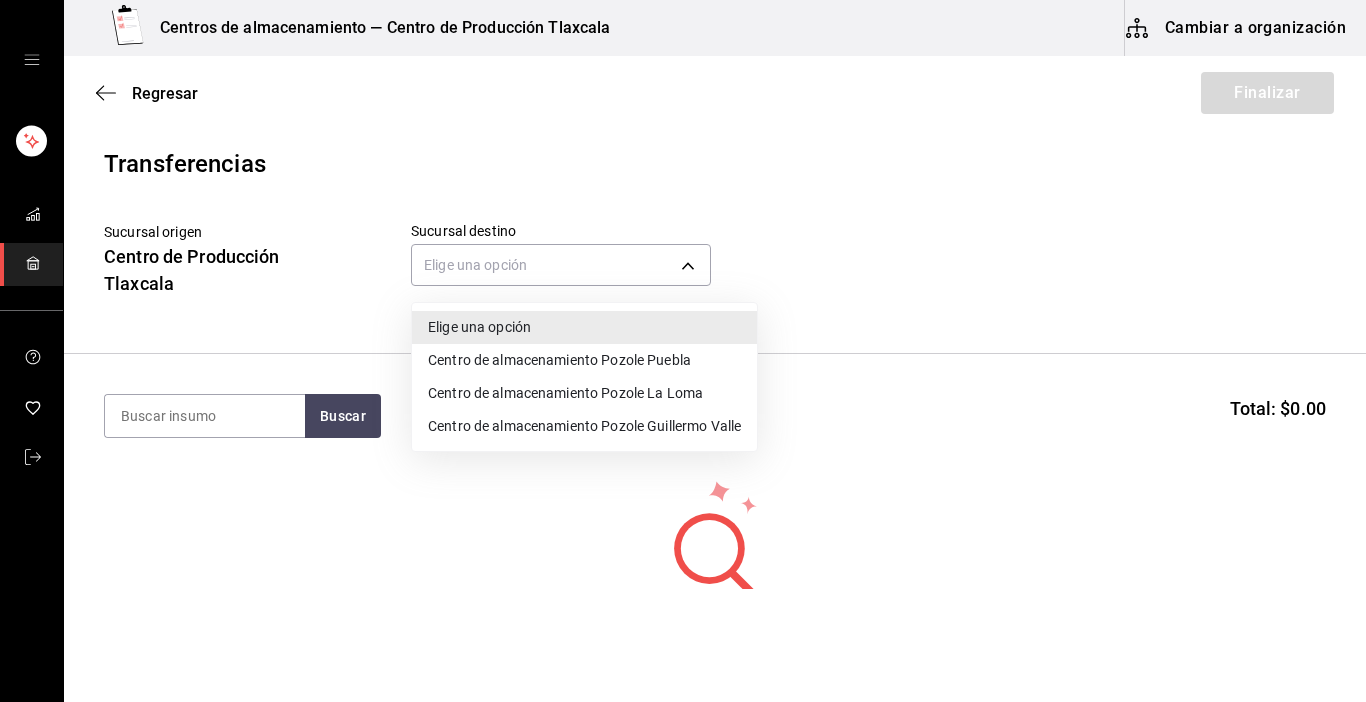 click on "Centro de almacenamiento Pozole Puebla" at bounding box center [584, 360] 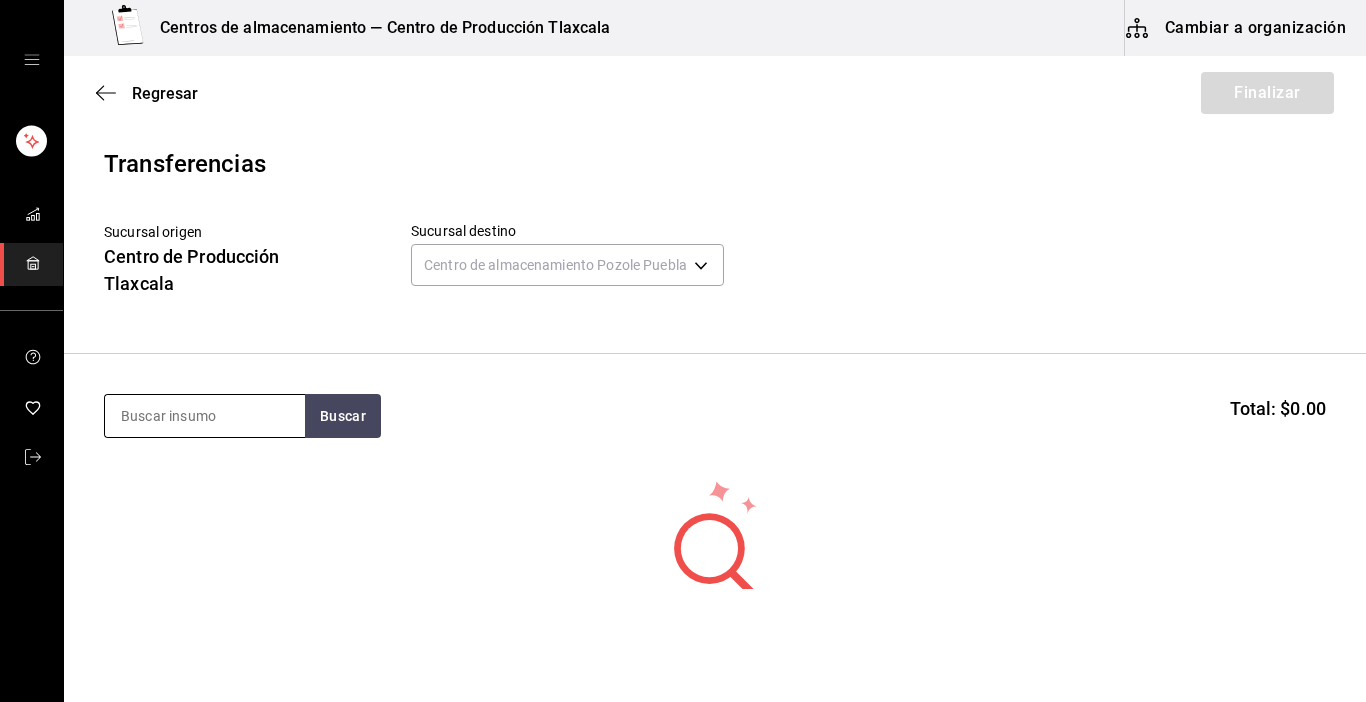 click at bounding box center [205, 416] 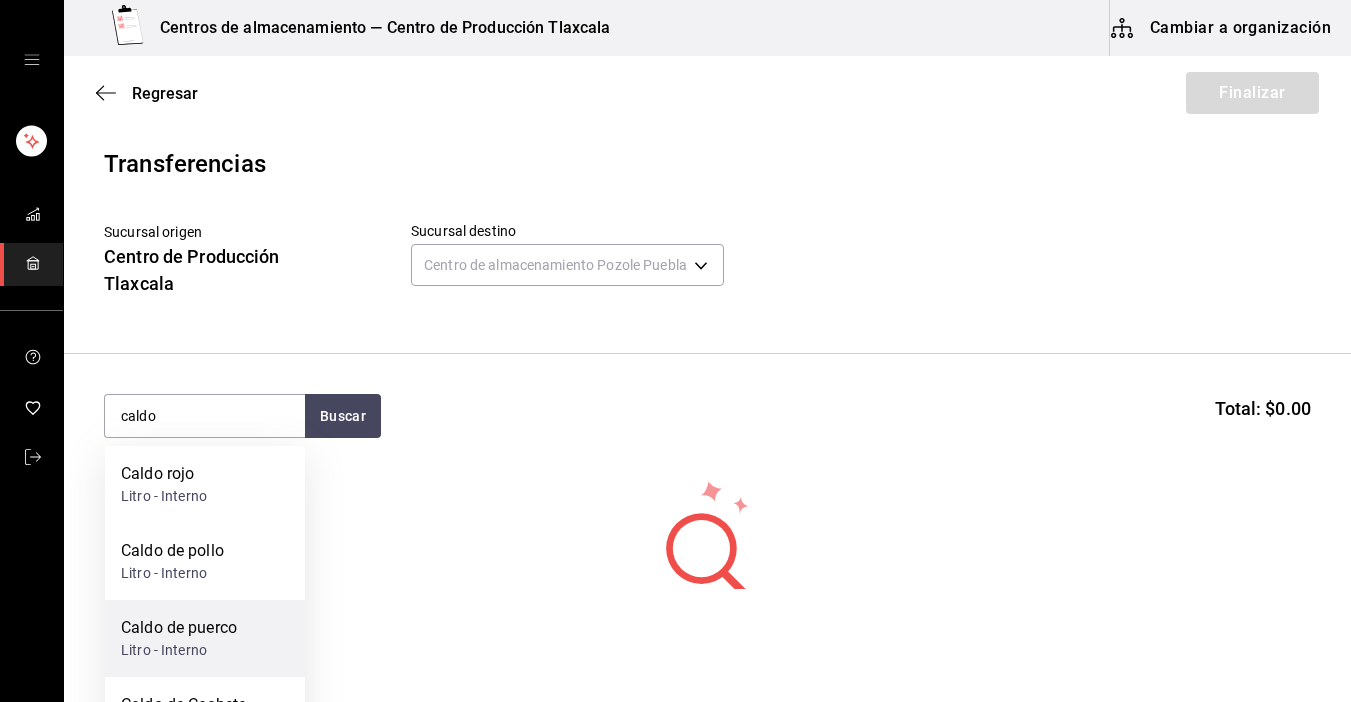 click on "Litro - Interno" at bounding box center [179, 650] 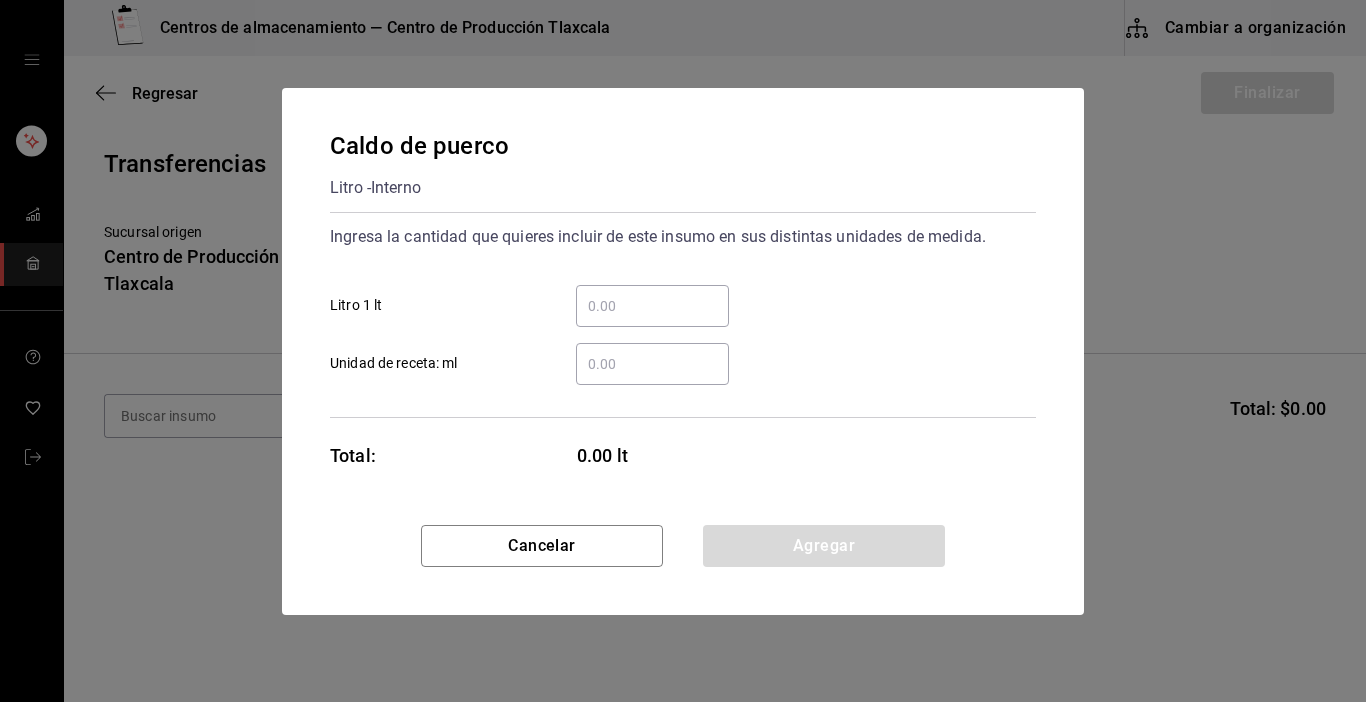 click on "​ Litro 1 lt" at bounding box center (652, 306) 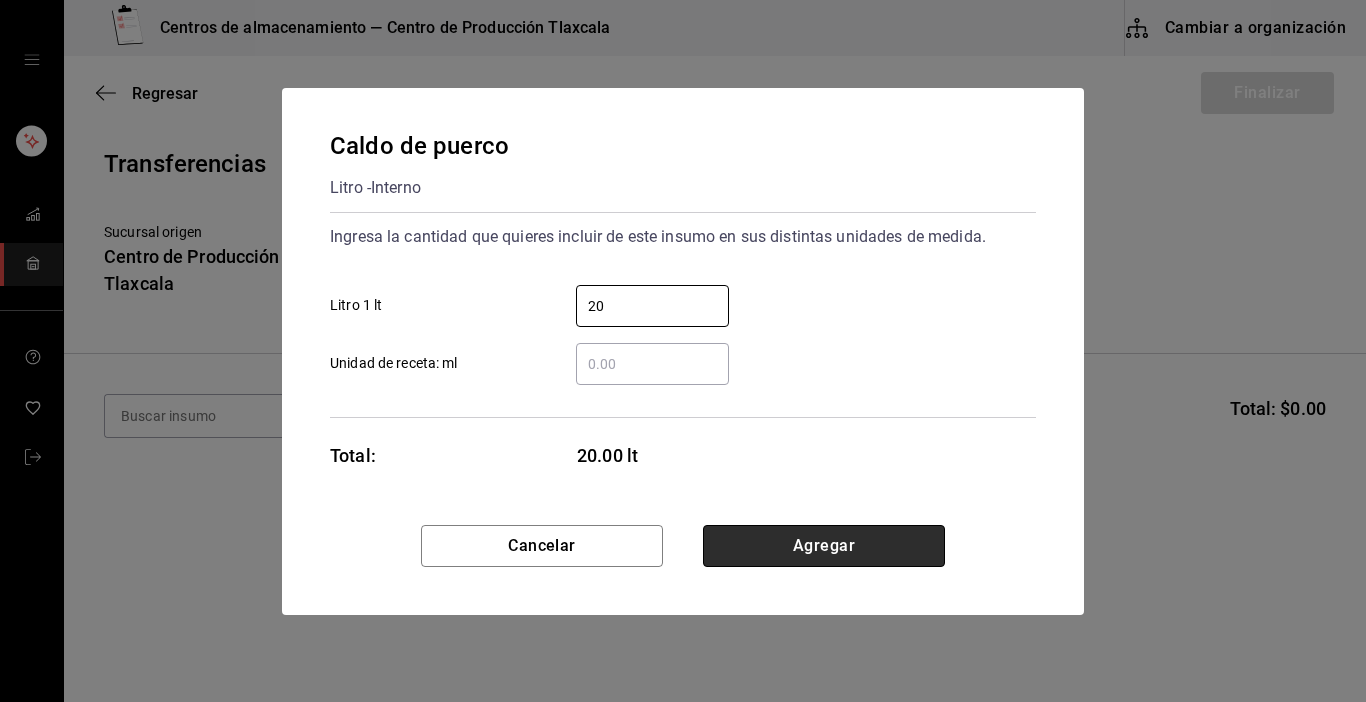 click on "Agregar" at bounding box center (824, 546) 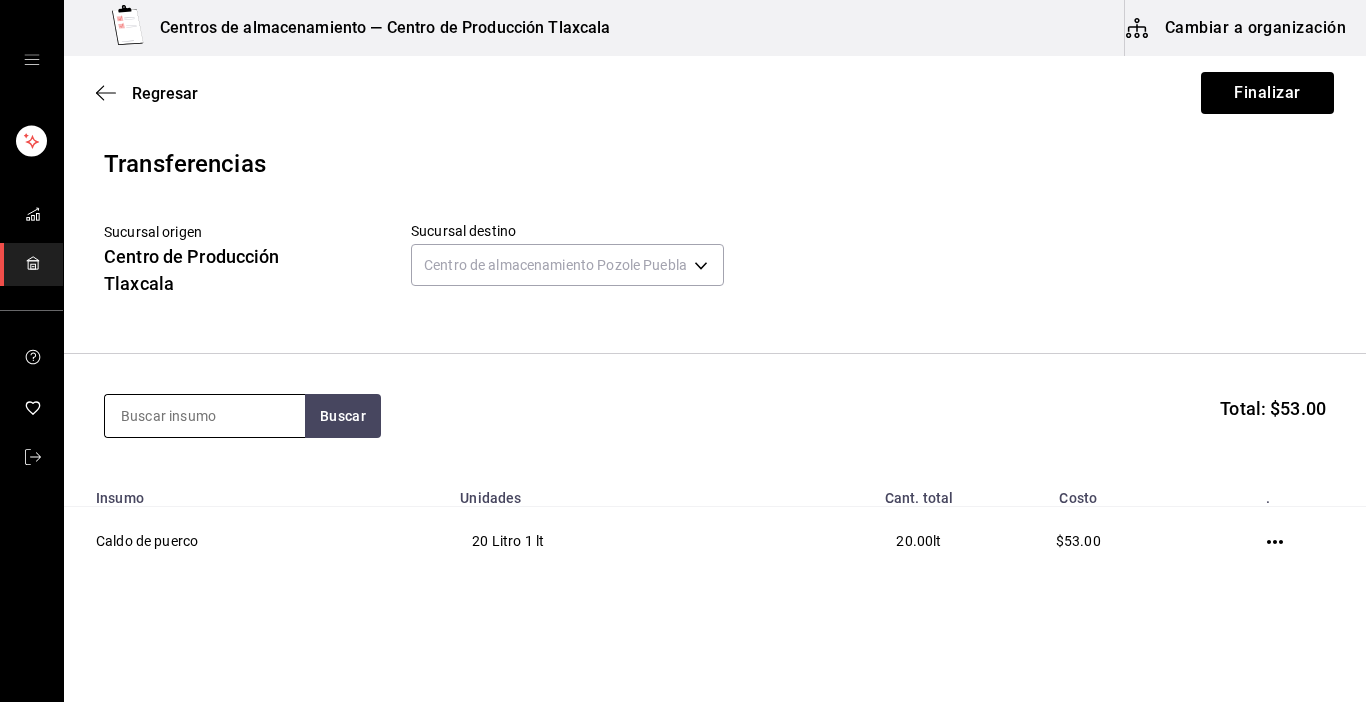 click at bounding box center (205, 416) 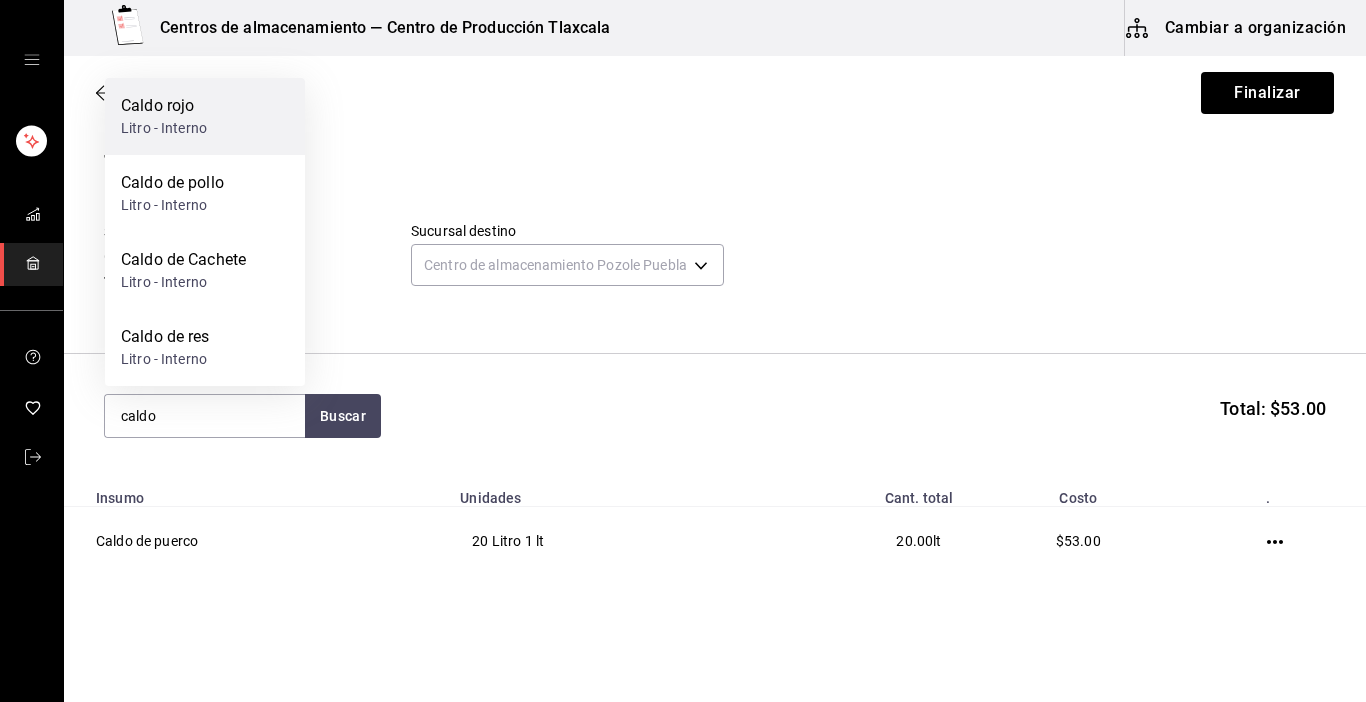 click on "Caldo rojo" at bounding box center (164, 106) 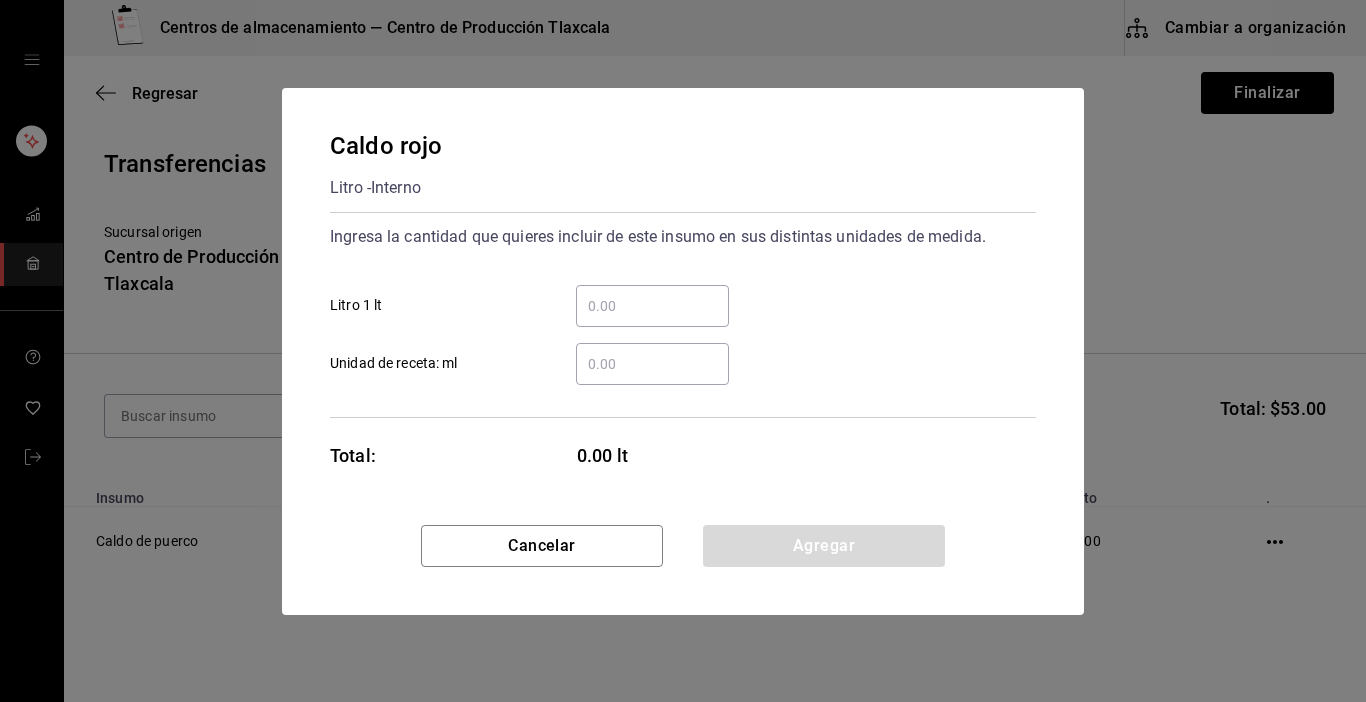 click on "​ Litro 1 lt" at bounding box center [652, 306] 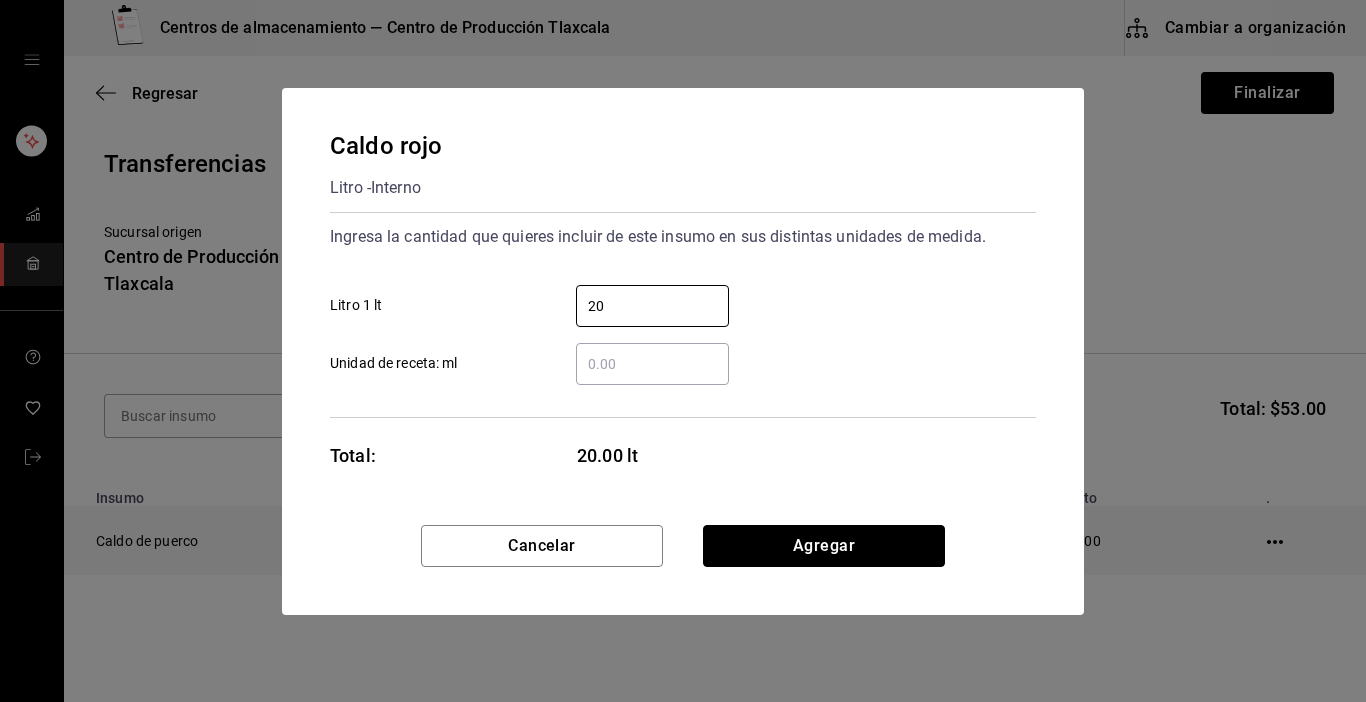 click on "Agregar" at bounding box center (824, 546) 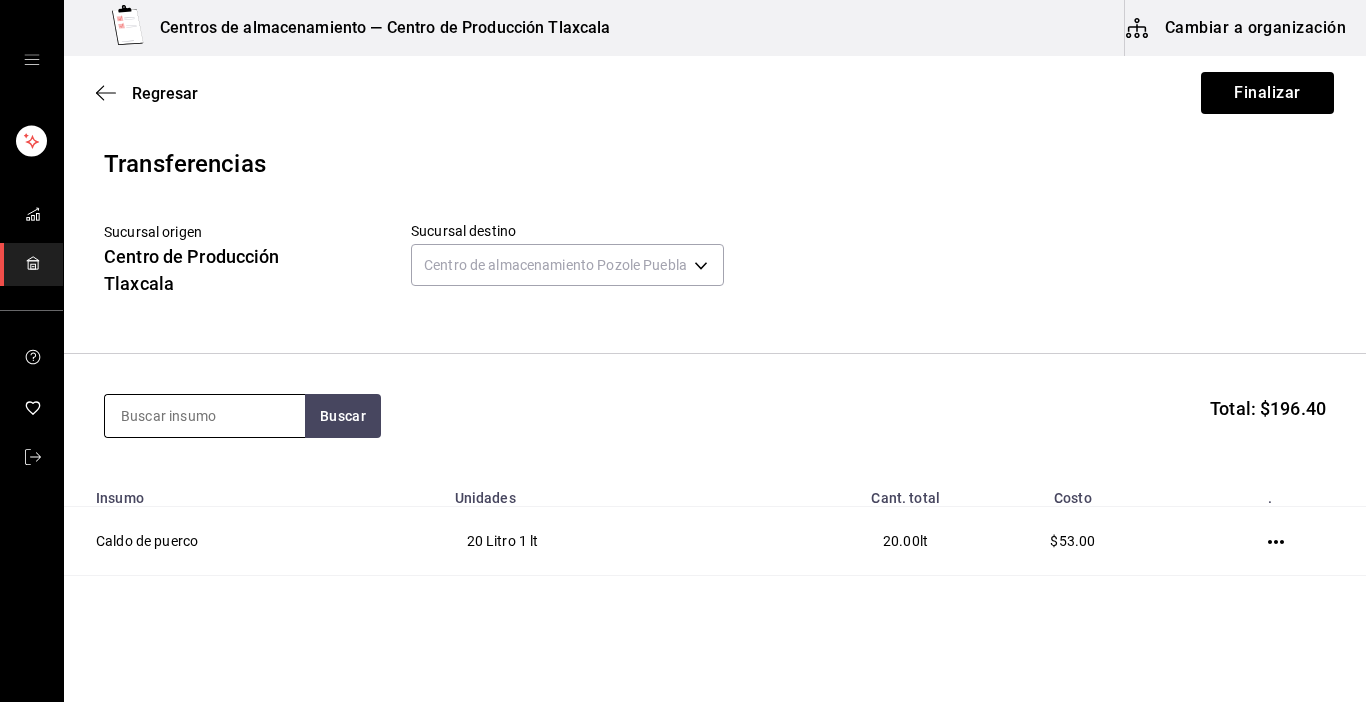 click at bounding box center [205, 416] 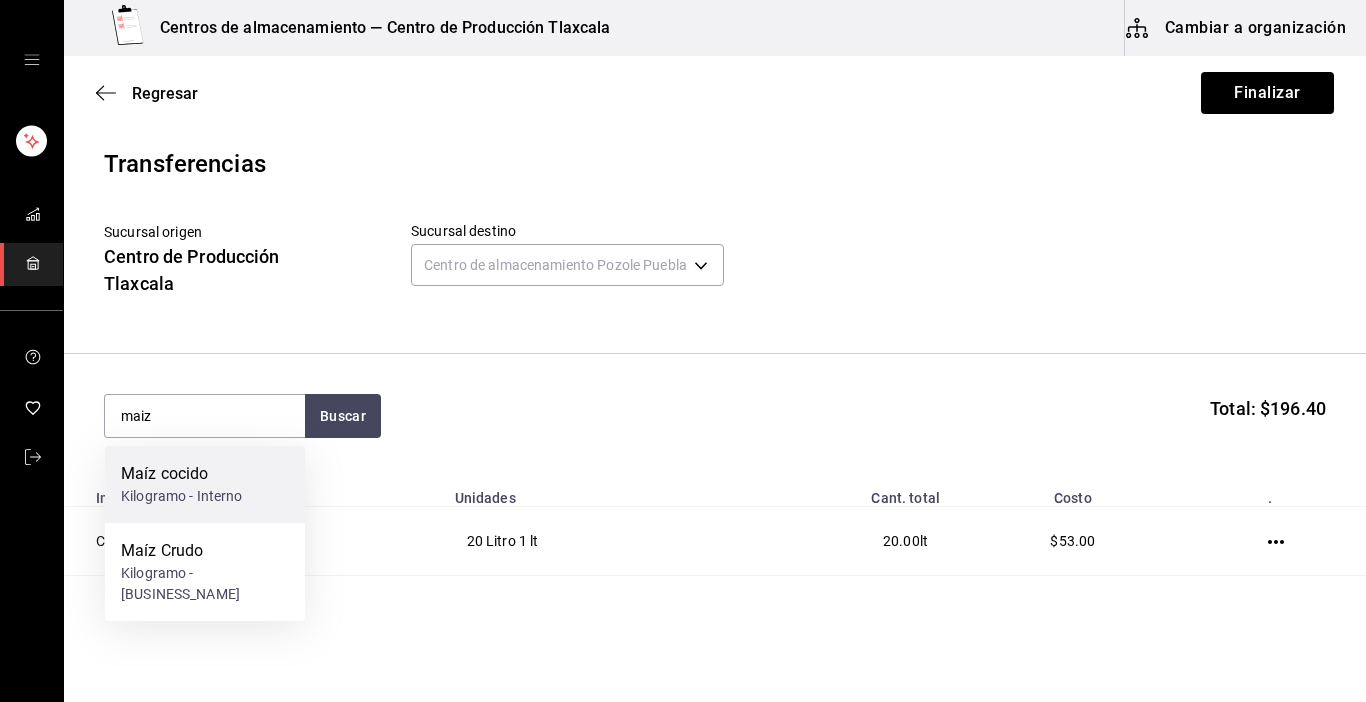 click on "Kilogramo - Interno" at bounding box center [182, 496] 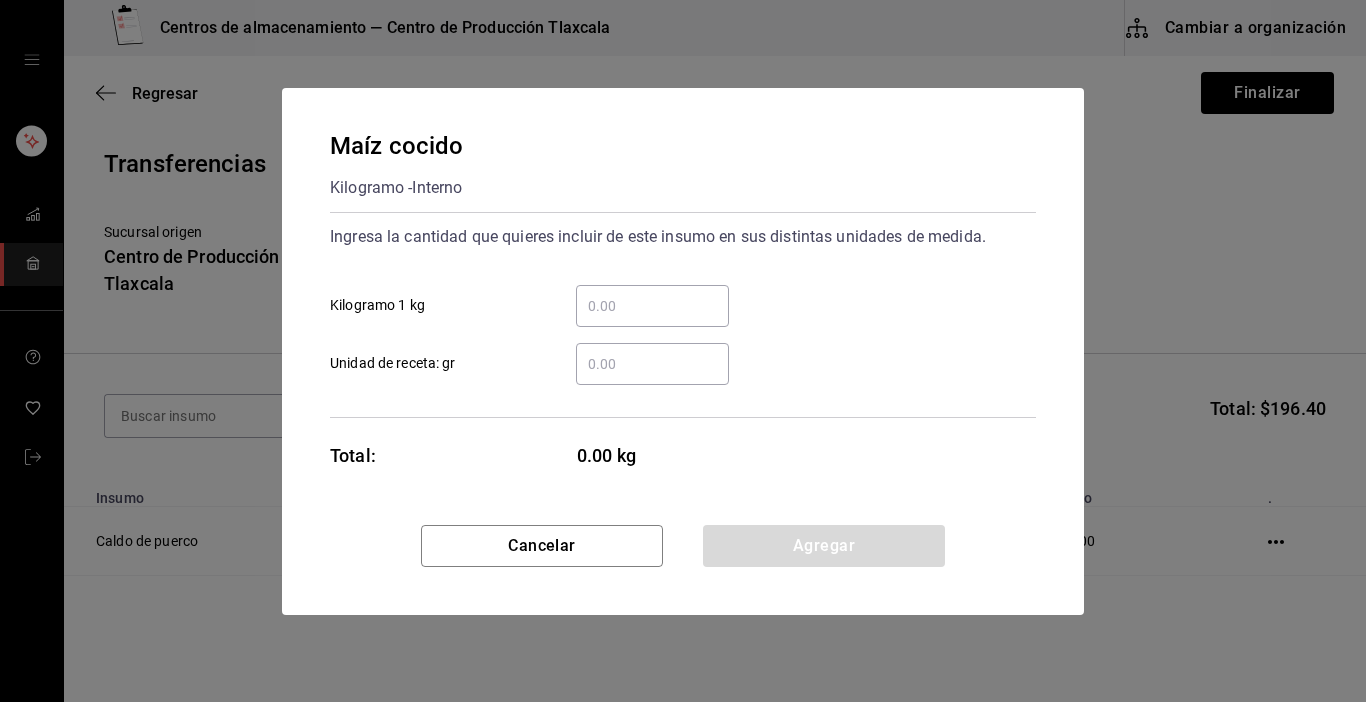 click on "​ Kilogramo 1 kg" at bounding box center [652, 306] 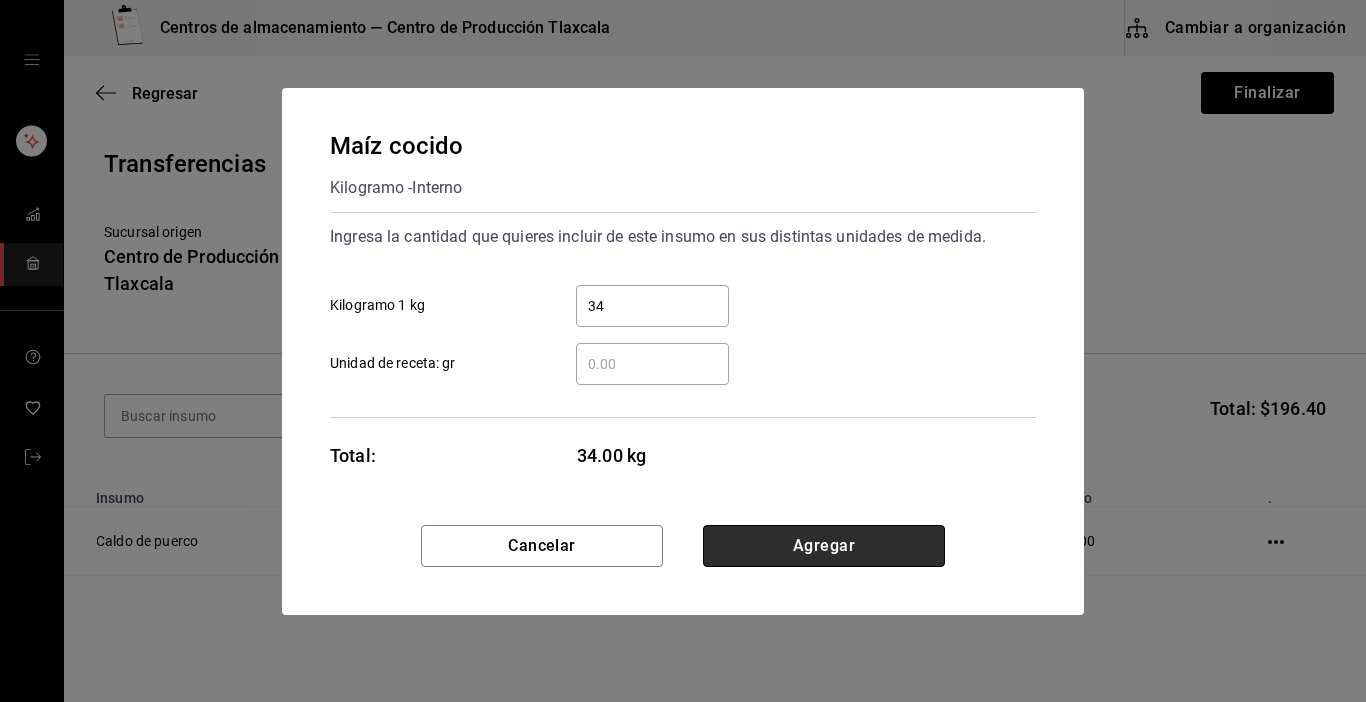 click on "Agregar" at bounding box center (824, 546) 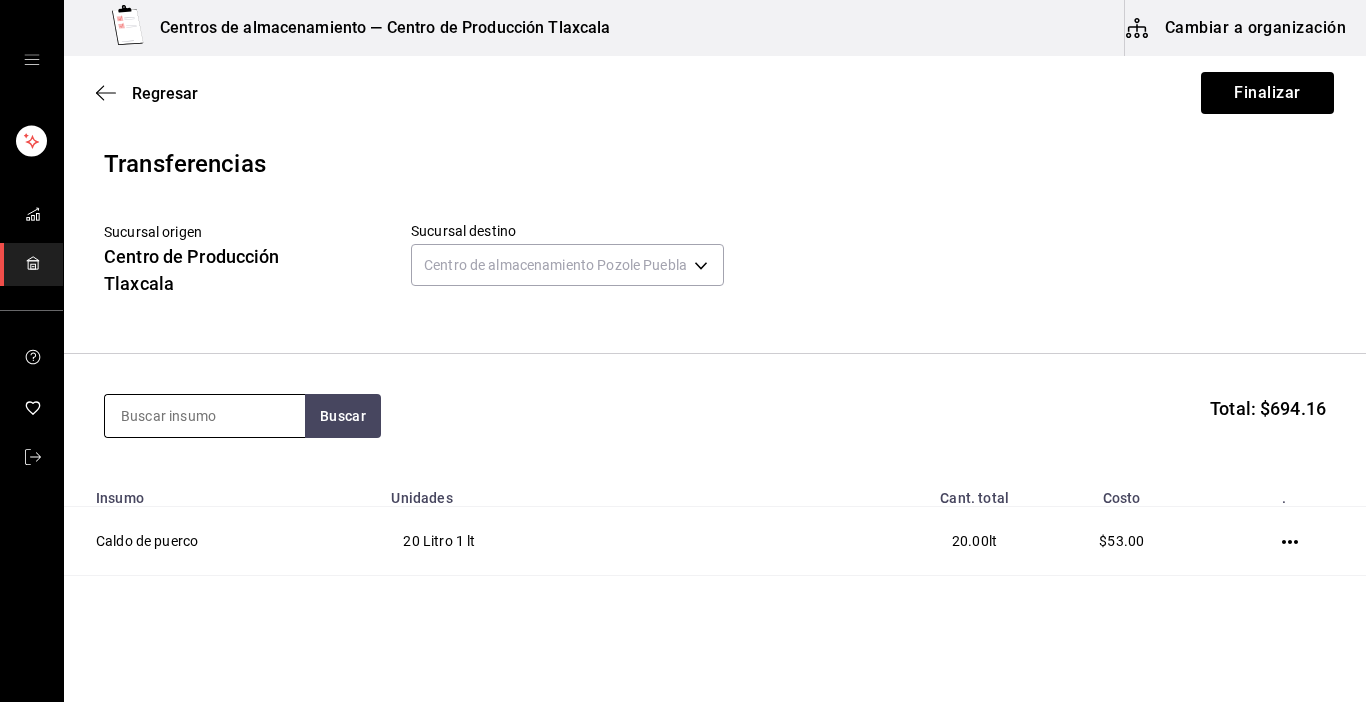 click at bounding box center [205, 416] 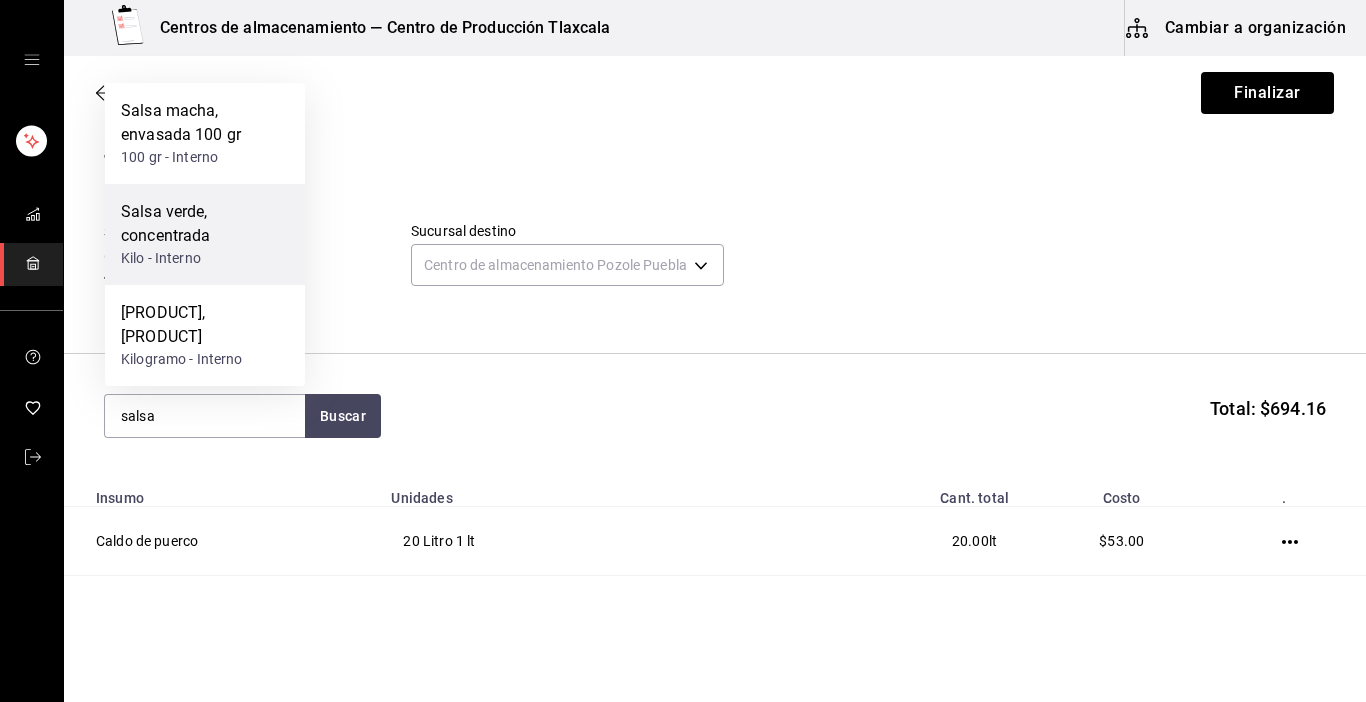 click on "Kilo - Interno" at bounding box center (205, 258) 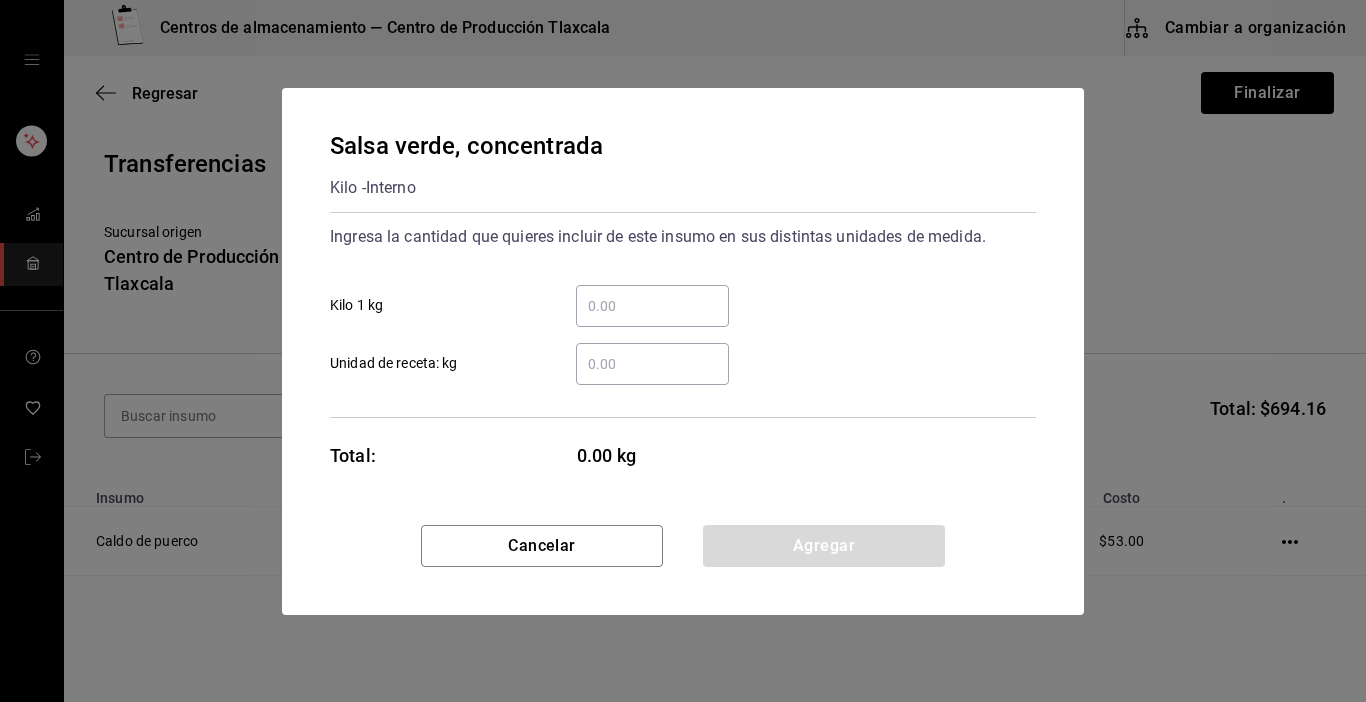 click on "​ Kilo 1 kg" at bounding box center (652, 306) 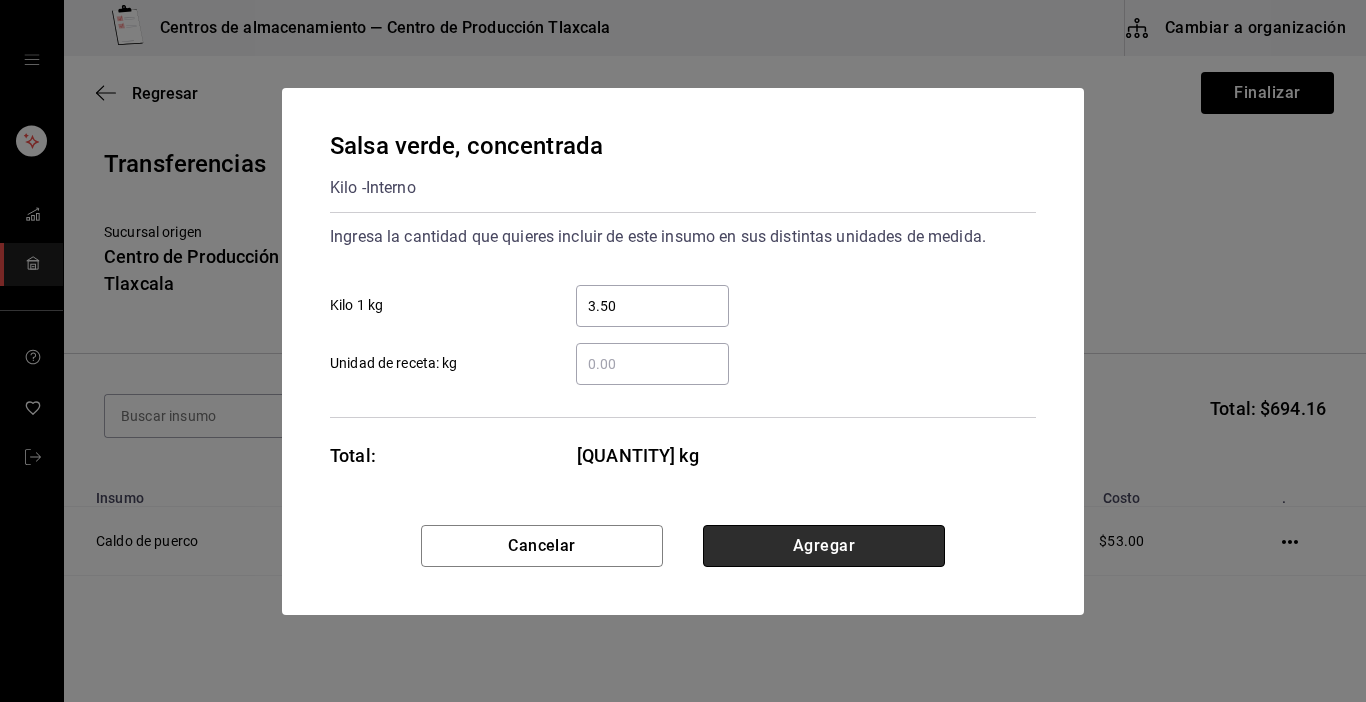 click on "Agregar" at bounding box center [824, 546] 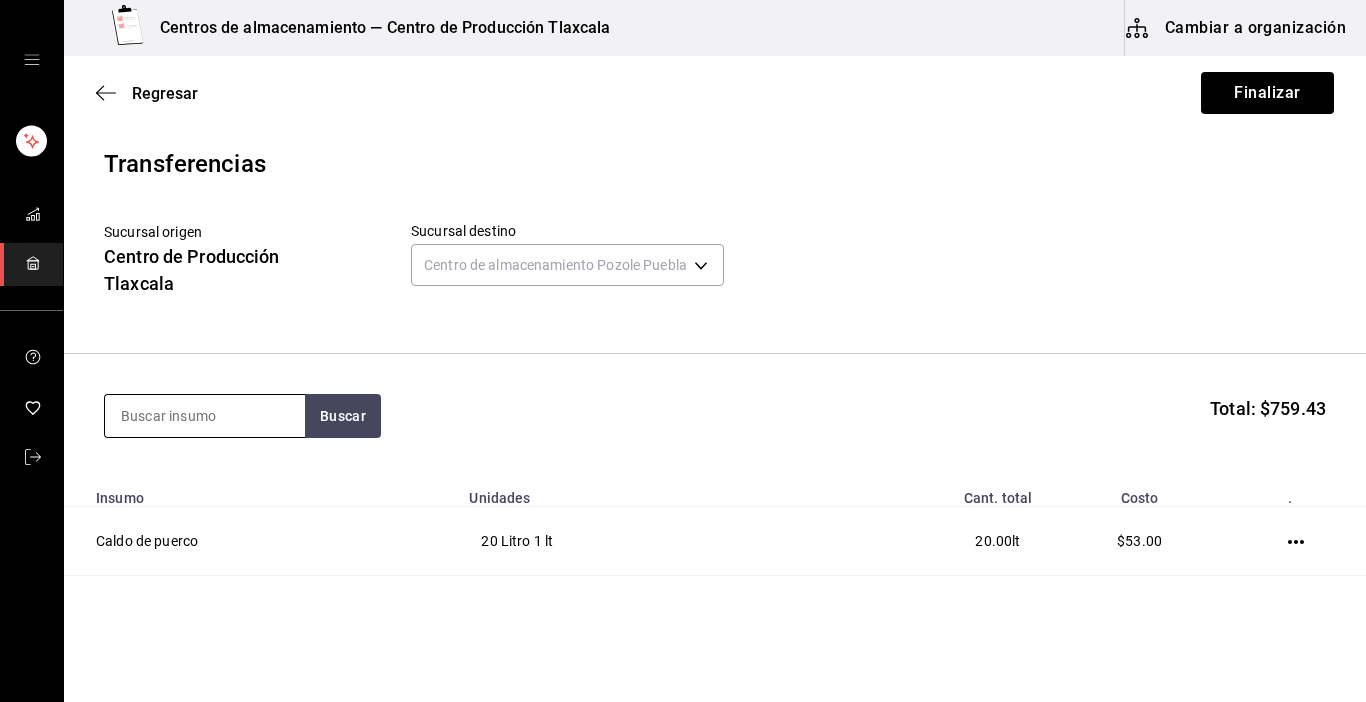 click at bounding box center [205, 416] 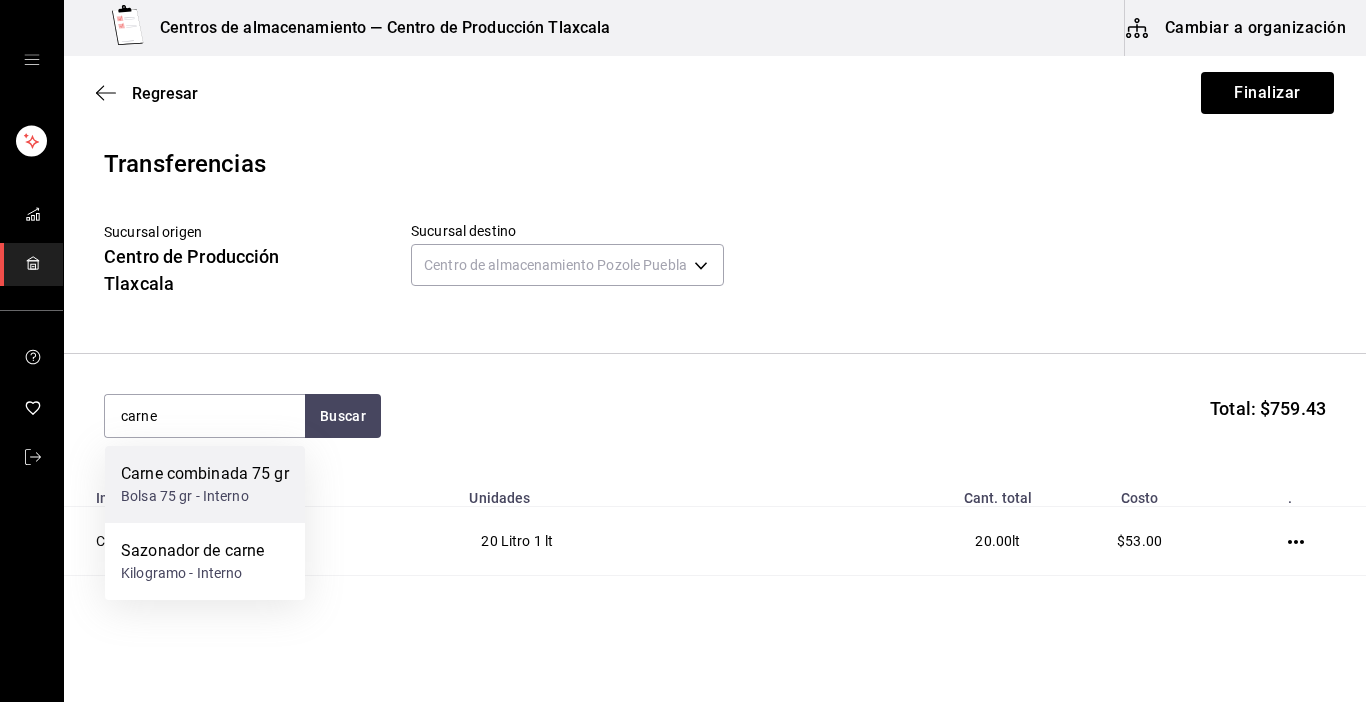 click on "Carne combinada 75 gr" at bounding box center [205, 474] 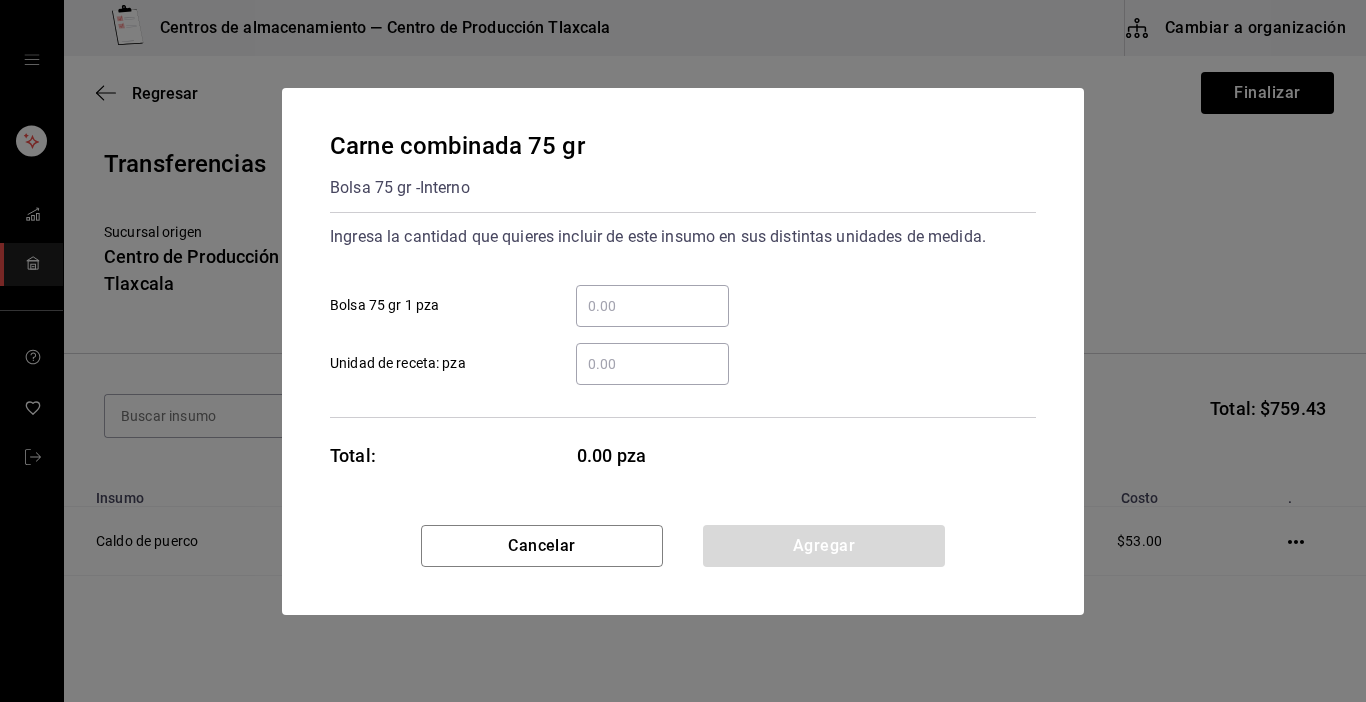 click on "​ Bolsa 75 gr 1 pza" at bounding box center (652, 306) 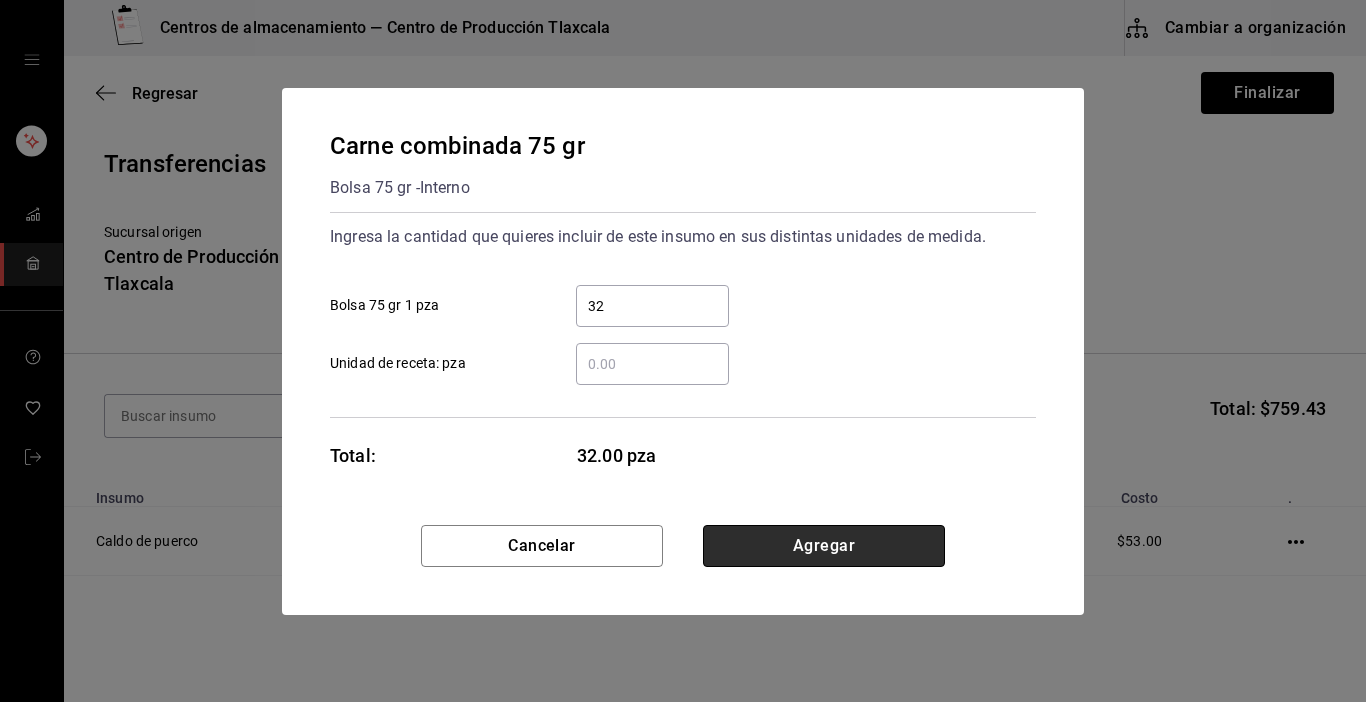 click on "Agregar" at bounding box center [824, 546] 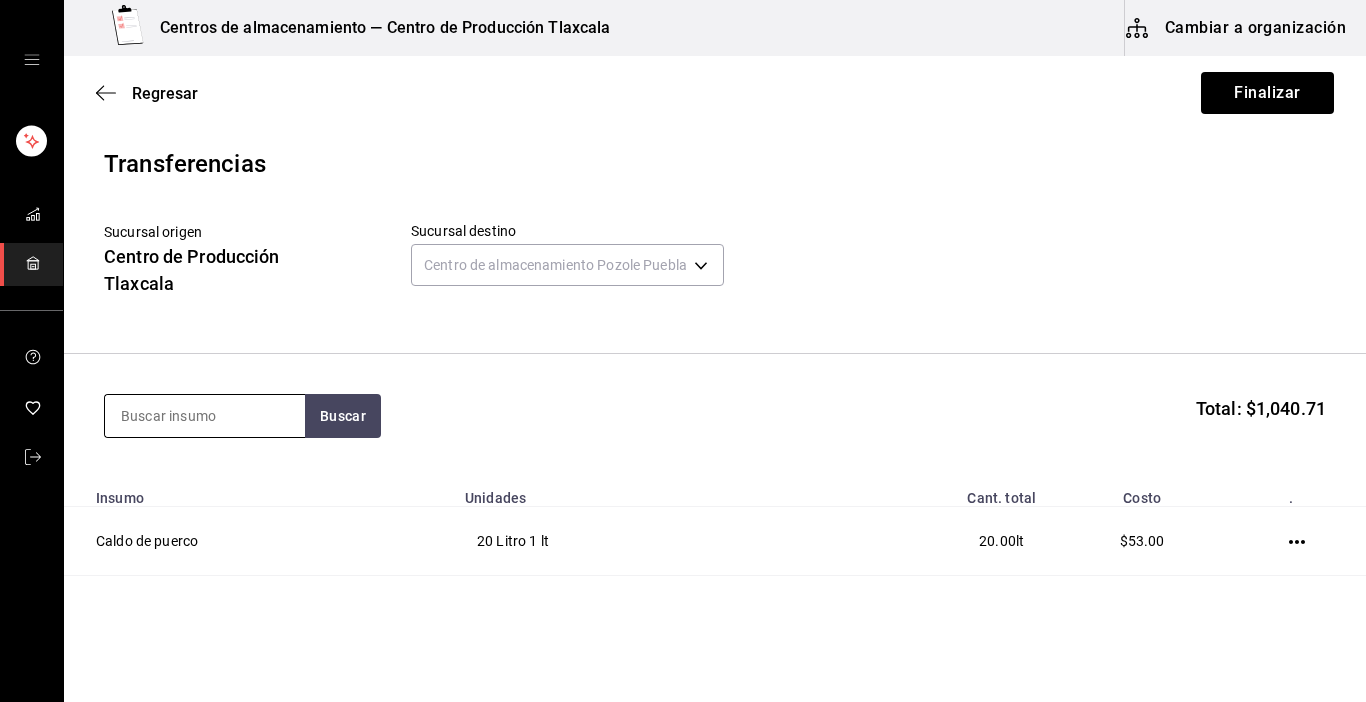 click at bounding box center (205, 416) 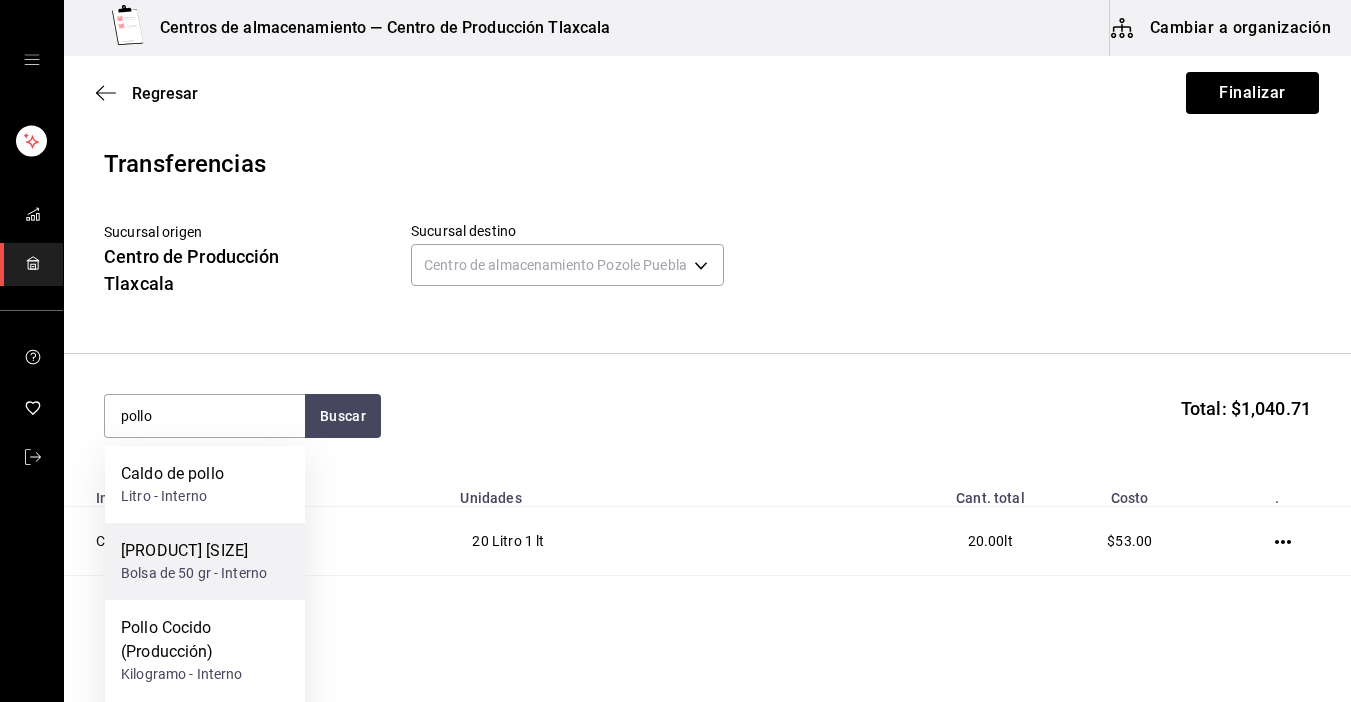 click on "[PRODUCT] [SIZE]" at bounding box center (194, 551) 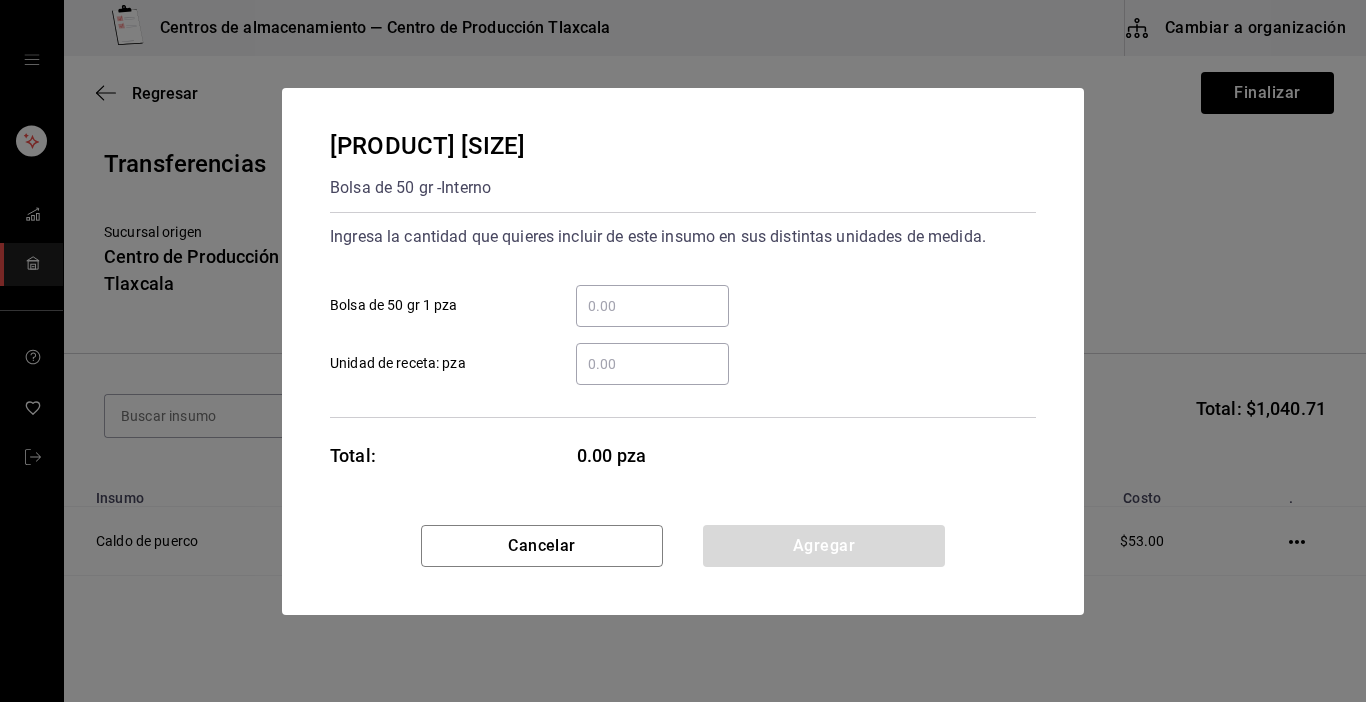 click on "​ Bolsa de 50 gr 1 pza" at bounding box center (652, 306) 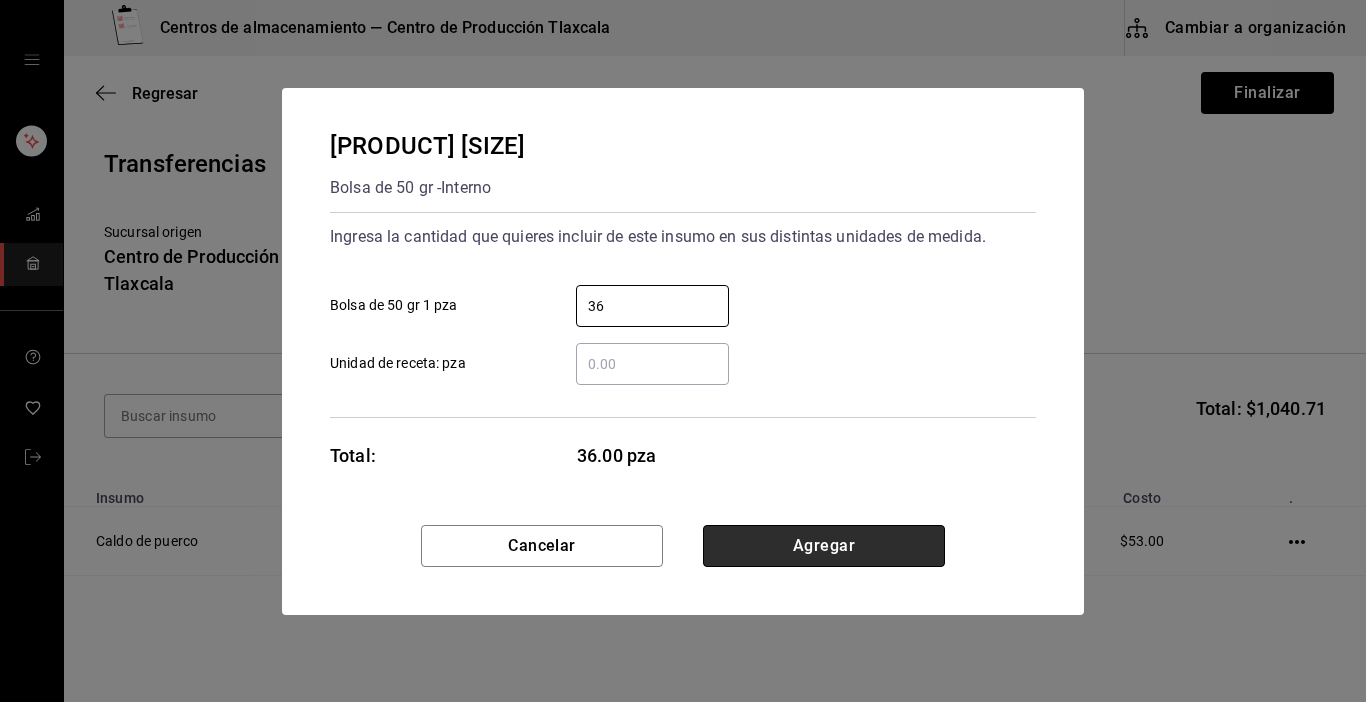 click on "Agregar" at bounding box center (824, 546) 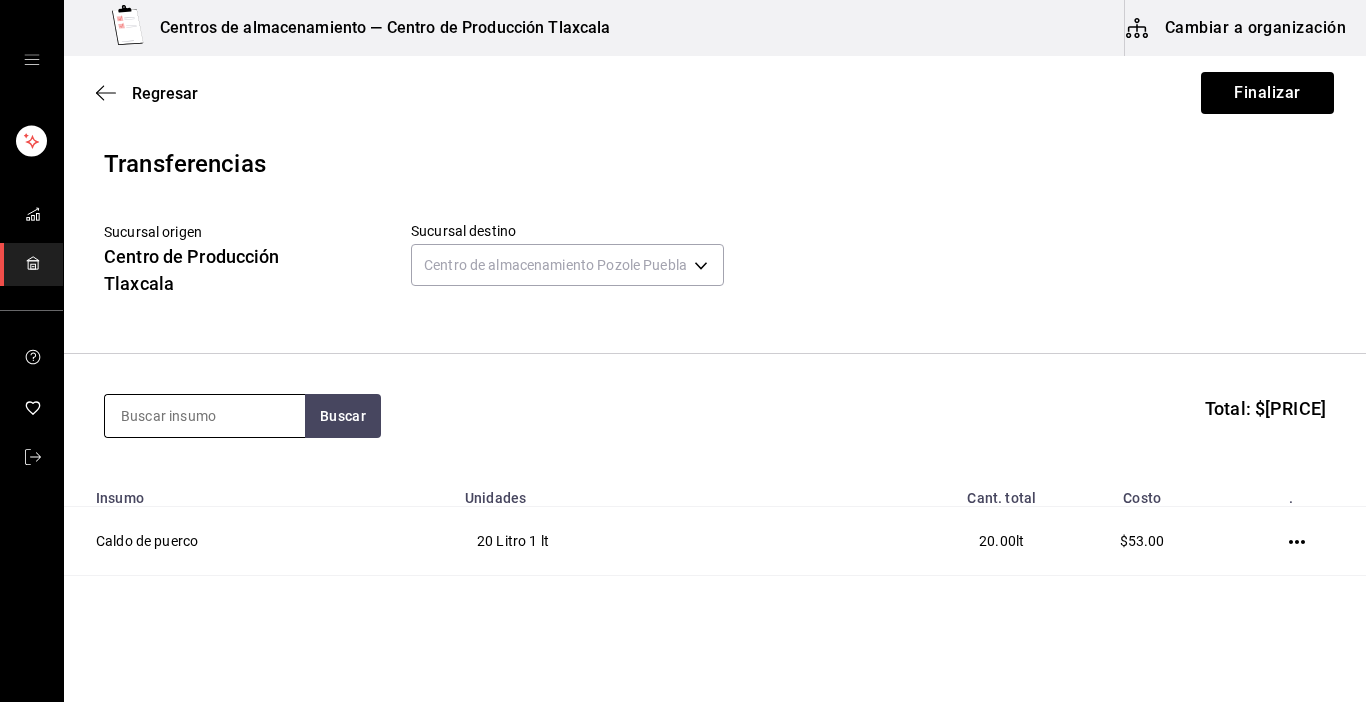 click at bounding box center (205, 416) 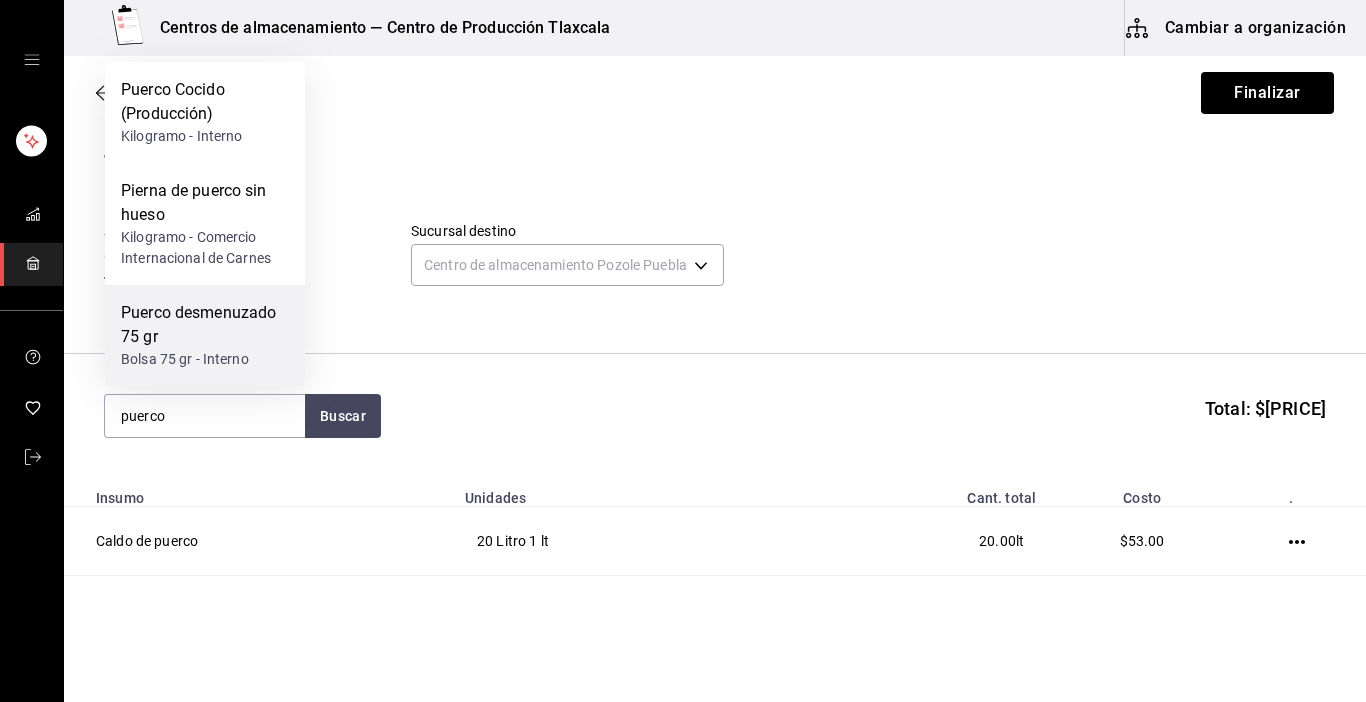 click on "Bolsa 75 gr - Interno" at bounding box center [205, 359] 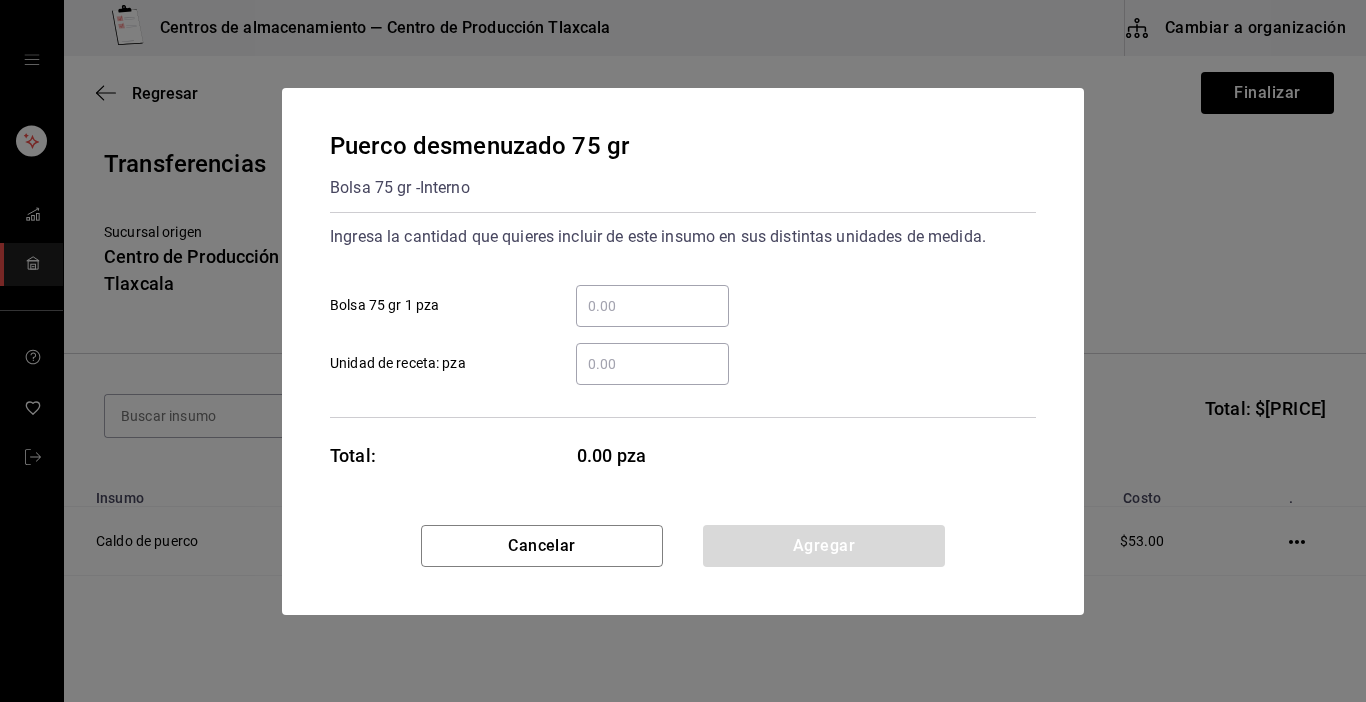 click on "​ Bolsa 75 gr 1 pza" at bounding box center [652, 306] 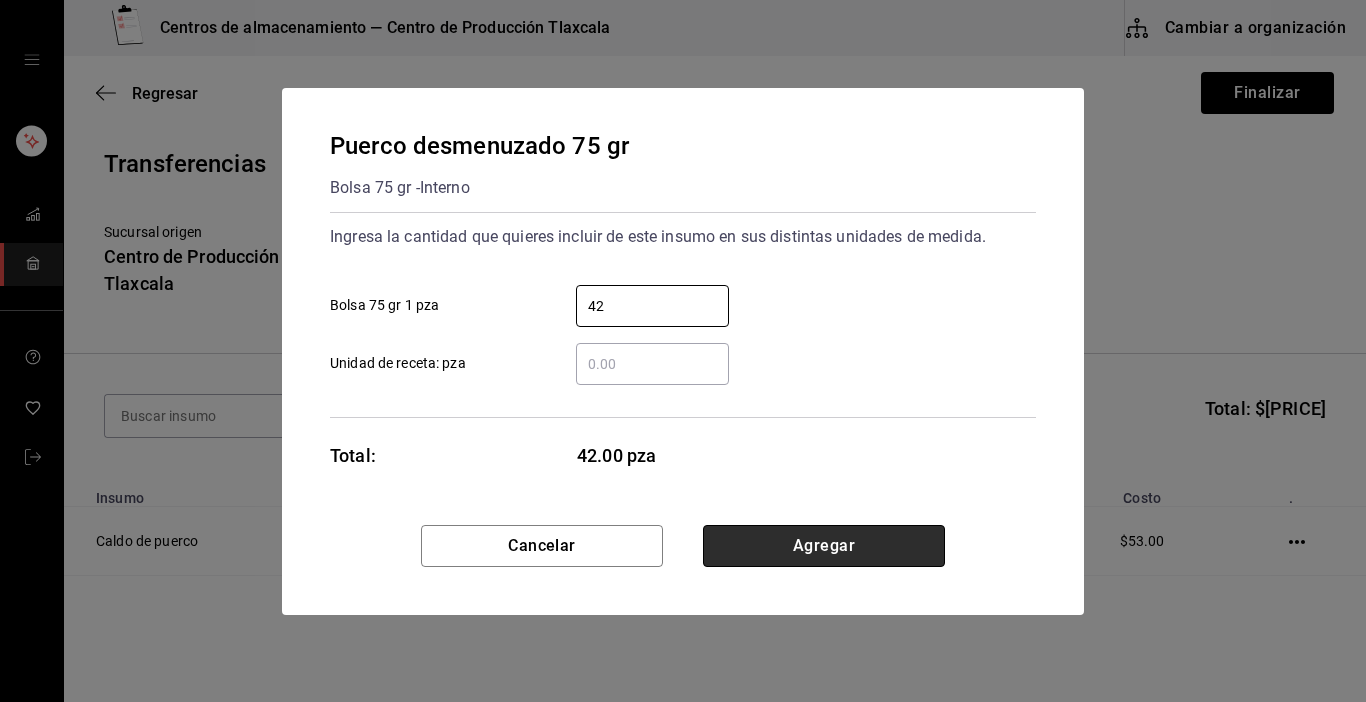 click on "Agregar" at bounding box center (824, 546) 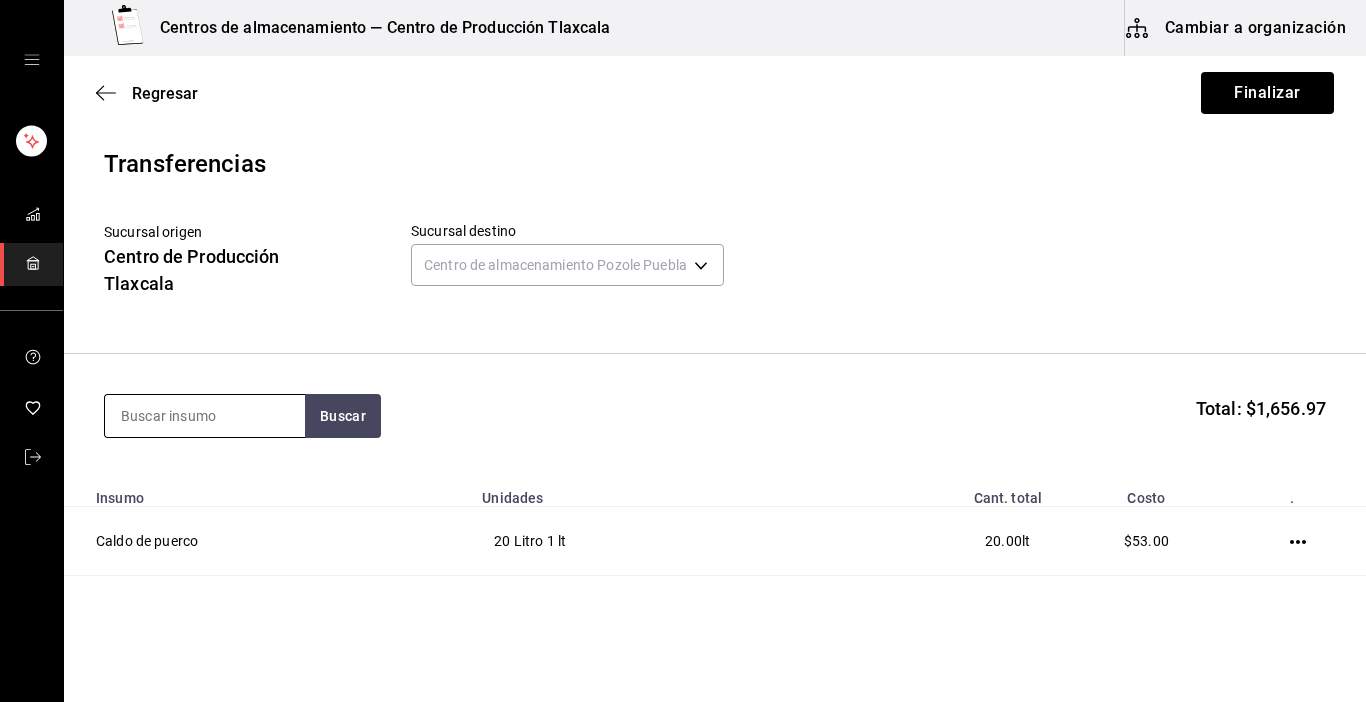 click at bounding box center [205, 416] 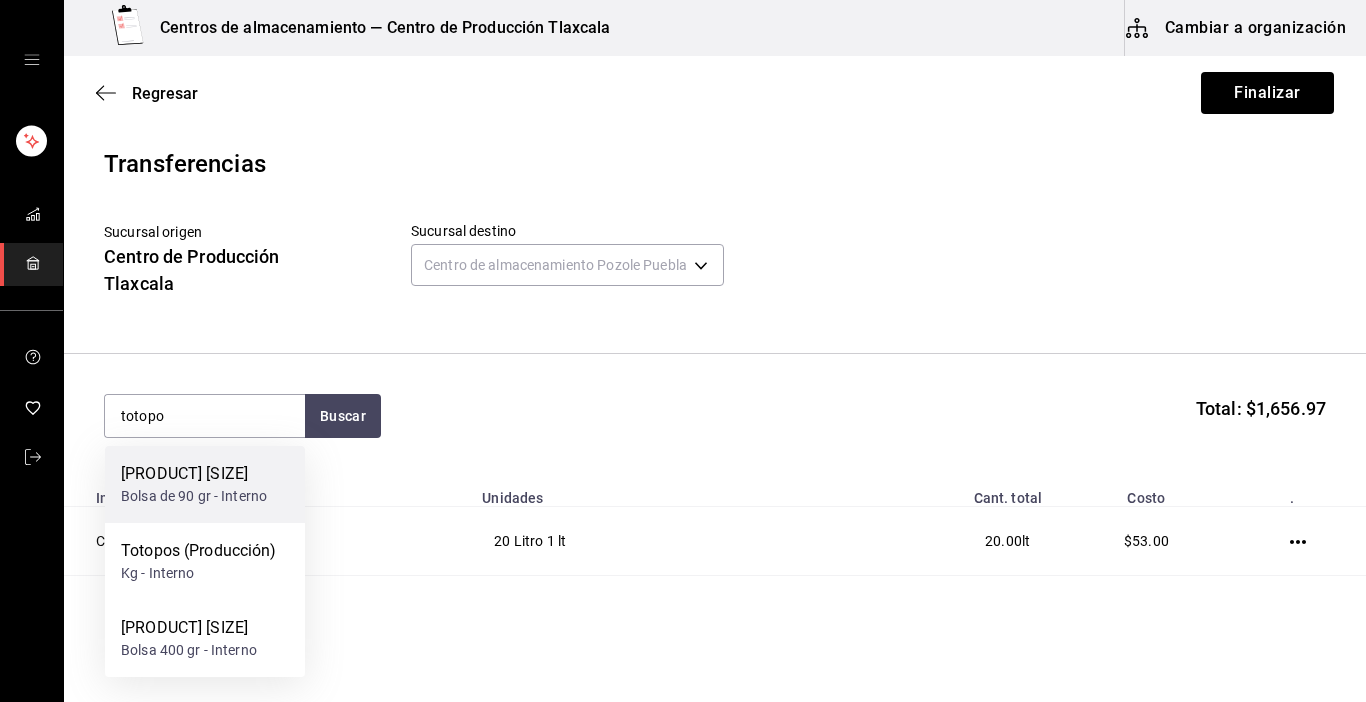 click on "[PRODUCT] [SIZE]" at bounding box center (194, 474) 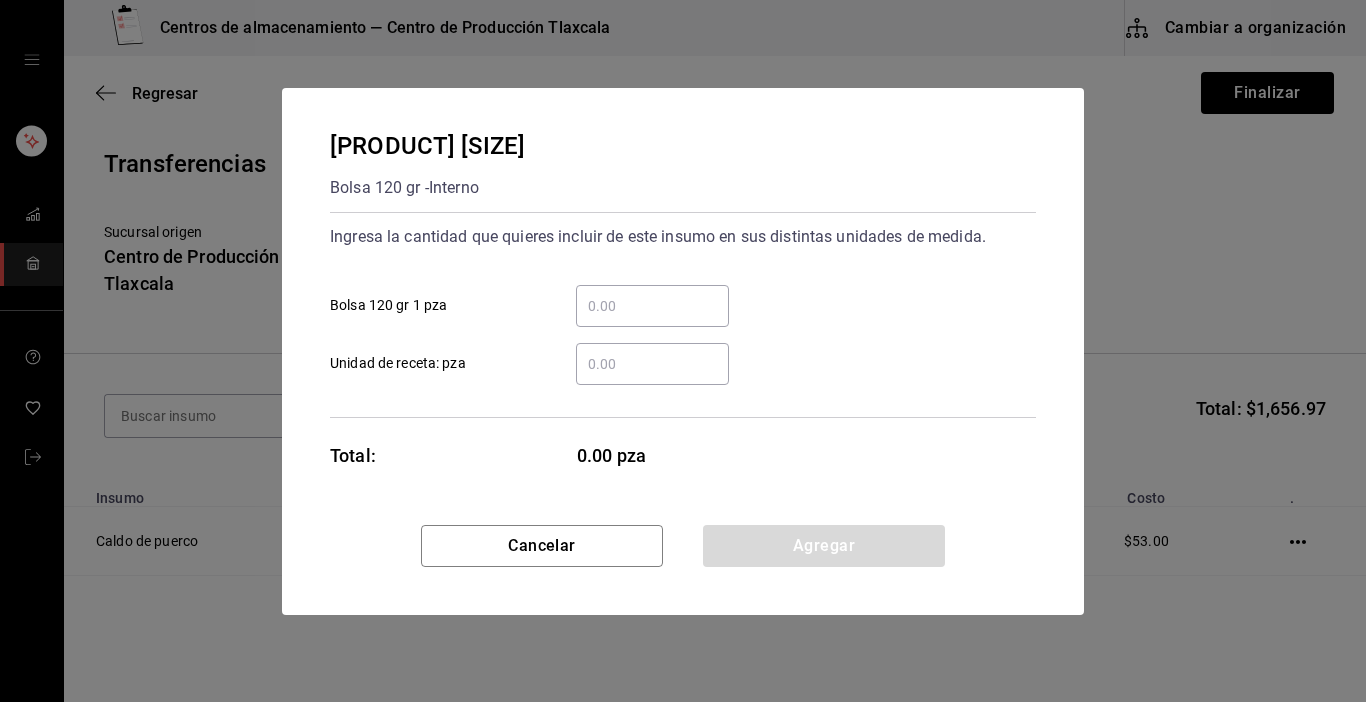 click on "​" at bounding box center (652, 306) 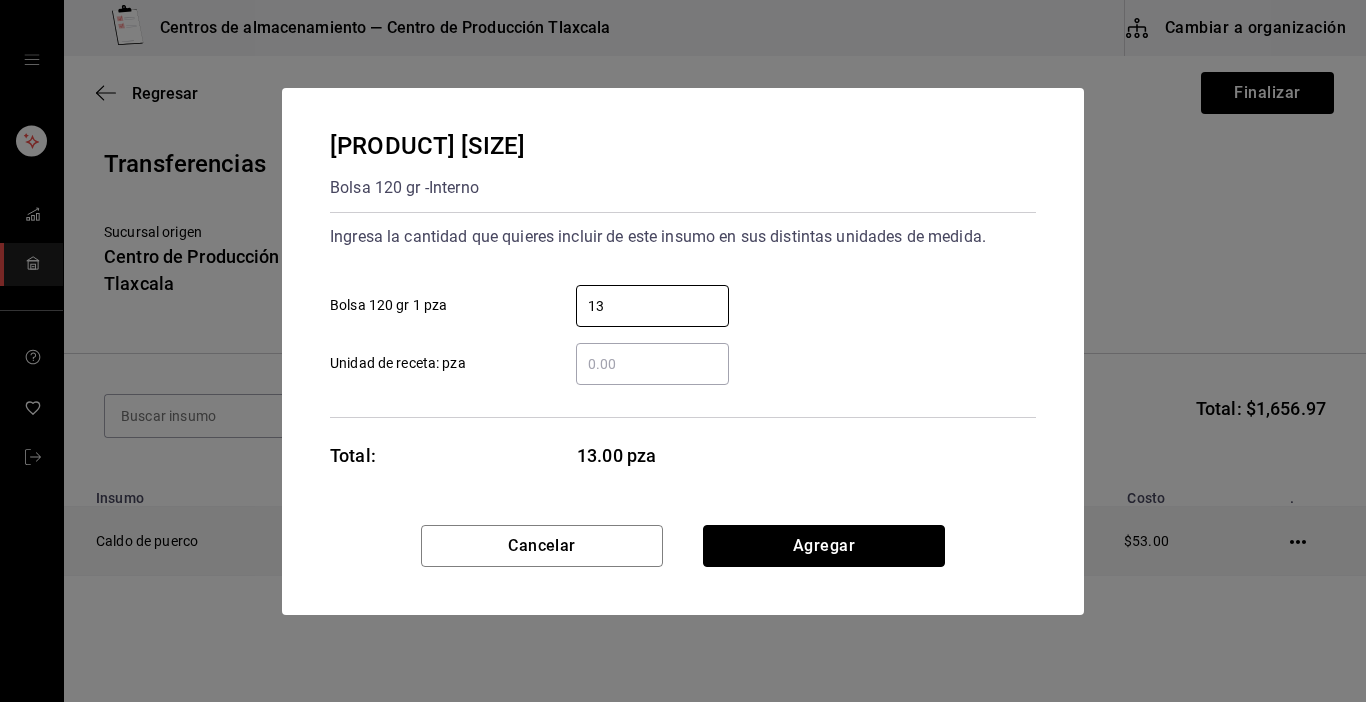 click on "Agregar" at bounding box center [824, 546] 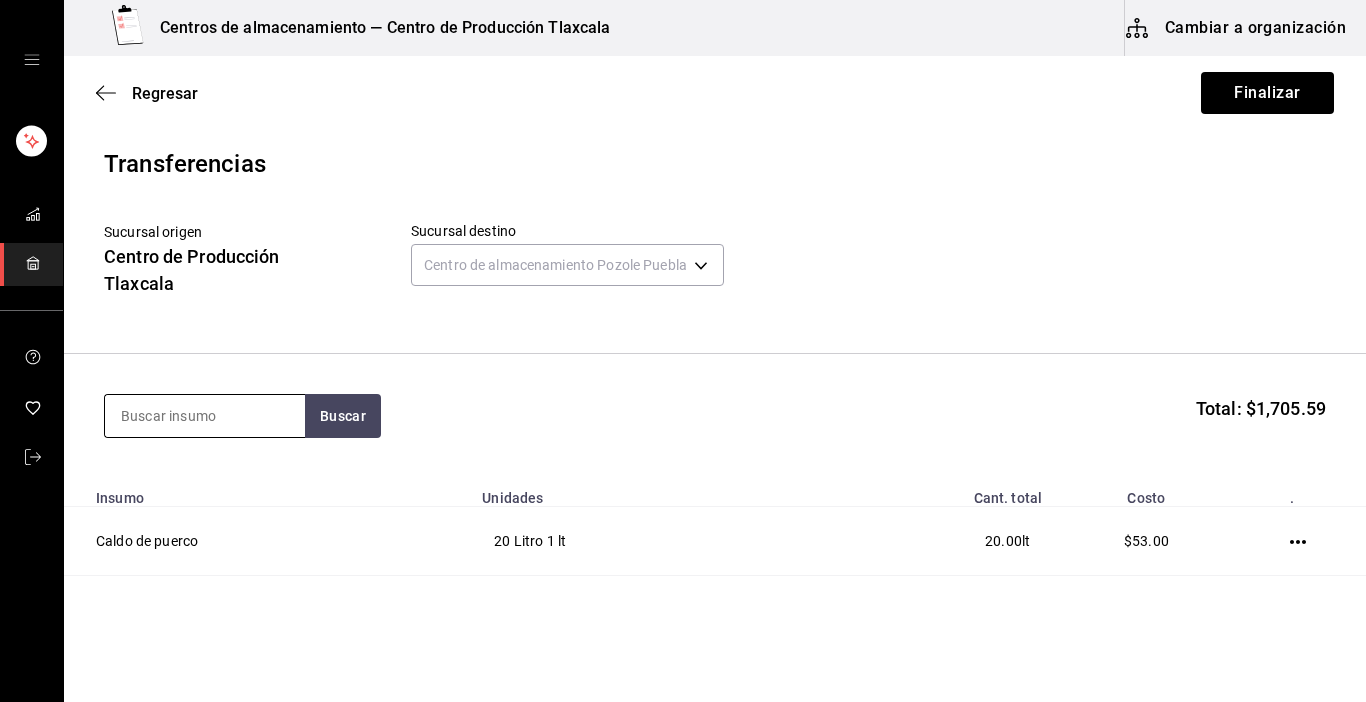 click at bounding box center [205, 416] 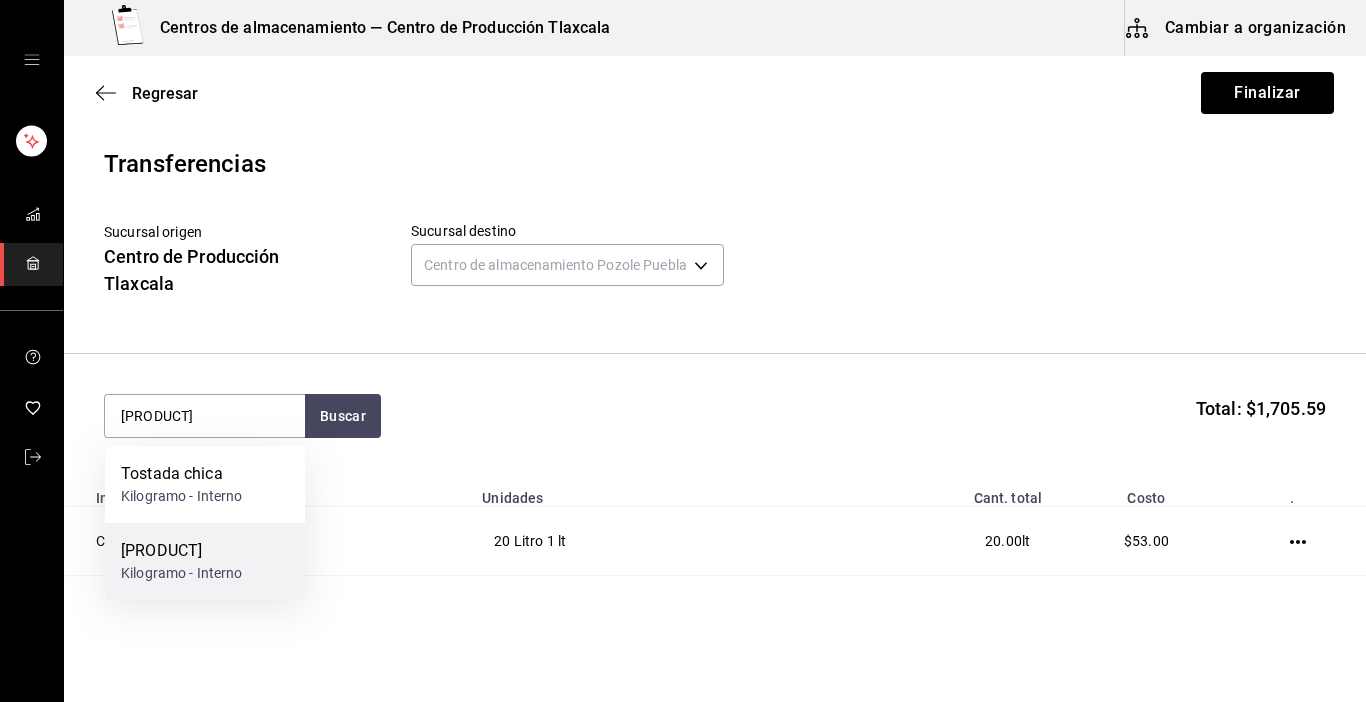 click on "Tostada grande Kilogramo - Interno" at bounding box center (205, 561) 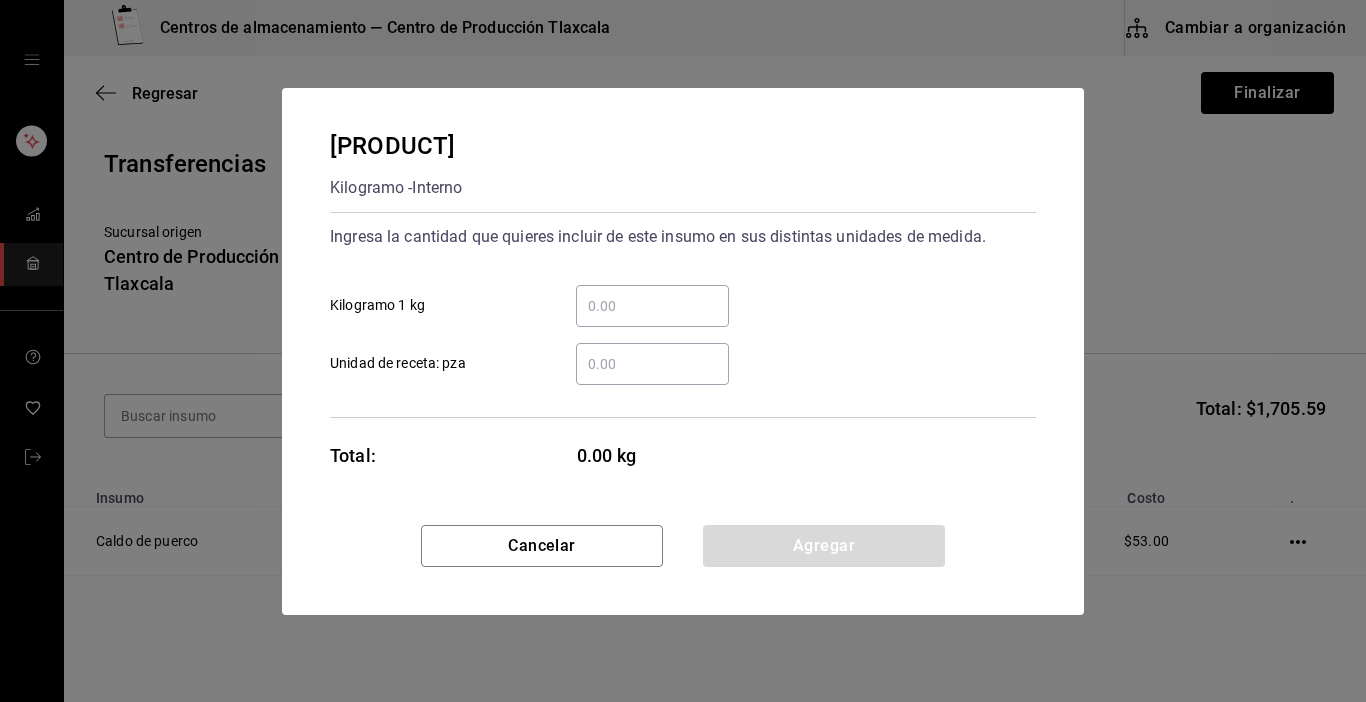 click on "​ Kilogramo 1 kg" at bounding box center [652, 306] 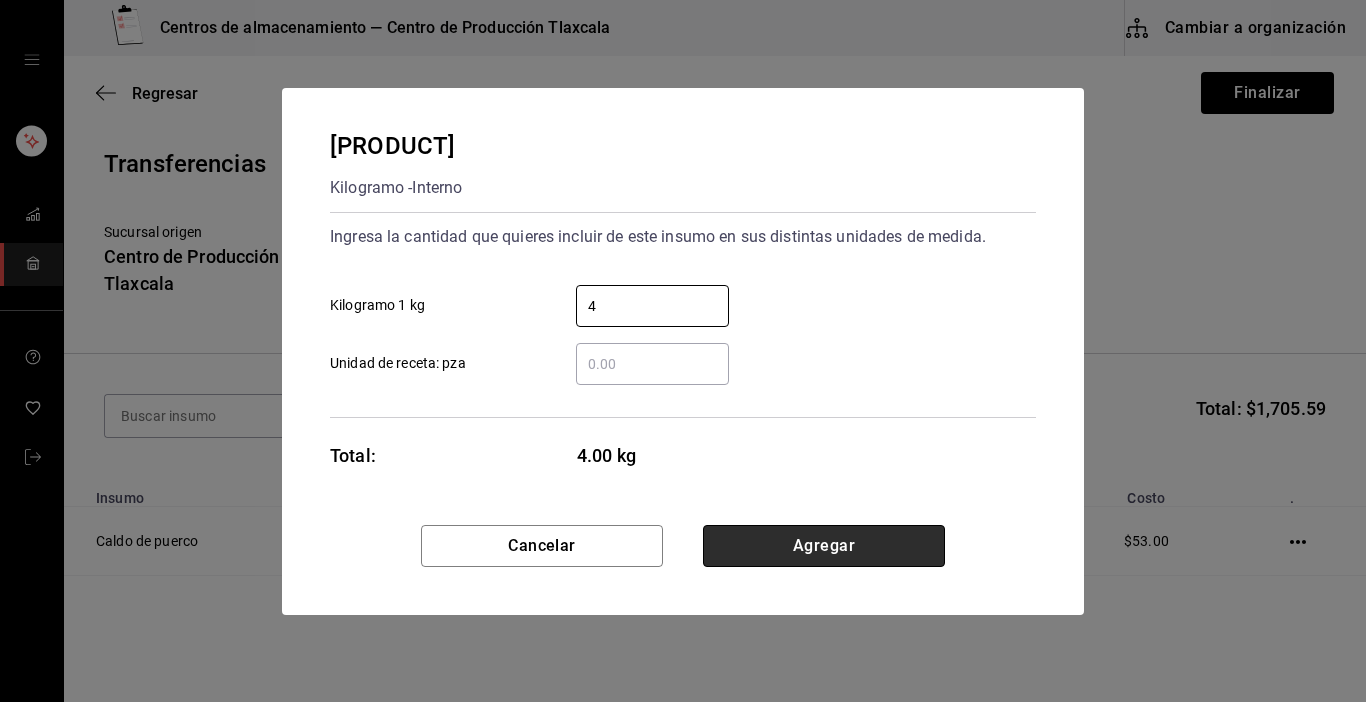 click on "Agregar" at bounding box center [824, 546] 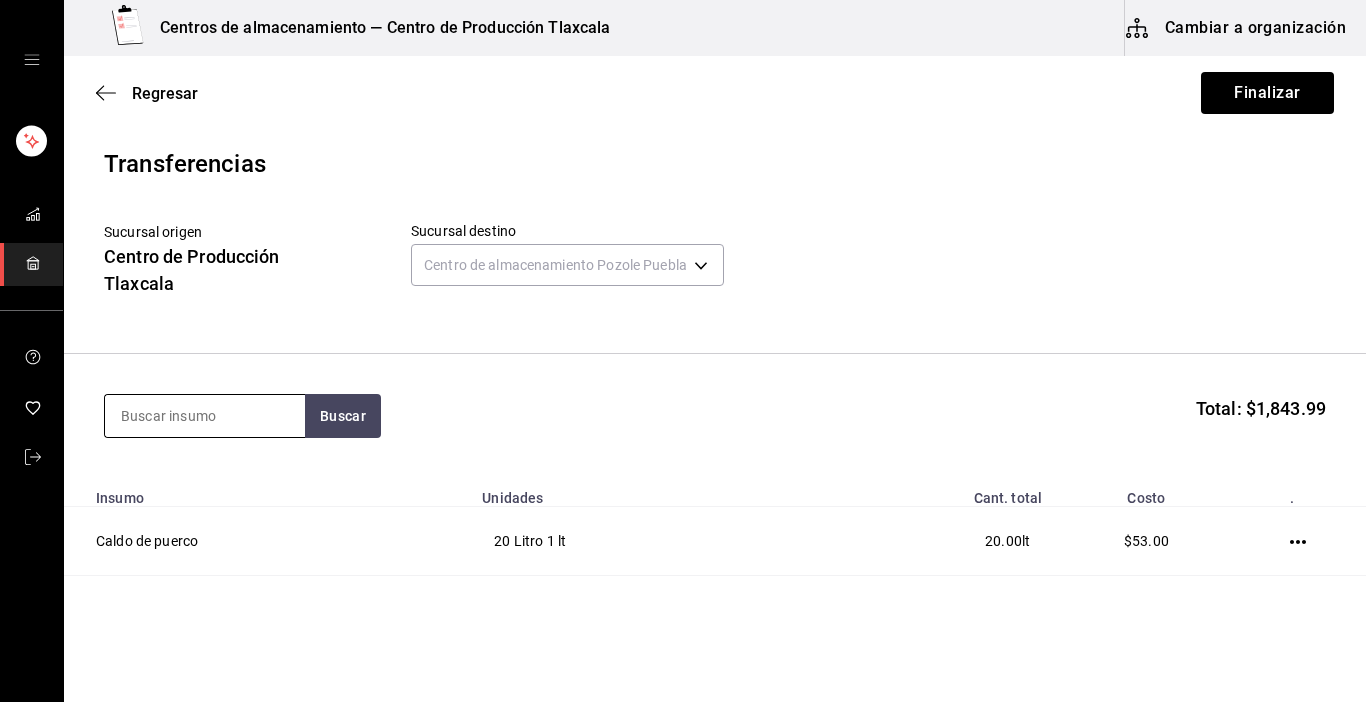 click at bounding box center (205, 416) 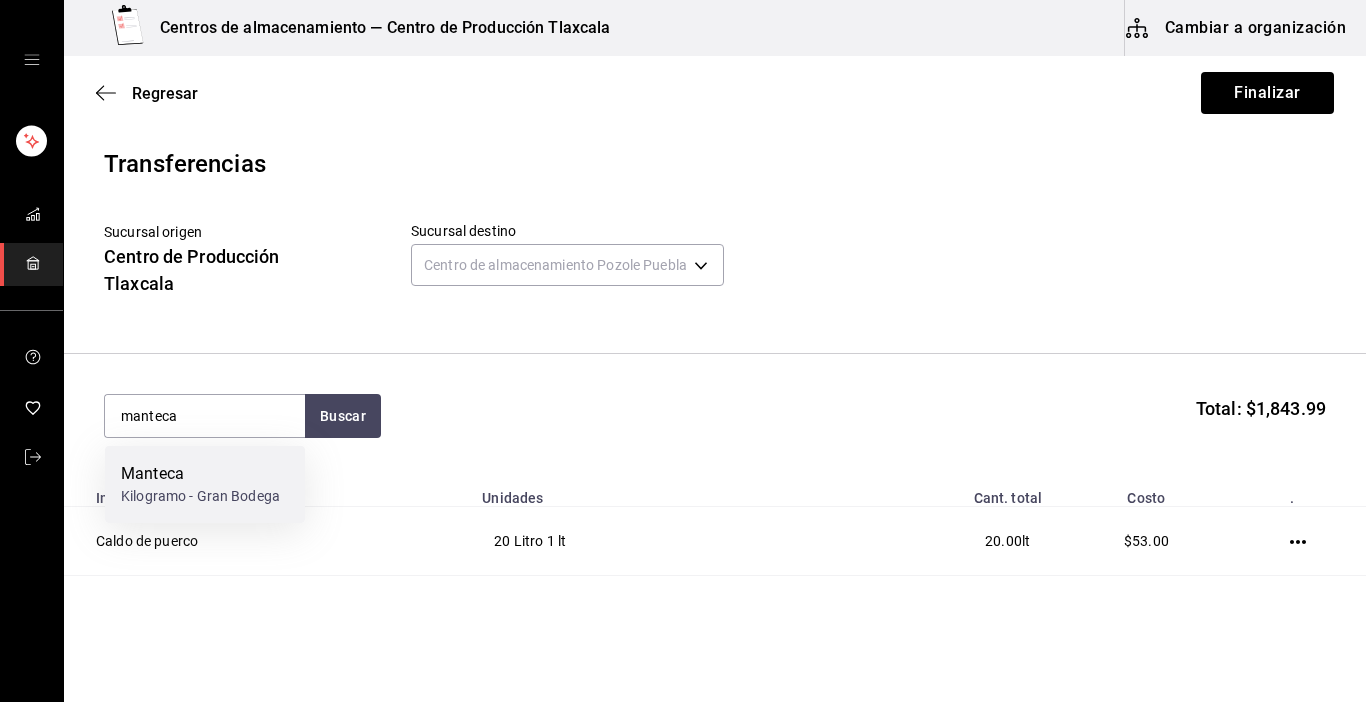 click on "Kilogramo - Gran Bodega" at bounding box center [200, 496] 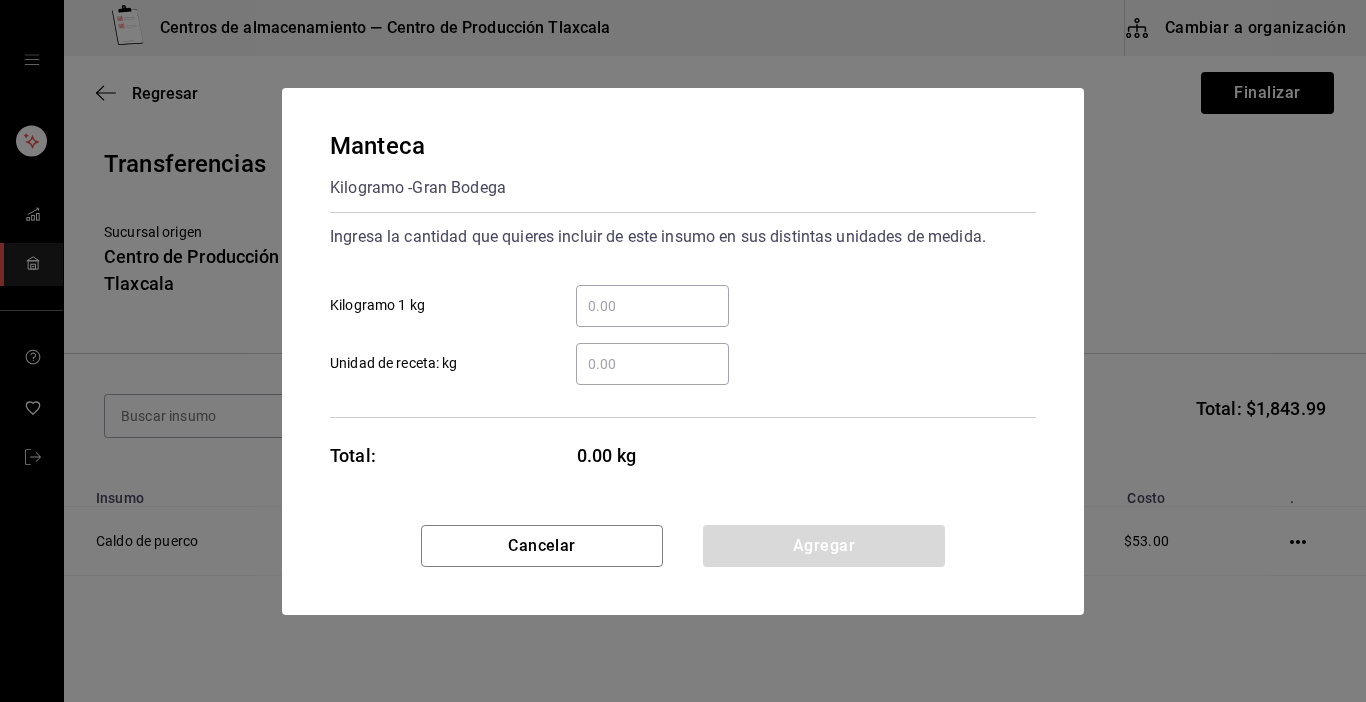 click on "​" at bounding box center [652, 306] 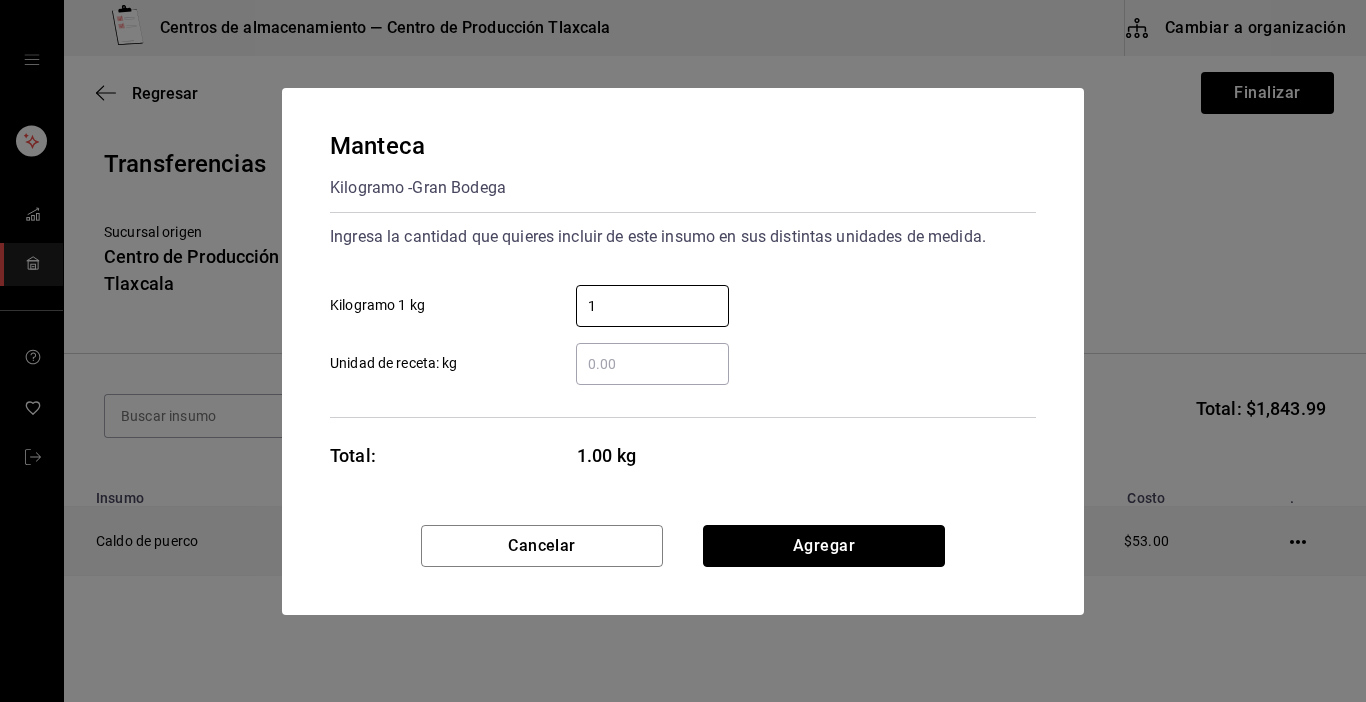 click on "Agregar" at bounding box center [824, 546] 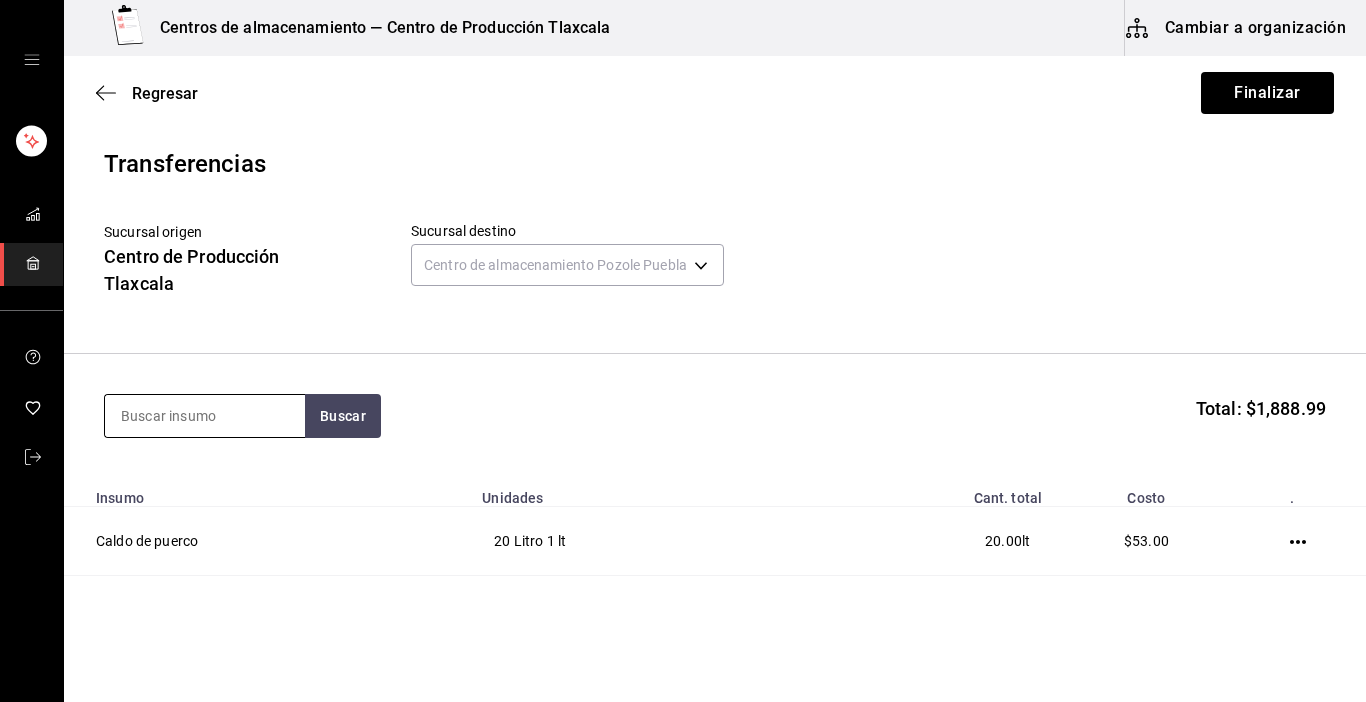 click at bounding box center (205, 416) 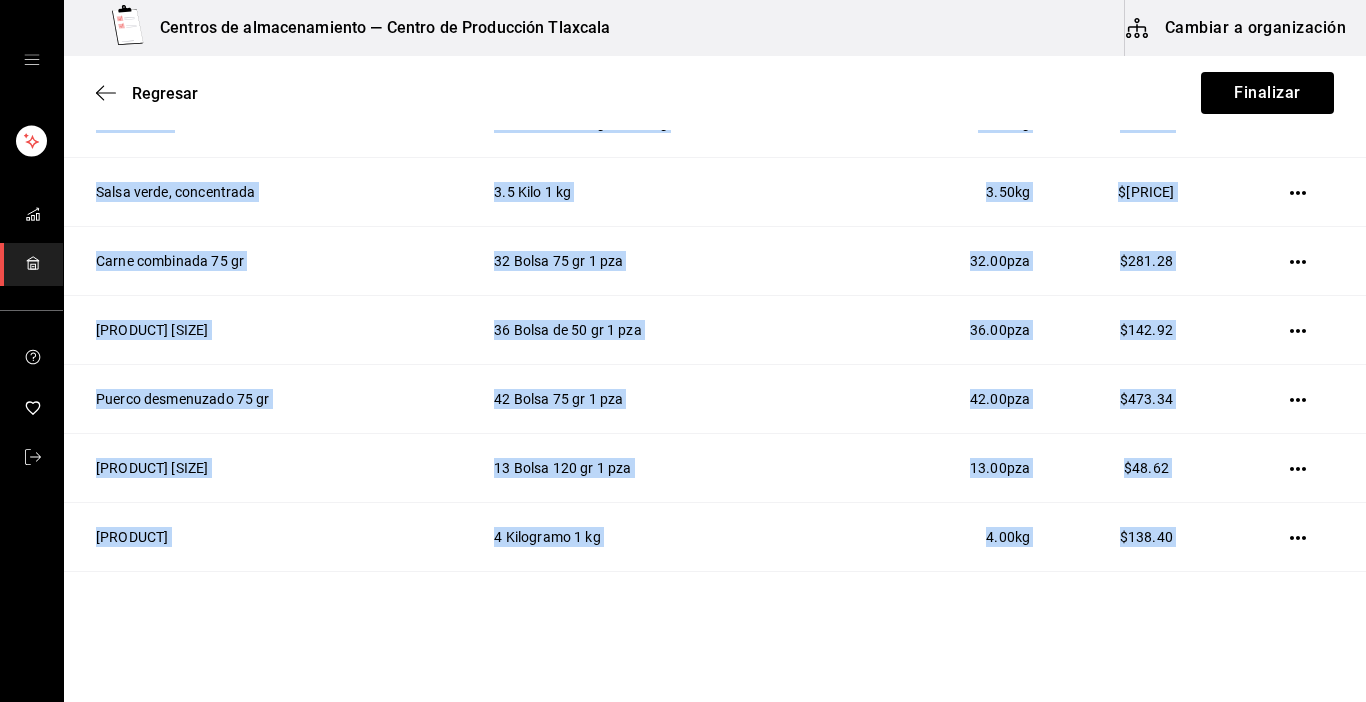 scroll, scrollTop: 600, scrollLeft: 0, axis: vertical 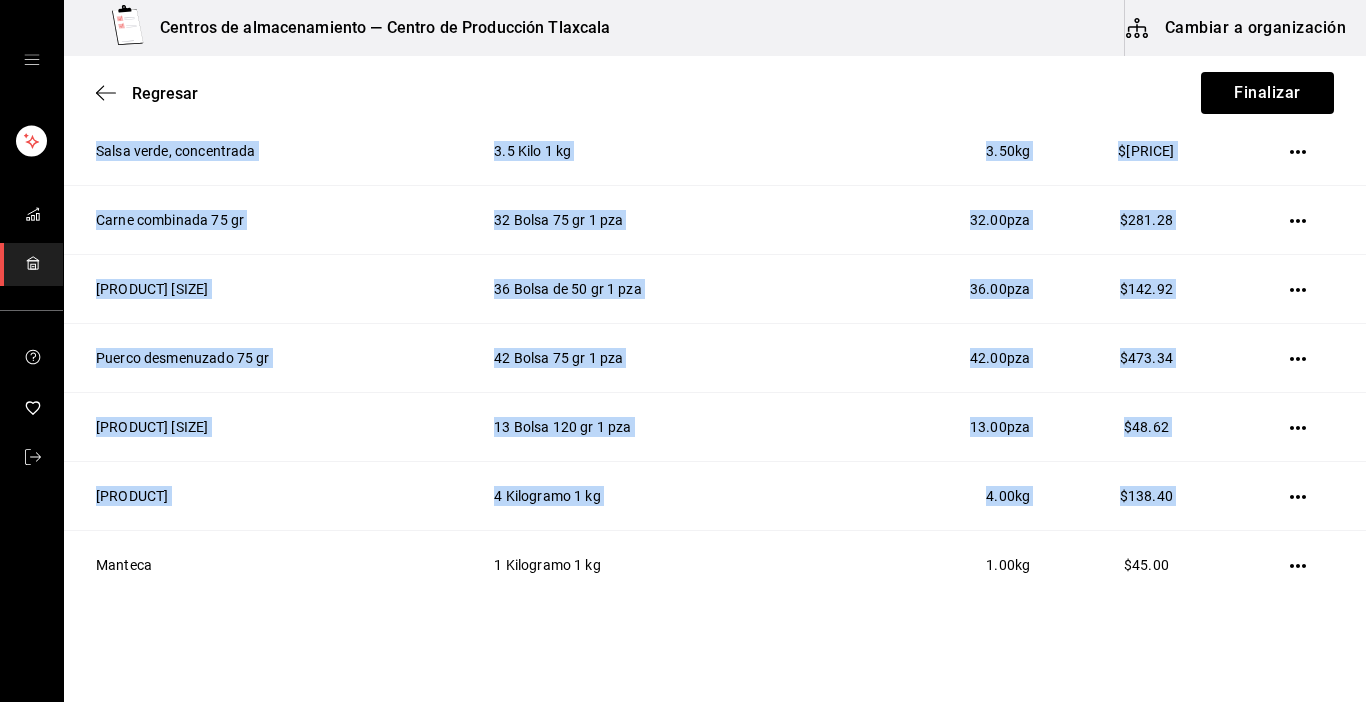 click at bounding box center (1302, 565) 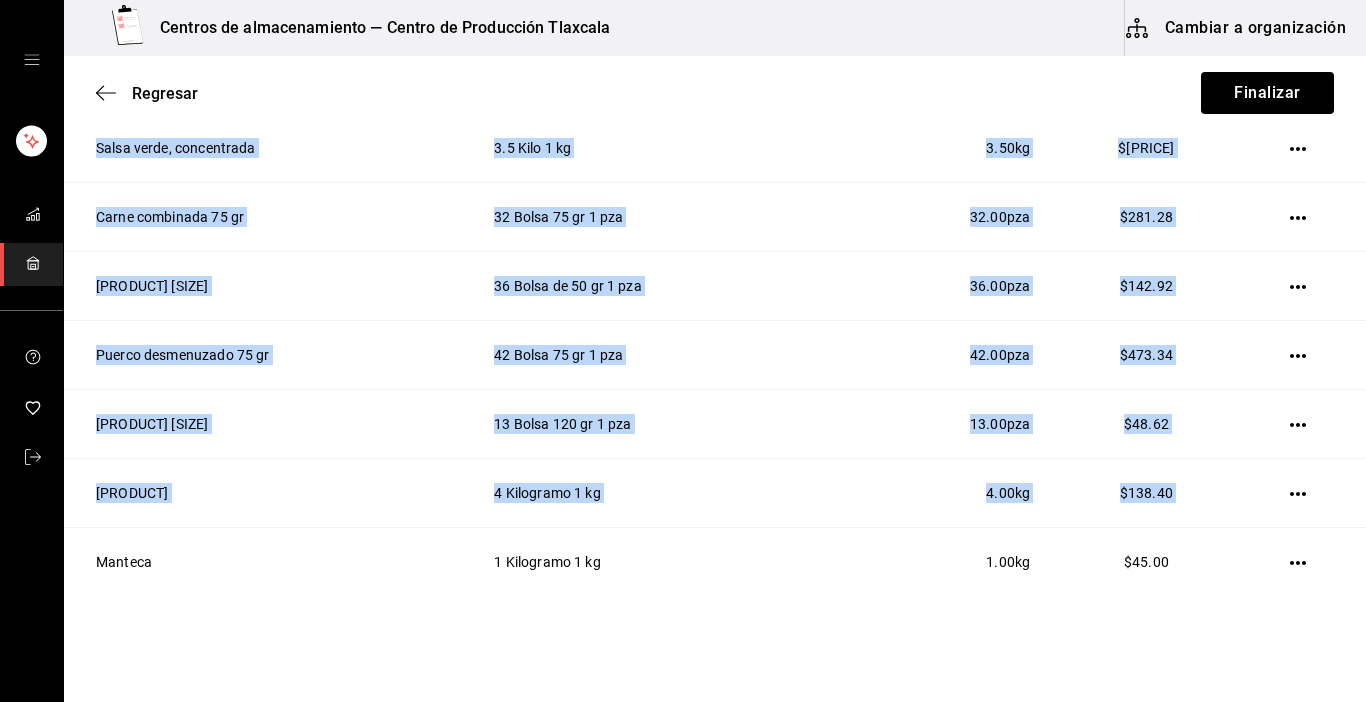 click at bounding box center (1302, 562) 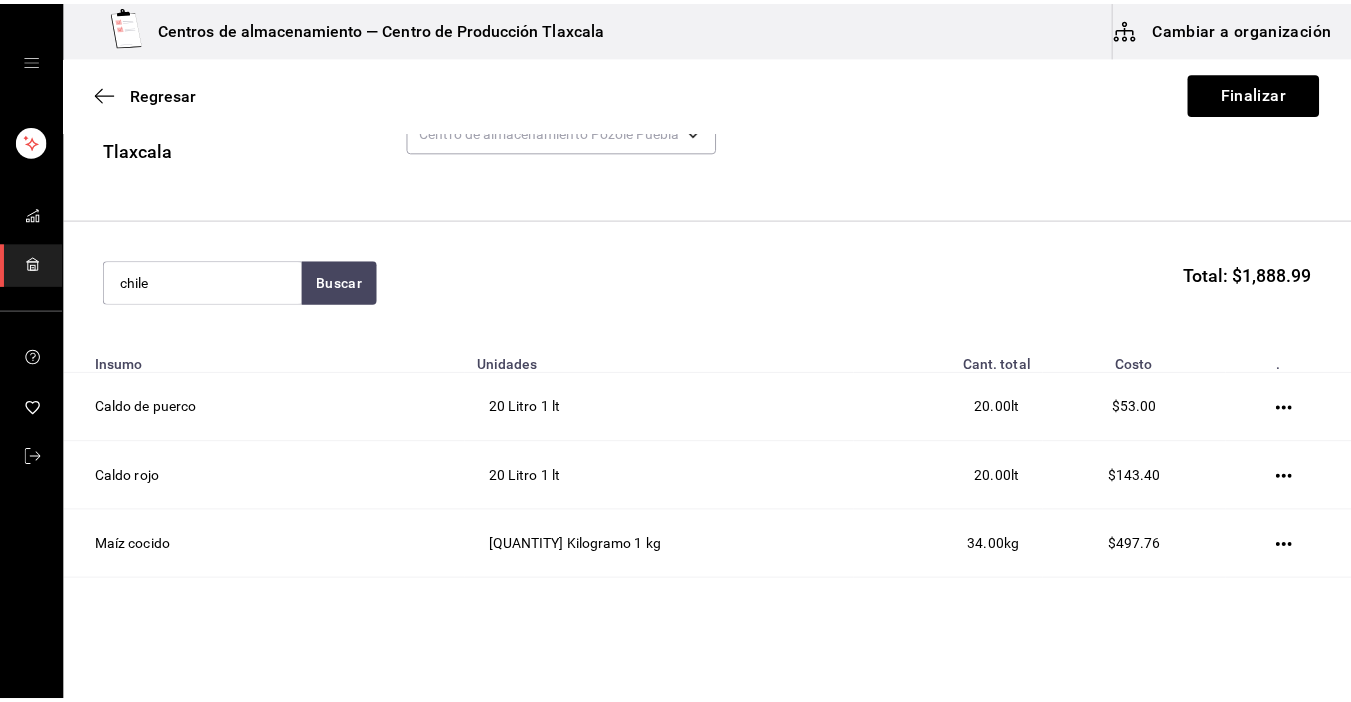 scroll, scrollTop: 0, scrollLeft: 0, axis: both 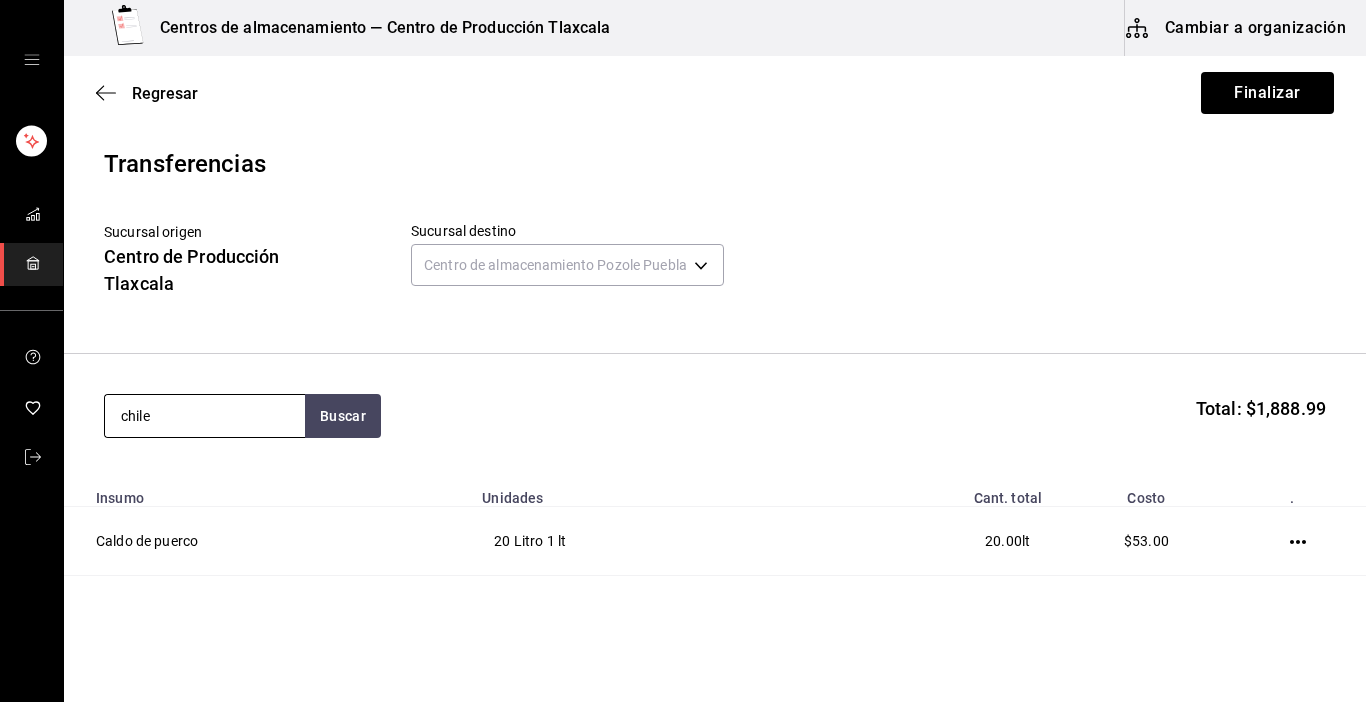 click on "chile" at bounding box center (205, 416) 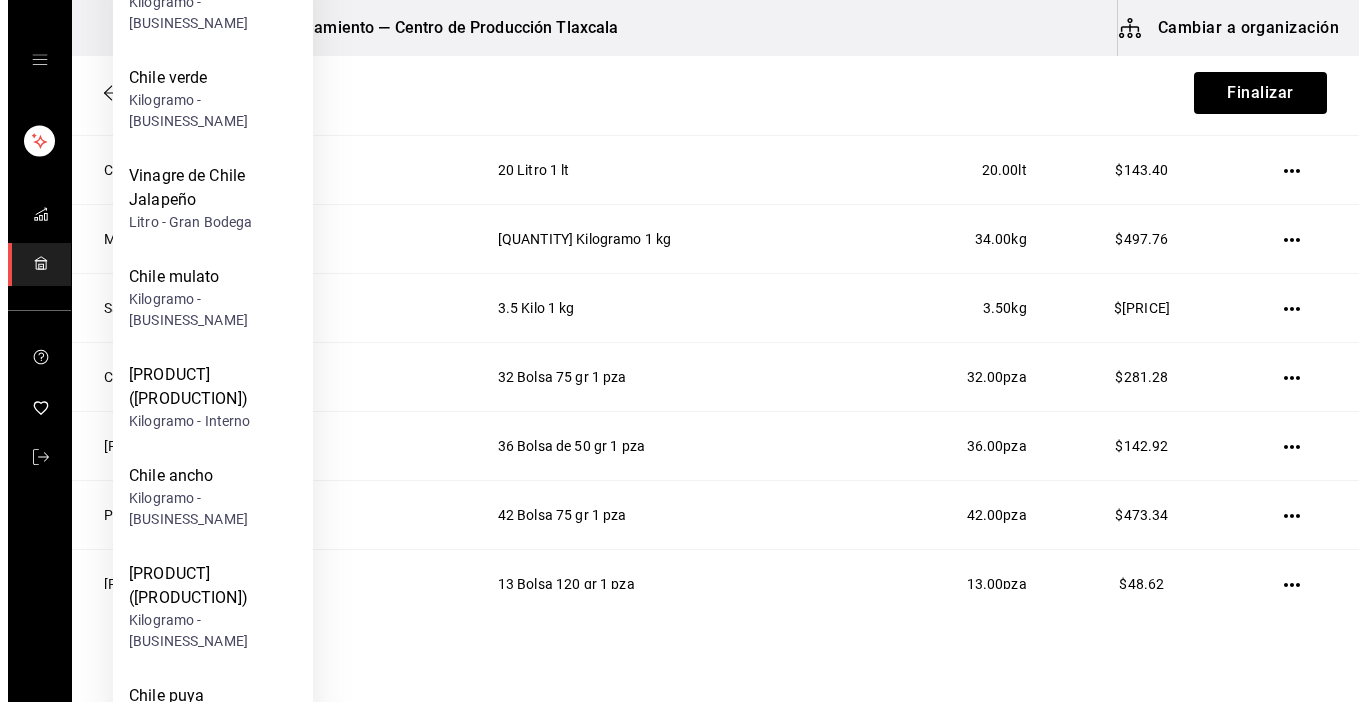 scroll, scrollTop: 574, scrollLeft: 0, axis: vertical 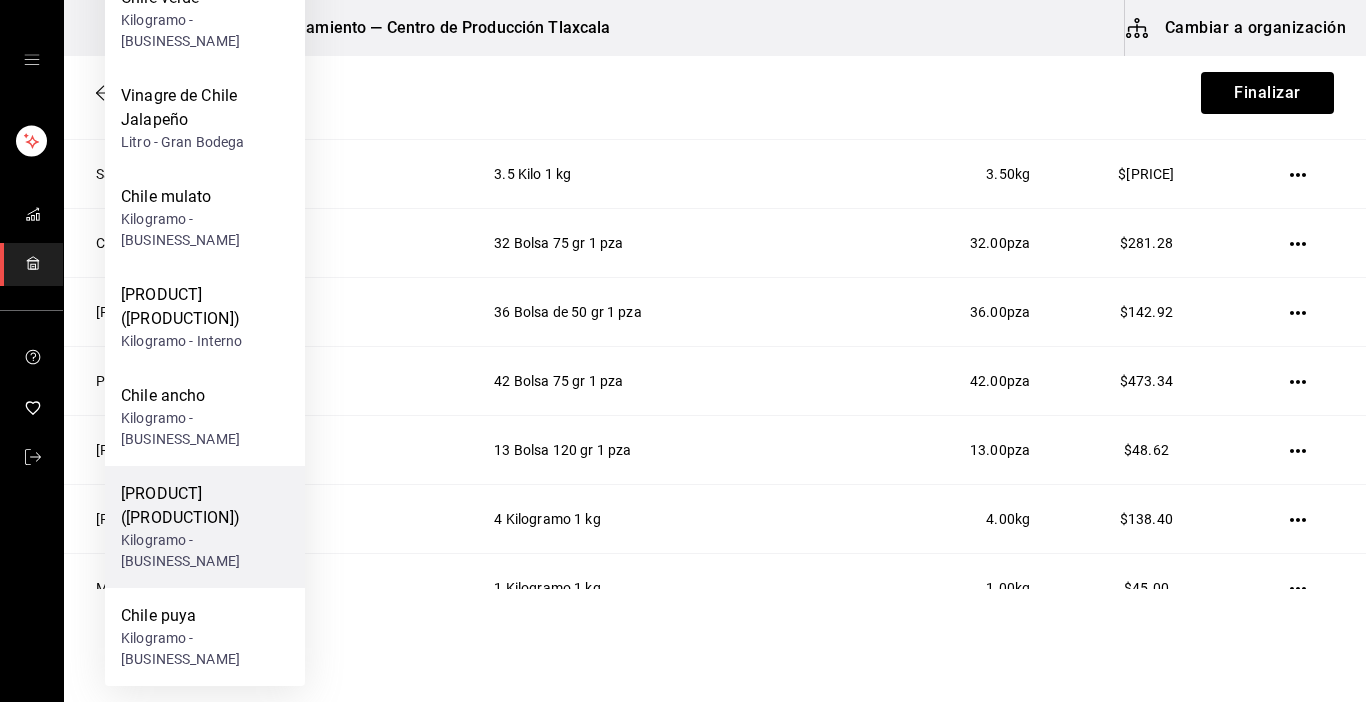 click on "[PRODUCT] ([PRODUCTION])" at bounding box center [205, 506] 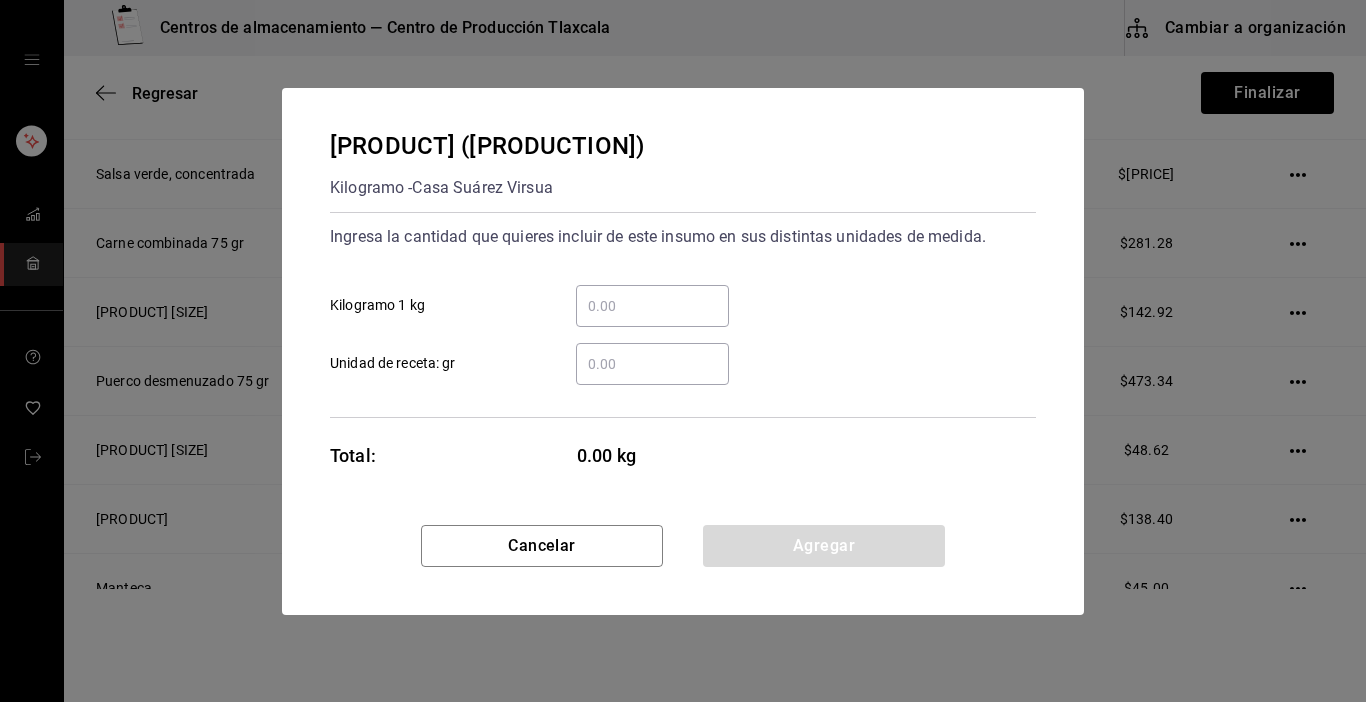 click on "​ Kilogramo 1 kg" at bounding box center [652, 306] 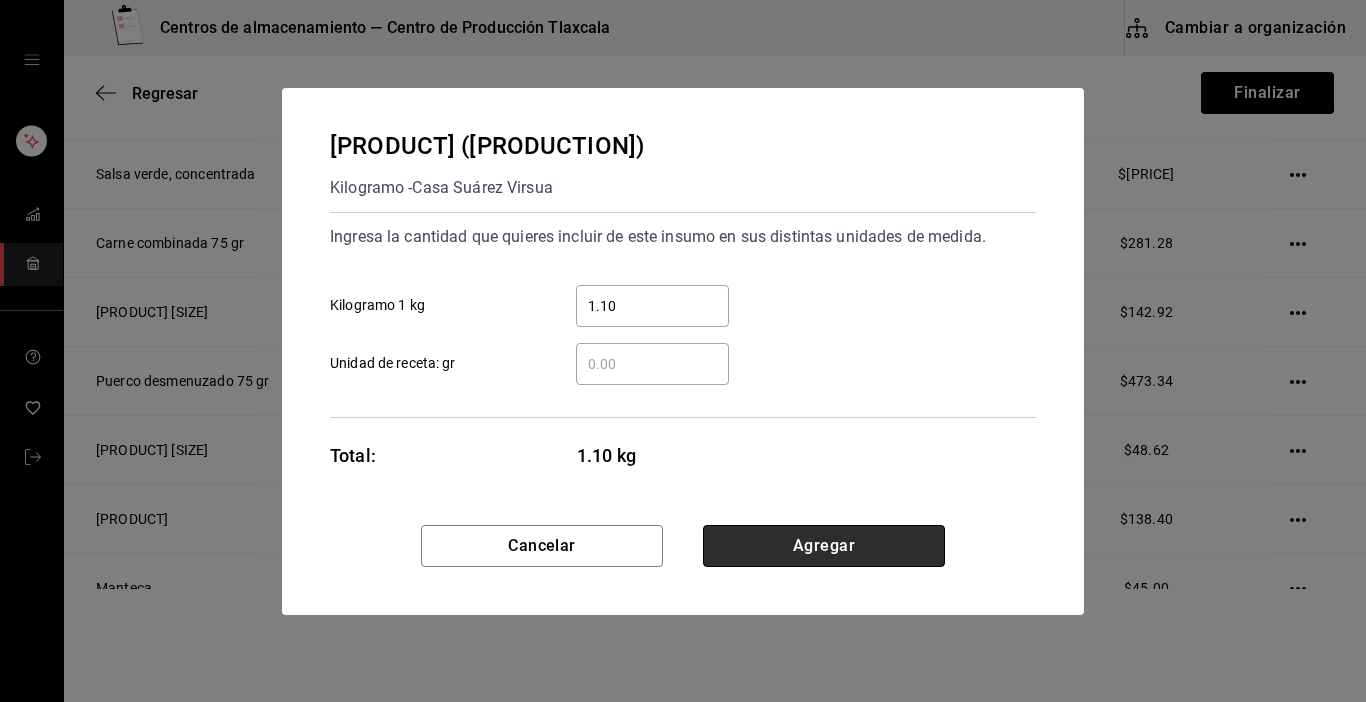 click on "Agregar" at bounding box center [824, 546] 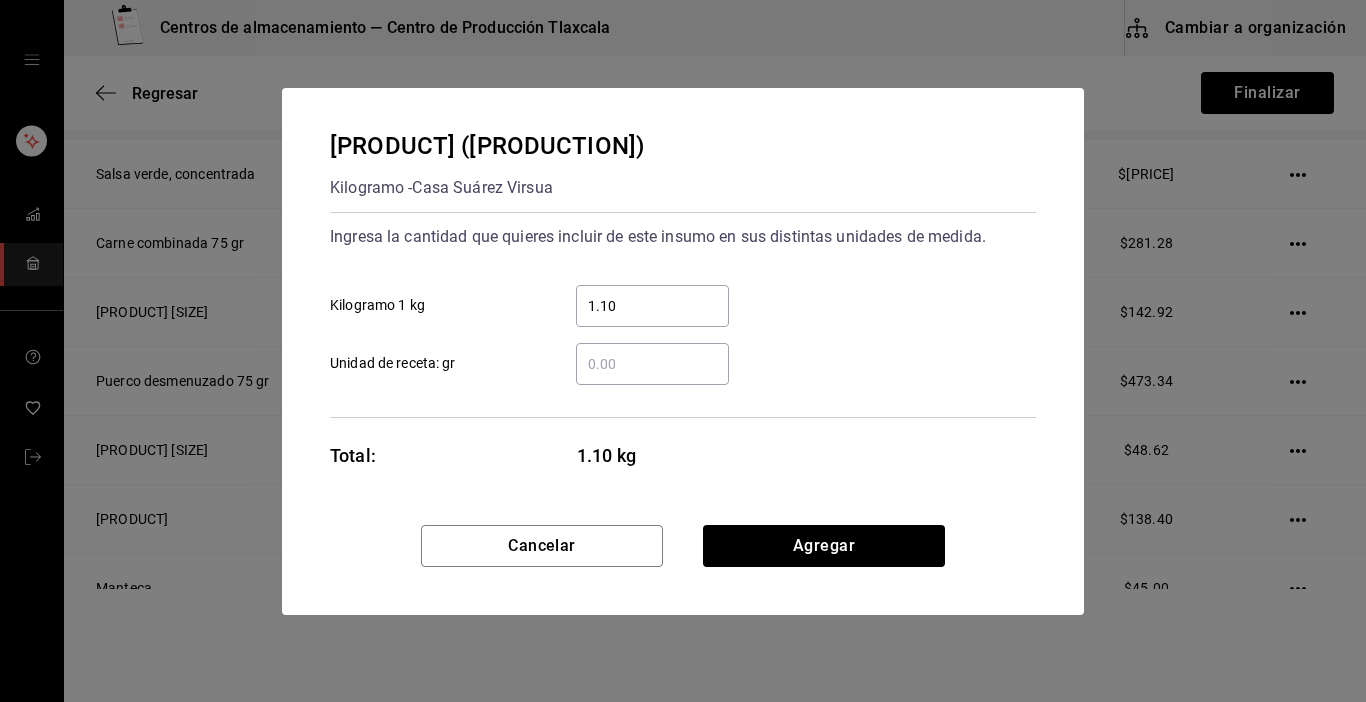 scroll, scrollTop: 94, scrollLeft: 0, axis: vertical 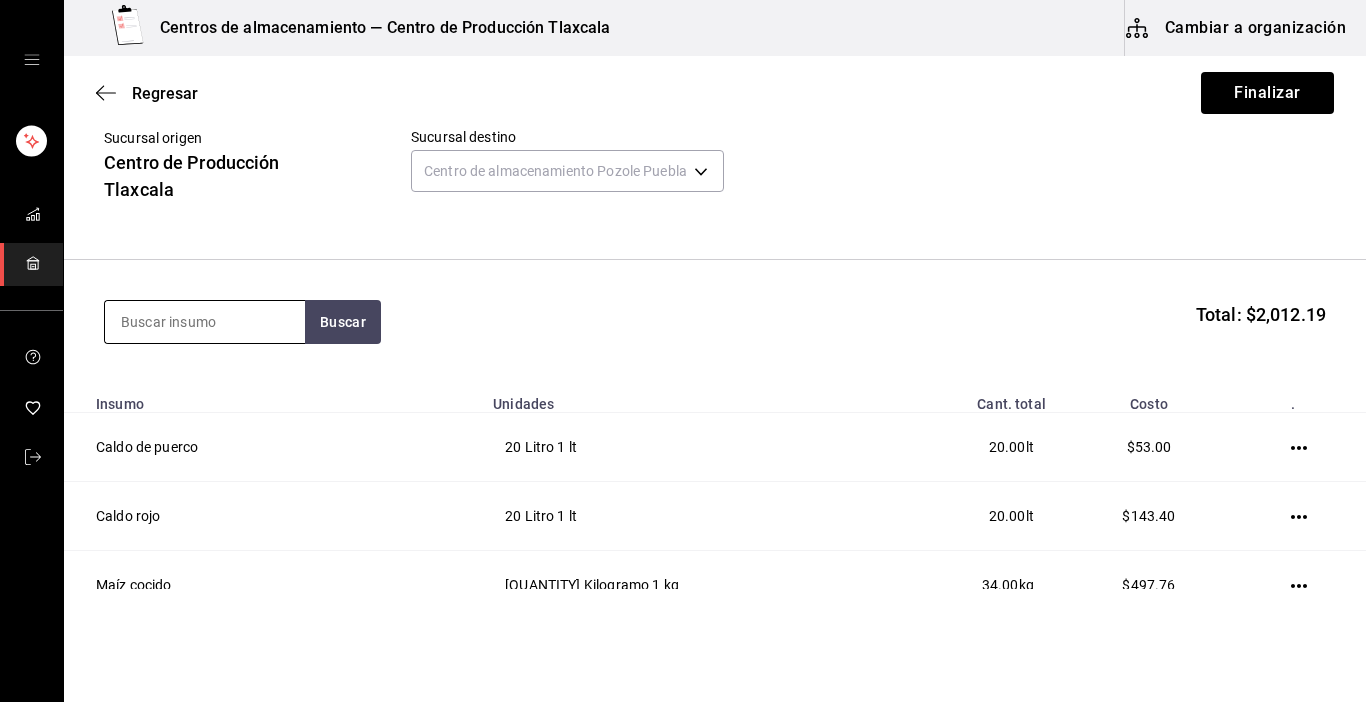 click at bounding box center (205, 322) 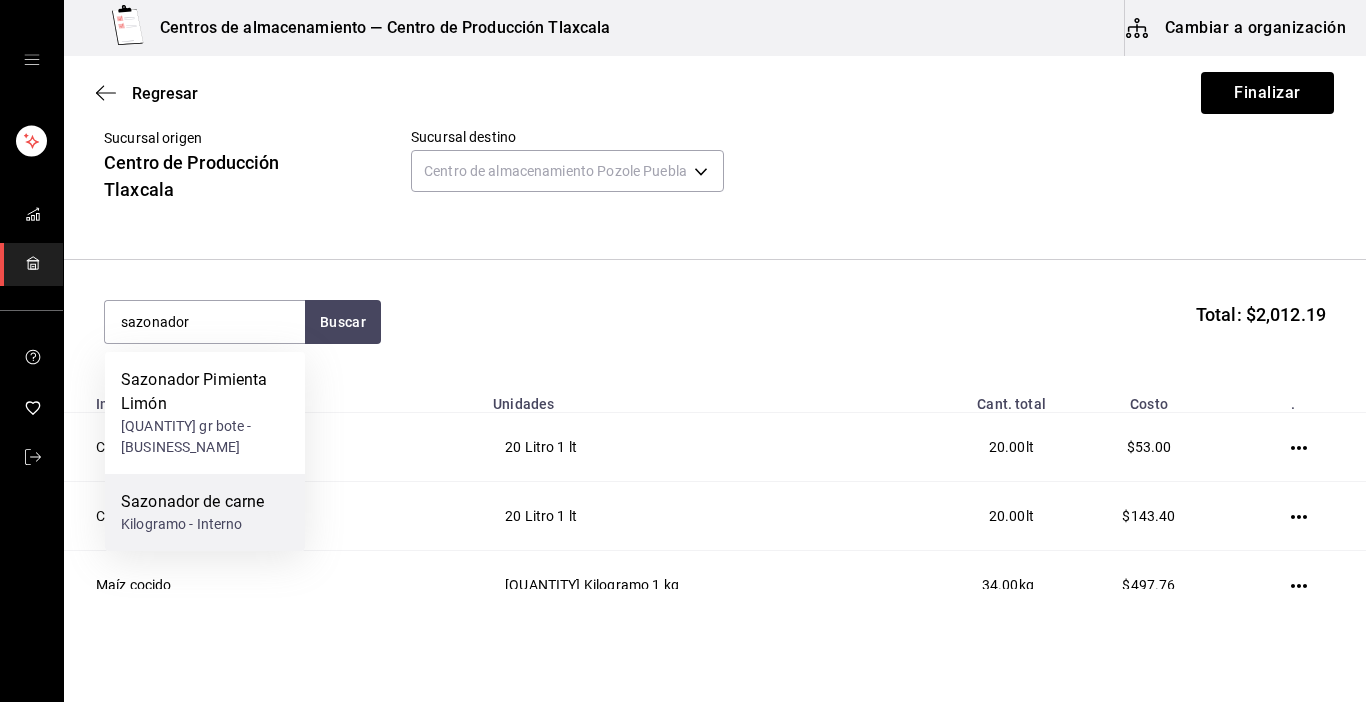 click on "Sazonador de carne" at bounding box center [192, 502] 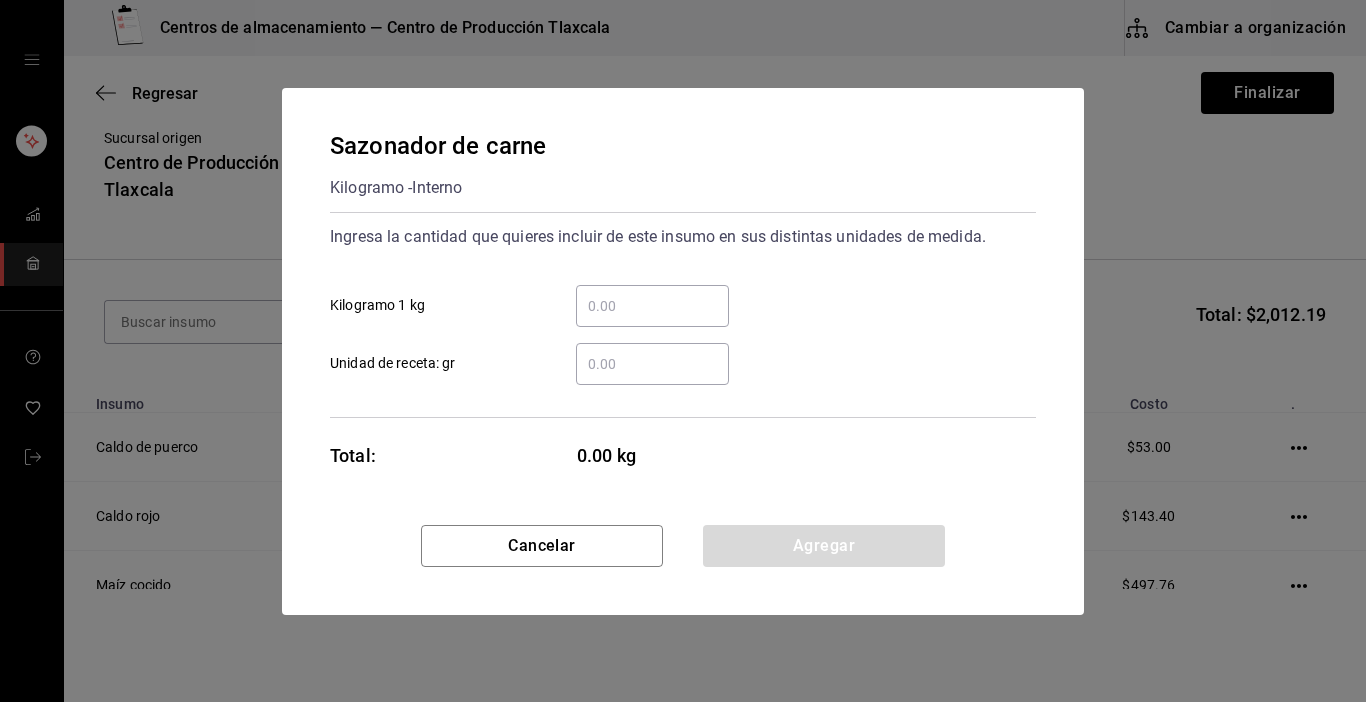 click on "​ Kilogramo 1 kg" at bounding box center (652, 306) 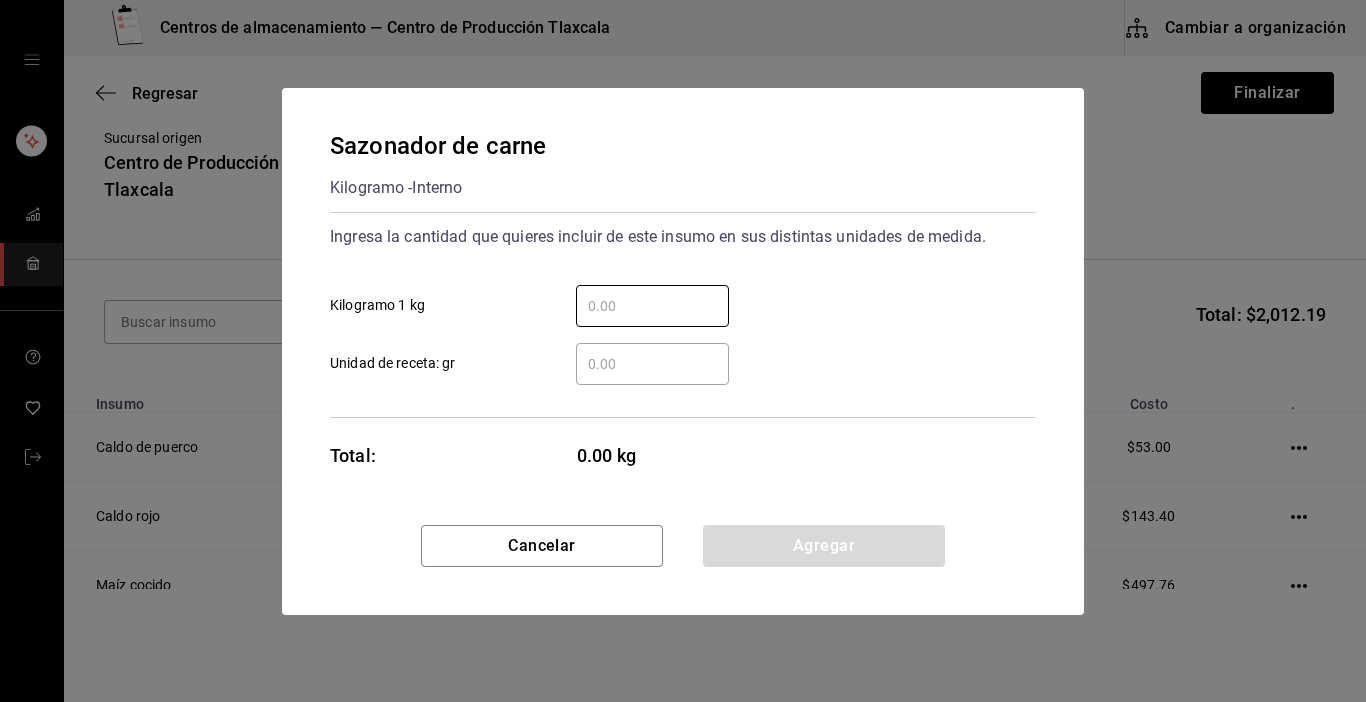 click on "​ Unidad de receta: gr" at bounding box center [652, 364] 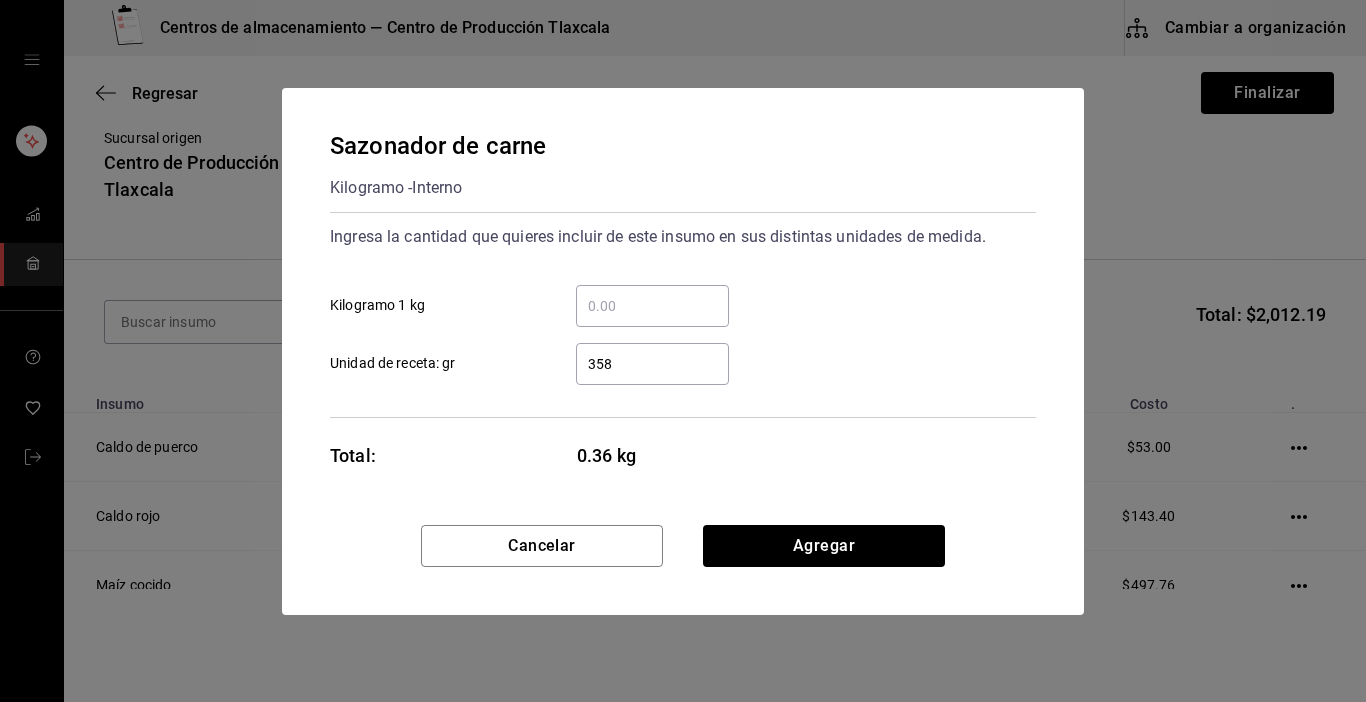 click on "Cancelar Agregar" at bounding box center (683, 570) 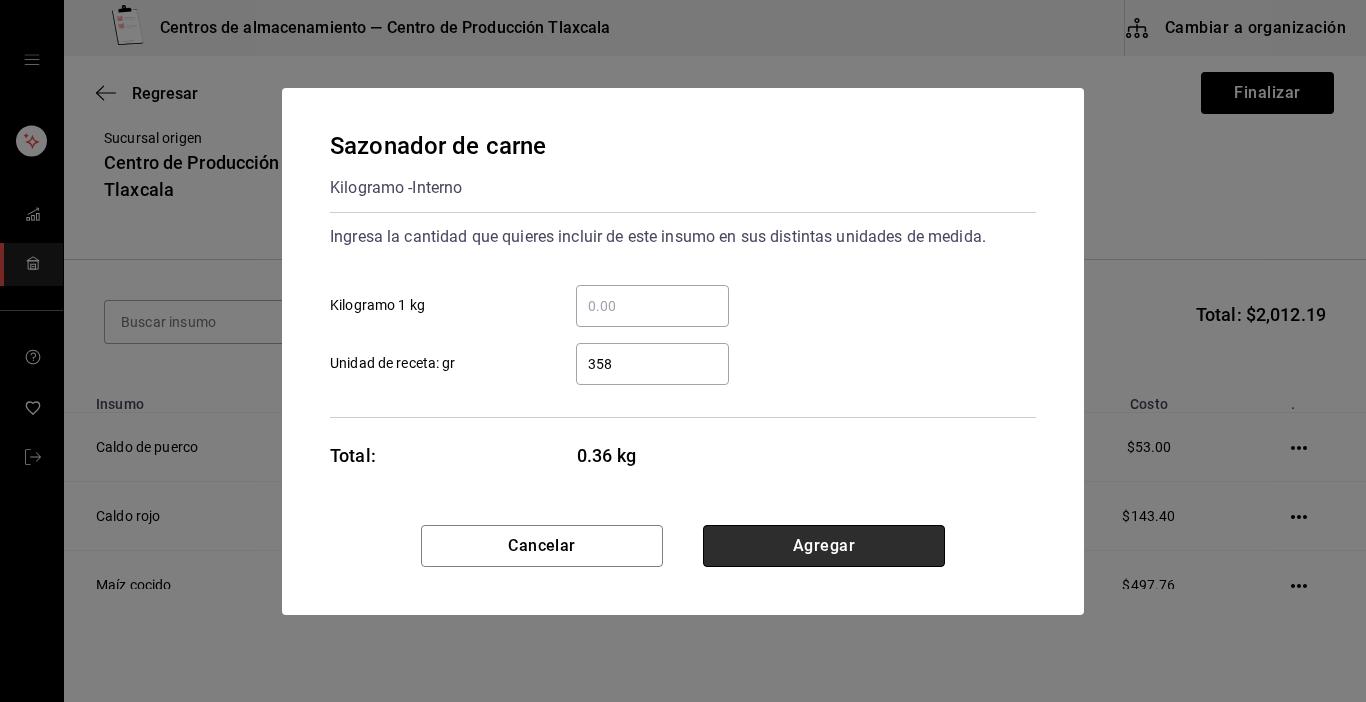 click on "Agregar" at bounding box center [824, 546] 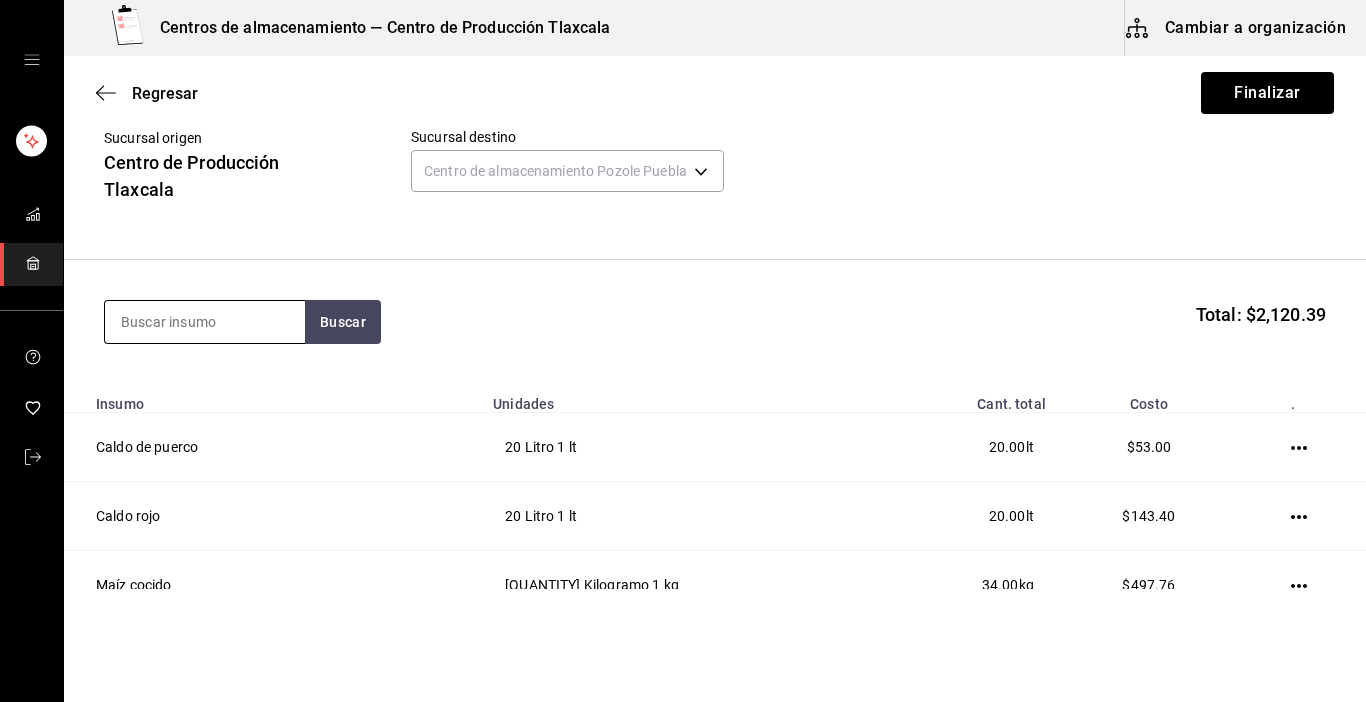click at bounding box center [205, 322] 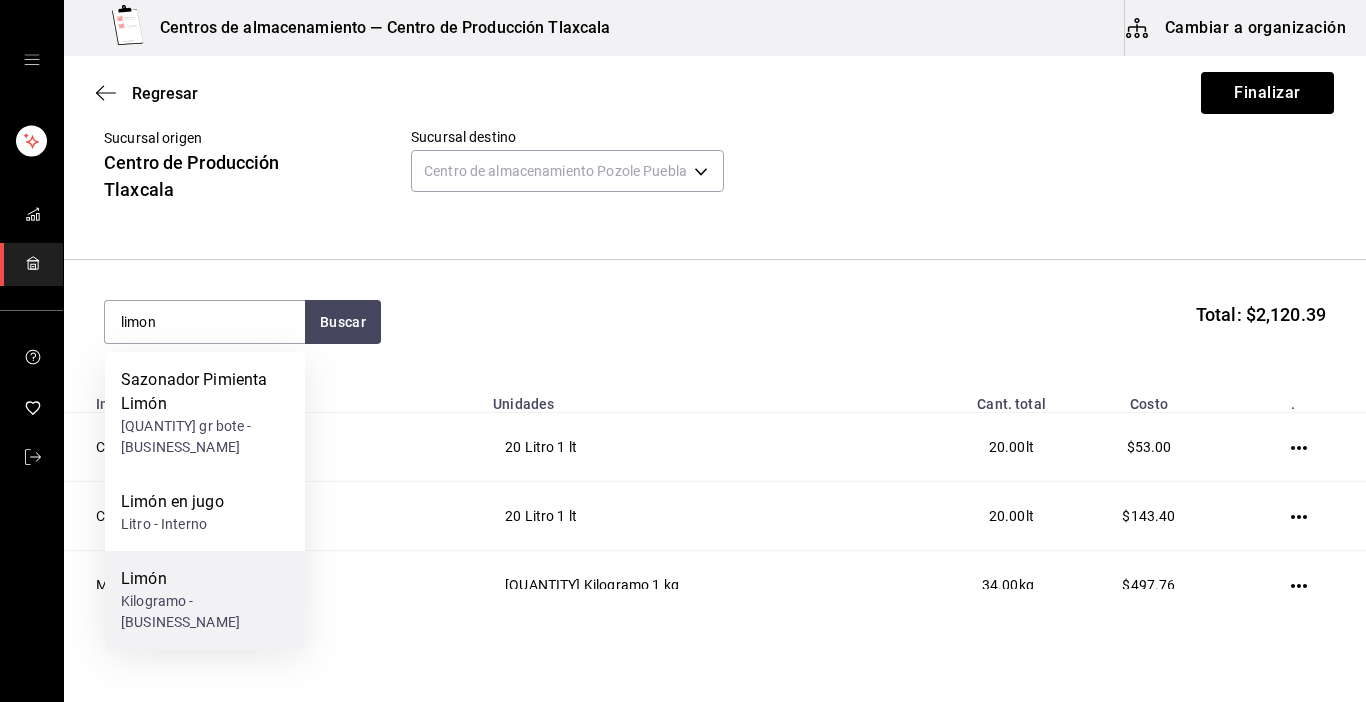 click on "Kilogramo - [BUSINESS_NAME]" at bounding box center (205, 612) 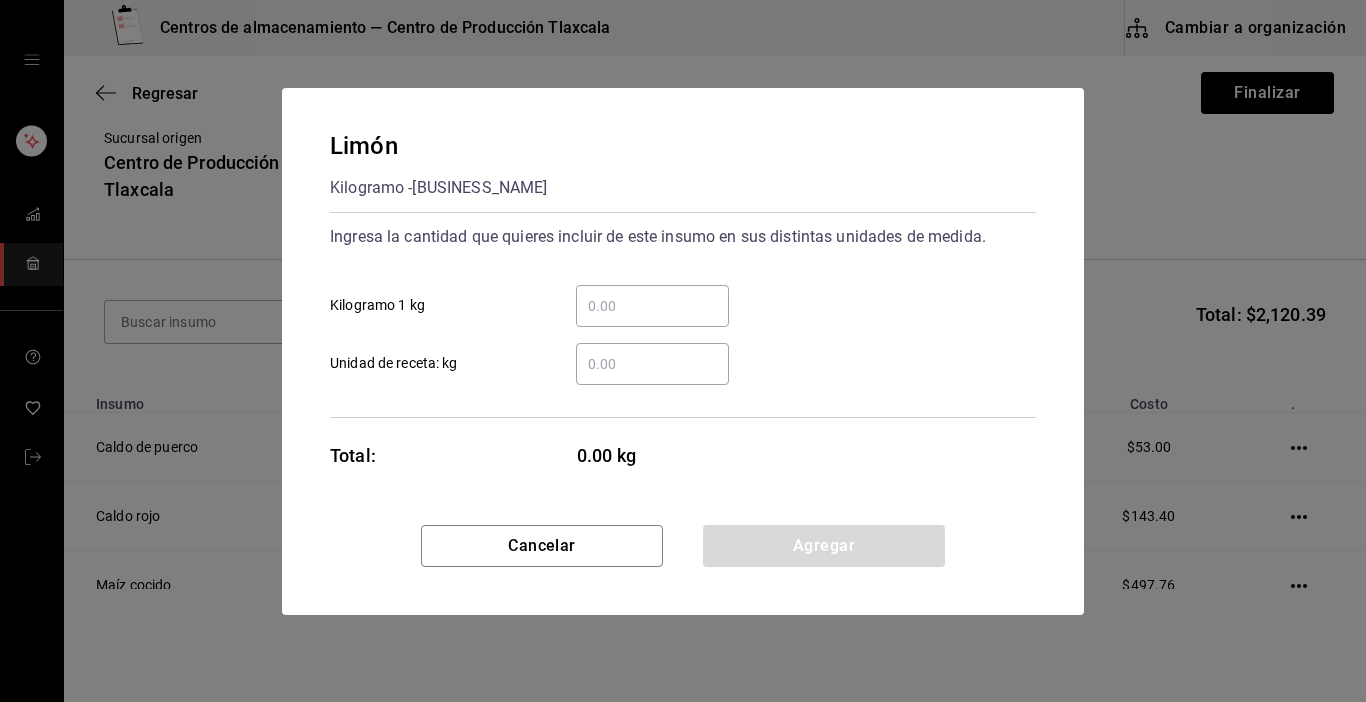 click on "​ Kilogramo 1 kg" at bounding box center [652, 306] 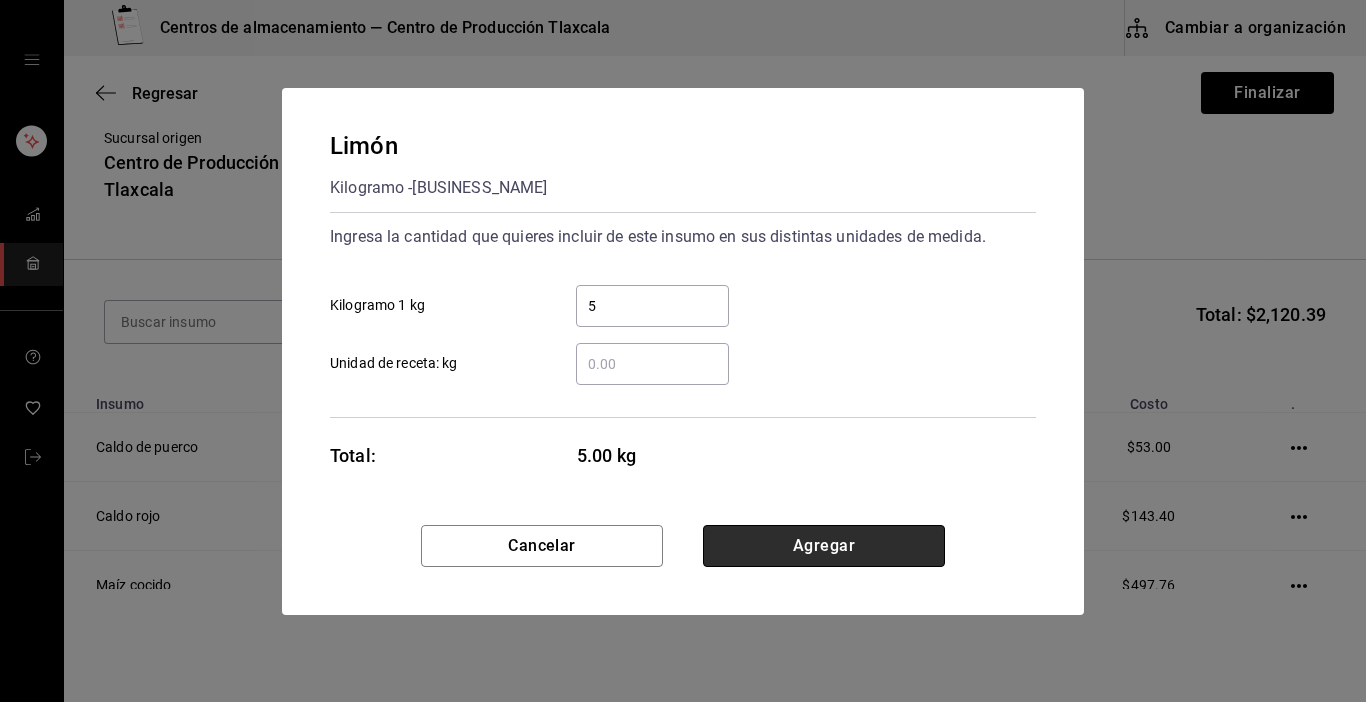 click on "Agregar" at bounding box center [824, 546] 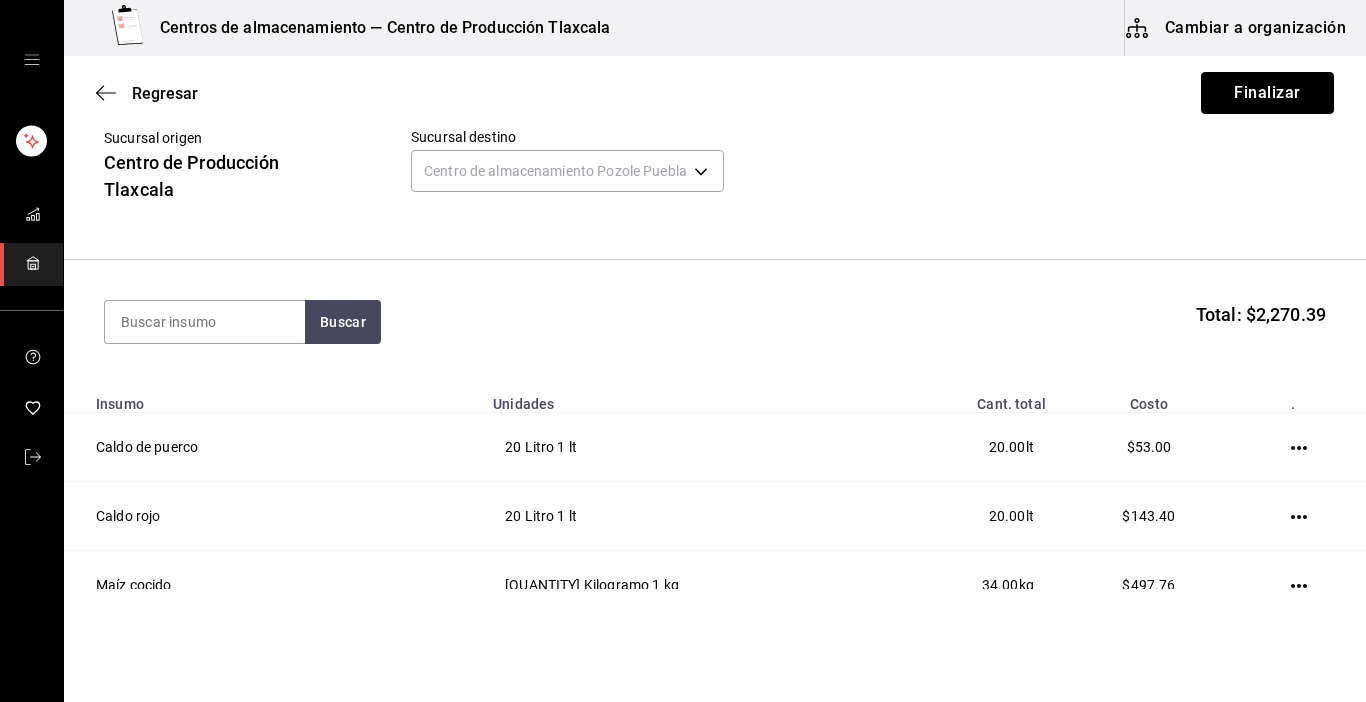 click on "Finalizar" at bounding box center (1267, 93) 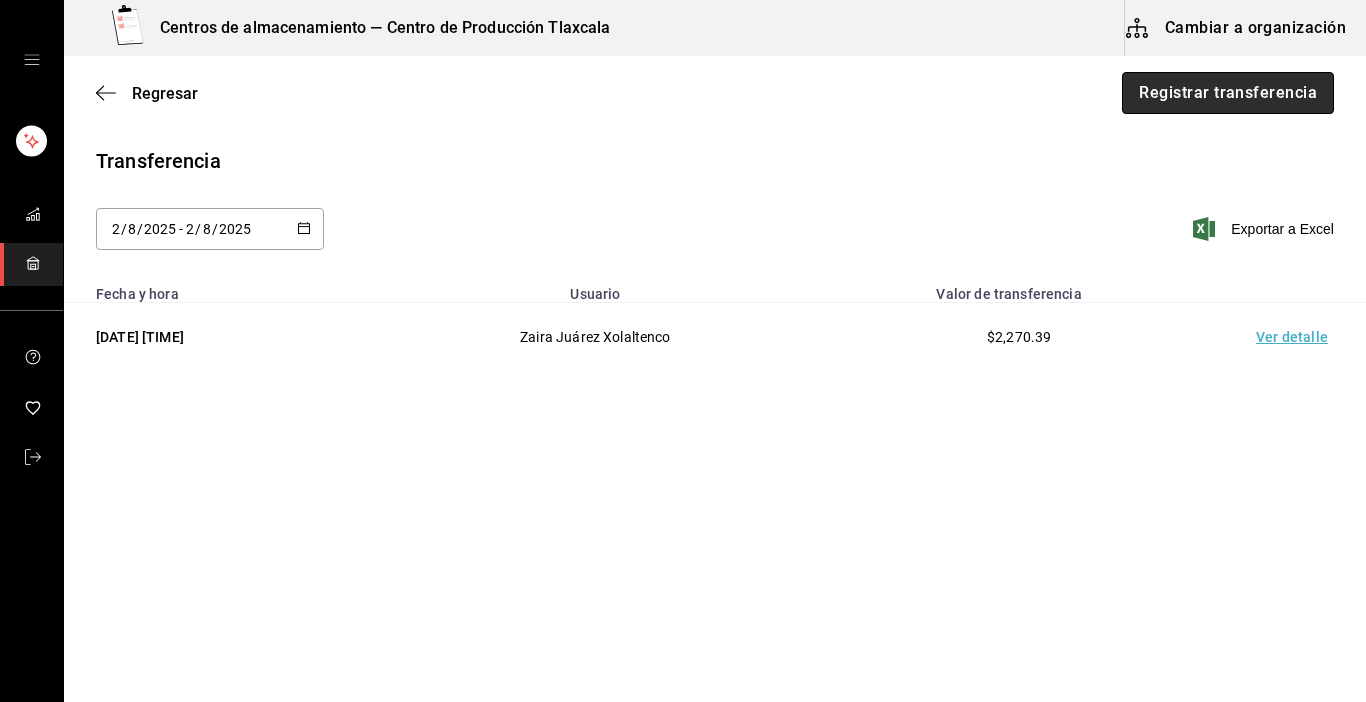 click on "Registrar transferencia" at bounding box center [1228, 93] 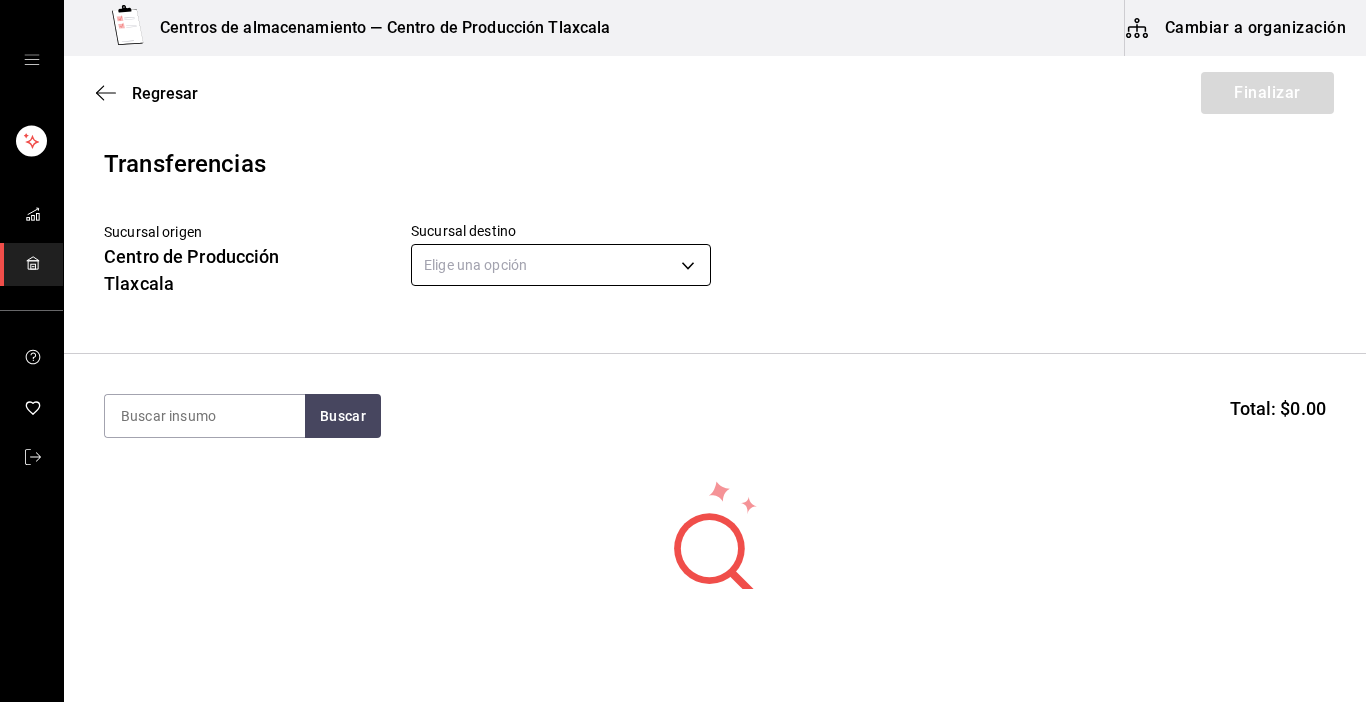 click on "Centros de almacenamiento — Centro de Producción Tlaxcala Cambiar a organización Regresar Finalizar Transferencias Sucursal origen Centro de Producción Tlaxcala Sucursal destino Elige una opción default Buscar Total: $0.00 No hay insumos a mostrar. Busca un insumo para agregarlo a la lista Editar Eliminar Visitar centro de ayuda ([PHONE]) [EMAIL] Visitar centro de ayuda ([PHONE]) [EMAIL]" at bounding box center [683, 294] 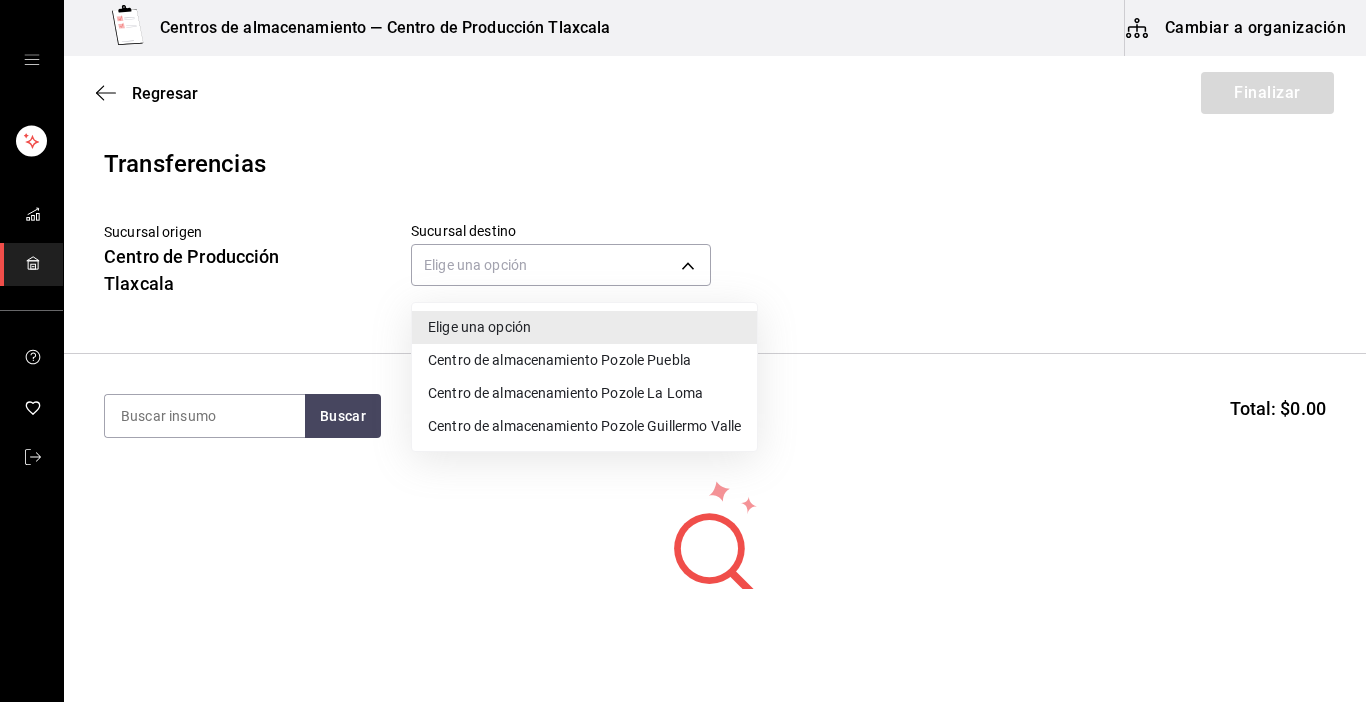 click on "Centro de almacenamiento Pozole La Loma" at bounding box center (584, 393) 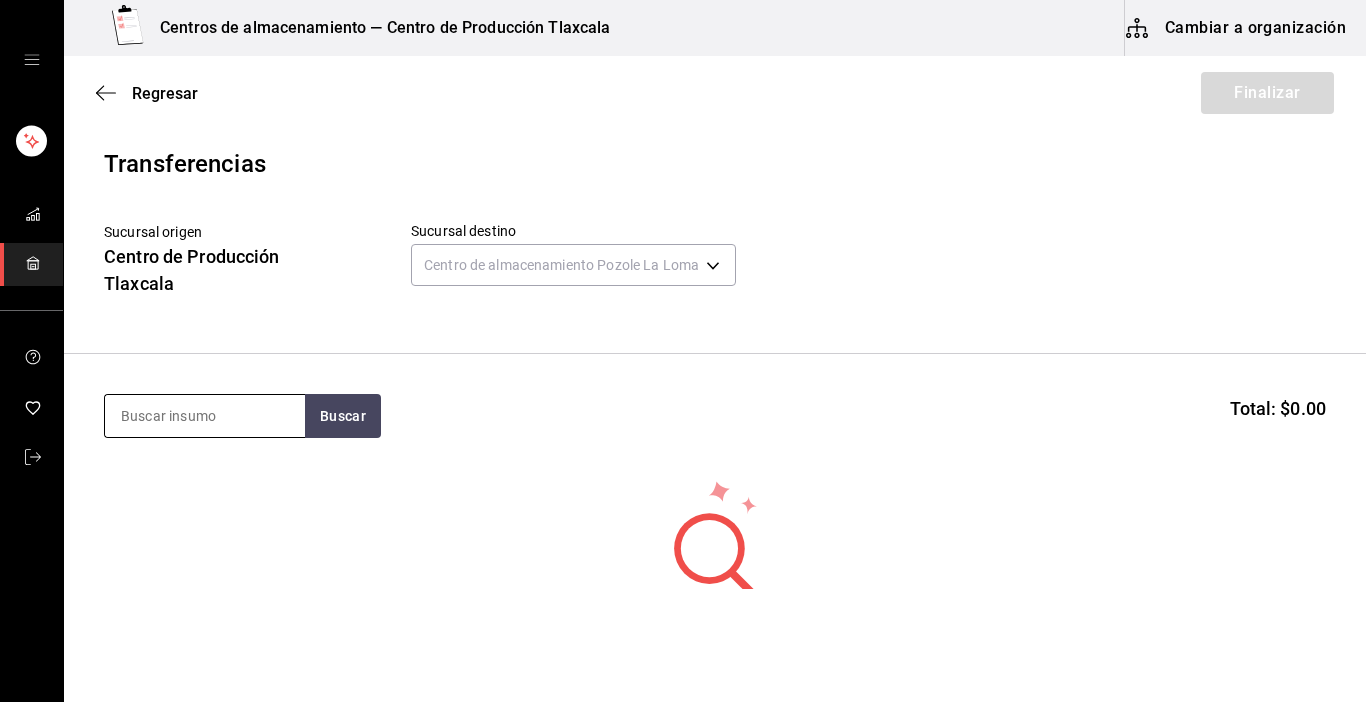 click at bounding box center (205, 416) 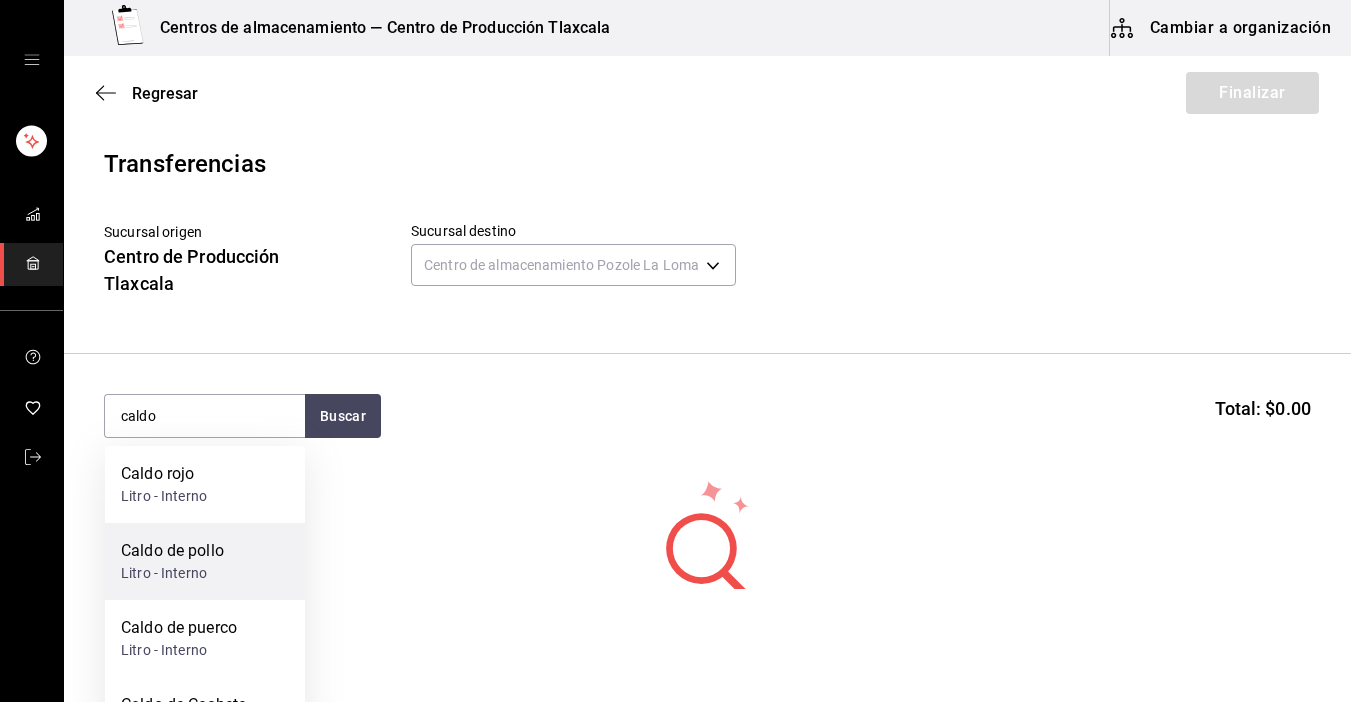 click on "Caldo de pollo" at bounding box center [172, 551] 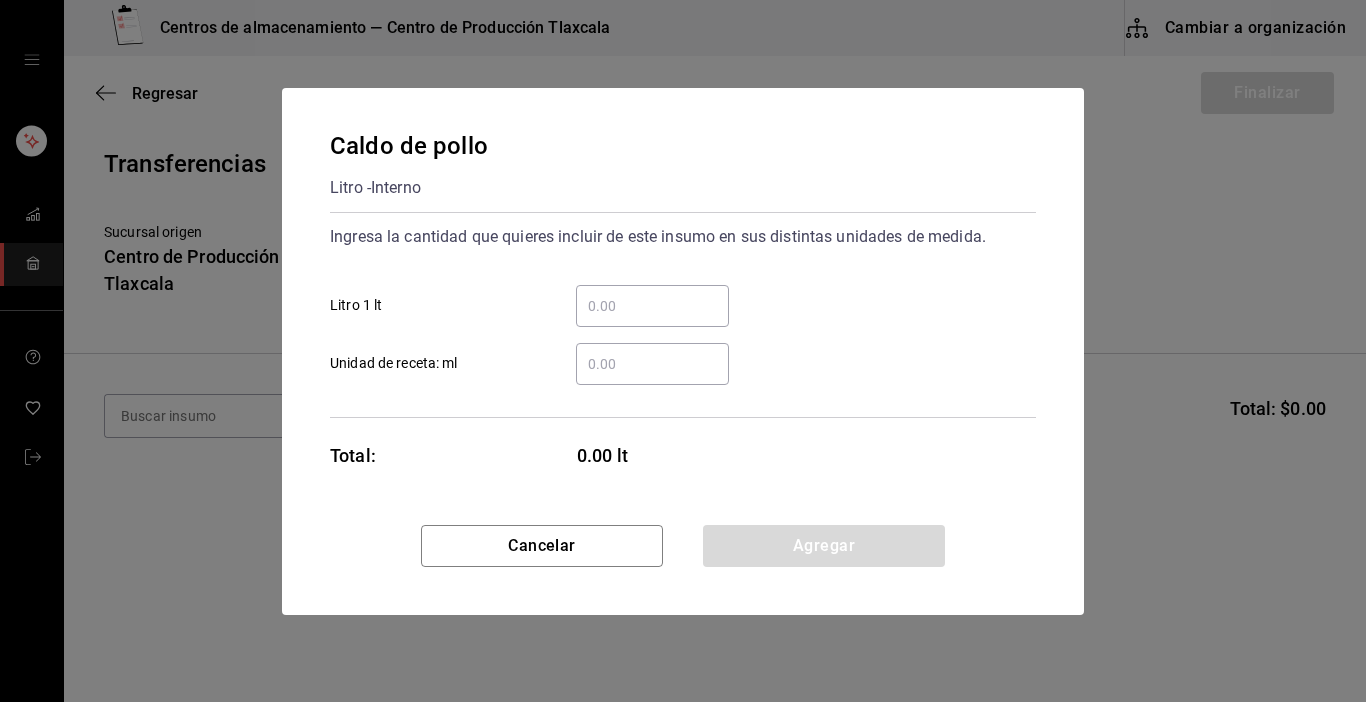 click on "​ Litro 1 lt" at bounding box center (652, 306) 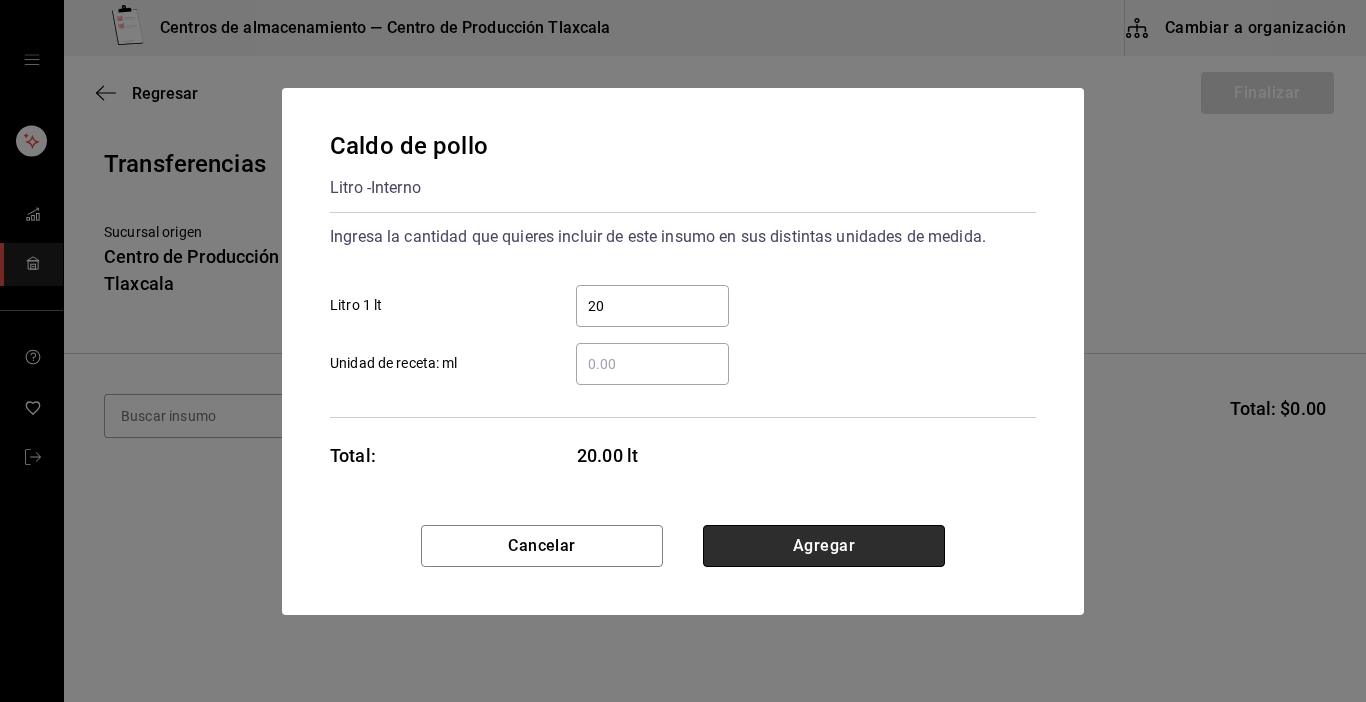 click on "Agregar" at bounding box center (824, 546) 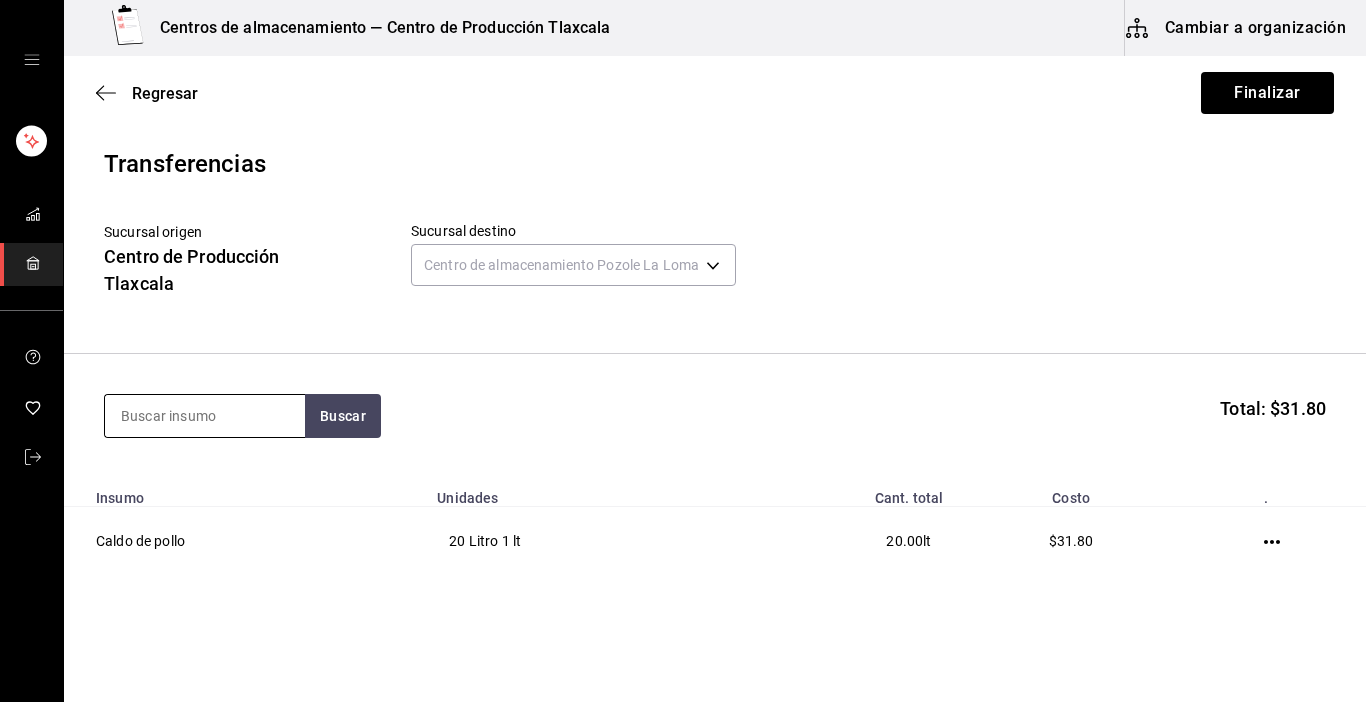 click at bounding box center (205, 416) 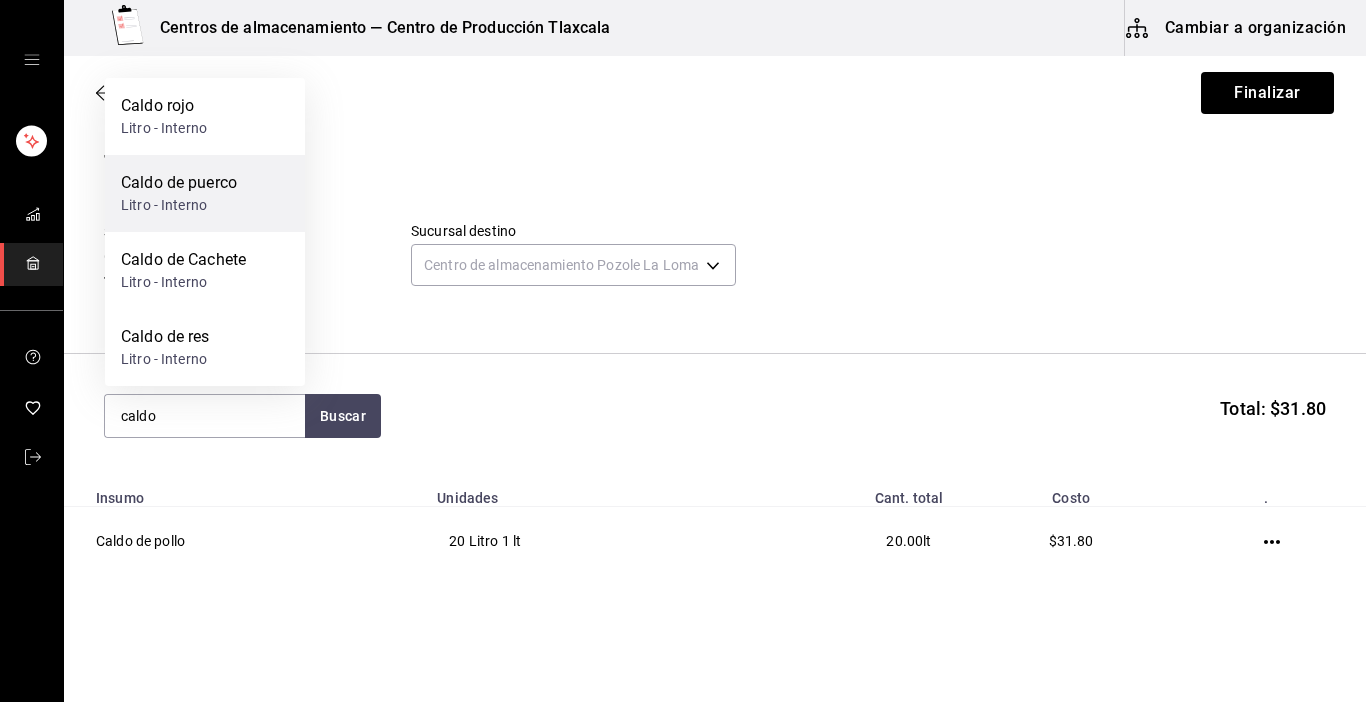 click on "[PRODUCT] Litro - Interno" at bounding box center (205, 193) 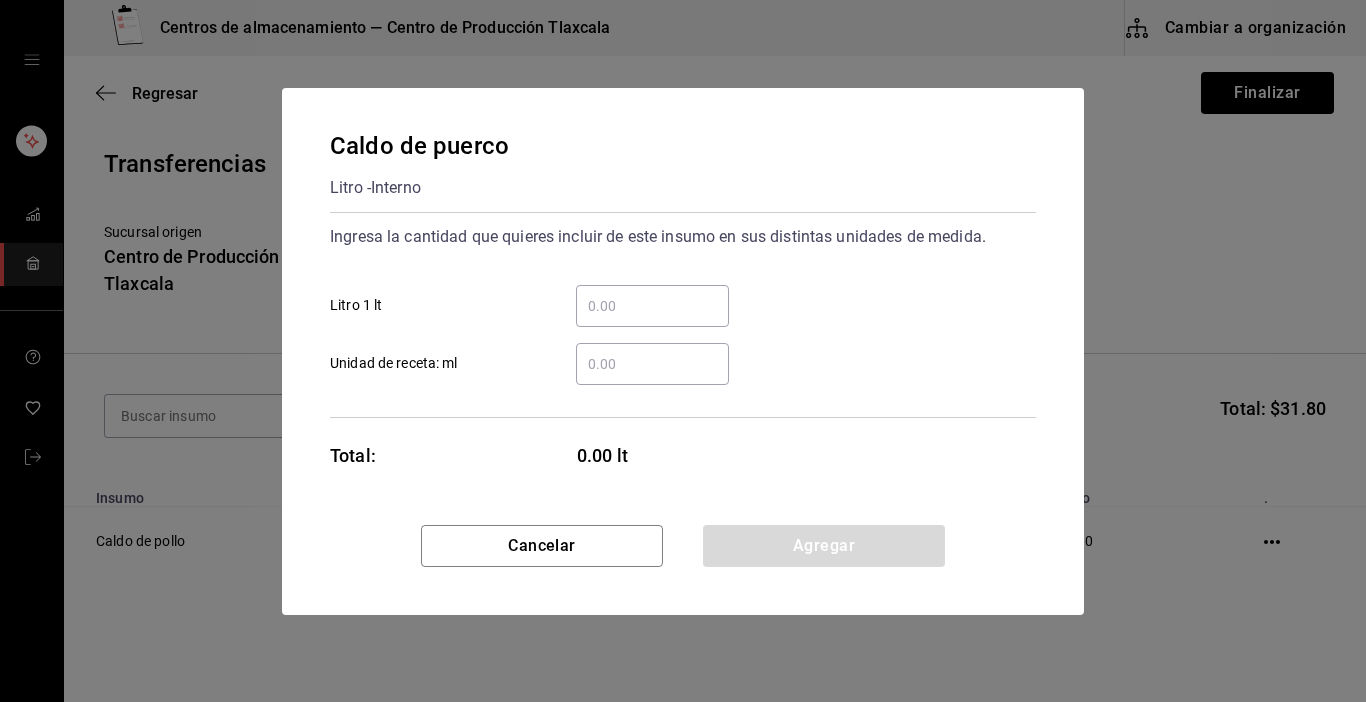 click on "​ Litro 1 lt" at bounding box center [652, 306] 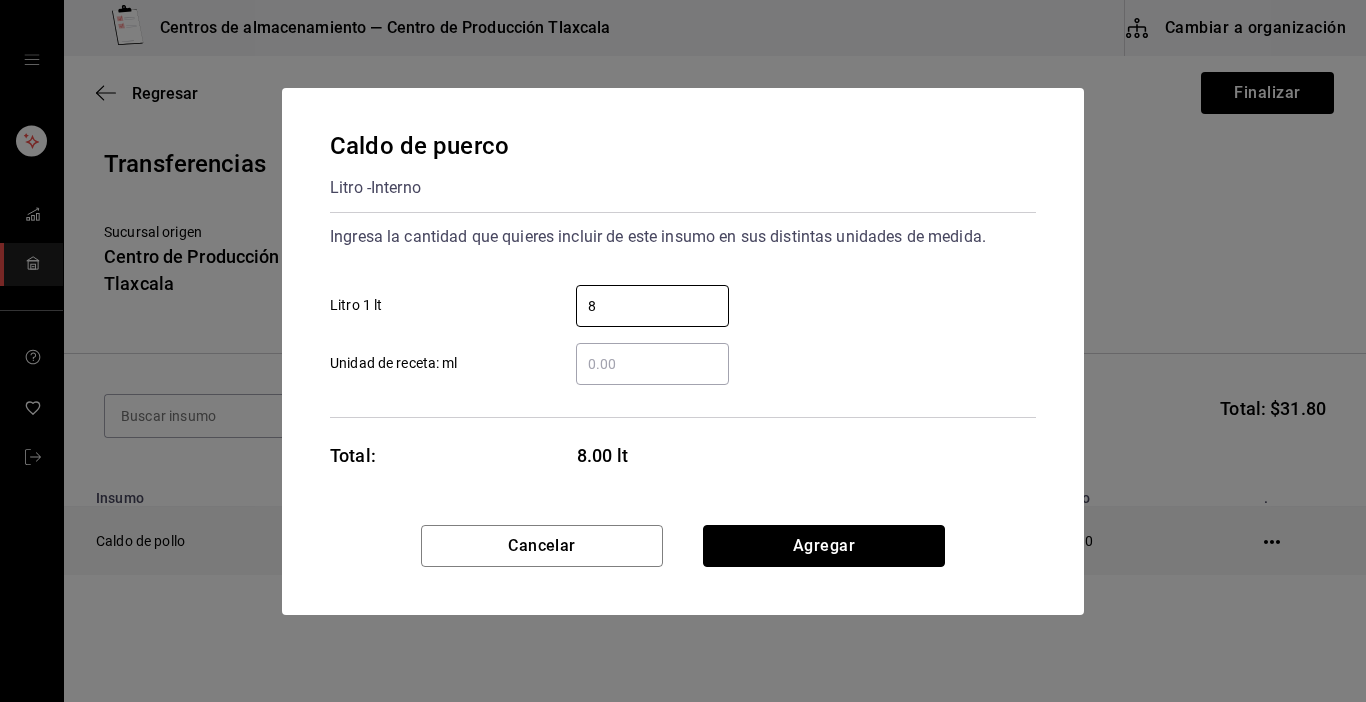 click on "Agregar" at bounding box center [824, 546] 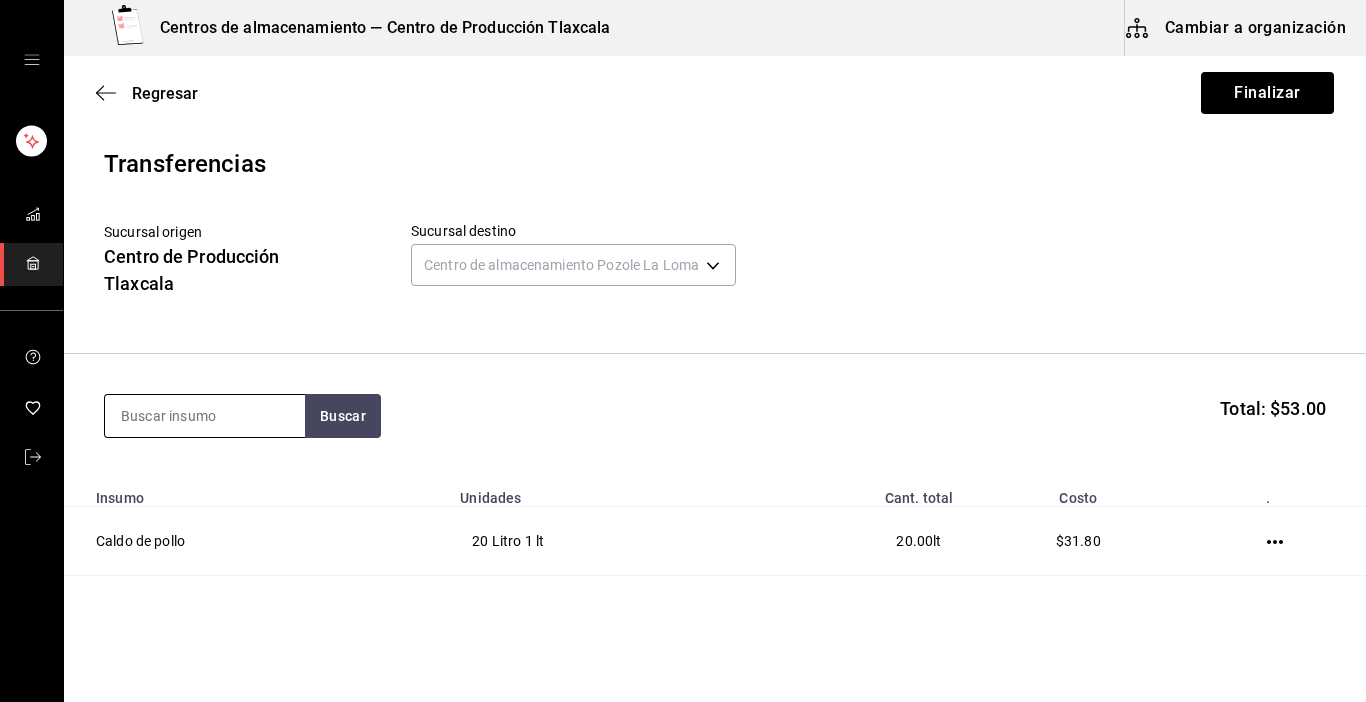 click at bounding box center [205, 416] 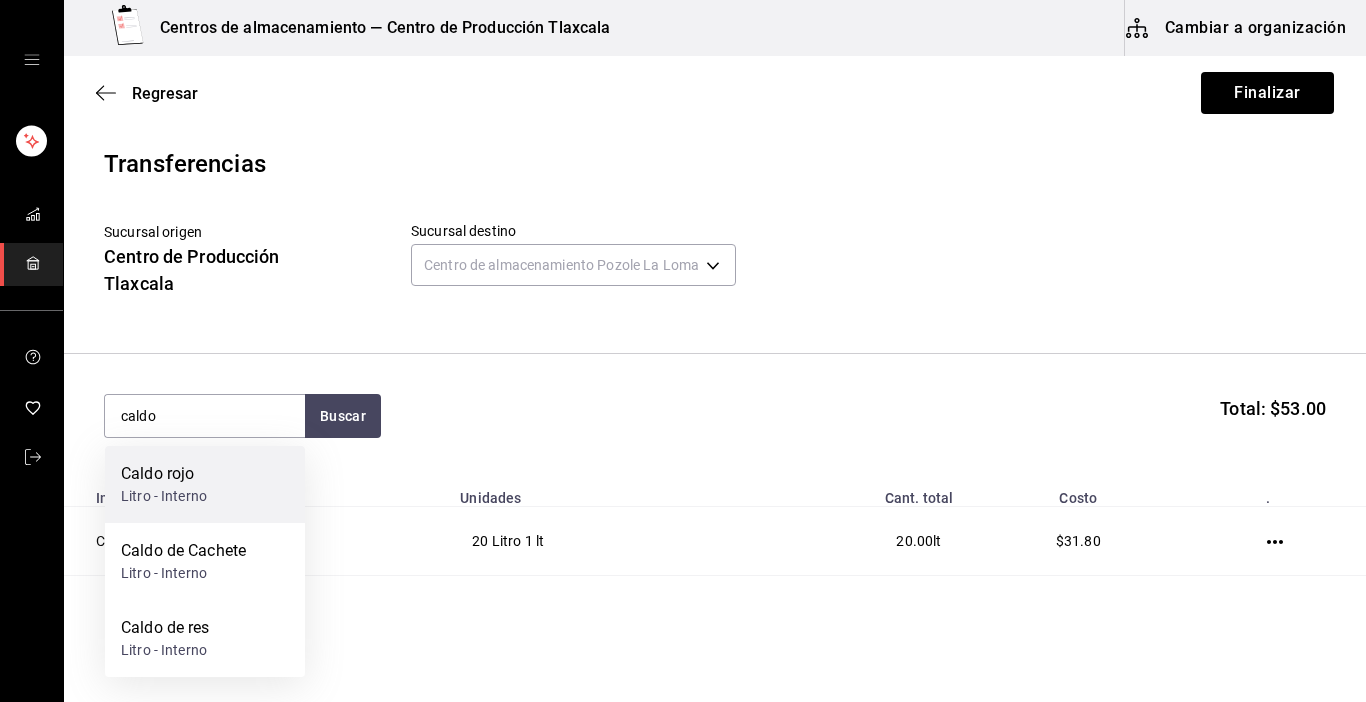 click on "Caldo rojo Litro - Interno" at bounding box center (205, 484) 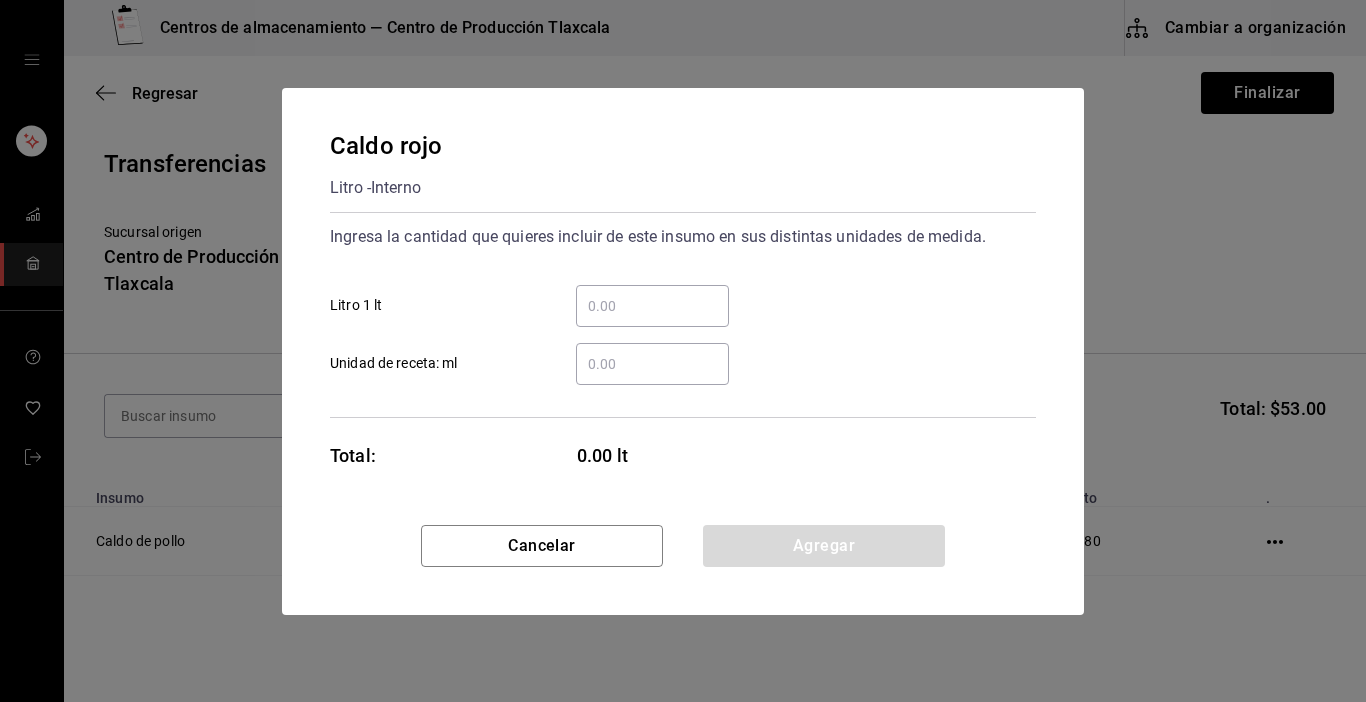 click on "​ Unidad de receta: ml" at bounding box center [675, 356] 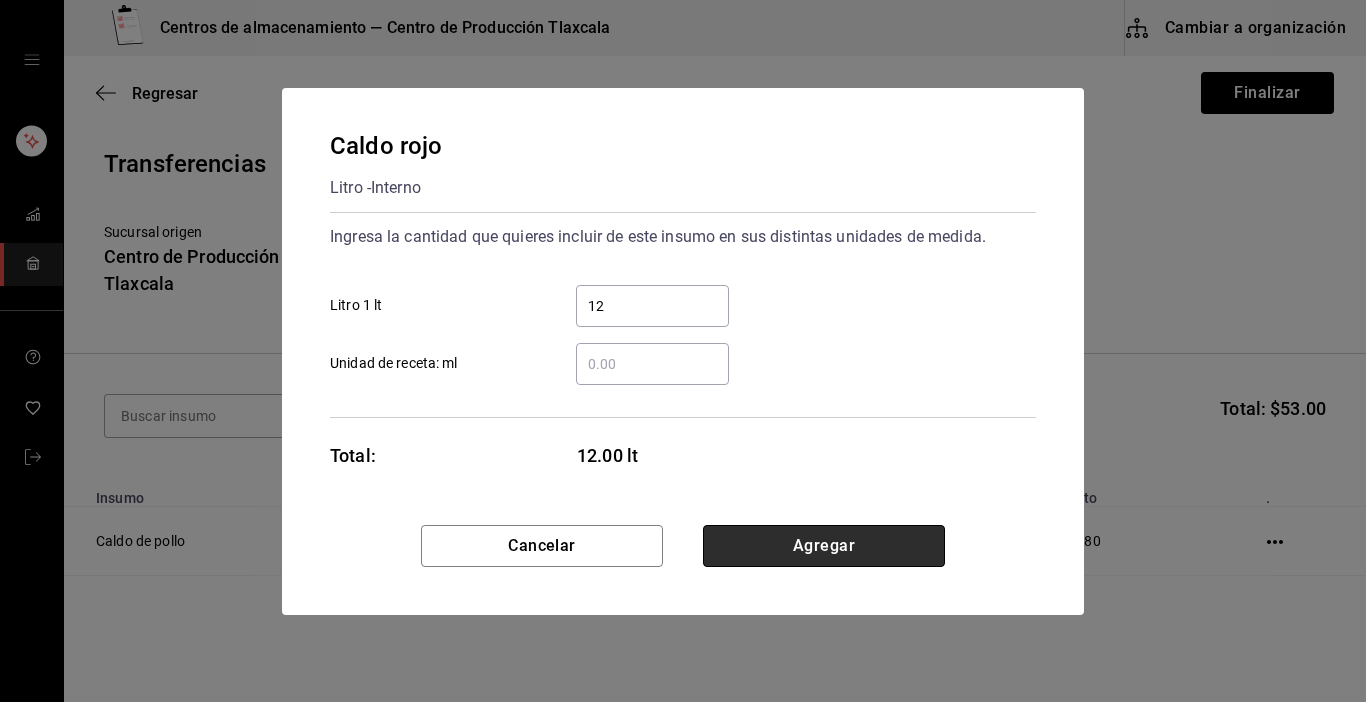 click on "Agregar" at bounding box center [824, 546] 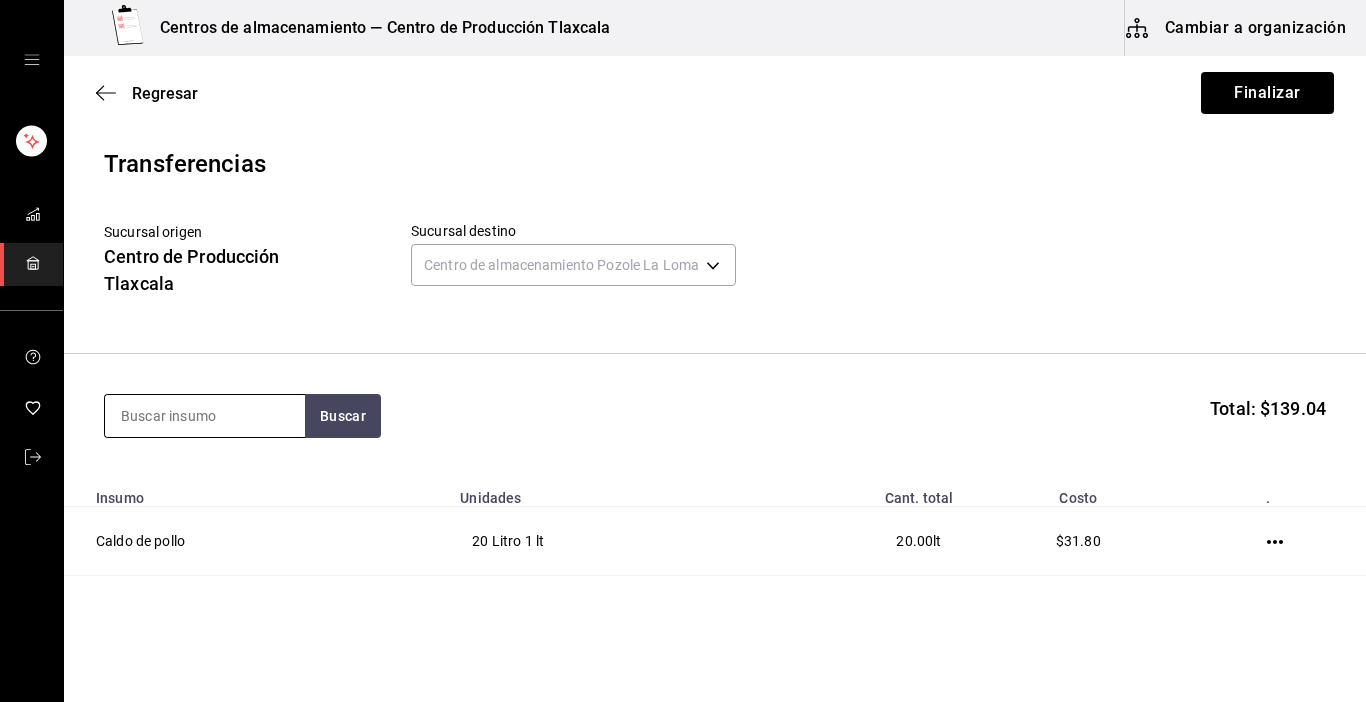 click at bounding box center [205, 416] 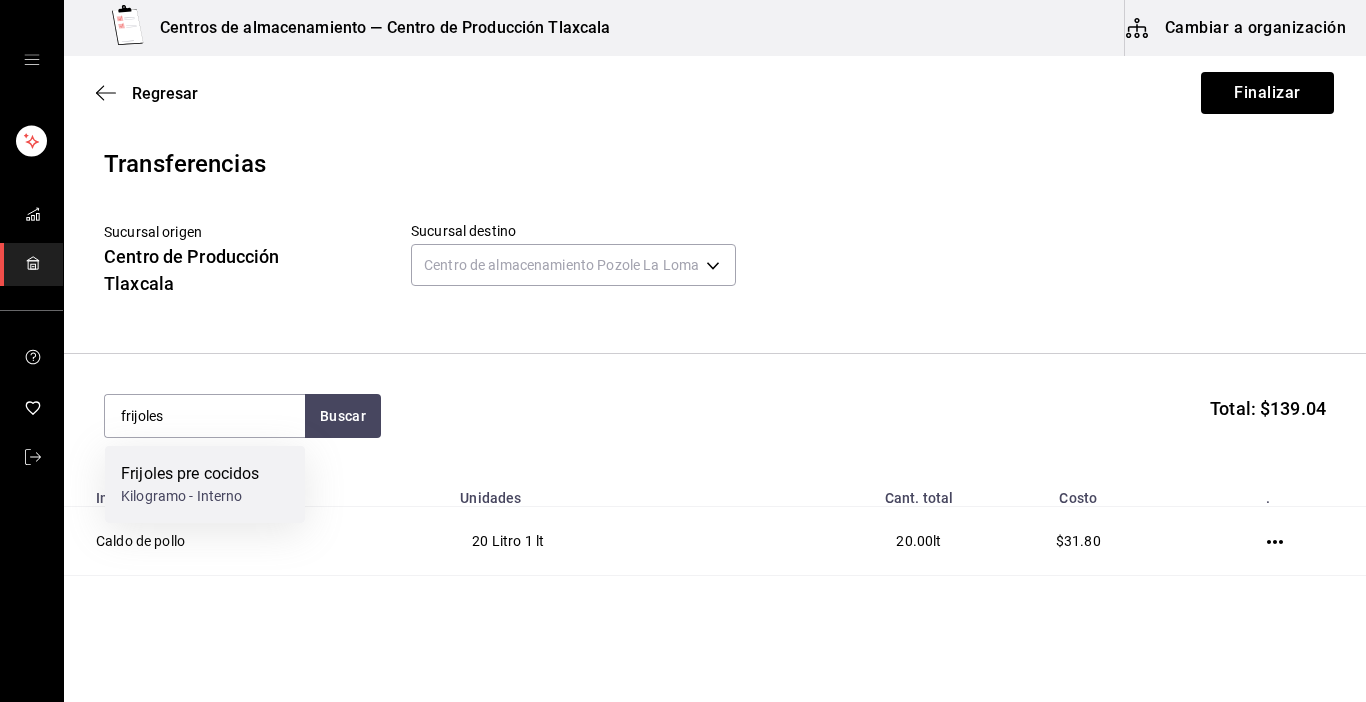 click on "Frijoles pre cocidos" at bounding box center [190, 474] 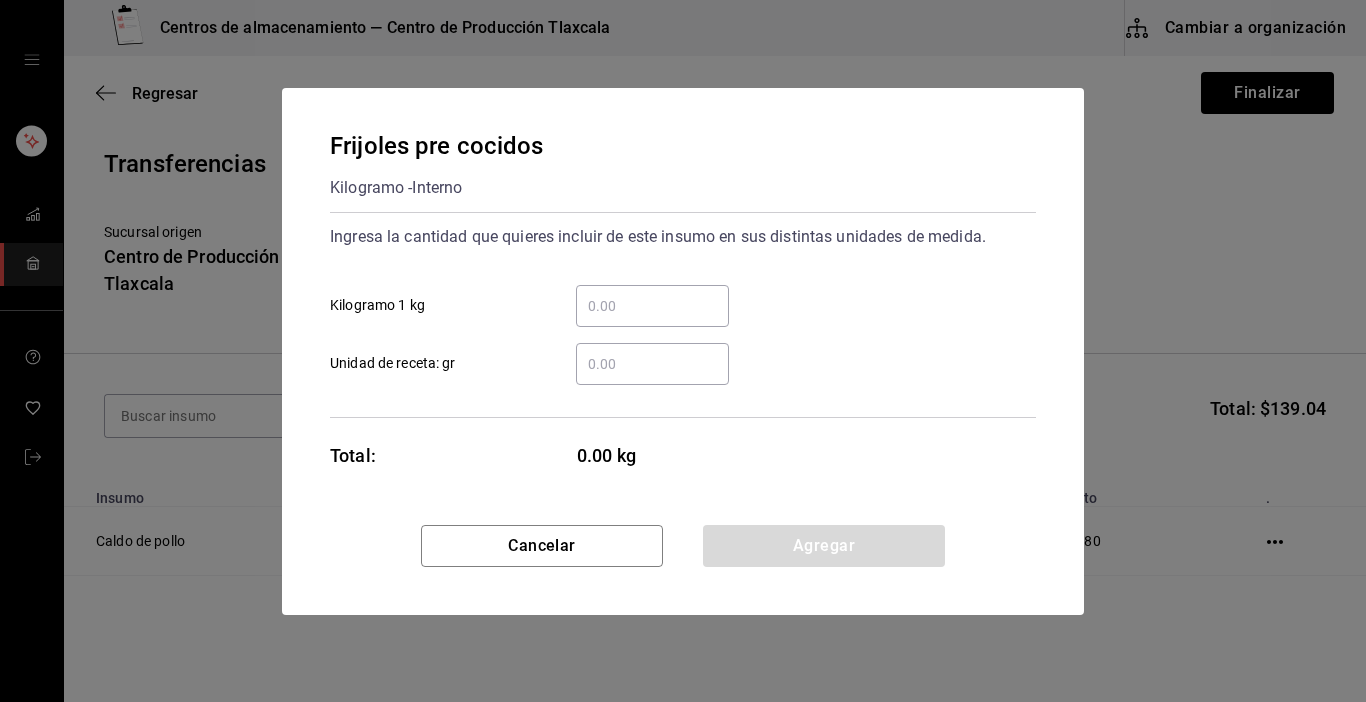 click on "​" at bounding box center (652, 306) 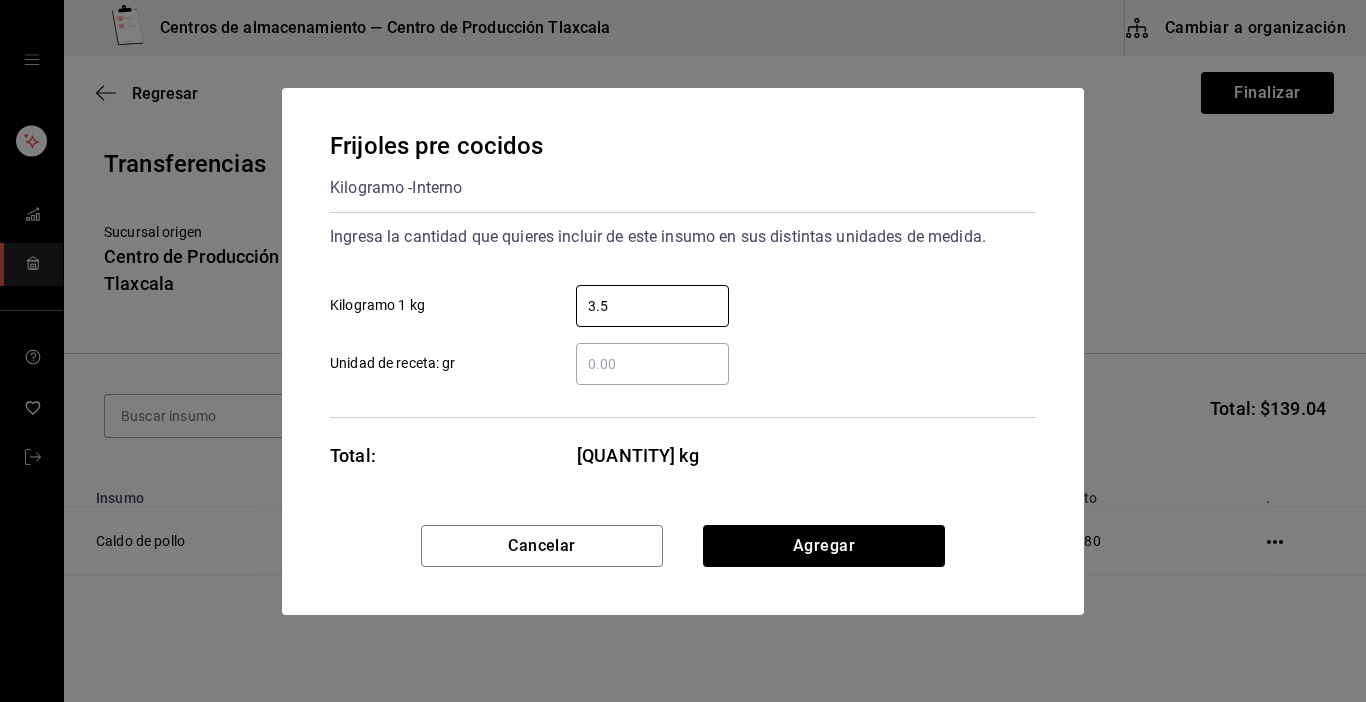 click on "Frijoles pre cocidos Kilogramo - Interno Ingresa la cantidad que quieres incluir de este insumo en sus distintas unidades de medida. 3.5 Kilogramo 1 kg Unidad de receta: gr Total: 3.50 kg" at bounding box center [683, 306] 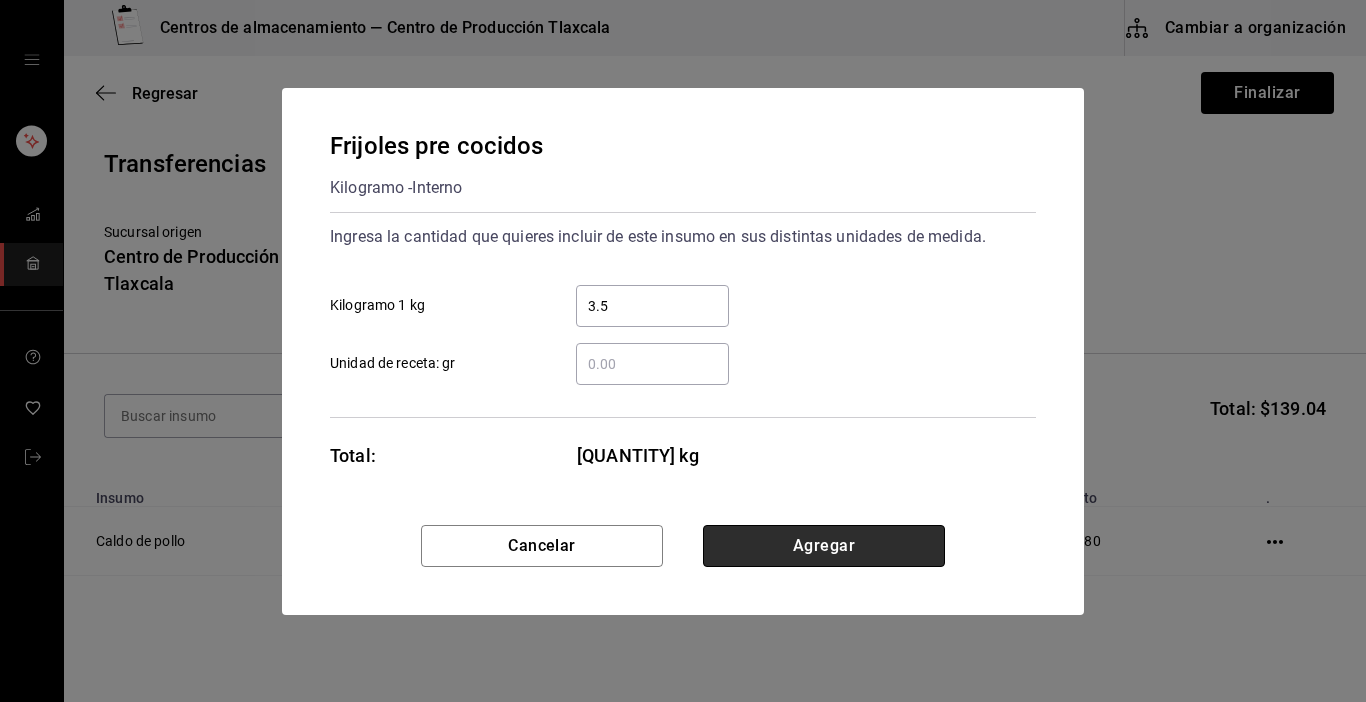 click on "Agregar" at bounding box center [824, 546] 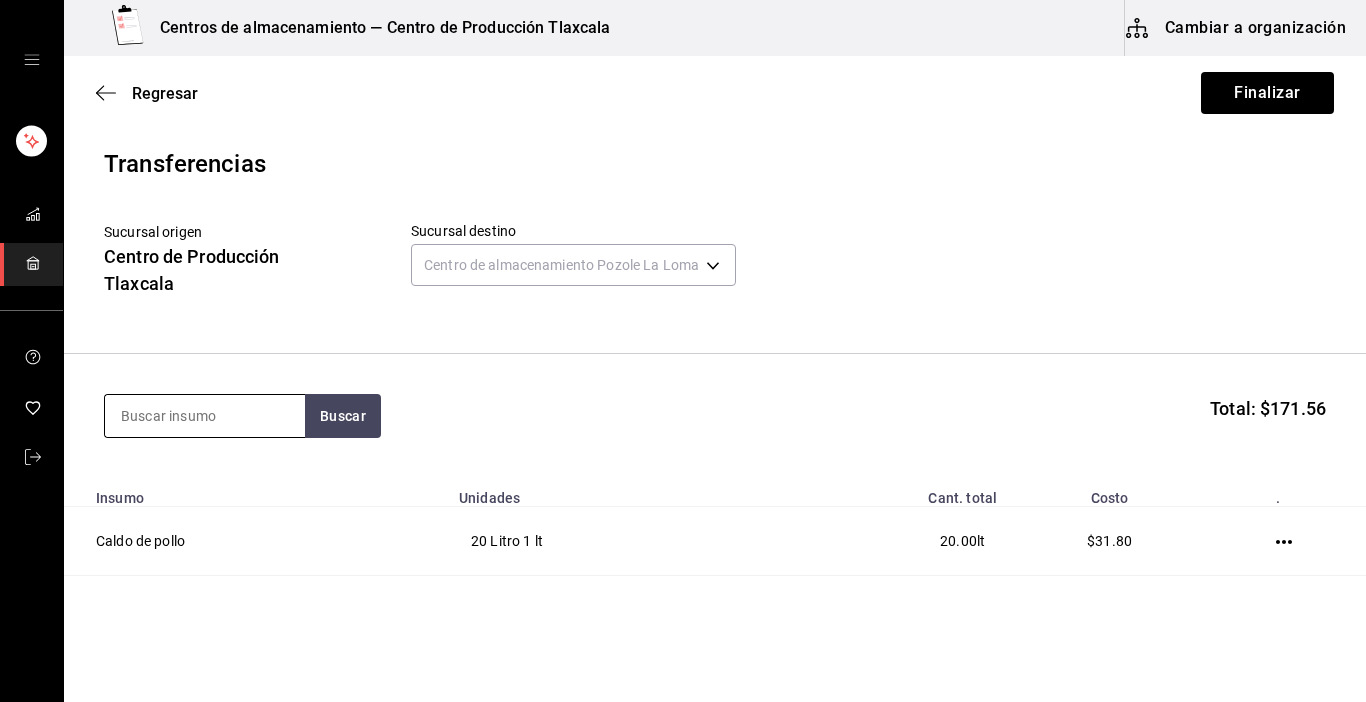 click at bounding box center [205, 416] 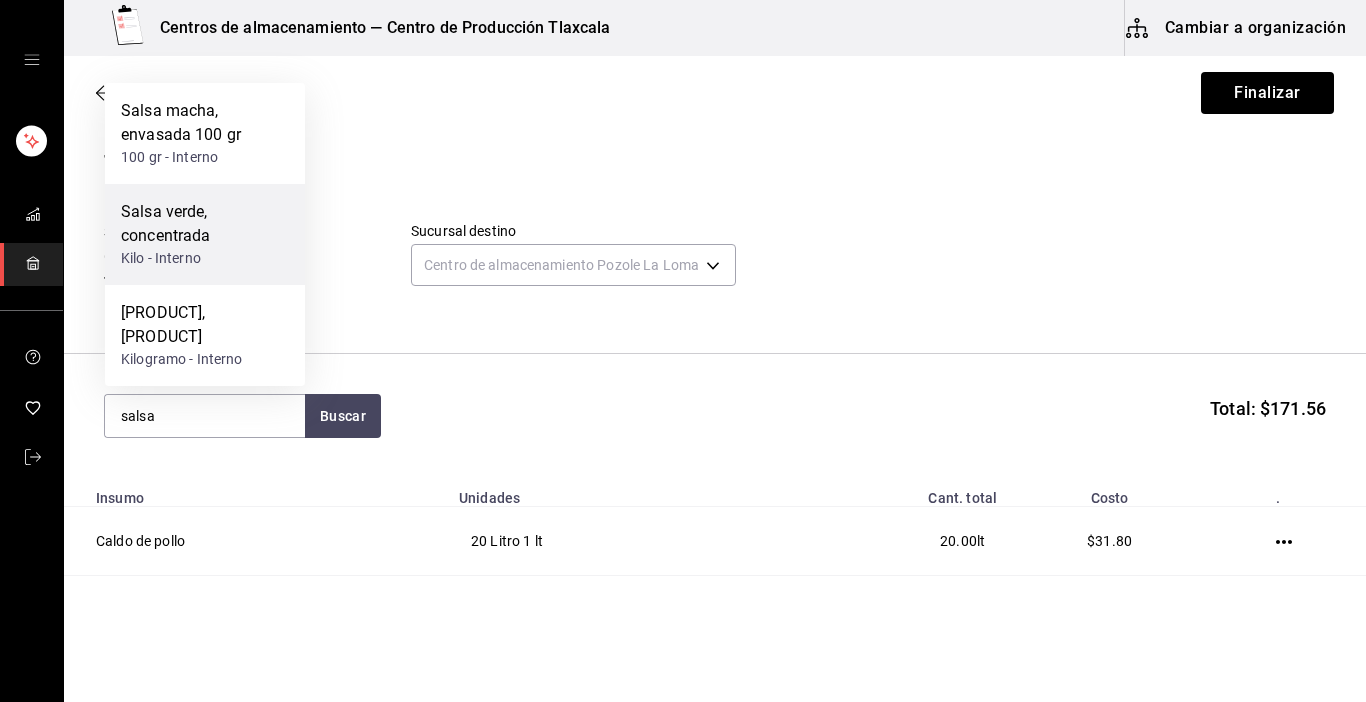 click on "Kilo - Interno" at bounding box center [205, 258] 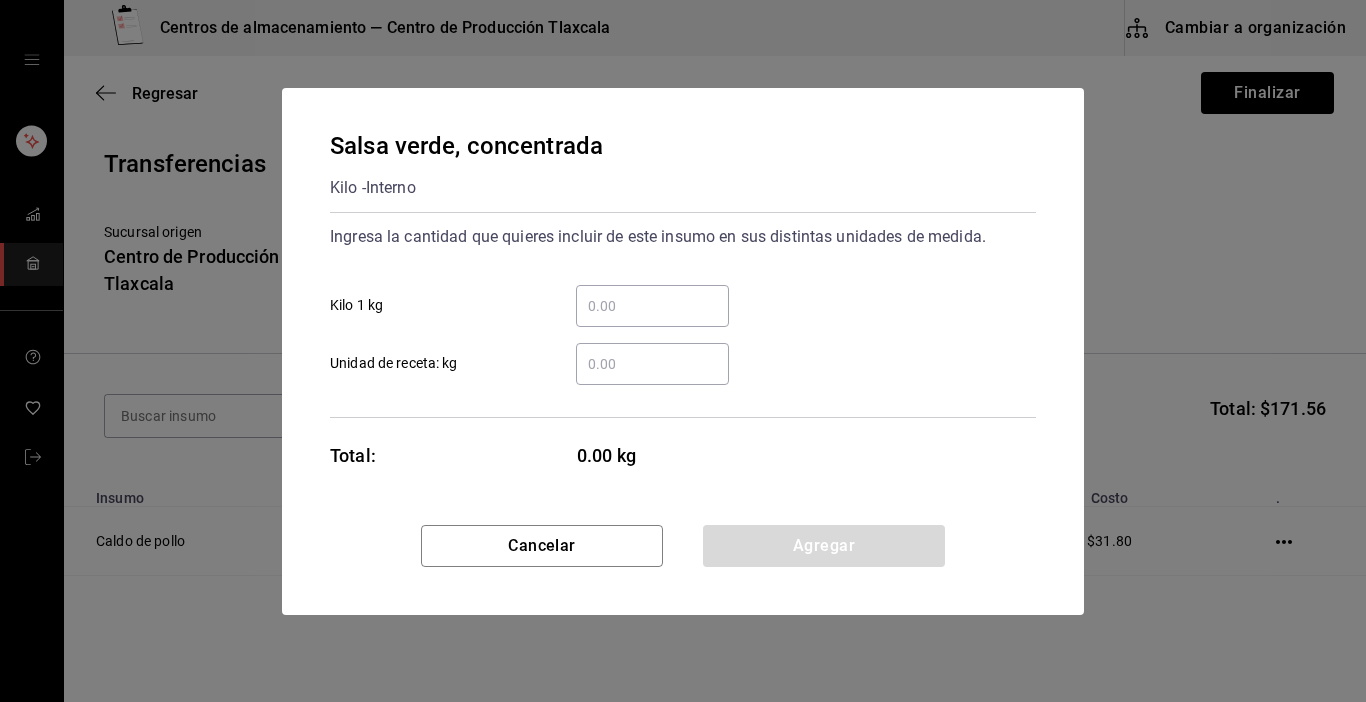 click on "​ Kilo 1 kg" at bounding box center [652, 306] 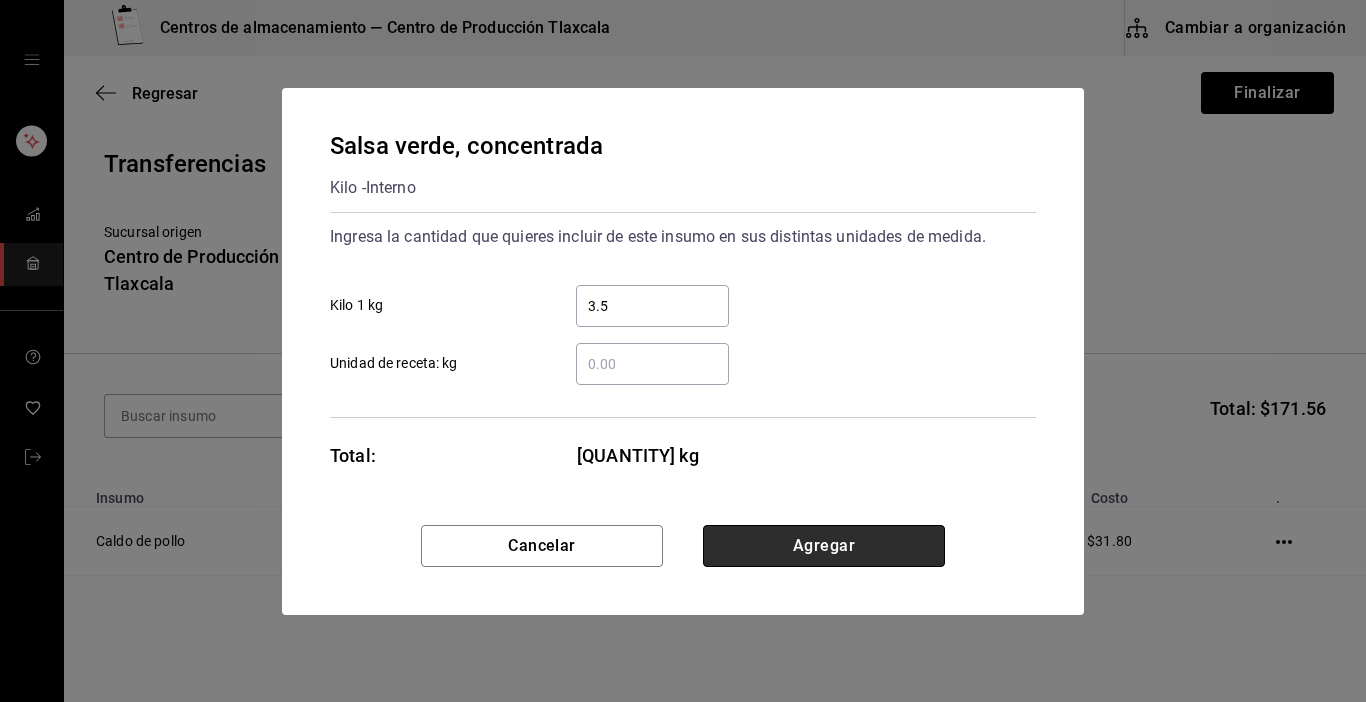 click on "Agregar" at bounding box center [824, 546] 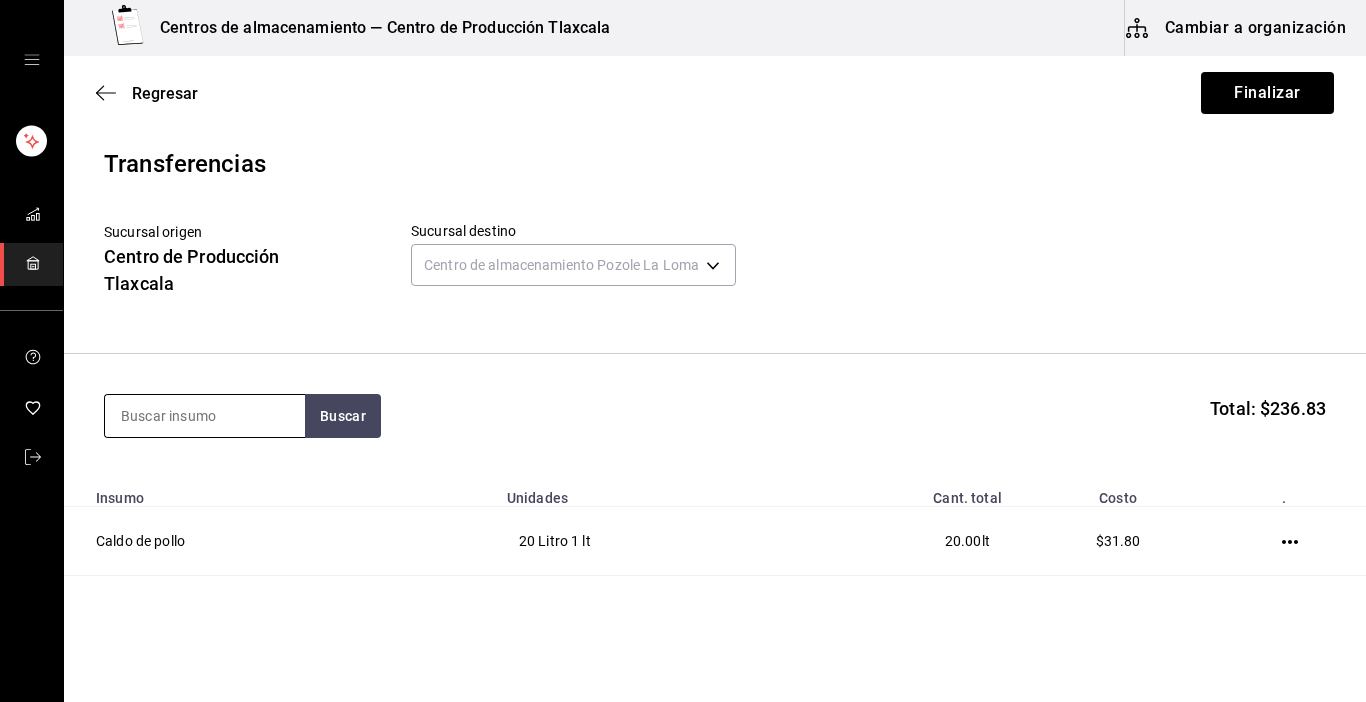 click at bounding box center [205, 416] 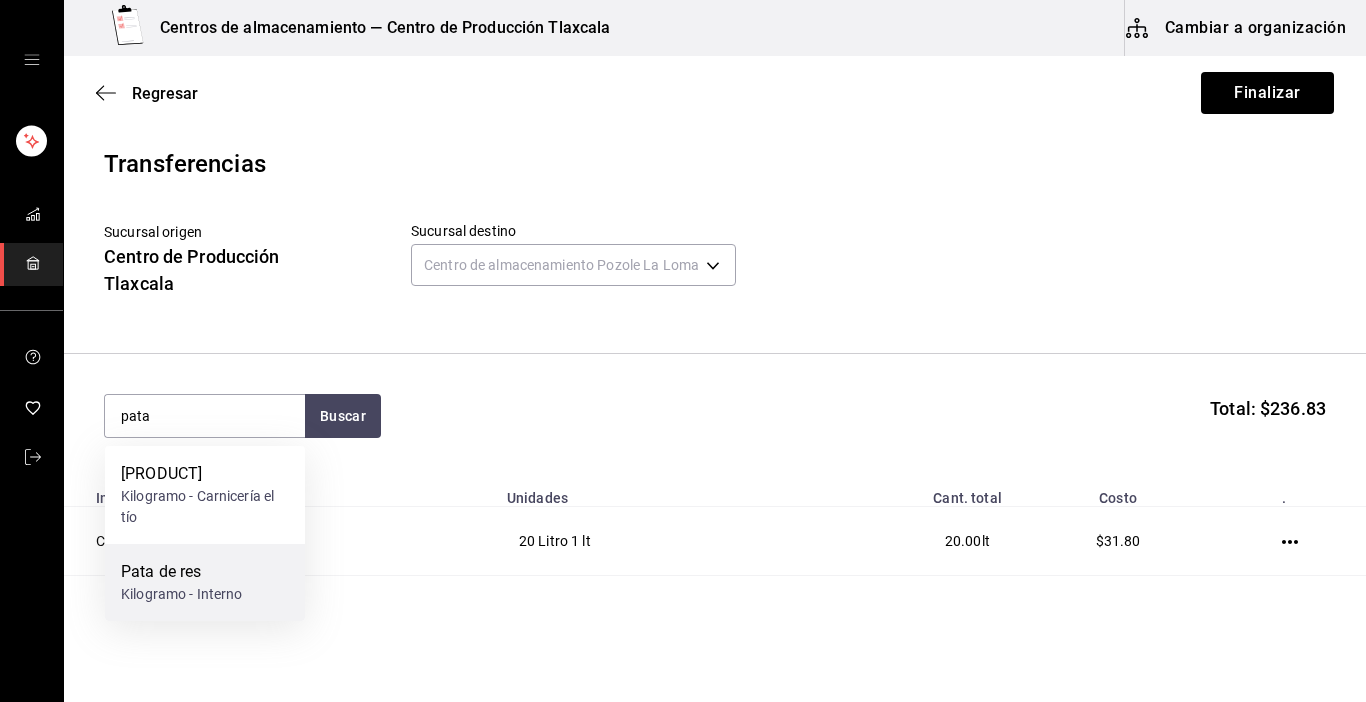 click on "Pata de res" at bounding box center (182, 572) 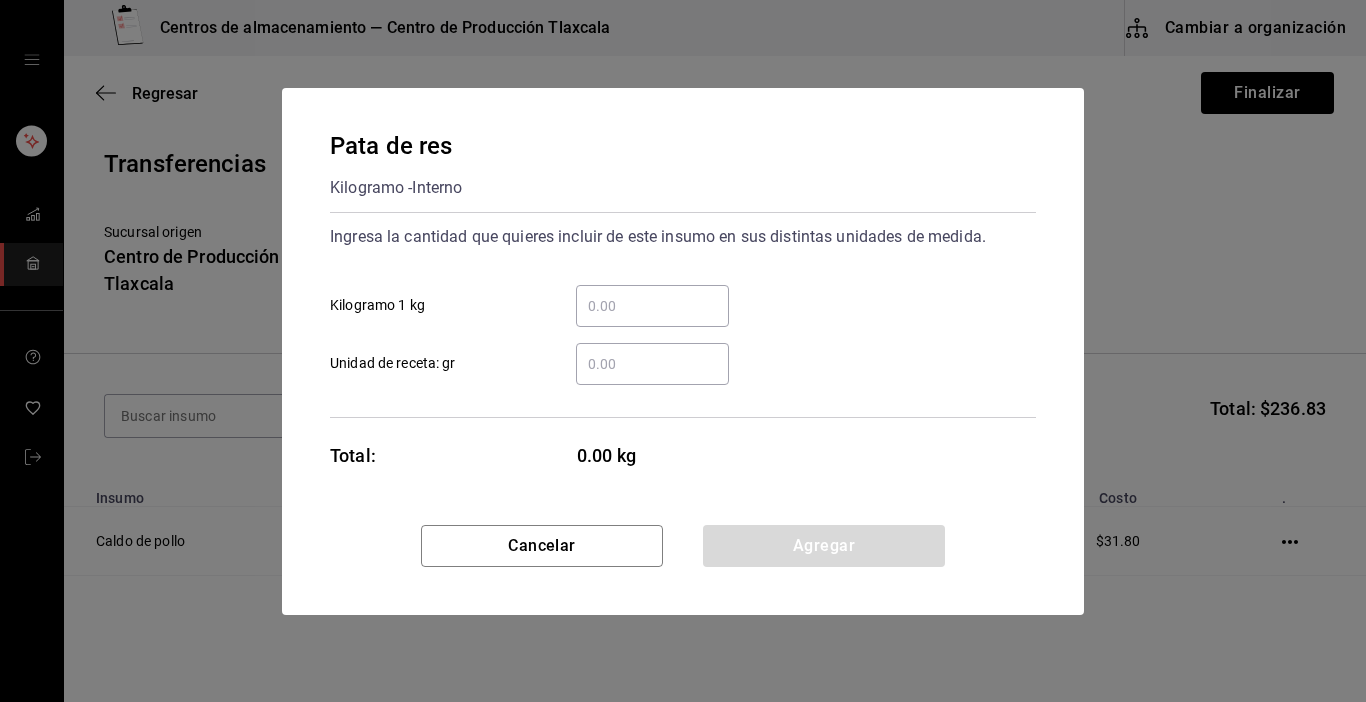 click on "​ Kilogramo 1 kg" at bounding box center (652, 306) 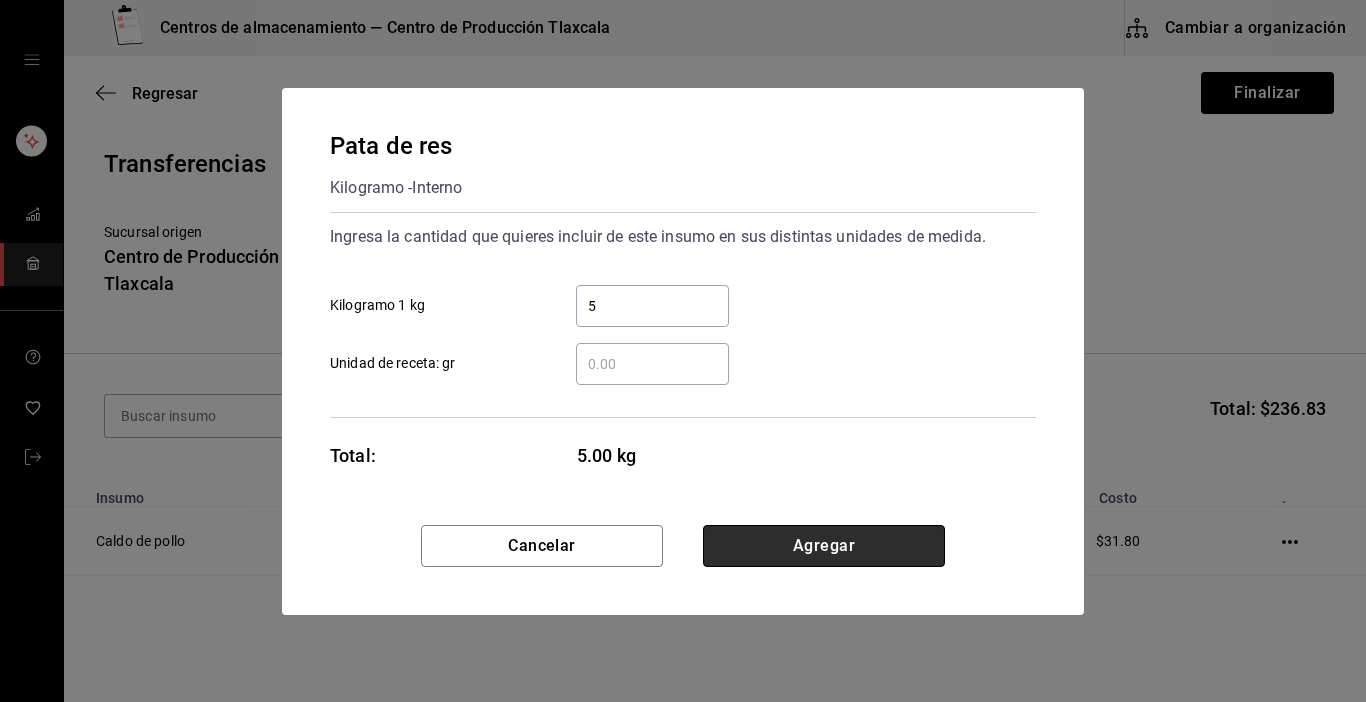 click on "Agregar" at bounding box center [824, 546] 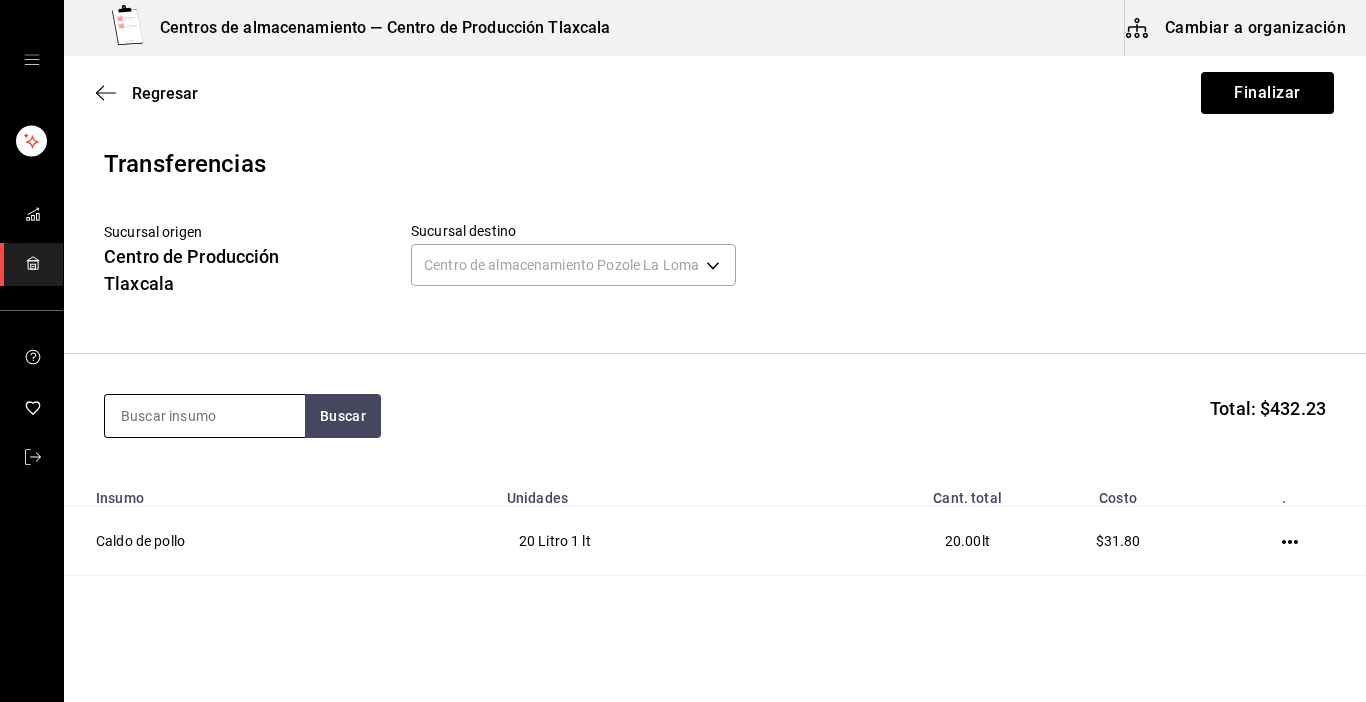 click at bounding box center (205, 416) 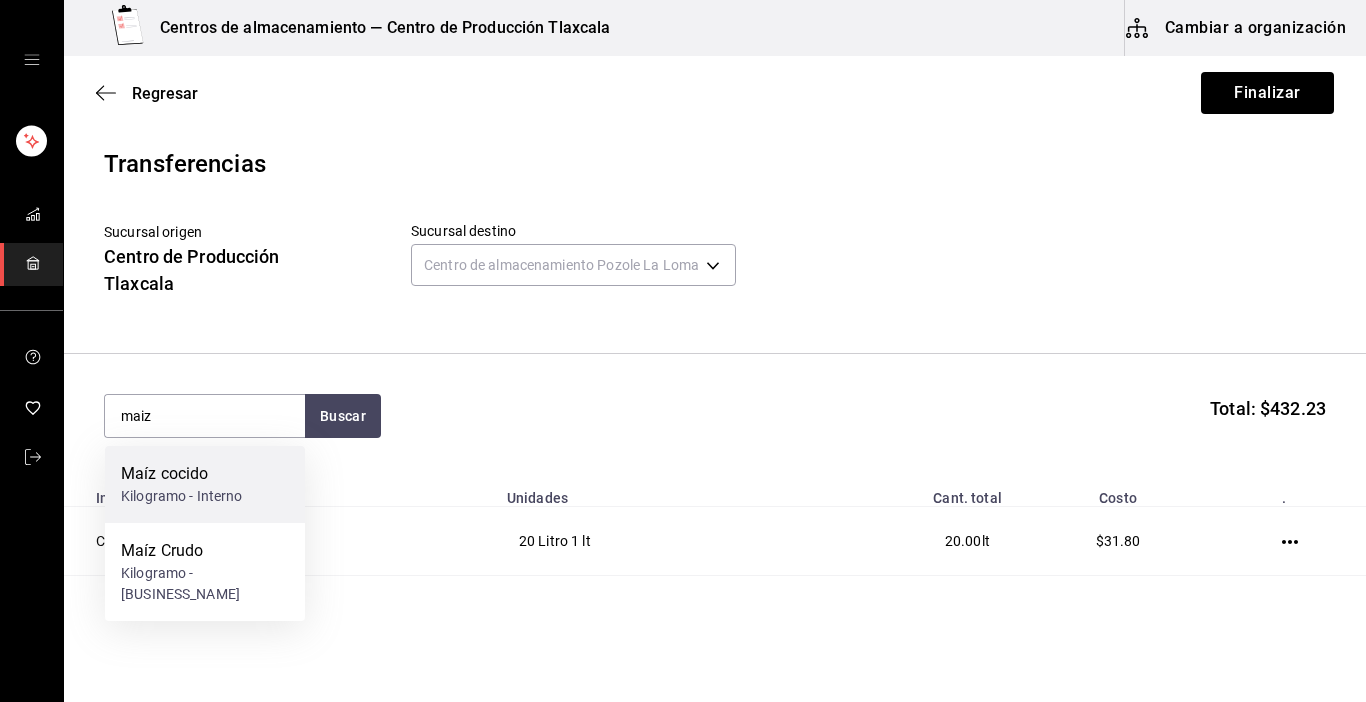 click on "Maíz cocido" at bounding box center [182, 474] 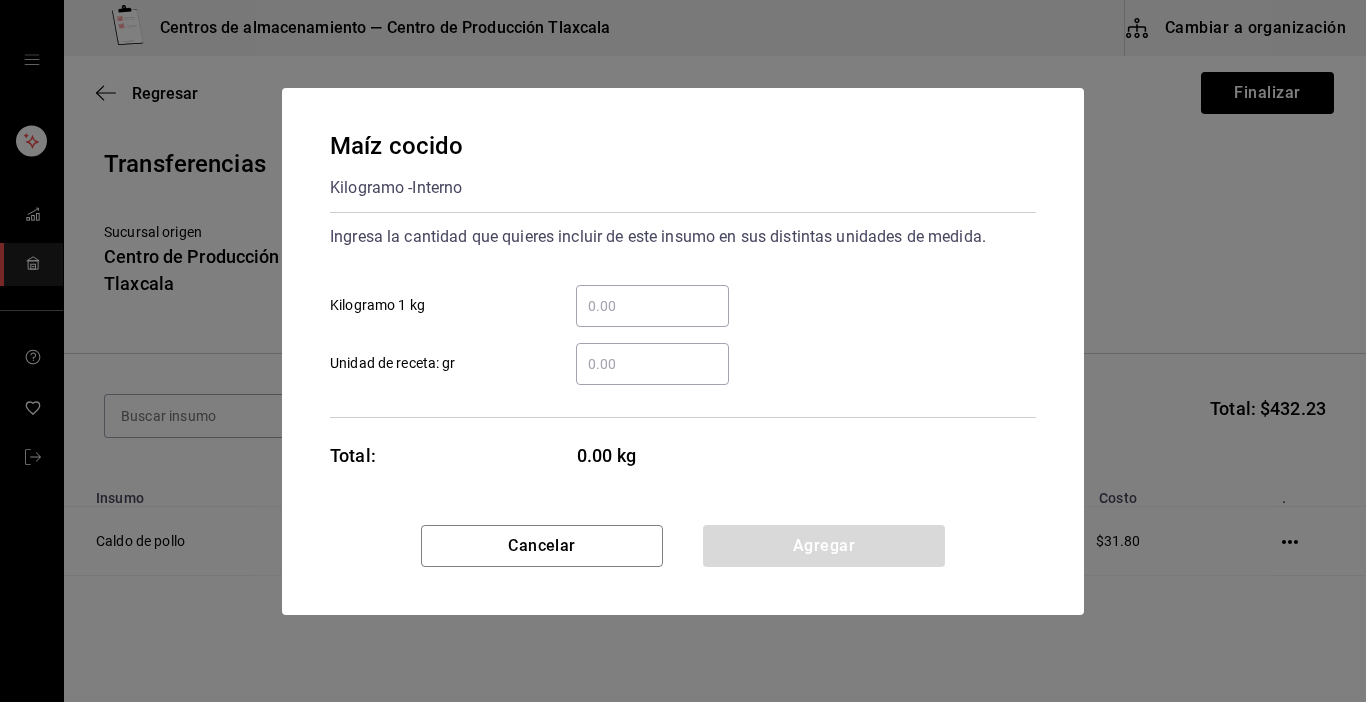 click on "​ Kilogramo 1 kg" at bounding box center [652, 306] 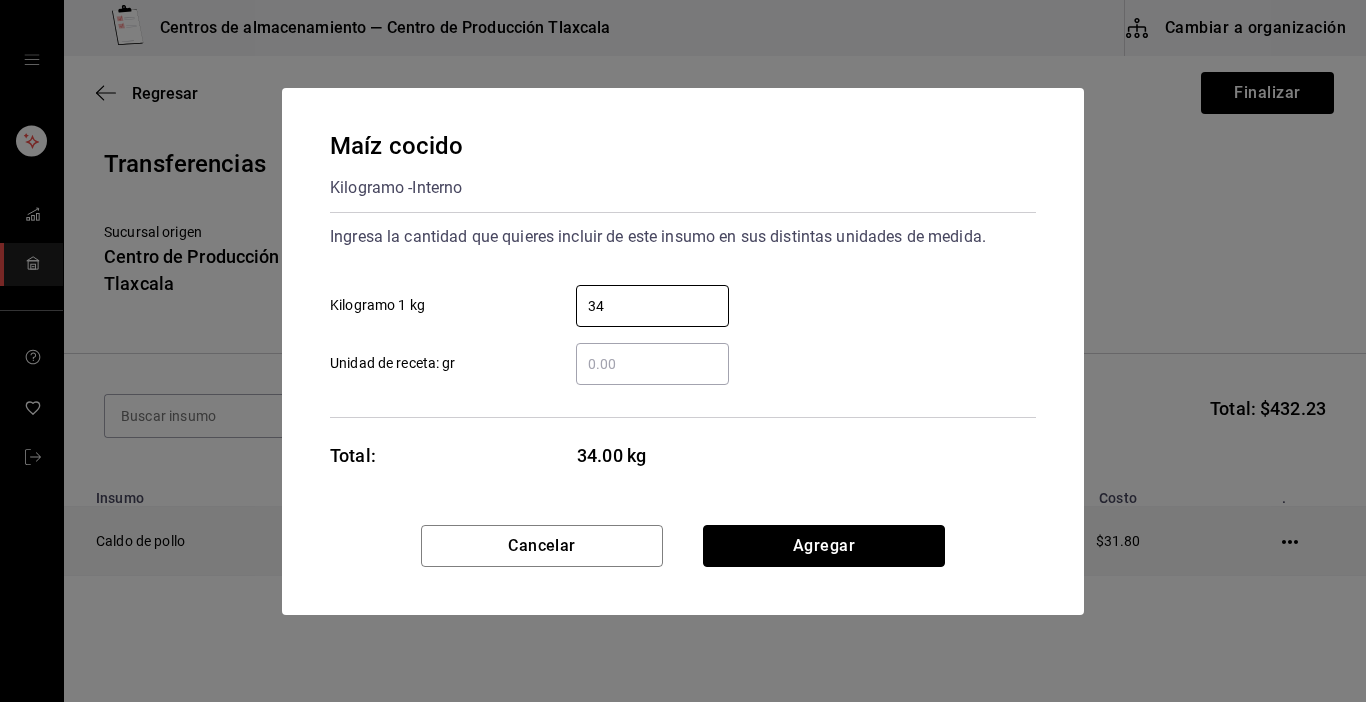 click on "Agregar" at bounding box center [824, 546] 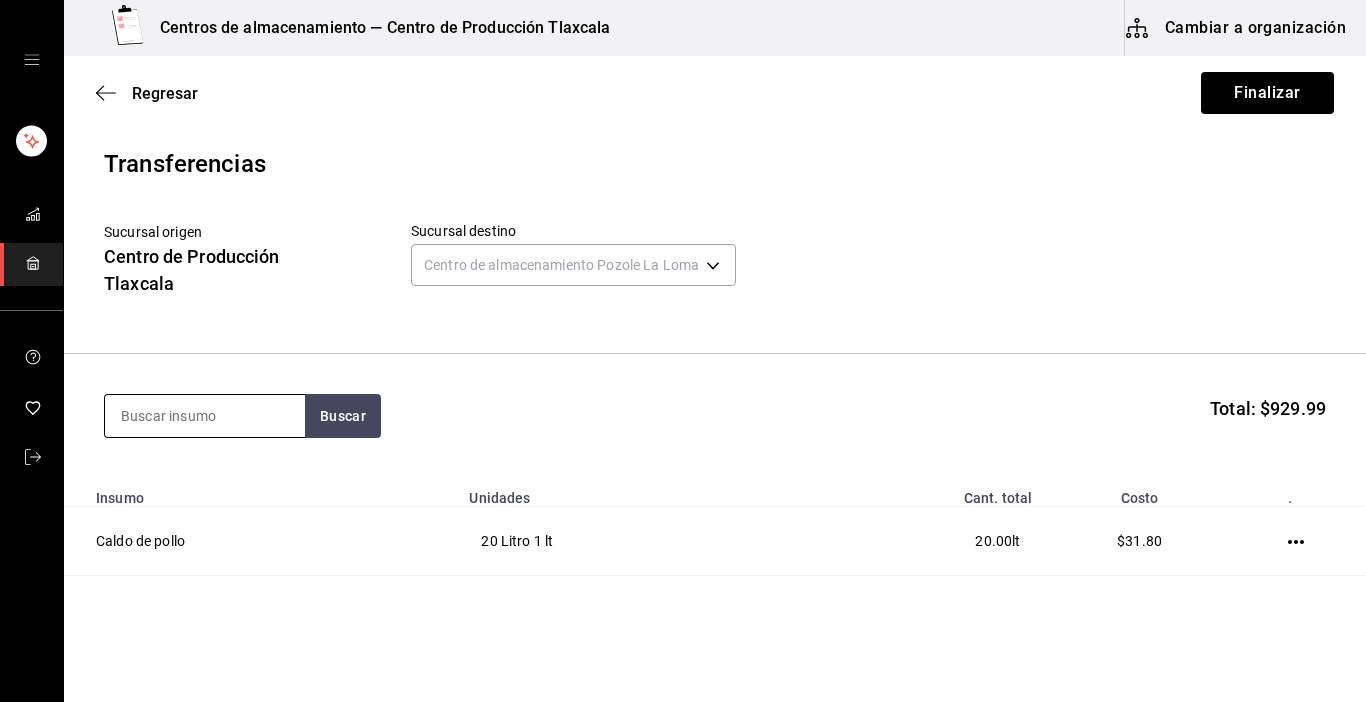 click at bounding box center [205, 416] 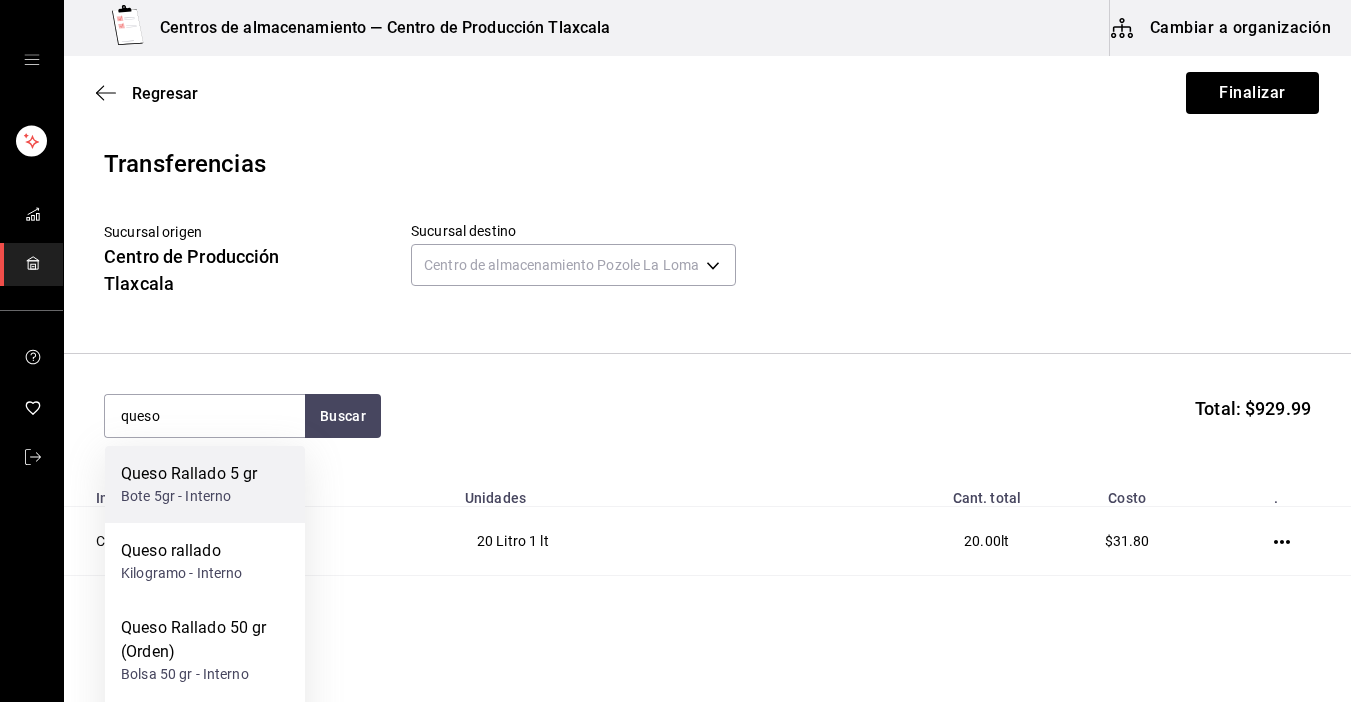 click on "Queso Rallado 5 gr" at bounding box center [189, 474] 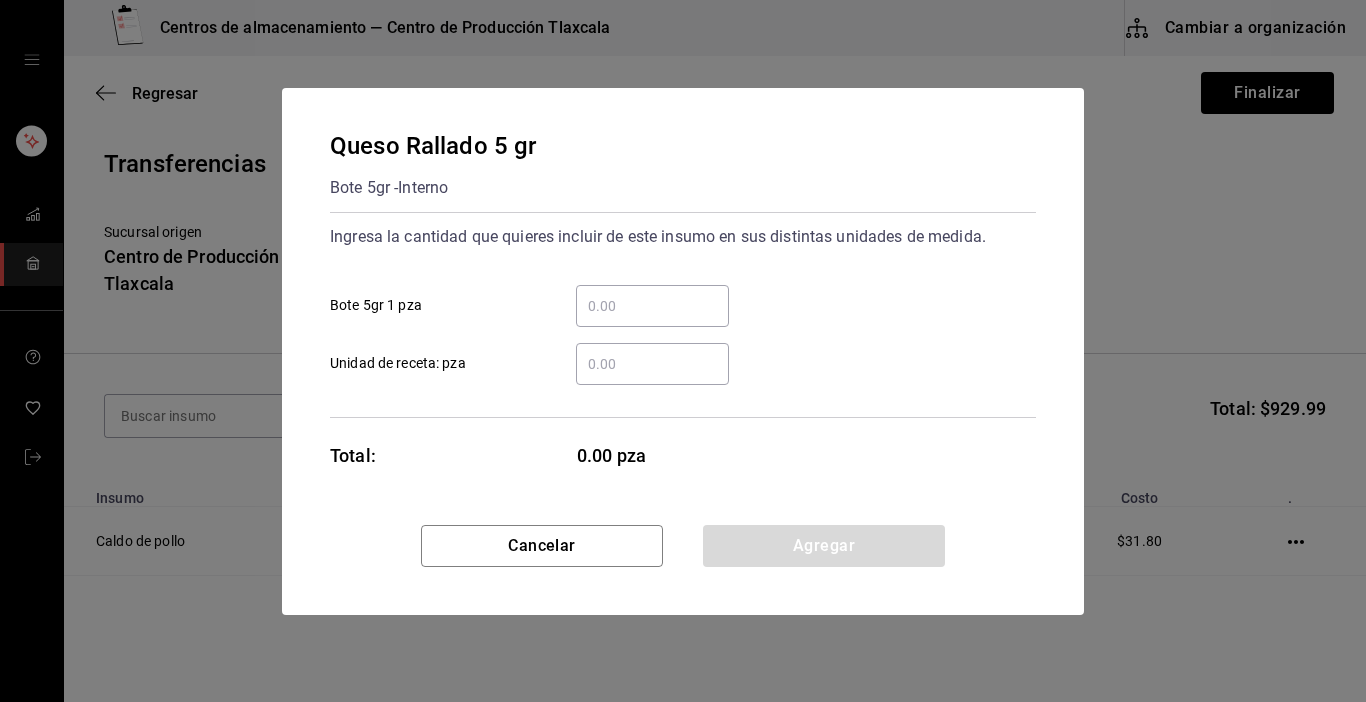 click on "[PRODUCT] 5 gr   Bote 5gr -  Interno Ingresa la cantidad que quieres incluir de este insumo en sus distintas unidades de medida. ​ Bote 5gr 1 pza ​ Unidad de receta: pza Total: 0.00 pza Cancelar Agregar" at bounding box center (683, 351) 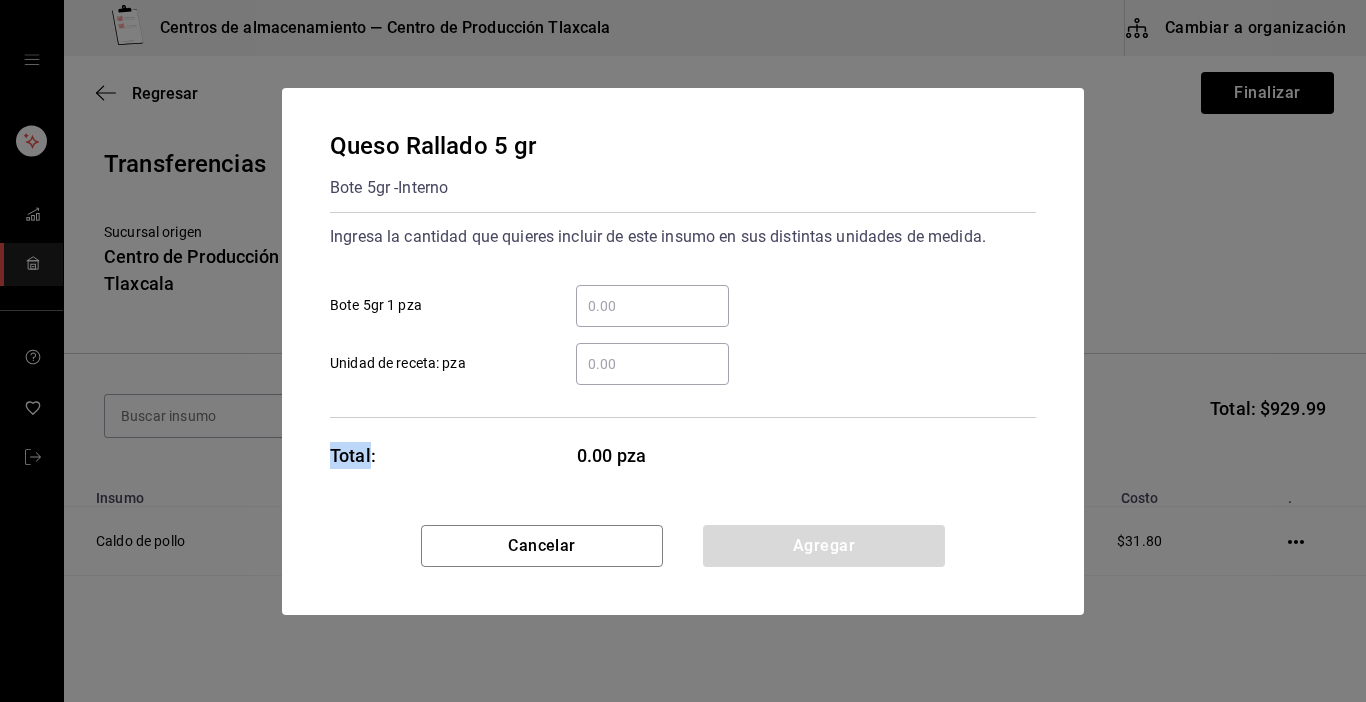 click on "​ Bote 5gr 1 pza" at bounding box center [652, 306] 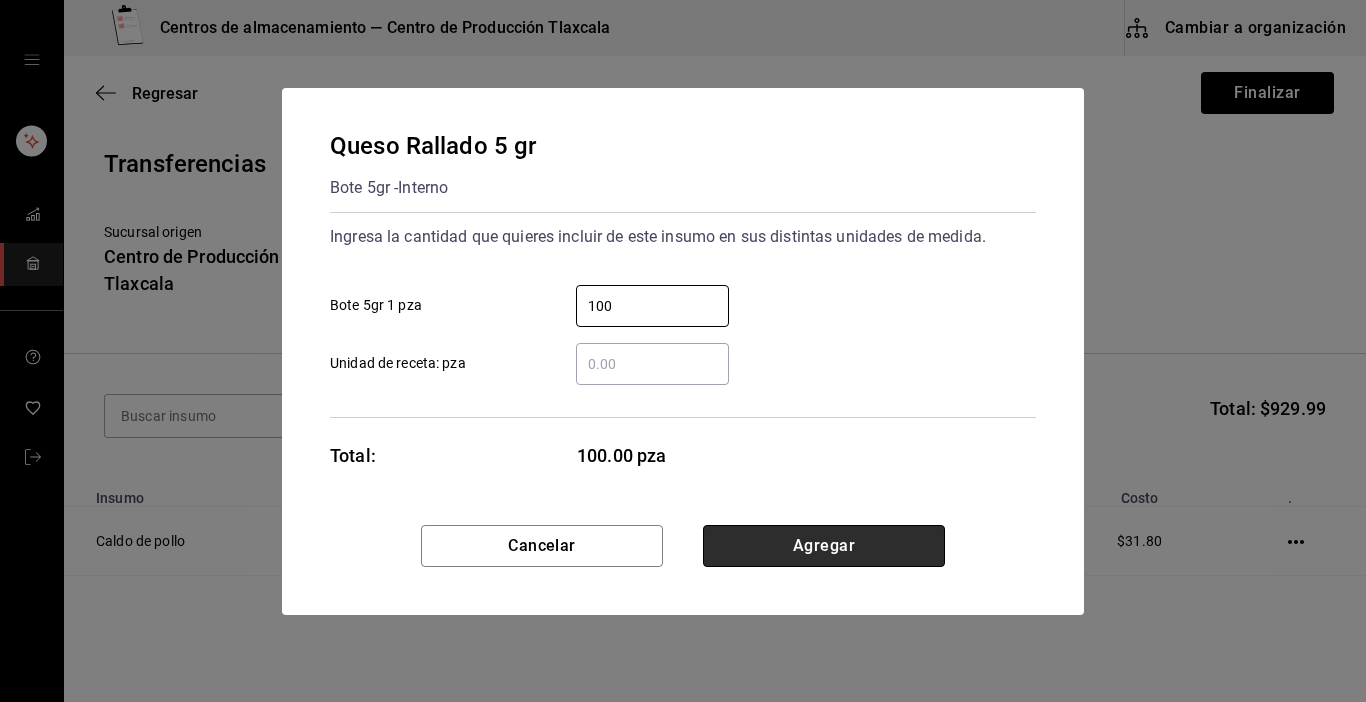 click on "Agregar" at bounding box center [824, 546] 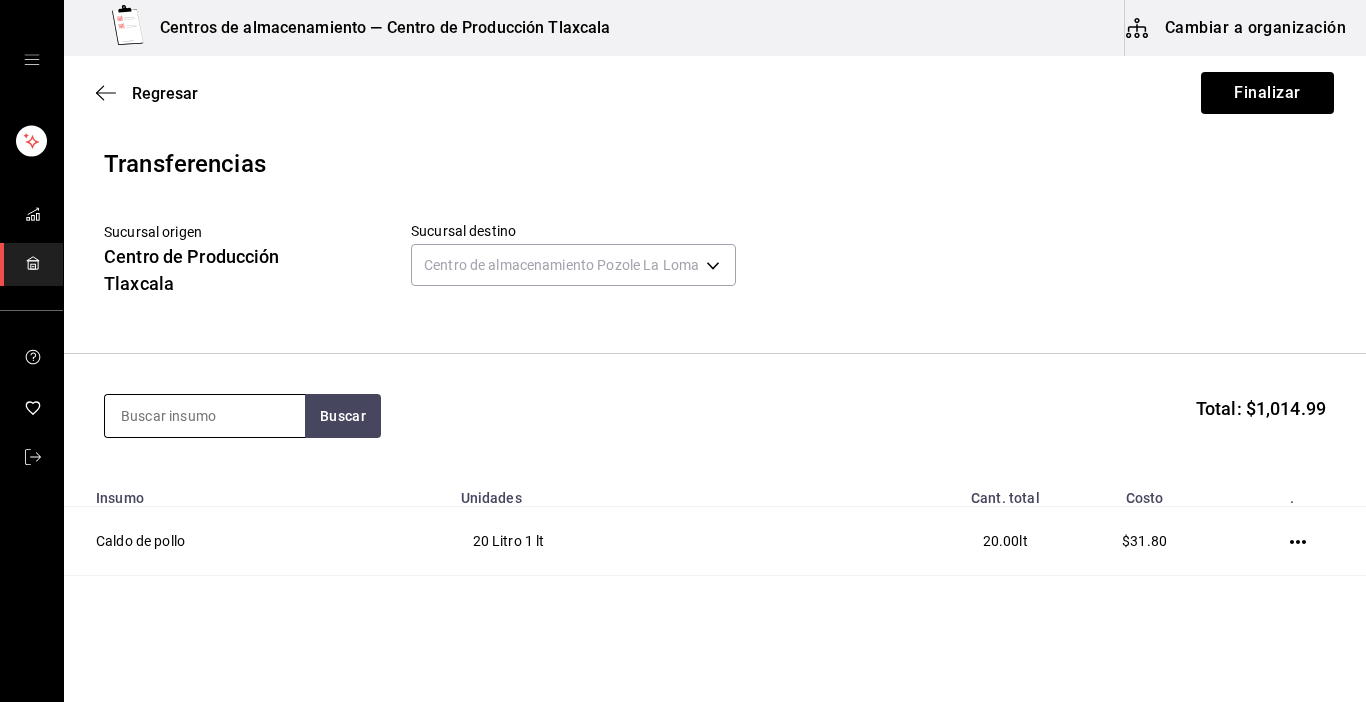 click at bounding box center (205, 416) 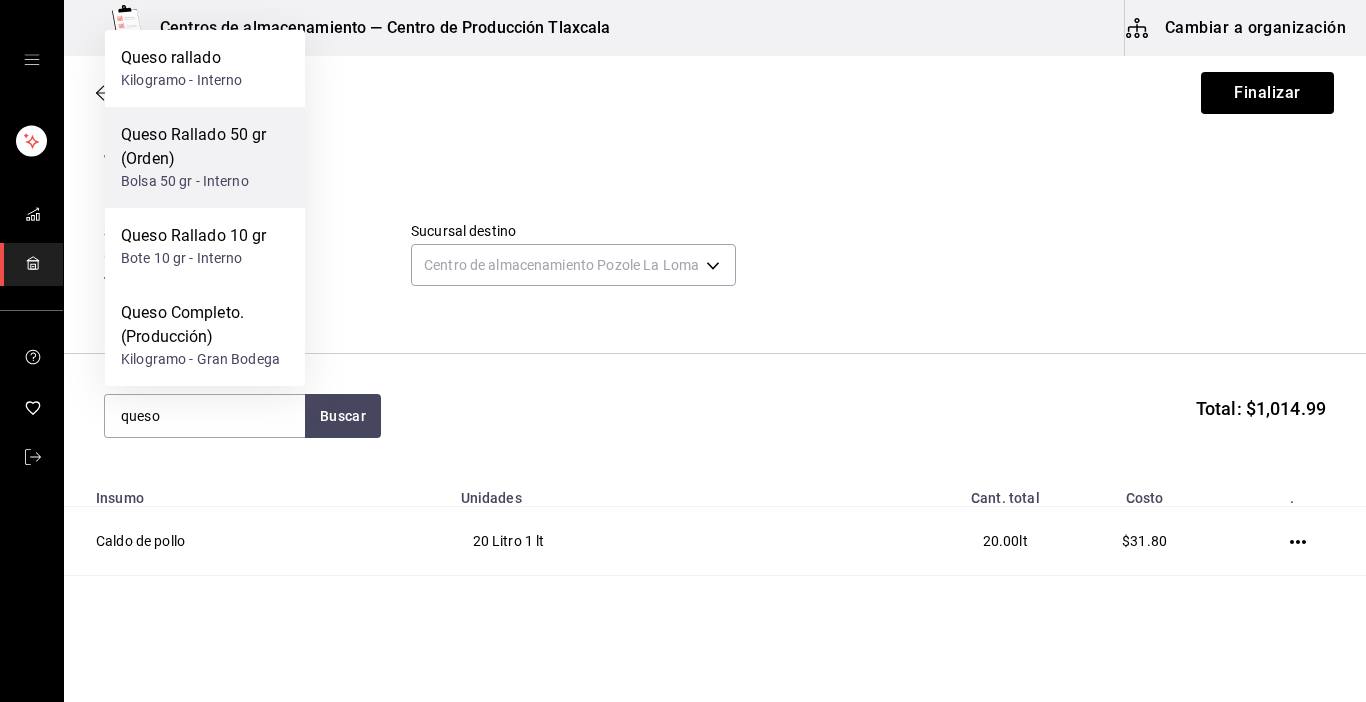click on "Queso Rallado 50 gr (Orden)" at bounding box center [205, 147] 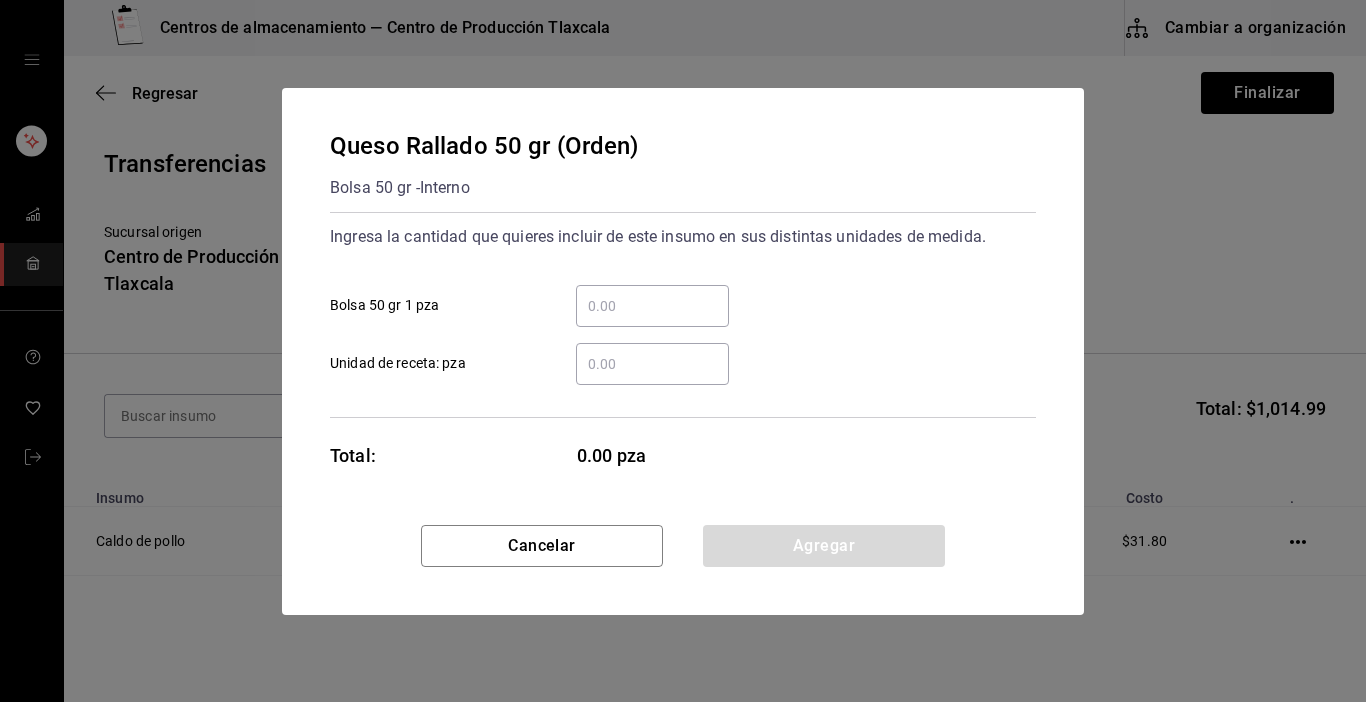 click on "​ Bolsa 50 gr 1 pza" at bounding box center [652, 306] 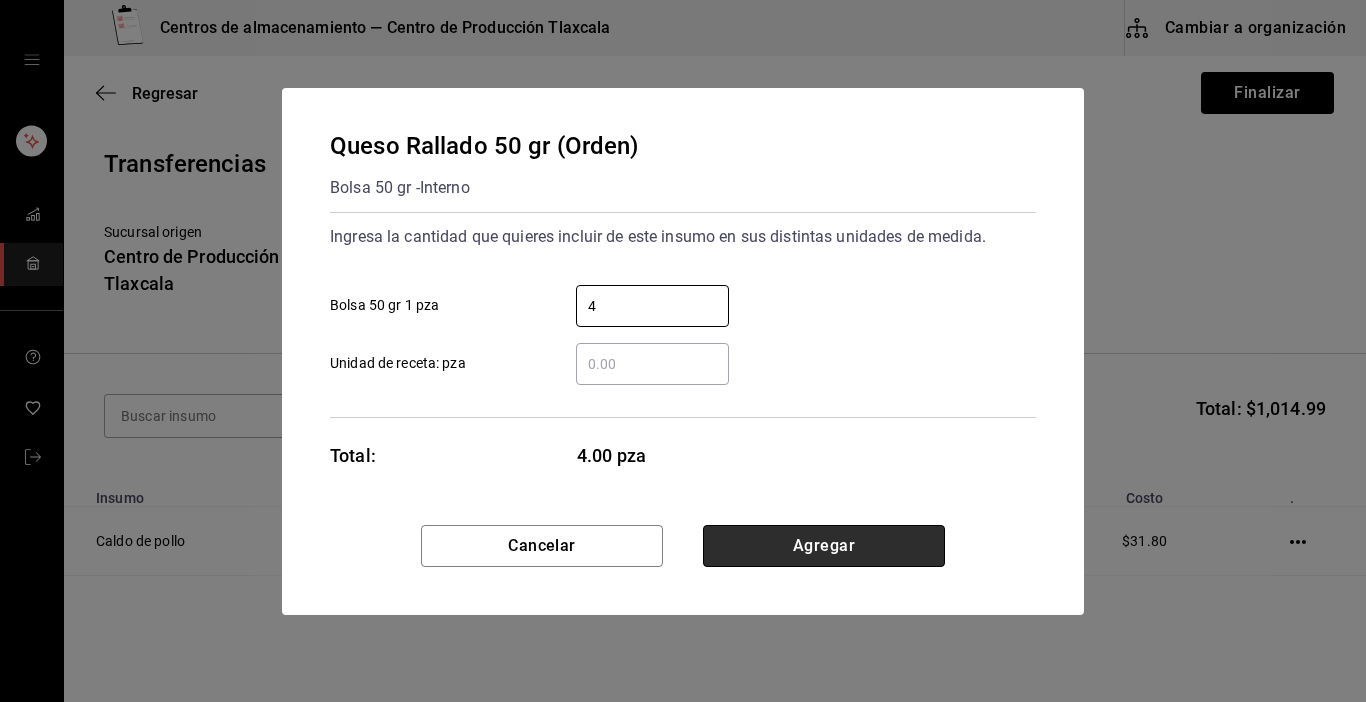 click on "Agregar" at bounding box center [824, 546] 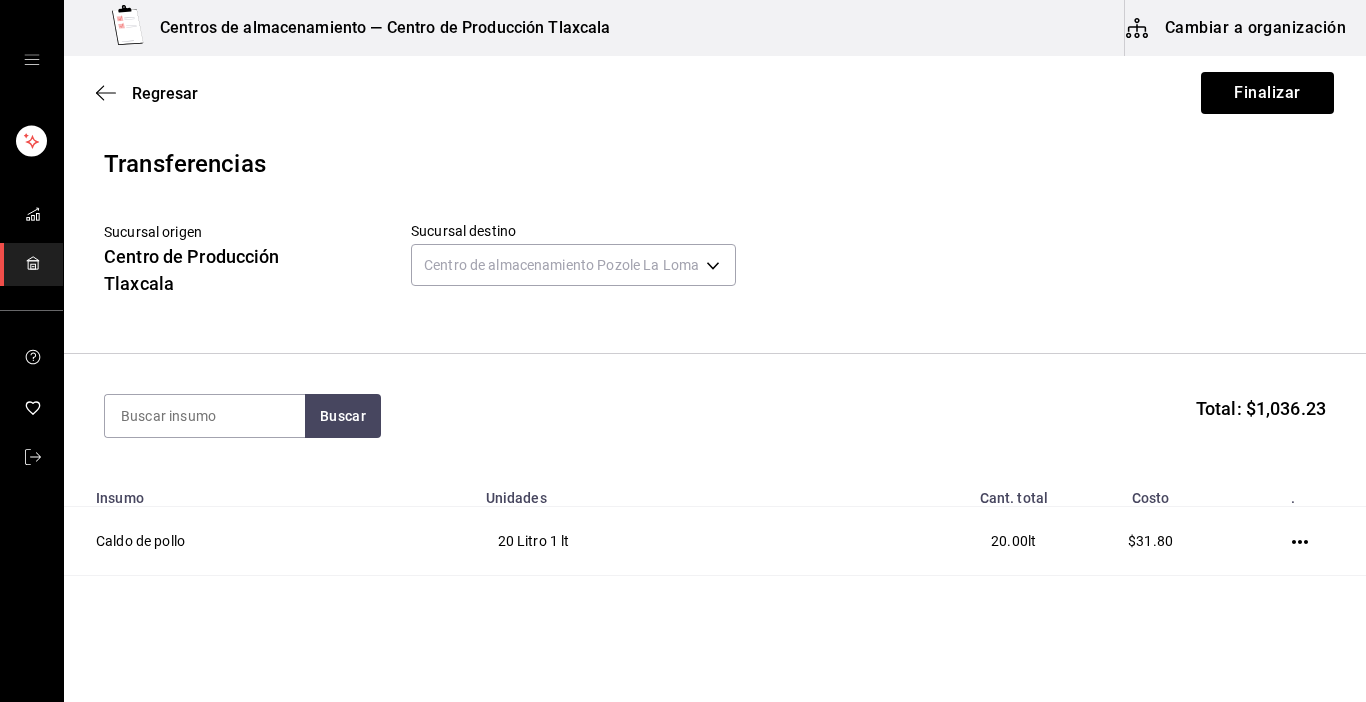 drag, startPoint x: 244, startPoint y: 433, endPoint x: 234, endPoint y: 384, distance: 50.01 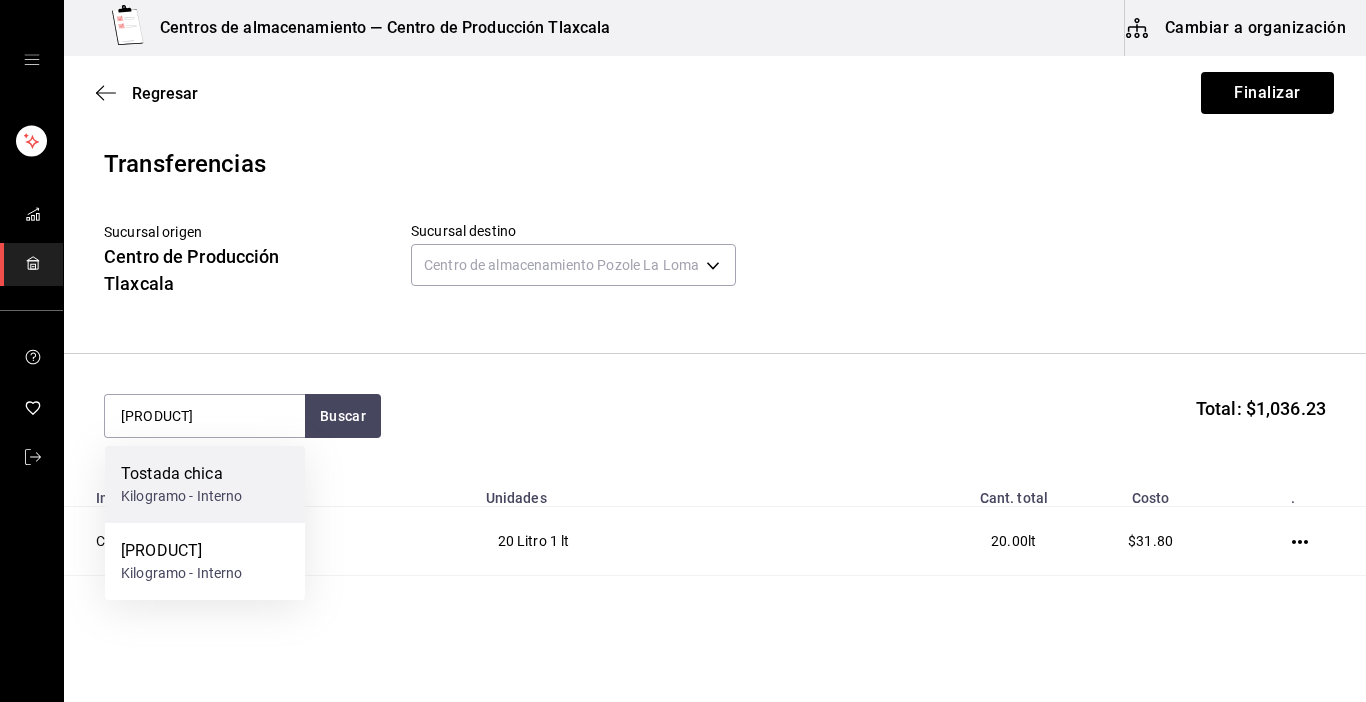 click on "Tostada chica" at bounding box center [182, 474] 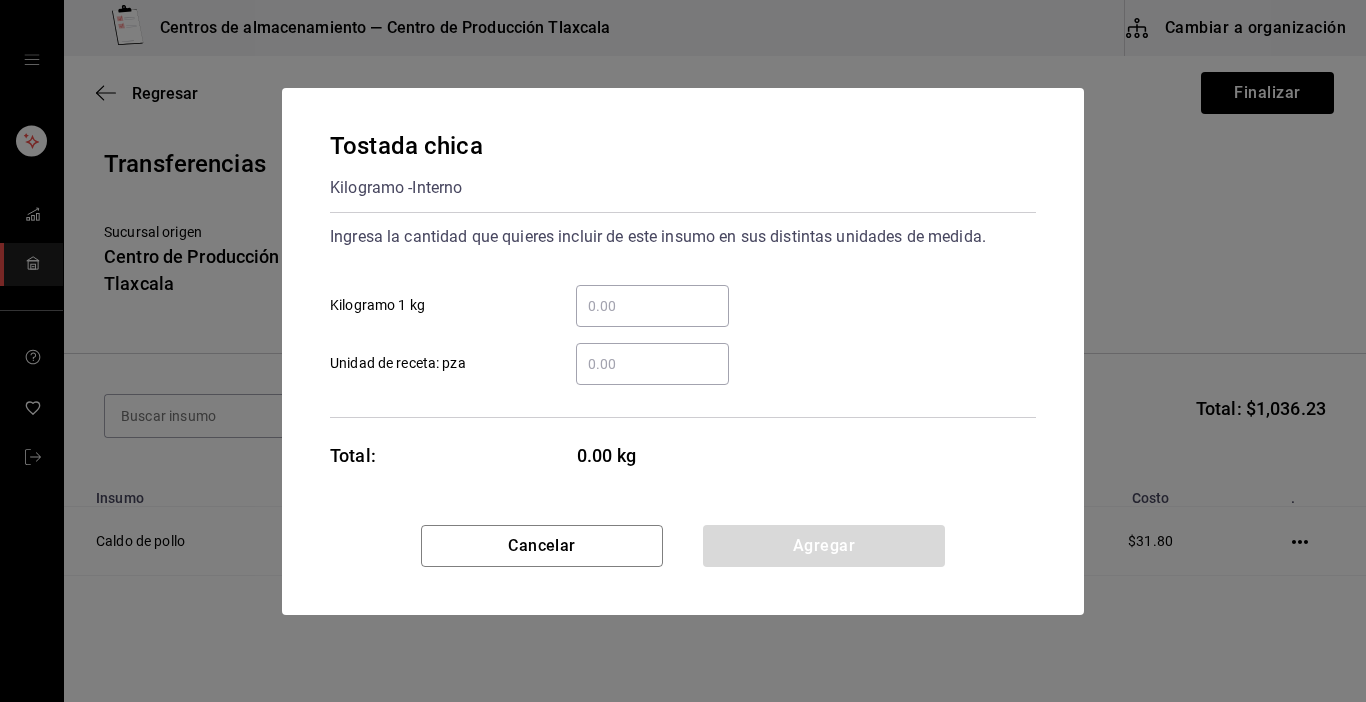 click on "​ Kilogramo 1 kg" at bounding box center (652, 306) 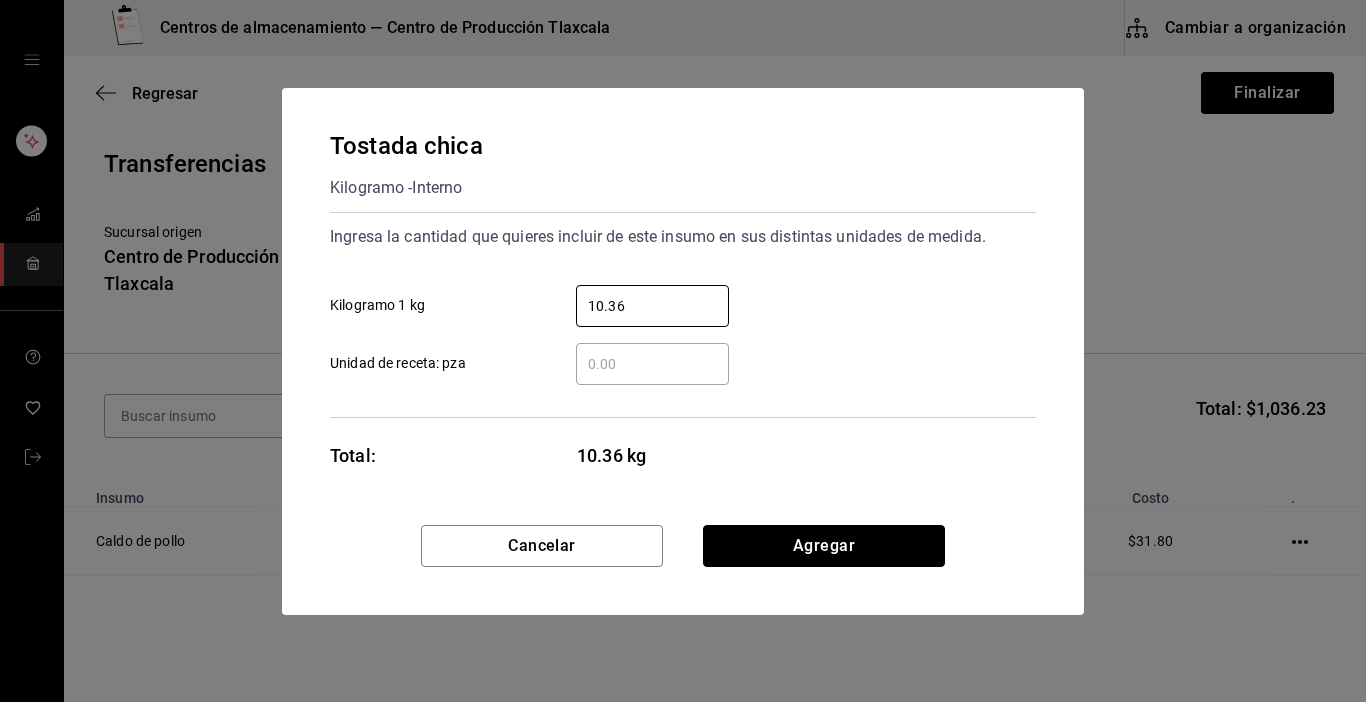 drag, startPoint x: 853, startPoint y: 539, endPoint x: 879, endPoint y: 508, distance: 40.459858 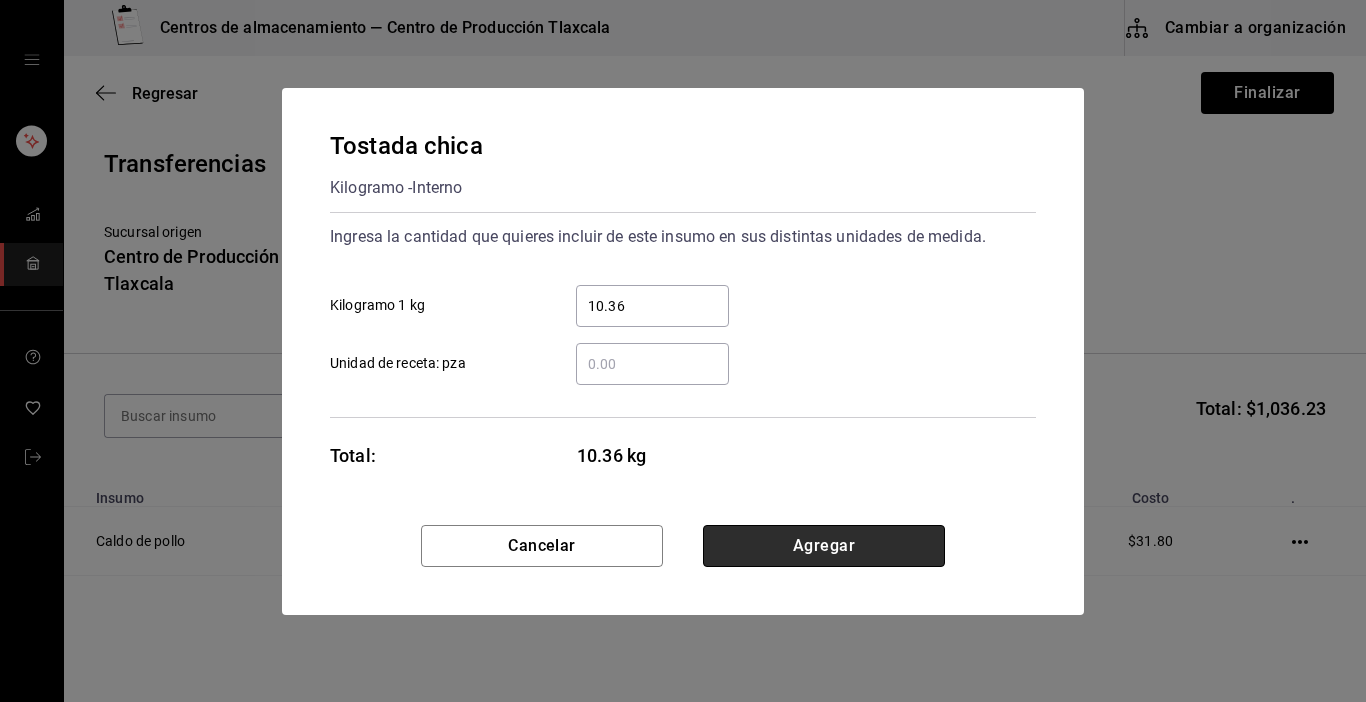 click on "Agregar" at bounding box center (824, 546) 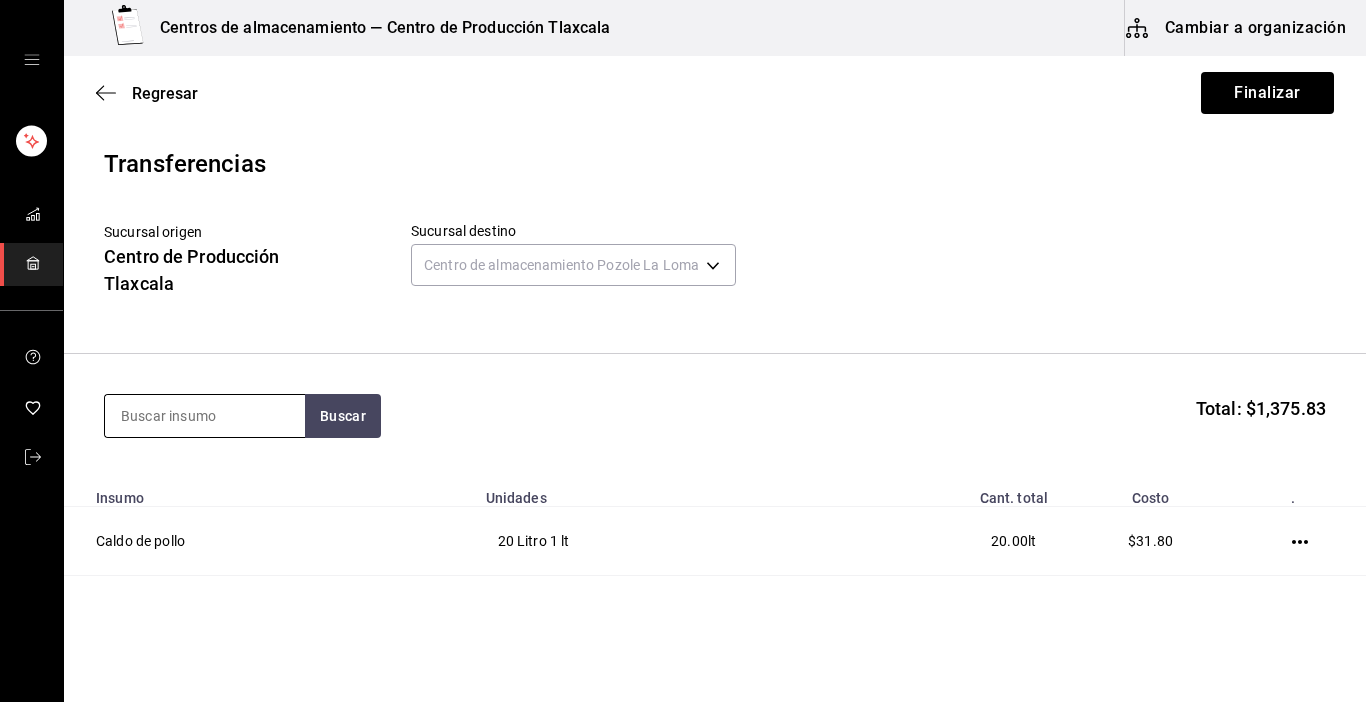 click at bounding box center [205, 416] 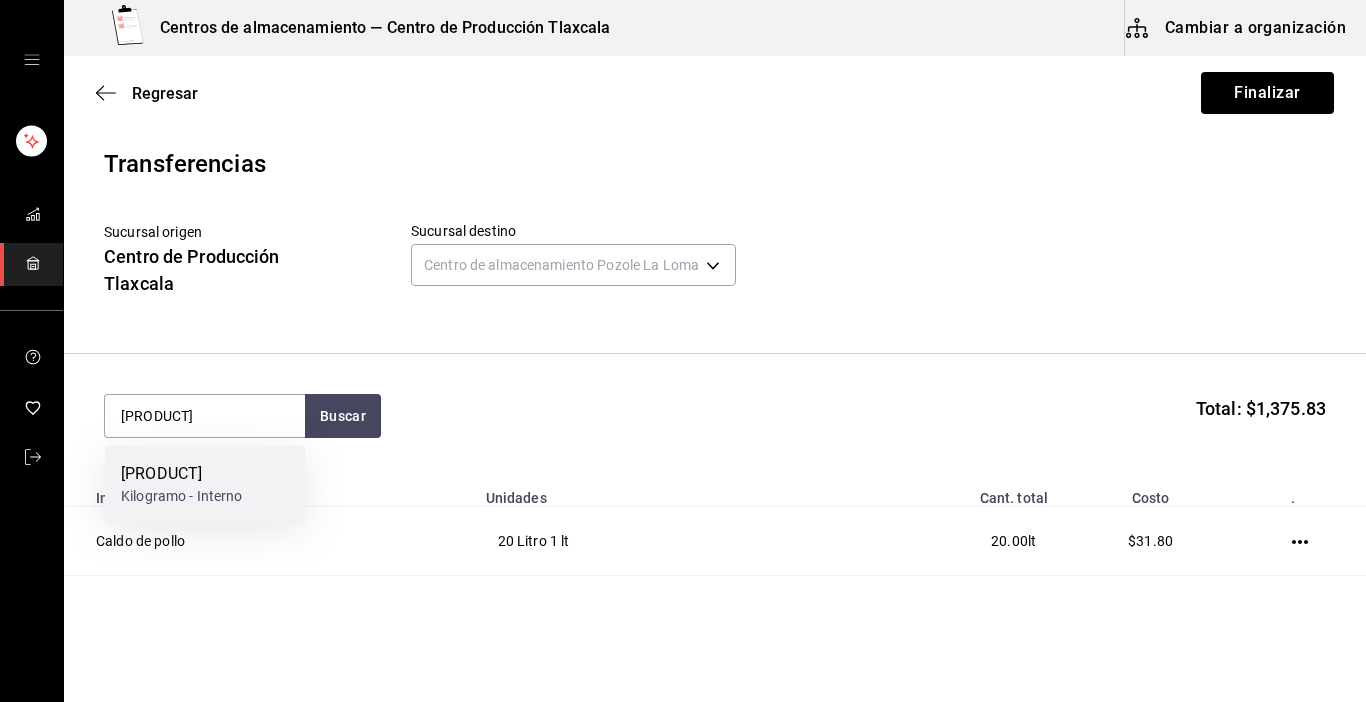 click on "[PRODUCT]" at bounding box center (182, 474) 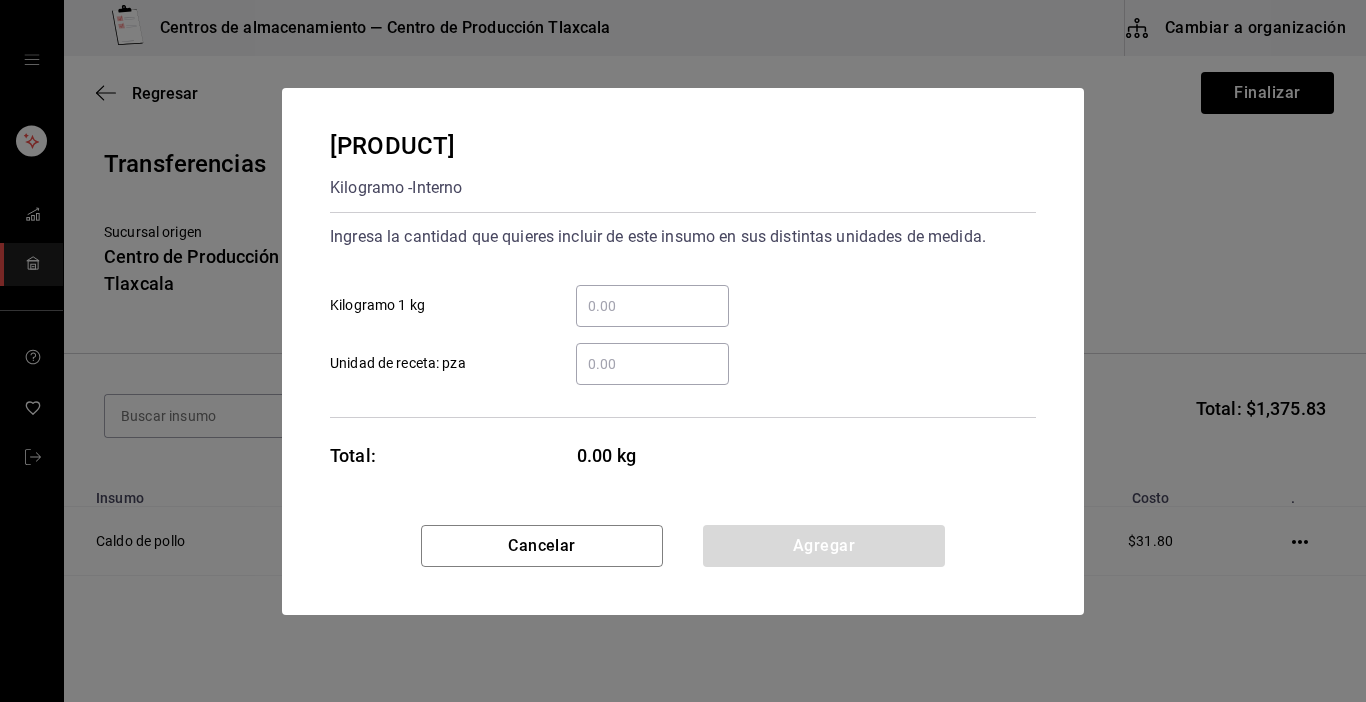 click on "​ Kilogramo 1 kg" at bounding box center [652, 306] 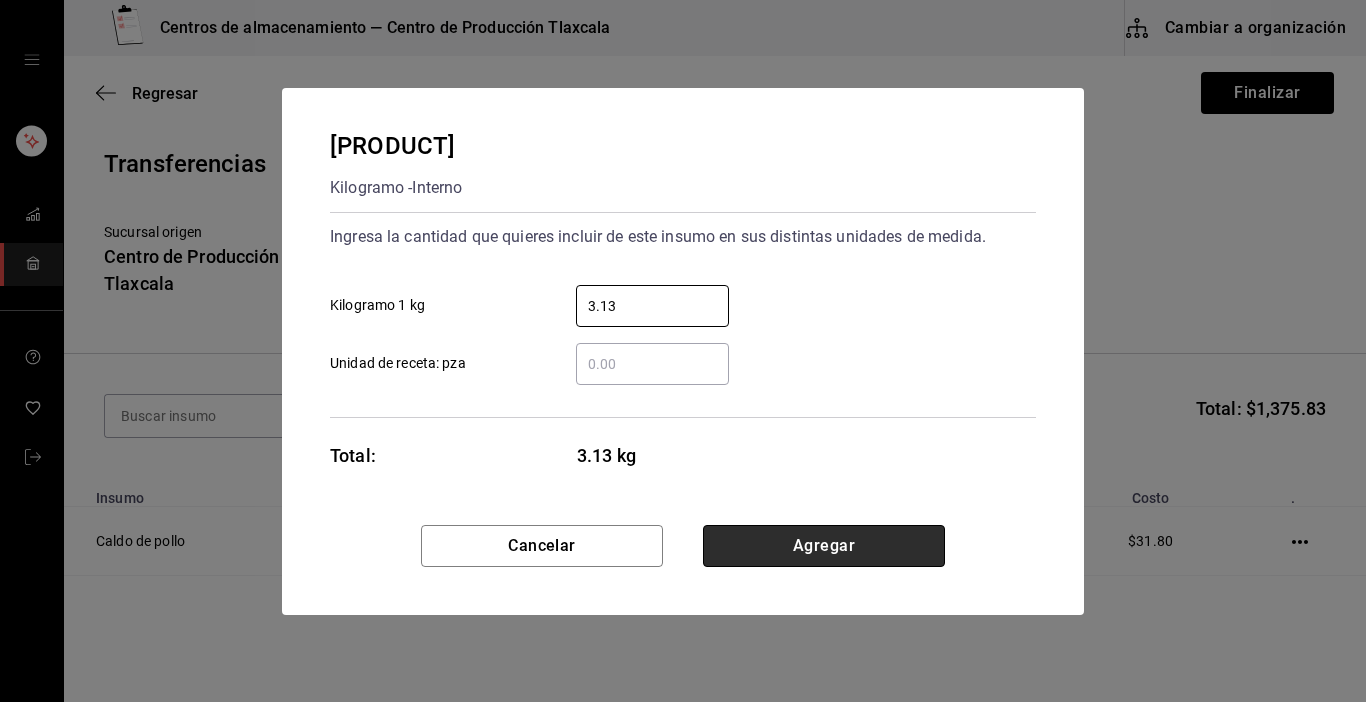 click on "Agregar" at bounding box center (824, 546) 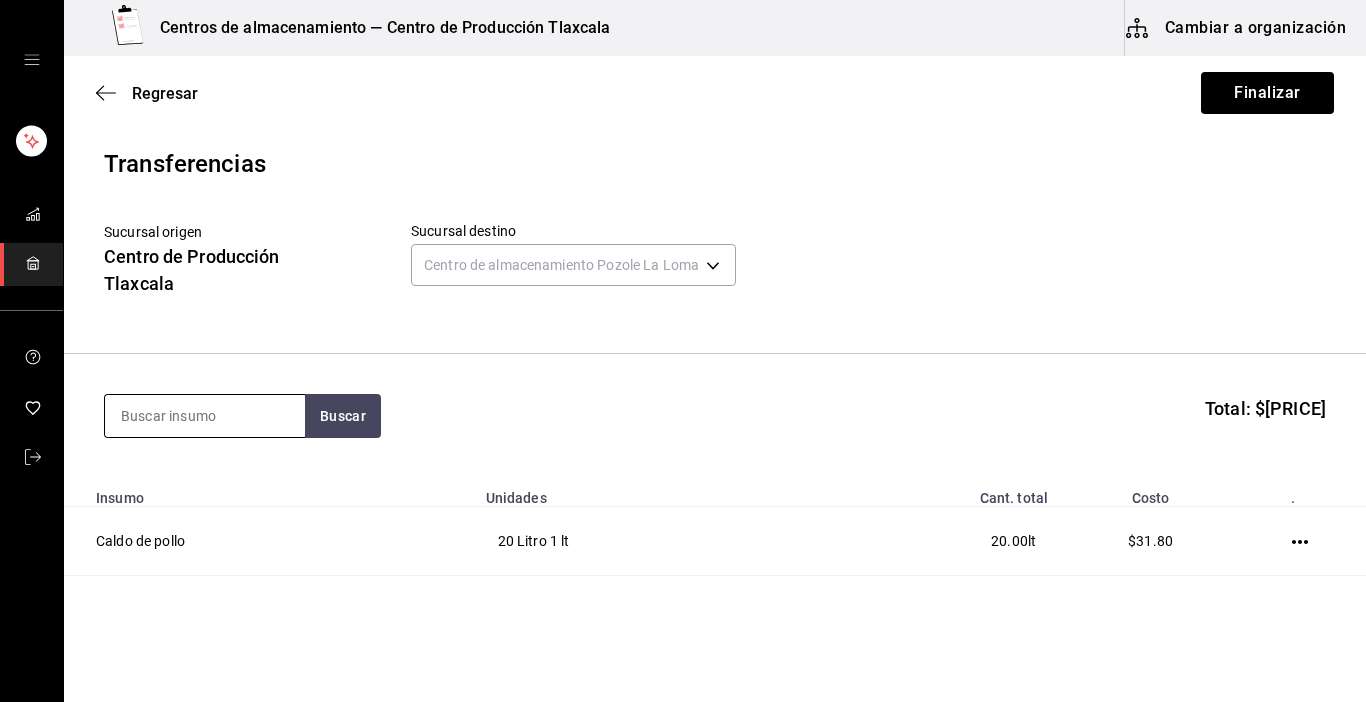 click at bounding box center (205, 416) 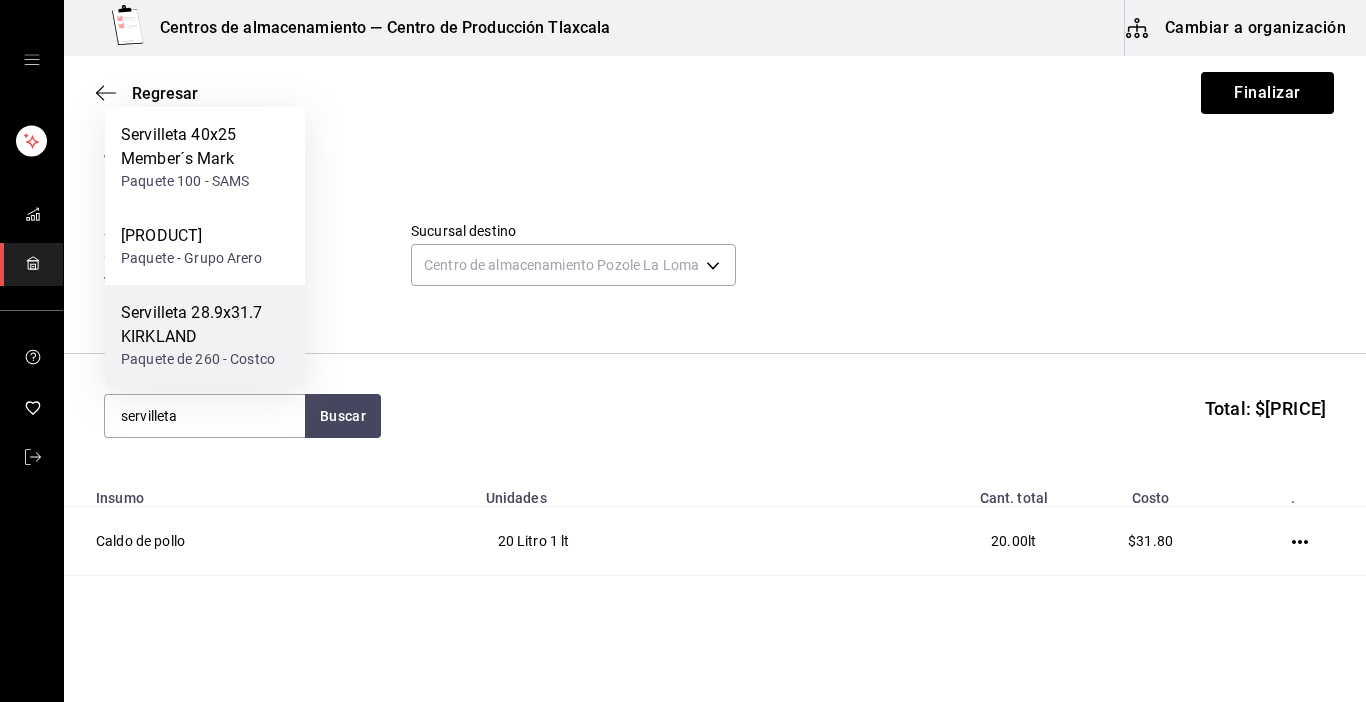 click on "Servilleta 28.9x31.7 KIRKLAND" at bounding box center (205, 325) 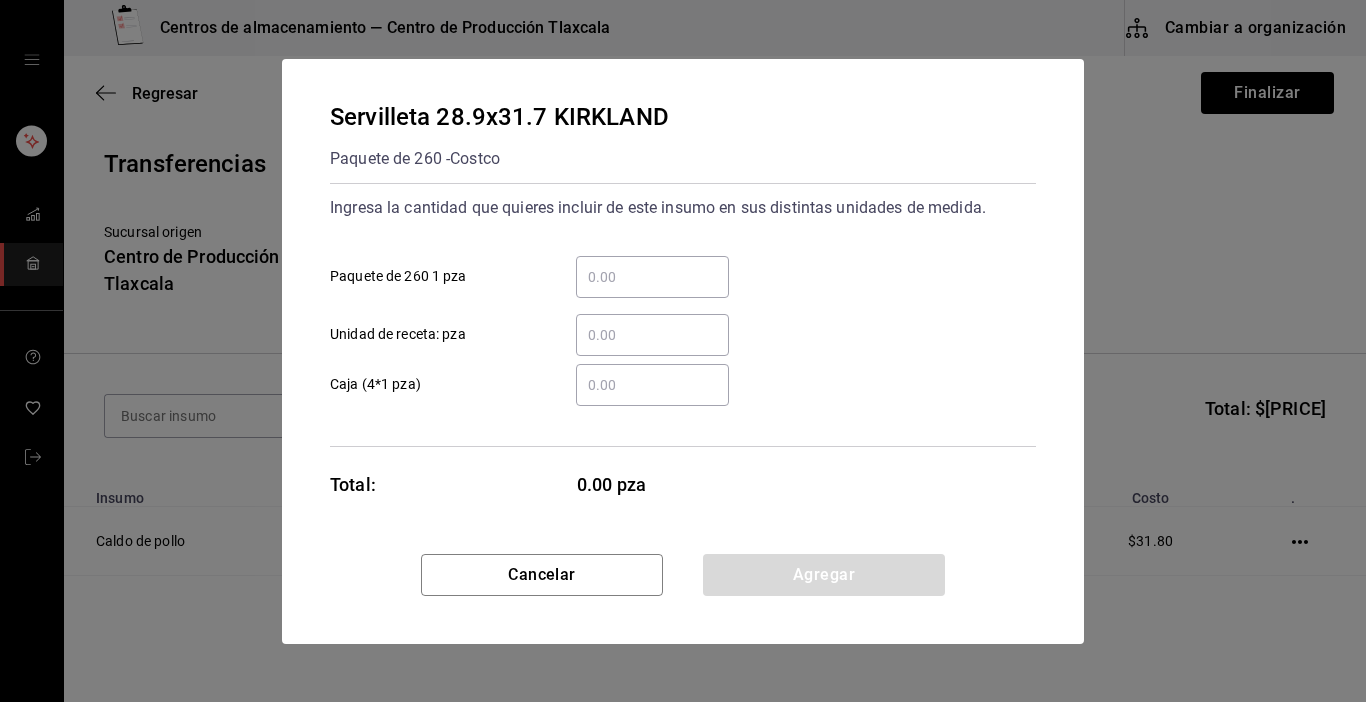 click on "Paquete de 260 1 pza" at bounding box center (652, 277) 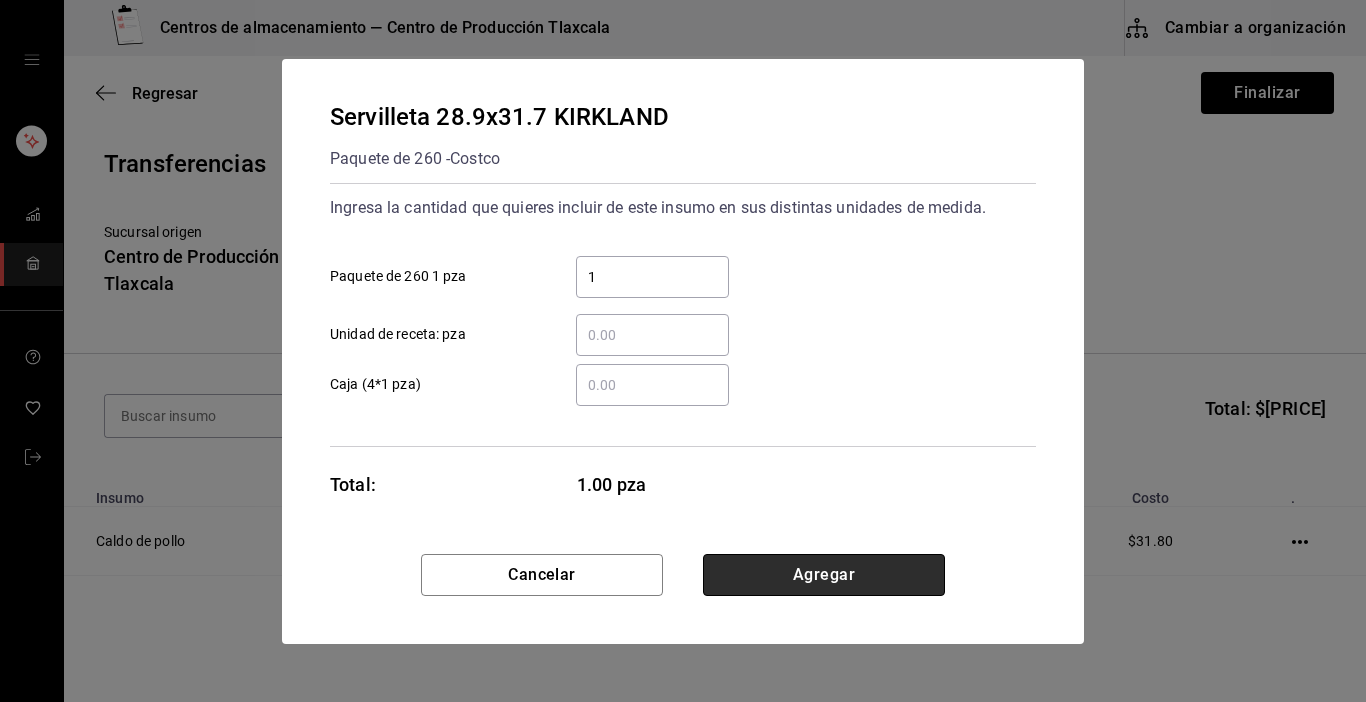 click on "Agregar" at bounding box center (824, 575) 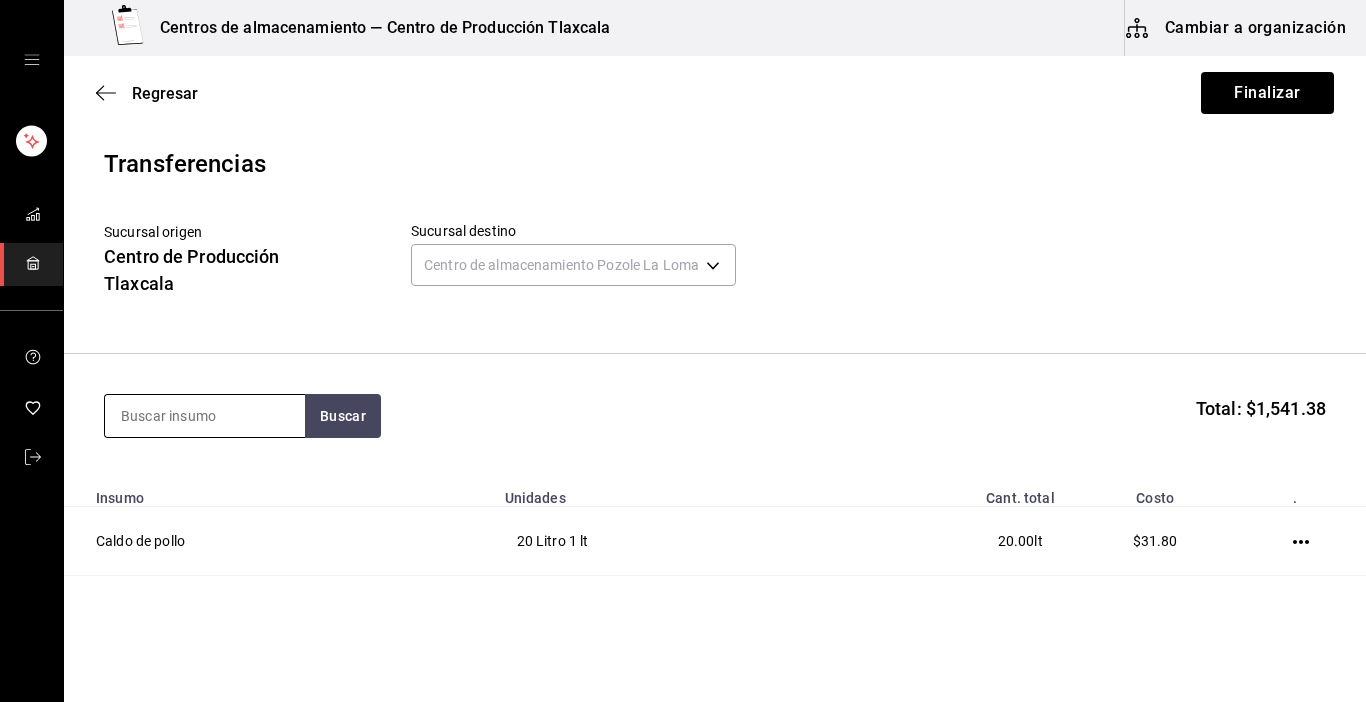 click at bounding box center (205, 416) 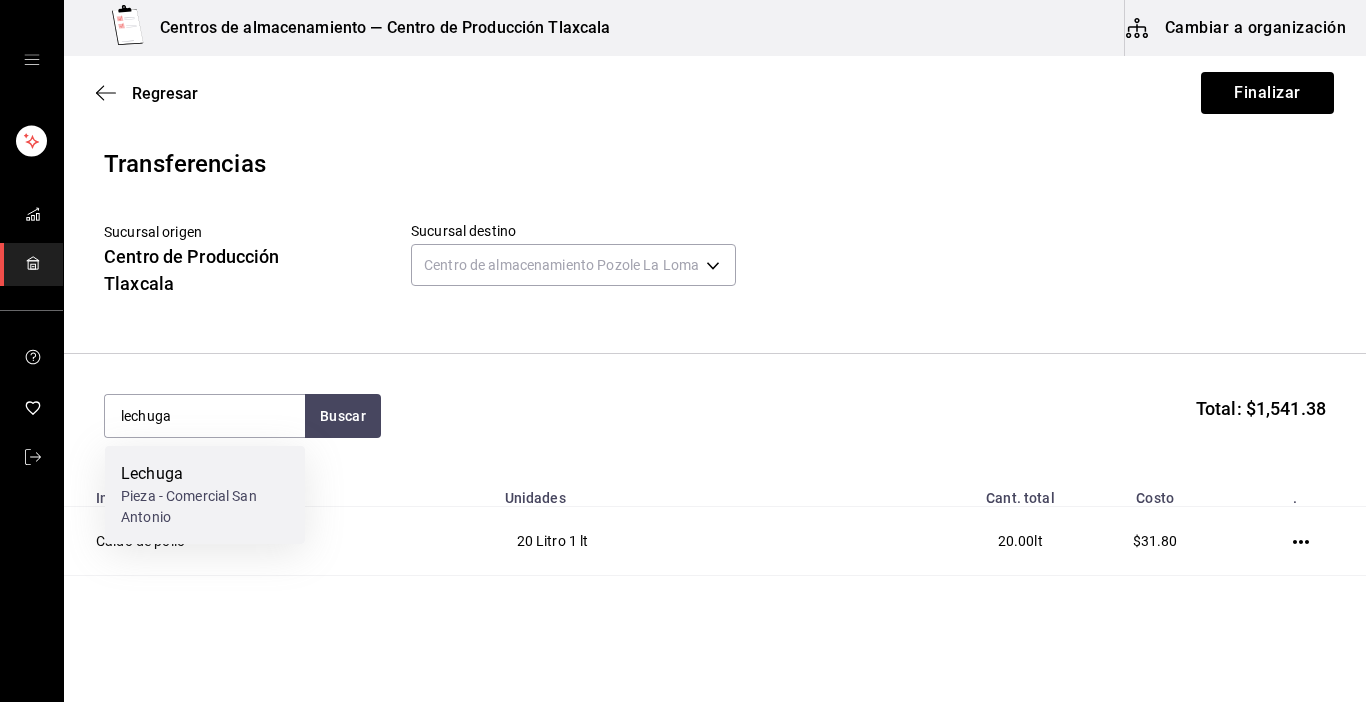 click on "Pieza - Comercial San Antonio" at bounding box center (205, 507) 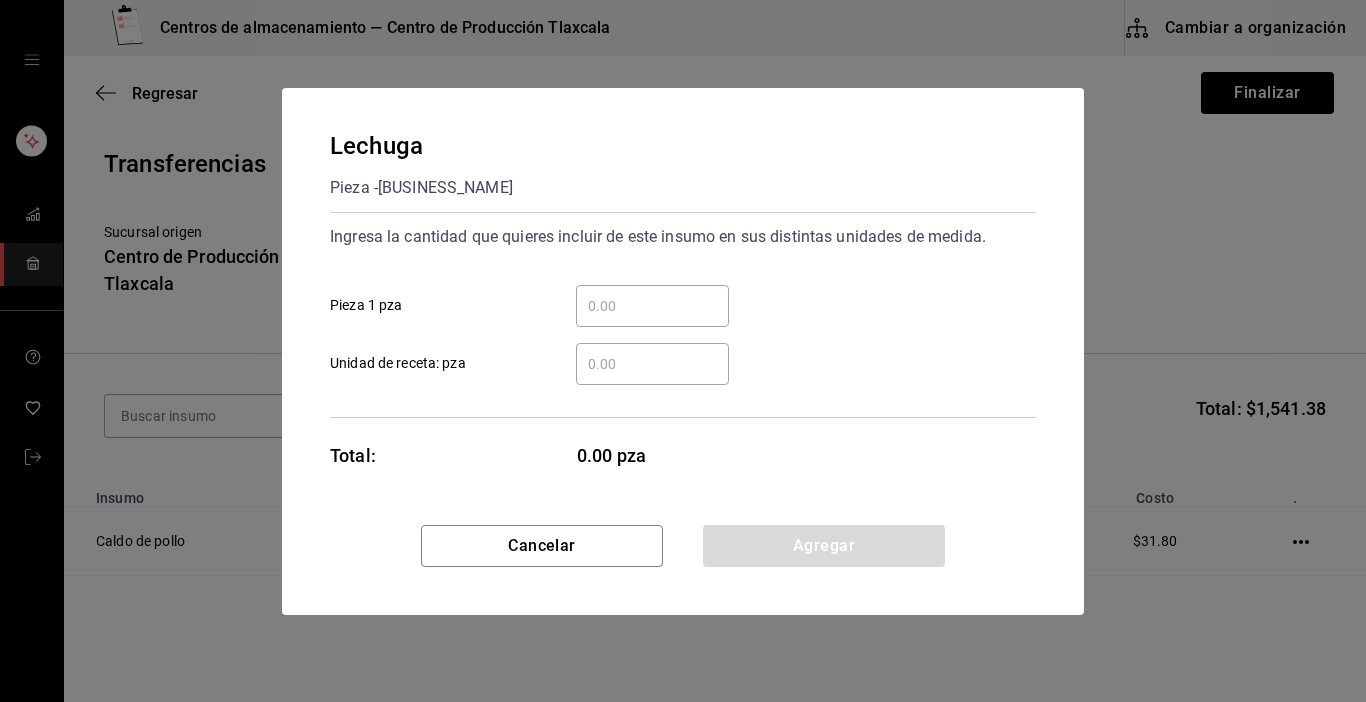 click on "​ Pieza 1 pza" at bounding box center [675, 298] 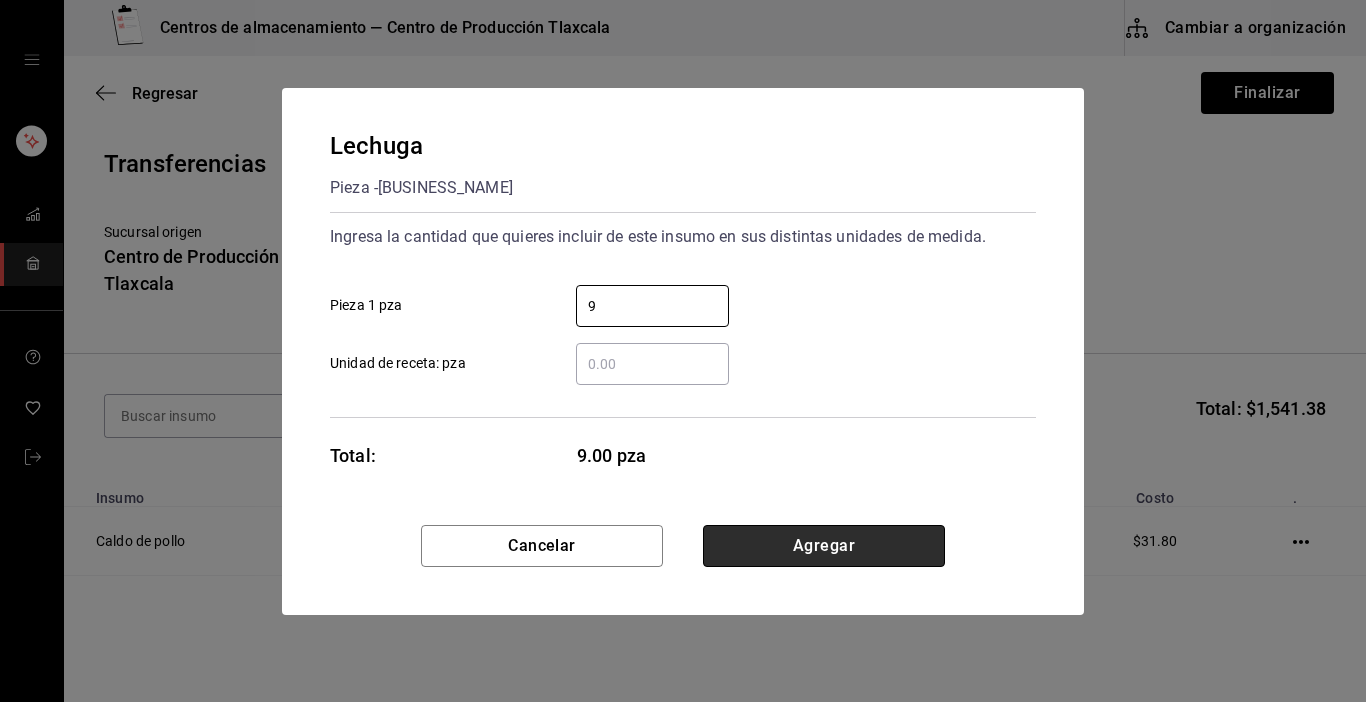 click on "Agregar" at bounding box center (824, 546) 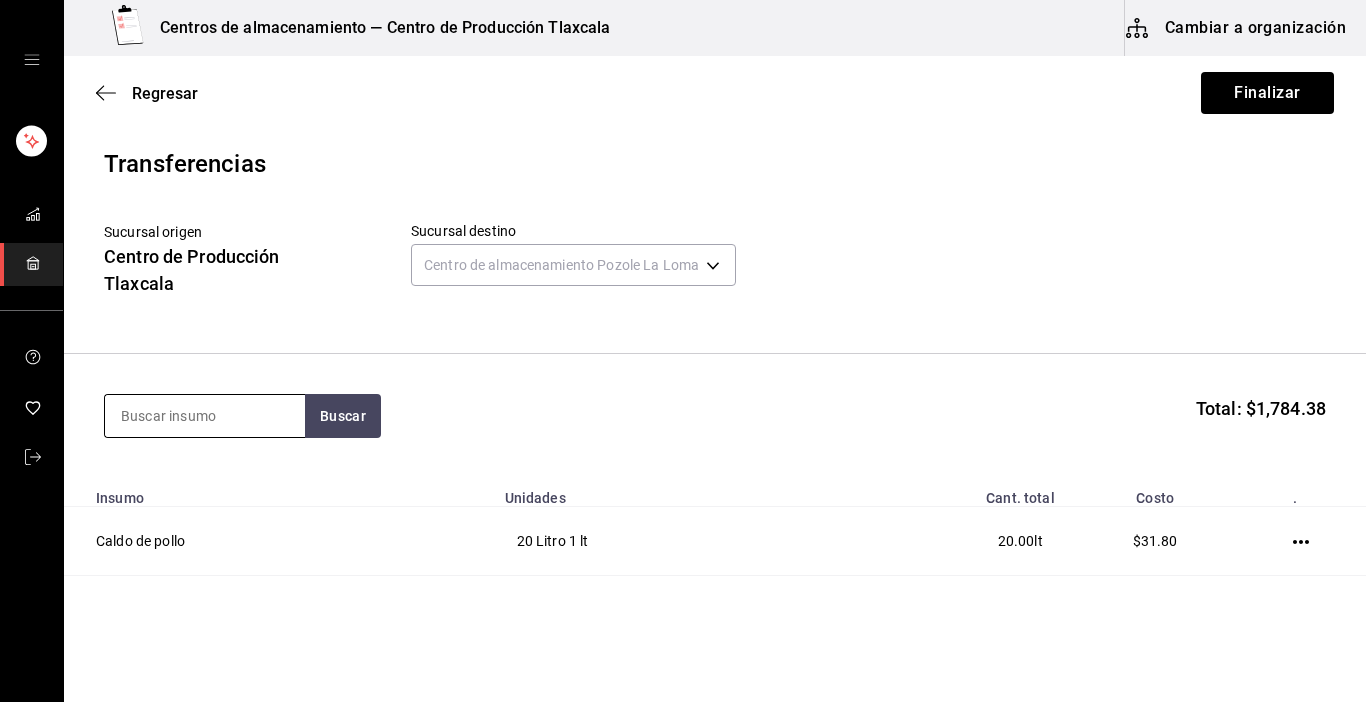 click at bounding box center [205, 416] 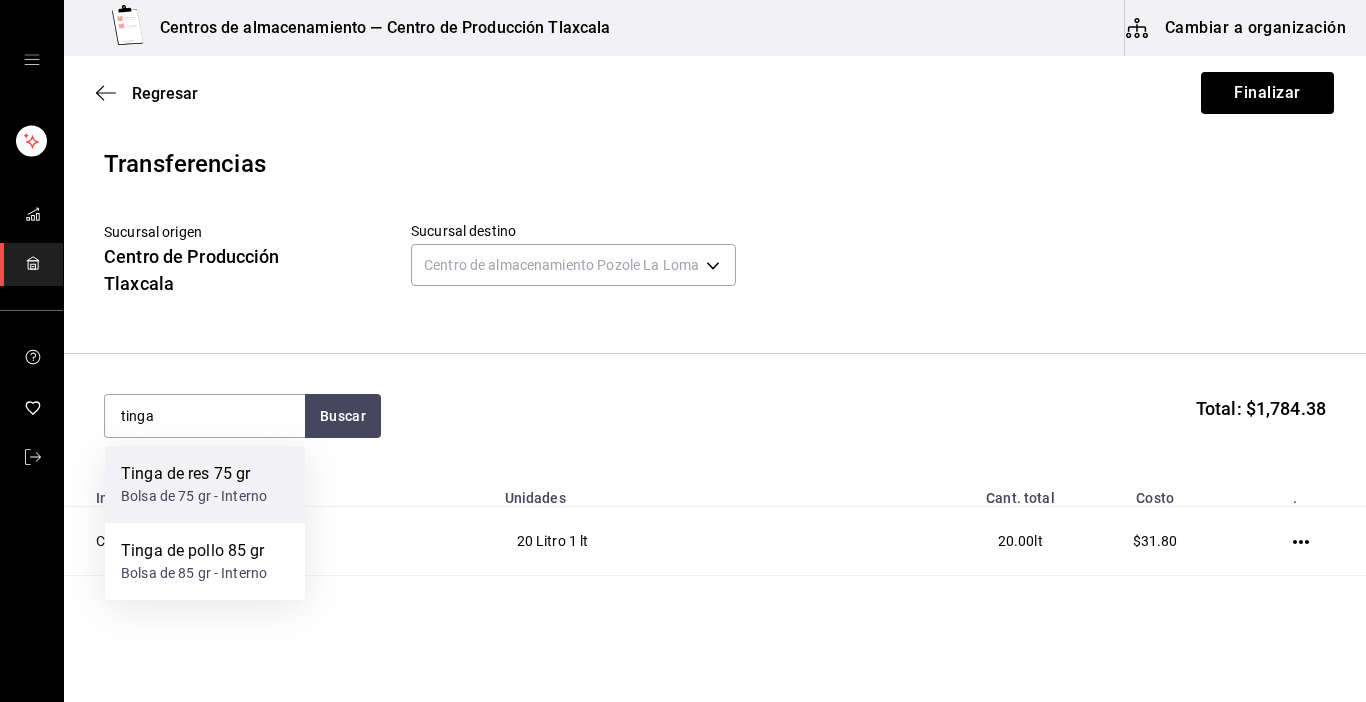 click on "Tinga de res  75 gr" at bounding box center (194, 474) 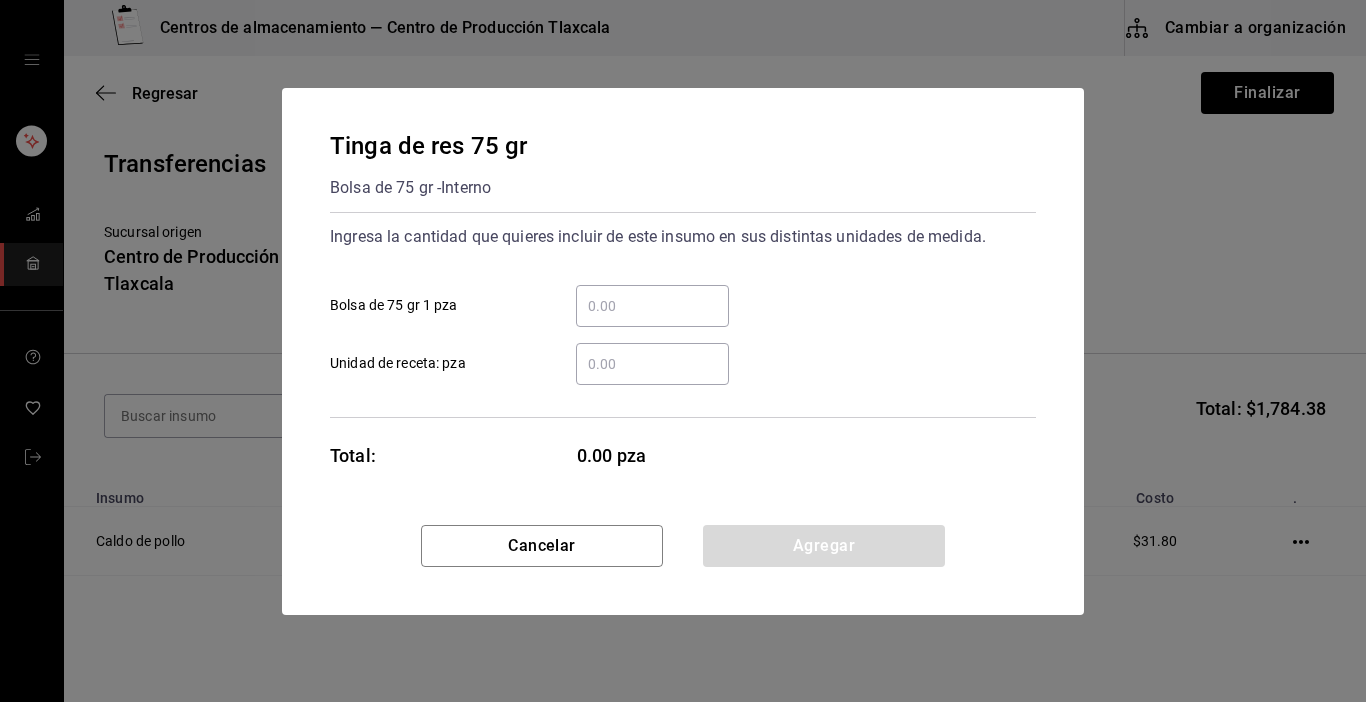 click on "​ Bolsa de 75 gr 1 pza" at bounding box center (652, 306) 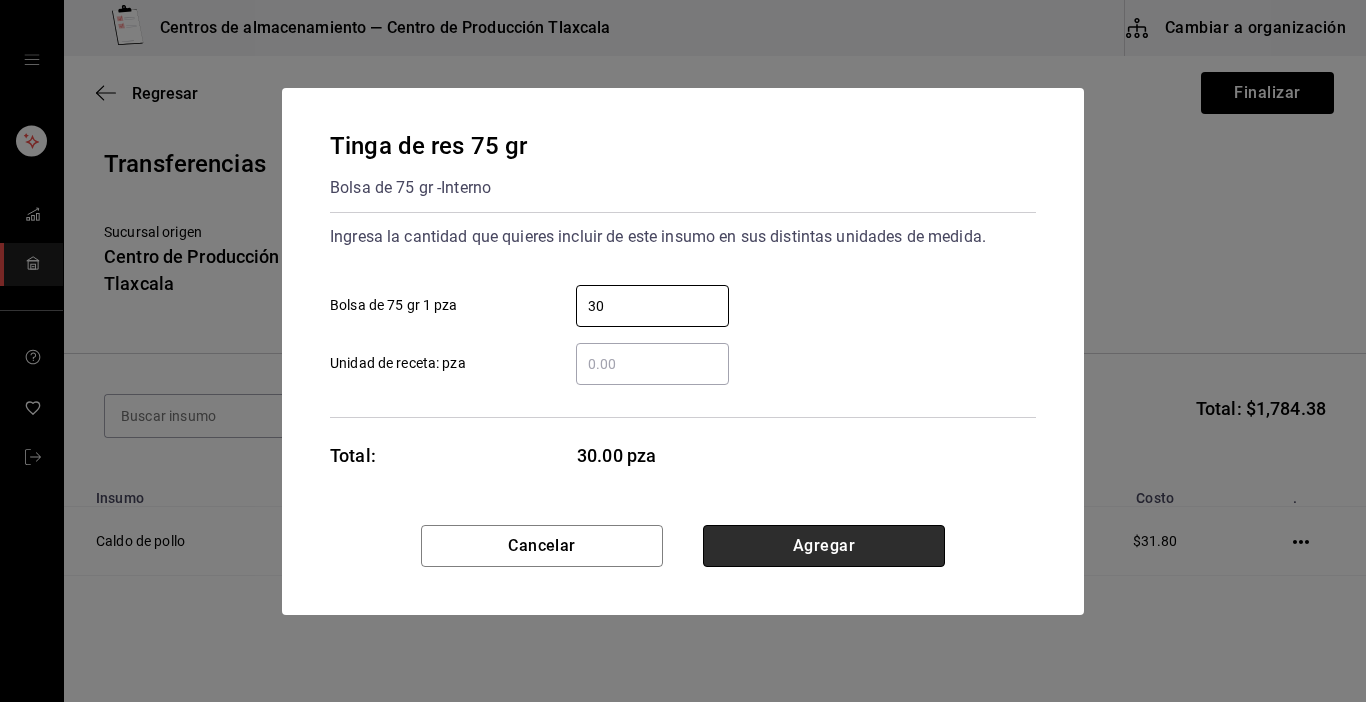 click on "Agregar" at bounding box center (824, 546) 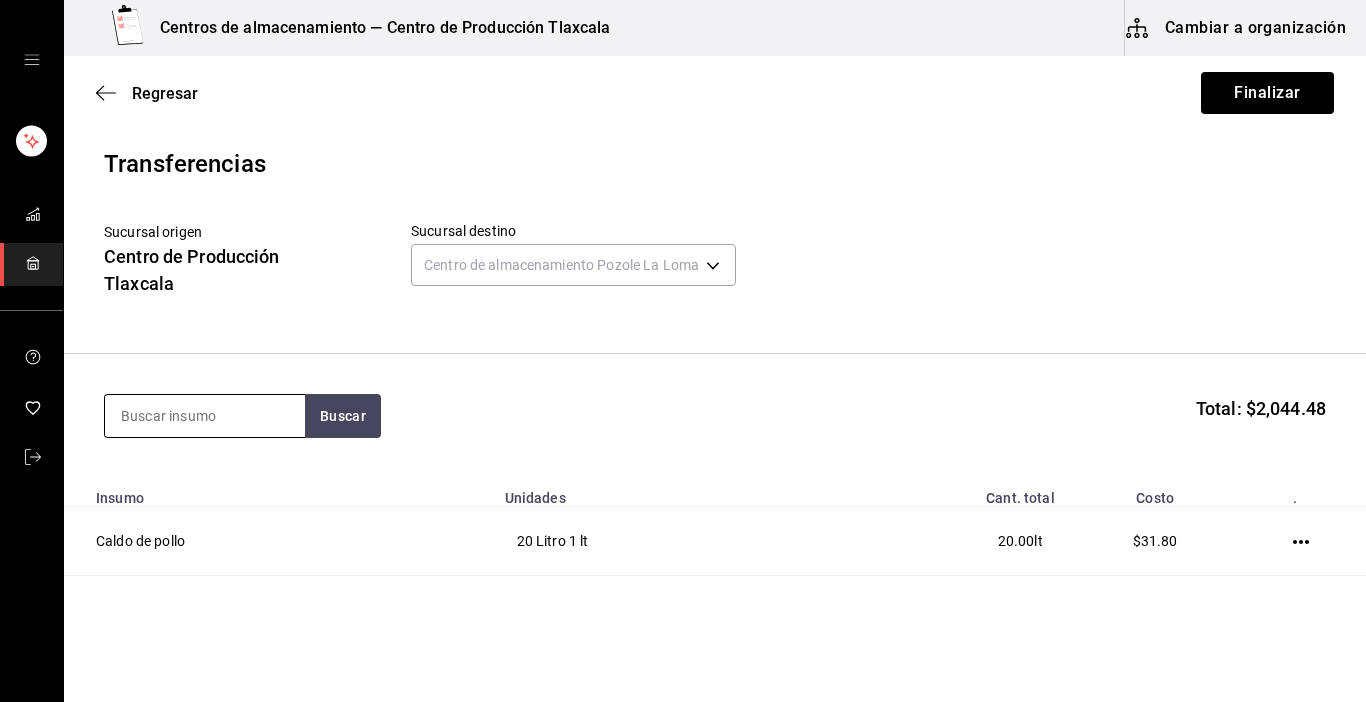 click at bounding box center [205, 416] 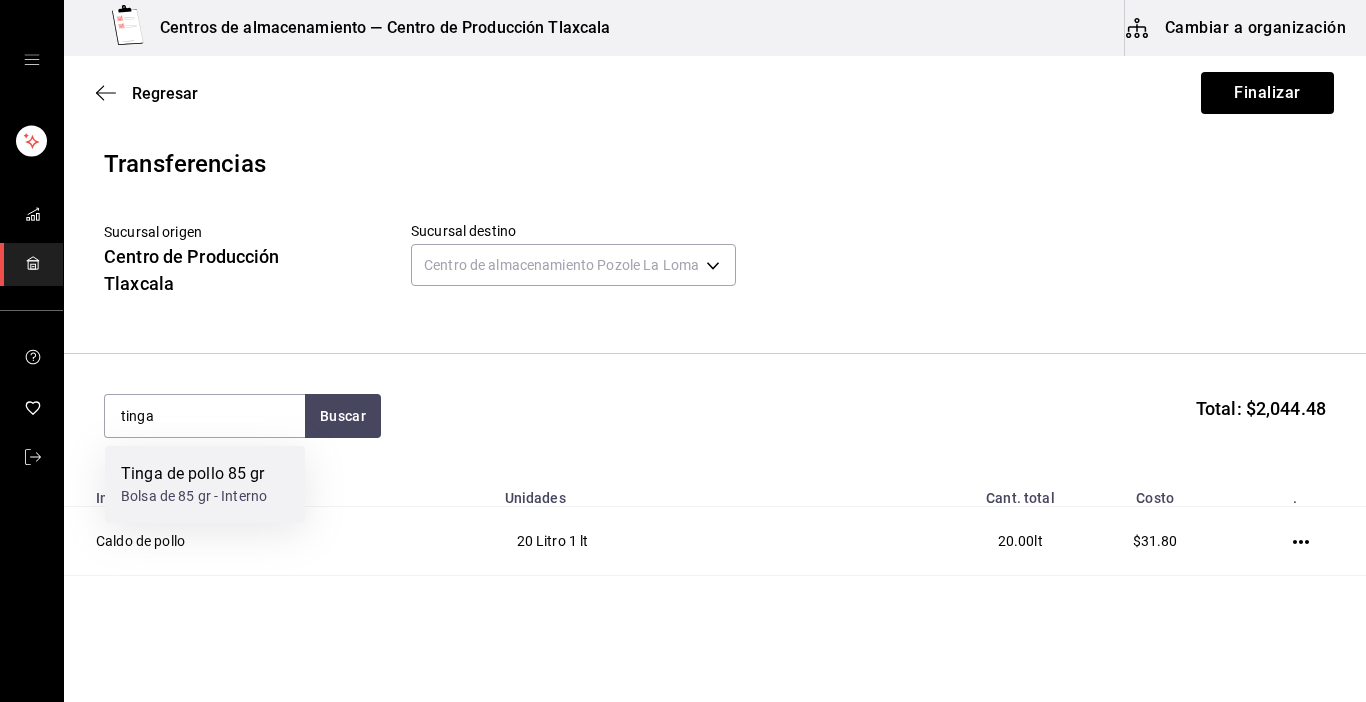 click on "Bolsa de 85 gr - Interno" at bounding box center (194, 496) 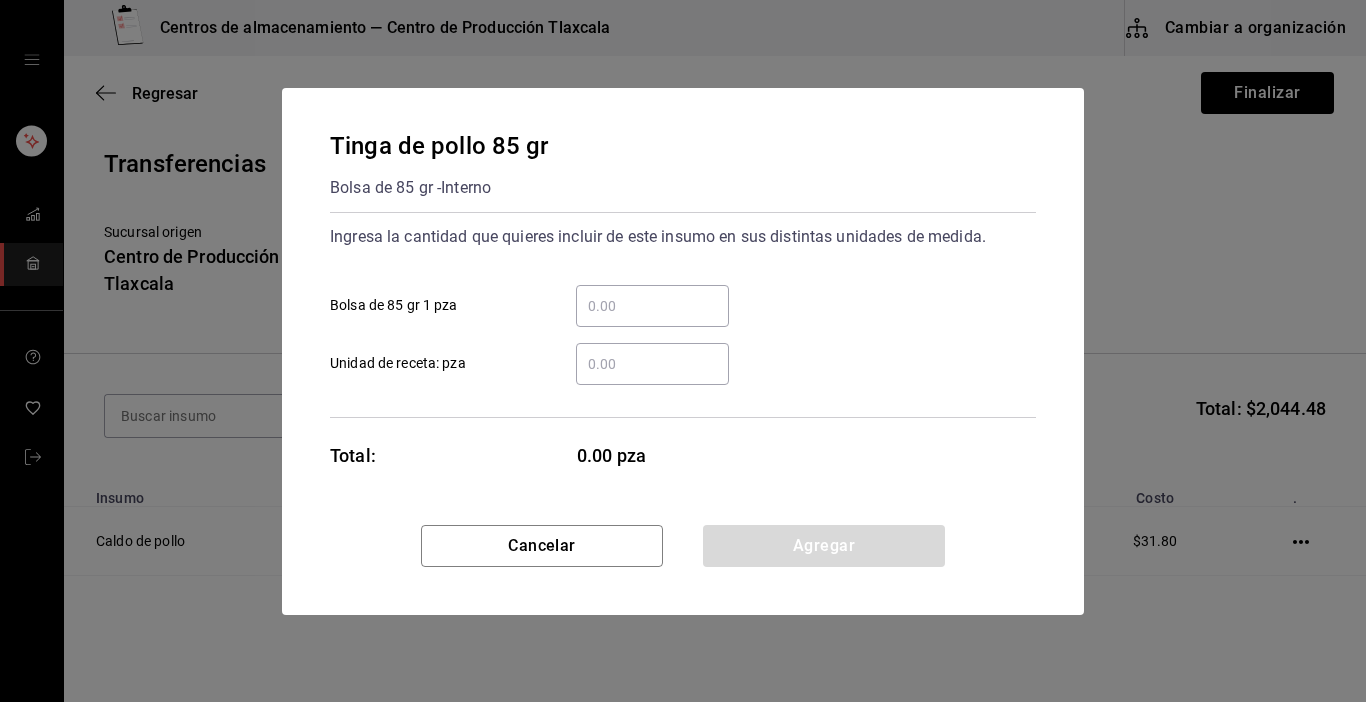 click on "​ Bolsa de 85 gr 1 pza" at bounding box center [652, 306] 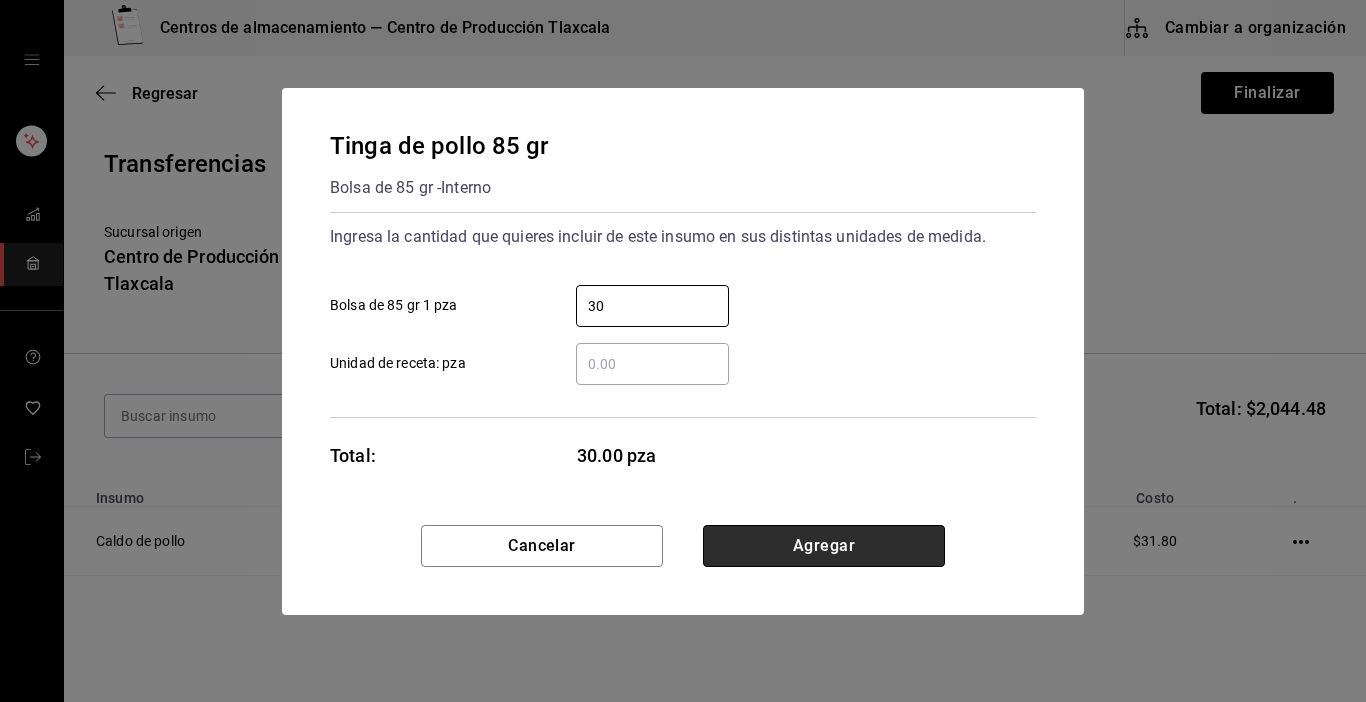 click on "Agregar" at bounding box center [824, 546] 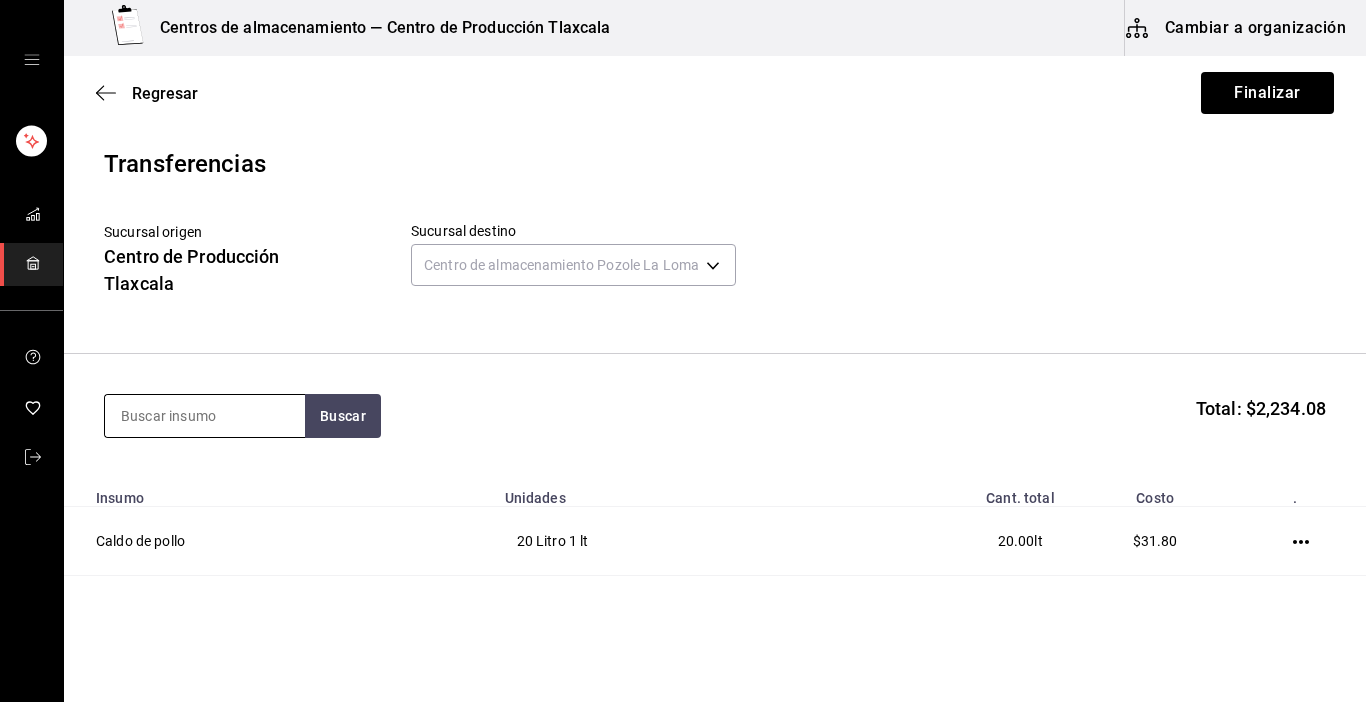 click at bounding box center [205, 416] 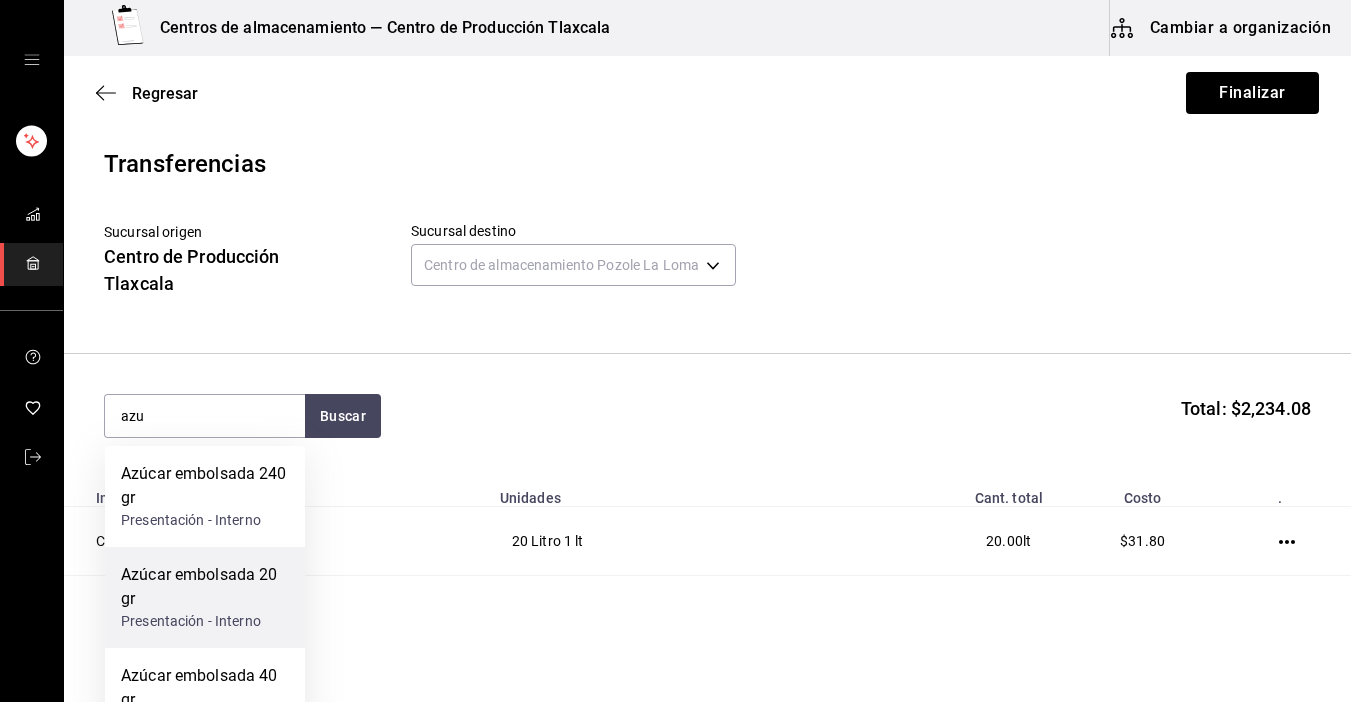 click on "Azúcar embolsada 20 gr" at bounding box center [205, 587] 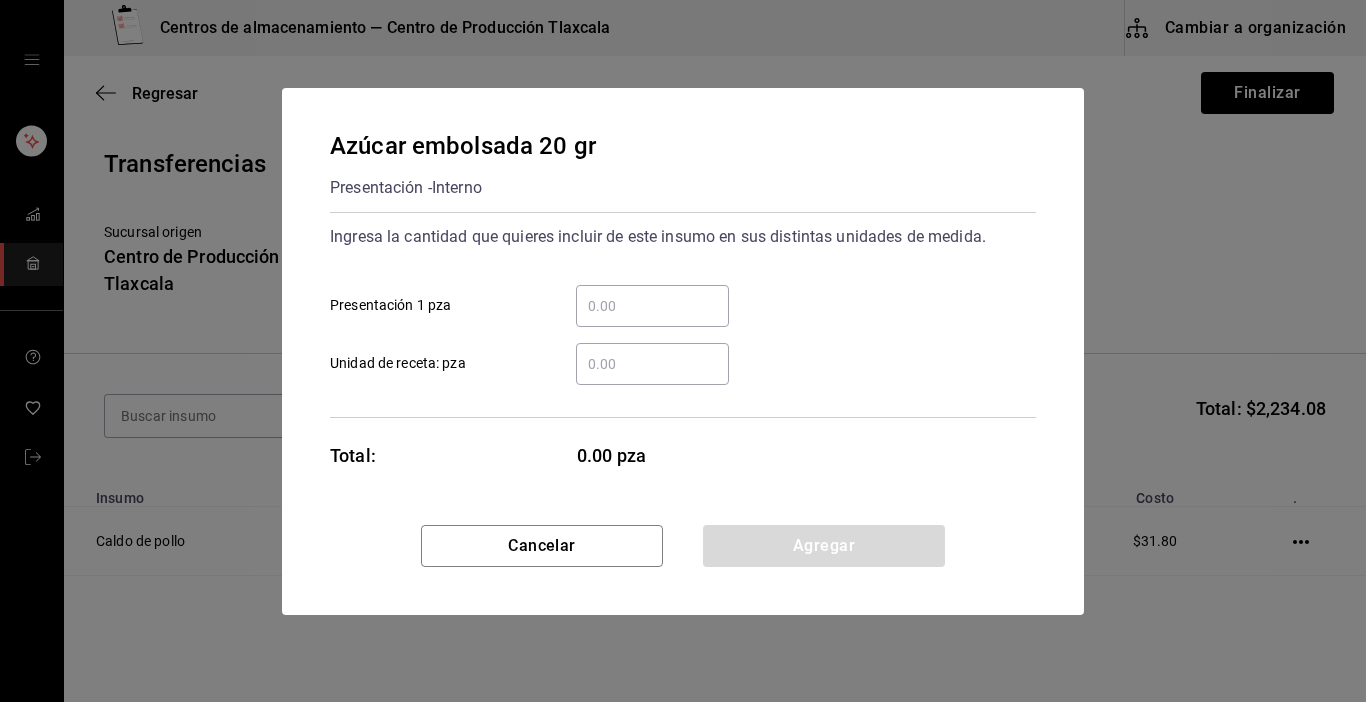 click on "​ Presentación 1 pza" at bounding box center [652, 306] 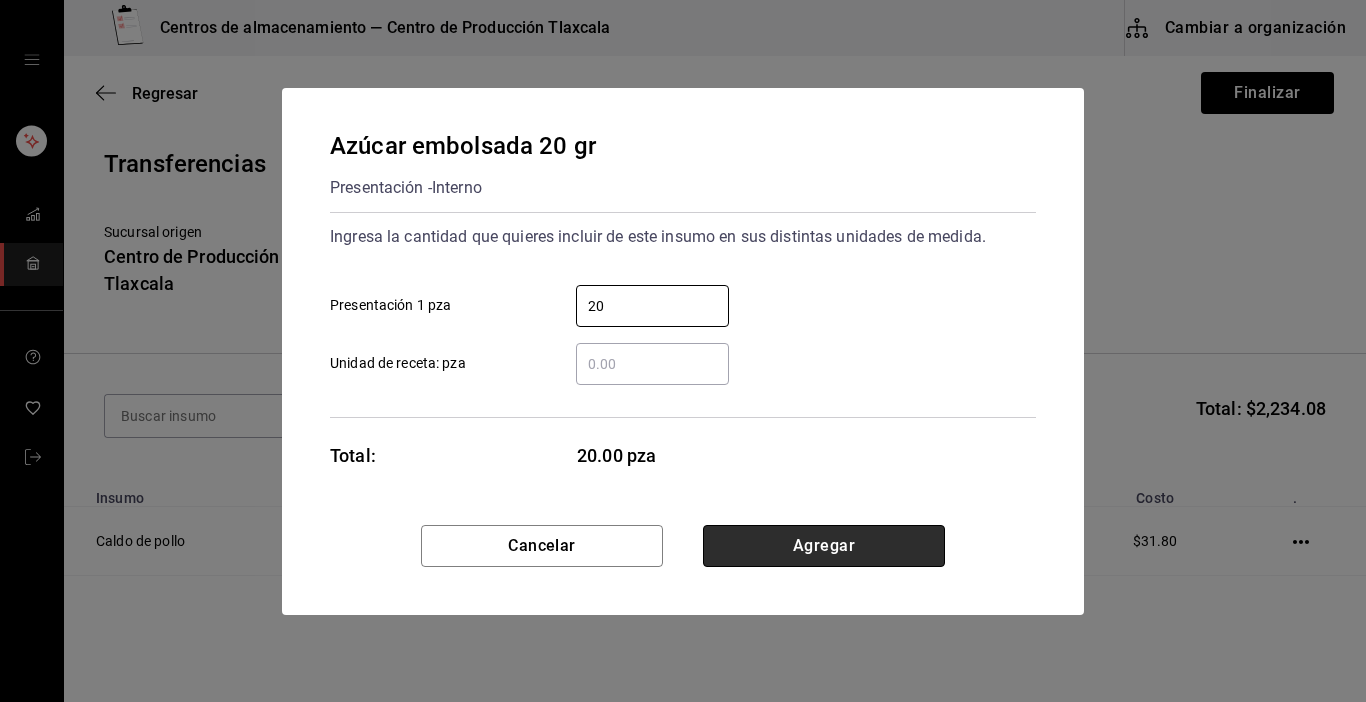 click on "Agregar" at bounding box center (824, 546) 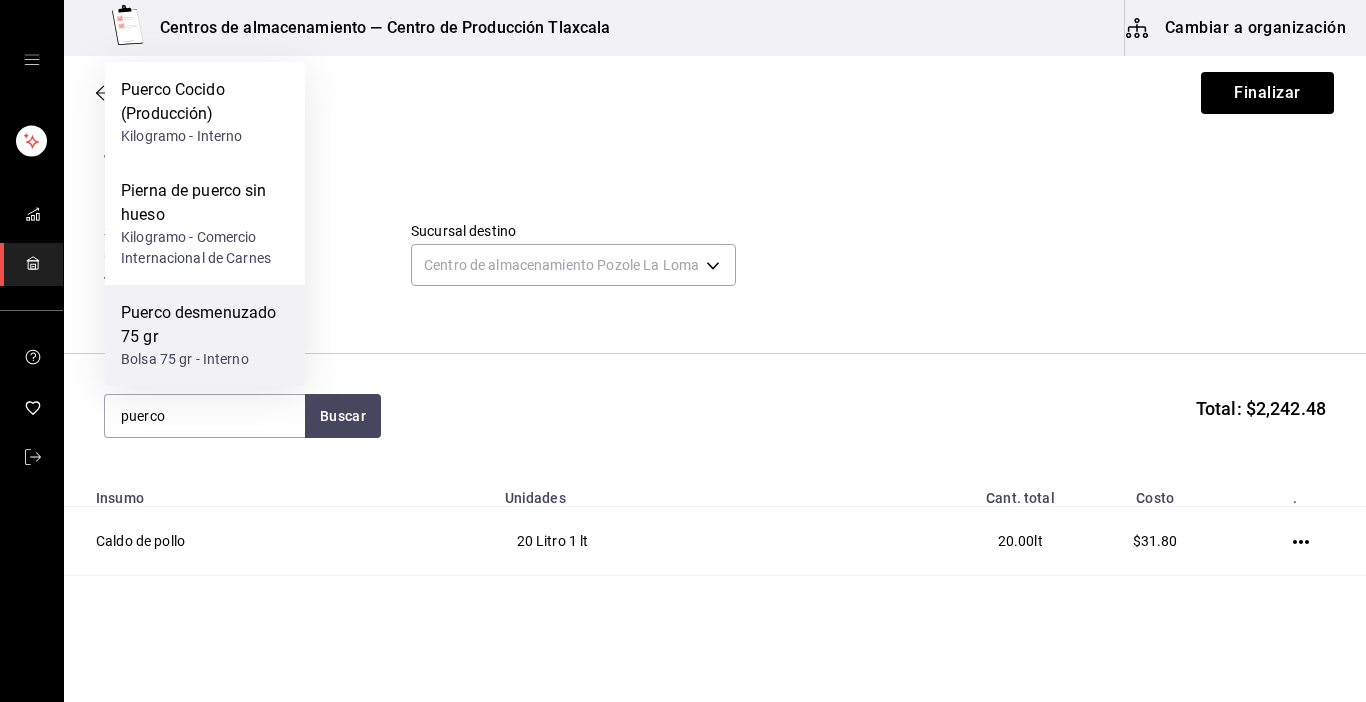 click on "Puerco desmenuzado 75 gr" at bounding box center (205, 325) 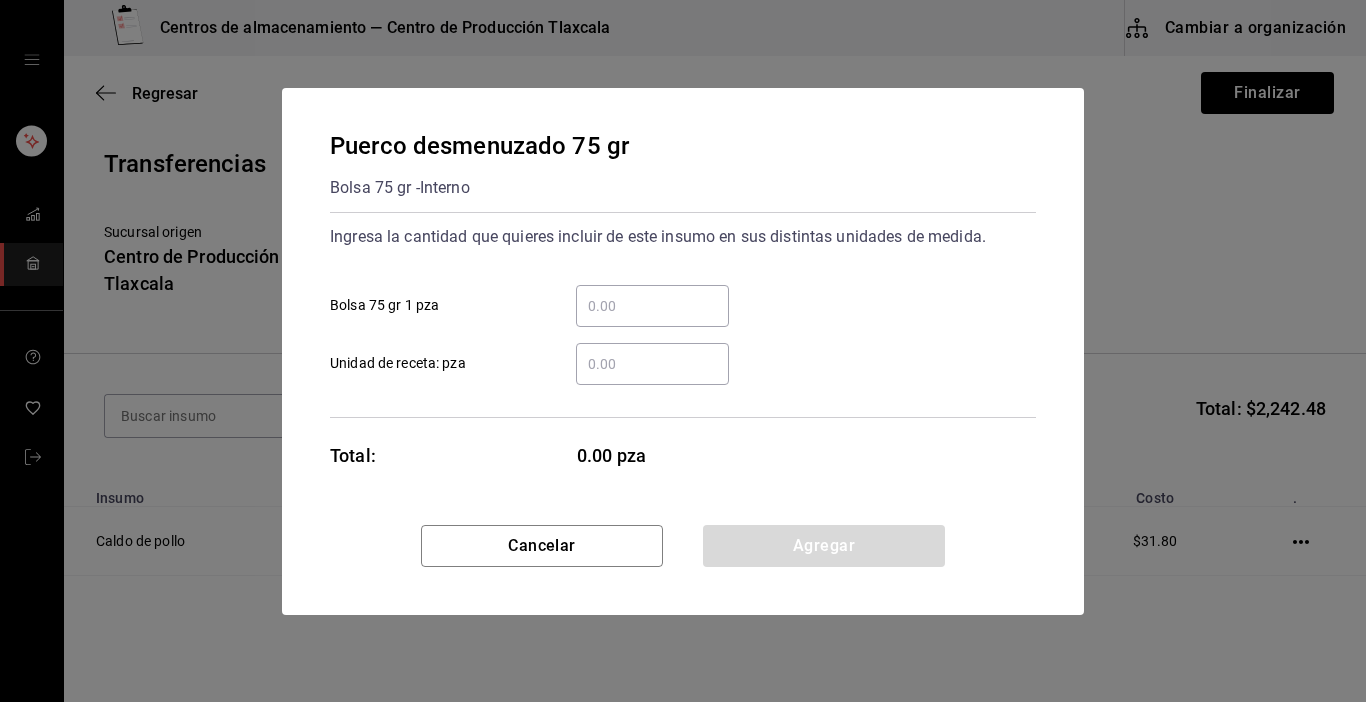 click on "​ Bolsa 75 gr 1 pza" at bounding box center [652, 306] 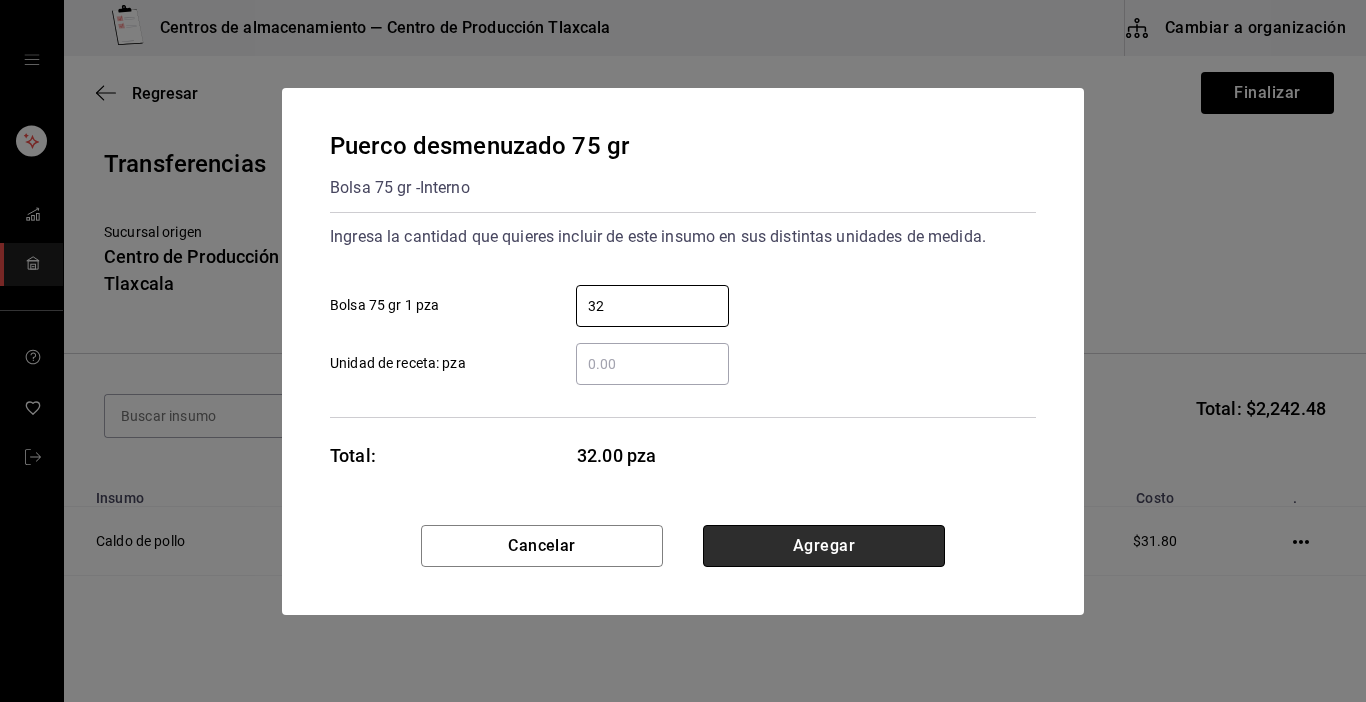 click on "Agregar" at bounding box center [824, 546] 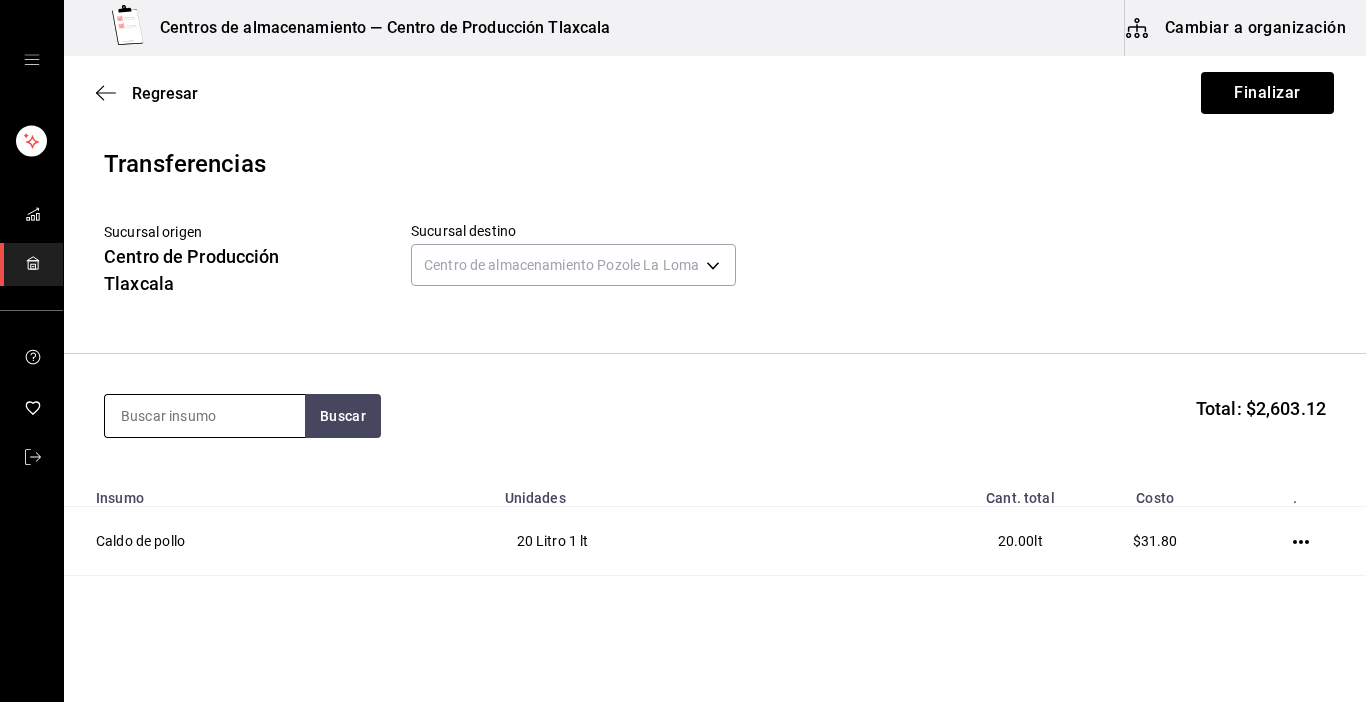 click at bounding box center [205, 416] 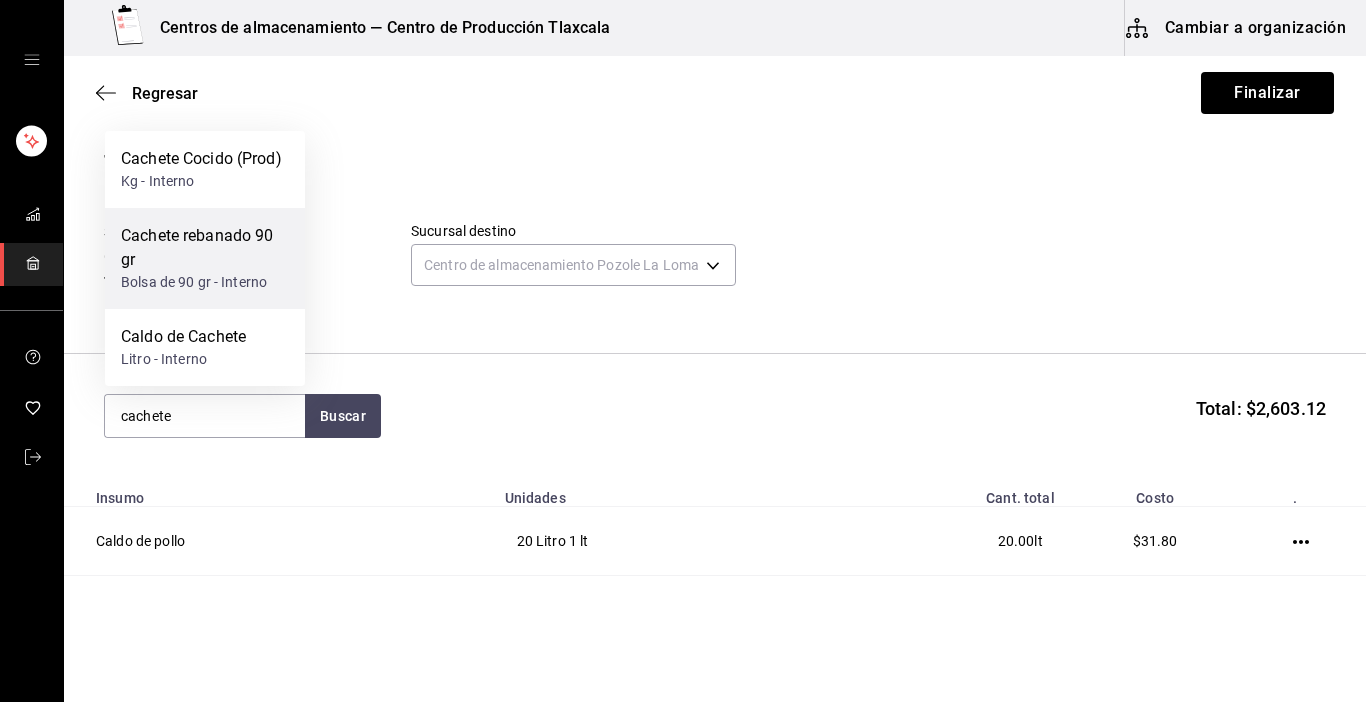 click on "Cachete rebanado 90 gr" at bounding box center [205, 248] 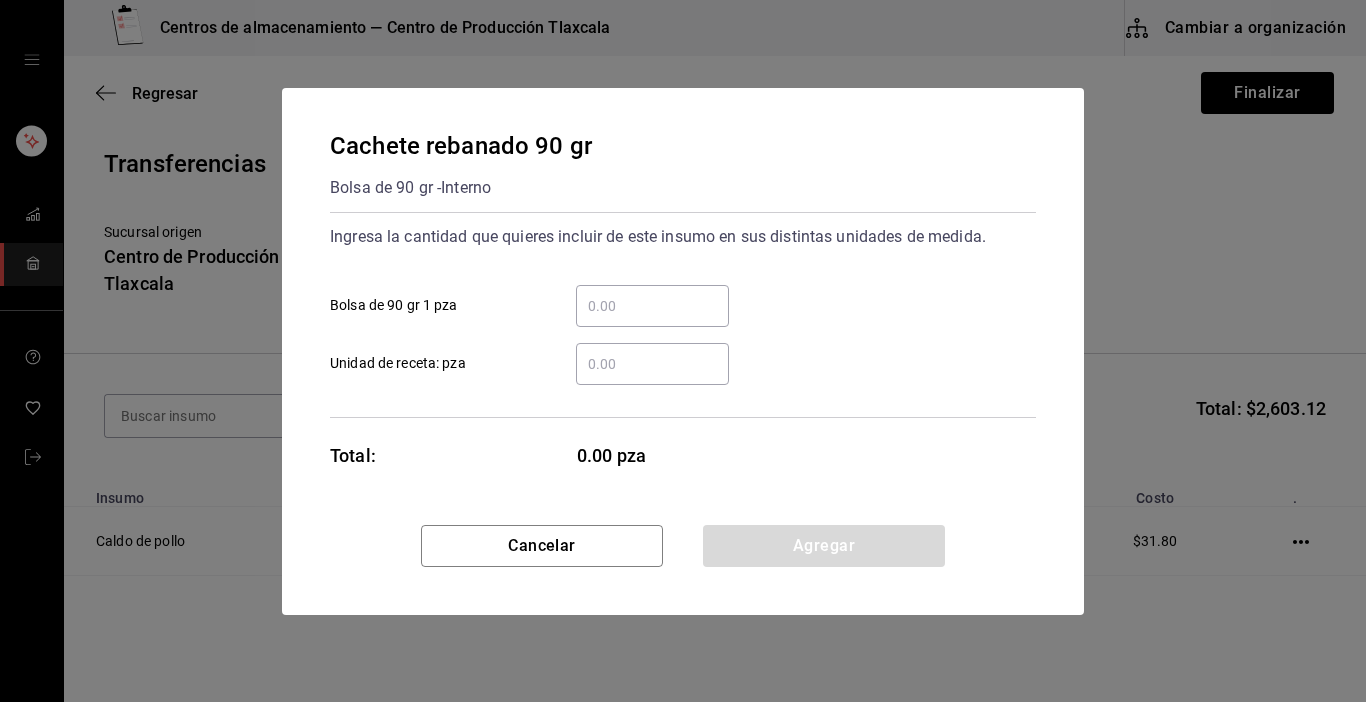 click on "​ Bolsa de 90 gr 1 pza" at bounding box center [652, 306] 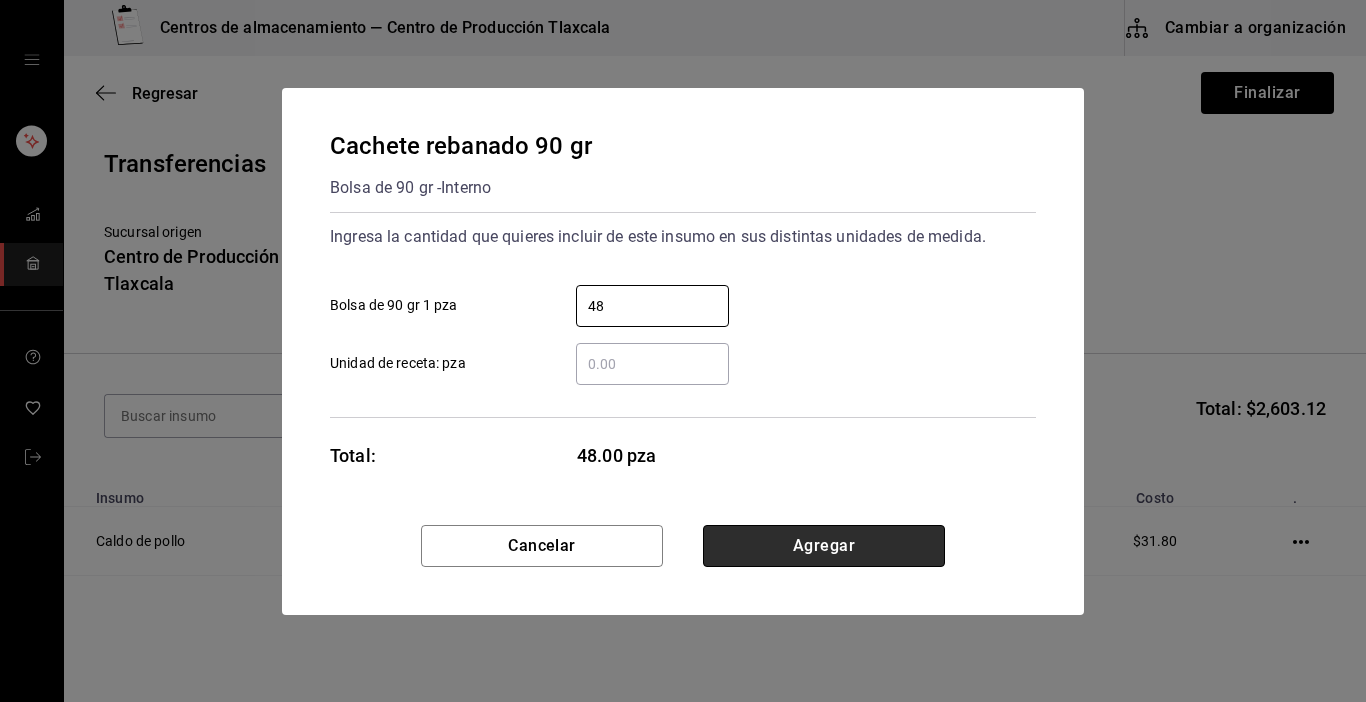 click on "Agregar" at bounding box center (824, 546) 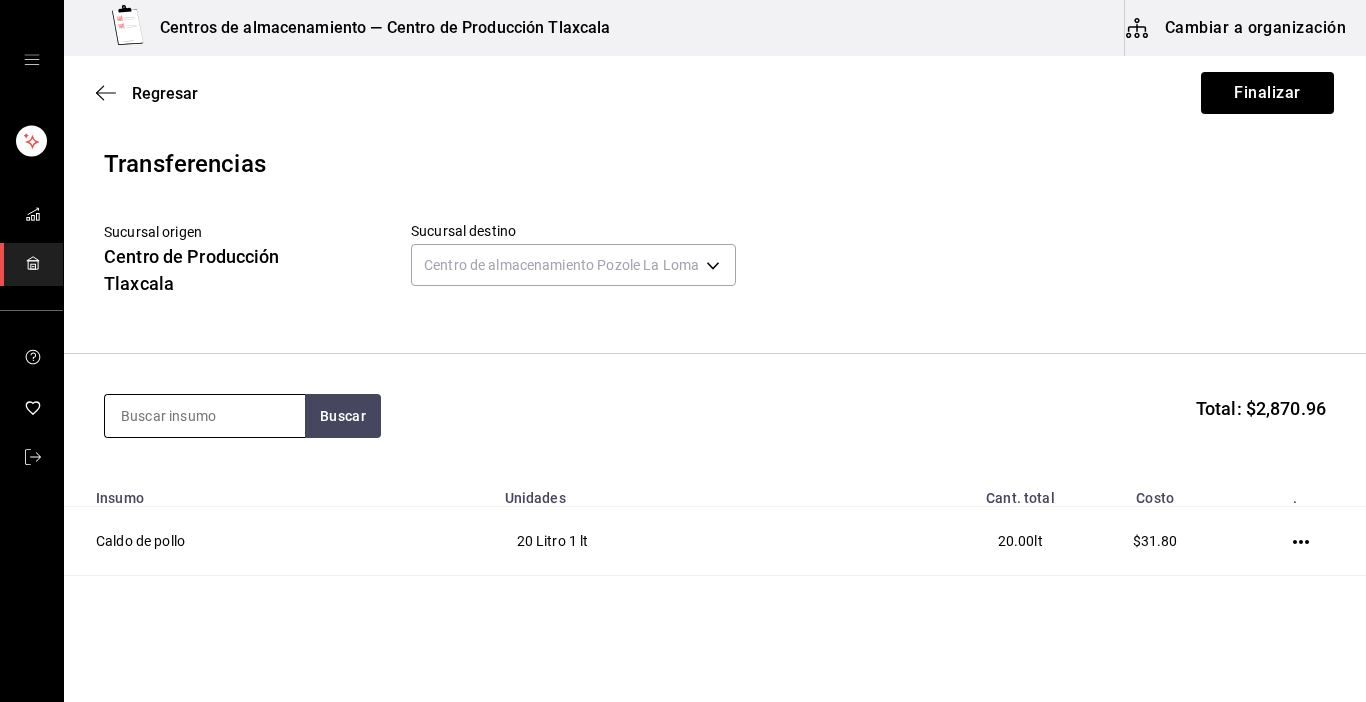 drag, startPoint x: 228, startPoint y: 424, endPoint x: 217, endPoint y: 408, distance: 19.416489 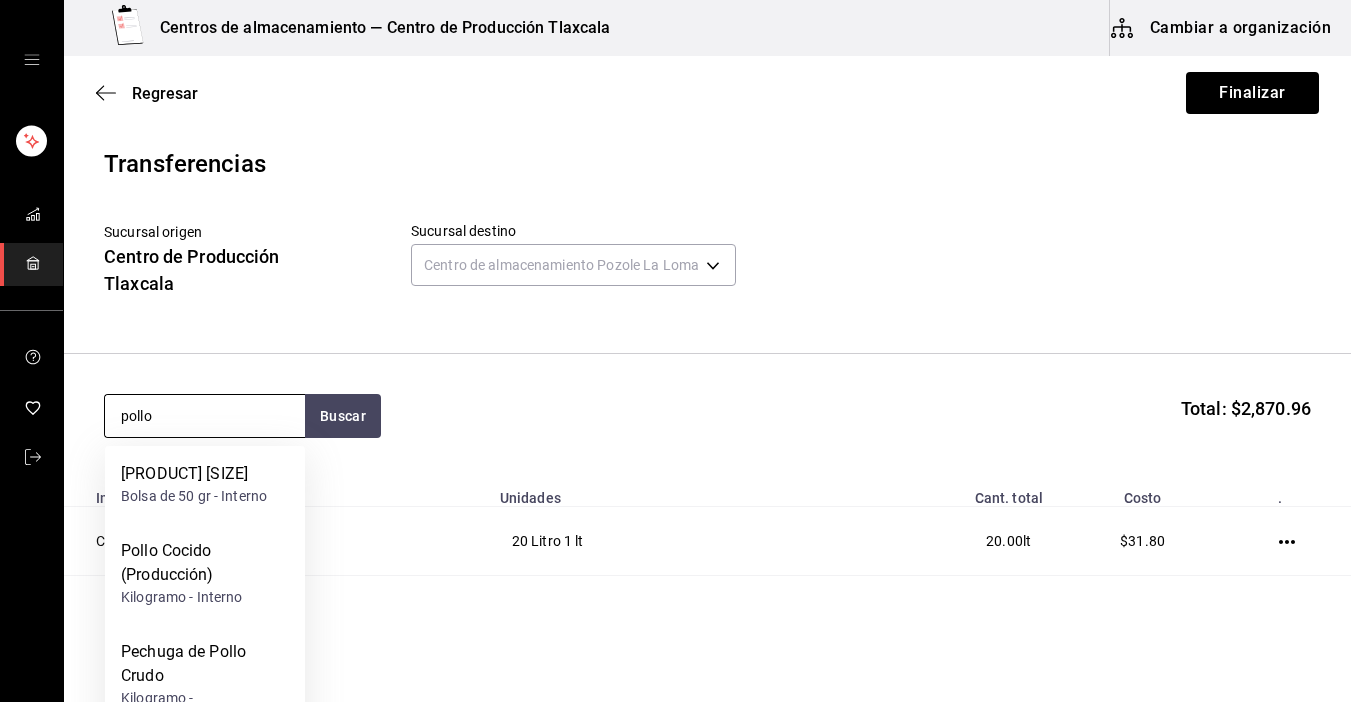 drag, startPoint x: 236, startPoint y: 495, endPoint x: 271, endPoint y: 399, distance: 102.18121 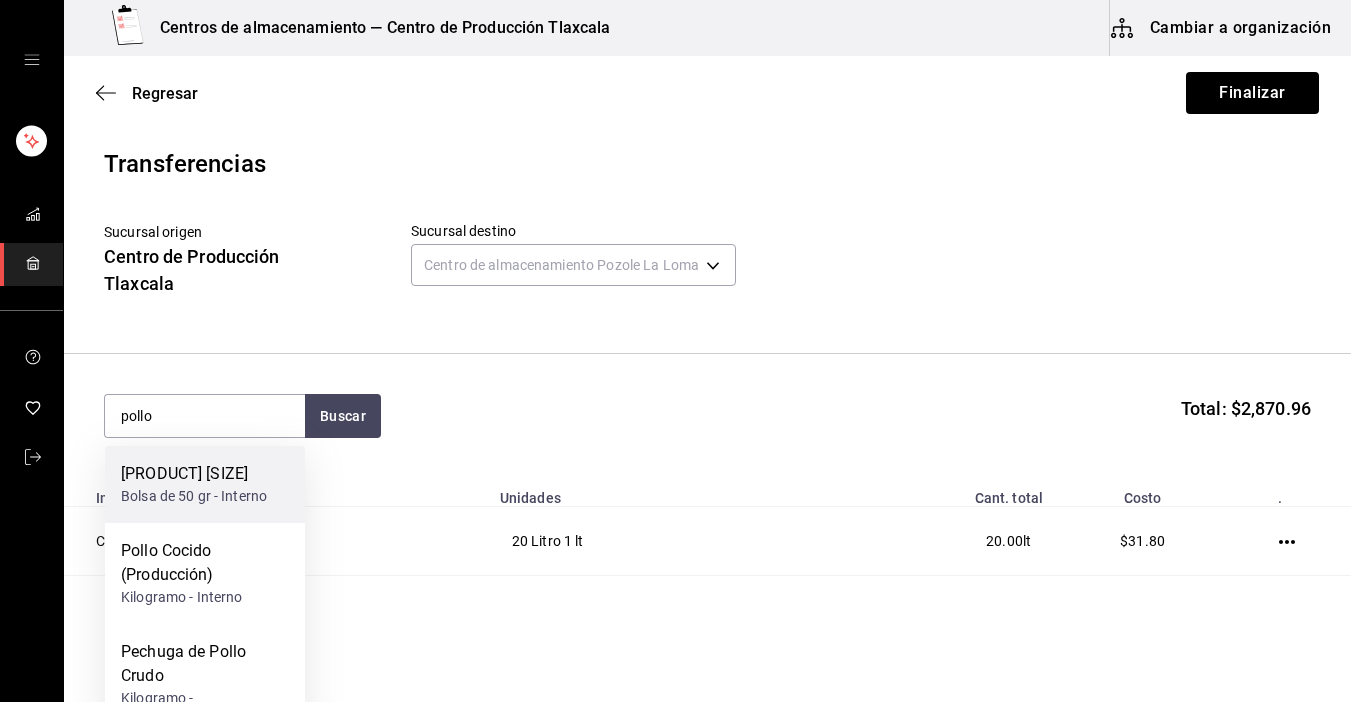 click on "[PRODUCT] [SIZE]" at bounding box center (194, 474) 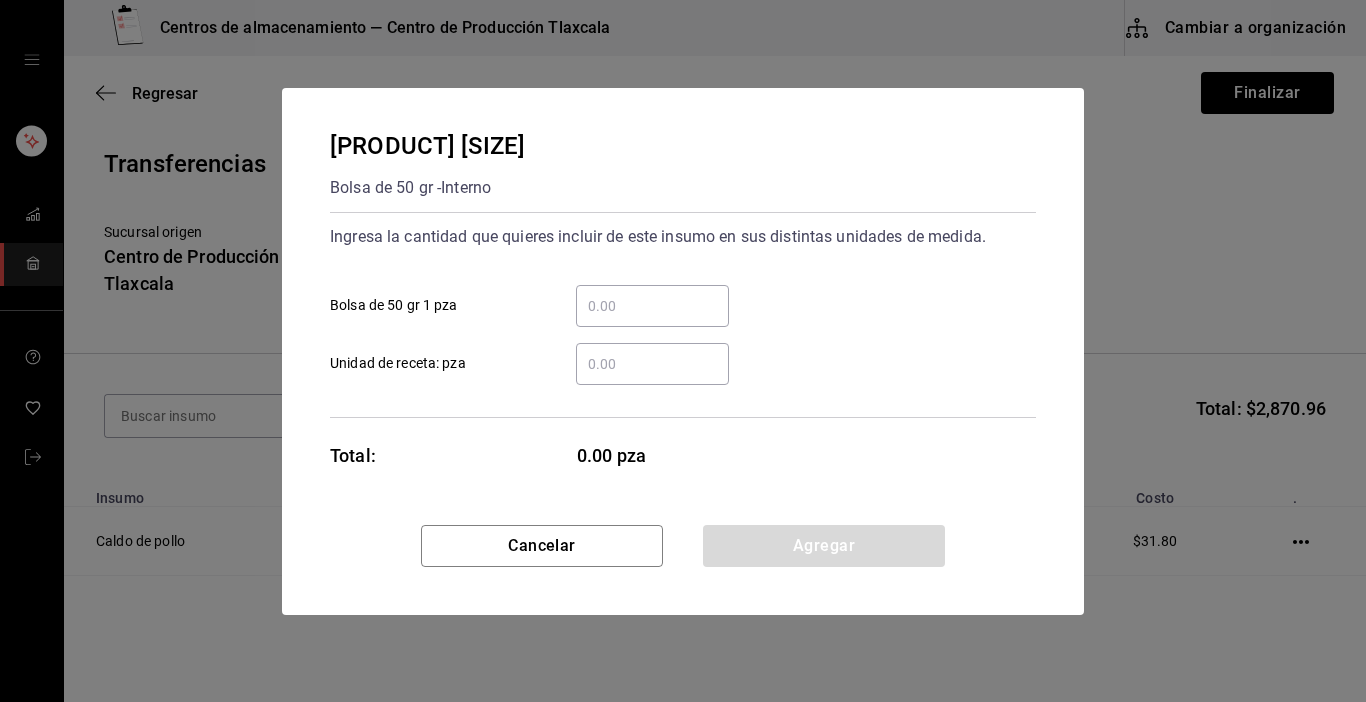 click on "​" at bounding box center [652, 306] 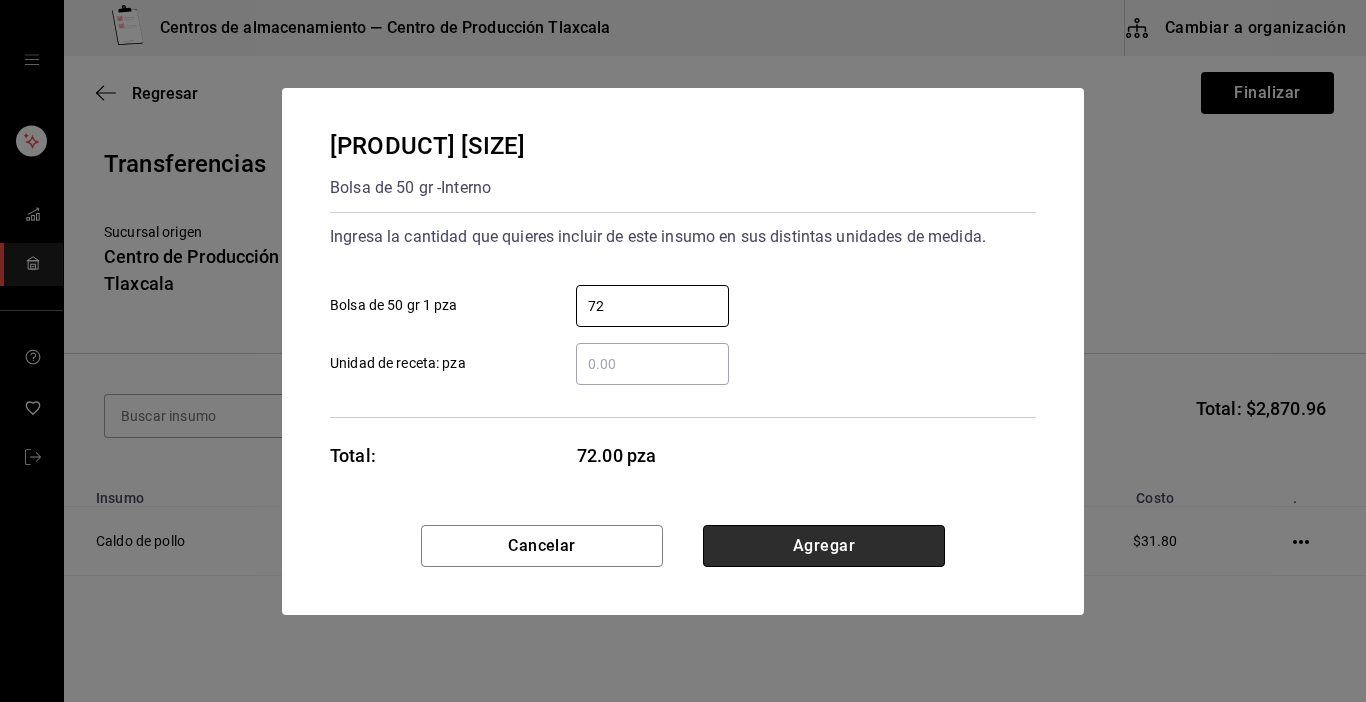 click on "Agregar" at bounding box center (824, 546) 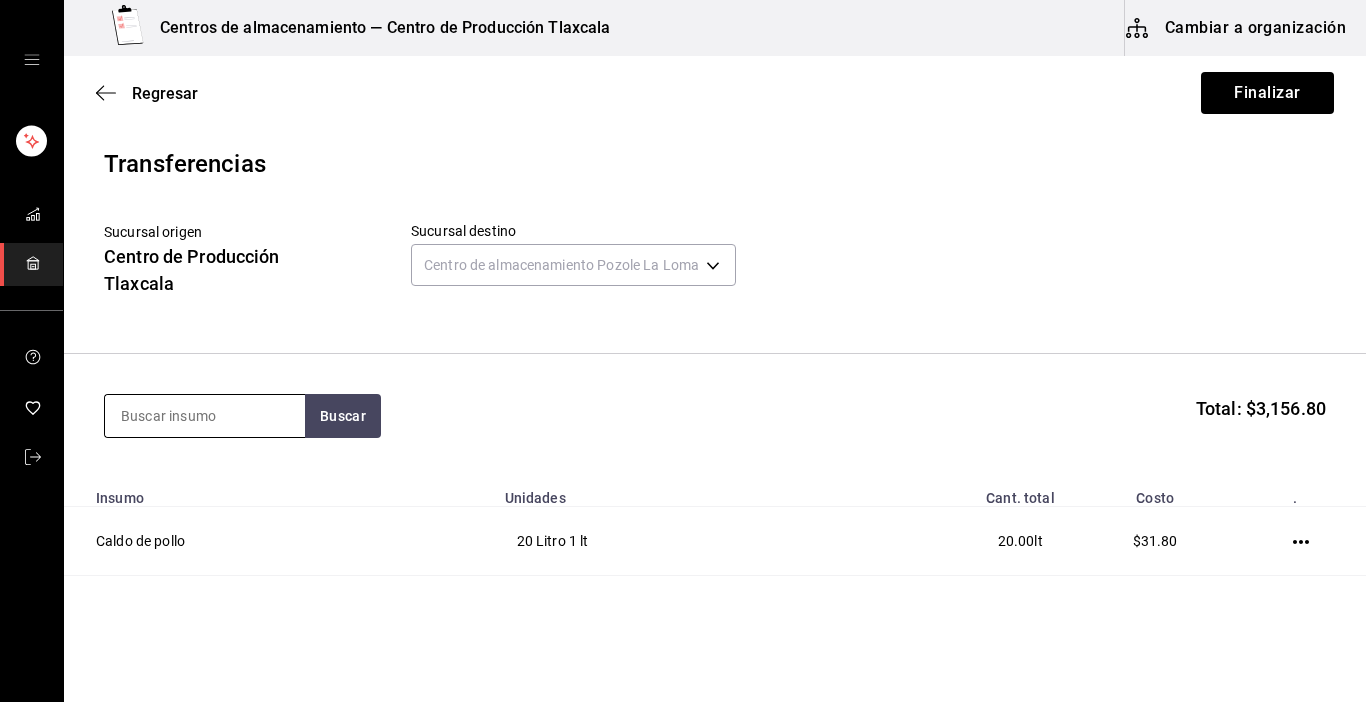 click at bounding box center [205, 416] 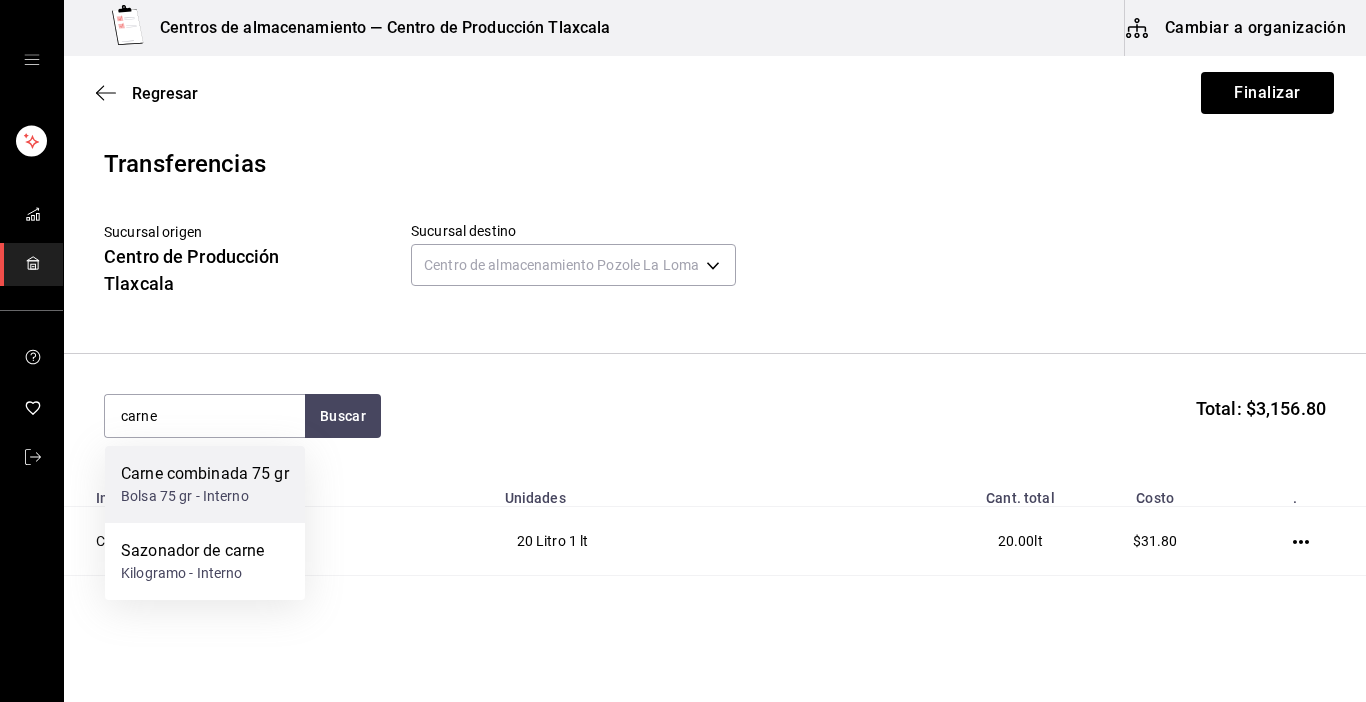 click on "Carne combinada 75 gr" at bounding box center [205, 474] 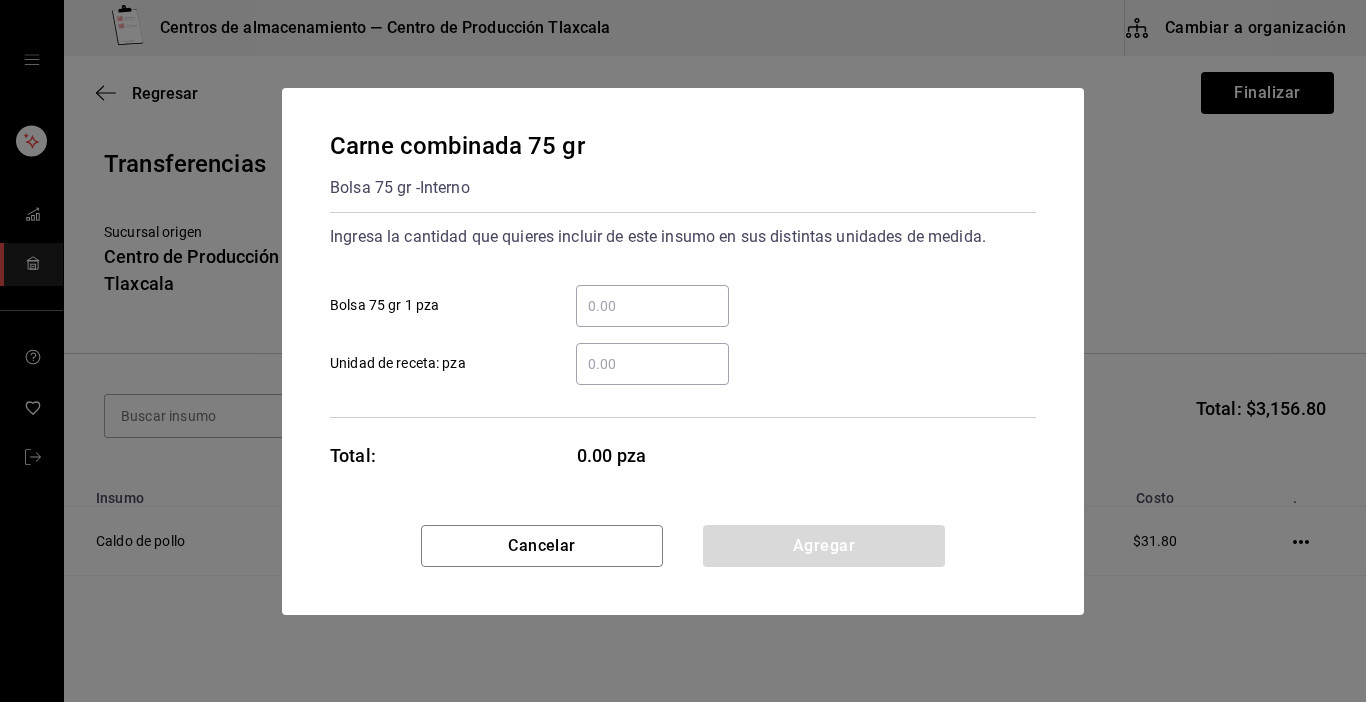click on "​" at bounding box center (652, 306) 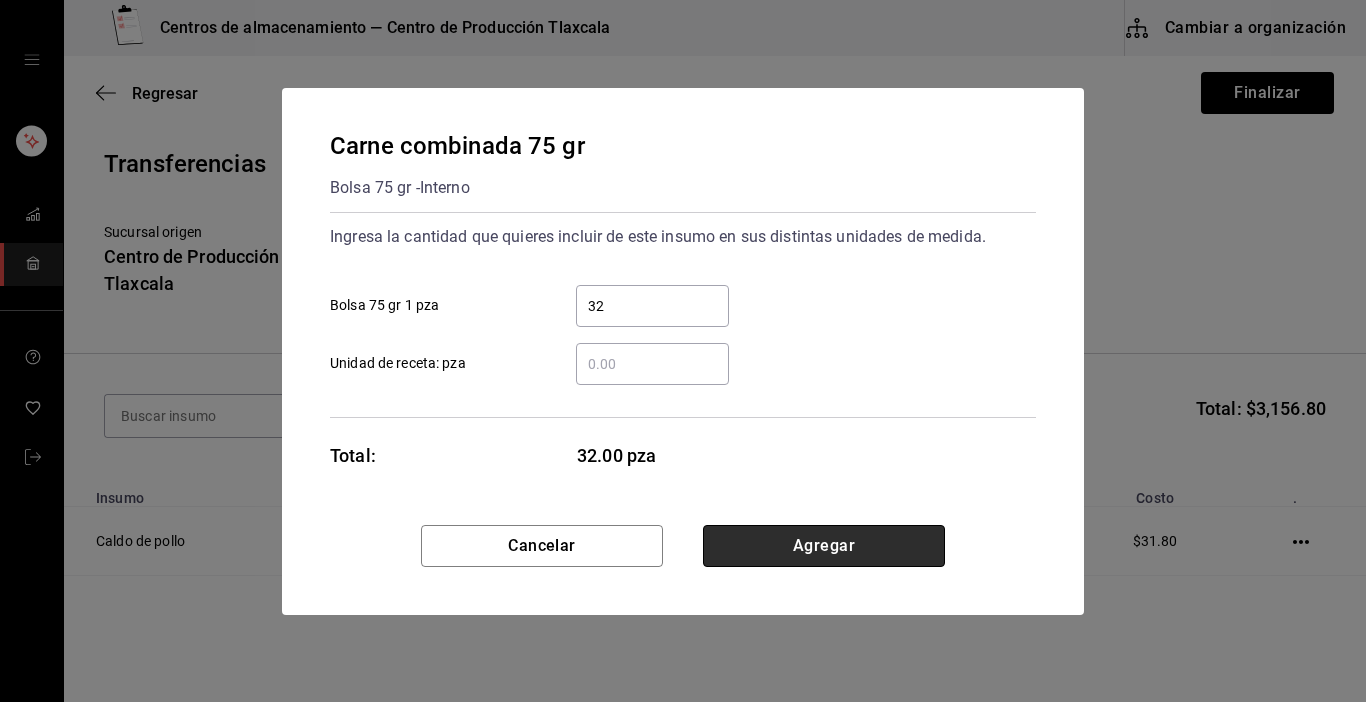 click on "Agregar" at bounding box center [824, 546] 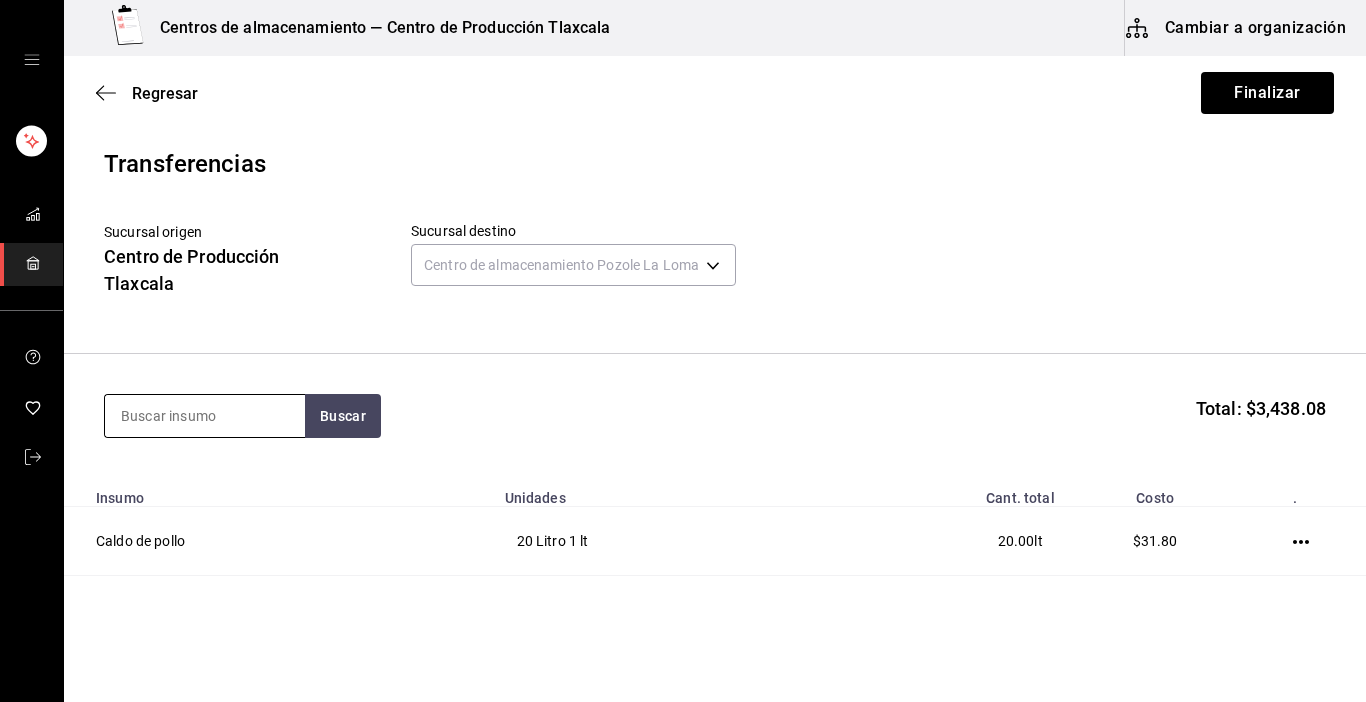 click at bounding box center (205, 416) 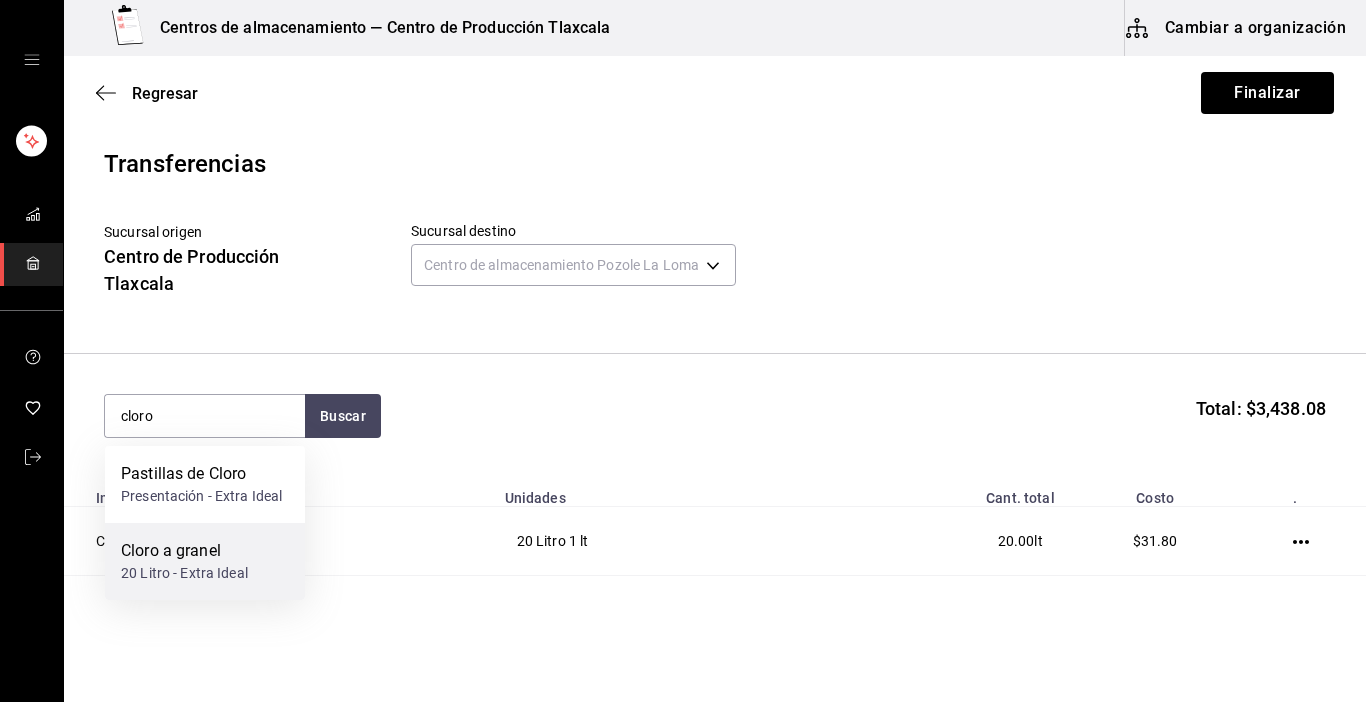 click on "Cloro a granel" at bounding box center [184, 551] 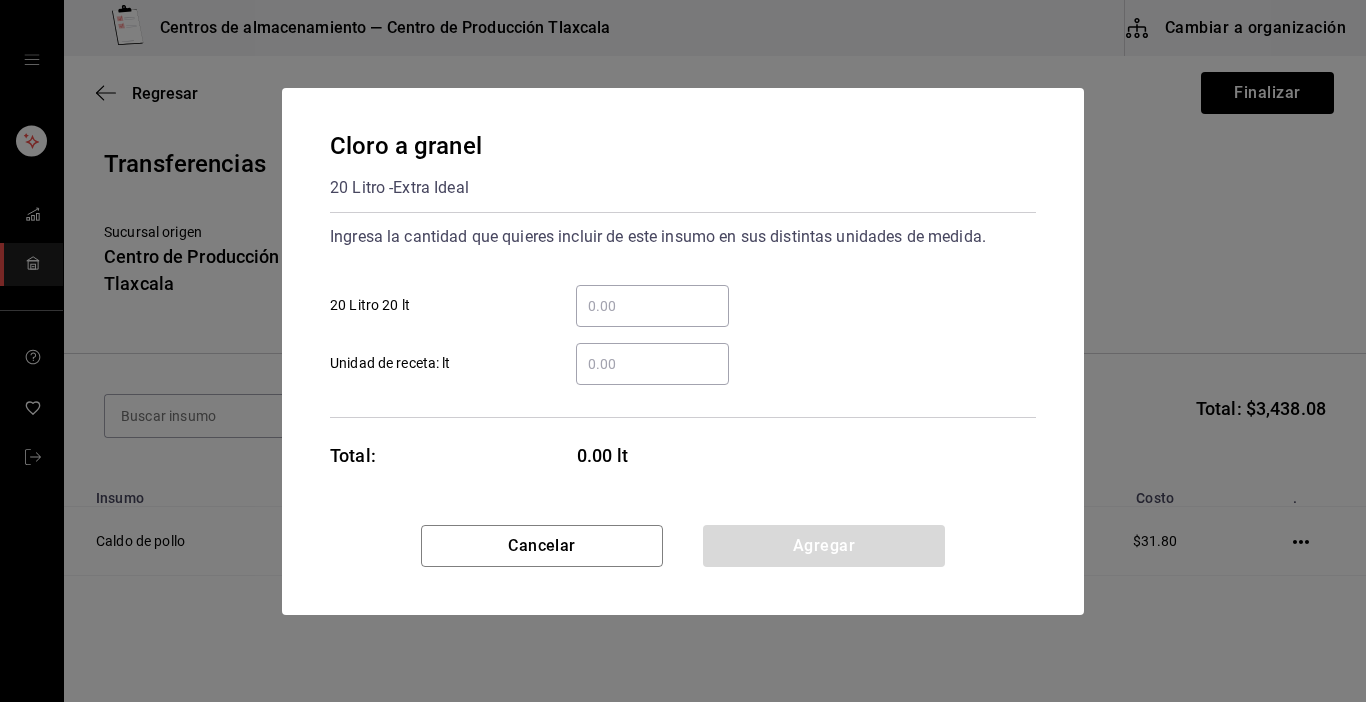 click on "​ Unidad de receta: lt" at bounding box center (652, 364) 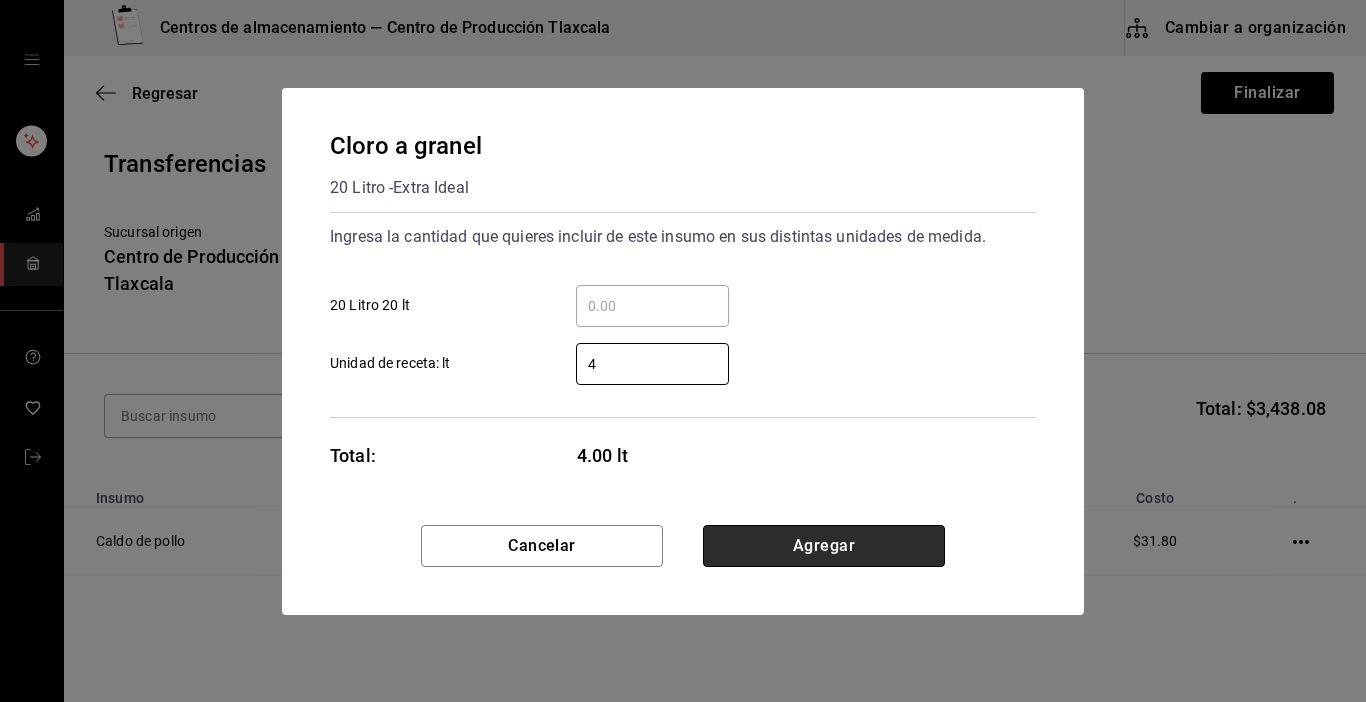 click on "Agregar" at bounding box center [824, 546] 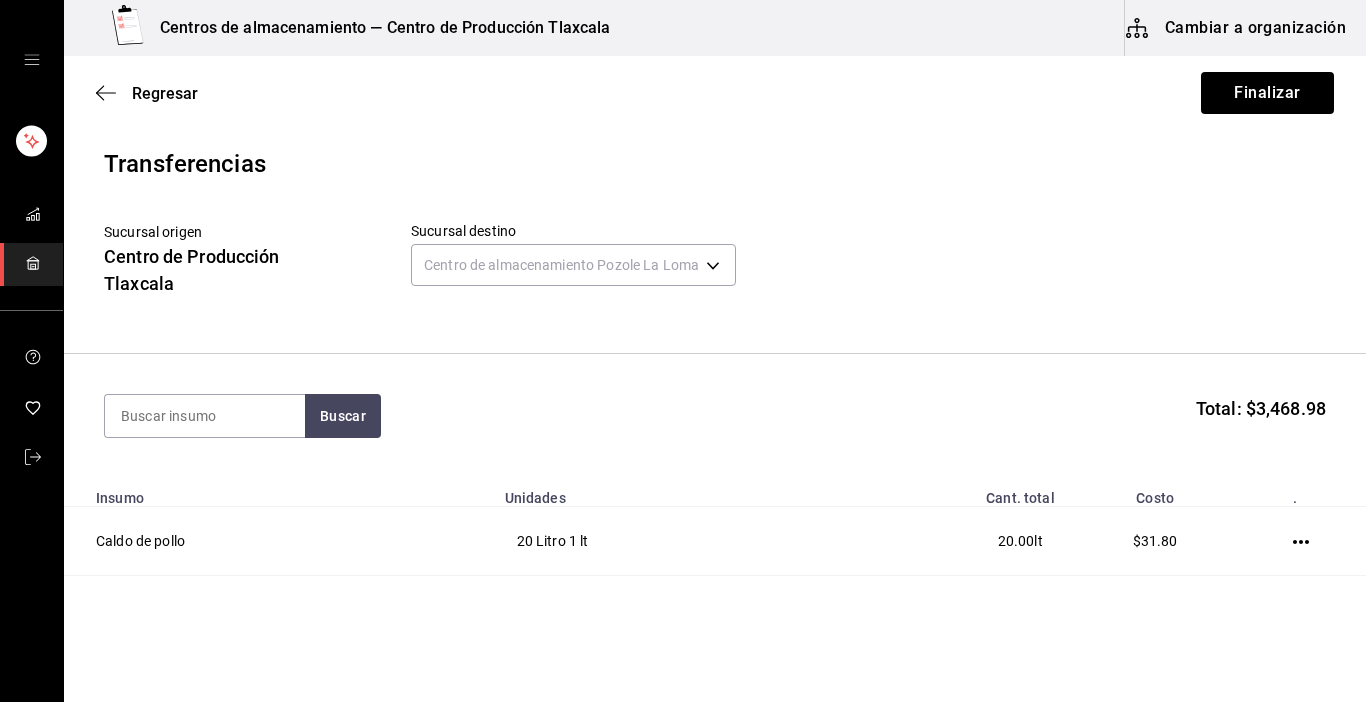drag, startPoint x: 205, startPoint y: 422, endPoint x: 205, endPoint y: 370, distance: 52 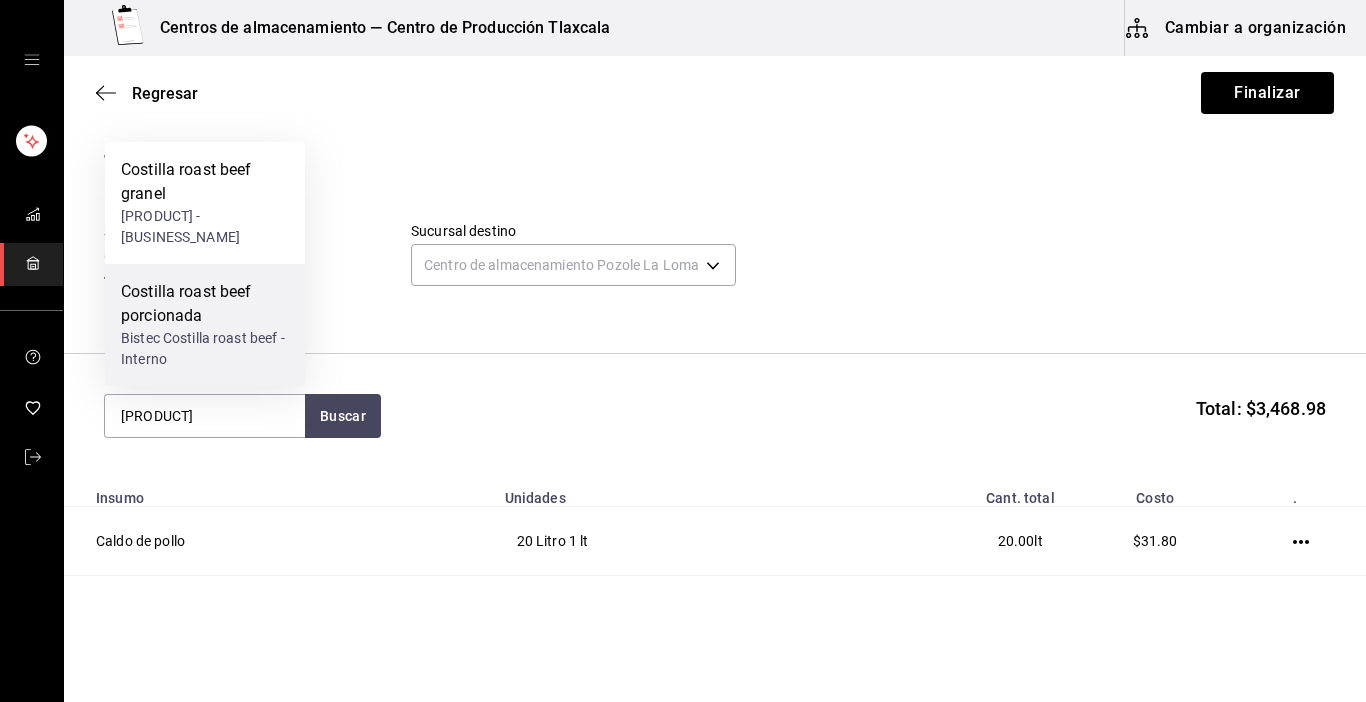 click on "Costilla roast beef porcionada" at bounding box center [205, 304] 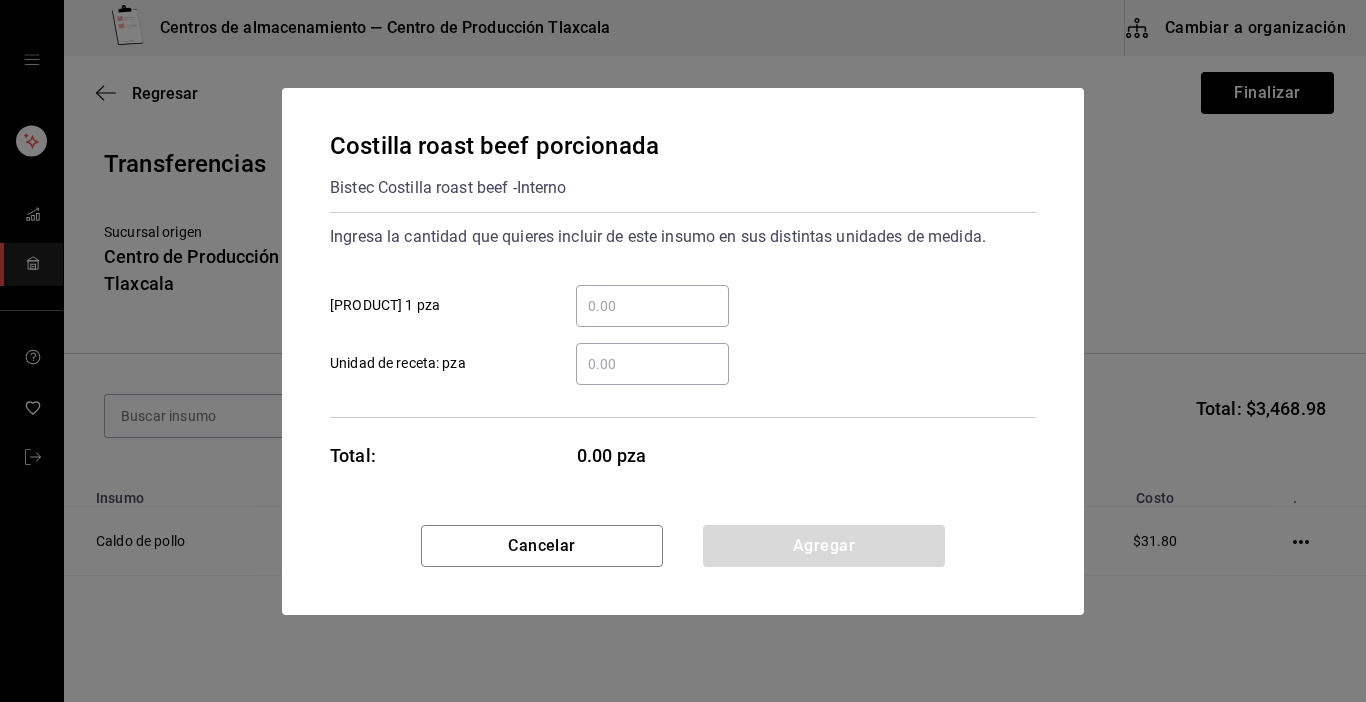 click on "​ Bistec Costilla roast beef 1 pza" at bounding box center (652, 306) 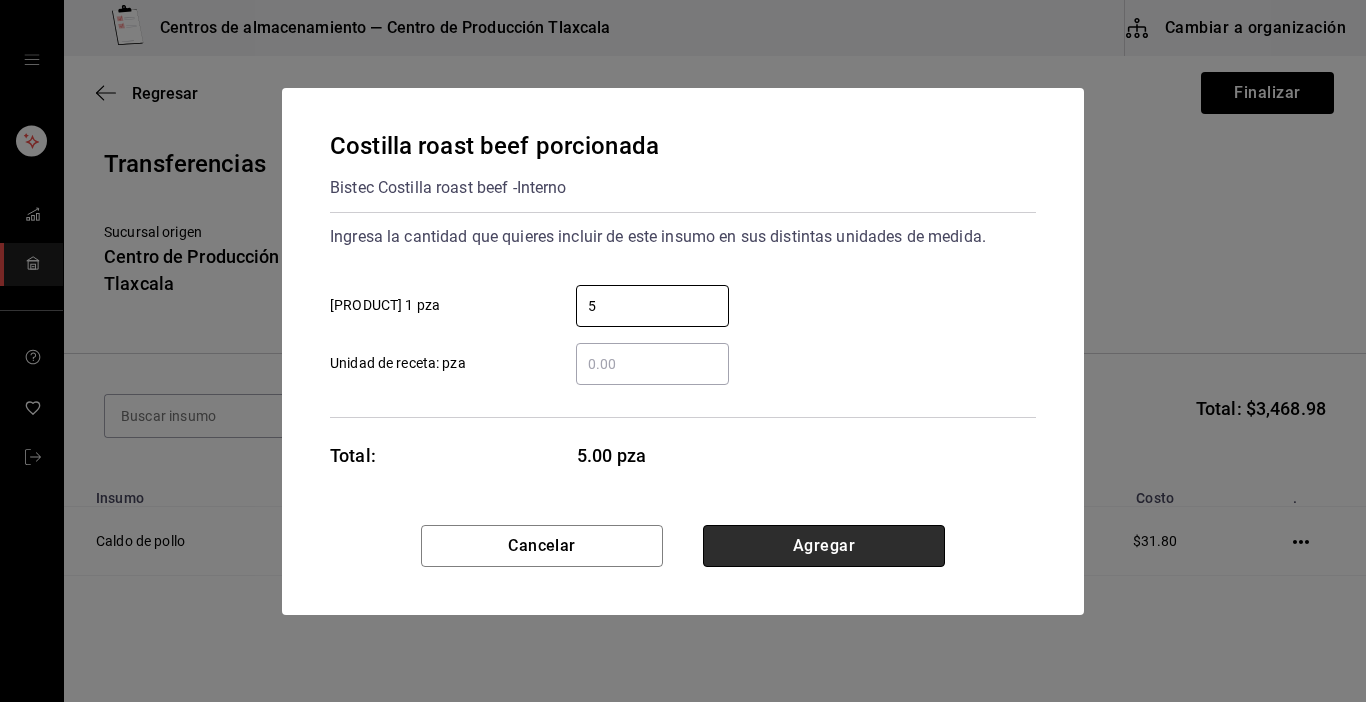 click on "Agregar" at bounding box center (824, 546) 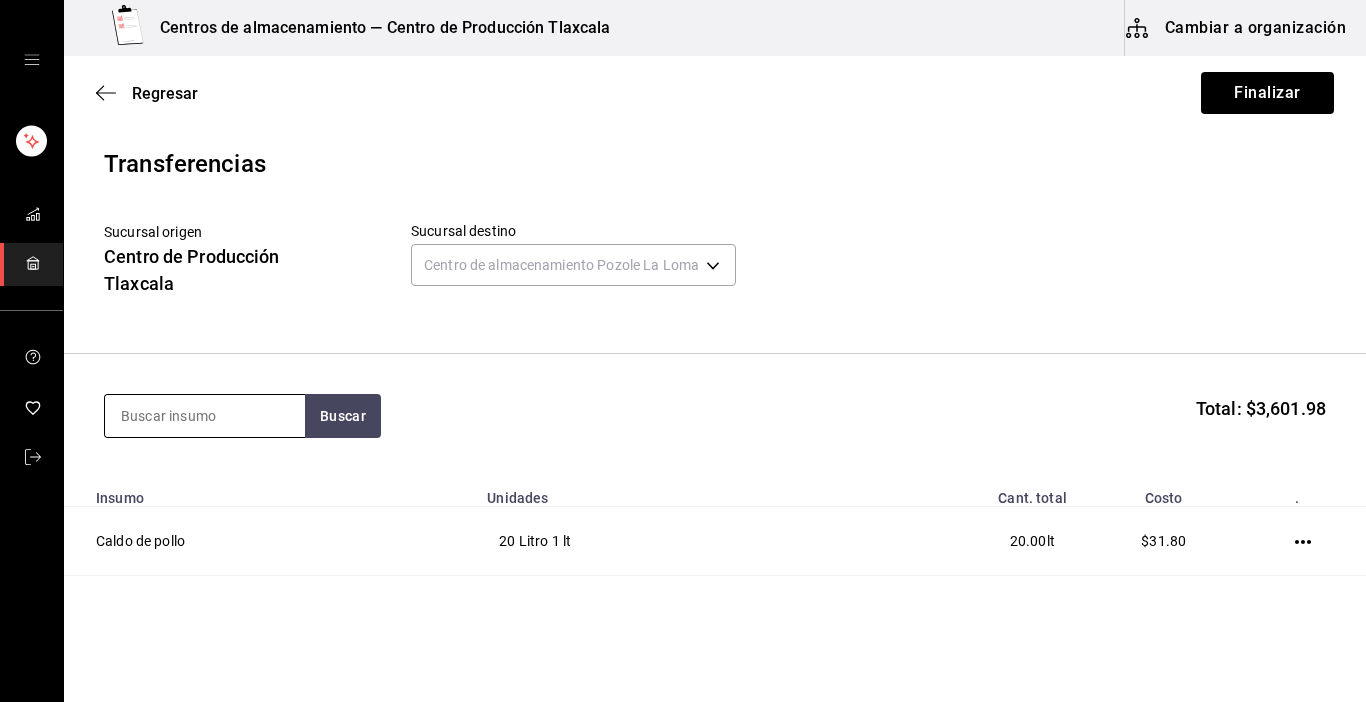 click at bounding box center [205, 416] 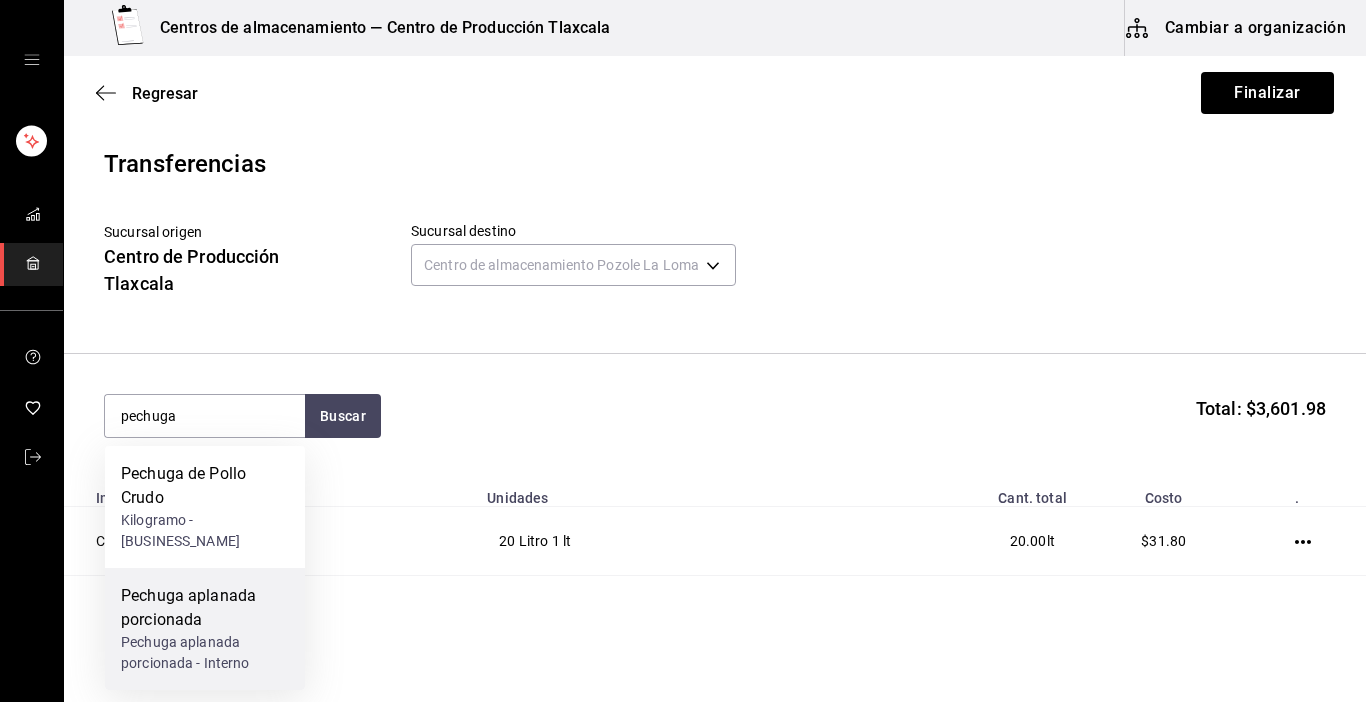 click on "Pechuga aplanada porcionada" at bounding box center [205, 608] 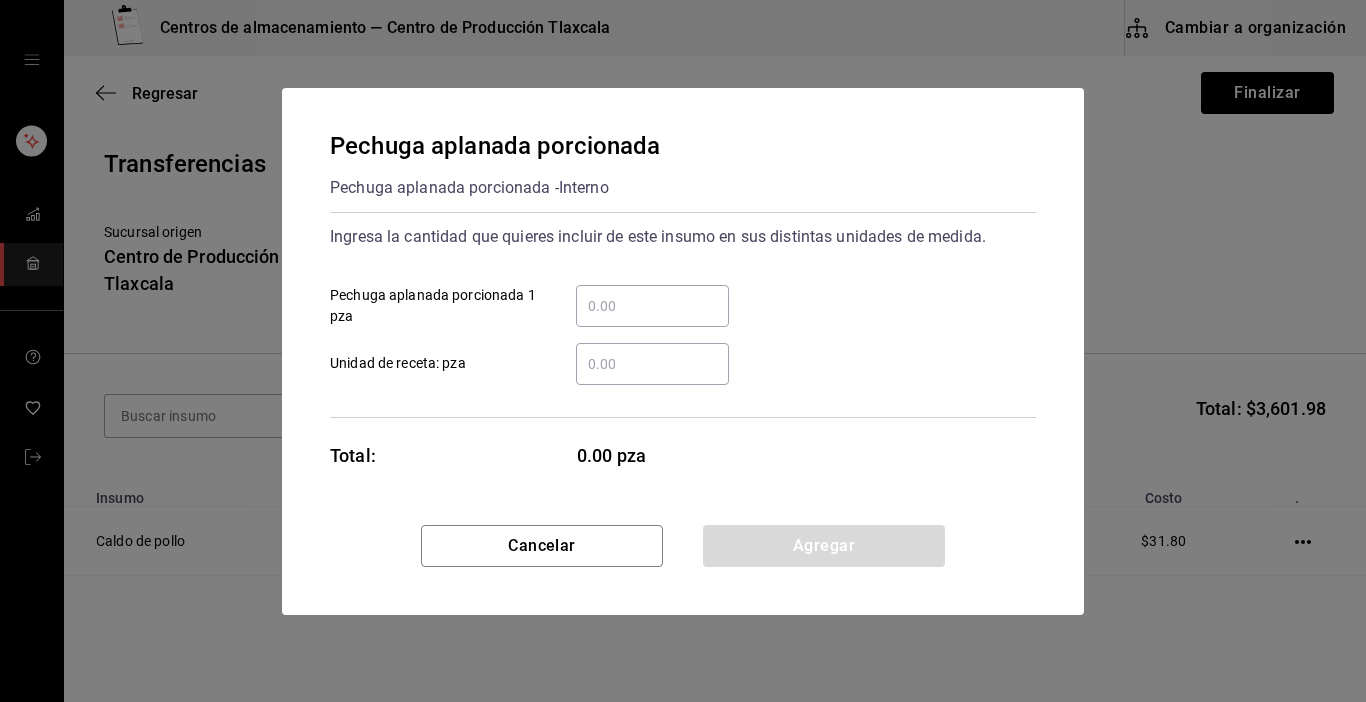 click on "Pechuga aplanada porcionada 1 pza" at bounding box center (652, 306) 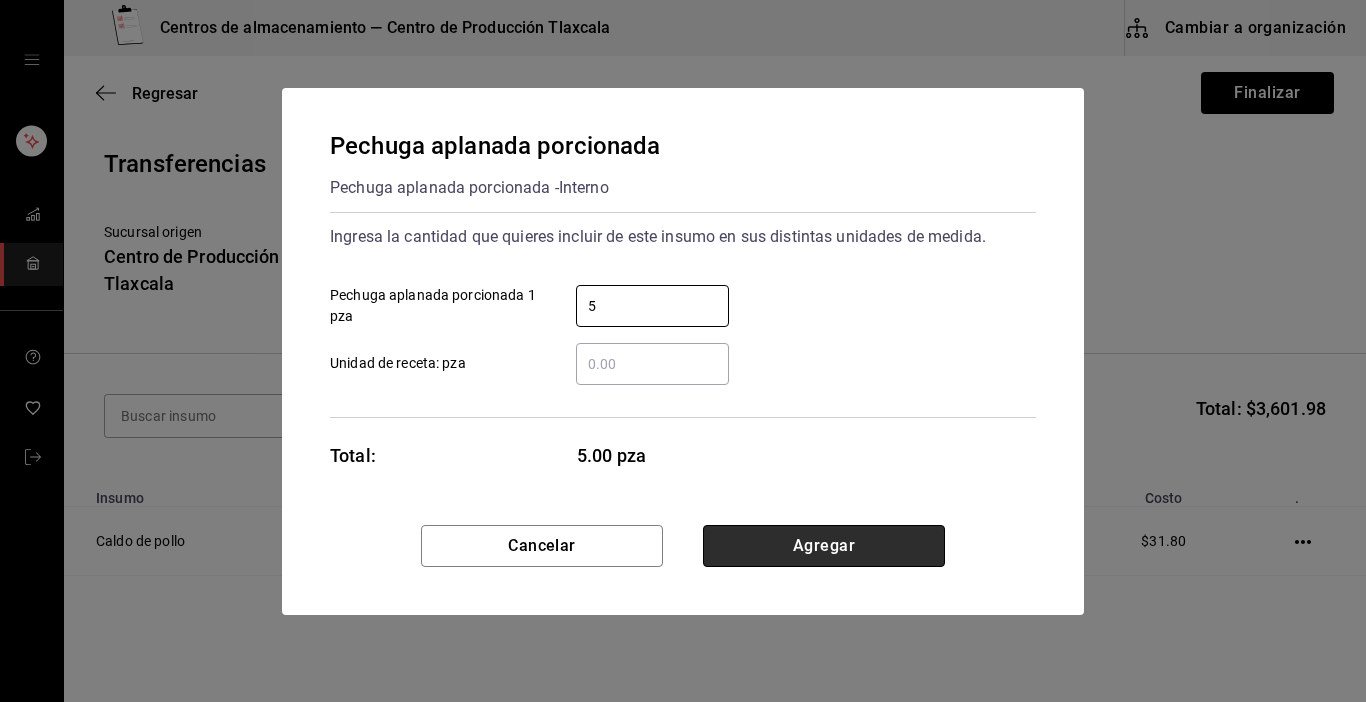 click on "Agregar" at bounding box center [824, 546] 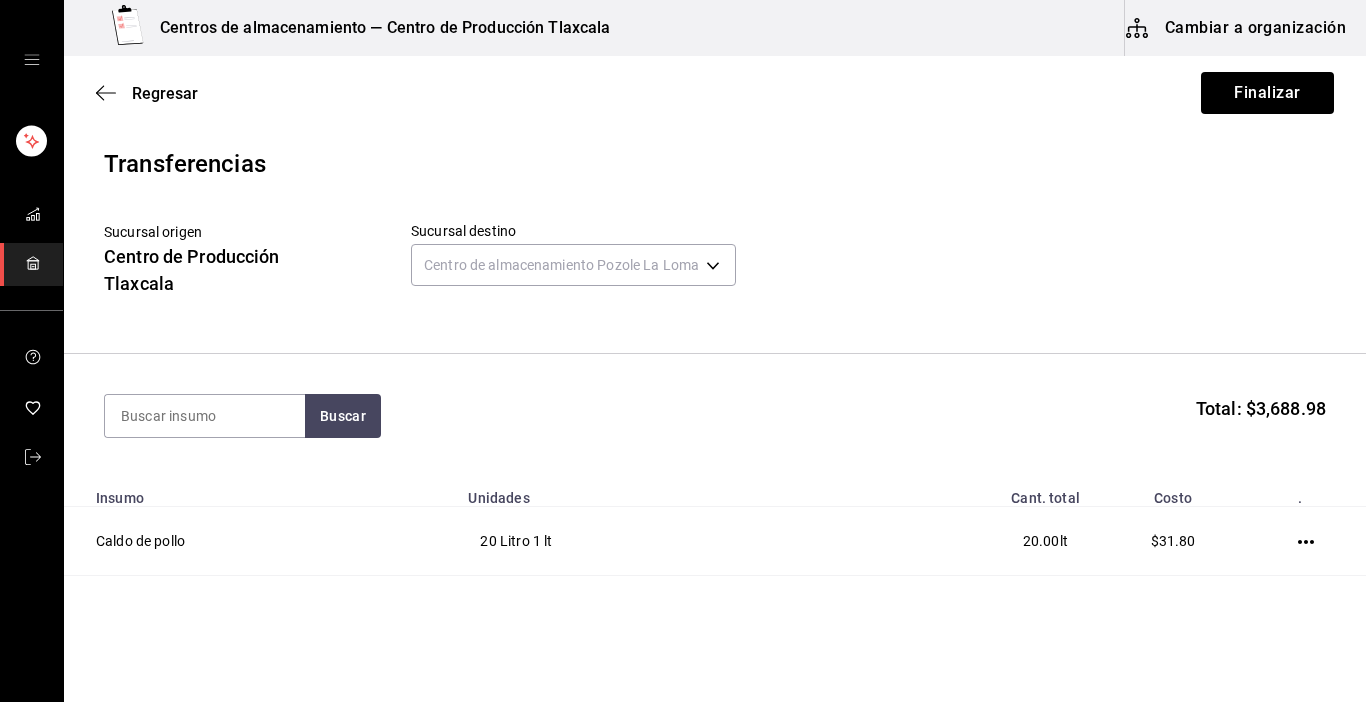 click on "Buscar Total: $3,688.98" at bounding box center [715, 416] 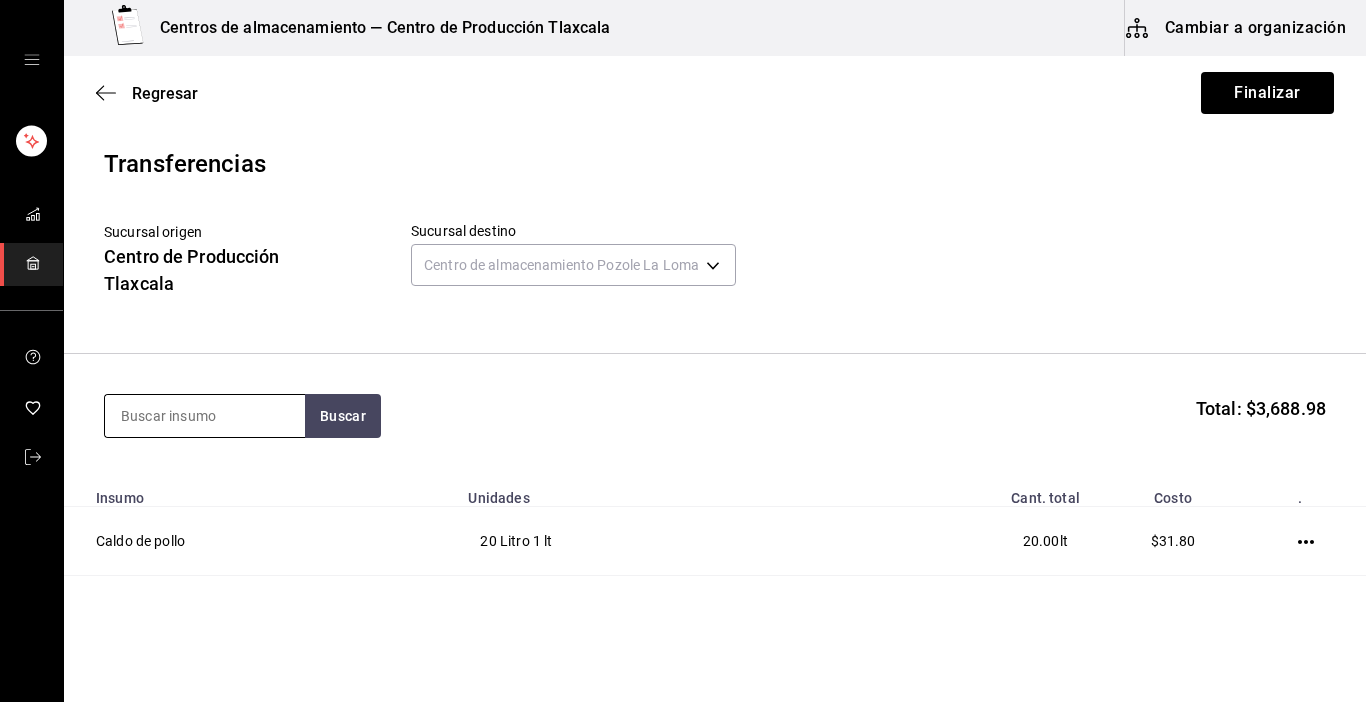 click at bounding box center (205, 416) 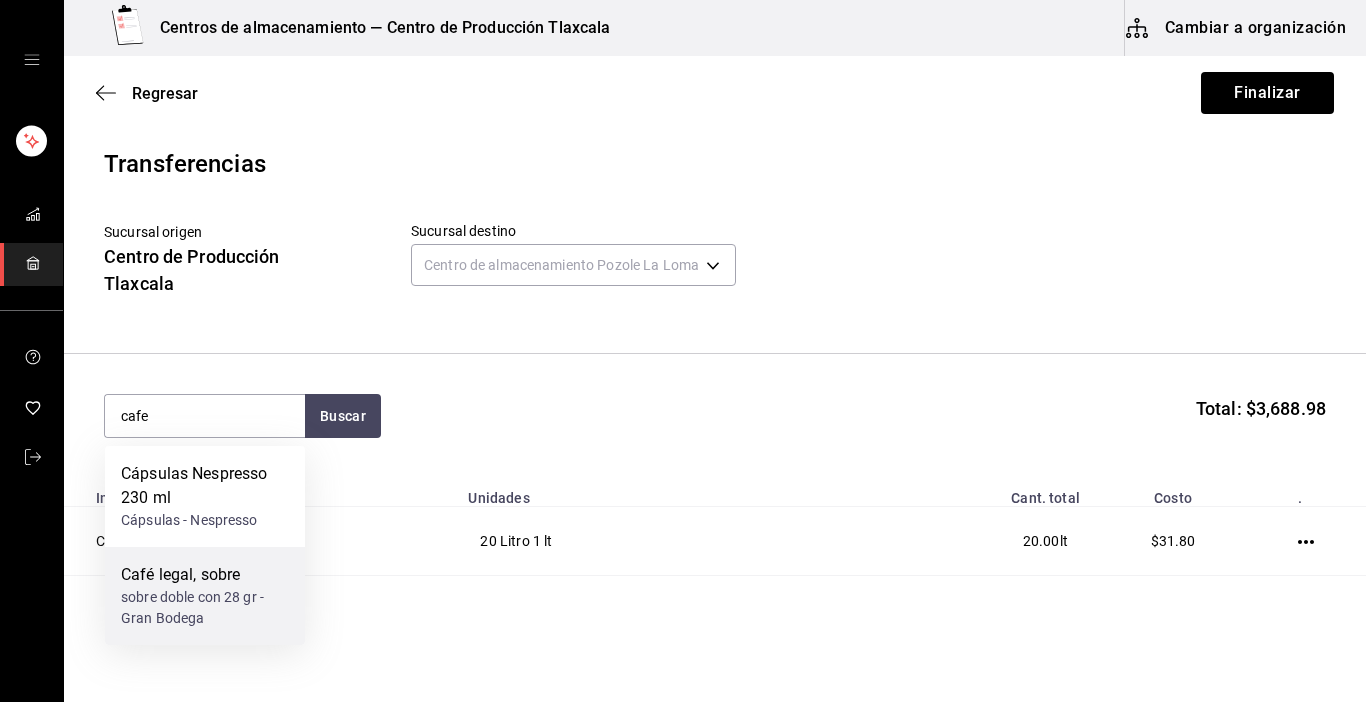 click on "sobre doble con 28 gr - Gran Bodega" at bounding box center [205, 608] 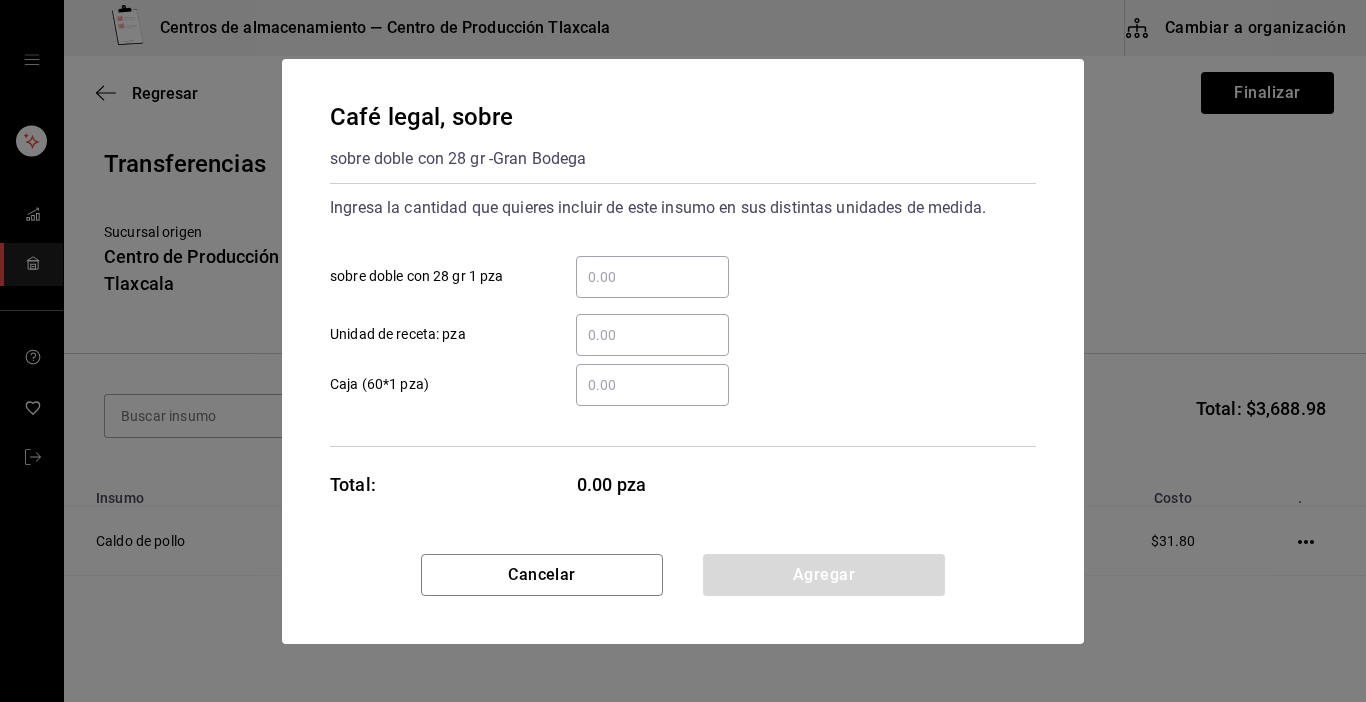 click on "​ Unidad de receta: pza" at bounding box center [652, 335] 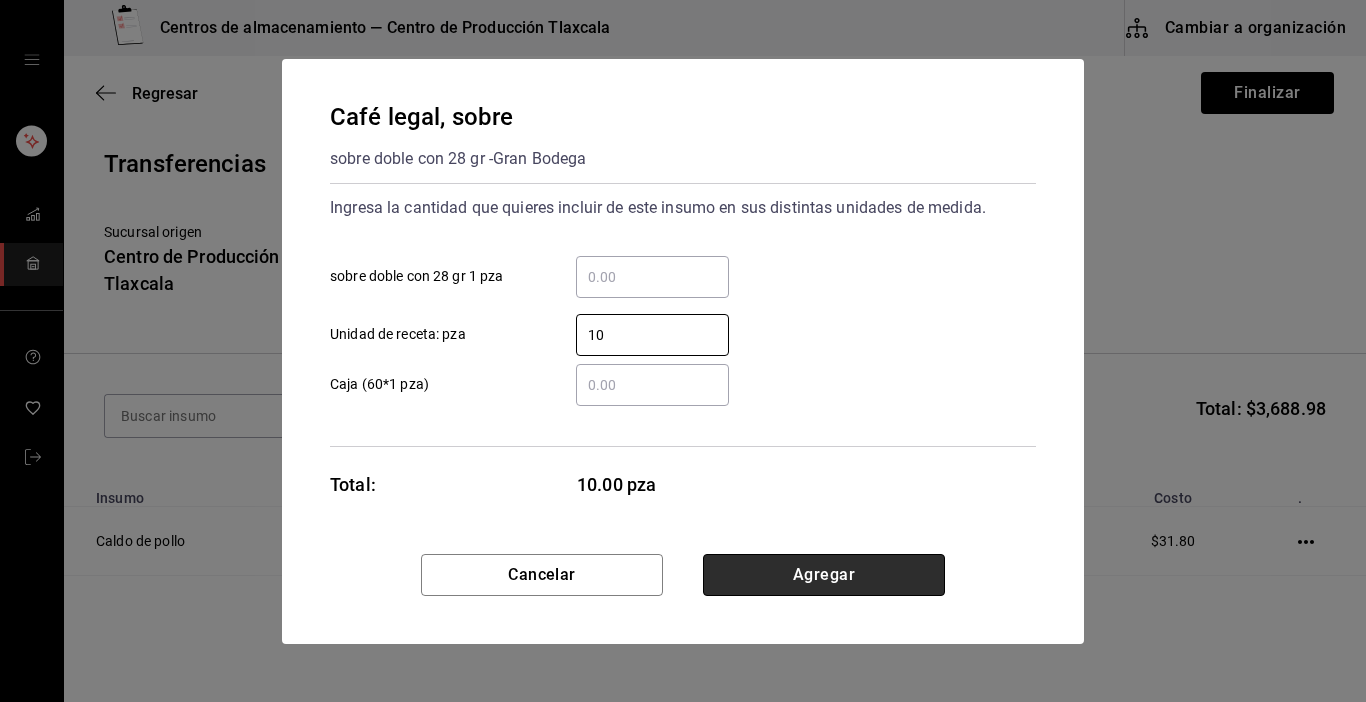 click on "Agregar" at bounding box center [824, 575] 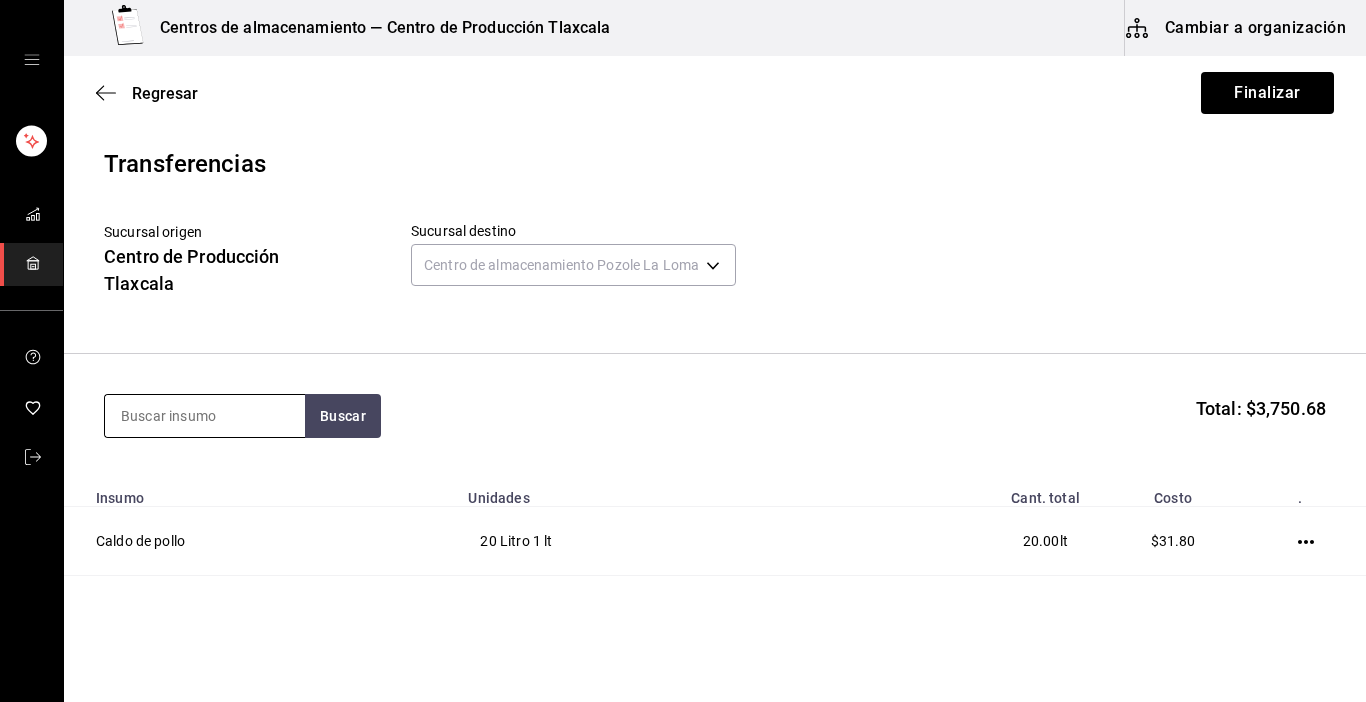 click at bounding box center [205, 416] 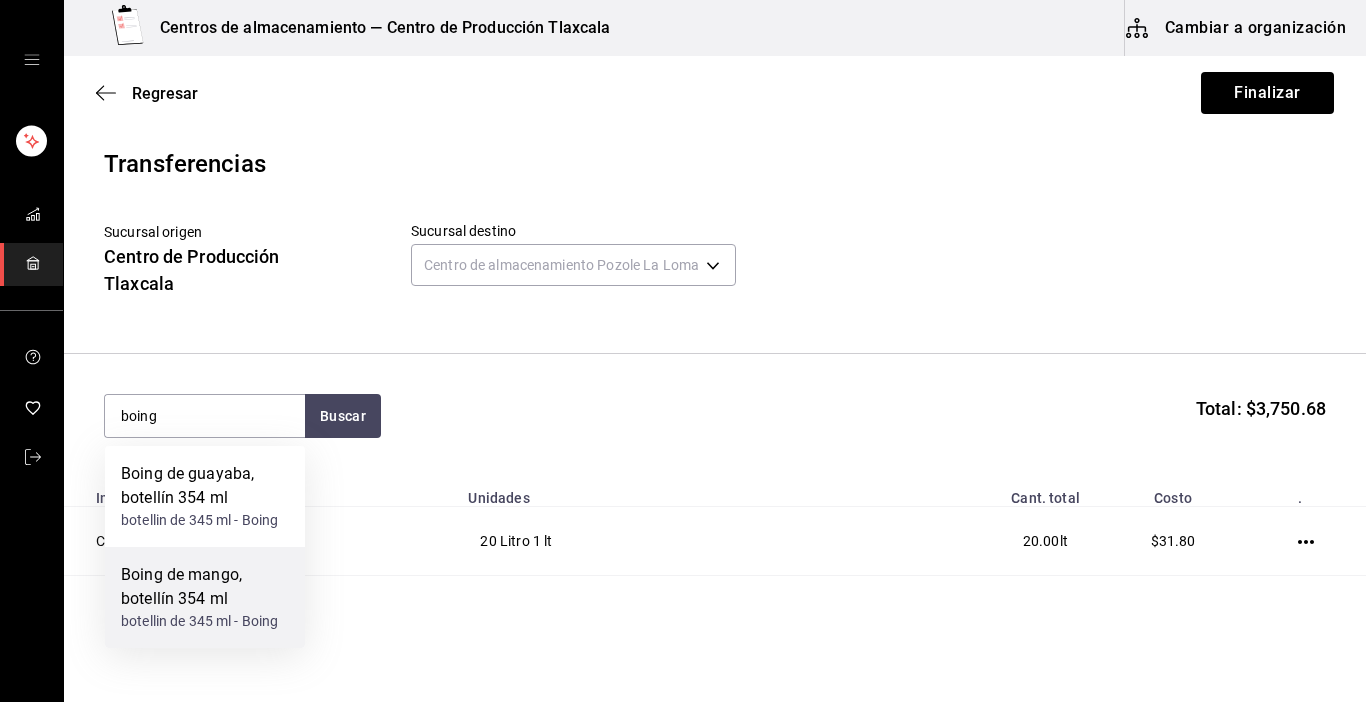 click on "Boing de mango, botellín 354 ml" at bounding box center (205, 587) 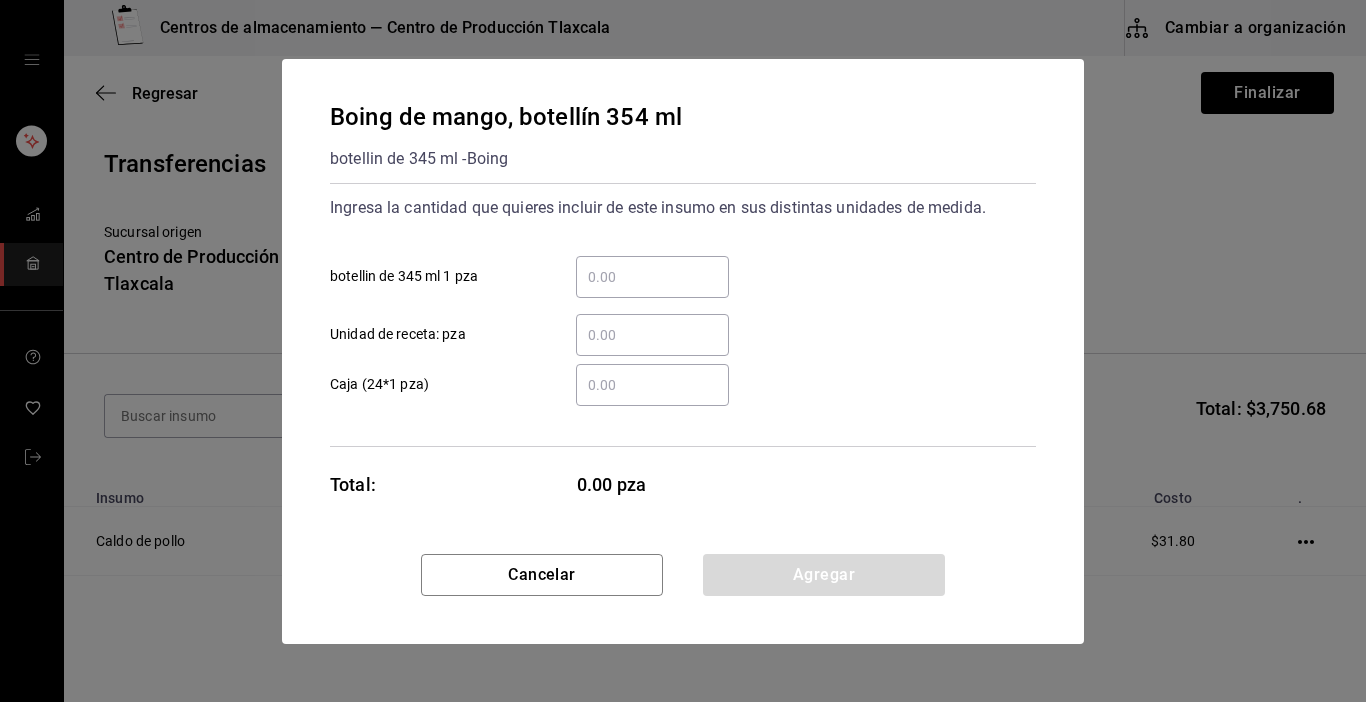 click on "​" at bounding box center [652, 277] 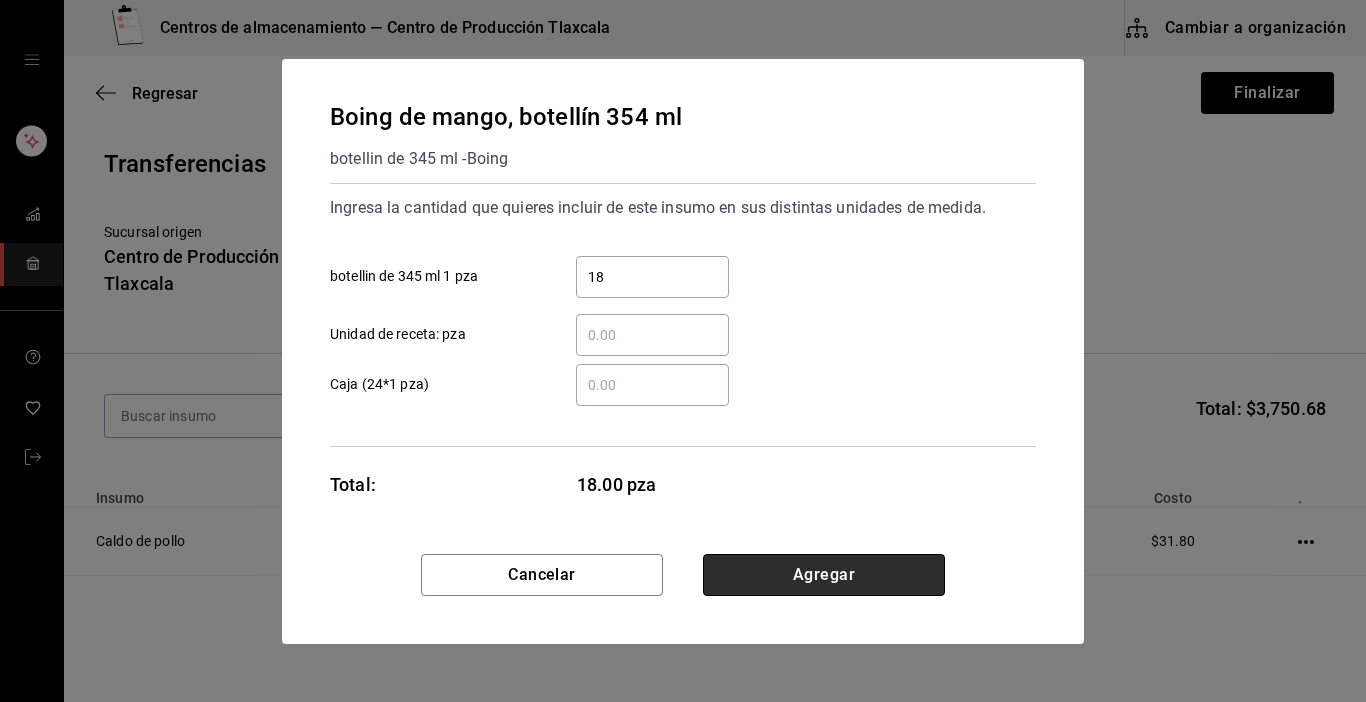 click on "Agregar" at bounding box center [824, 575] 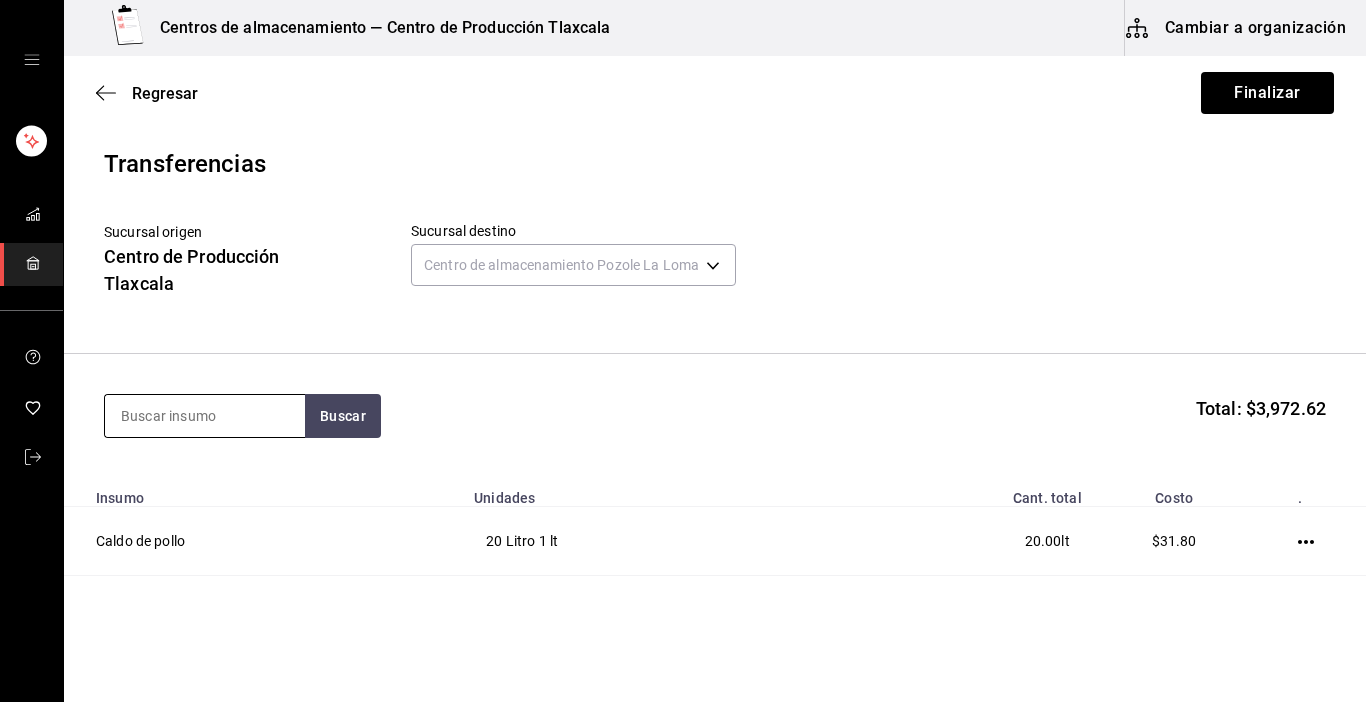 click at bounding box center (205, 416) 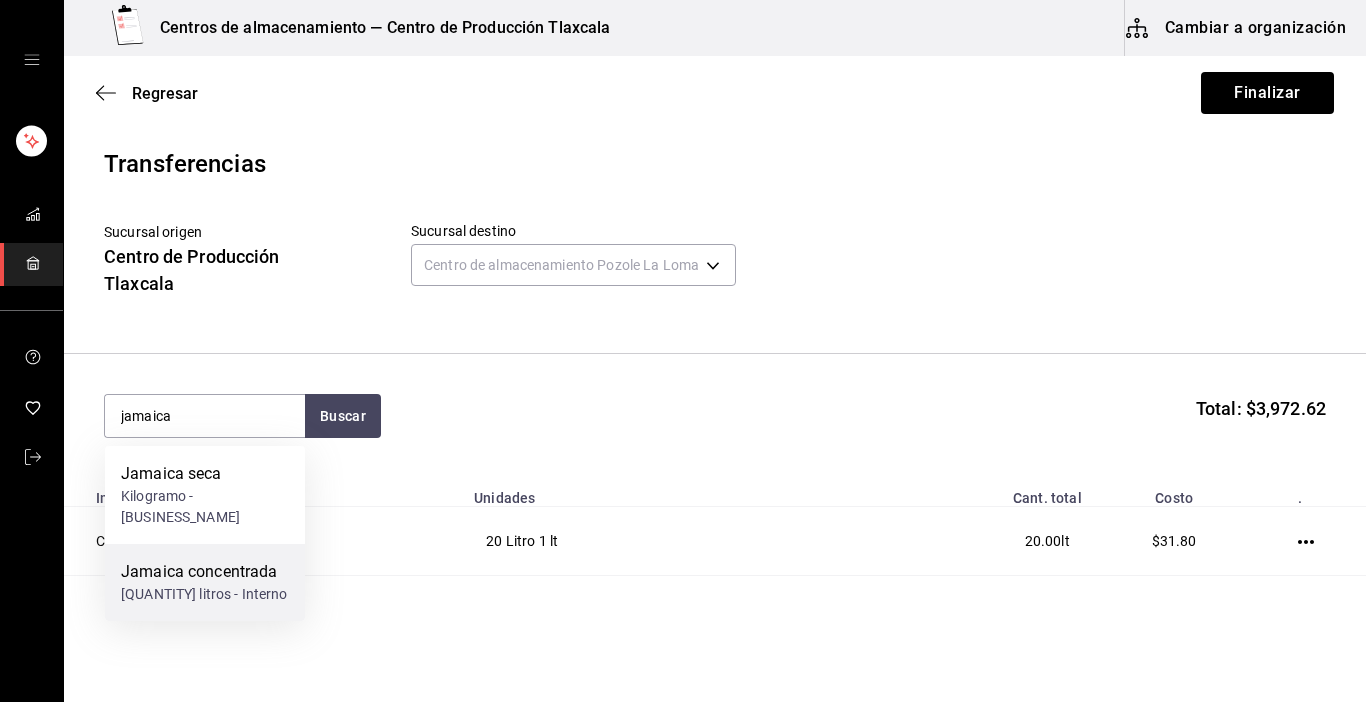 click on "[QUANTITY] litros - Interno" at bounding box center (204, 594) 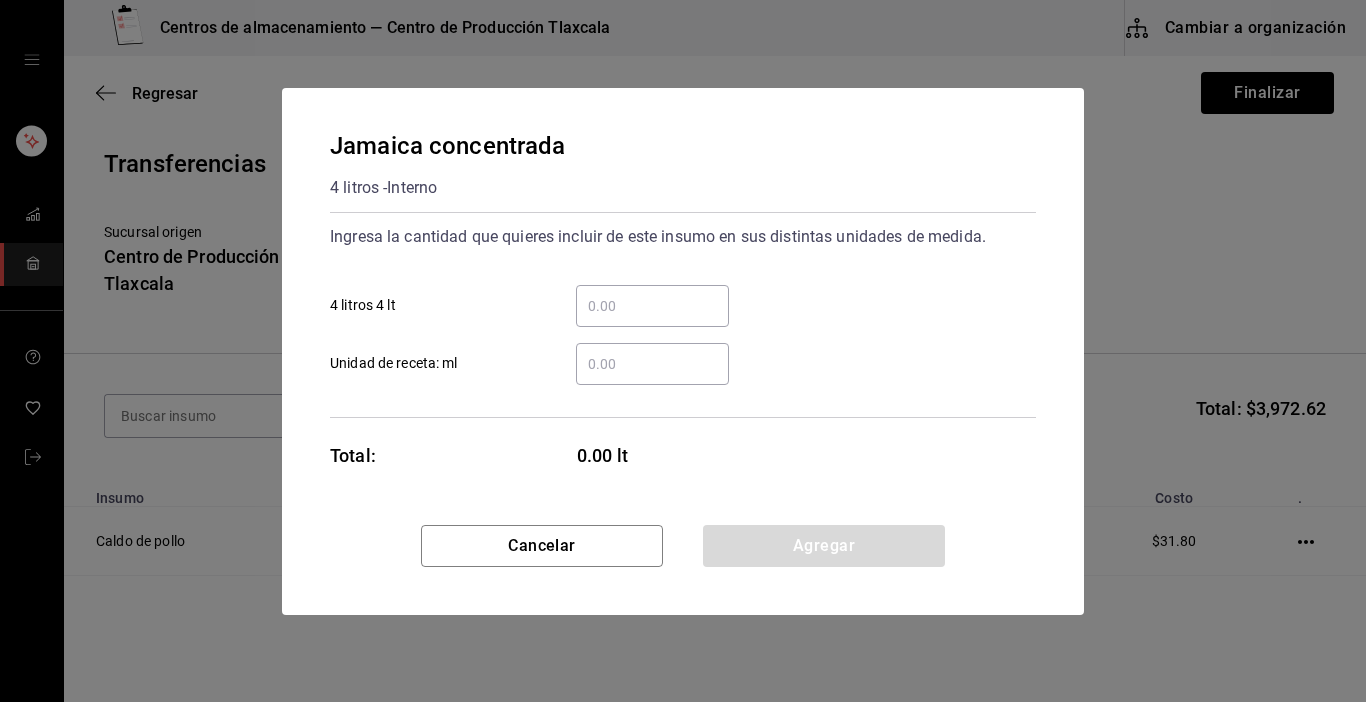 click on "​" at bounding box center [652, 306] 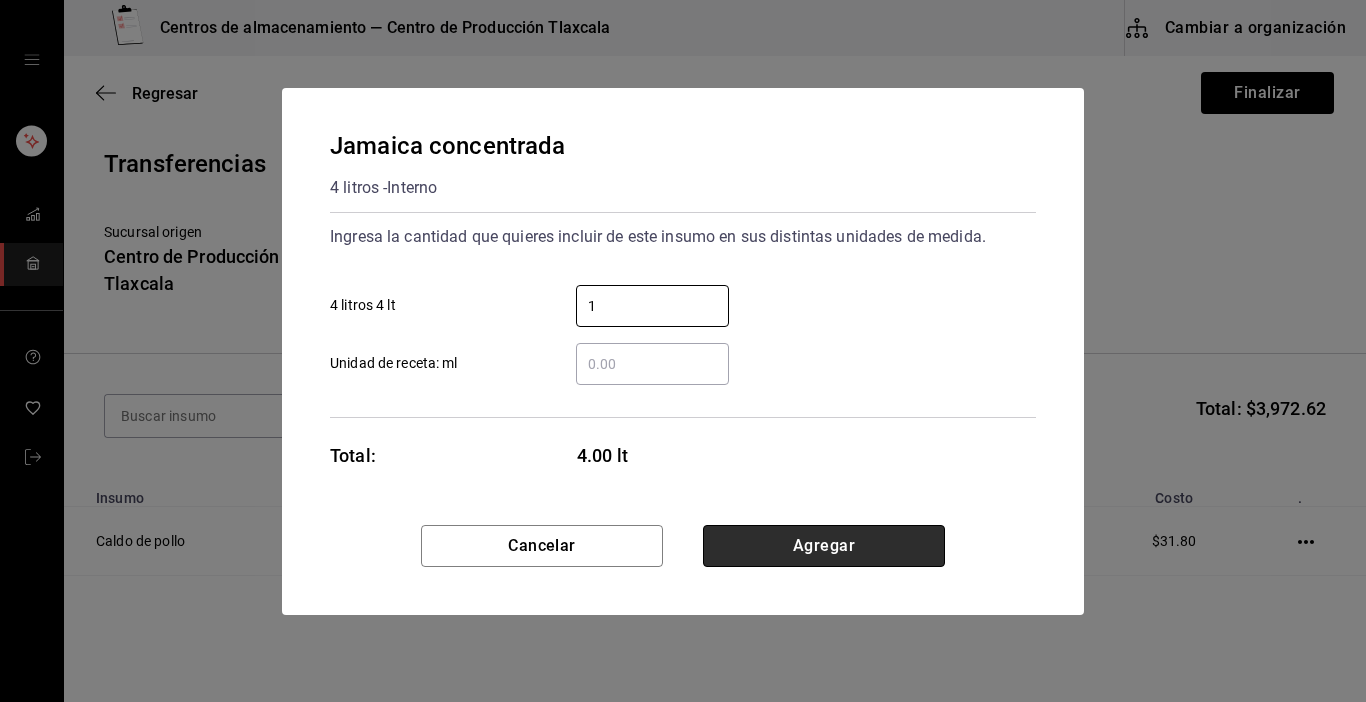 click on "Agregar" at bounding box center [824, 546] 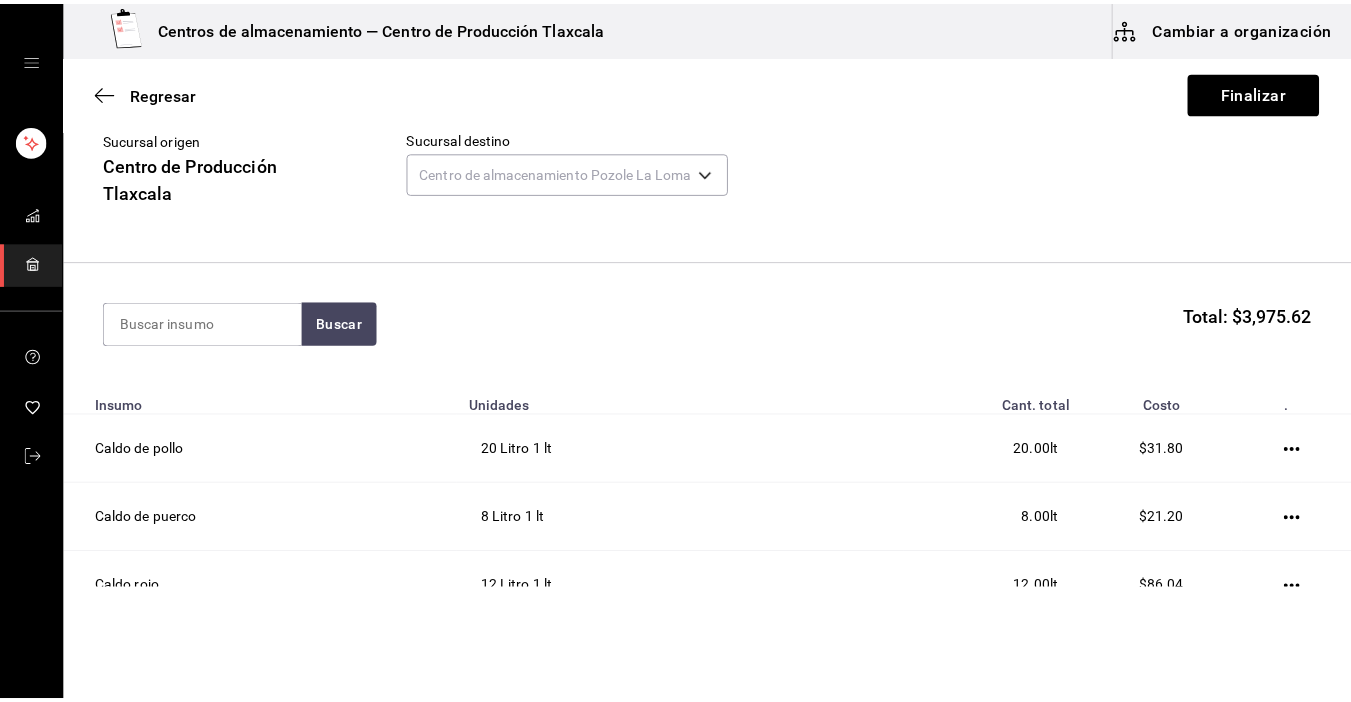 scroll, scrollTop: 0, scrollLeft: 0, axis: both 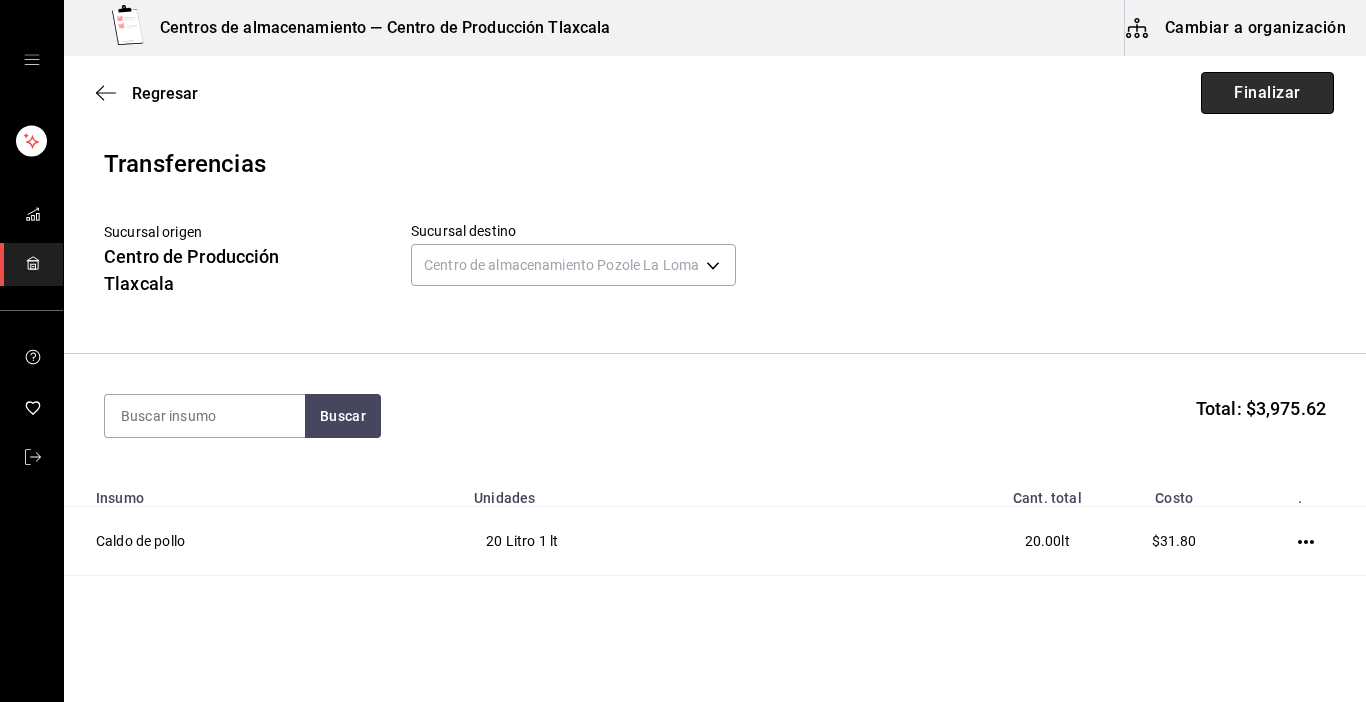click on "Finalizar" at bounding box center (1267, 93) 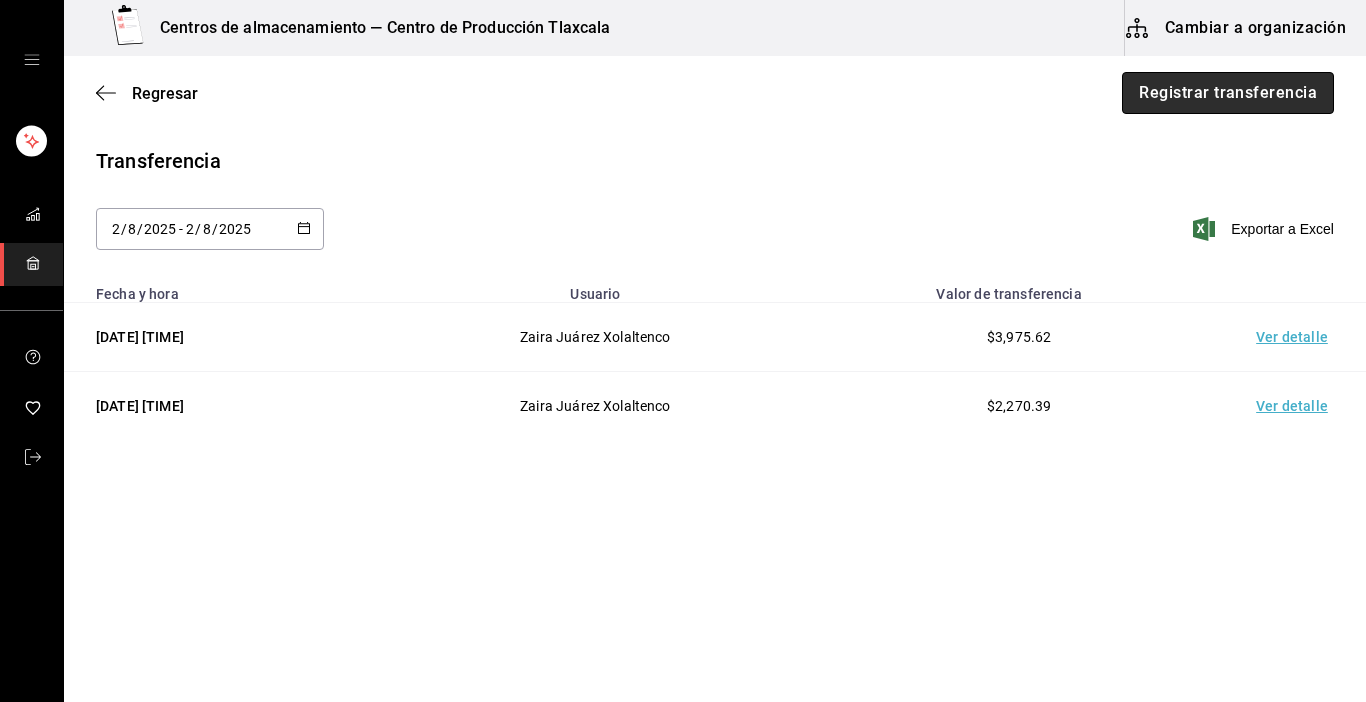 click on "Registrar transferencia" at bounding box center (1228, 93) 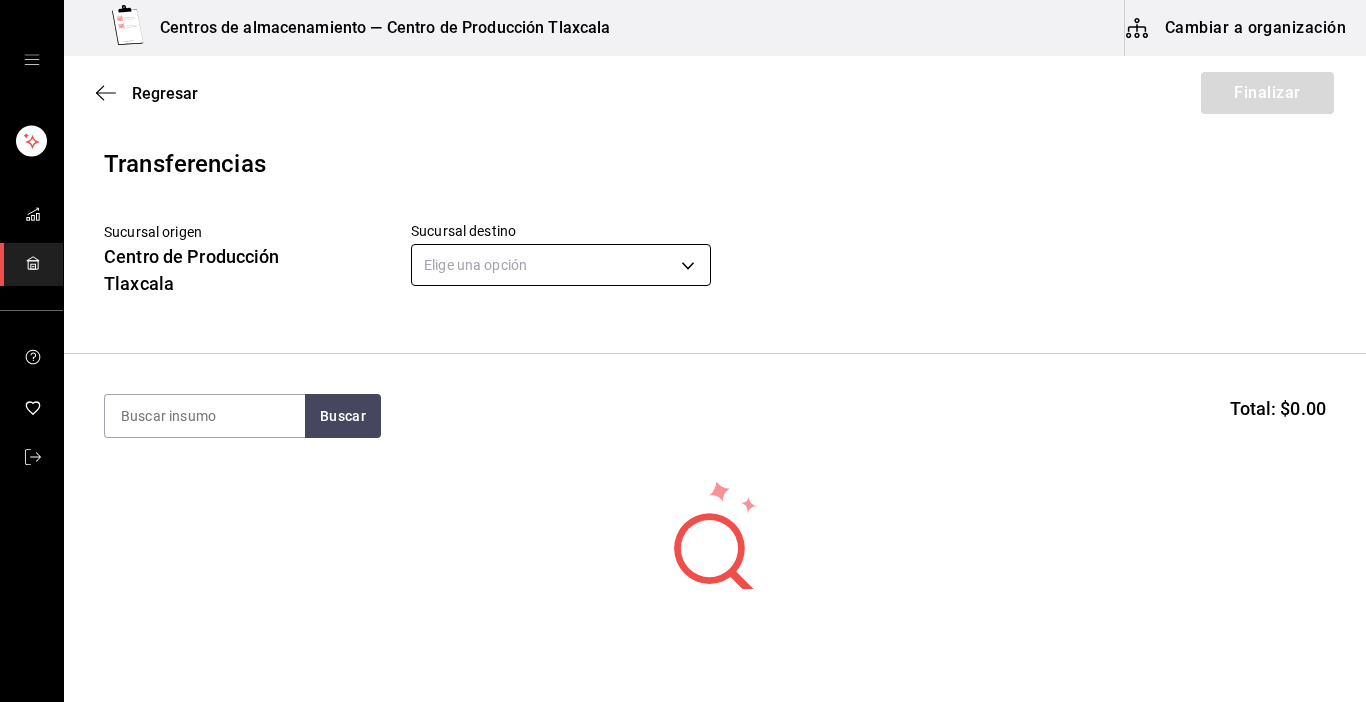 click on "Centros de almacenamiento — Centro de Producción Tlaxcala Cambiar a organización Regresar Finalizar Transferencias Sucursal origen Centro de Producción Tlaxcala Sucursal destino Elige una opción default Buscar Total: $0.00 No hay insumos a mostrar. Busca un insumo para agregarlo a la lista Editar Eliminar Visitar centro de ayuda ([PHONE]) [EMAIL] Visitar centro de ayuda ([PHONE]) [EMAIL]" at bounding box center [683, 294] 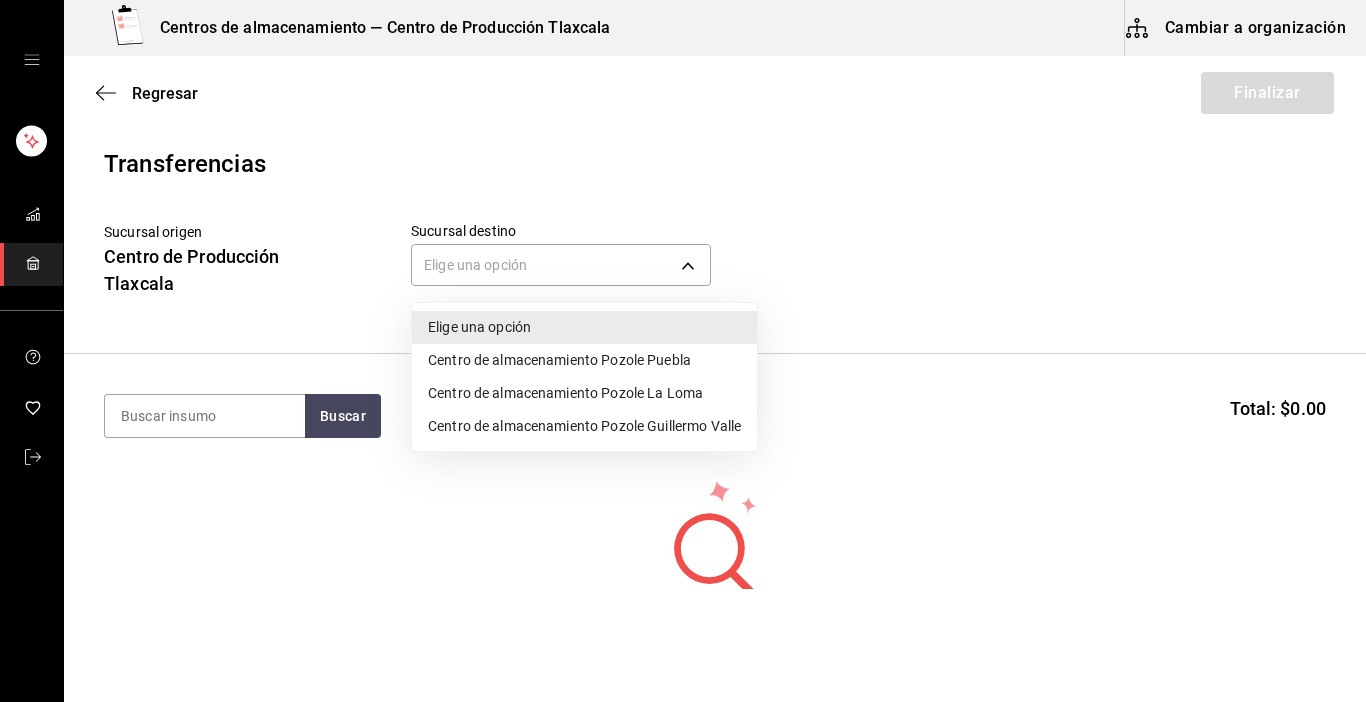 click on "Centro de almacenamiento Pozole Guillermo Valle" at bounding box center [584, 426] 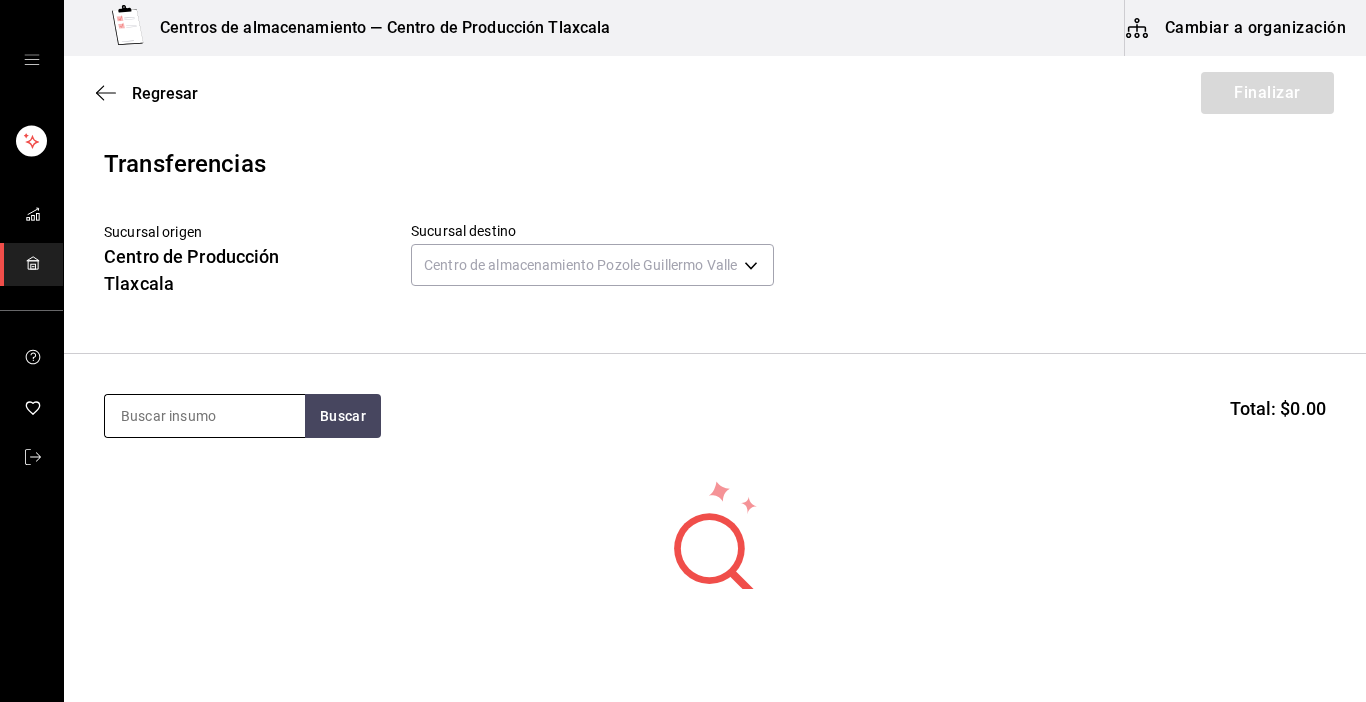 click at bounding box center [205, 416] 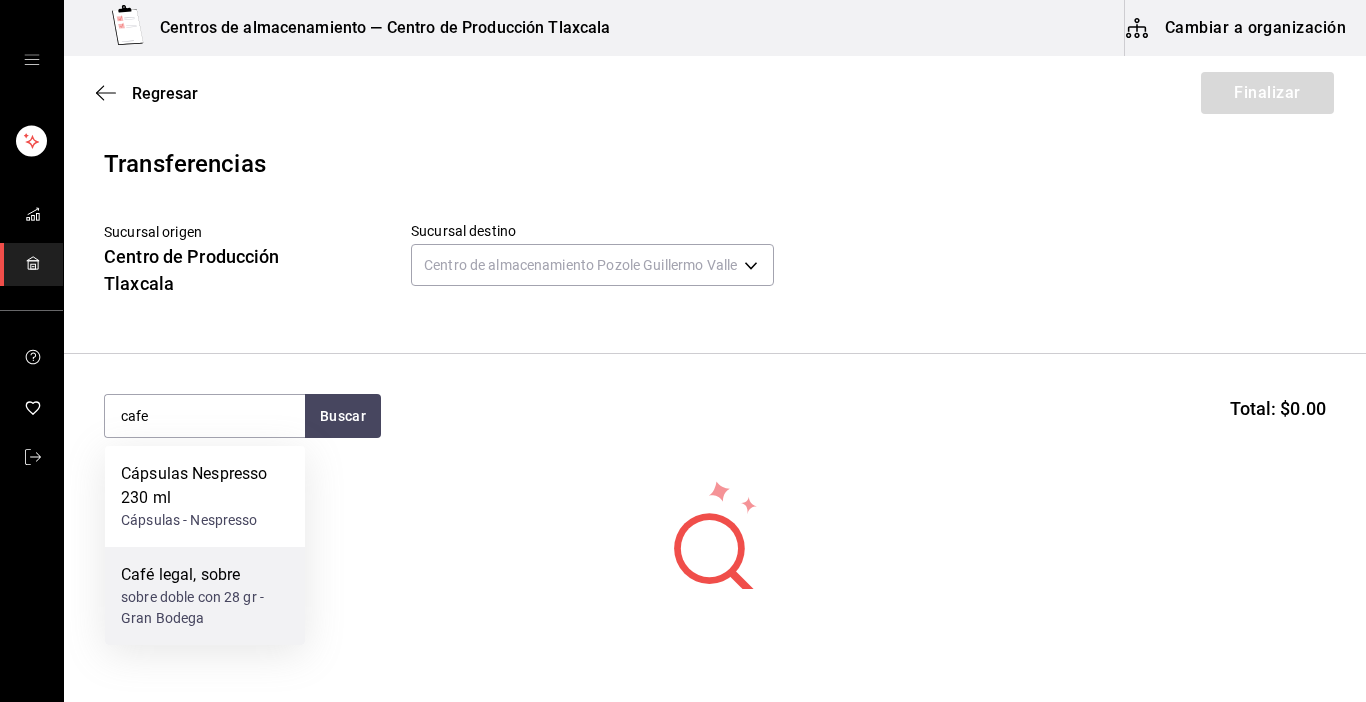 click on "sobre doble con 28 gr - Gran Bodega" at bounding box center [205, 608] 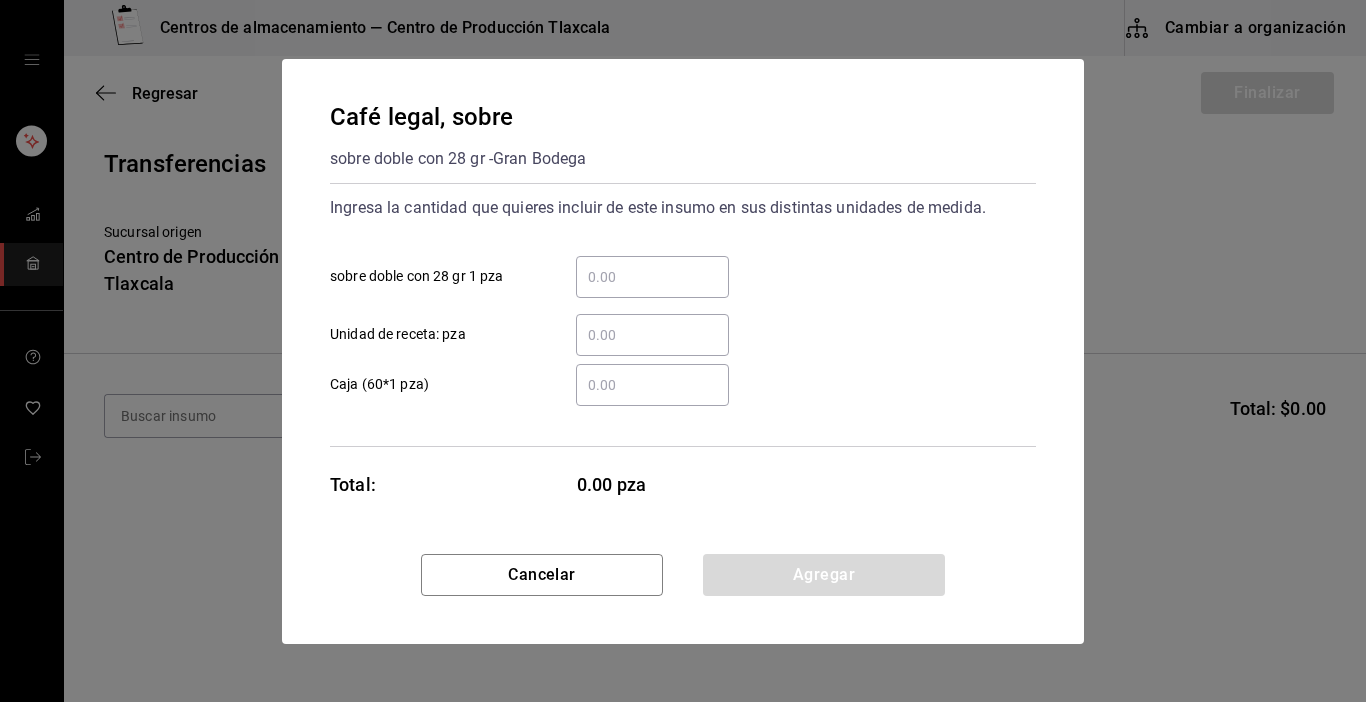 click on "​ sobre doble con 28 gr 1 pza" at bounding box center [652, 277] 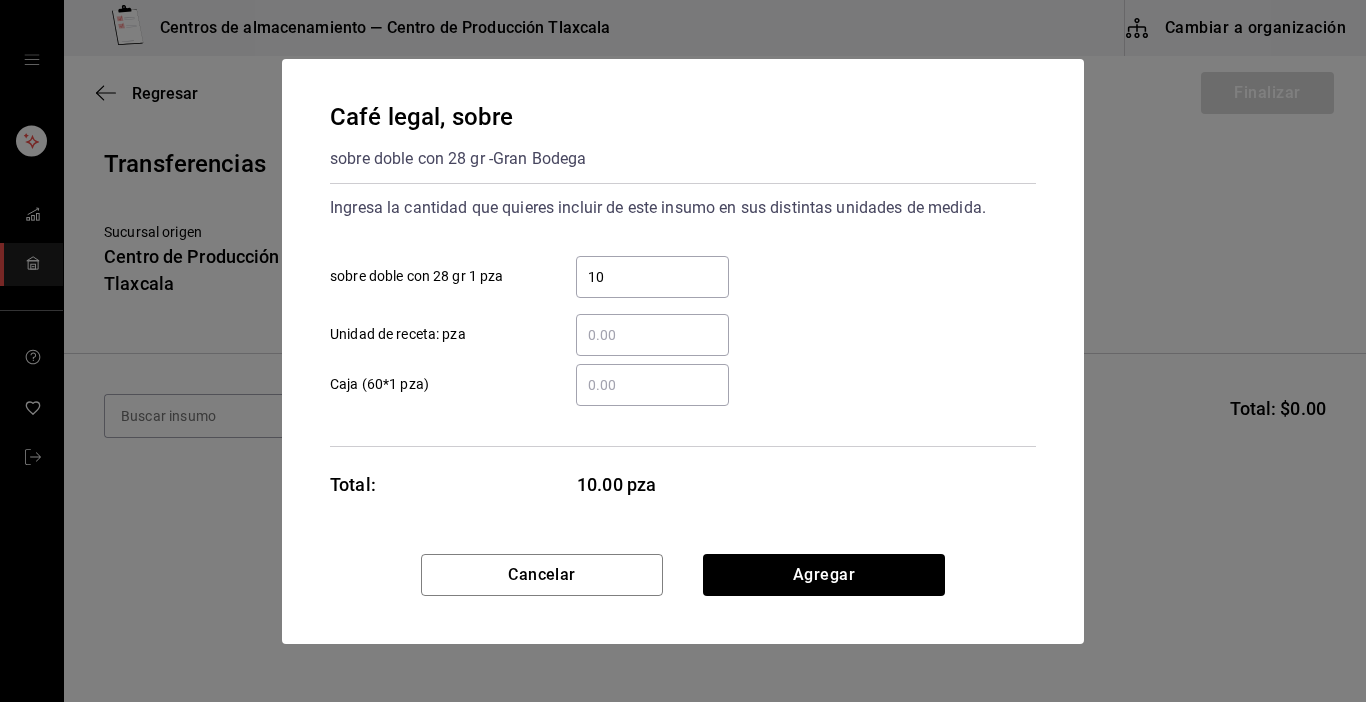 click on "[PRODUCT], [PRODUCT]   [PRODUCT] con 28 gr -  [BUSINESS_NAME] Ingresa la cantidad que quieres incluir de este insumo en sus distintas unidades de medida. 10 ​ [PRODUCT] con 28 gr 1 pza ​ Unidad de receta: pza ​ Caja (60*1 pza) Total: 10.00 pza" at bounding box center [683, 306] 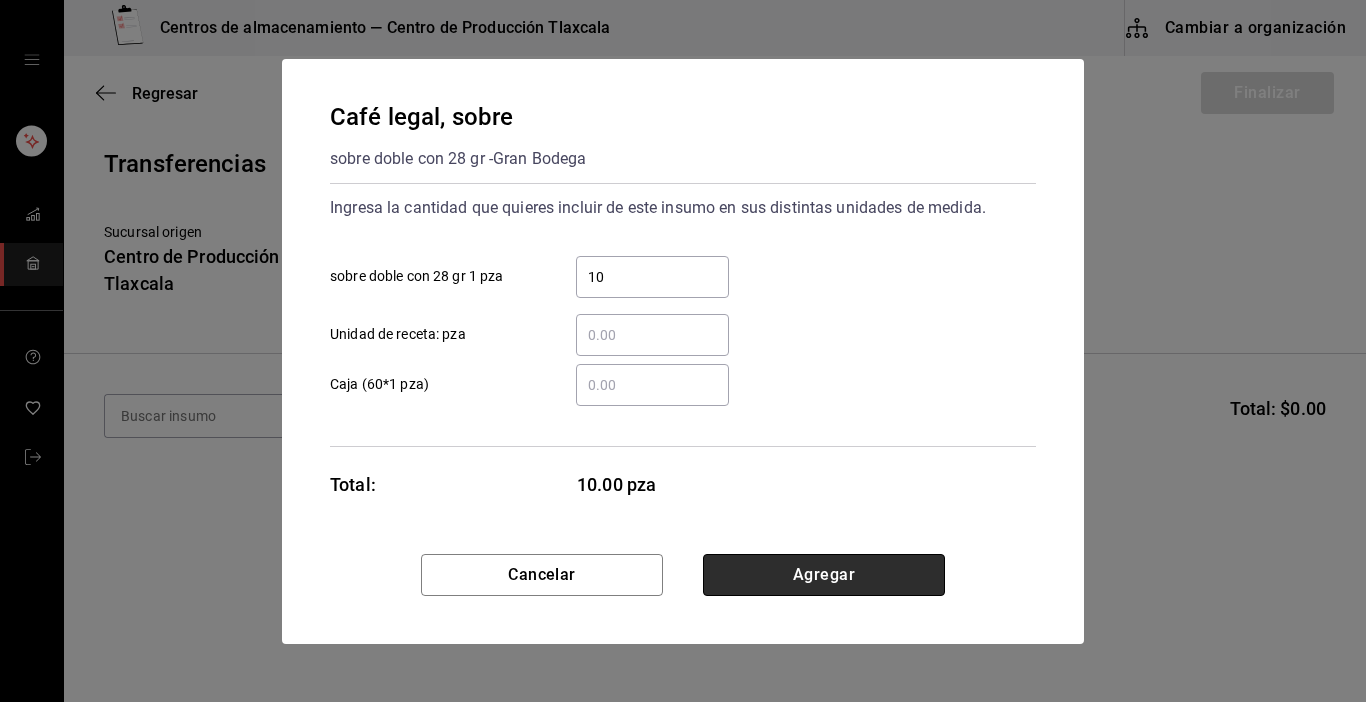 click on "Agregar" at bounding box center (824, 575) 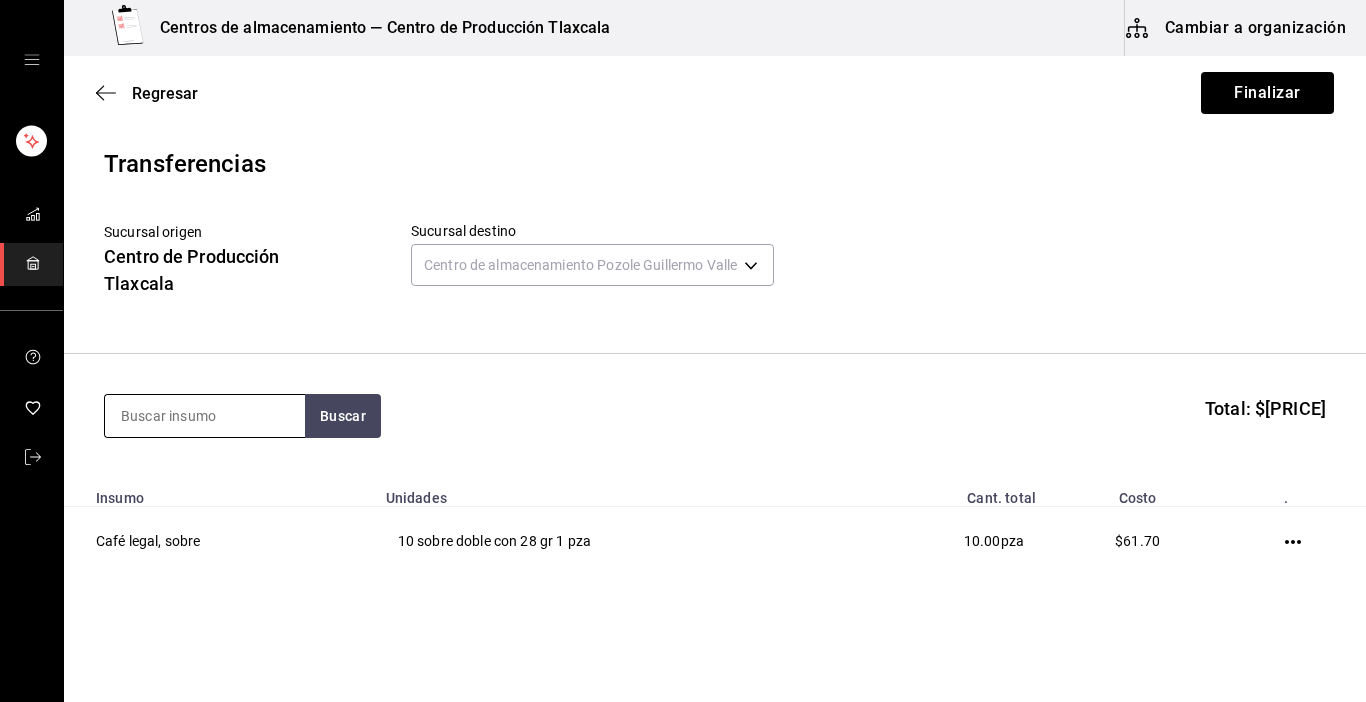 click at bounding box center (205, 416) 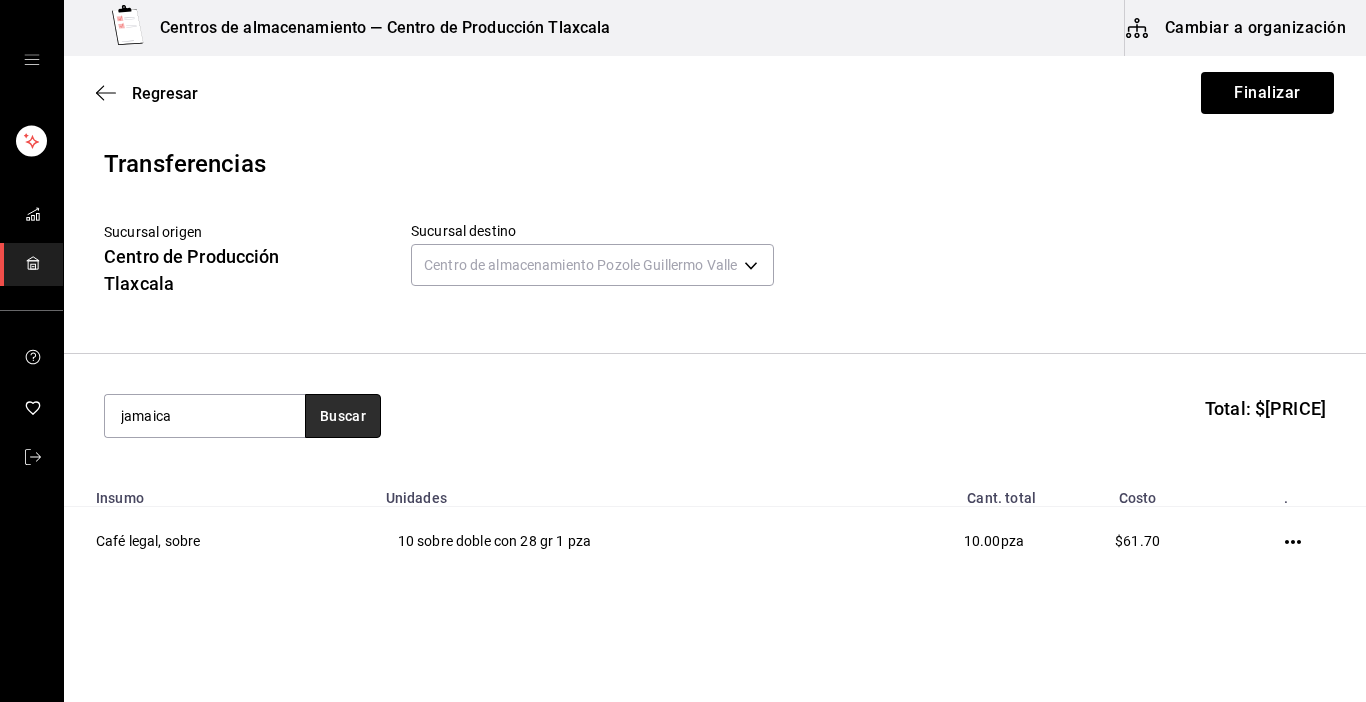click on "Buscar" at bounding box center [343, 416] 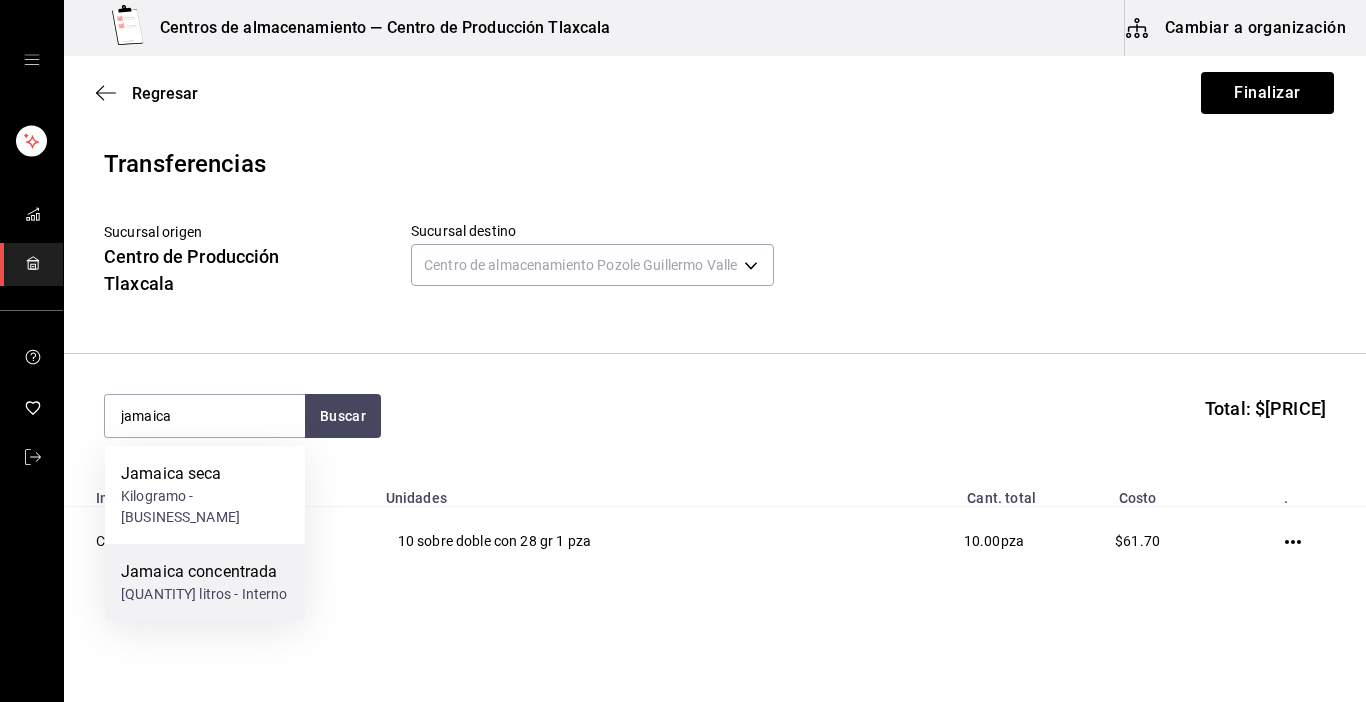 click on "Jamaica concentrada" at bounding box center [204, 572] 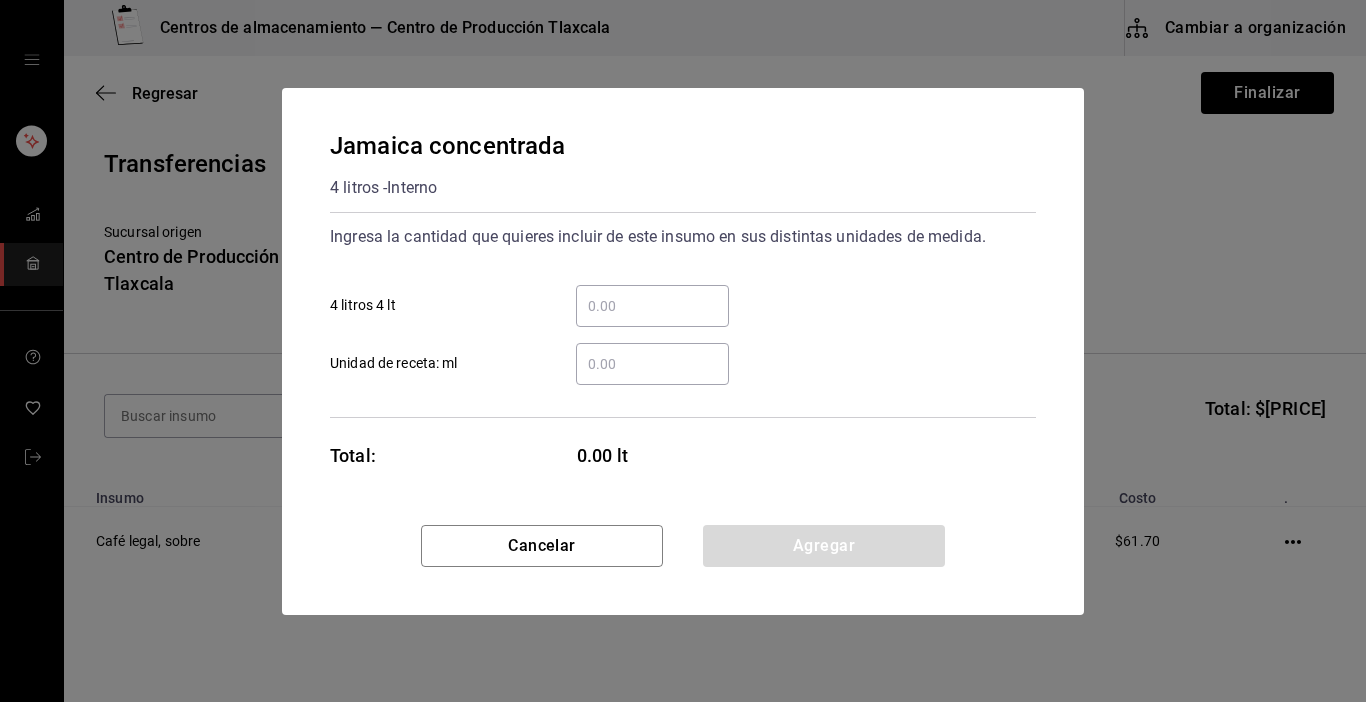 click on "​" at bounding box center (652, 306) 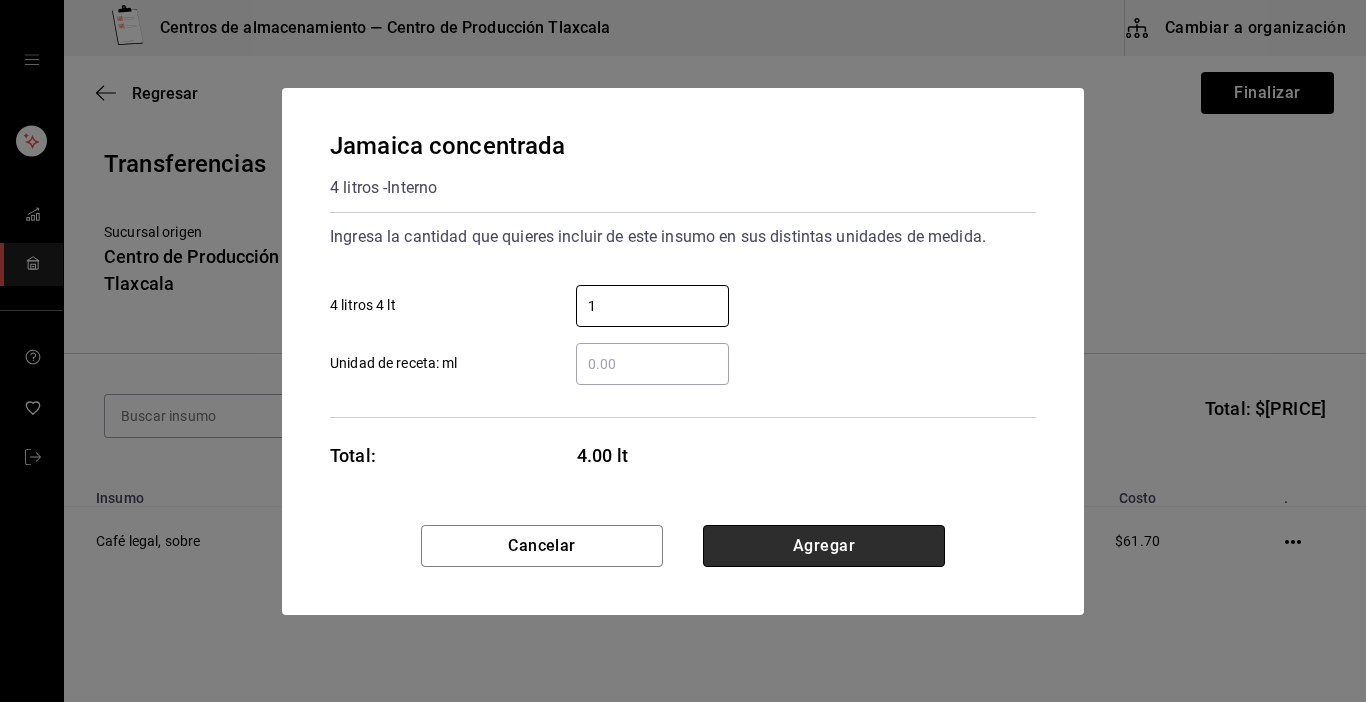 click on "Agregar" at bounding box center [824, 546] 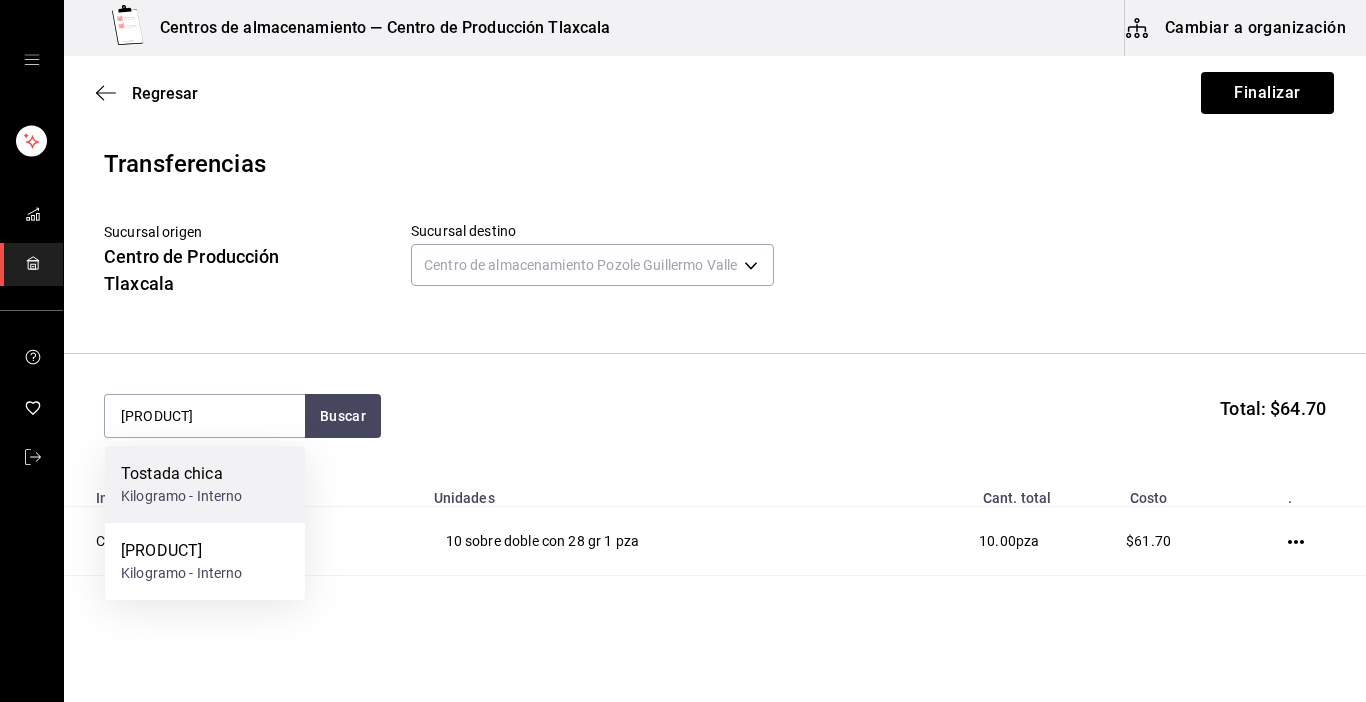 click on "[PRODUCT] Kilogramo - Interno" at bounding box center (205, 484) 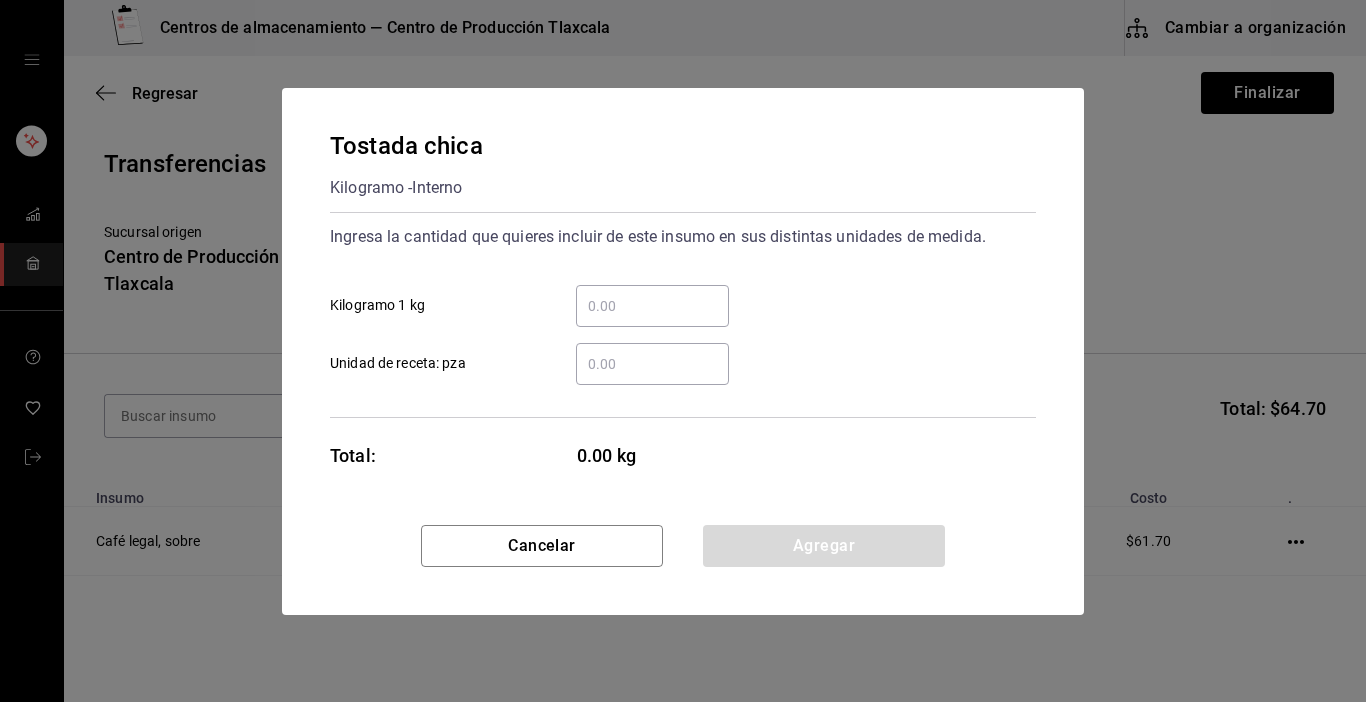 click on "​" at bounding box center (652, 306) 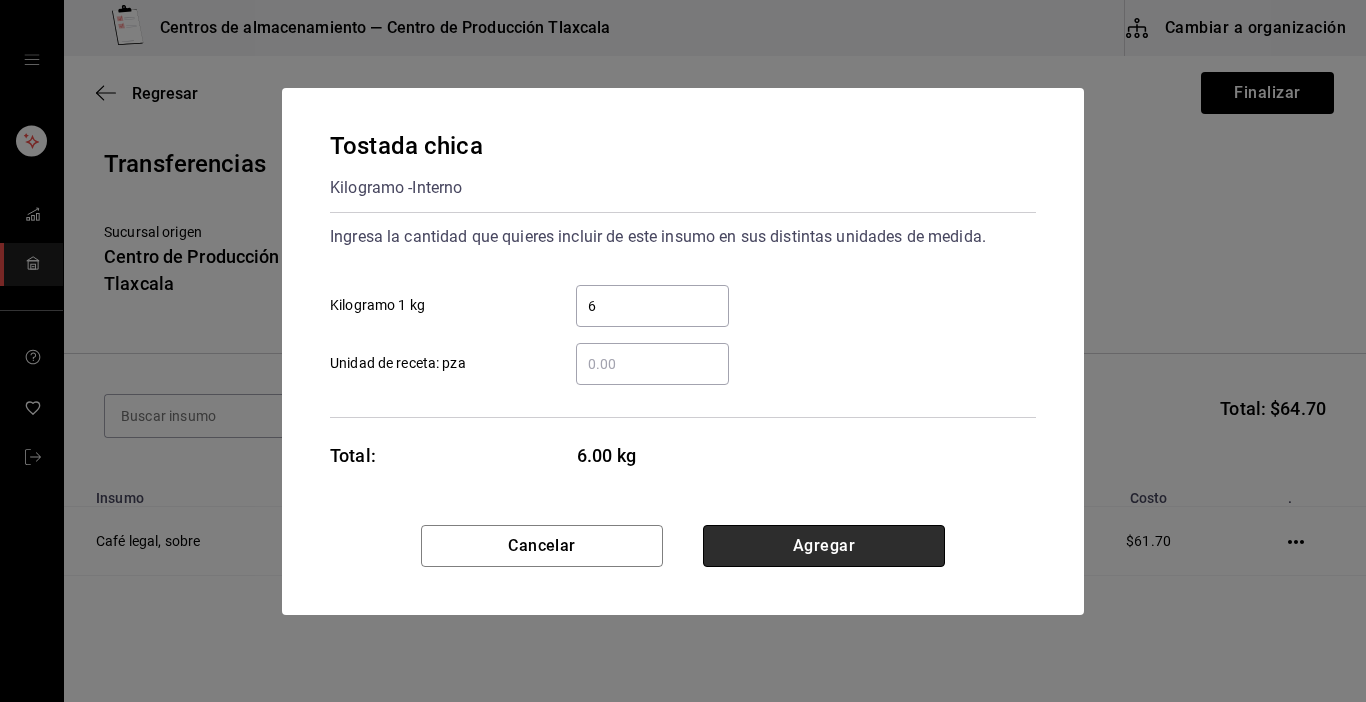 click on "Agregar" at bounding box center [824, 546] 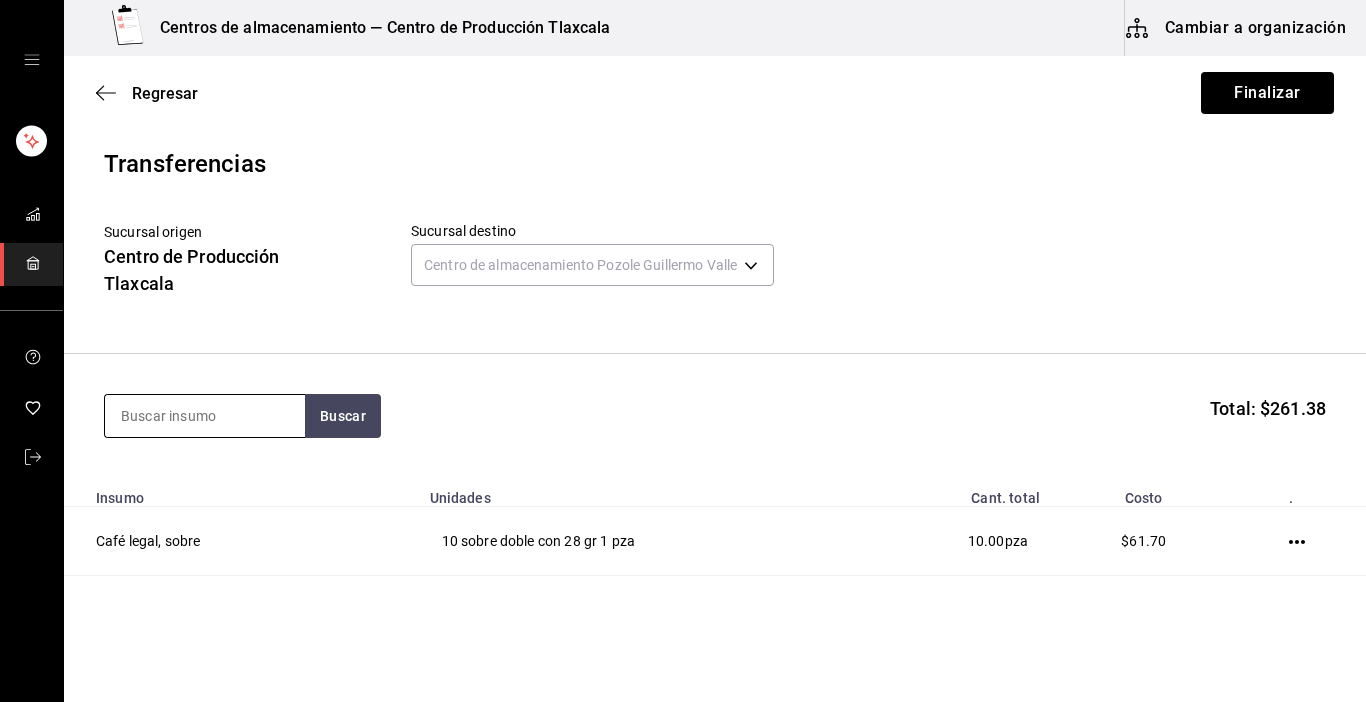 click at bounding box center (205, 416) 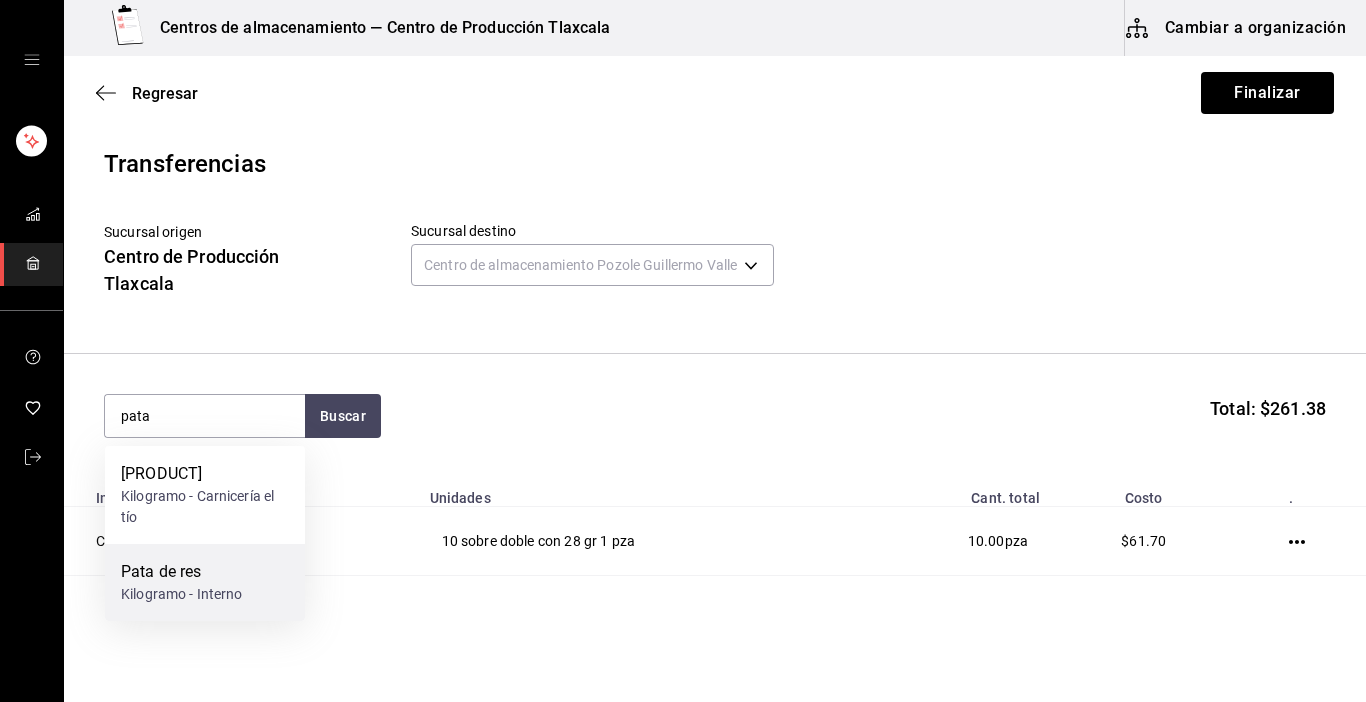 click on "Pata de res" at bounding box center [182, 572] 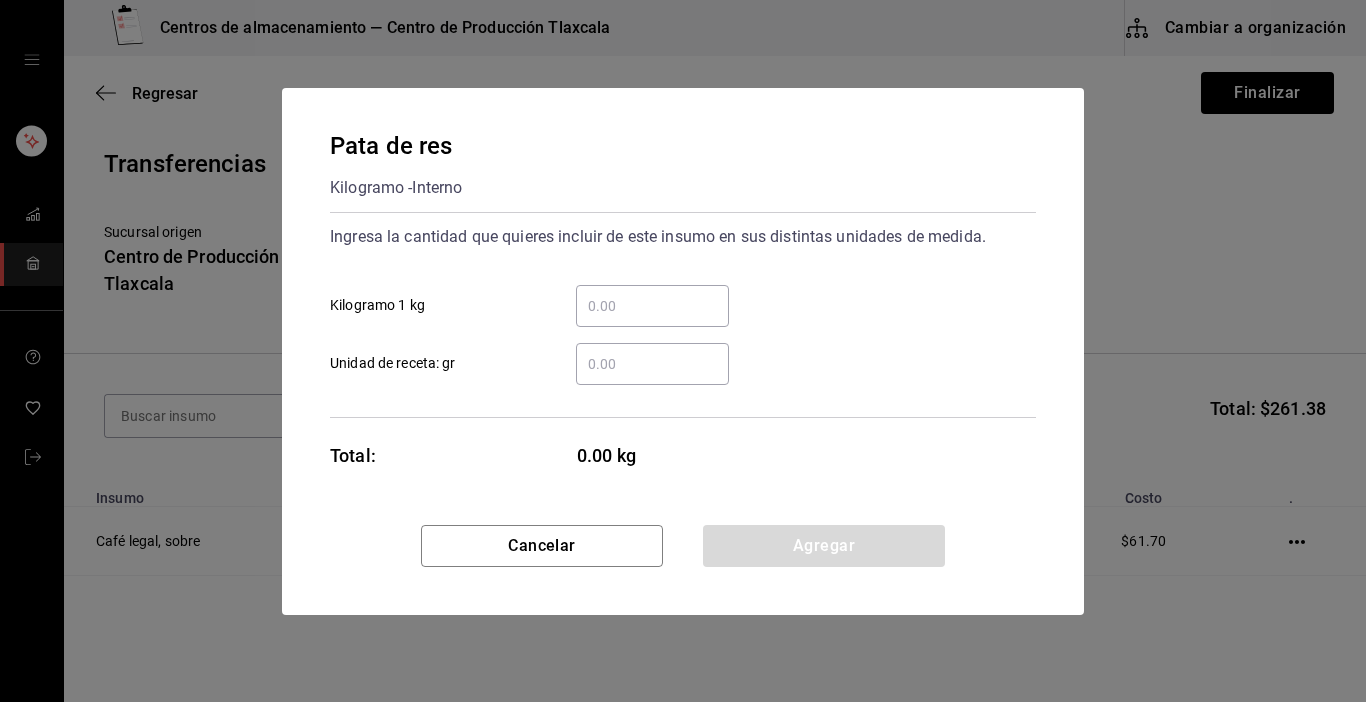 click on "​" at bounding box center (652, 306) 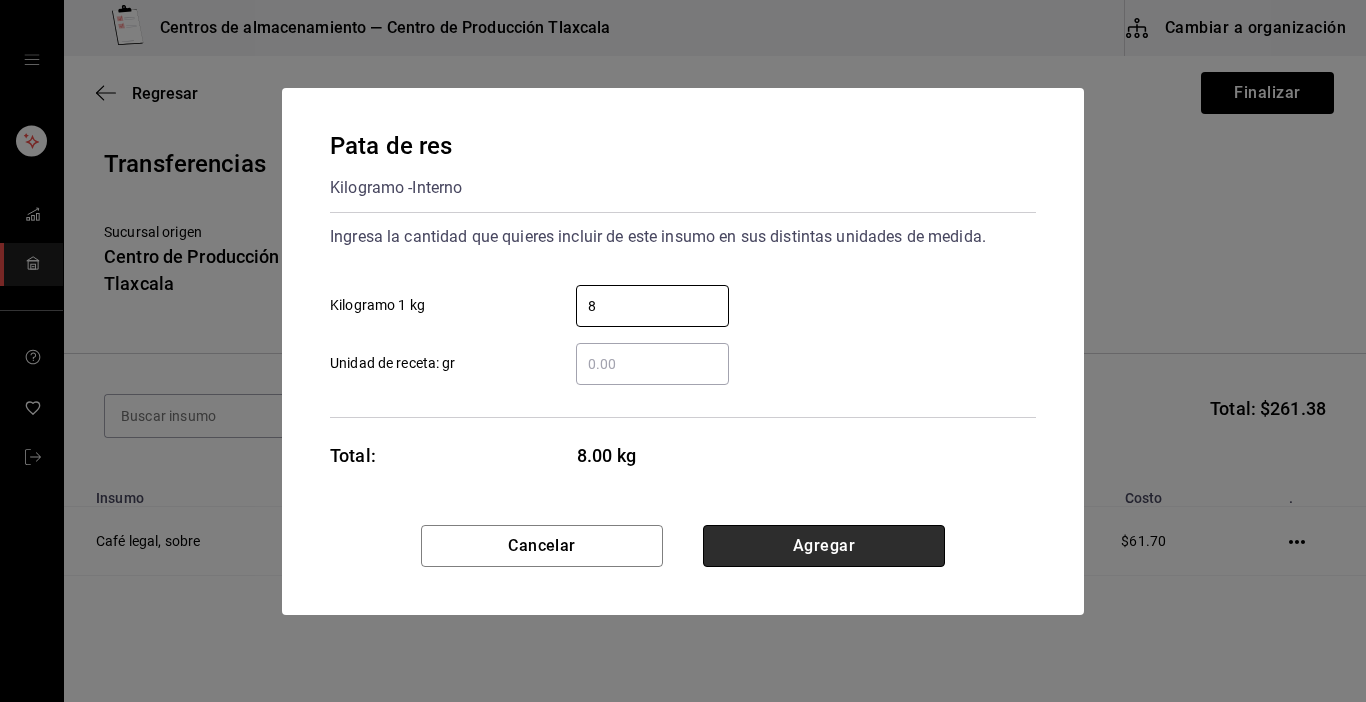 click on "Agregar" at bounding box center [824, 546] 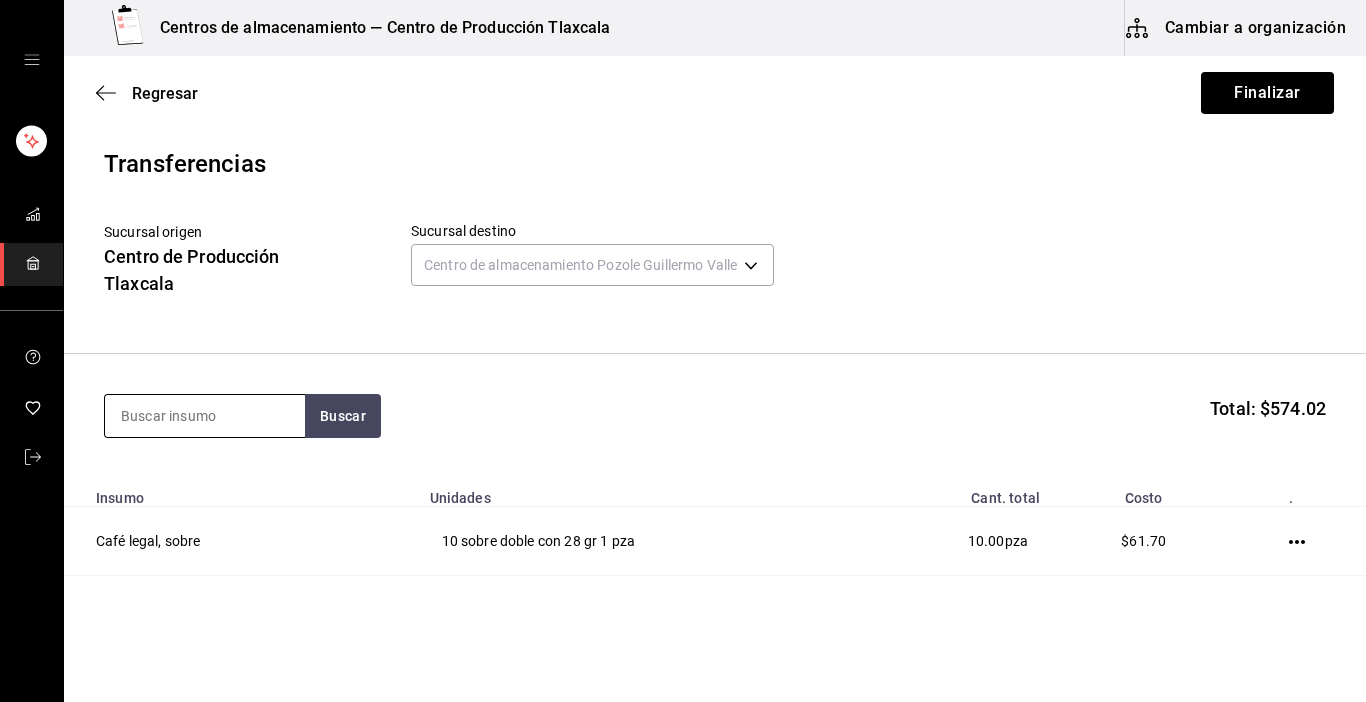 click at bounding box center [205, 416] 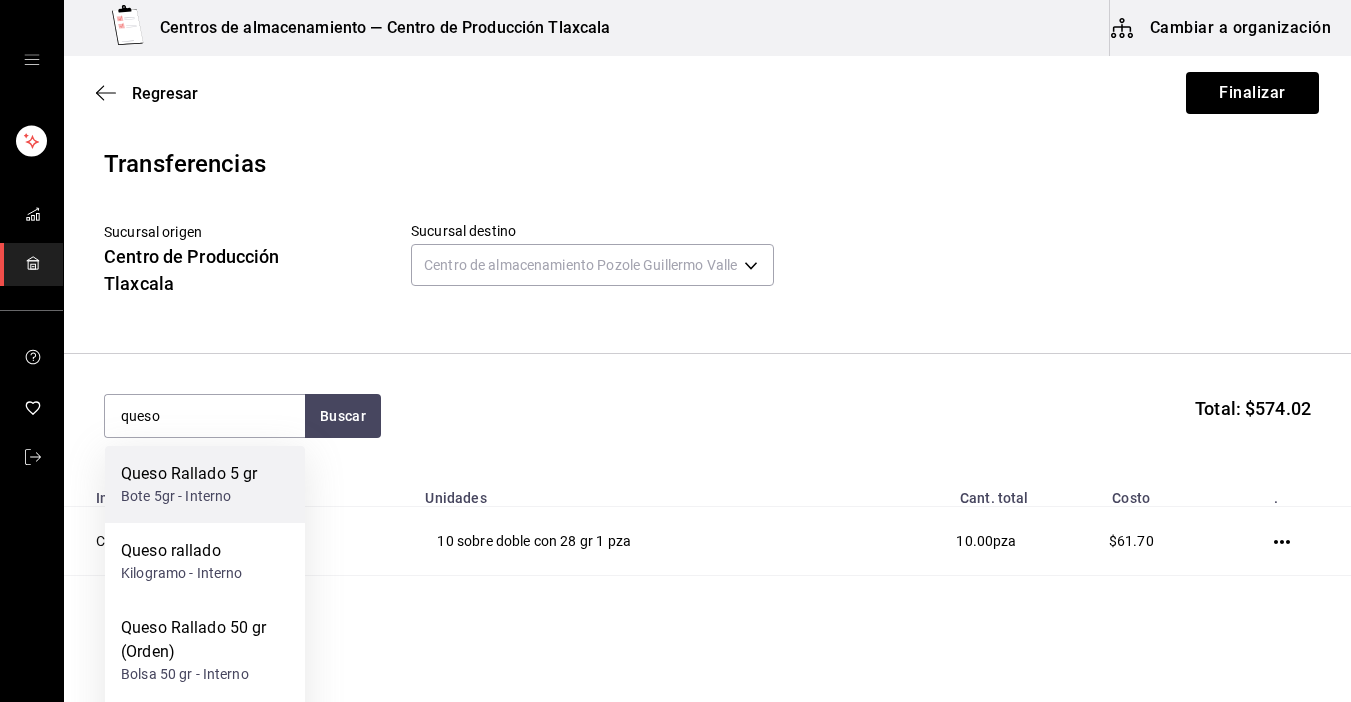 click on "Bote 5gr - Interno" at bounding box center [189, 496] 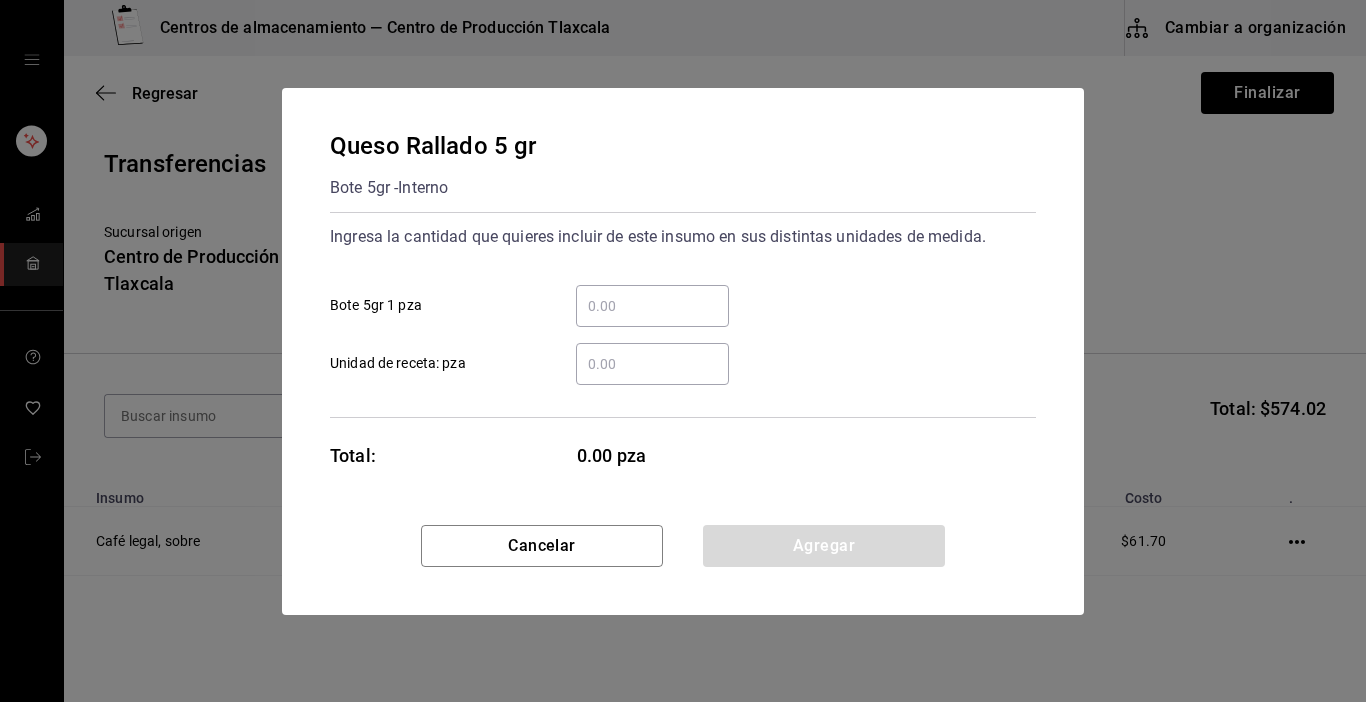 click on "​ Bote 5gr 1 pza" at bounding box center [652, 306] 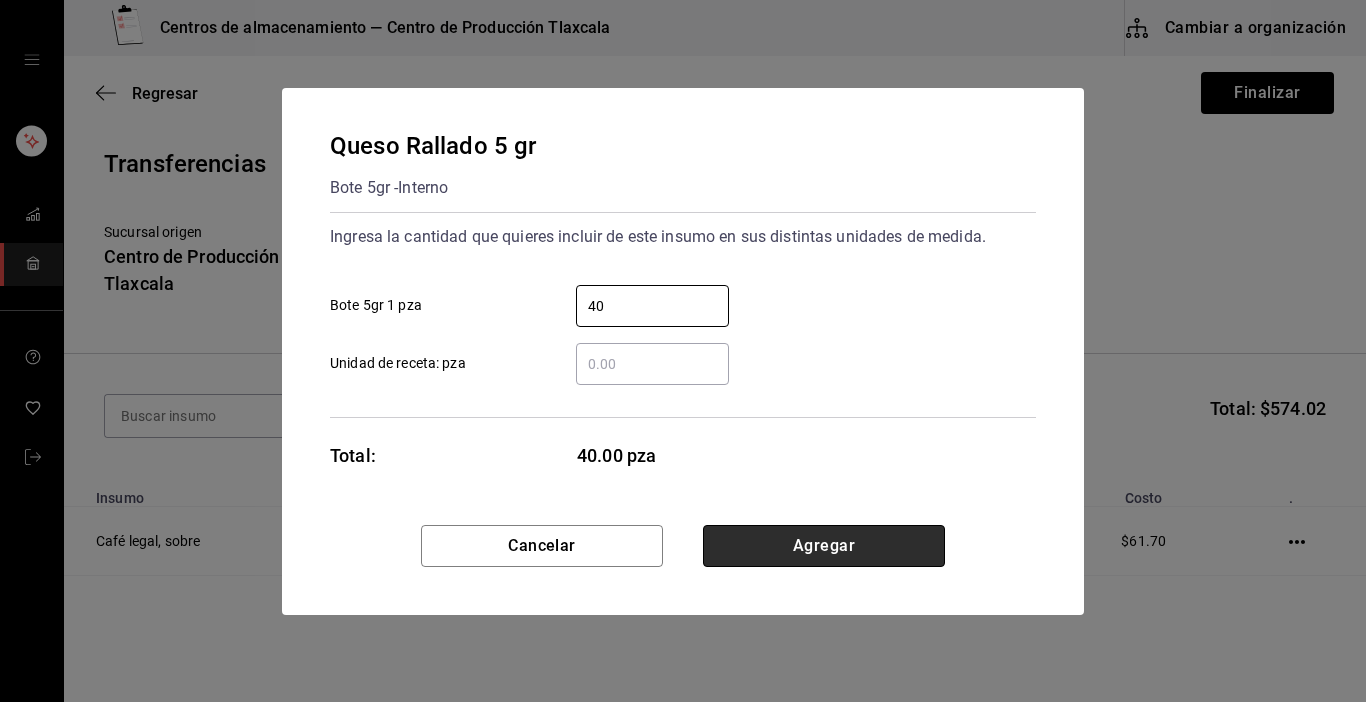 click on "Agregar" at bounding box center [824, 546] 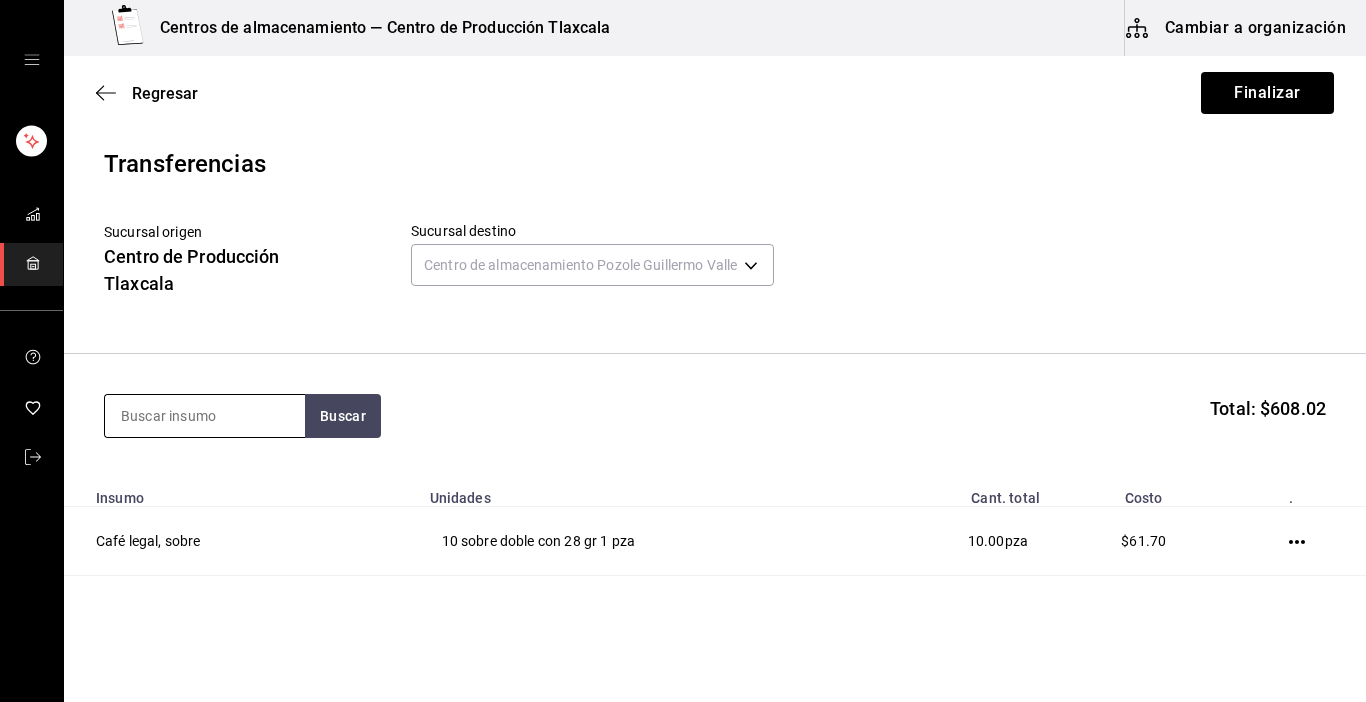 click at bounding box center [205, 416] 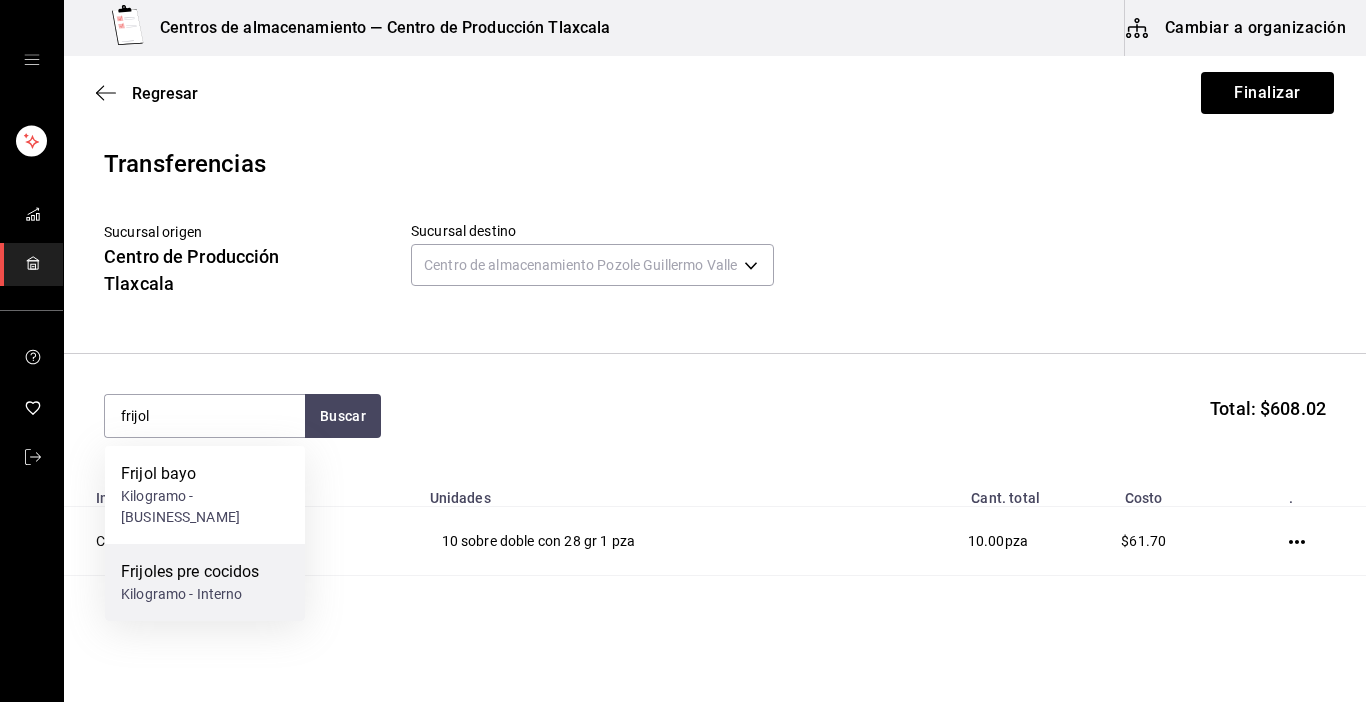 click on "Frijoles pre cocidos" at bounding box center (190, 572) 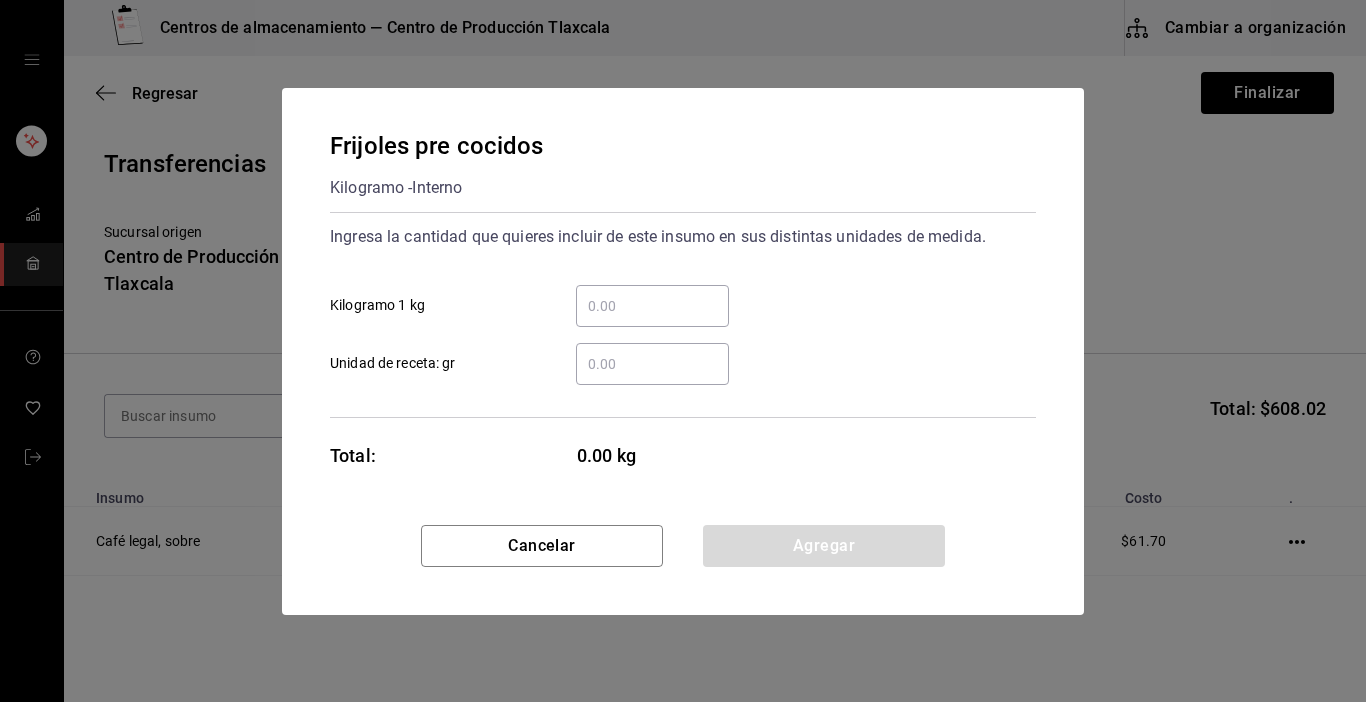 click on "​ Kilogramo 1 kg" at bounding box center (652, 306) 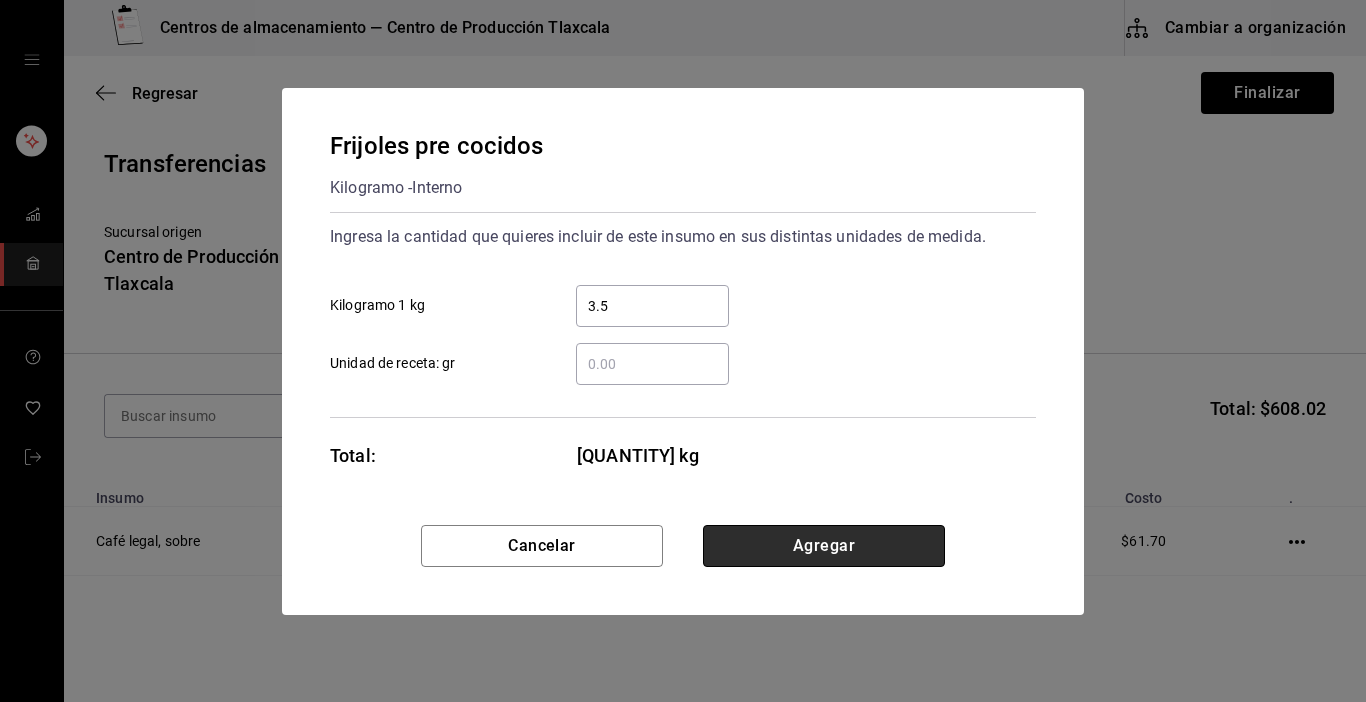 click on "Agregar" at bounding box center [824, 546] 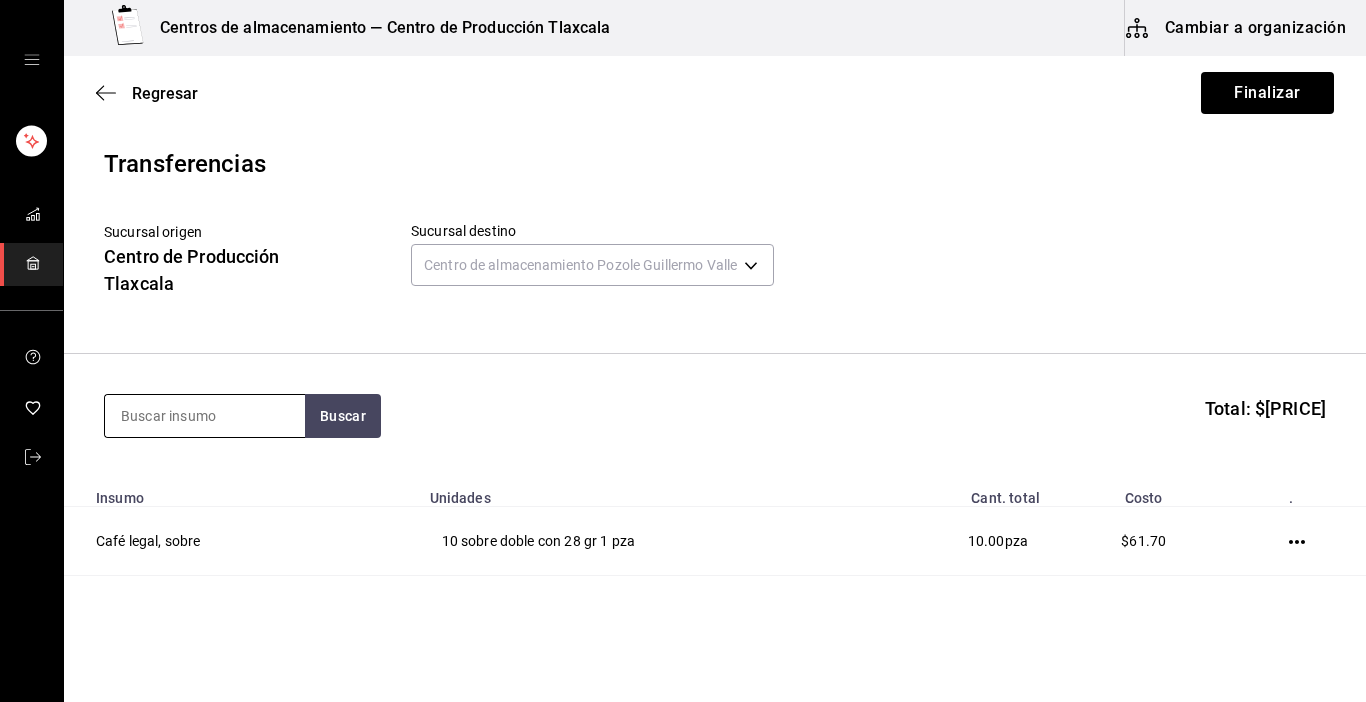 click at bounding box center (205, 416) 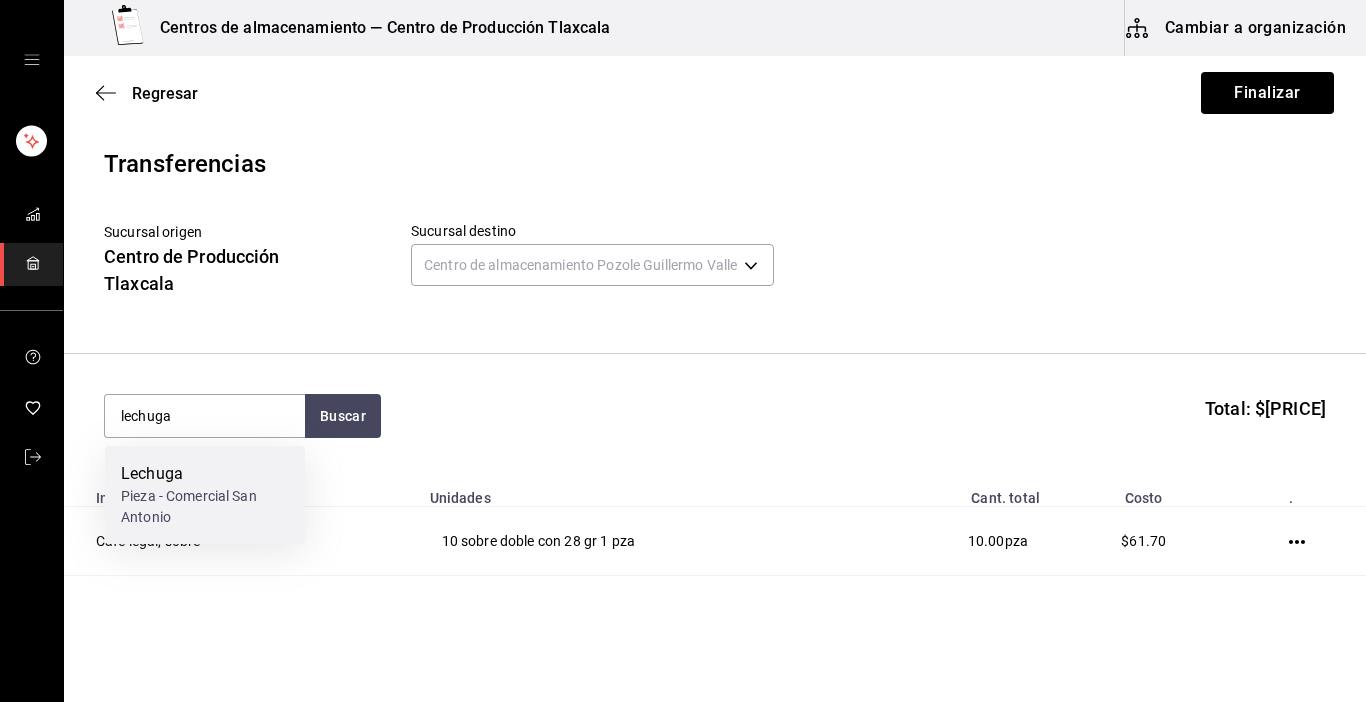 click on "Pieza - Comercial San Antonio" at bounding box center (205, 507) 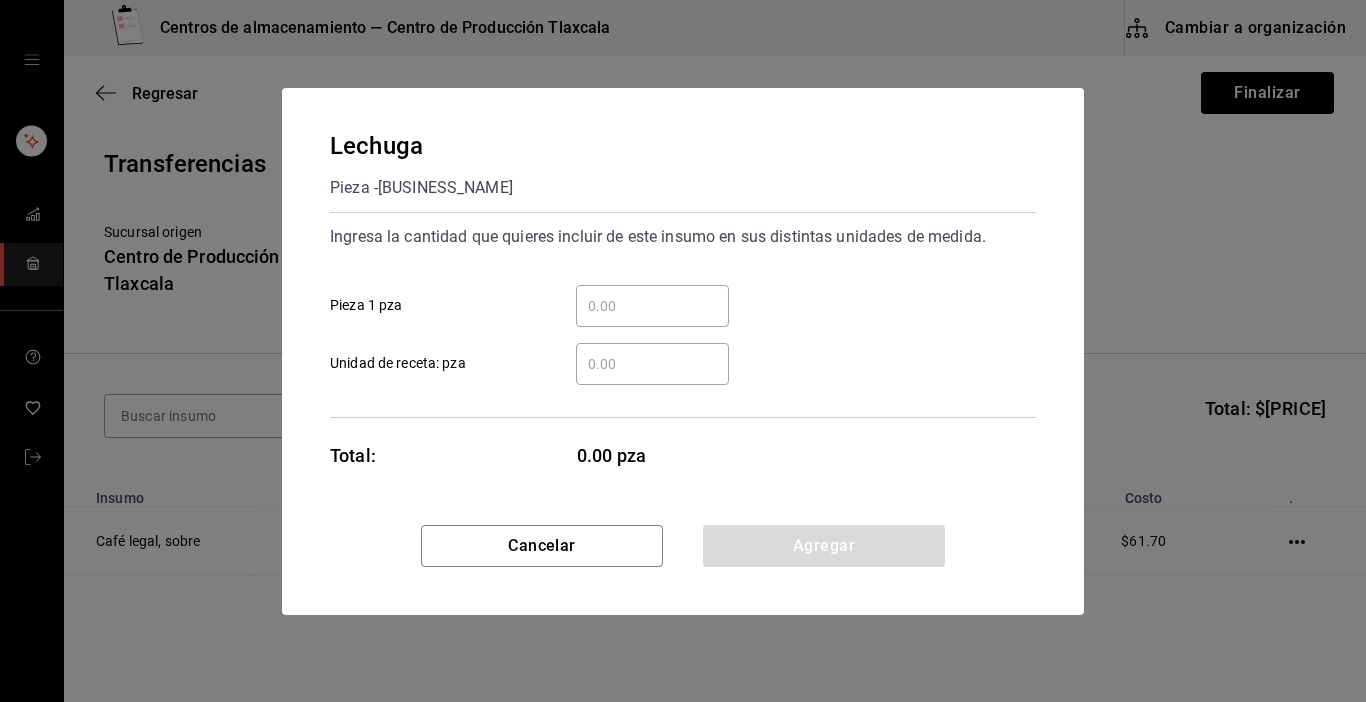 click on "​" at bounding box center [652, 306] 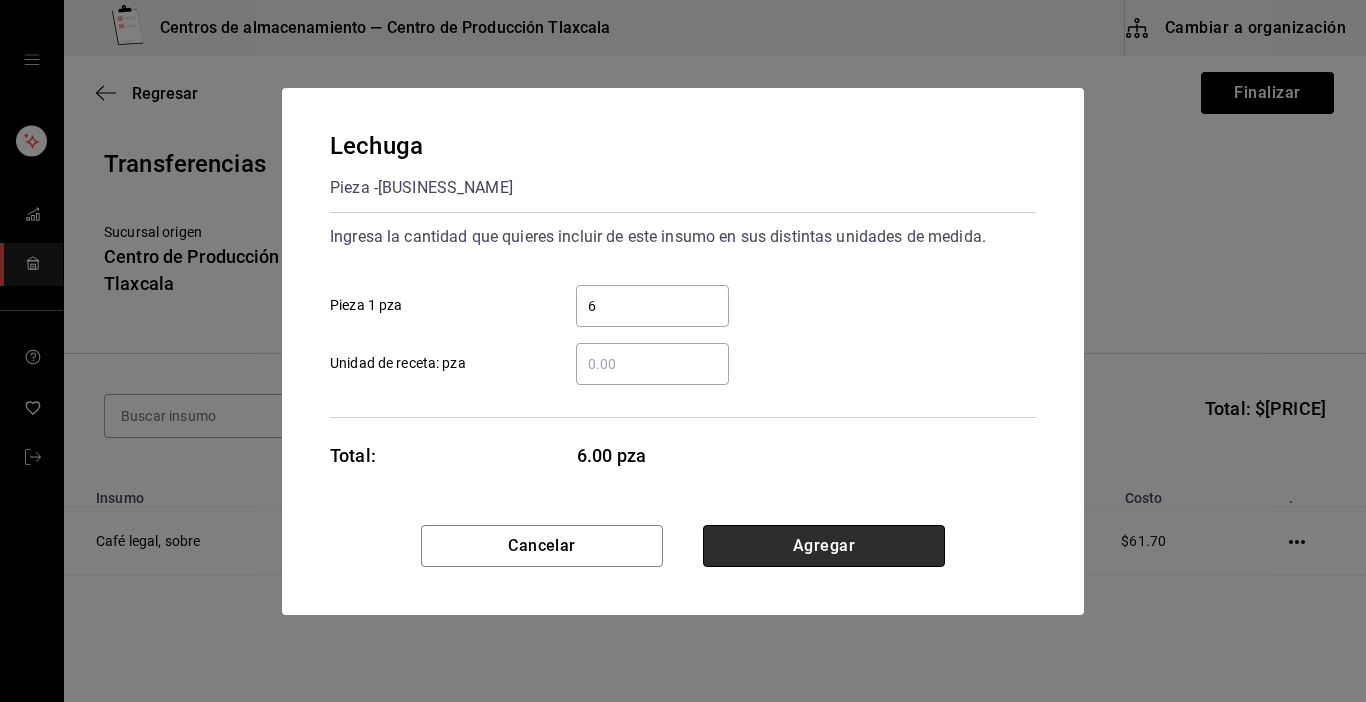 click on "Agregar" at bounding box center [824, 546] 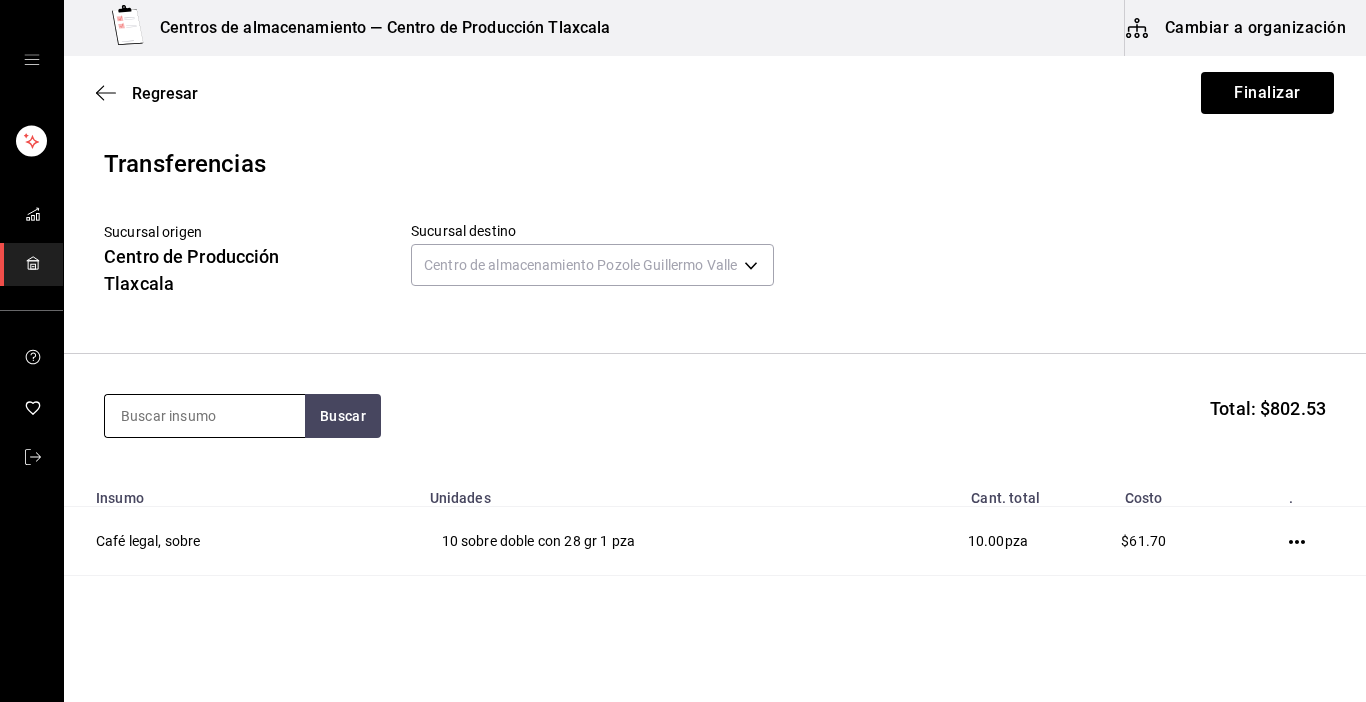 click at bounding box center [205, 416] 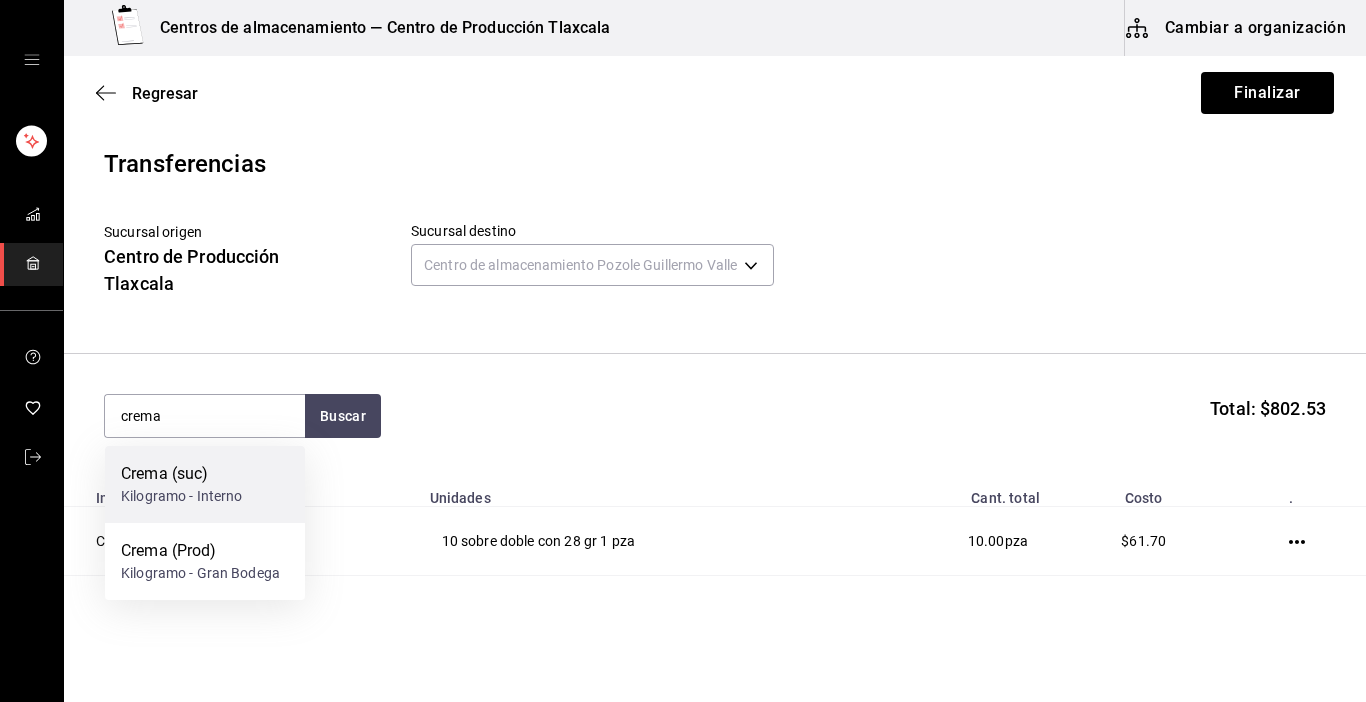 click on "Crema (suc)" at bounding box center [182, 474] 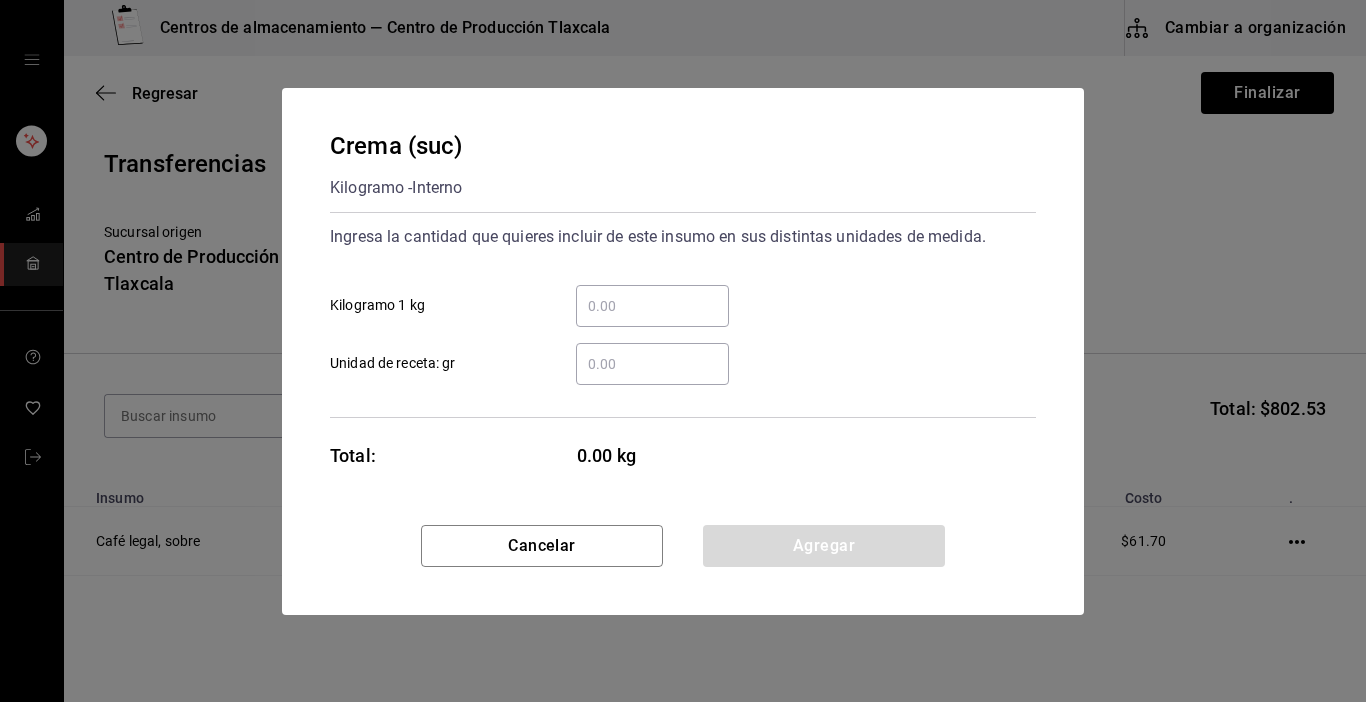 click on "​" at bounding box center (652, 306) 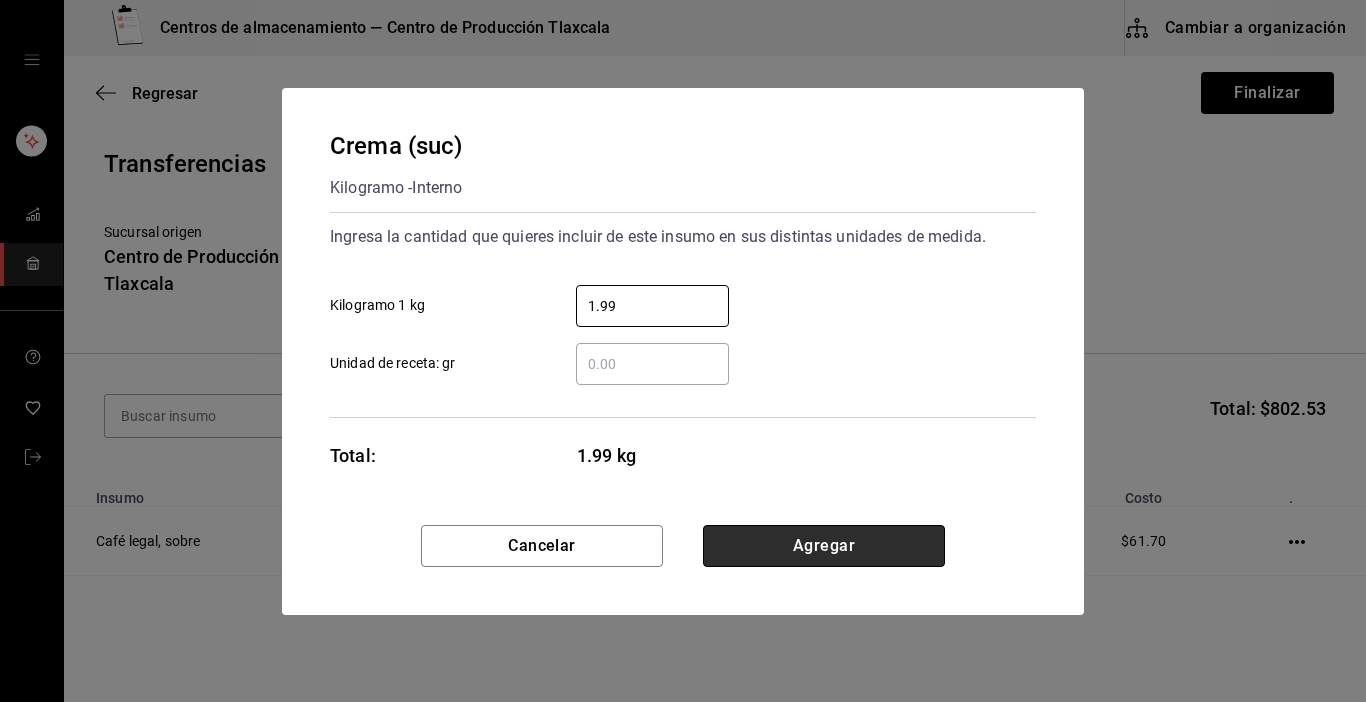 click on "Agregar" at bounding box center [824, 546] 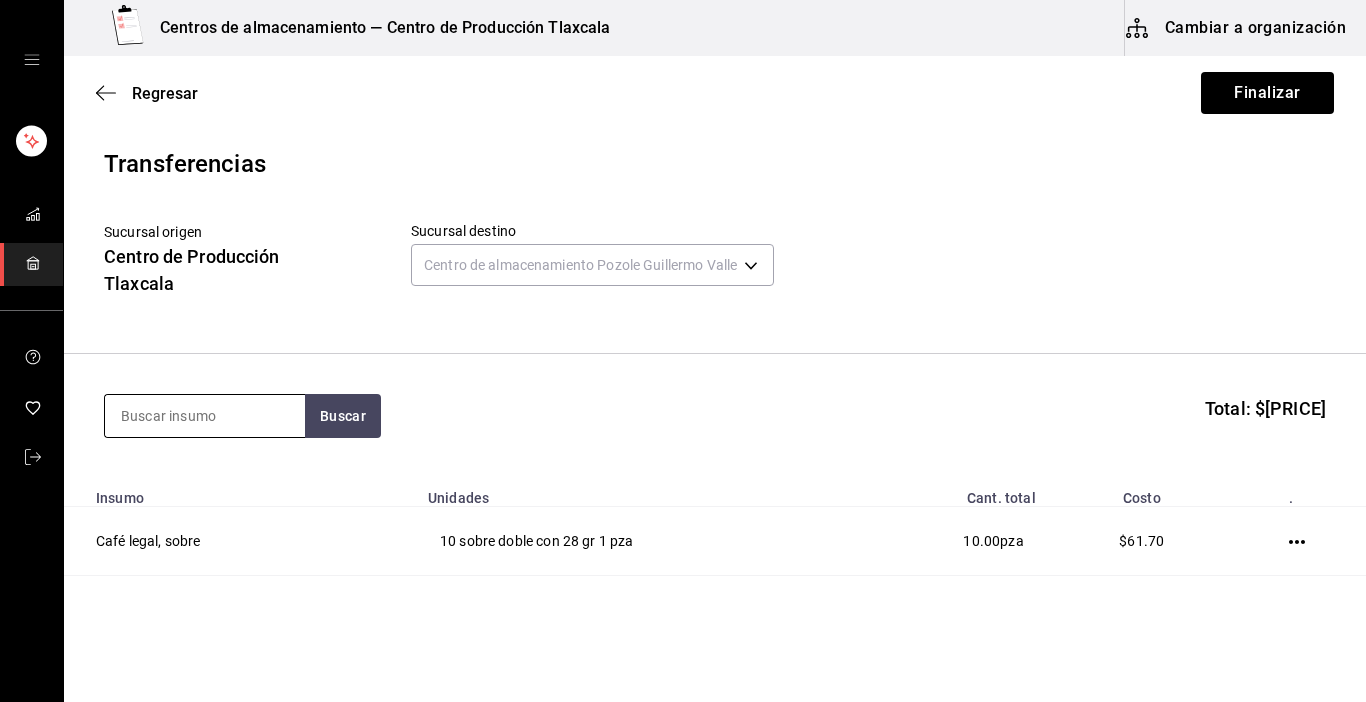 click at bounding box center [205, 416] 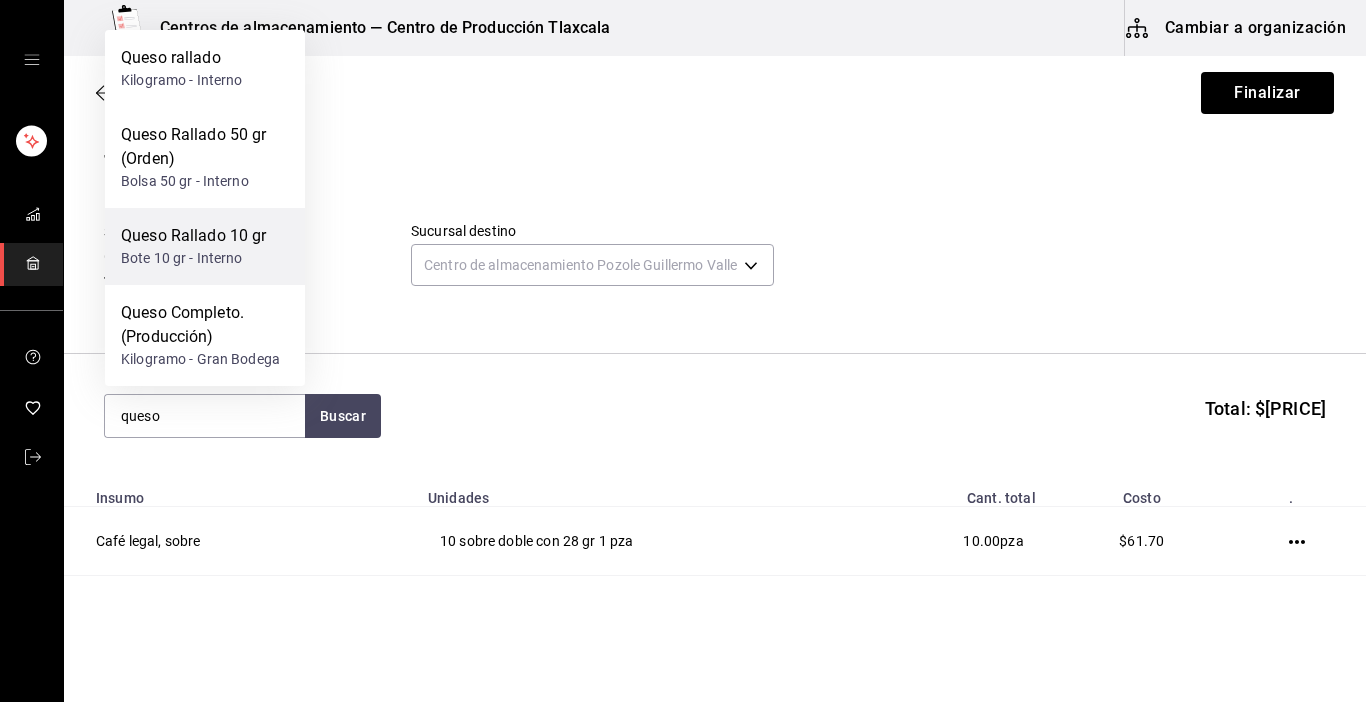 click on "Queso Rallado 10 gr" at bounding box center [194, 236] 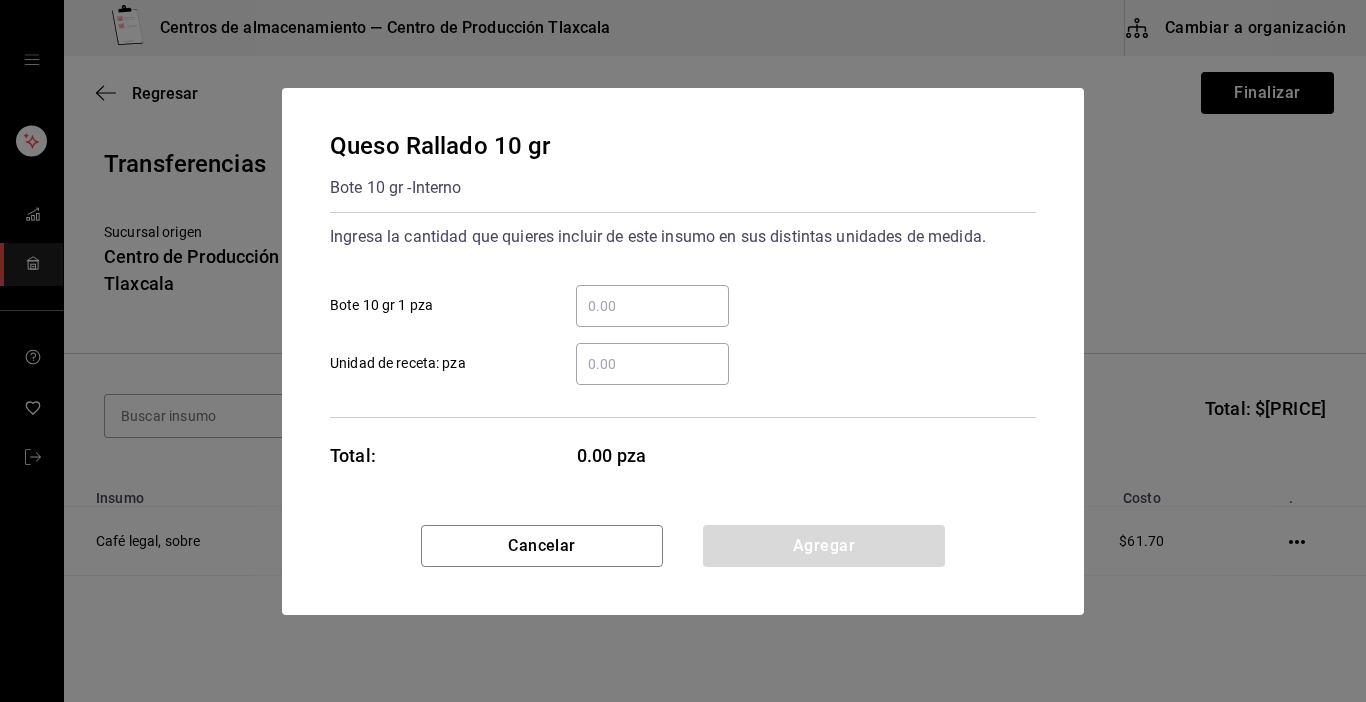 click on "​ Bote 10 gr 1 pza" at bounding box center [652, 306] 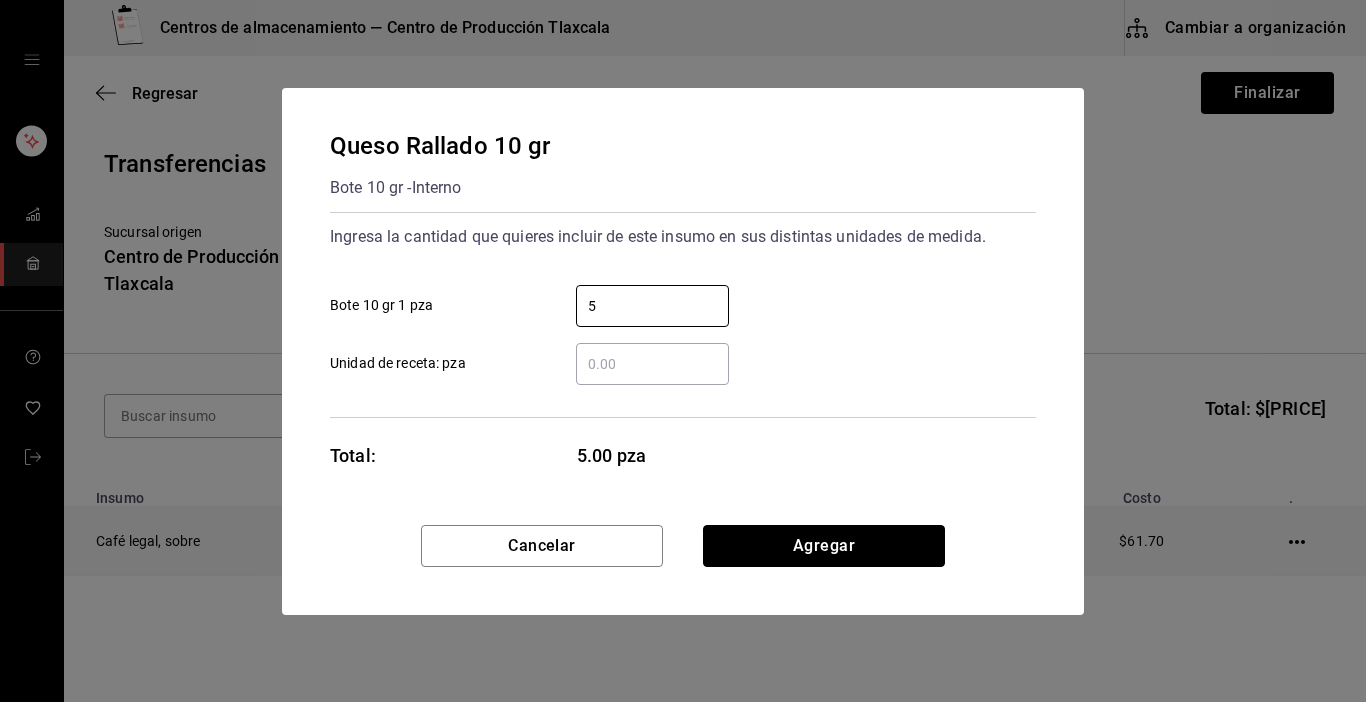 click on "Agregar" at bounding box center [824, 546] 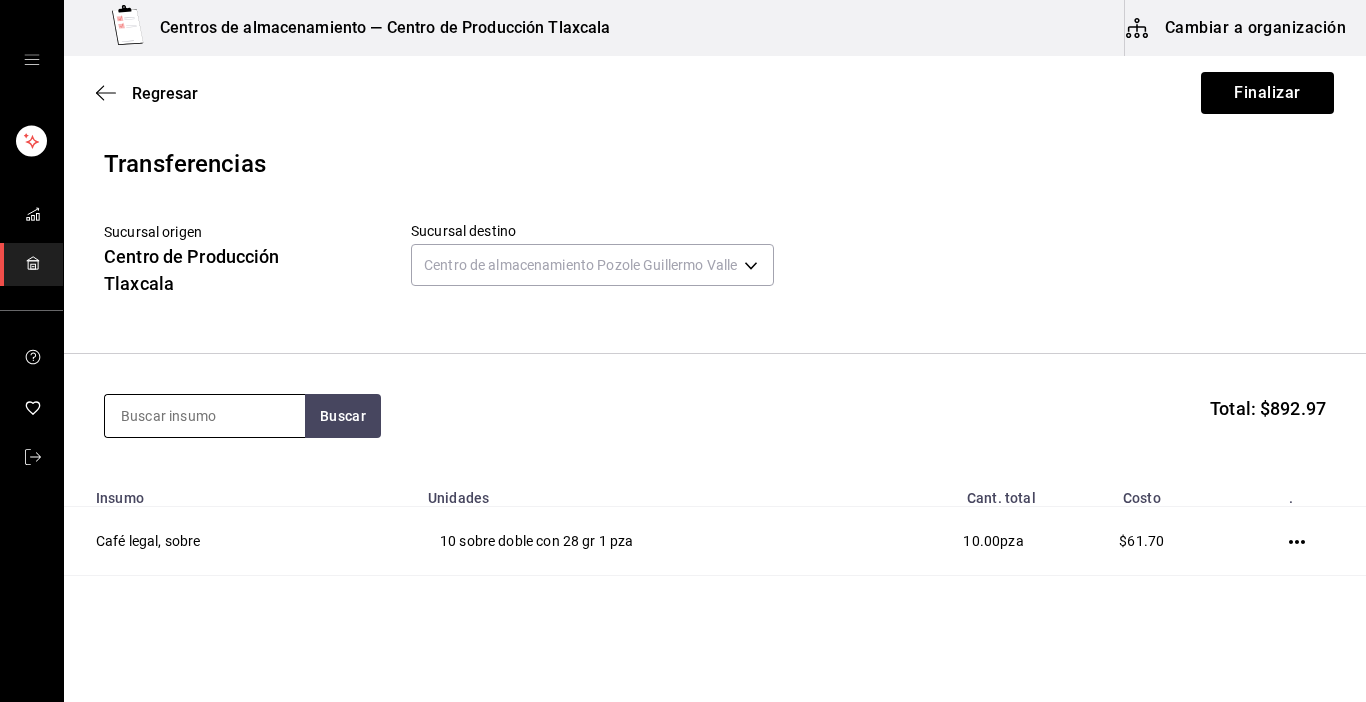 click at bounding box center (205, 416) 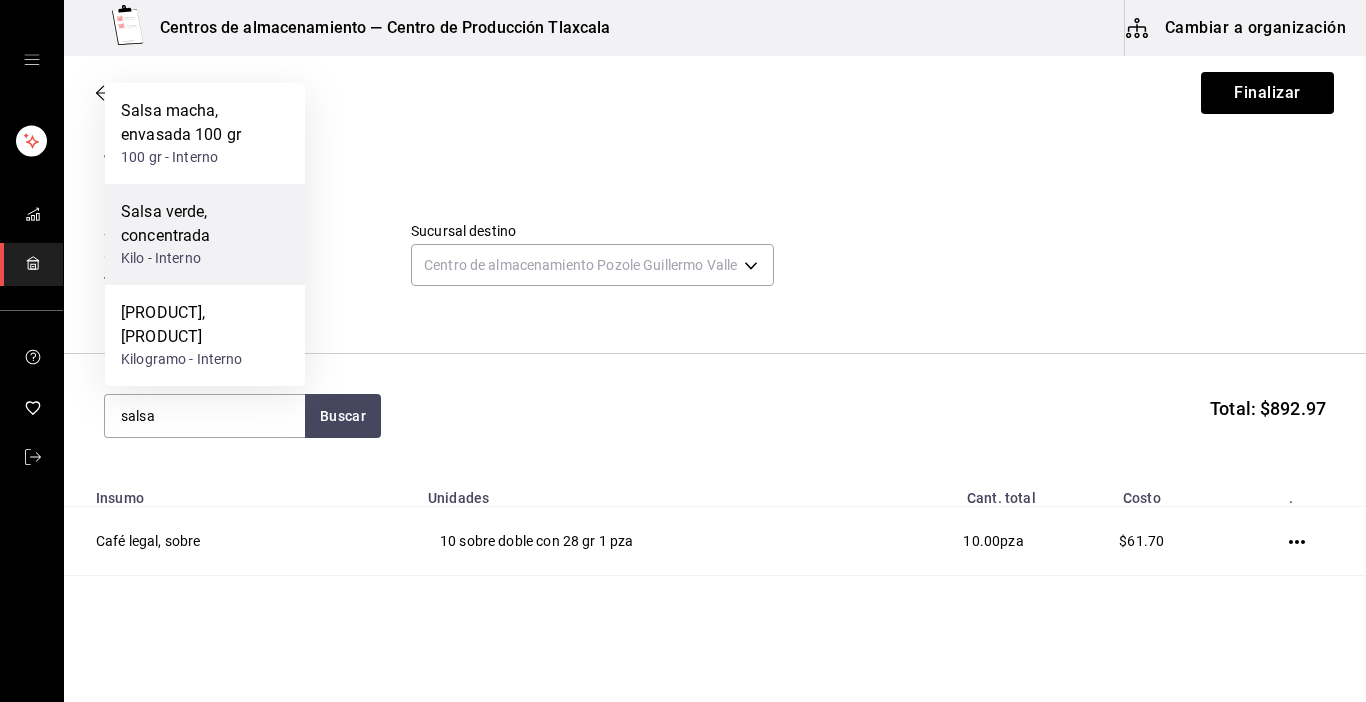 click on "[PRODUCT], [PRODUCT] Kilo - Interno" at bounding box center [205, 234] 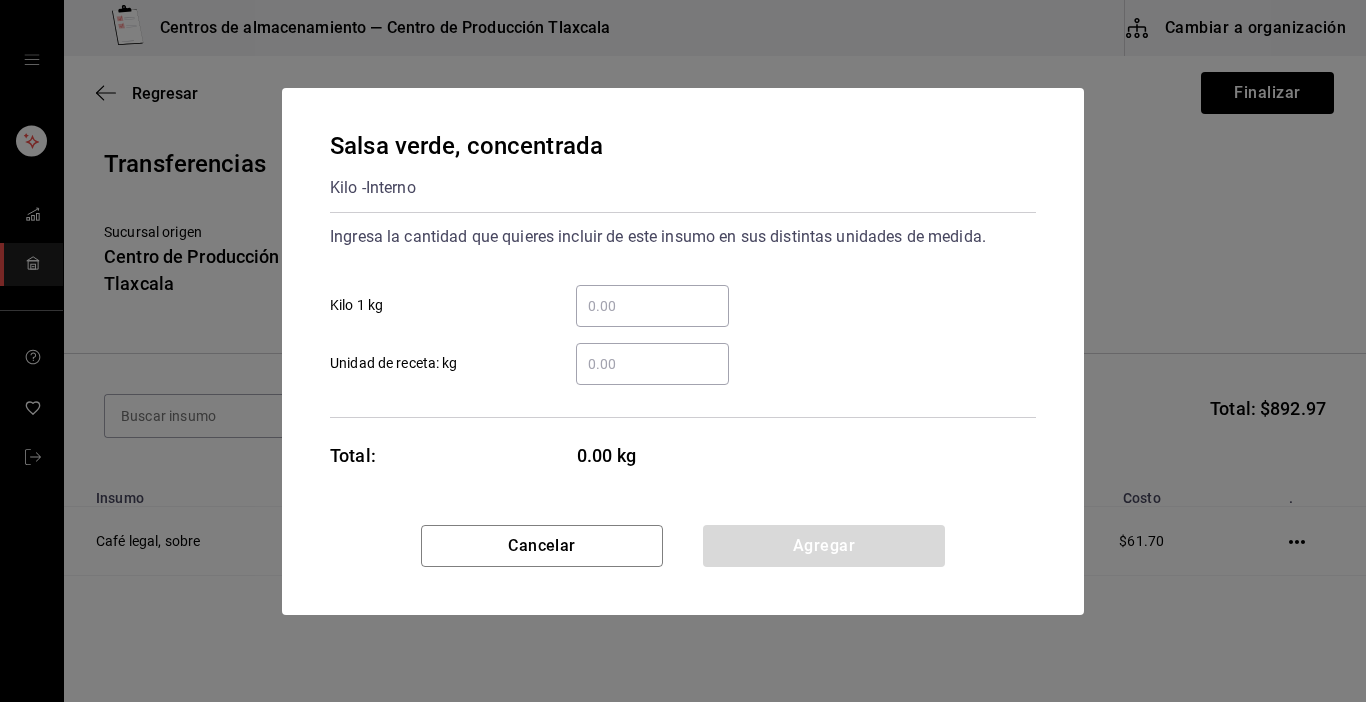 click on "​" at bounding box center [652, 306] 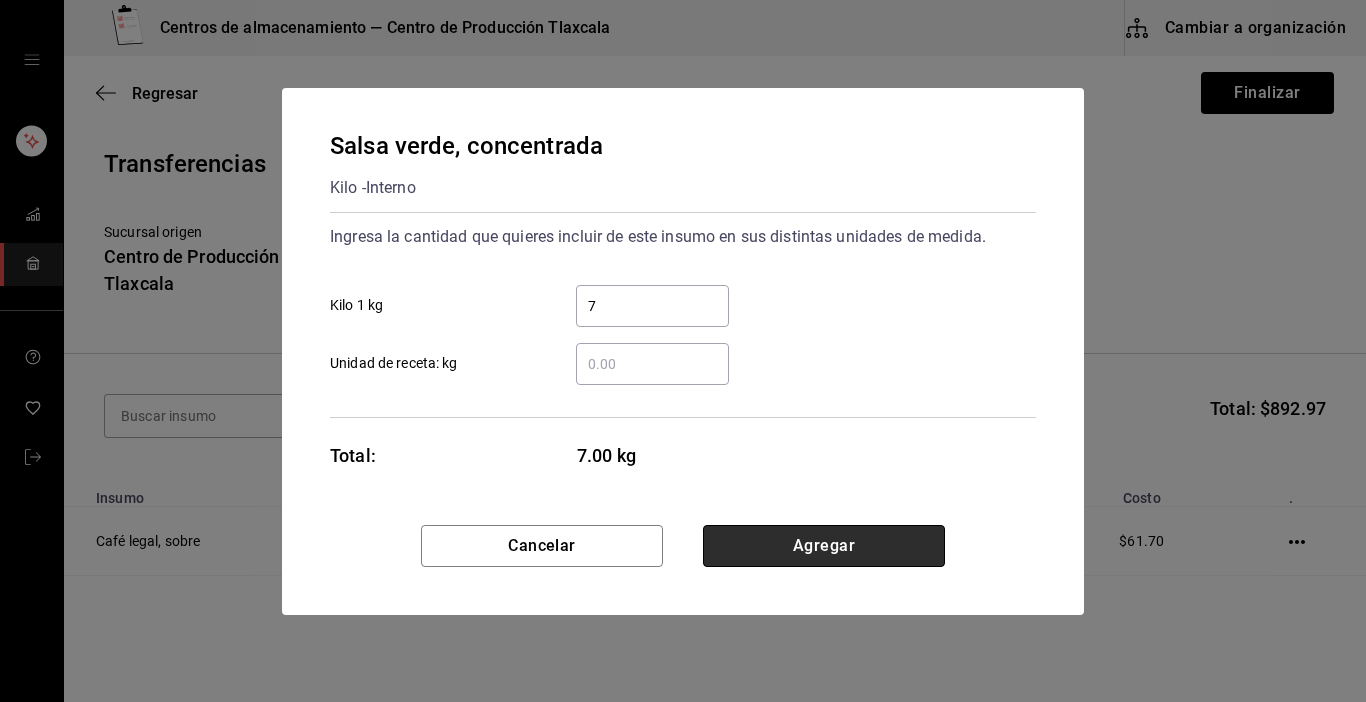 click on "Agregar" at bounding box center (824, 546) 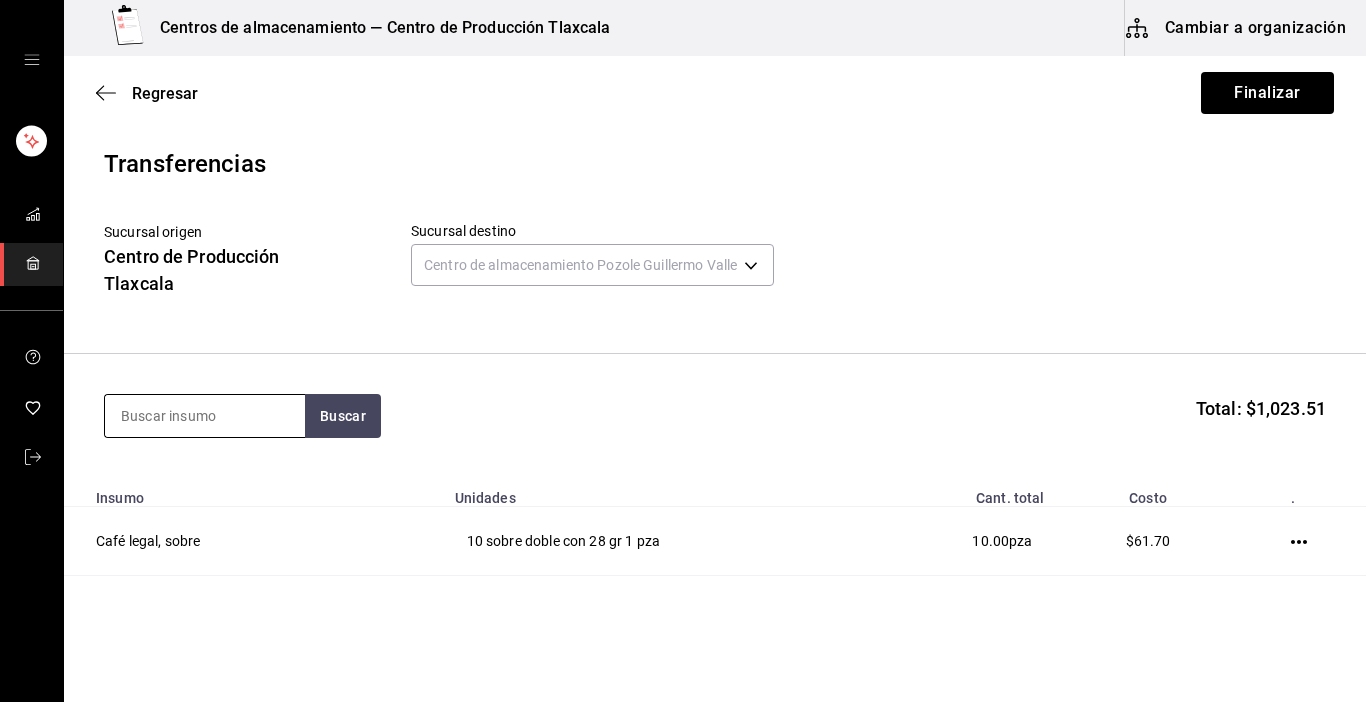 click at bounding box center [205, 416] 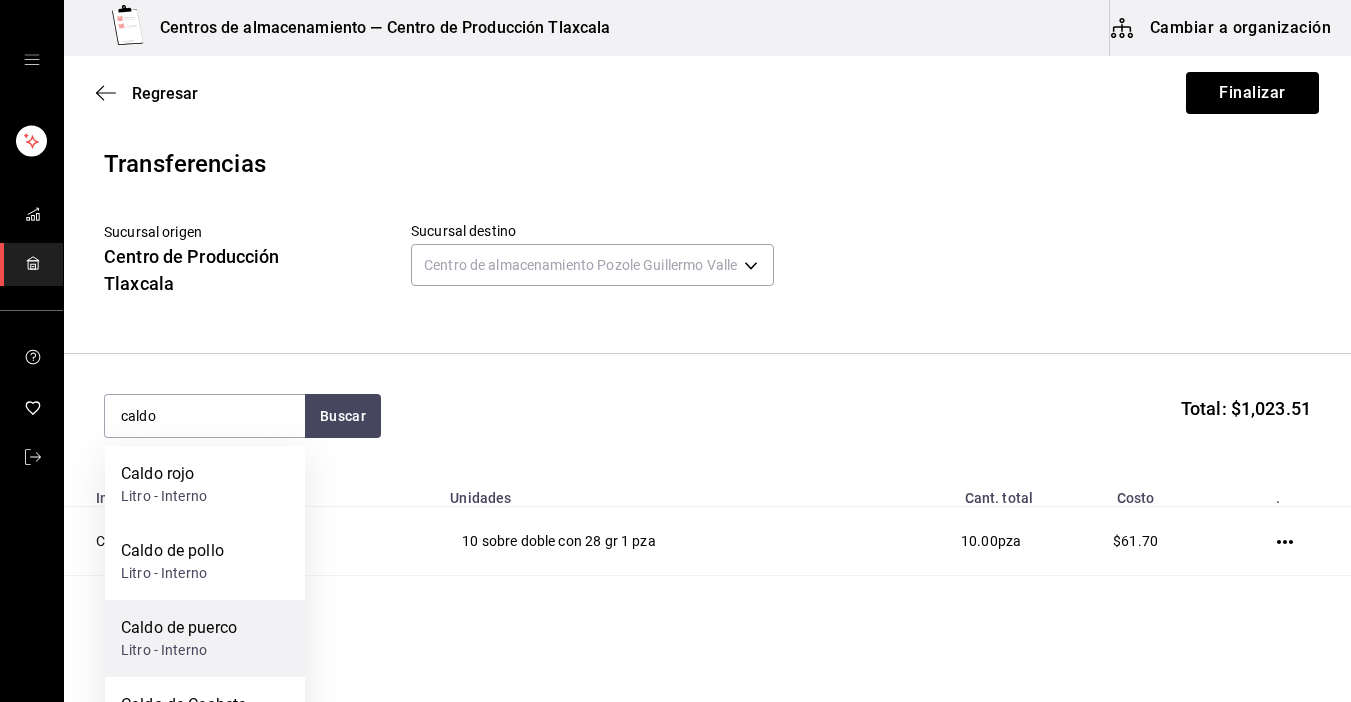 click on "Caldo de puerco" at bounding box center [179, 628] 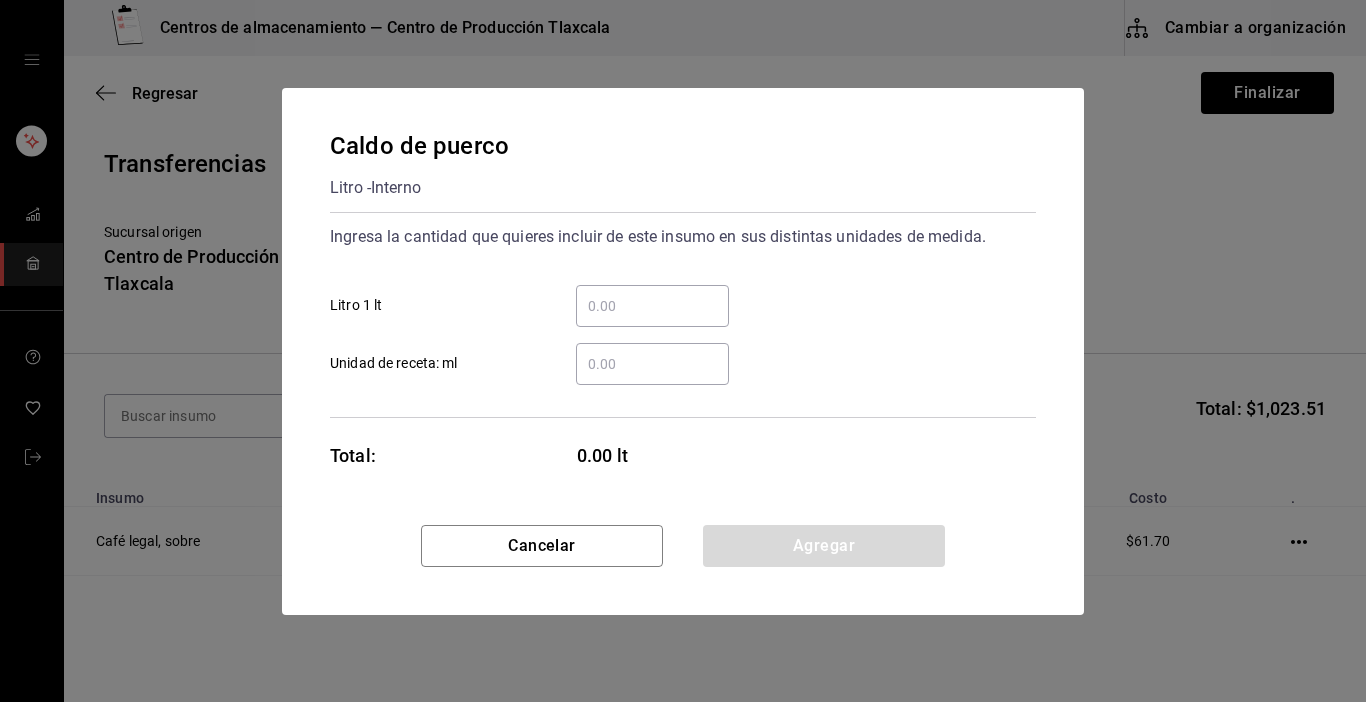 click on "​ Litro 1 lt" at bounding box center [652, 306] 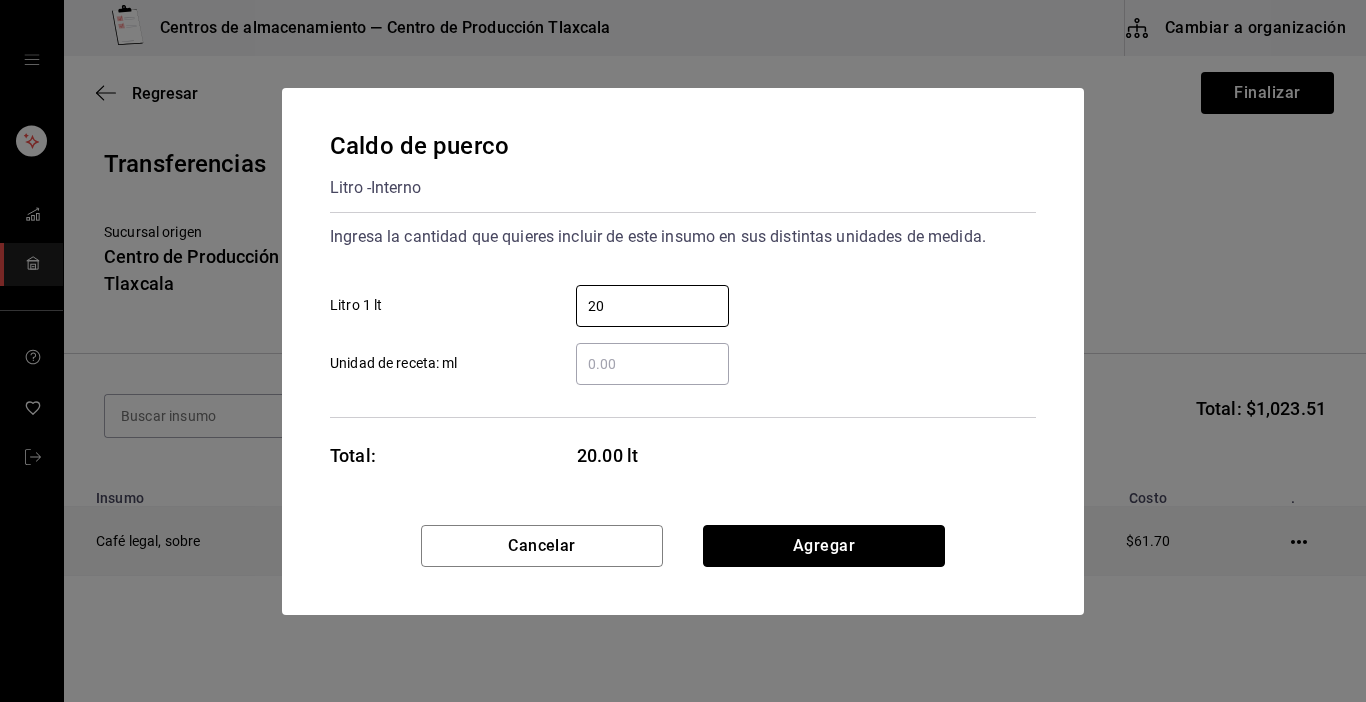 click on "Agregar" at bounding box center (824, 546) 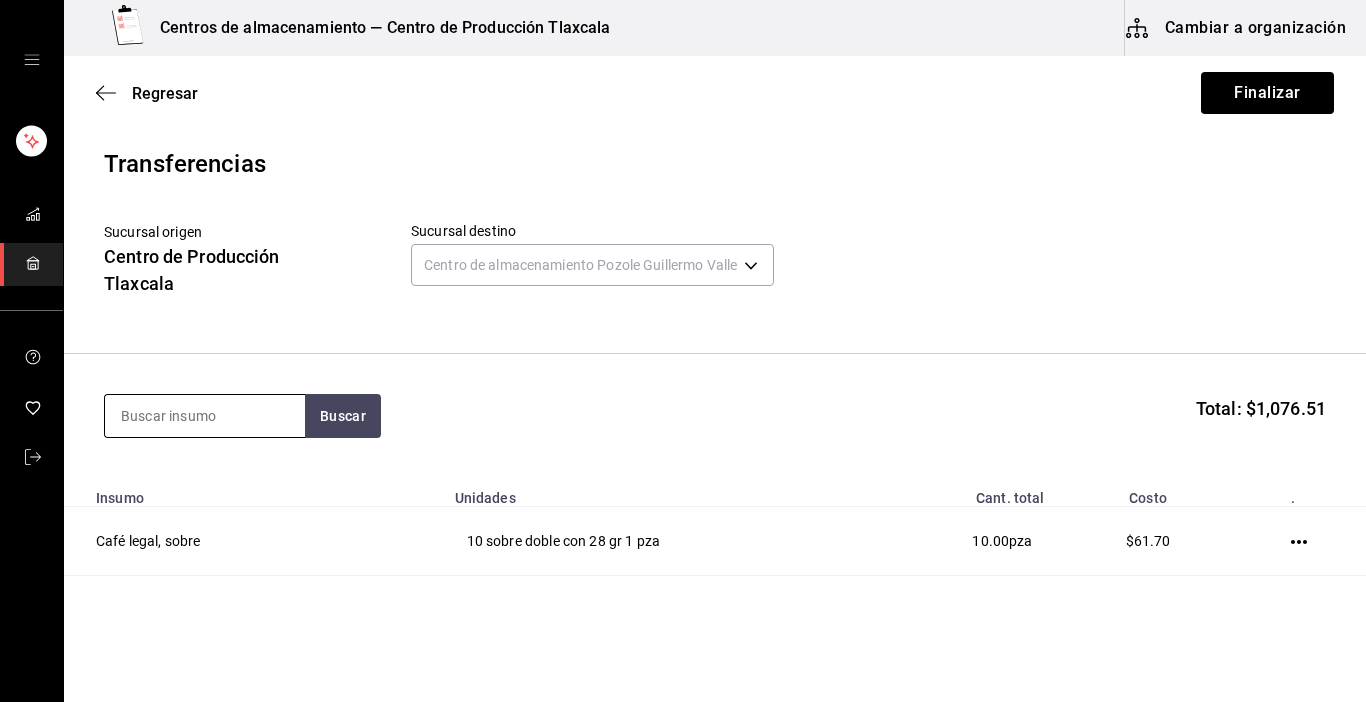 click at bounding box center (205, 416) 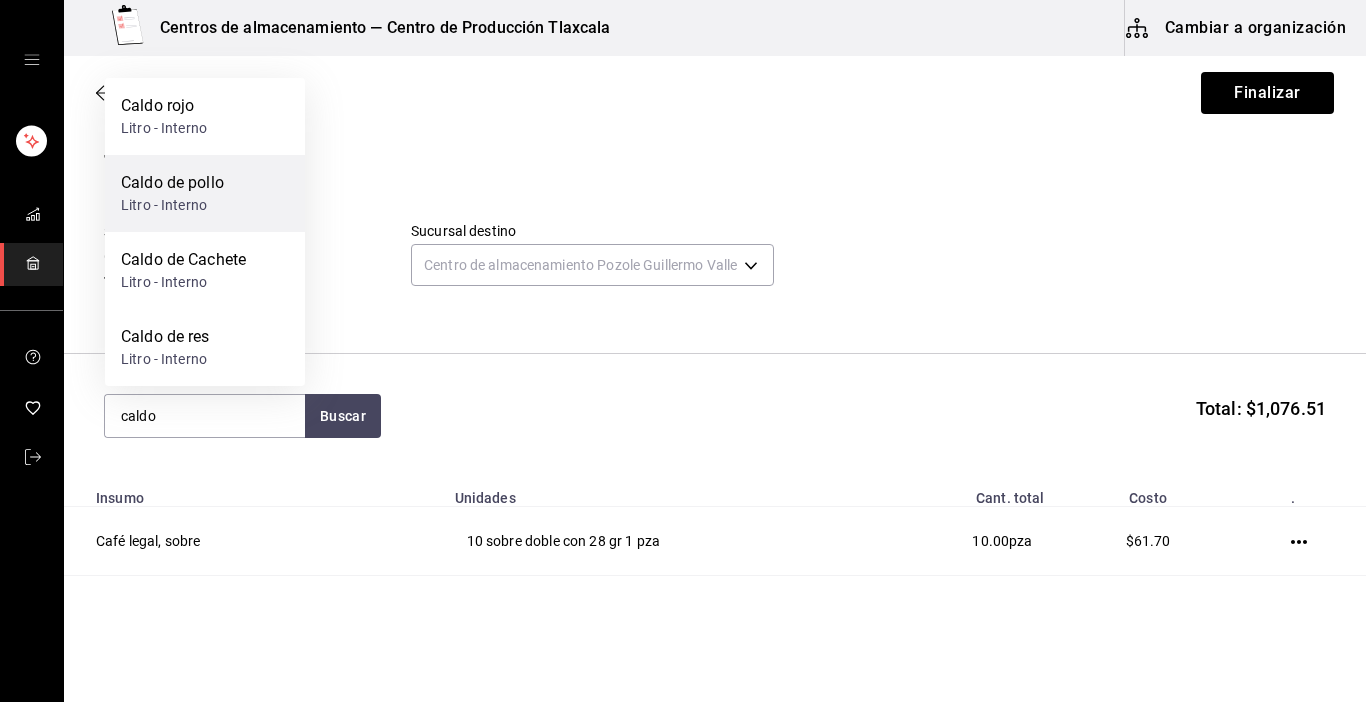 click on "Litro - Interno" at bounding box center [172, 205] 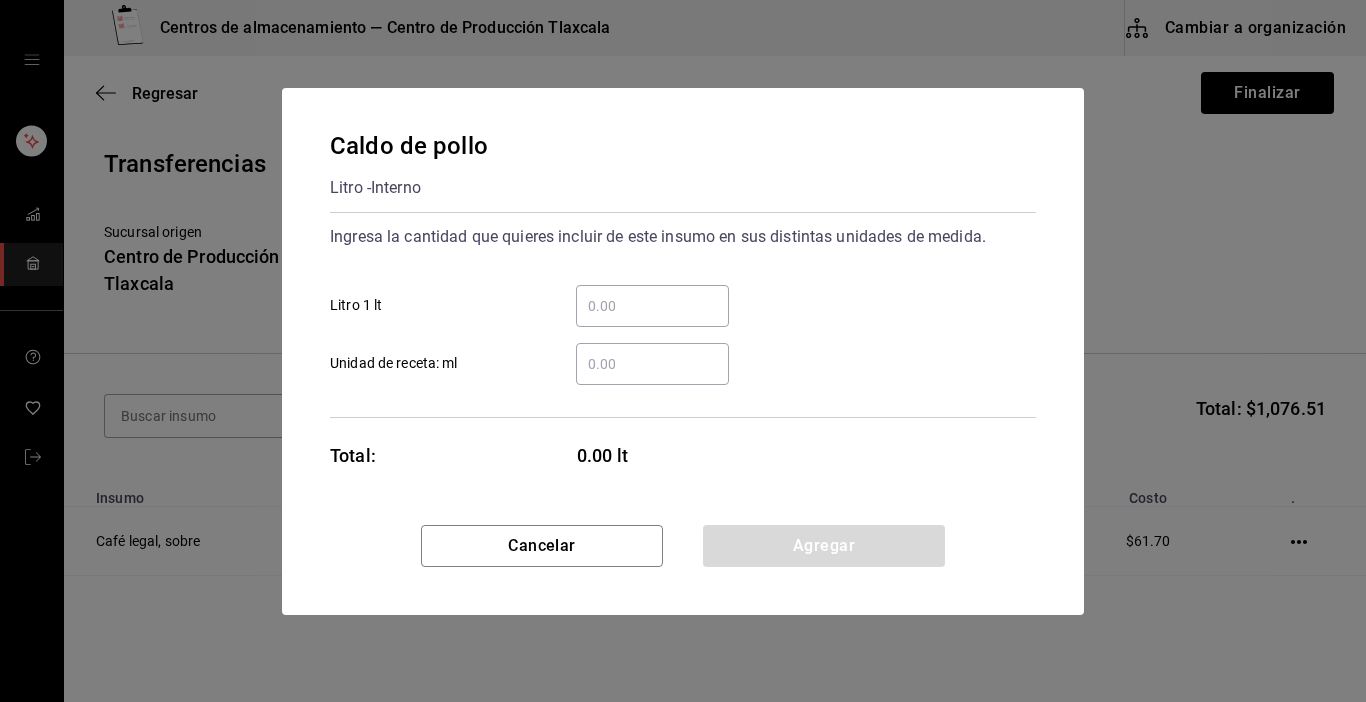 click on "​ Litro 1 lt" at bounding box center [652, 306] 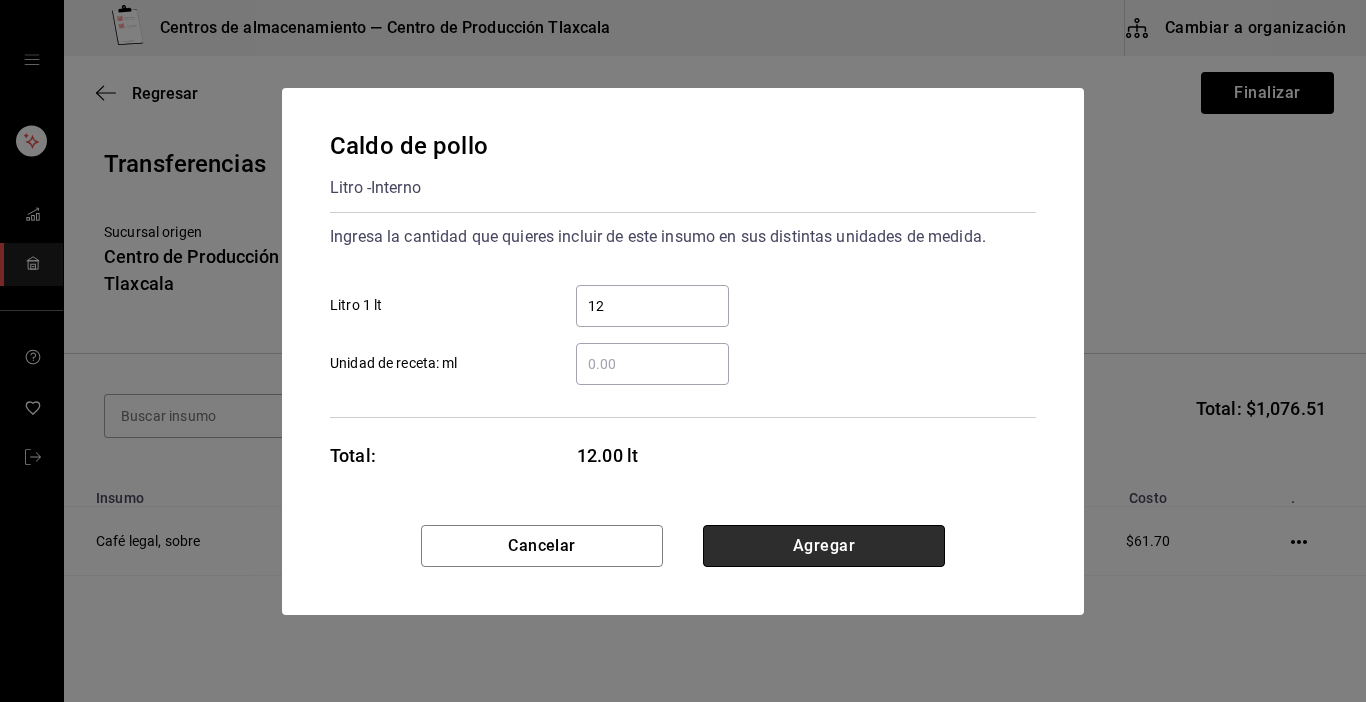 click on "Agregar" at bounding box center [824, 546] 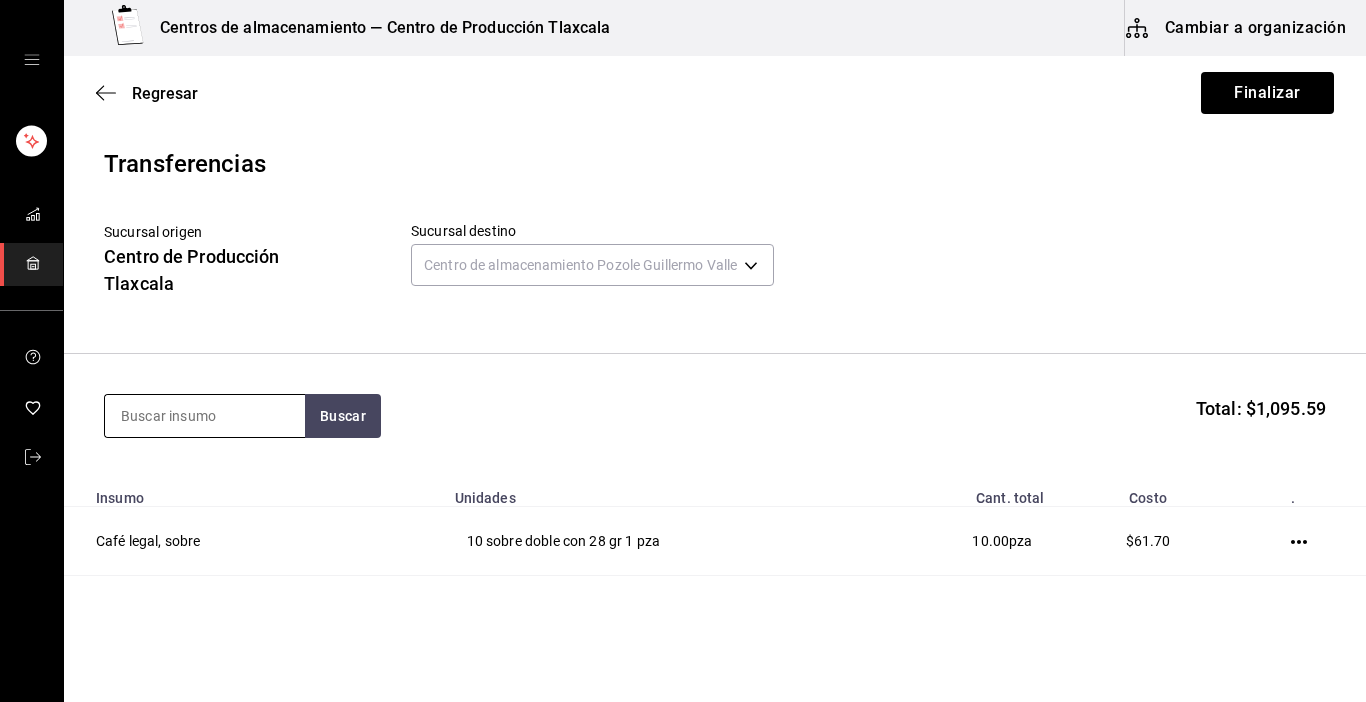 drag, startPoint x: 260, startPoint y: 440, endPoint x: 232, endPoint y: 397, distance: 51.312767 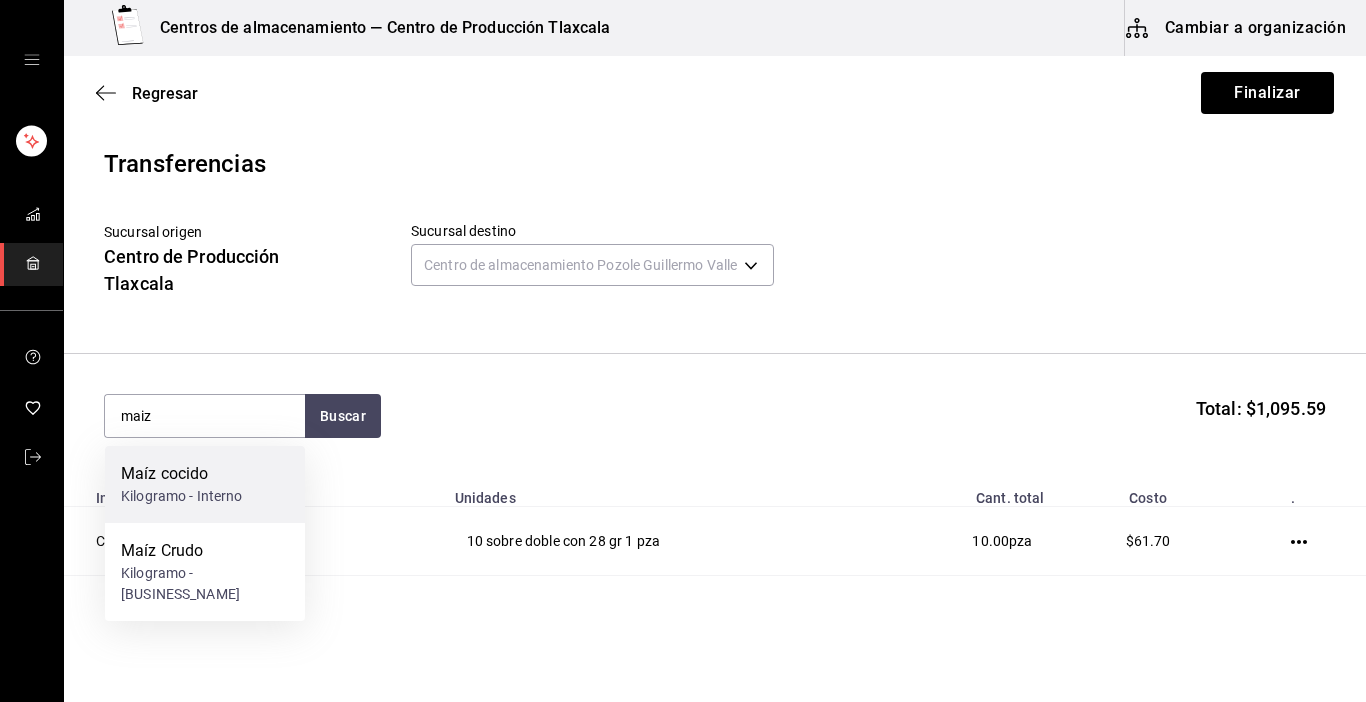 click on "[PRODUCT] Kilogramo - Interno" at bounding box center [205, 484] 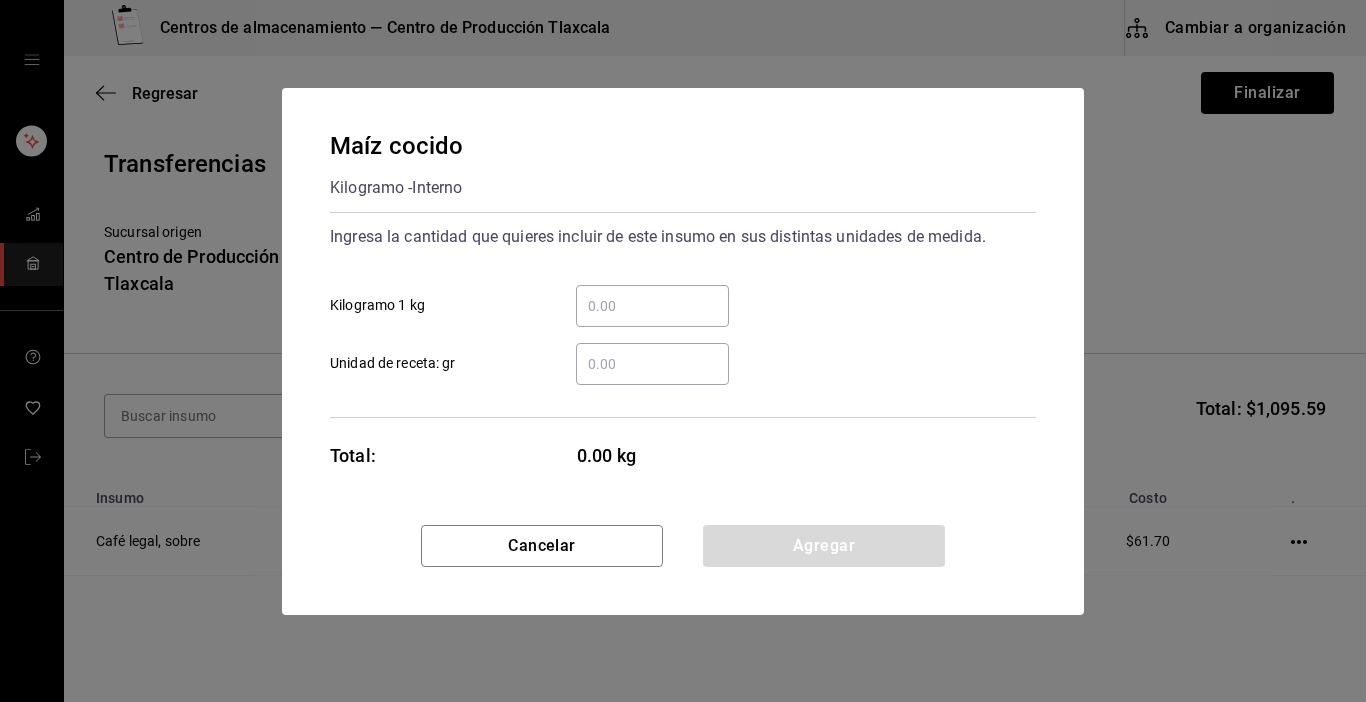 click on "​ Kilogramo 1 kg" at bounding box center (652, 306) 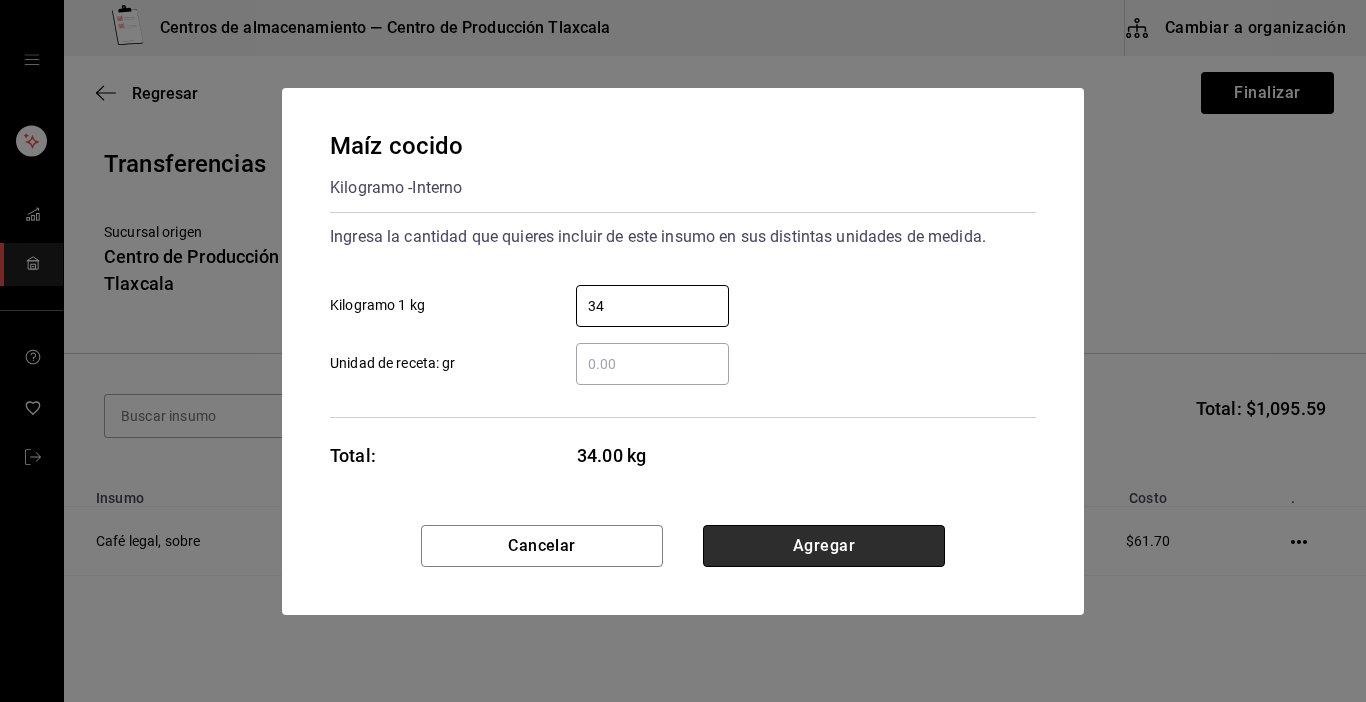 click on "Agregar" at bounding box center [824, 546] 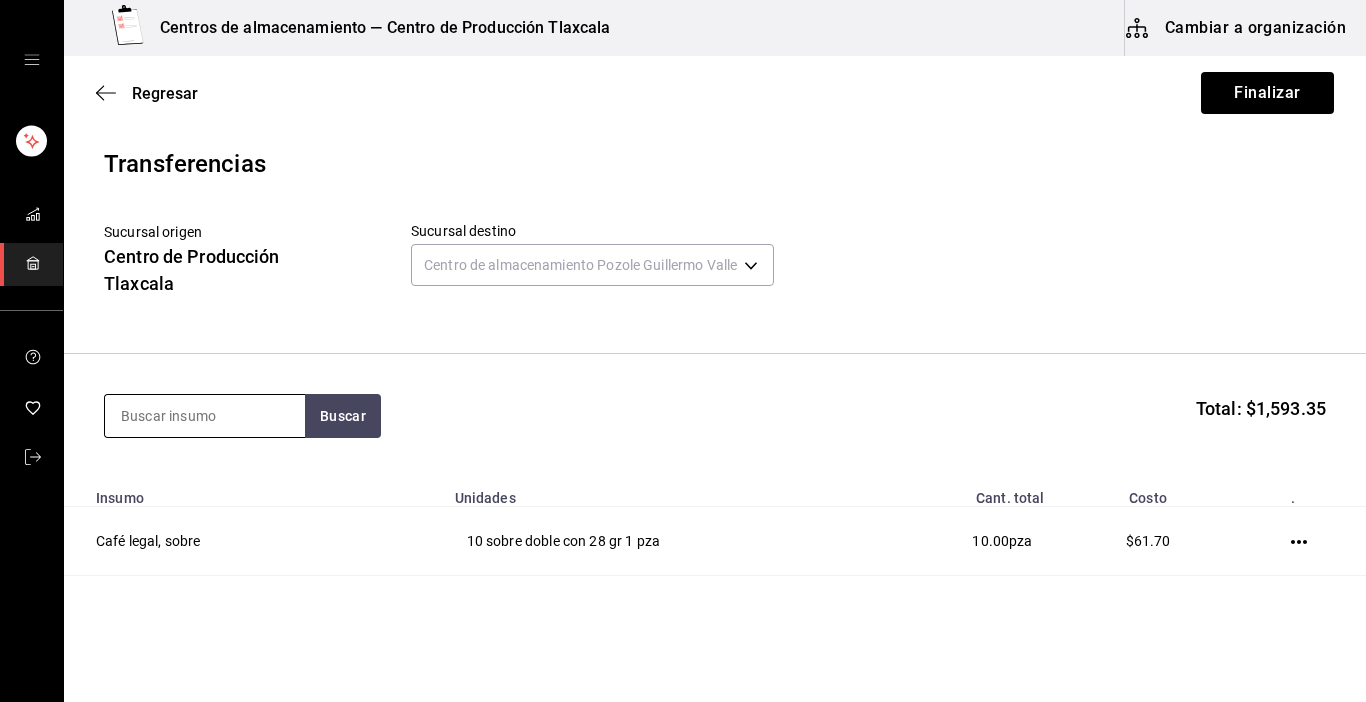 click at bounding box center [205, 416] 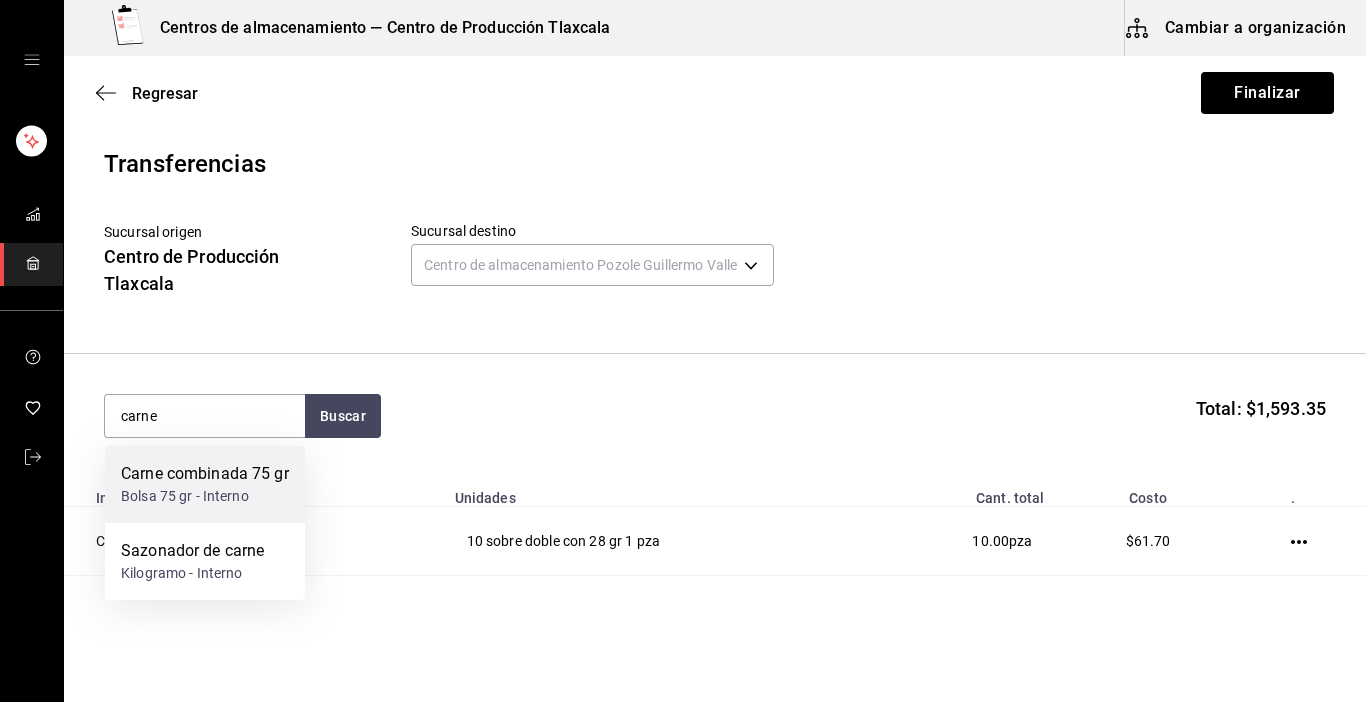 click on "Carne combinada 75 gr" at bounding box center (205, 474) 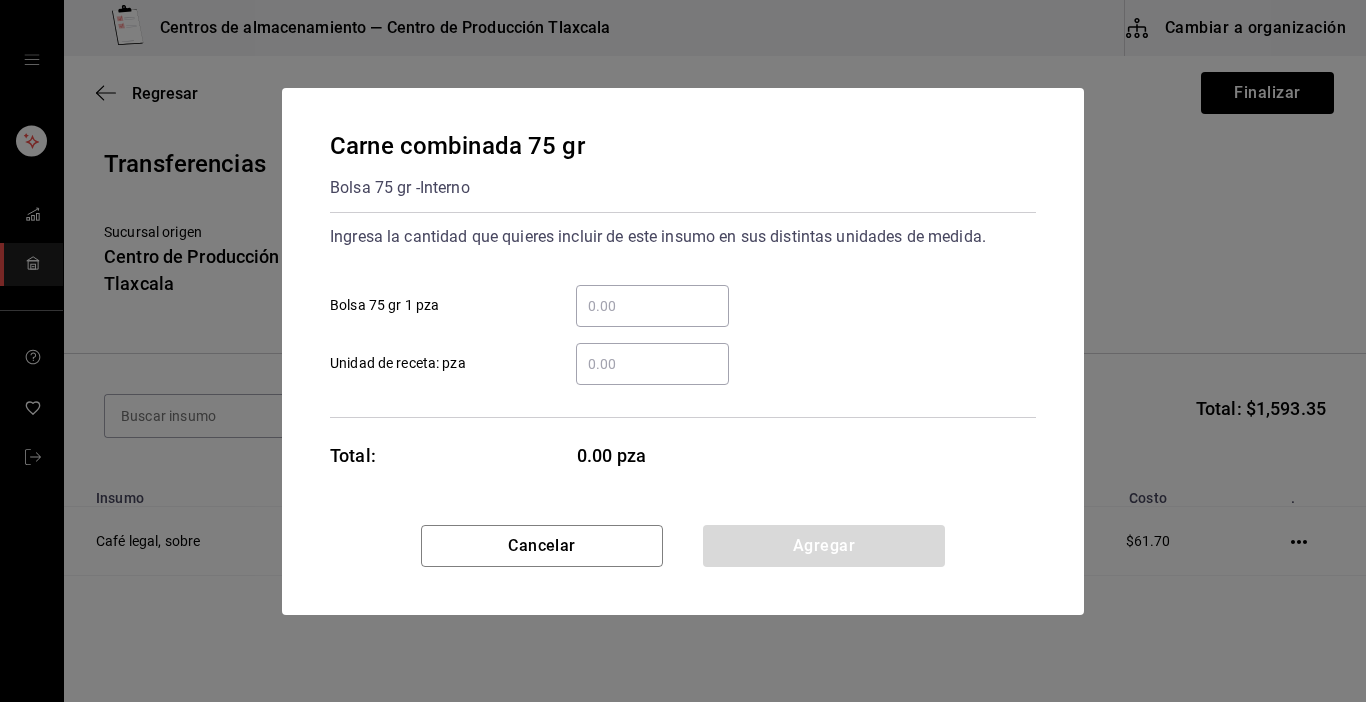 click on "​ Bolsa 75 gr 1 pza" at bounding box center [675, 298] 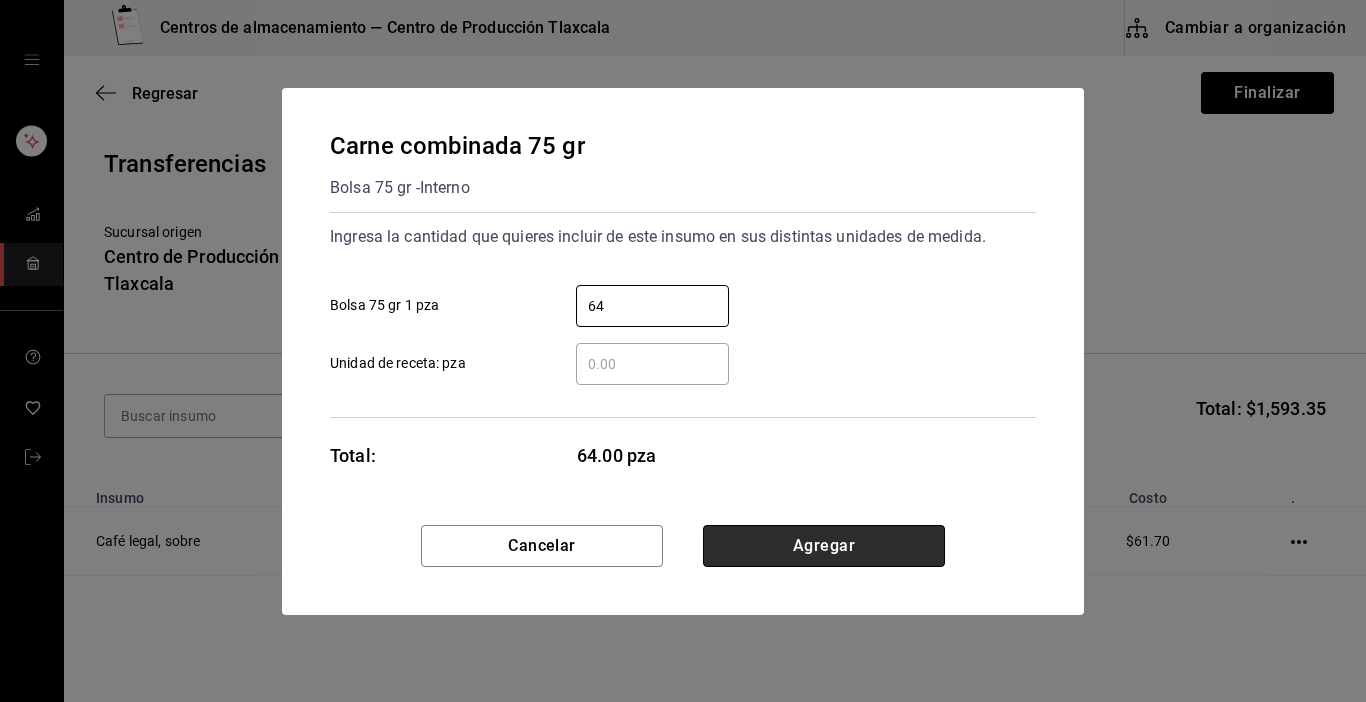 click on "Agregar" at bounding box center (824, 546) 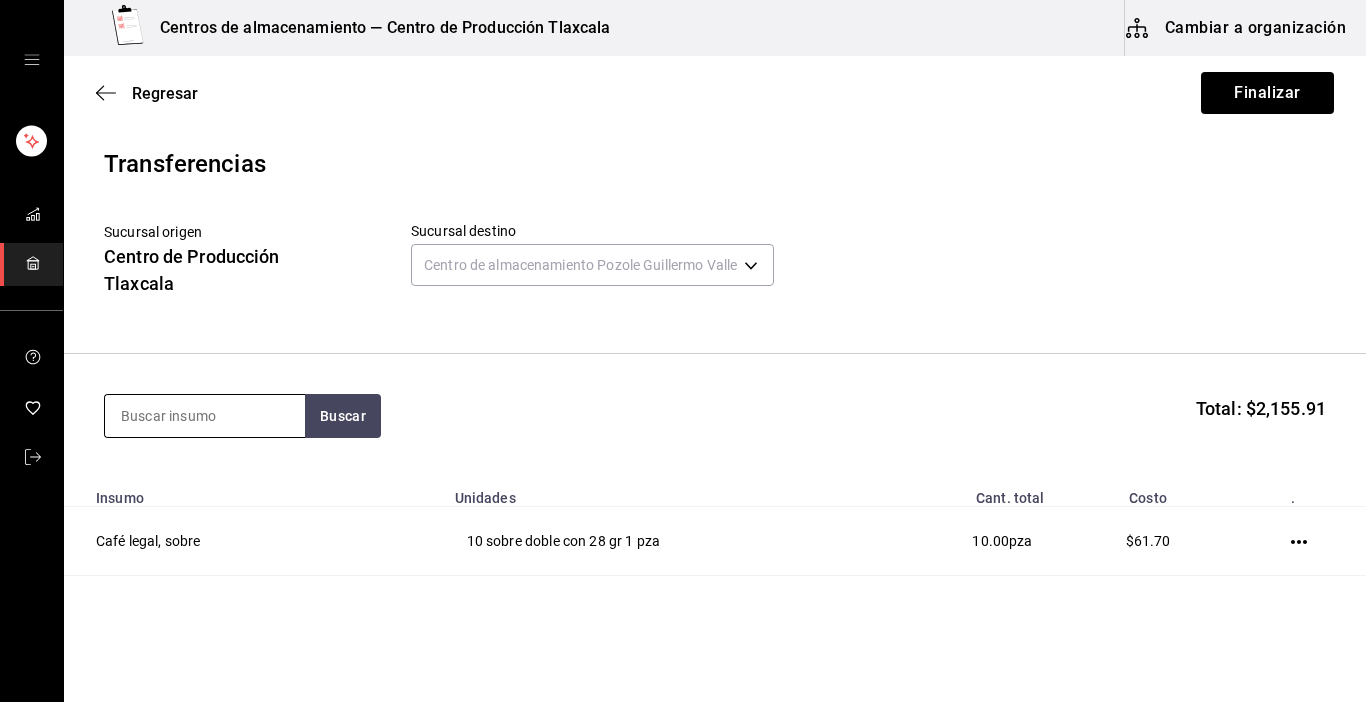 click at bounding box center [205, 416] 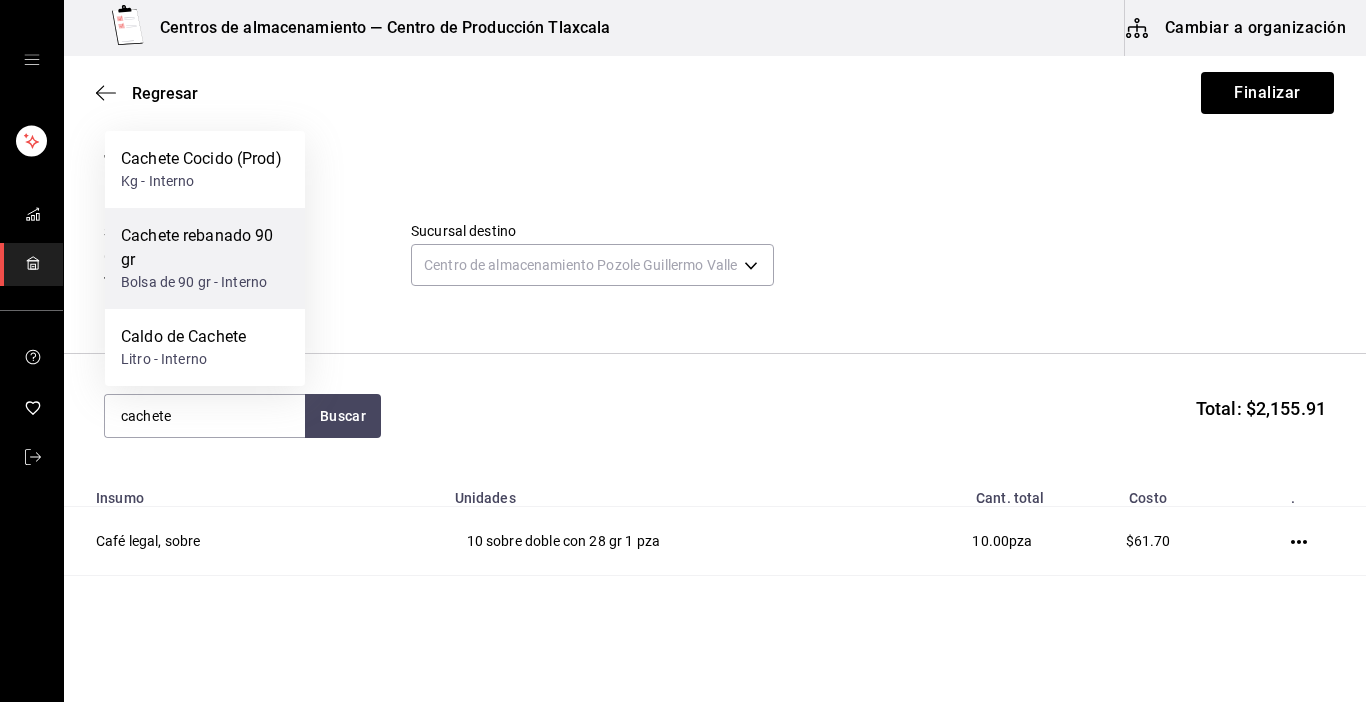 click on "Cachete rebanado 90 gr" at bounding box center (205, 248) 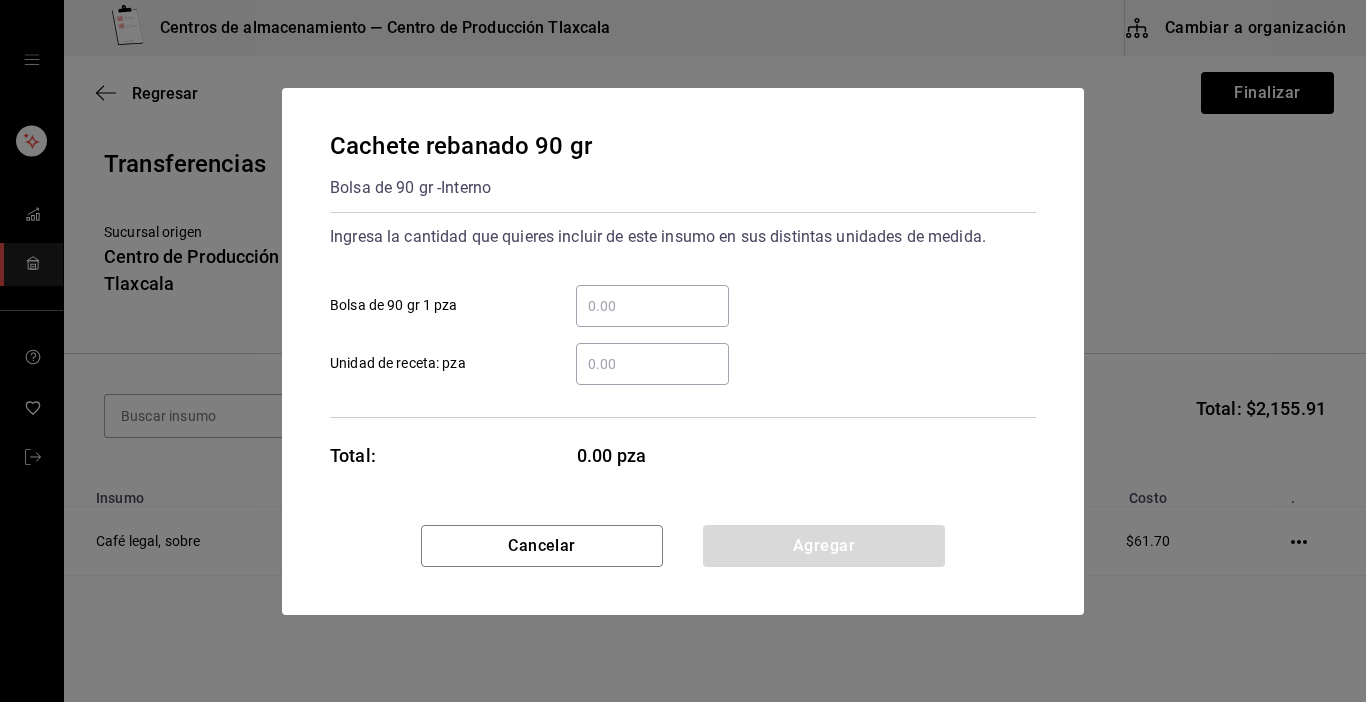 click on "​ Bolsa de 90 gr 1 pza" at bounding box center (652, 306) 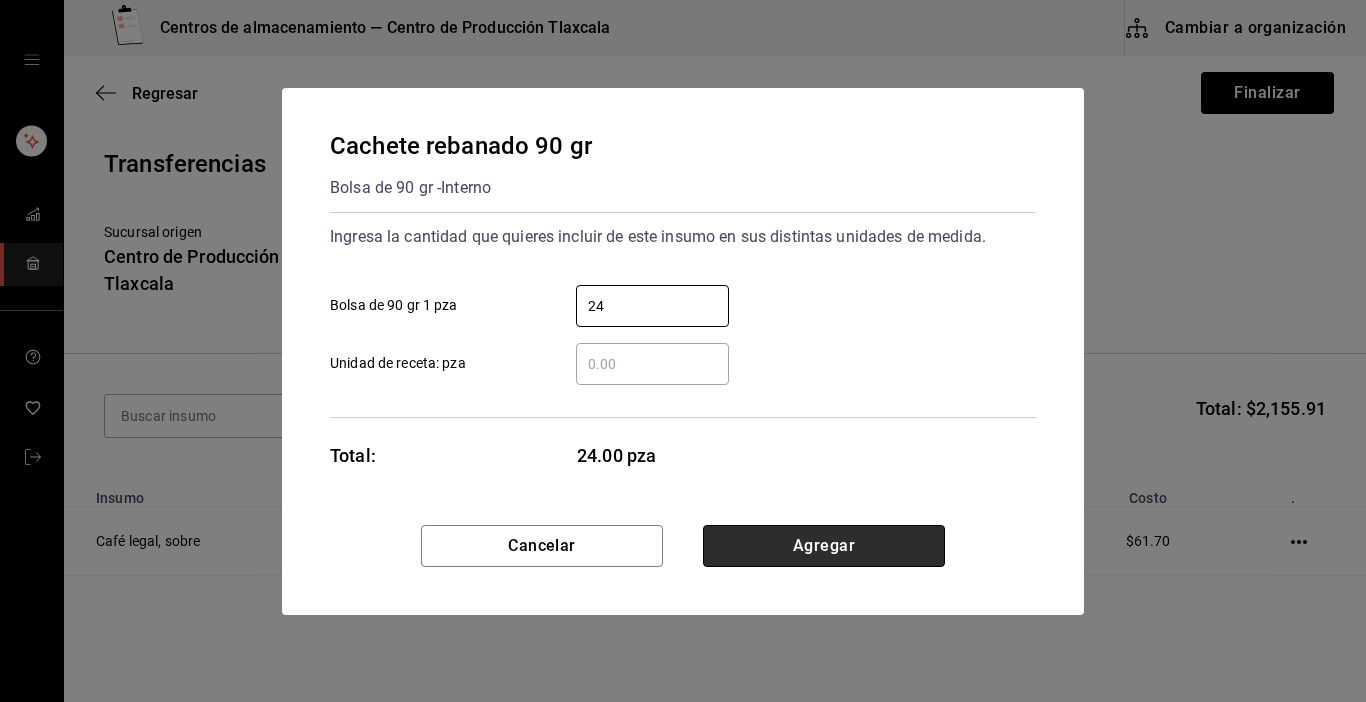 click on "Agregar" at bounding box center (824, 546) 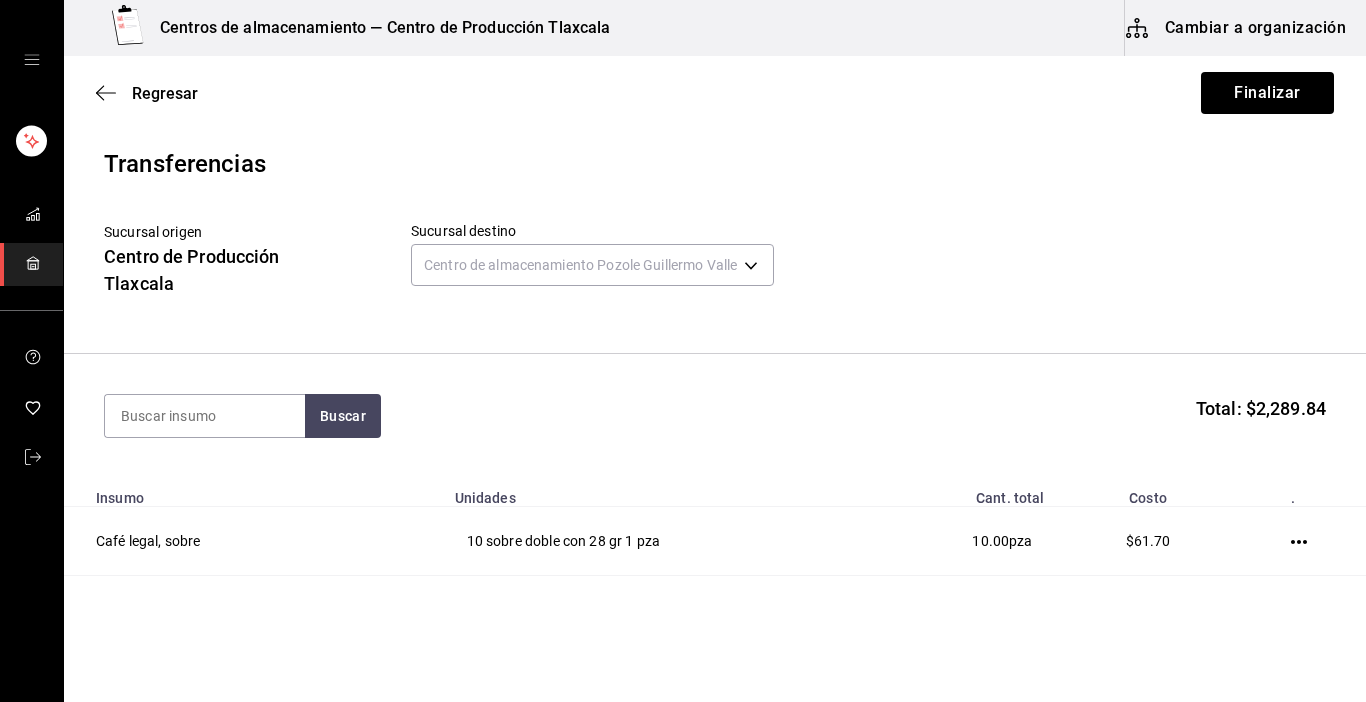 click on "Buscar Total: $[PRICE]" at bounding box center (715, 416) 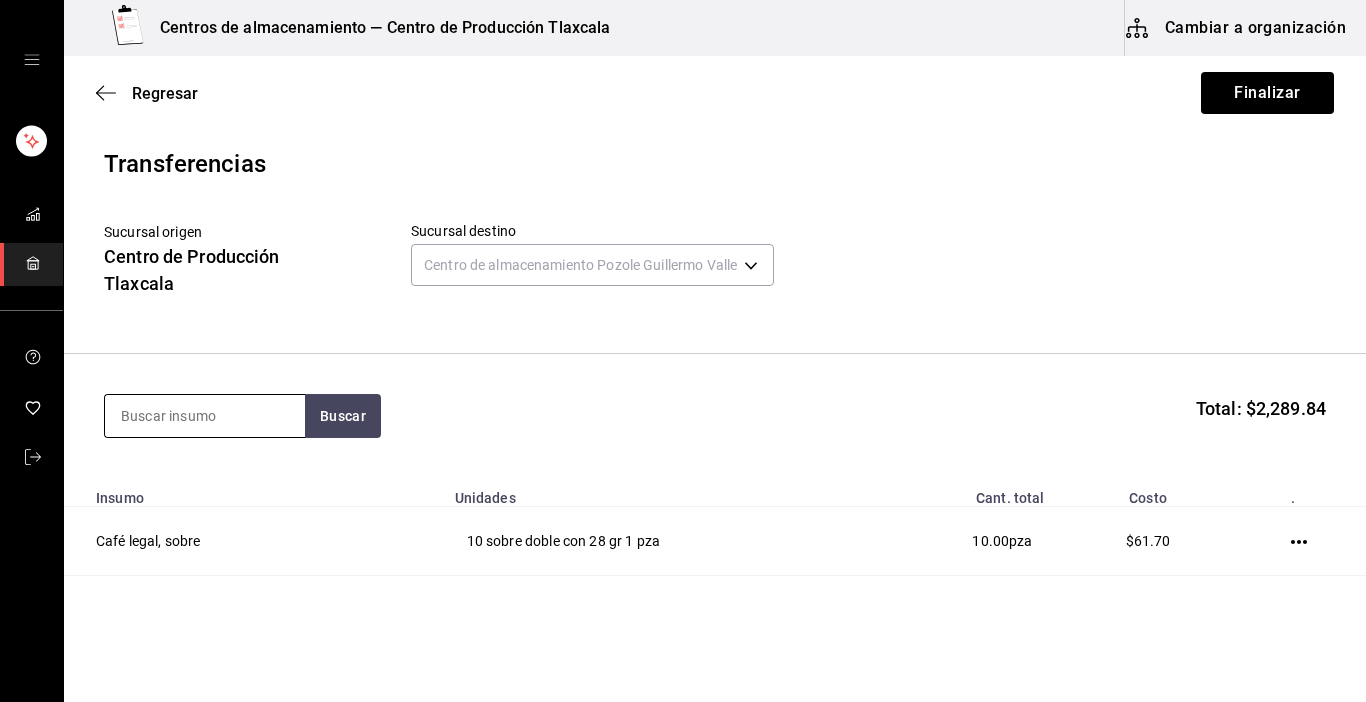 click at bounding box center [205, 416] 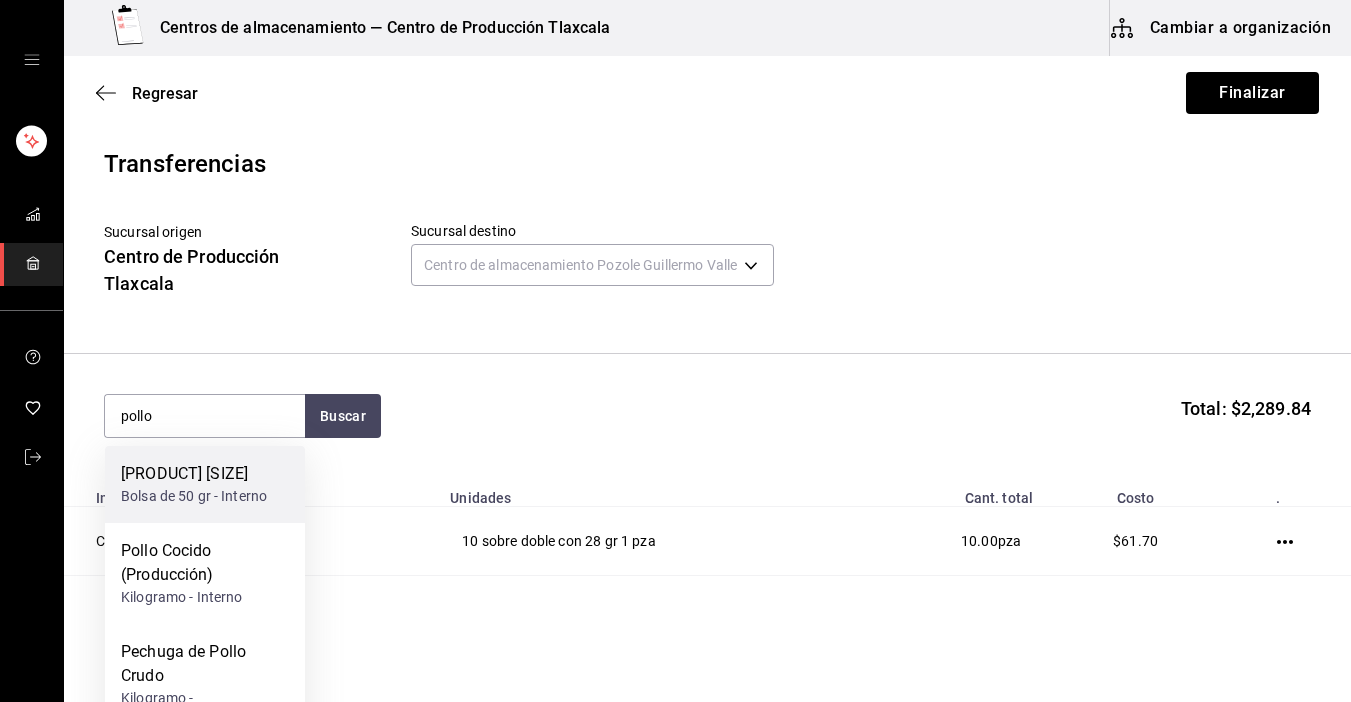click on "[PRODUCT] [SIZE]" at bounding box center [194, 474] 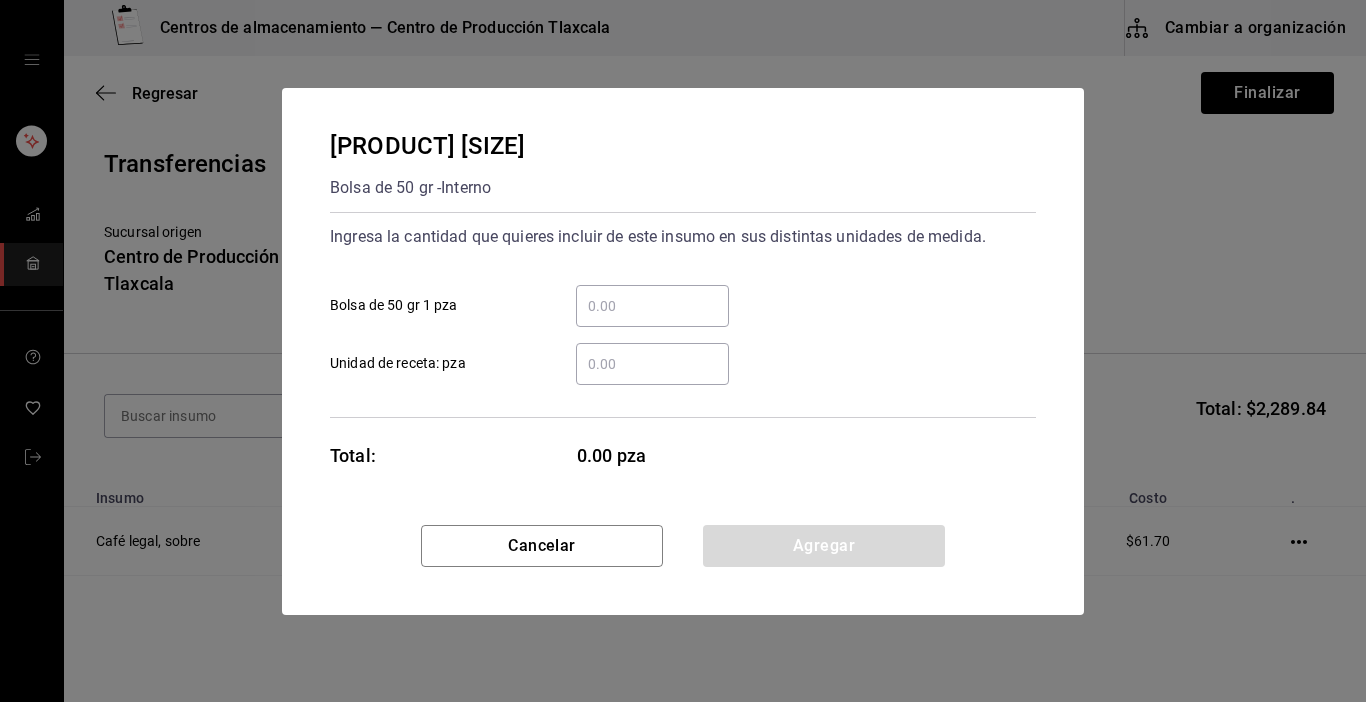drag, startPoint x: 640, startPoint y: 310, endPoint x: 630, endPoint y: 312, distance: 10.198039 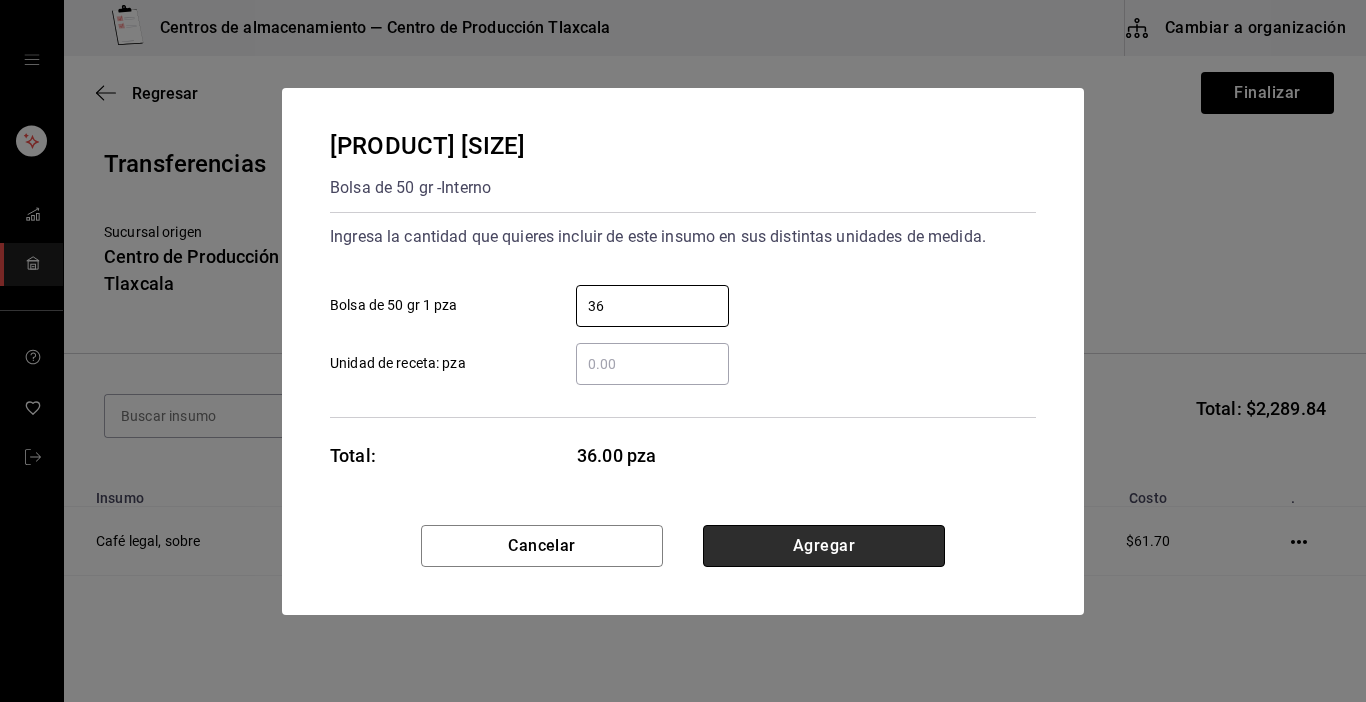 click on "Agregar" at bounding box center (824, 546) 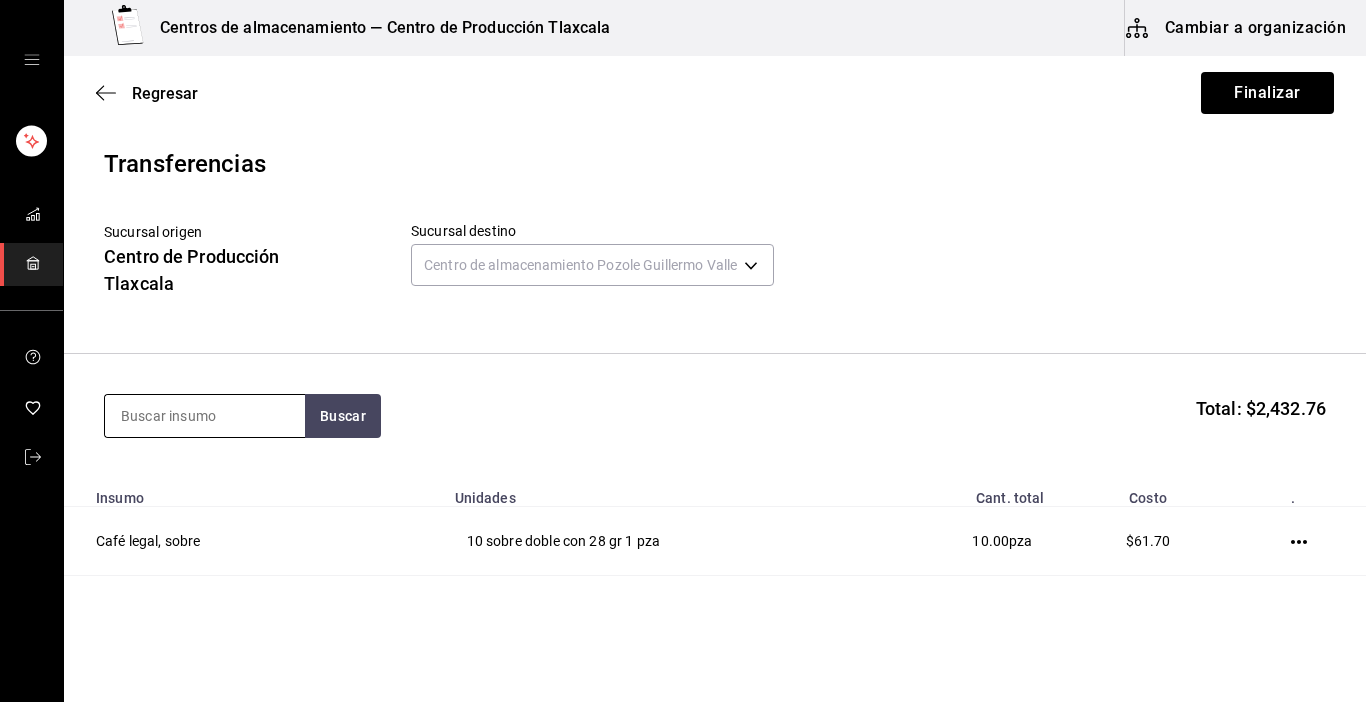 click at bounding box center [205, 416] 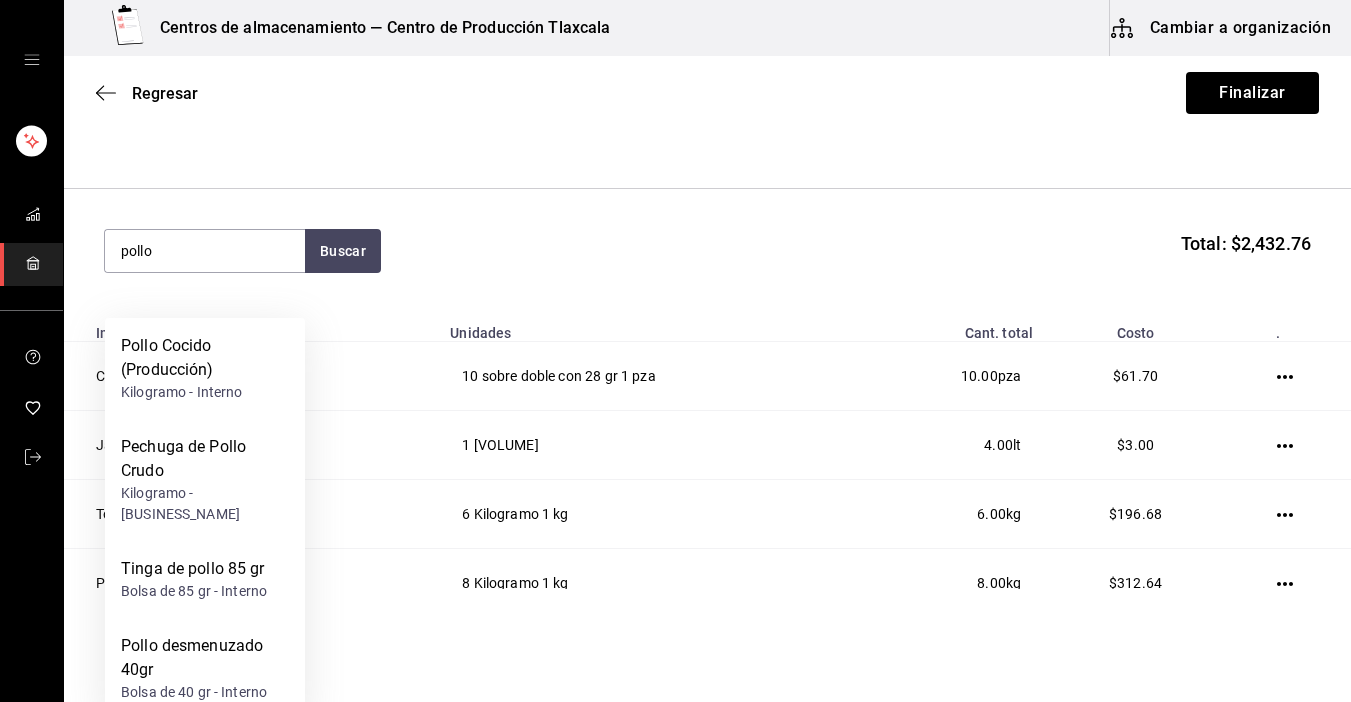 click at bounding box center (1288, 583) 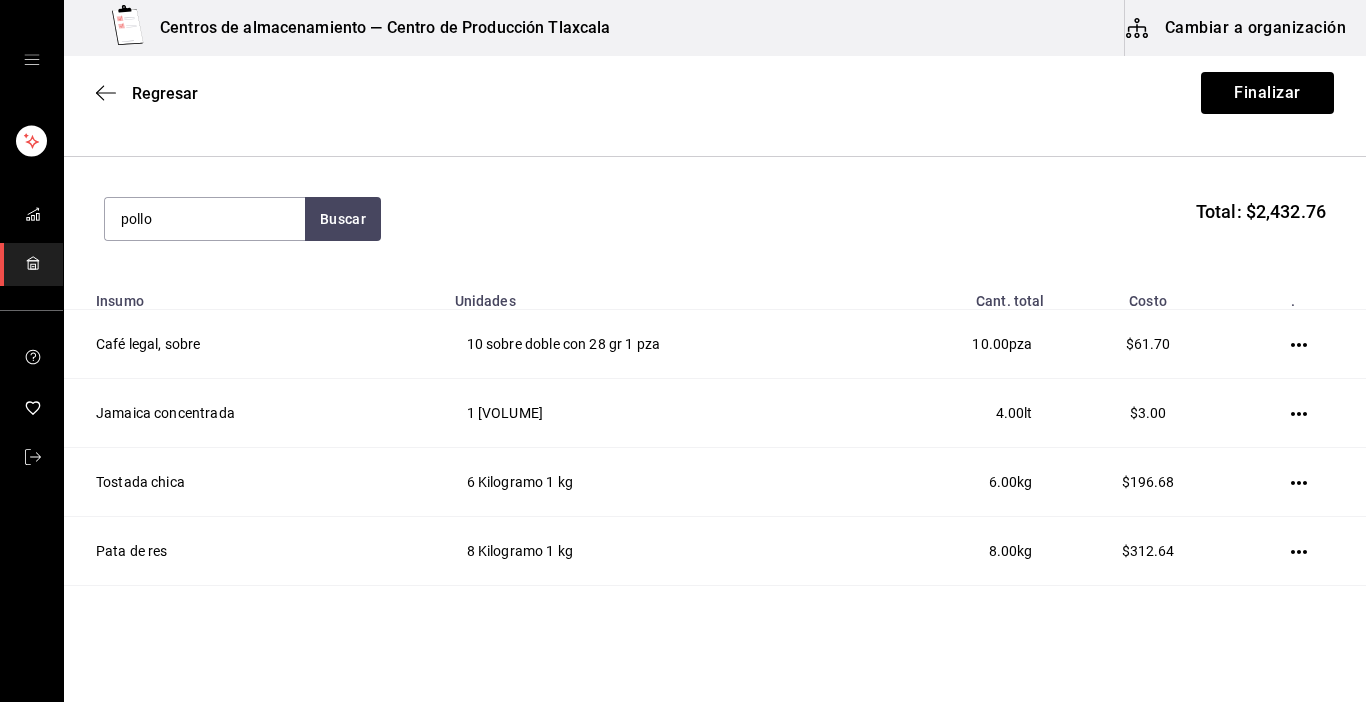 click at bounding box center (1303, 551) 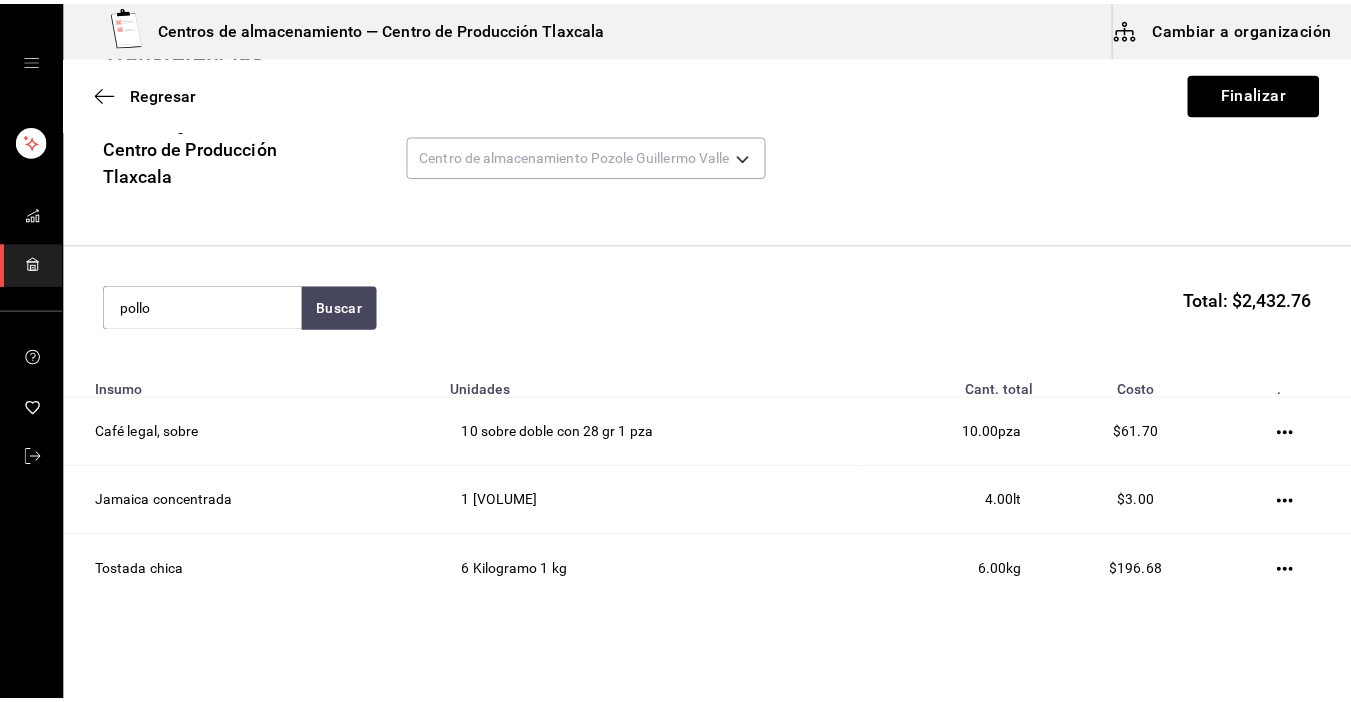 scroll, scrollTop: 80, scrollLeft: 0, axis: vertical 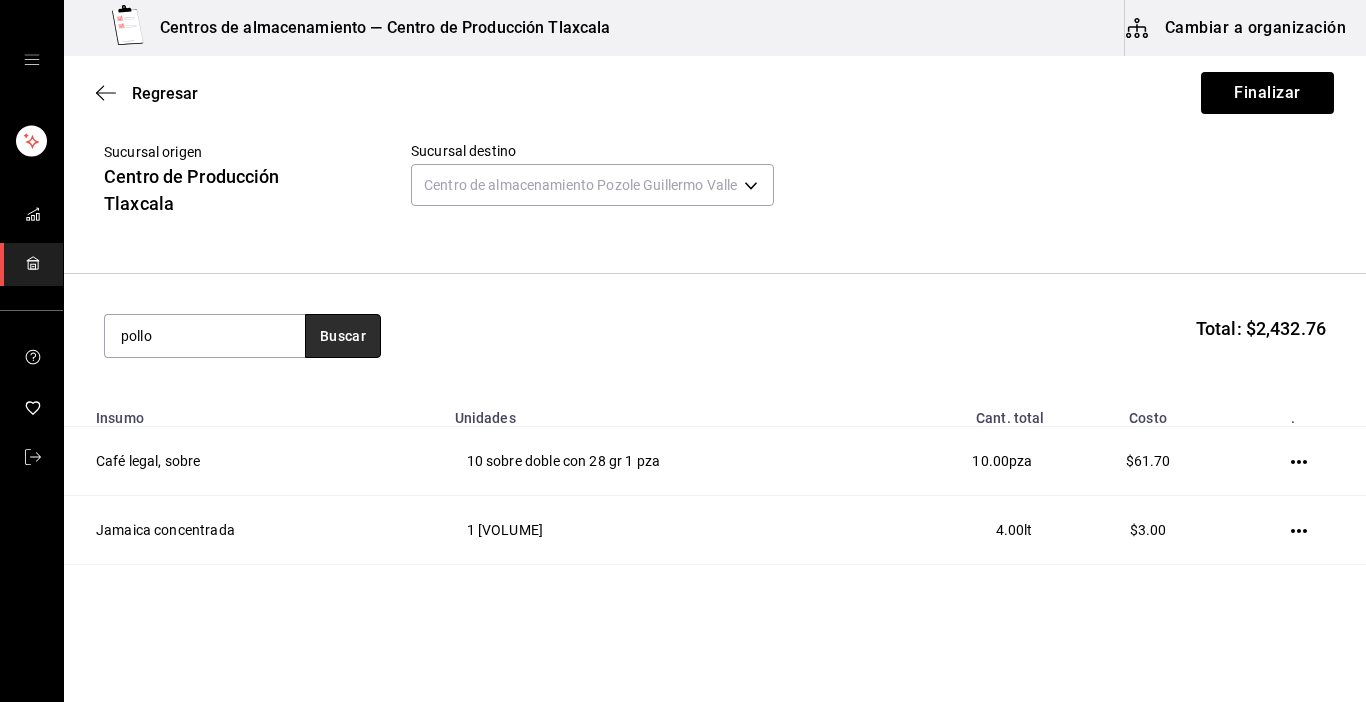 click on "Buscar" at bounding box center [343, 336] 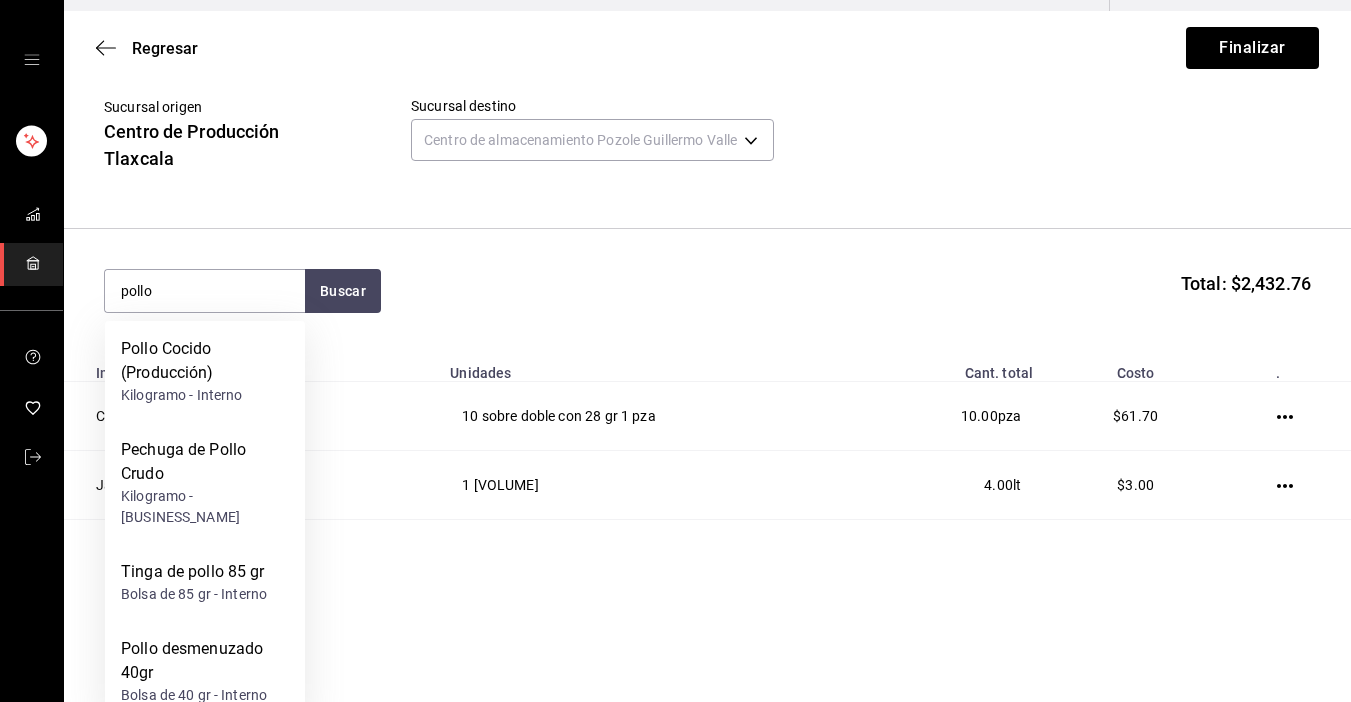 scroll, scrollTop: 73, scrollLeft: 0, axis: vertical 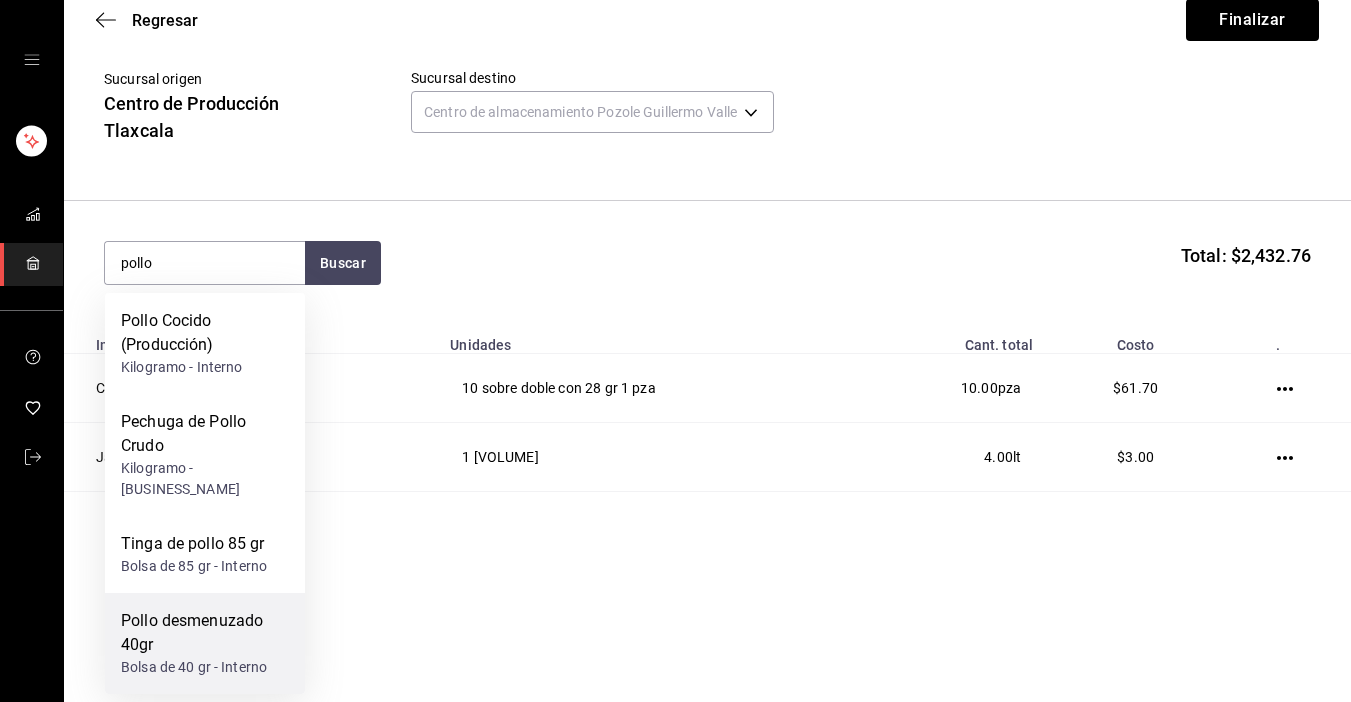 click on "Pollo desmenuzado 40gr" at bounding box center (205, 633) 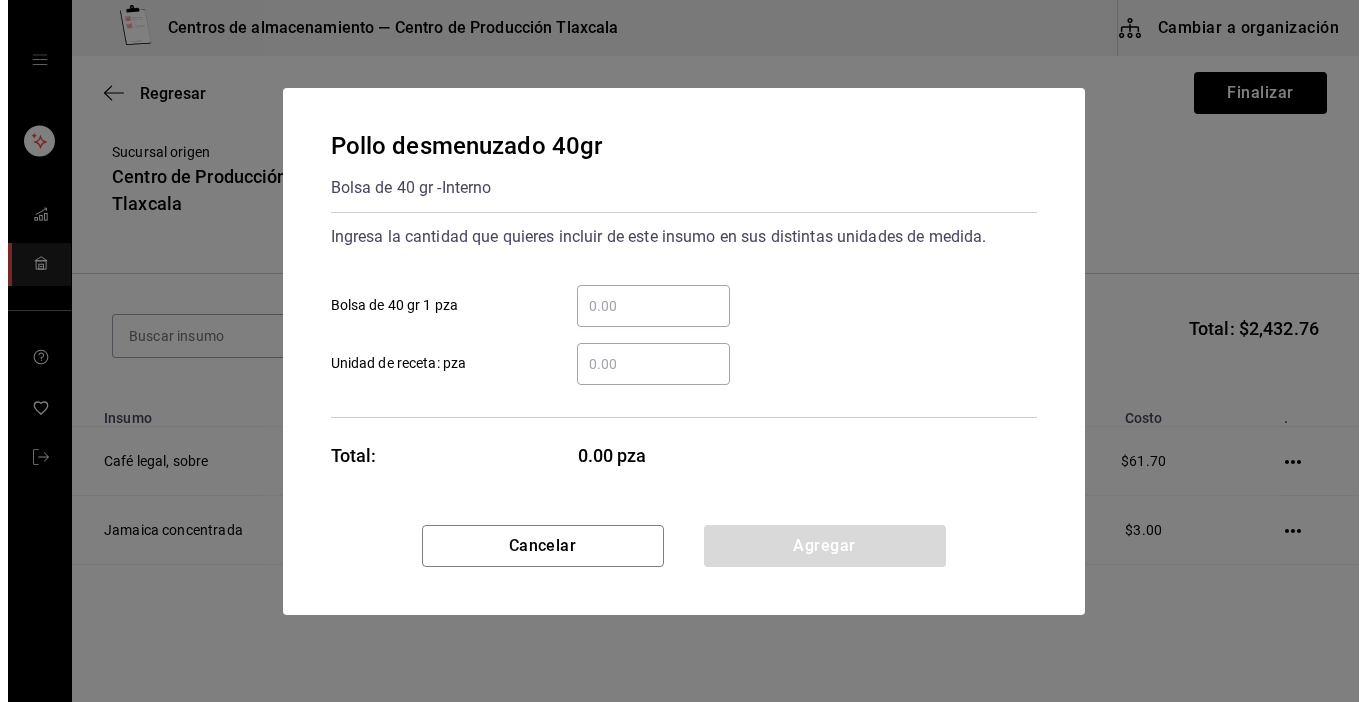 scroll, scrollTop: 0, scrollLeft: 0, axis: both 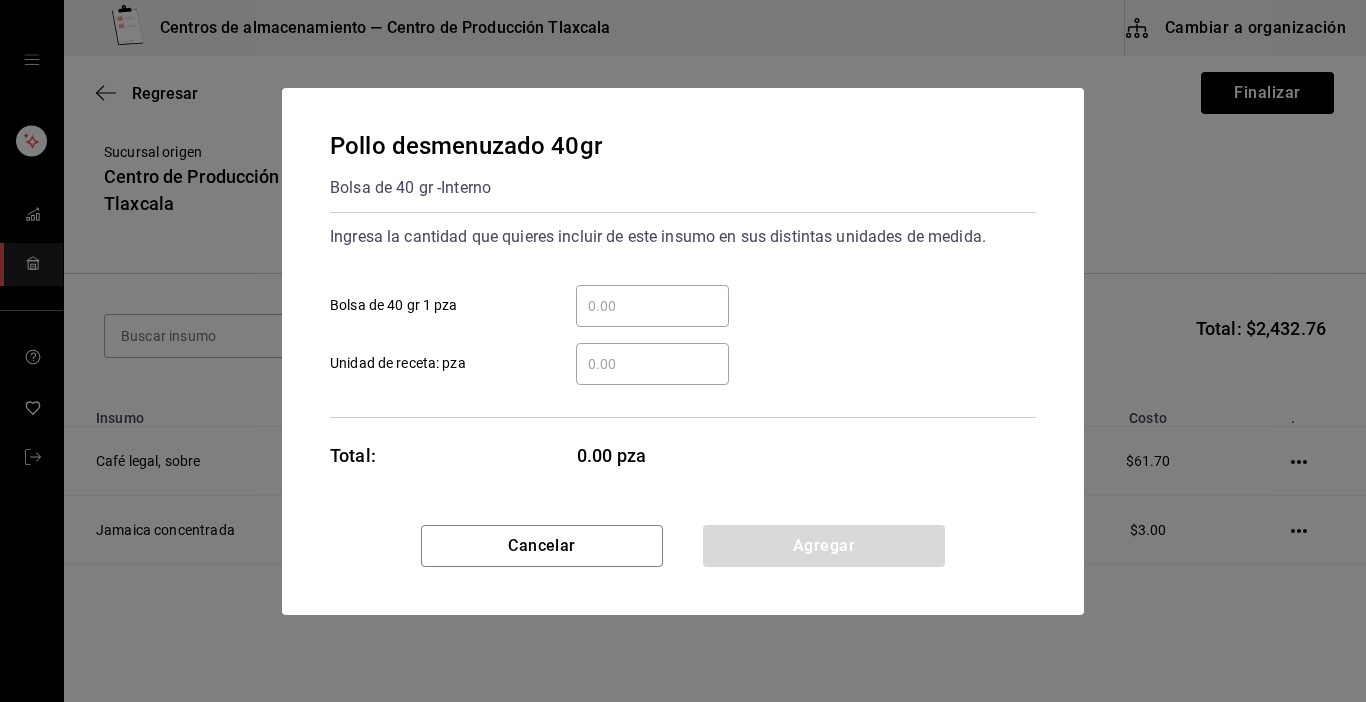 click on "Bolsa de 40 gr 1 pza" at bounding box center (652, 306) 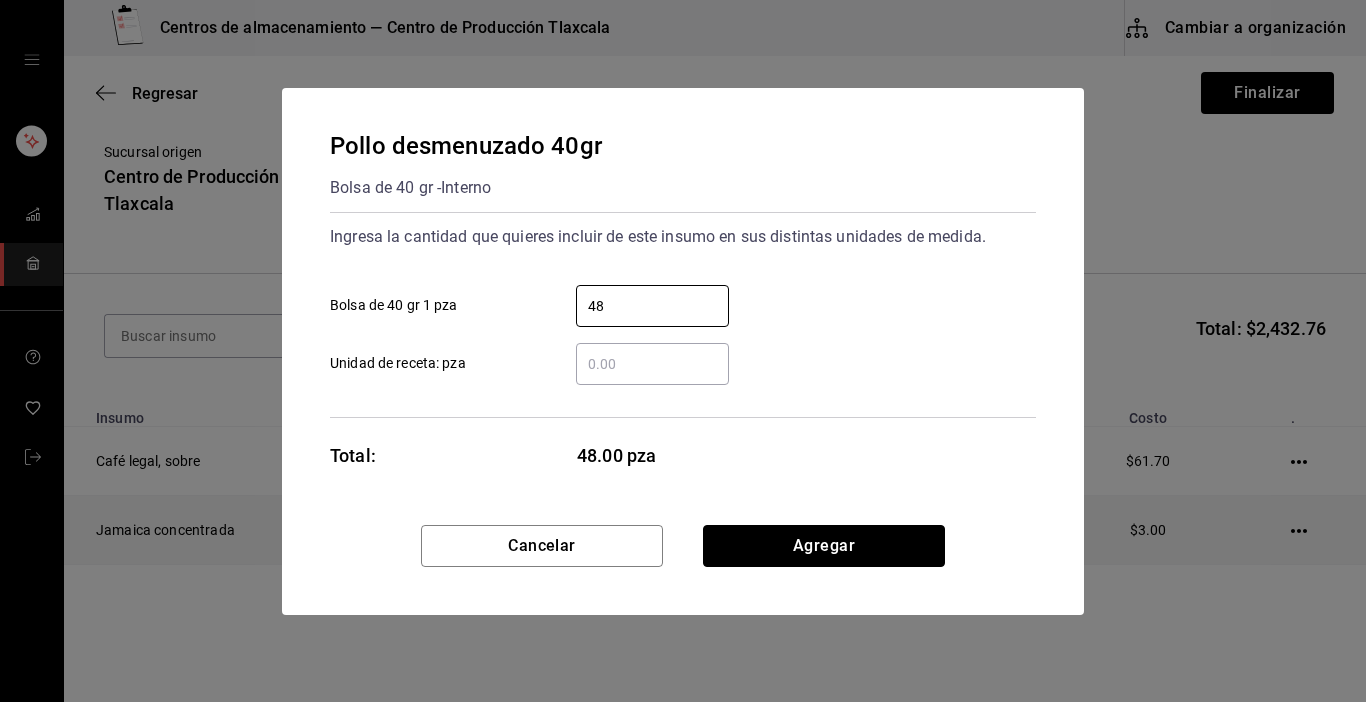 click on "Agregar" at bounding box center (824, 546) 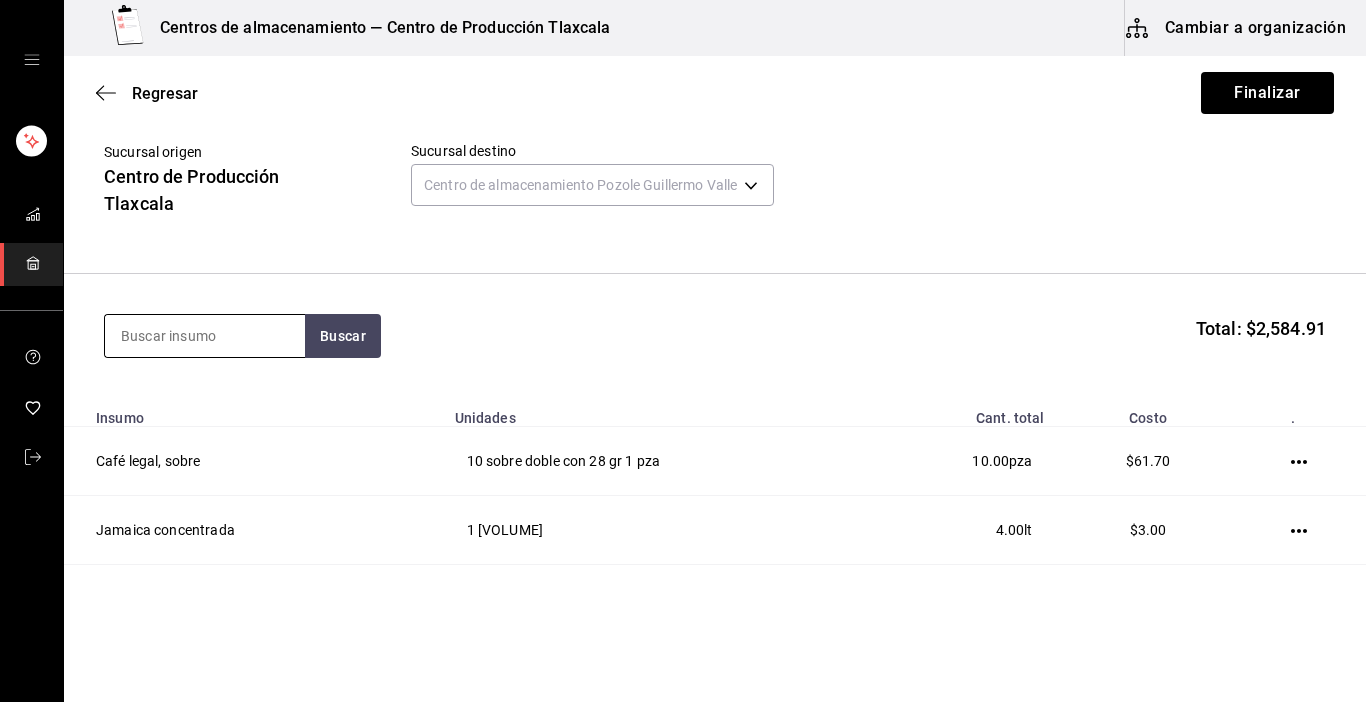click at bounding box center (205, 336) 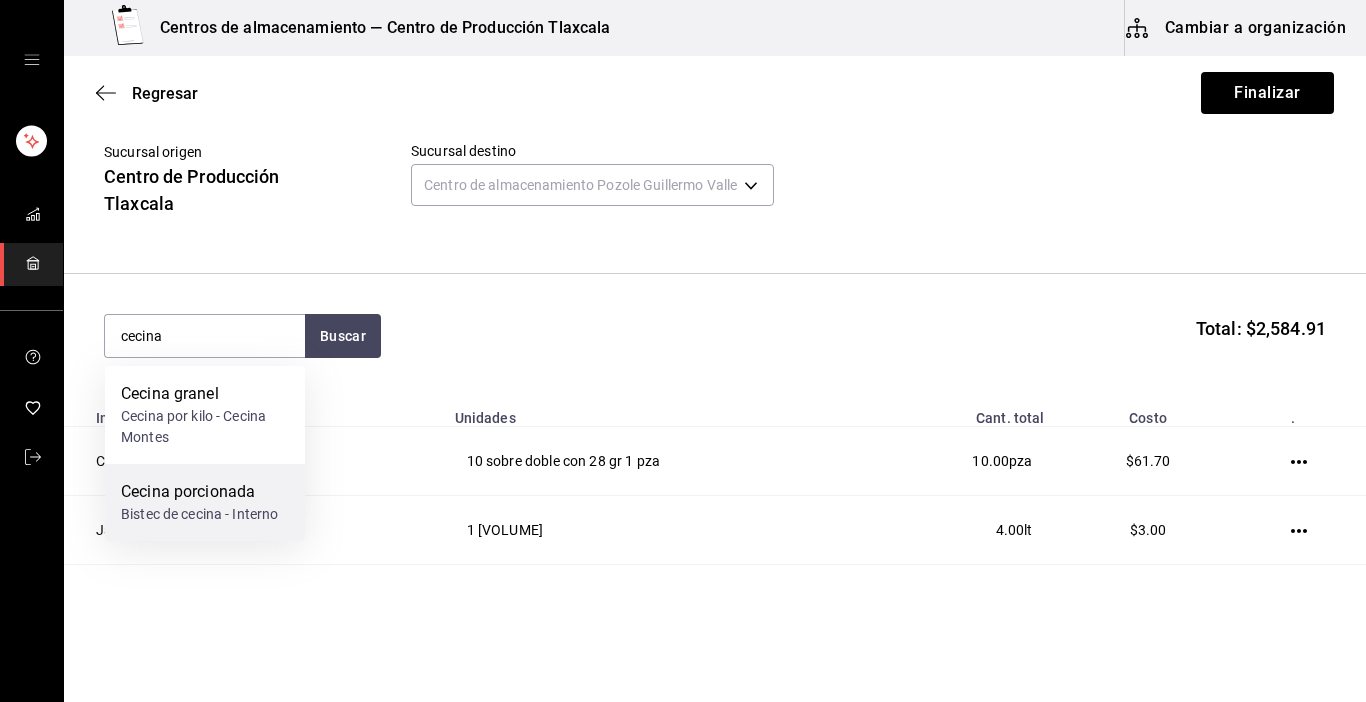 click on "Cecina porcionada" at bounding box center (199, 492) 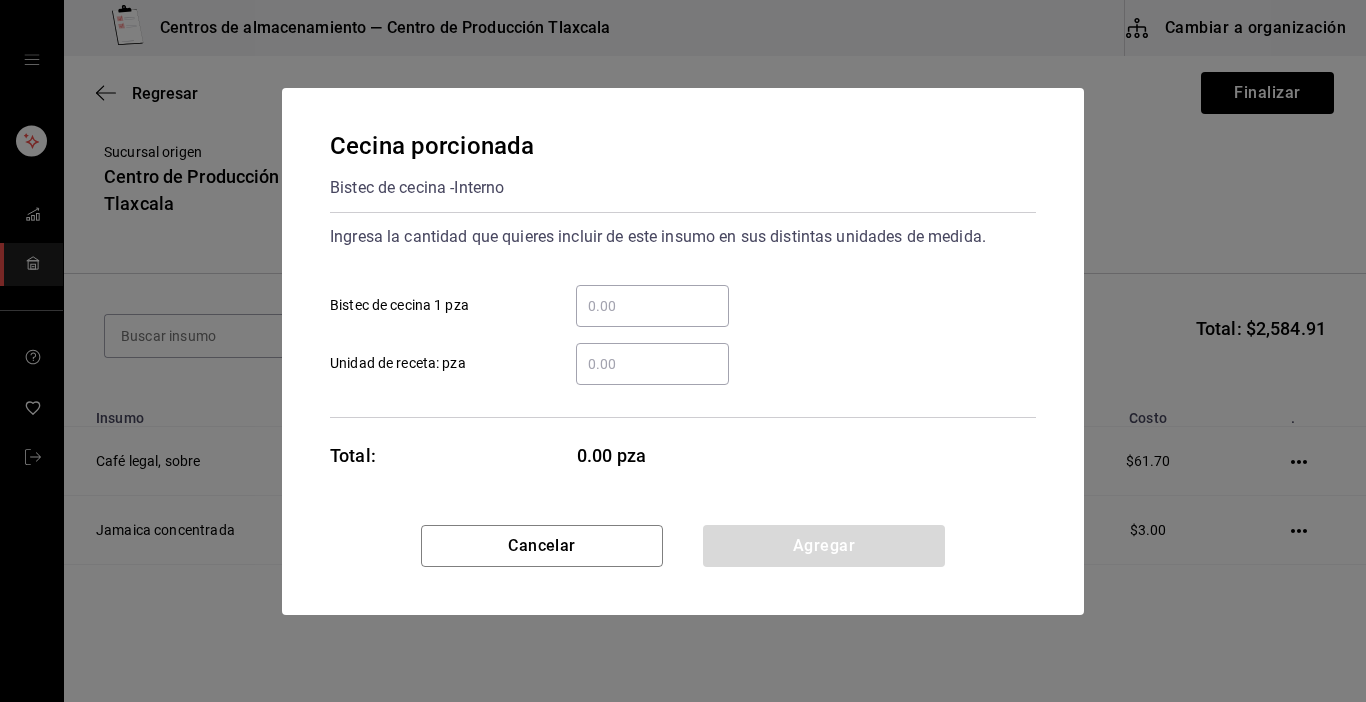 click on "​ Bistec de cecina 1 pza" at bounding box center [652, 306] 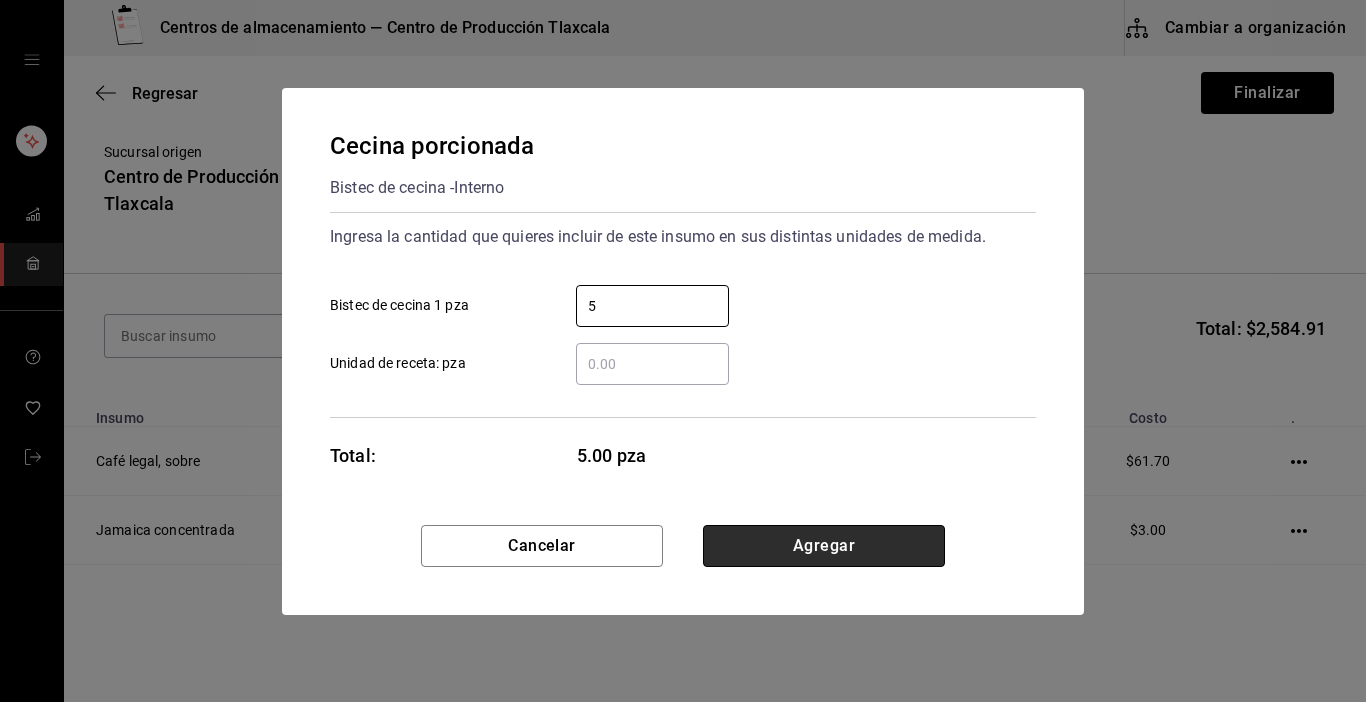 click on "Agregar" at bounding box center (824, 546) 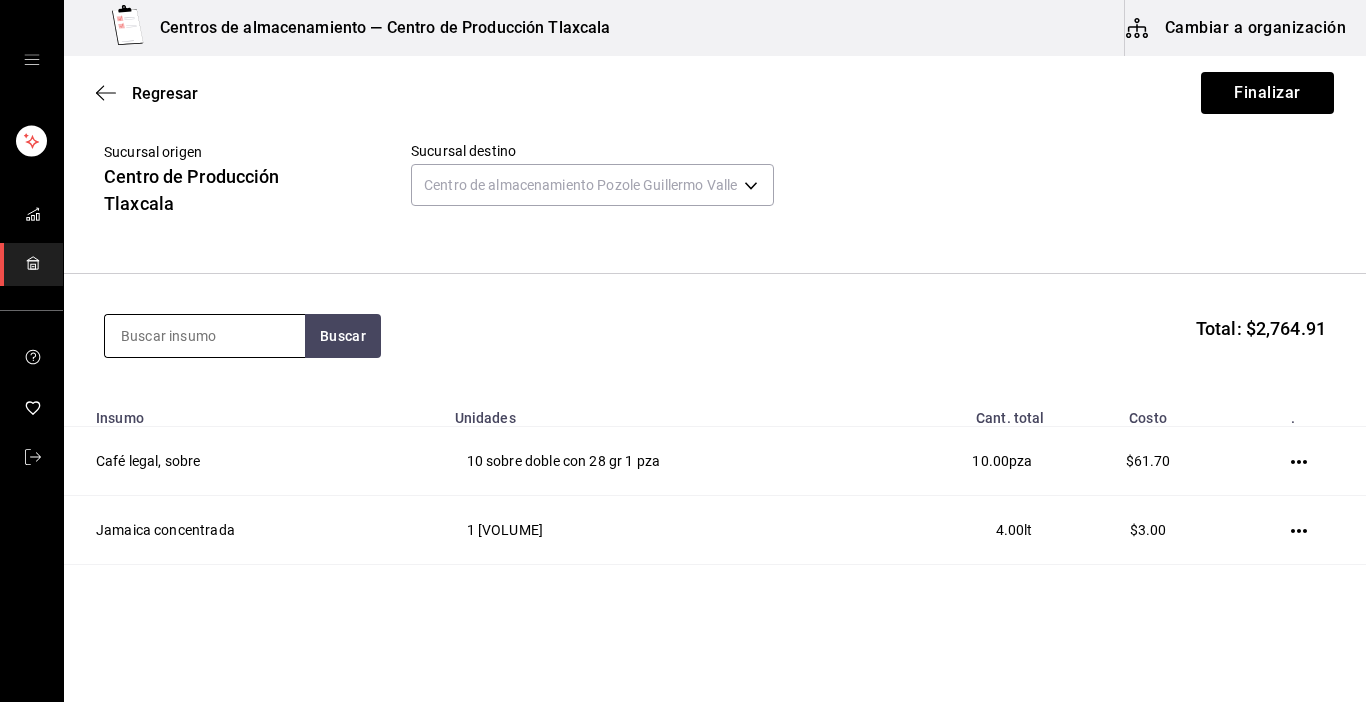 click at bounding box center (205, 336) 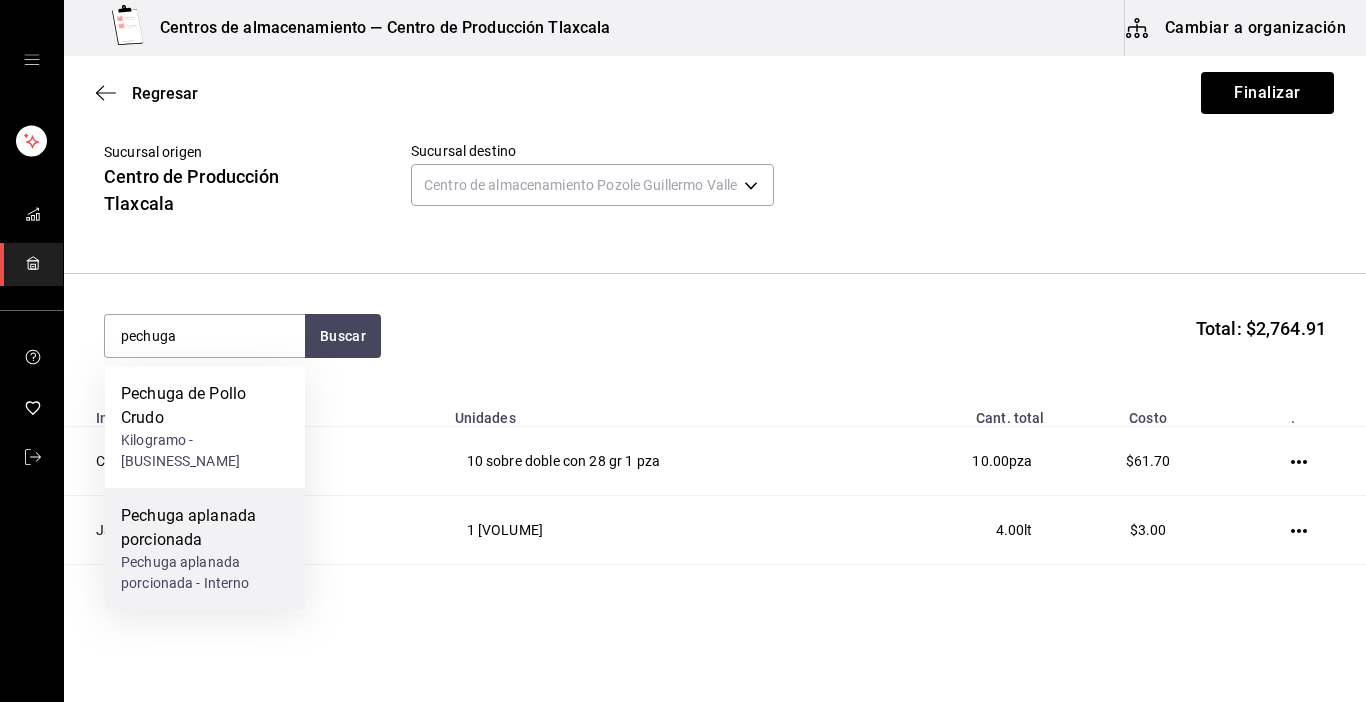click on "Pechuga aplanada porcionada" at bounding box center [205, 528] 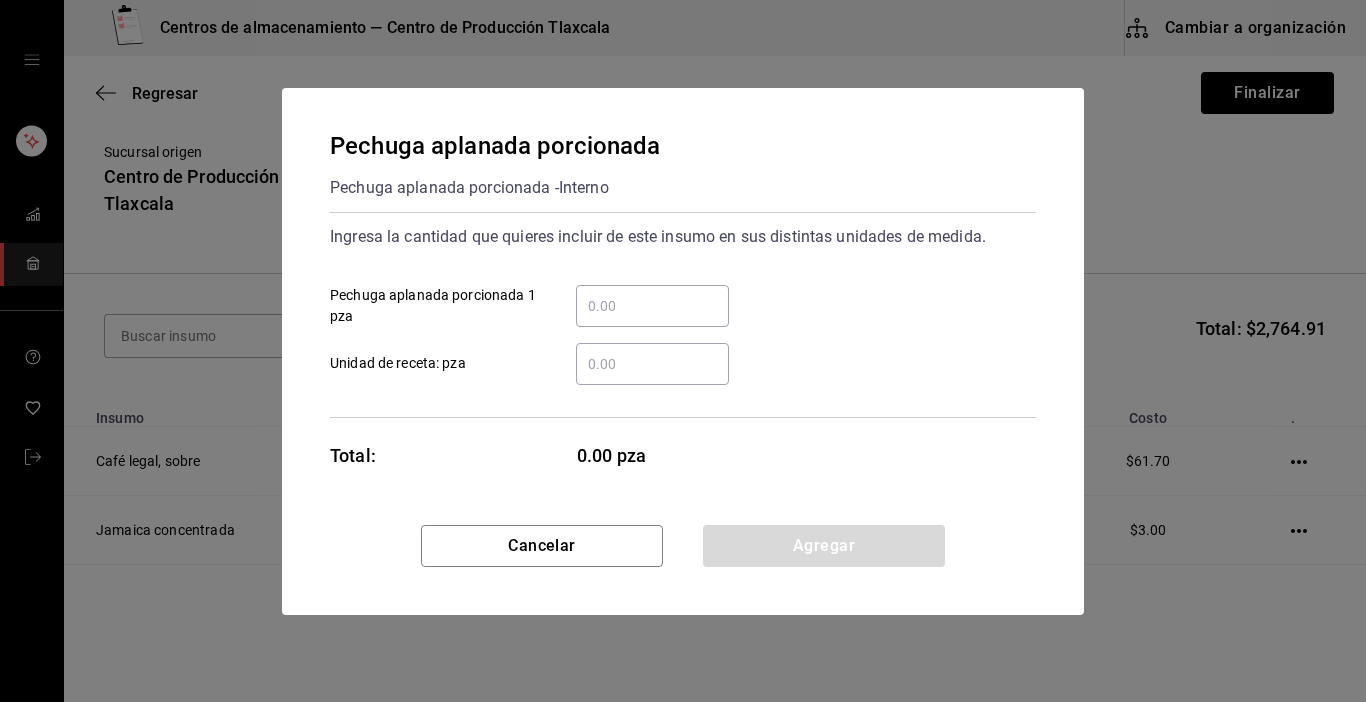 click on "Pechuga aplanada porcionada 1 pza" at bounding box center [652, 306] 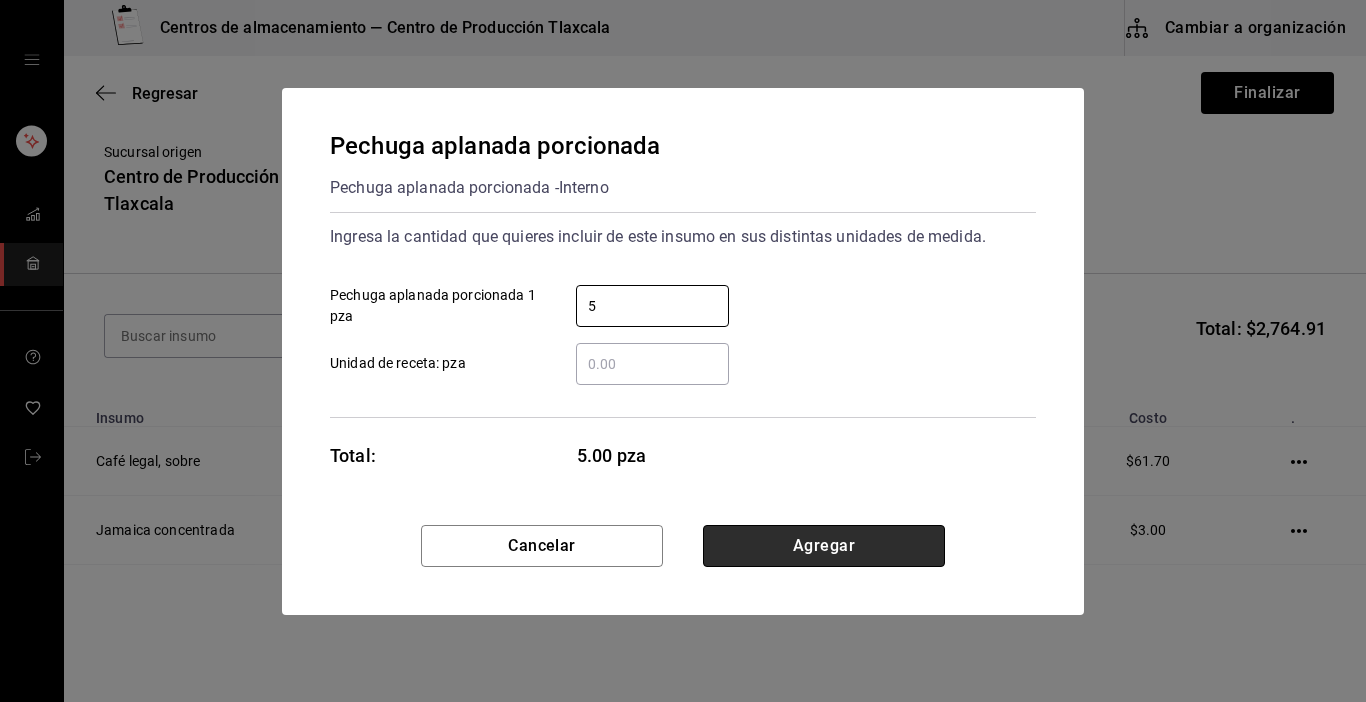 click on "Agregar" at bounding box center [824, 546] 